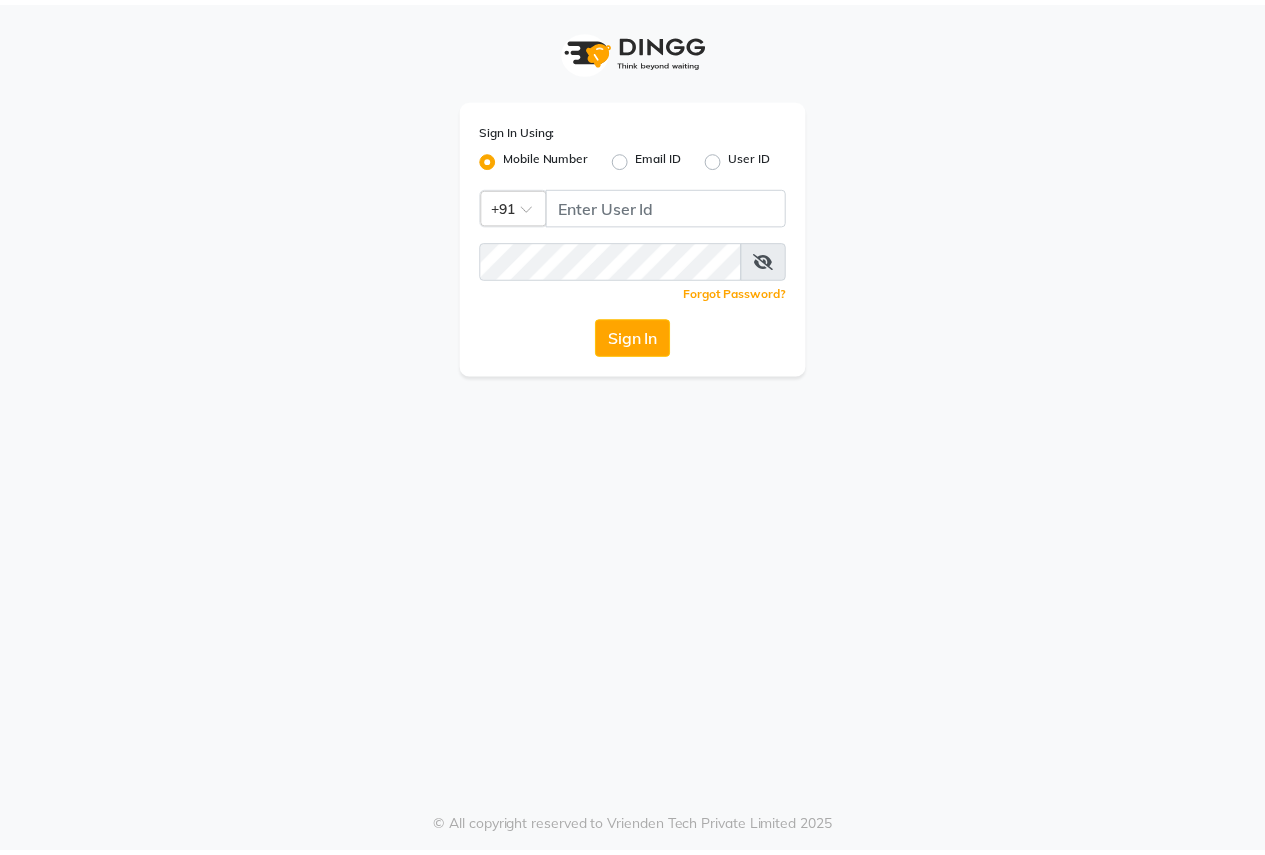 scroll, scrollTop: 0, scrollLeft: 0, axis: both 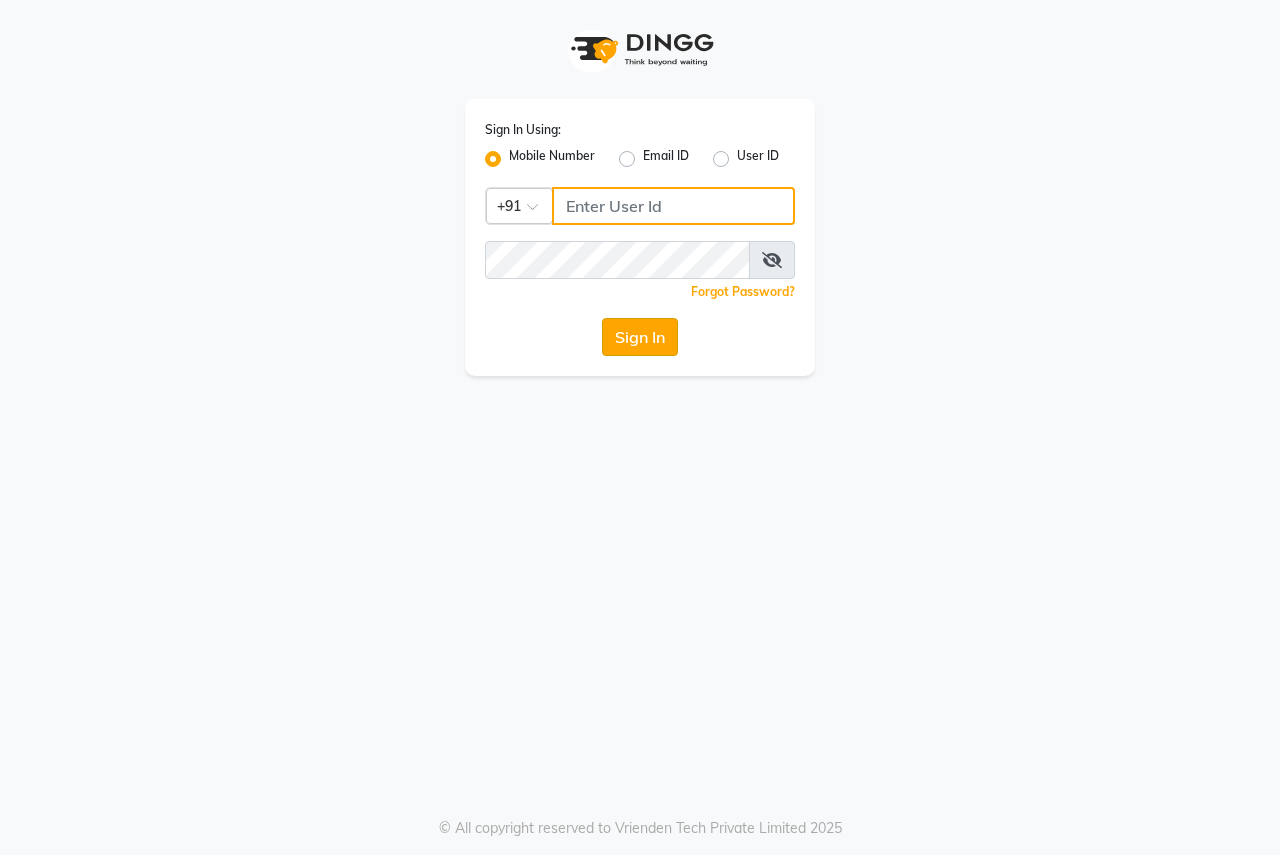 type on "8007975027" 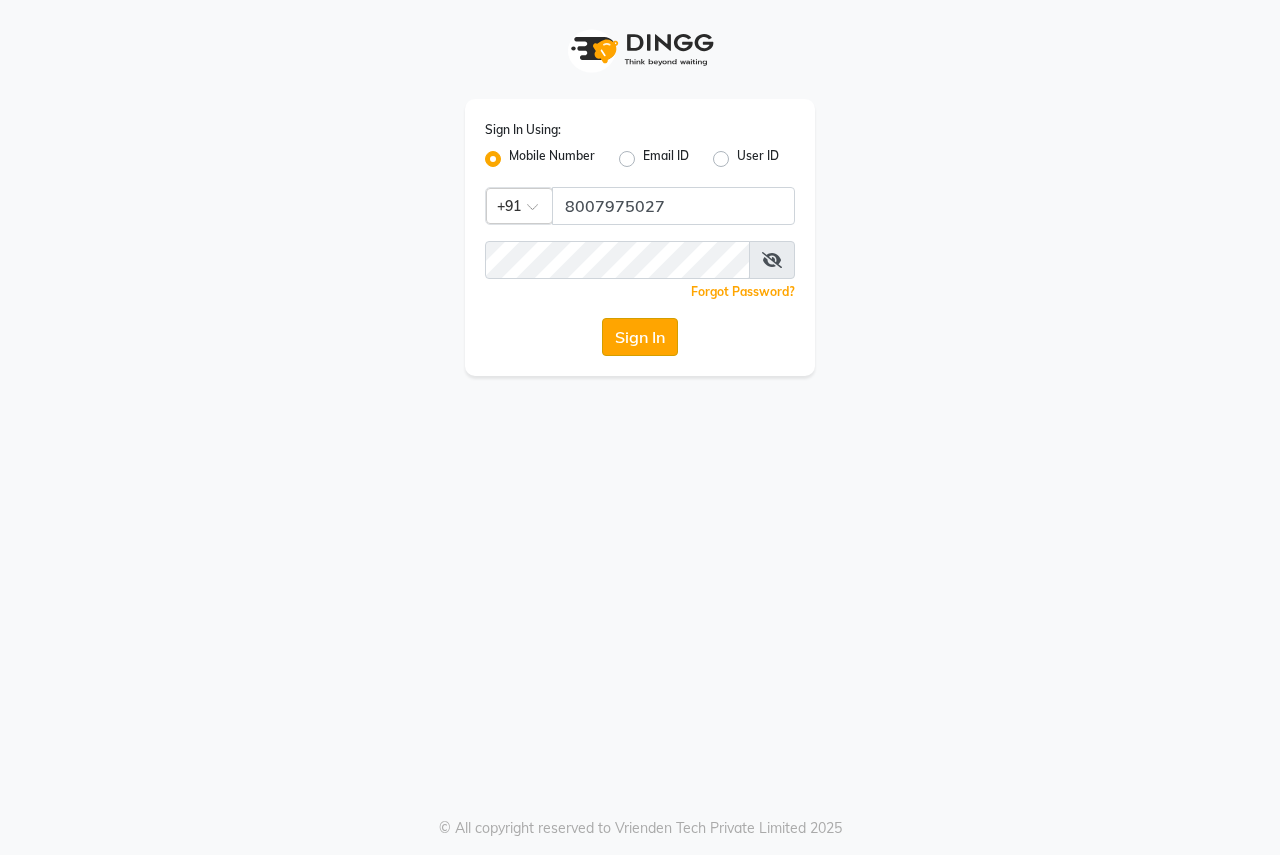 click on "Sign In" 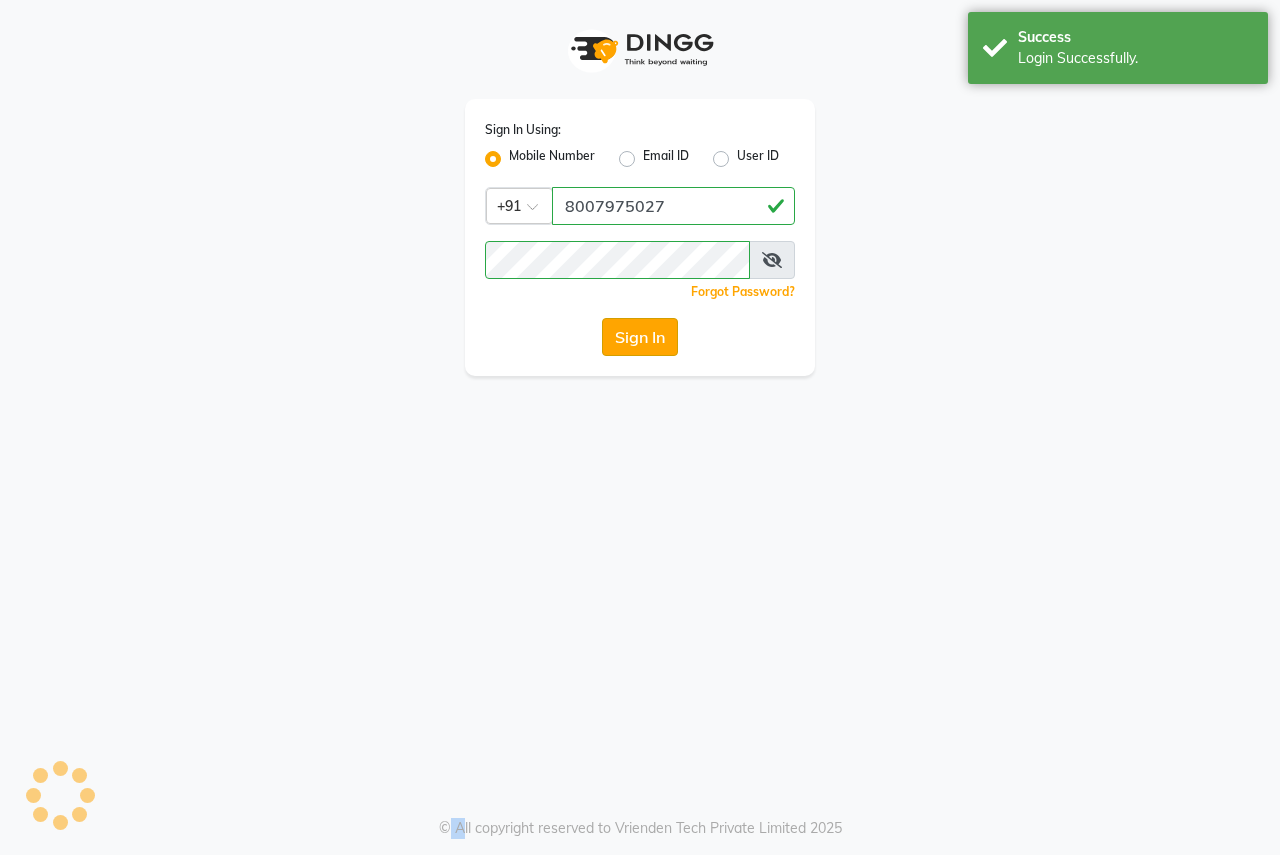 click on "Sign In" 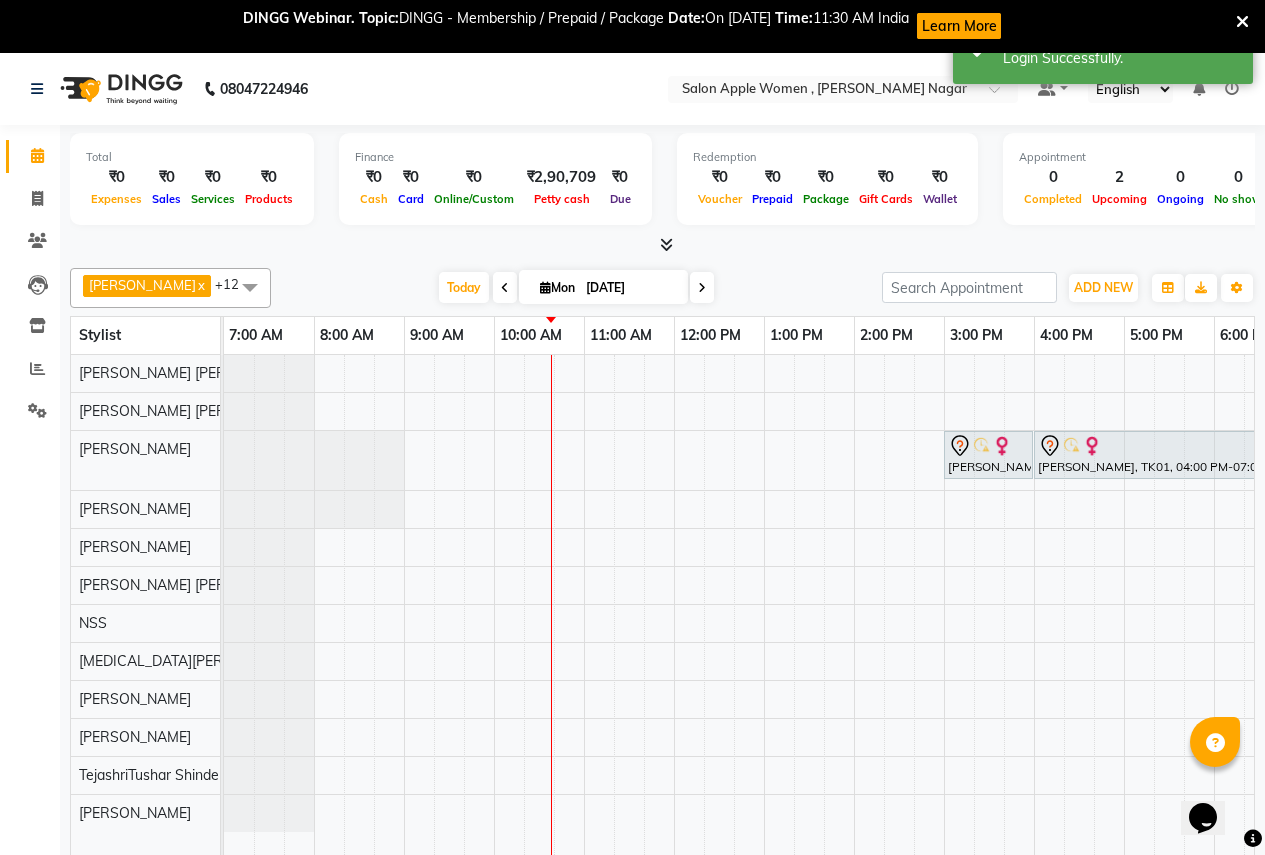 scroll, scrollTop: 0, scrollLeft: 0, axis: both 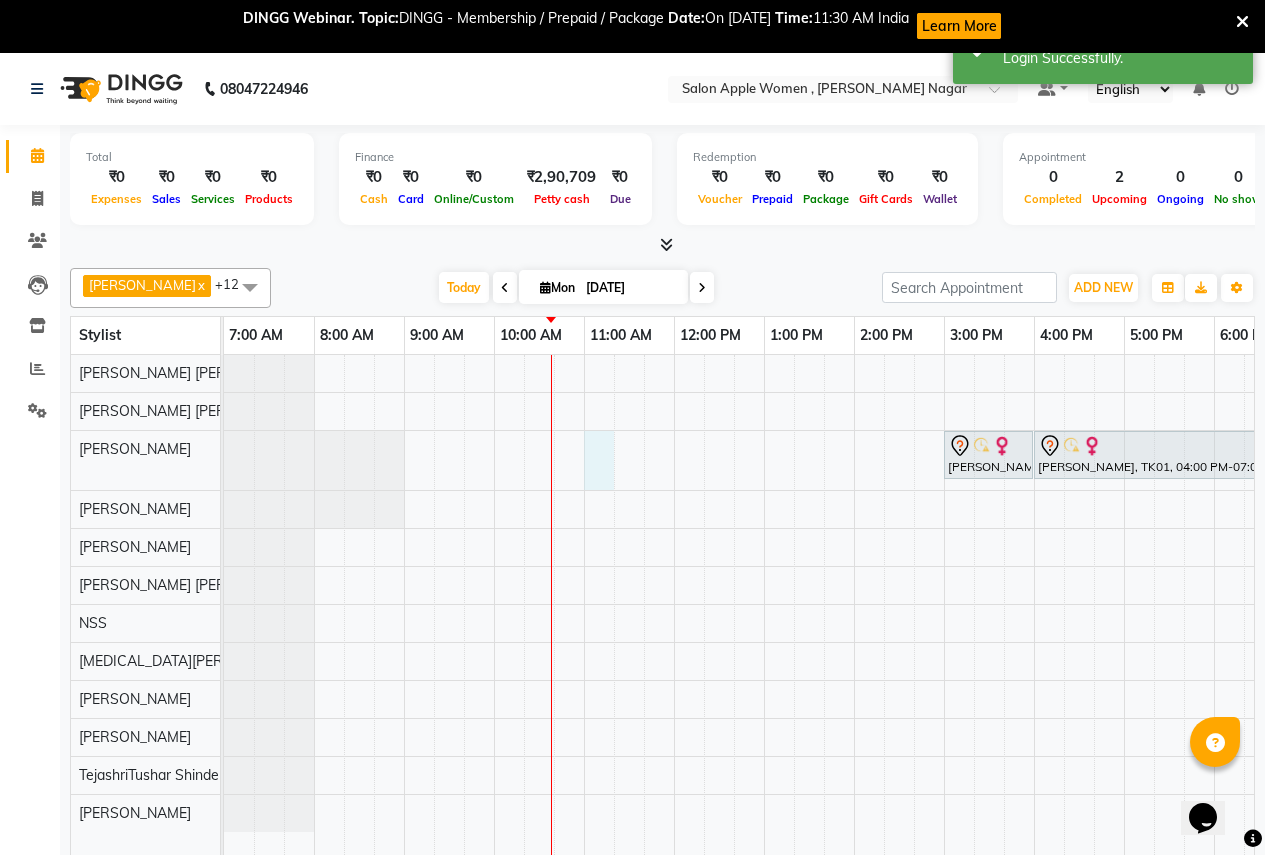 click on "[PERSON_NAME], TK01, 03:00 PM-04:00 PM, Hair Cut - [DEMOGRAPHIC_DATA]             [PERSON_NAME], TK01, 04:00 PM-07:00 PM, In House Packages - [DEMOGRAPHIC_DATA] beauty package 3500" at bounding box center [944, 621] 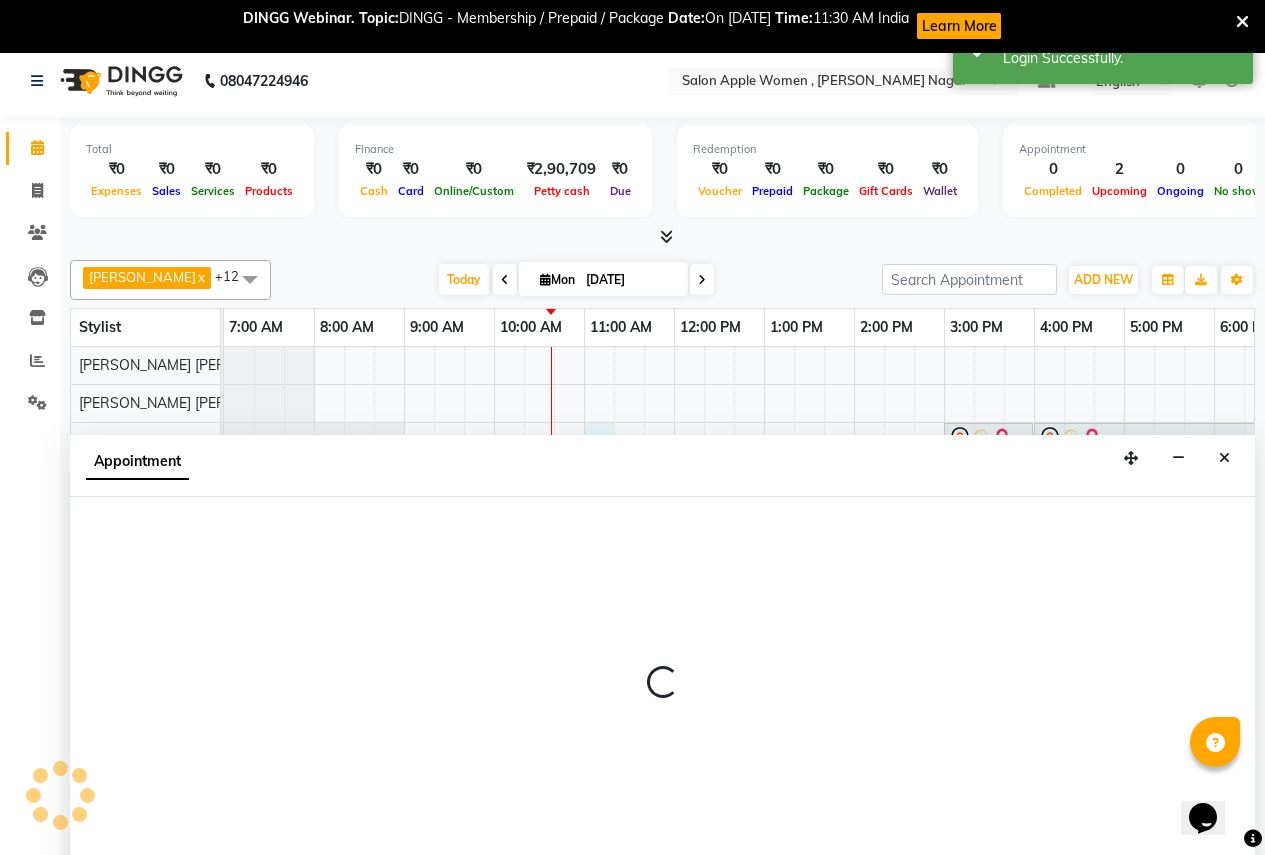 scroll, scrollTop: 53, scrollLeft: 0, axis: vertical 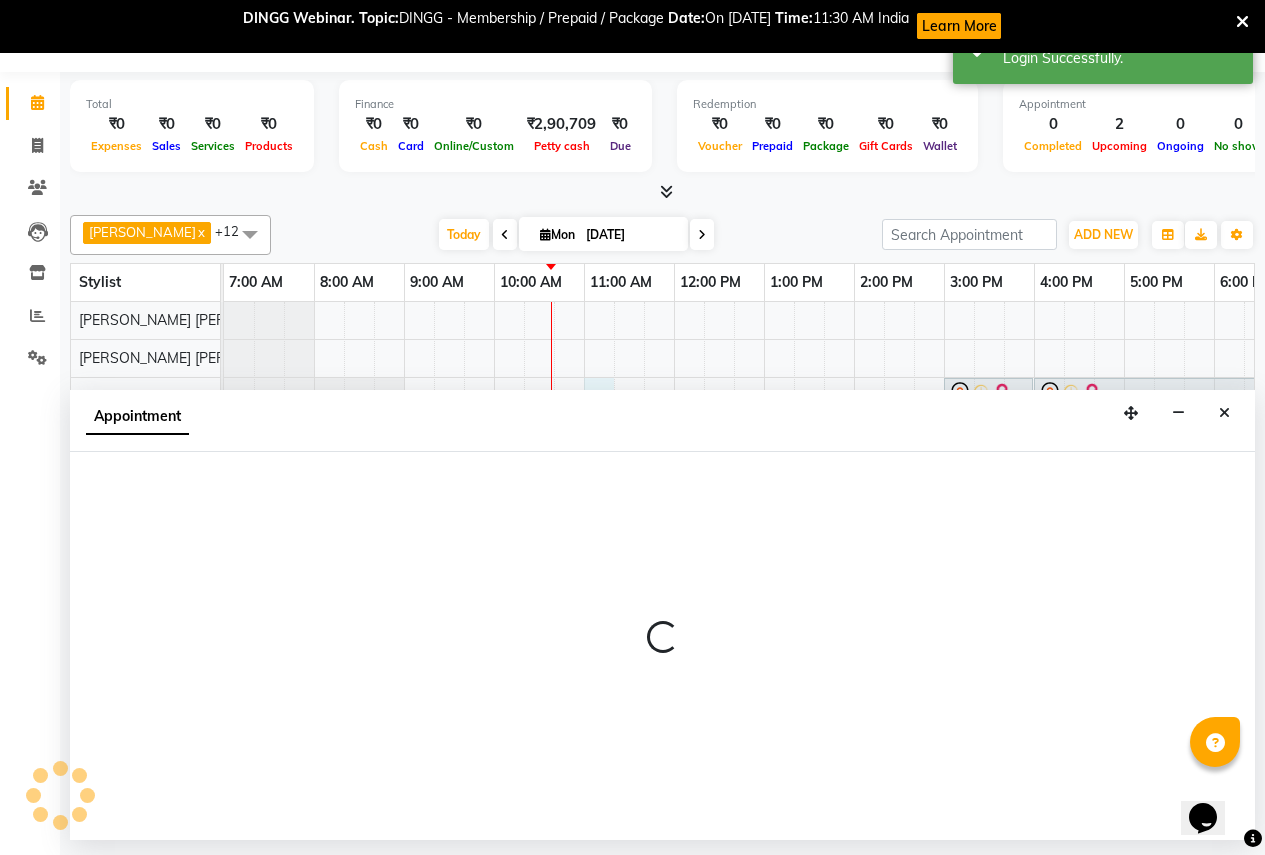 select on "3151" 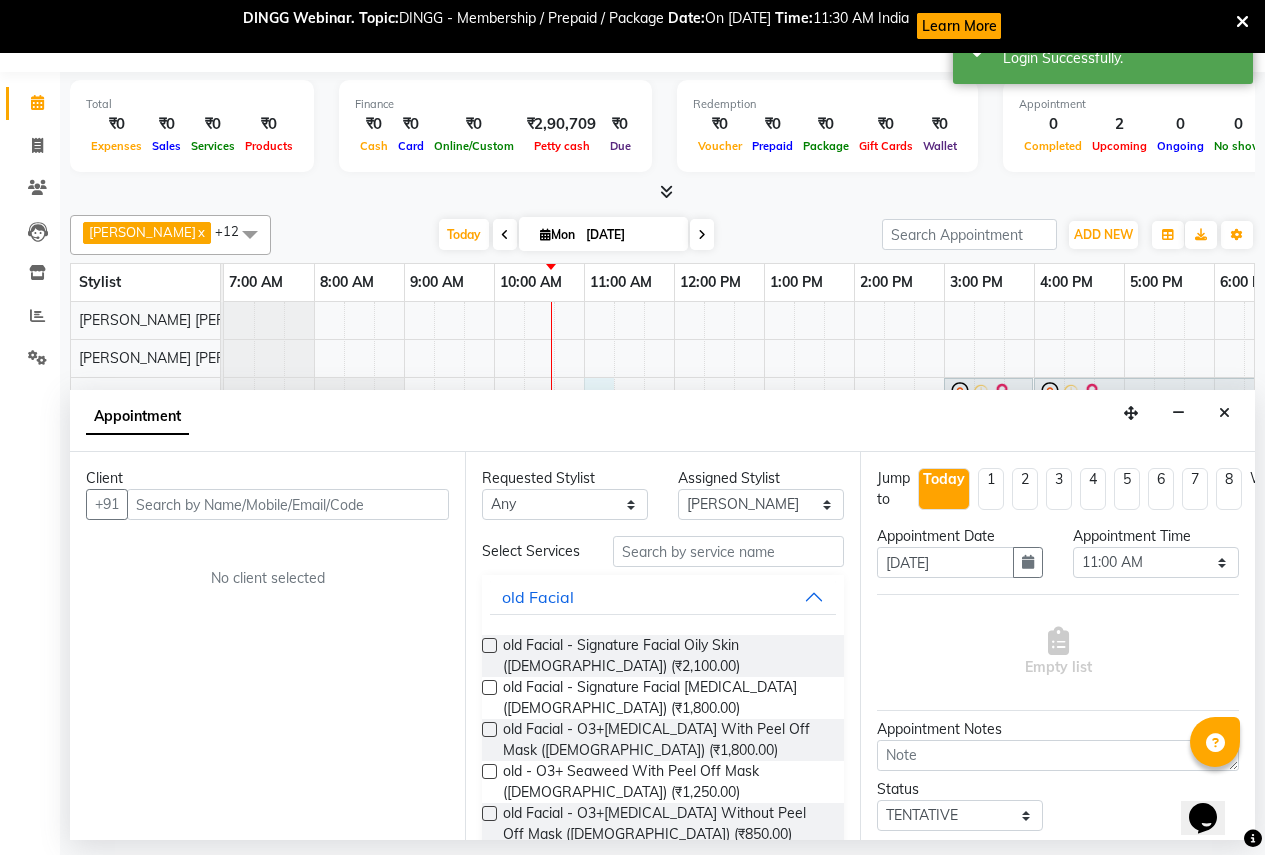 click at bounding box center [288, 504] 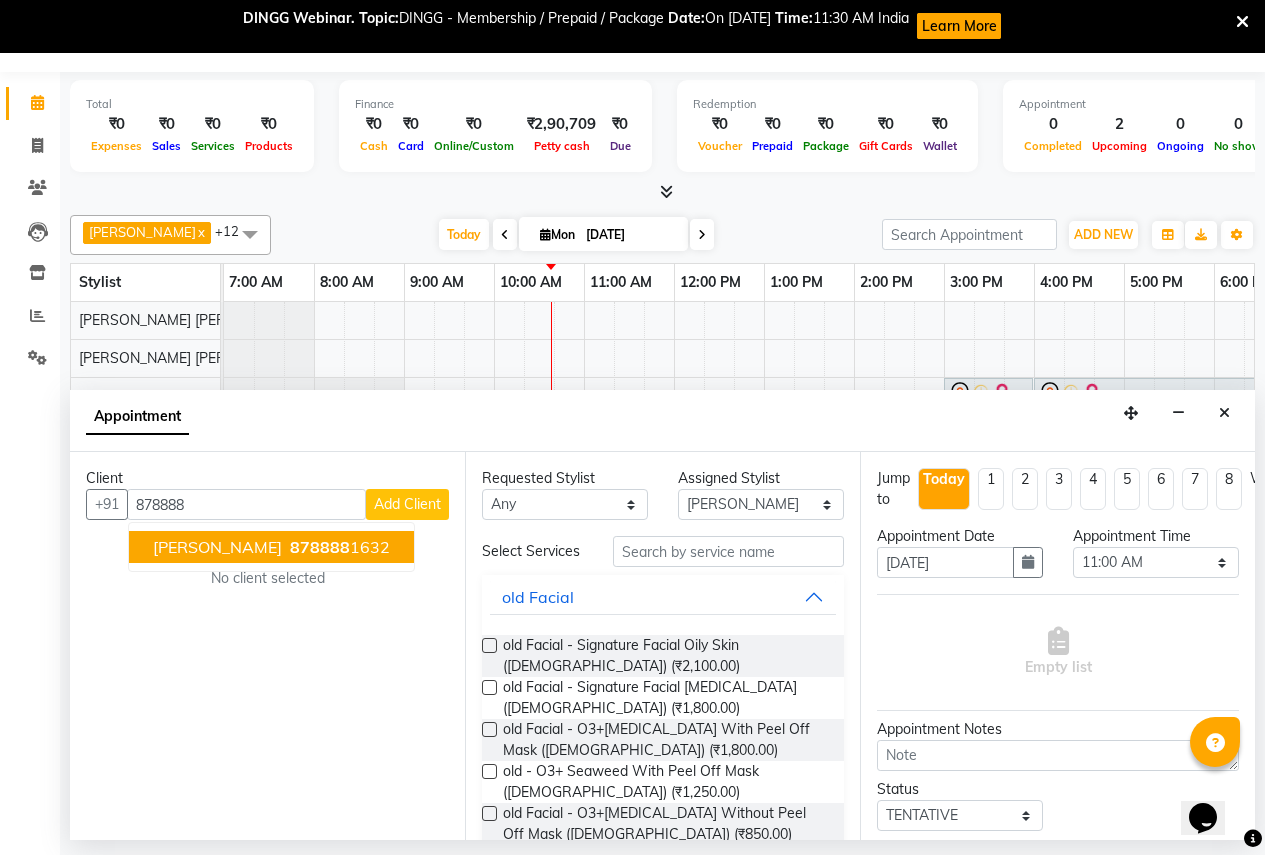 click on "[PERSON_NAME]" at bounding box center (217, 547) 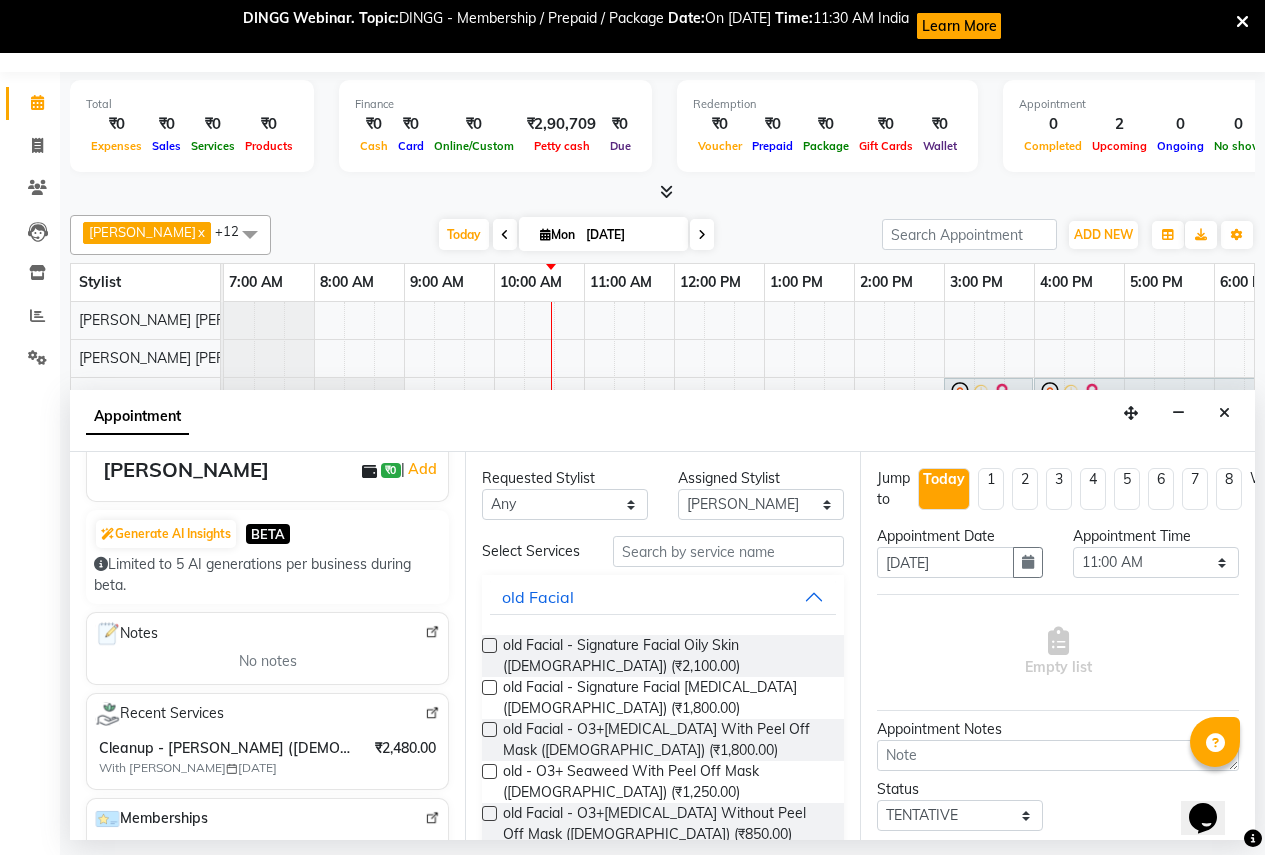 scroll, scrollTop: 375, scrollLeft: 0, axis: vertical 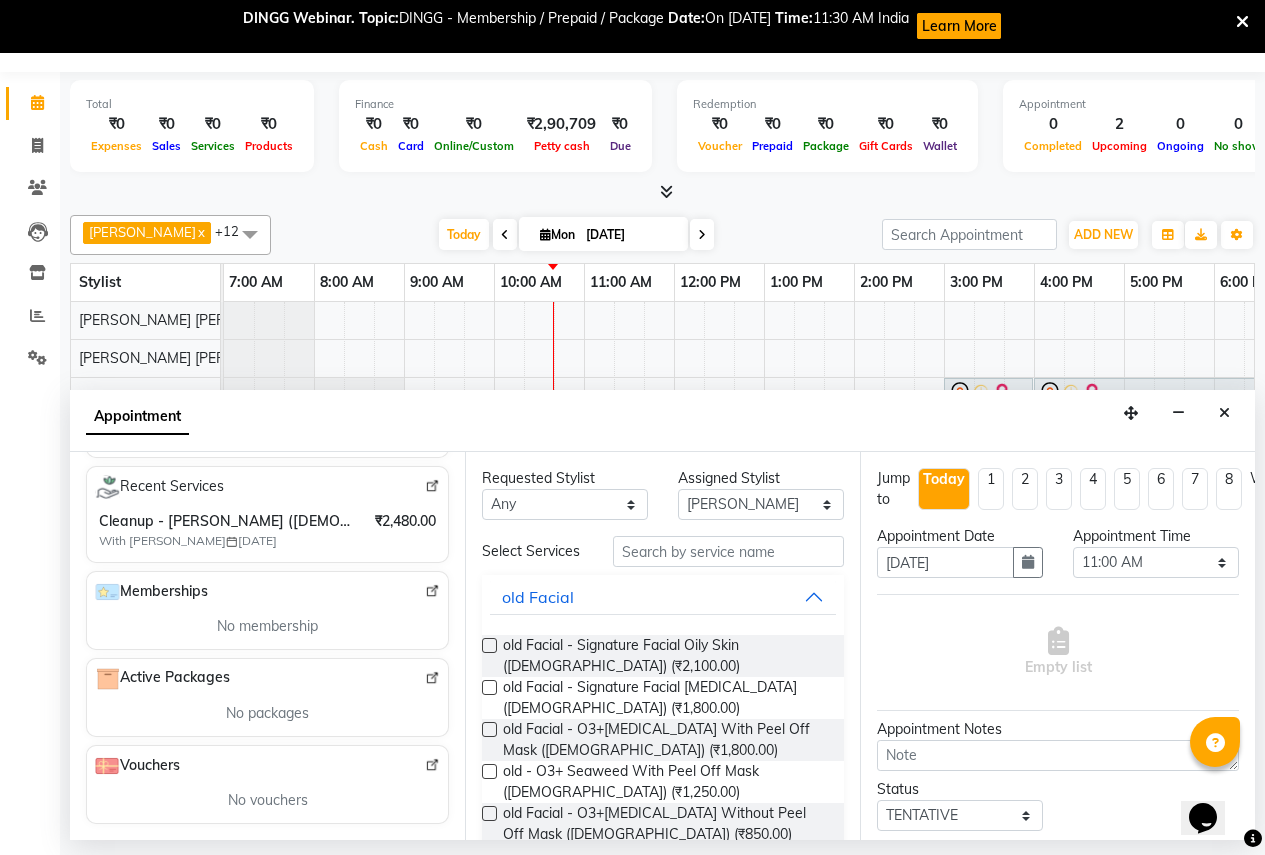 type on "8788881632" 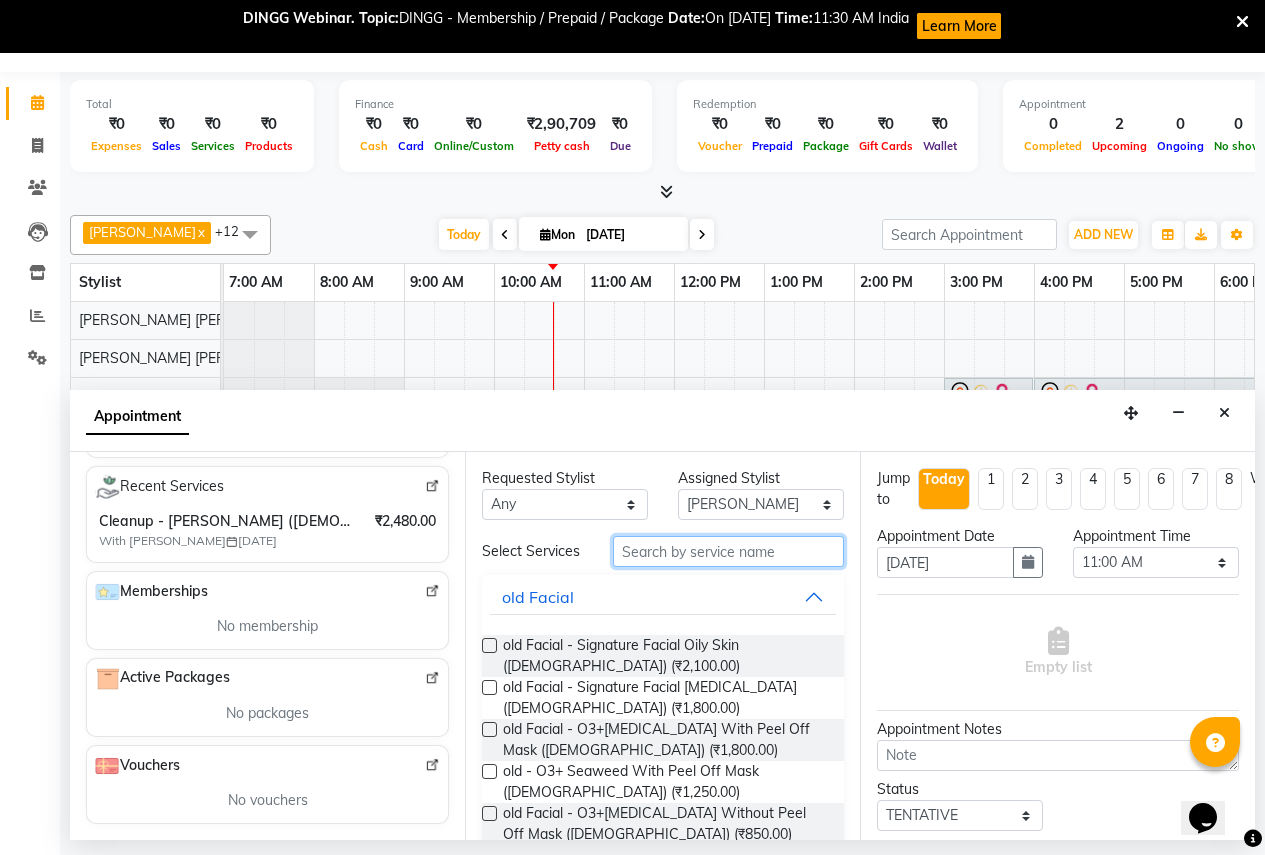 click at bounding box center [728, 551] 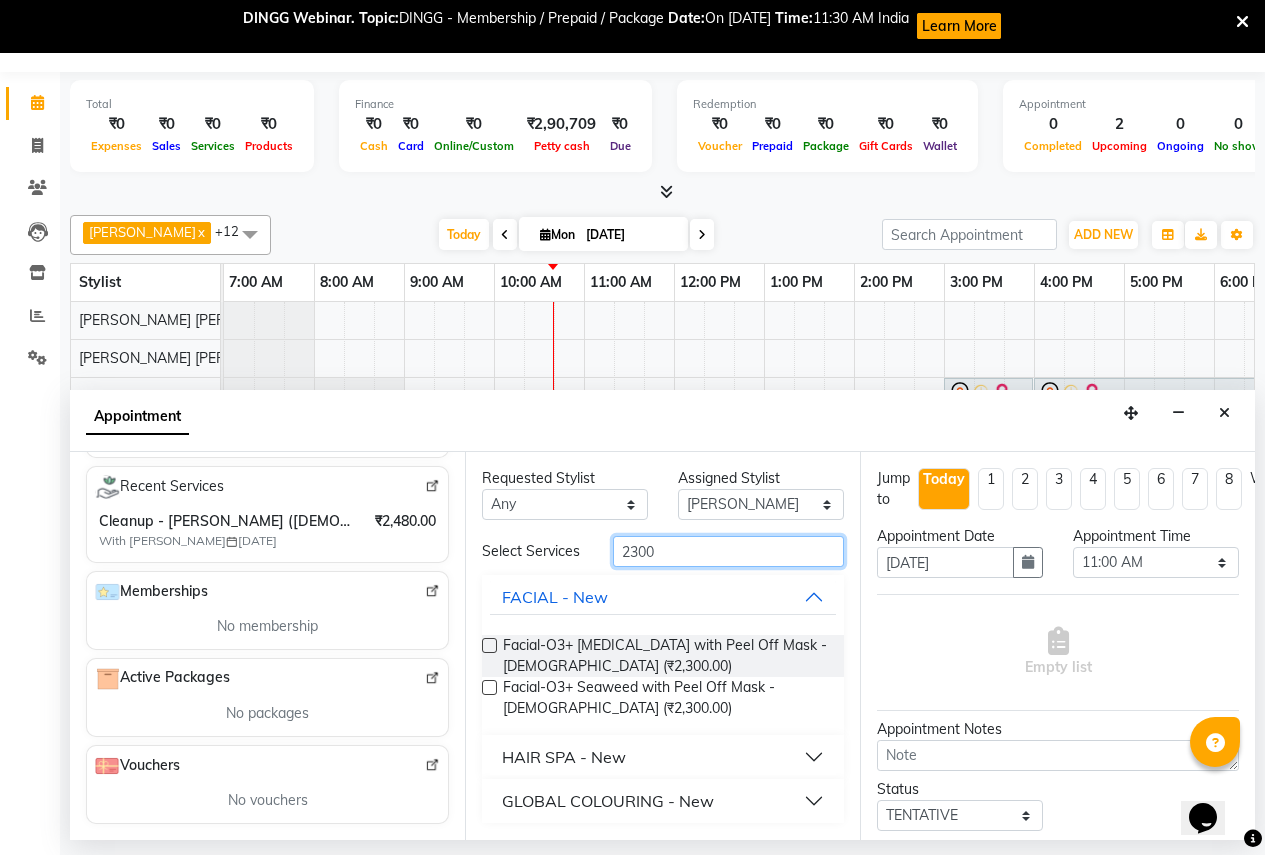 type on "2300" 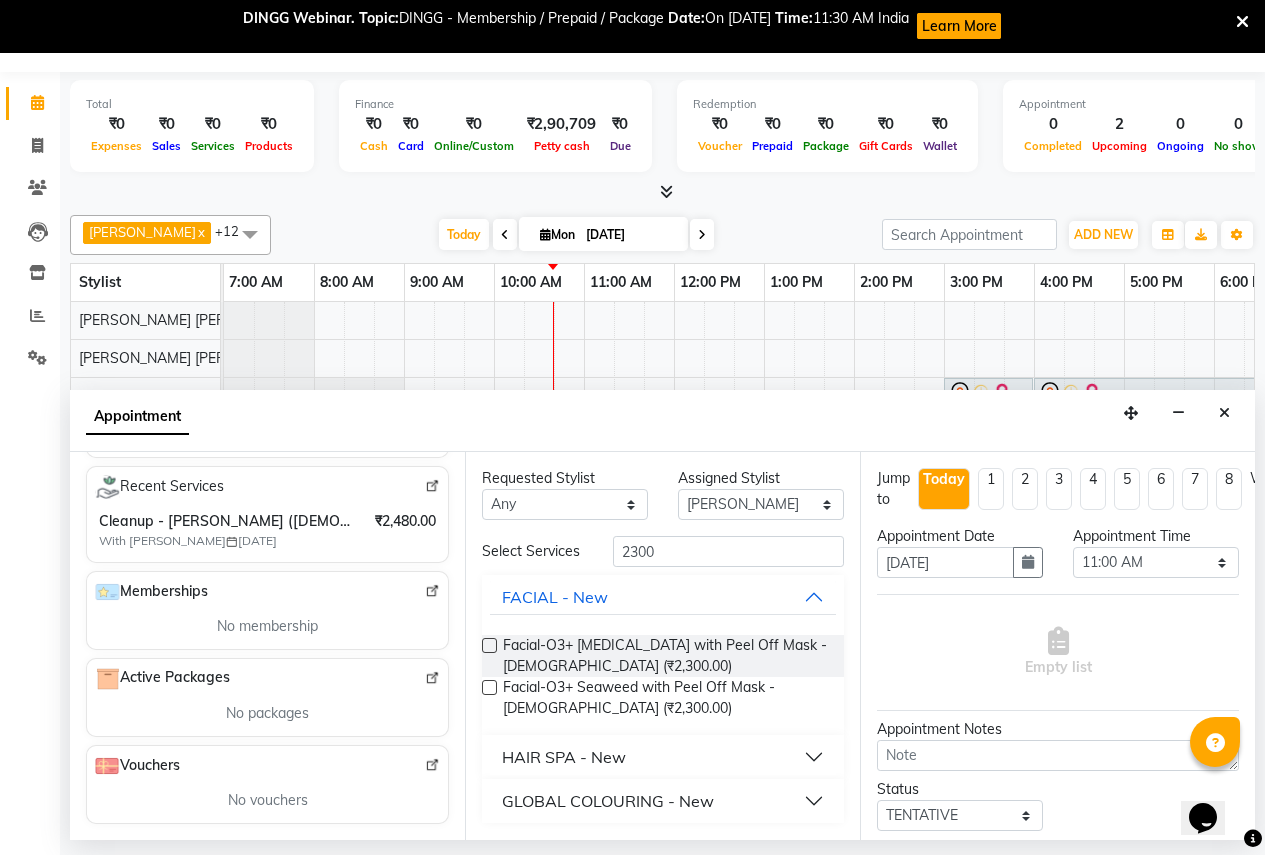 click on "Requested Stylist Any [PERSON_NAME] [PERSON_NAME] [PERSON_NAME] Ashwini [PERSON_NAME] Jyoti Rahul [PERSON_NAME] [MEDICAL_DATA] Maruti [PERSON_NAME] NSS [PERSON_NAME] [PERSON_NAME] [PERSON_NAME] TejashriTushar [PERSON_NAME] [PERSON_NAME] Assigned Stylist Select [PERSON_NAME] [PERSON_NAME] [PERSON_NAME] Ashwini [PERSON_NAME] Jyoti Rahul [PERSON_NAME] [MEDICAL_DATA] Maruti [PERSON_NAME] NSS Pratibha Paswan [PERSON_NAME] [PERSON_NAME] [PERSON_NAME] TejashriTushar [PERSON_NAME] [PERSON_NAME] Select Services 2300    FACIAL - New Facial-O3+ [MEDICAL_DATA] with Peel Off Mask - [DEMOGRAPHIC_DATA] (₹2,300.00) Facial-O3+ Seaweed with Peel Off Mask - [DEMOGRAPHIC_DATA] (₹2,300.00)    HAIR SPA - New    GLOBAL COLOURING - New" at bounding box center (662, 646) 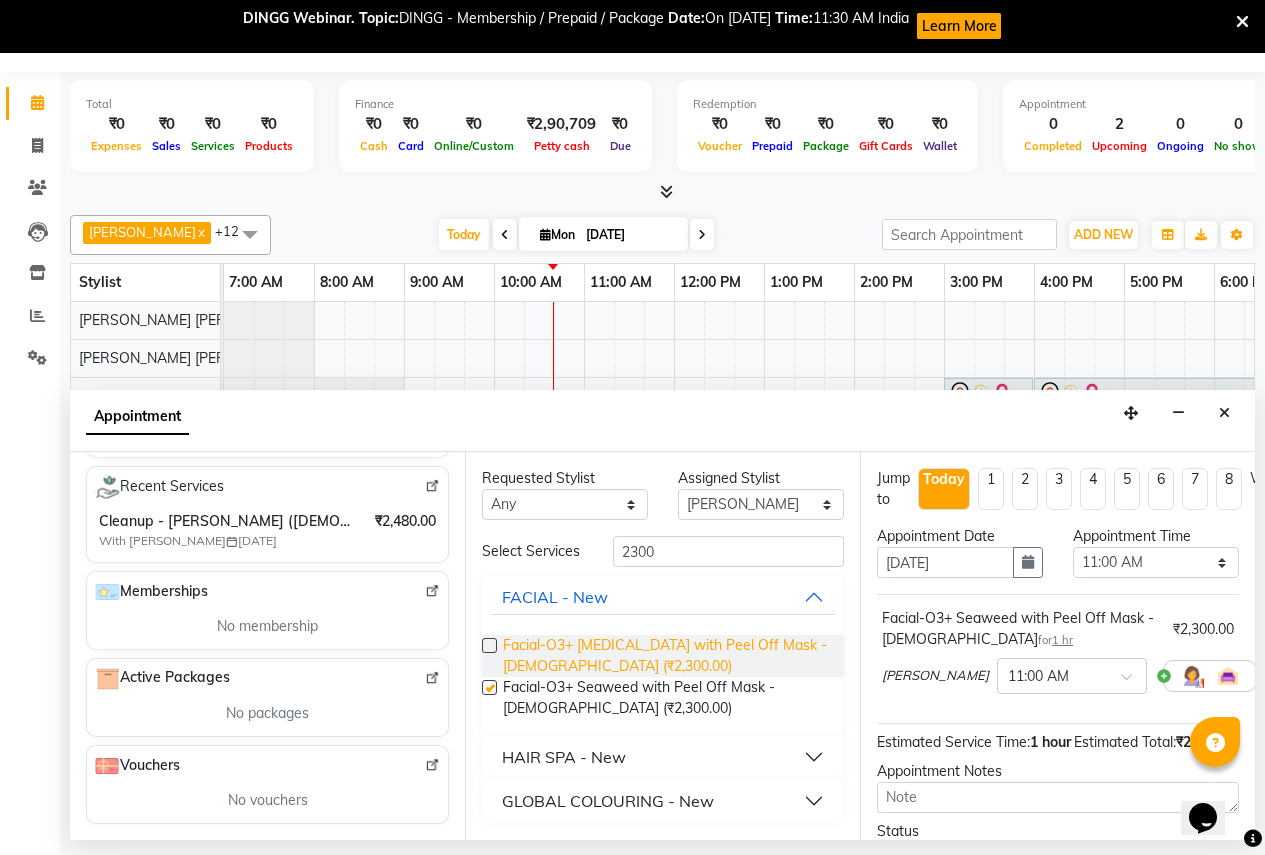 checkbox on "false" 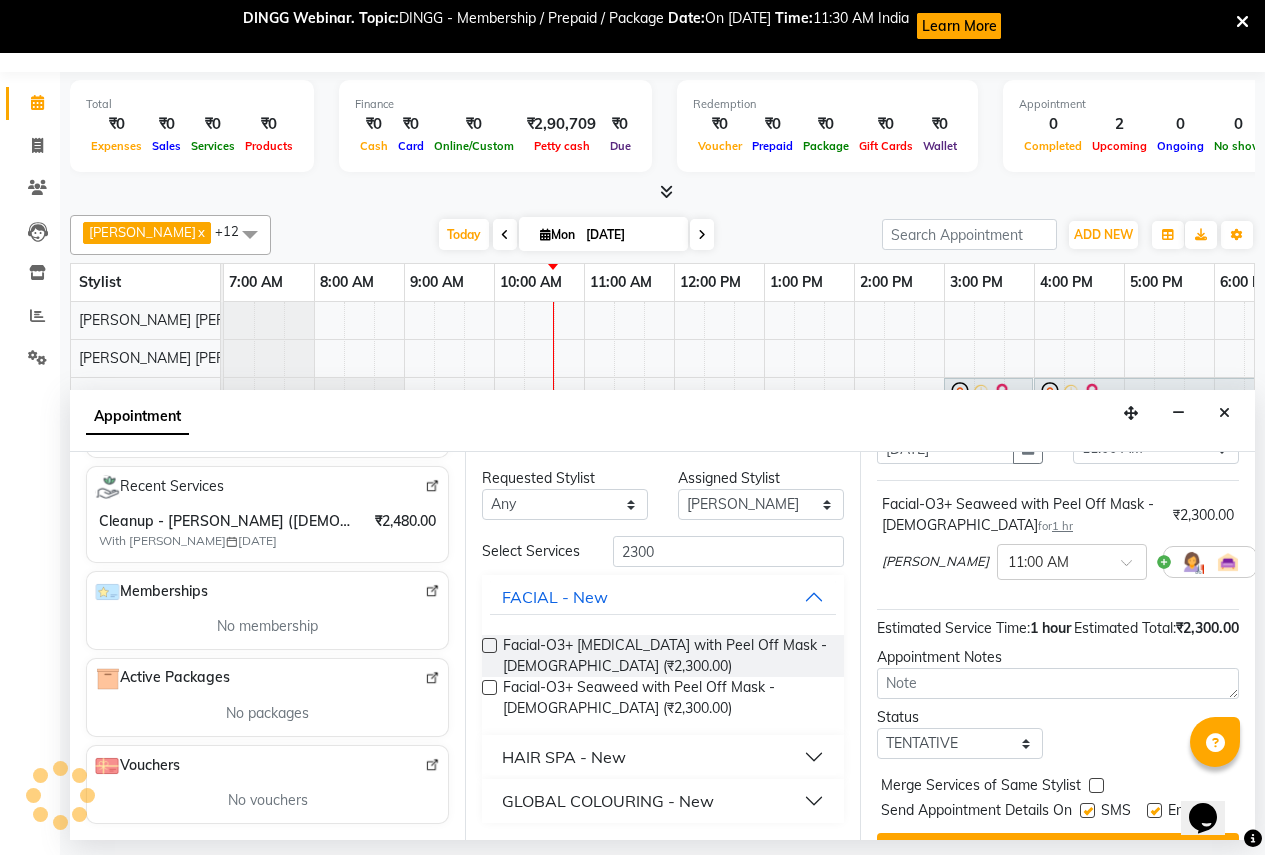 scroll, scrollTop: 218, scrollLeft: 0, axis: vertical 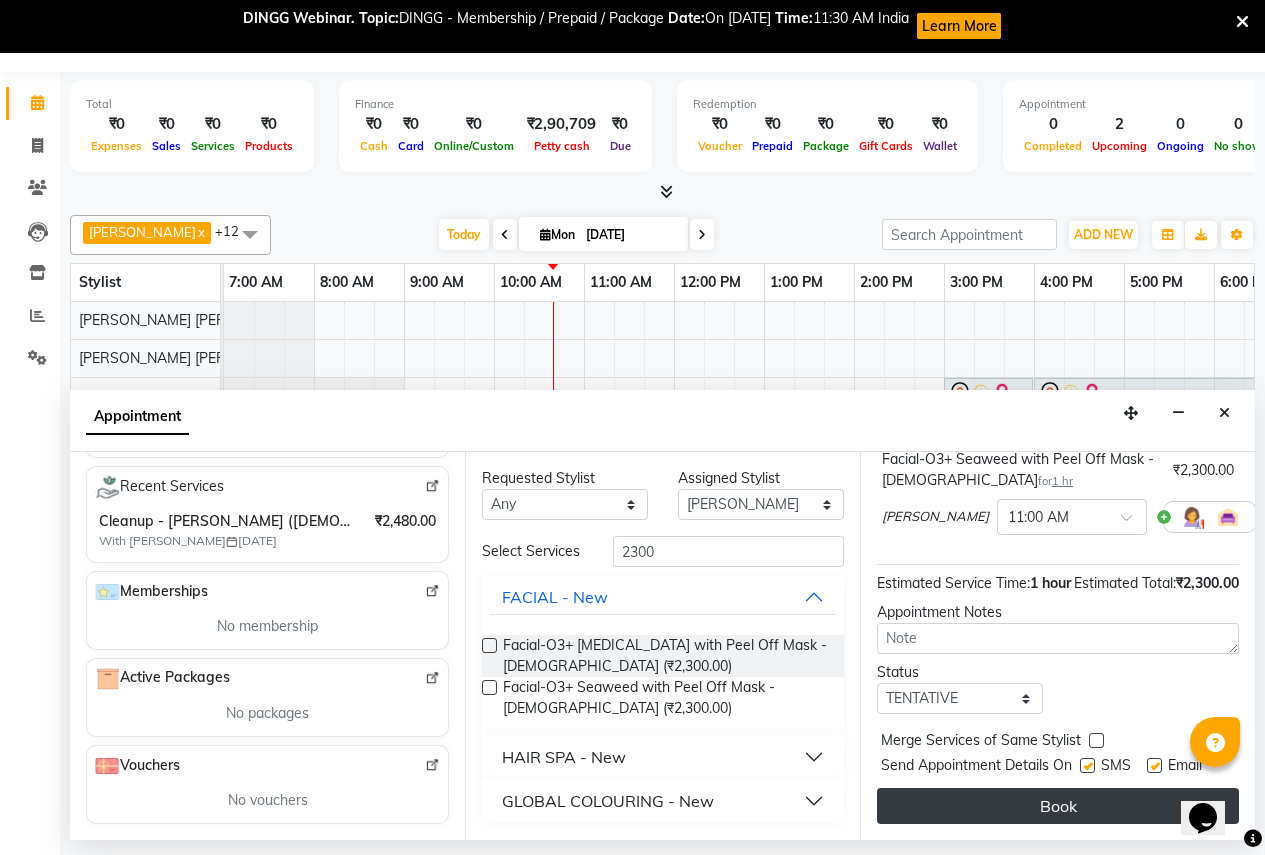 click on "Book" at bounding box center (1058, 806) 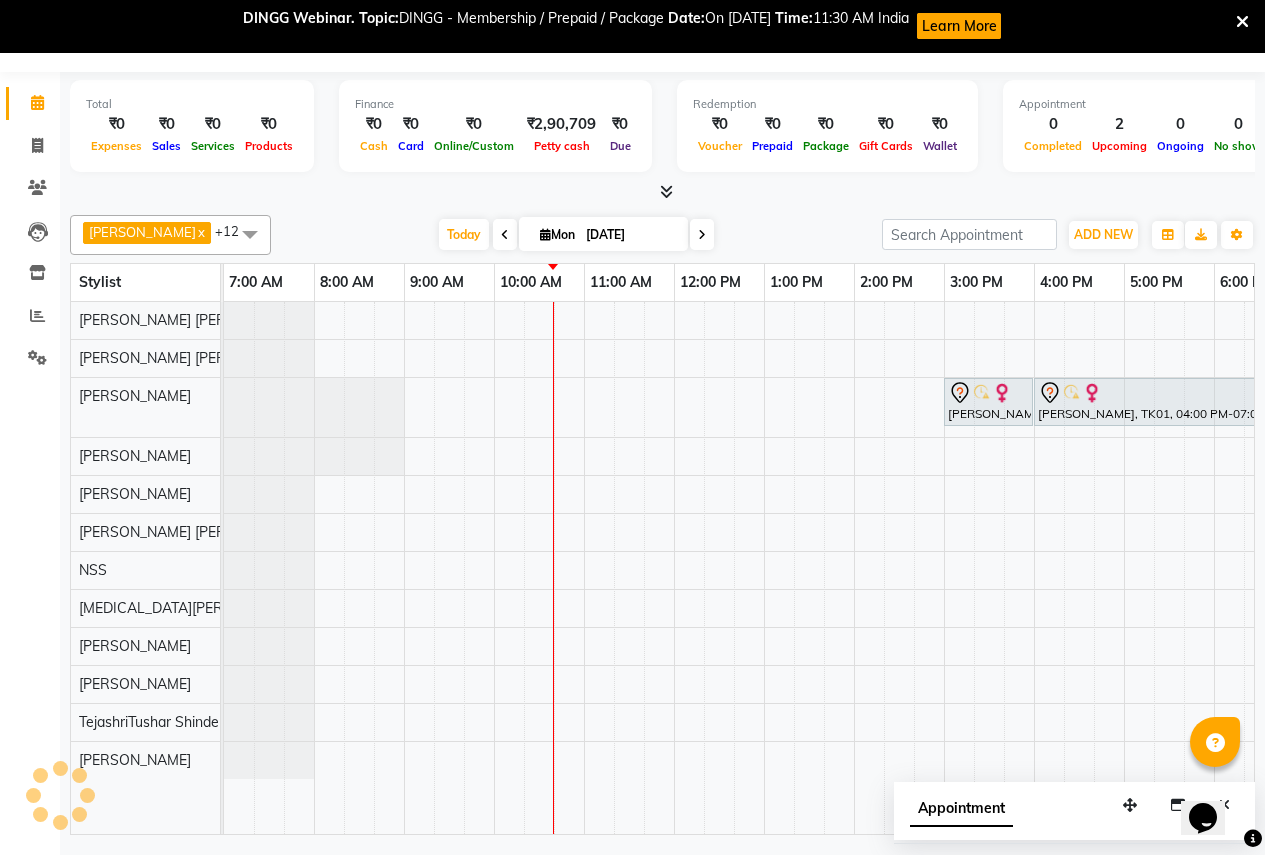 scroll, scrollTop: 0, scrollLeft: 0, axis: both 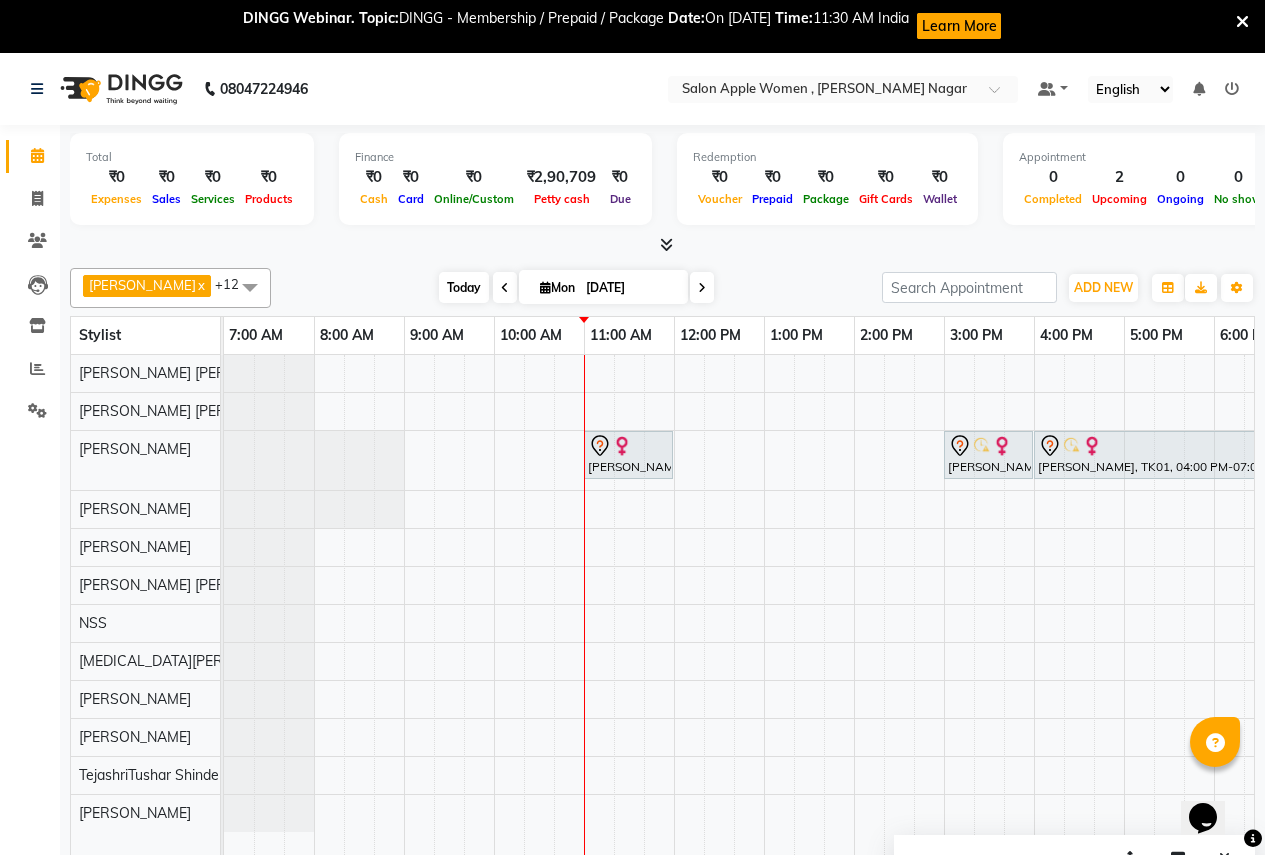 click on "Today" at bounding box center [464, 287] 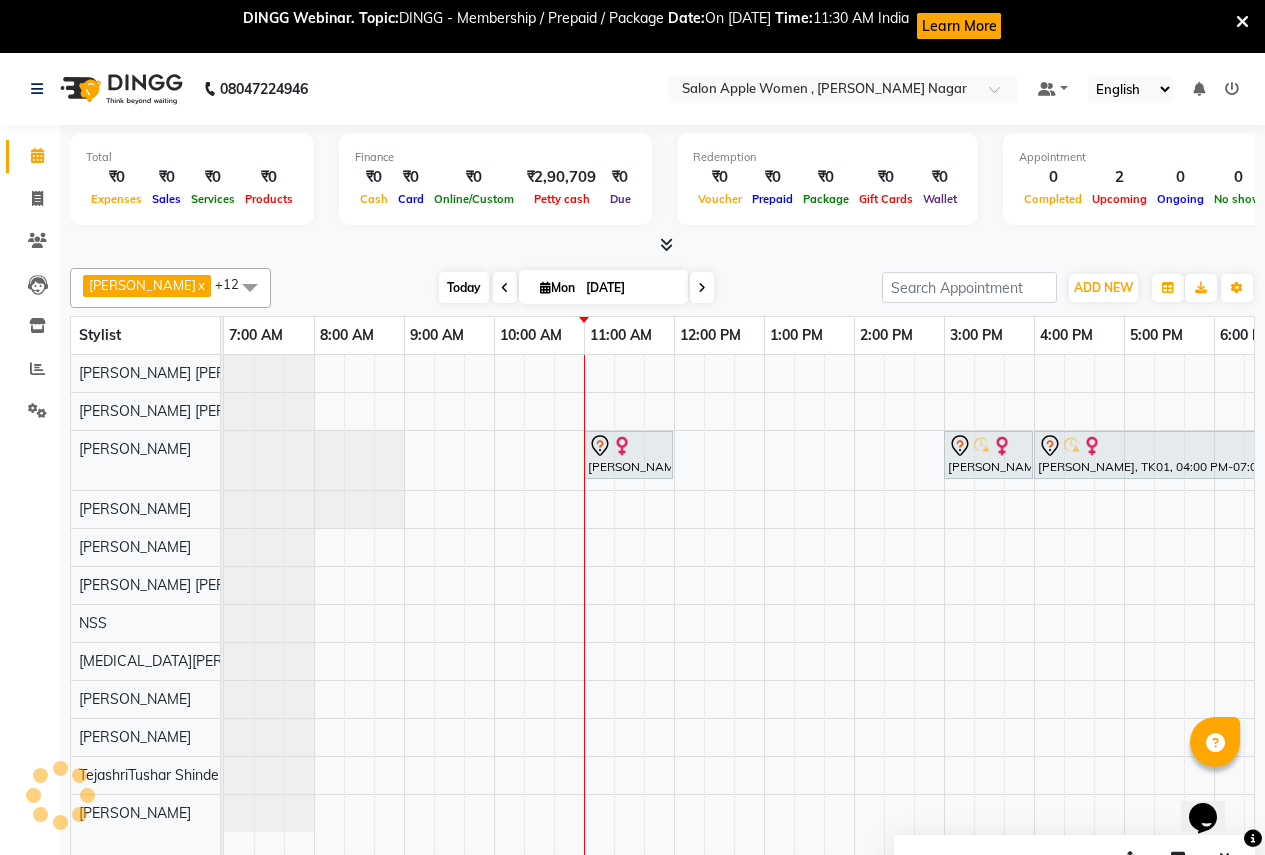 scroll, scrollTop: 0, scrollLeft: 361, axis: horizontal 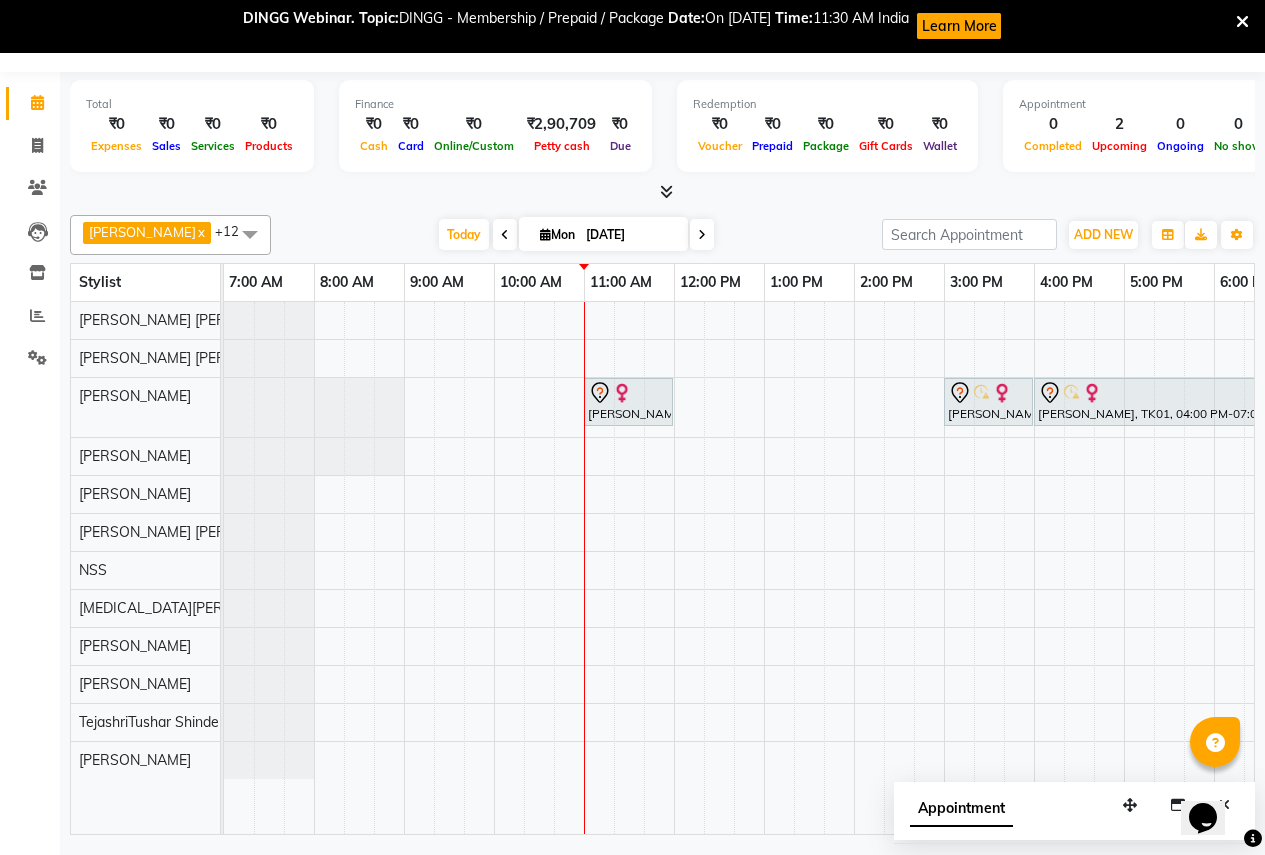 click at bounding box center (1242, 22) 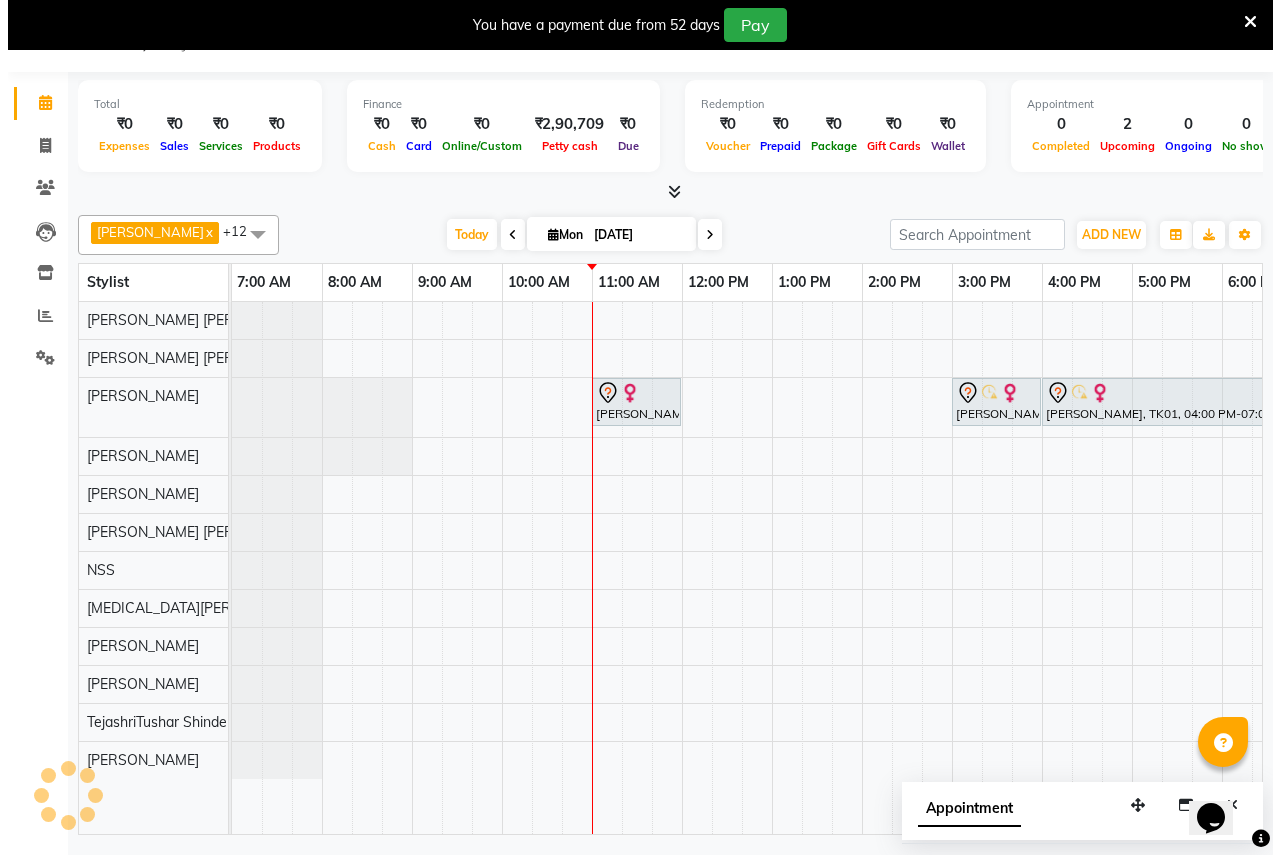 scroll, scrollTop: 0, scrollLeft: 0, axis: both 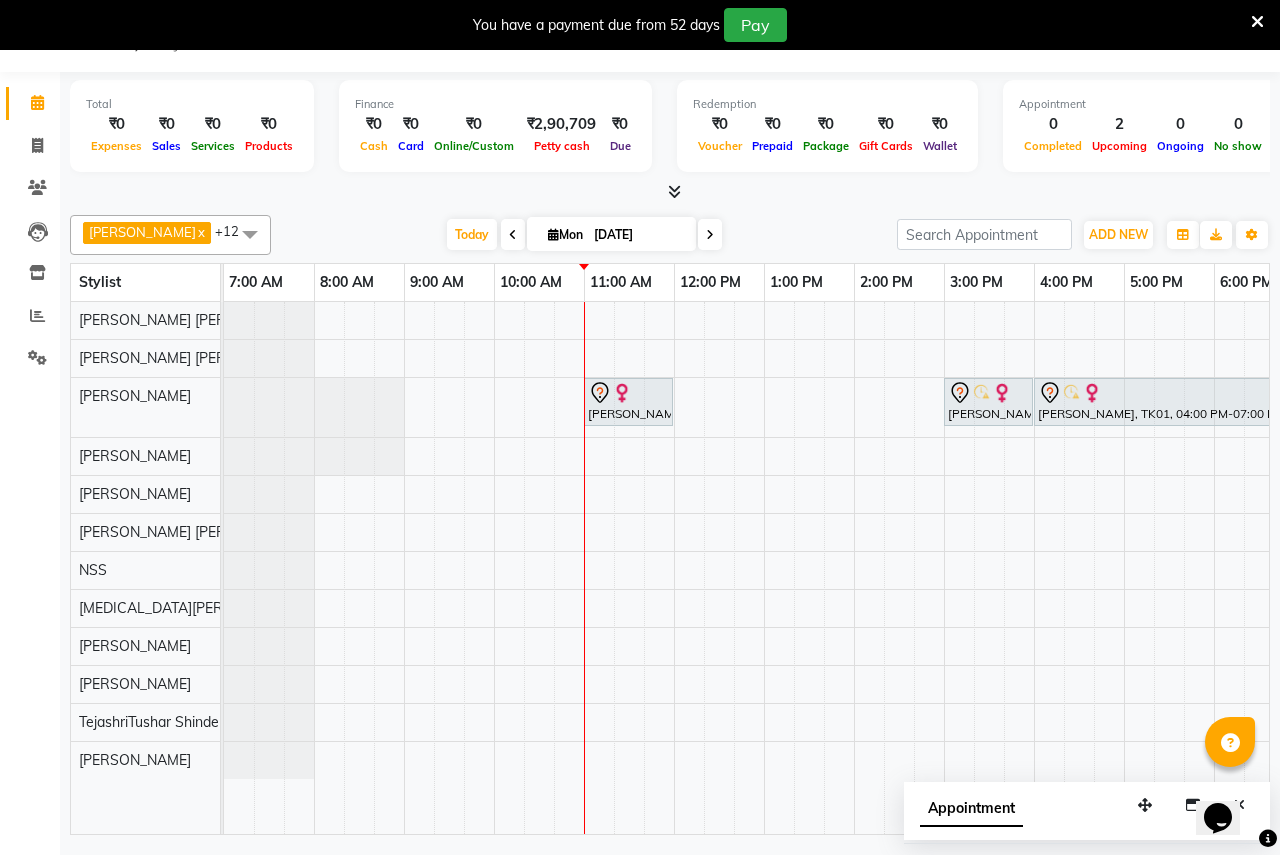 click at bounding box center [1257, 22] 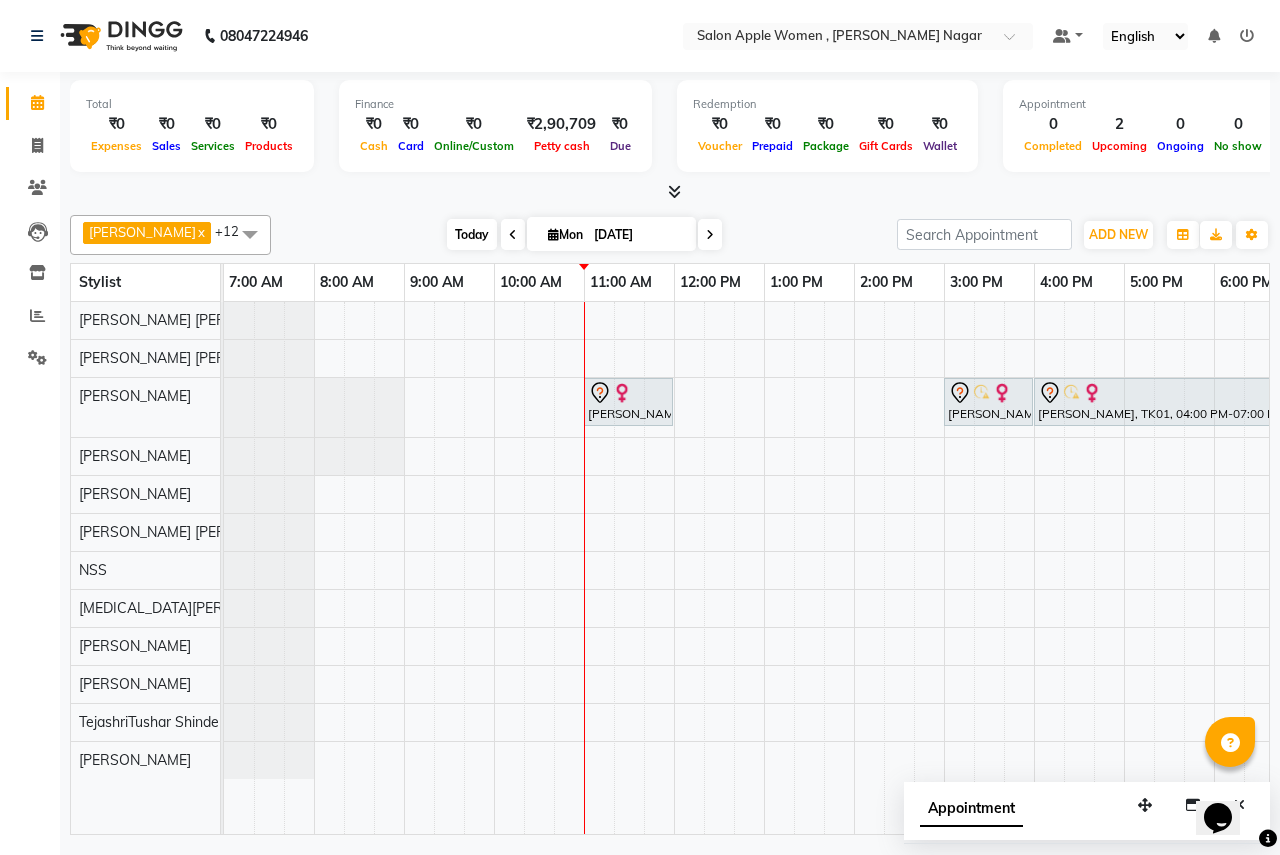 click on "Today" at bounding box center [472, 234] 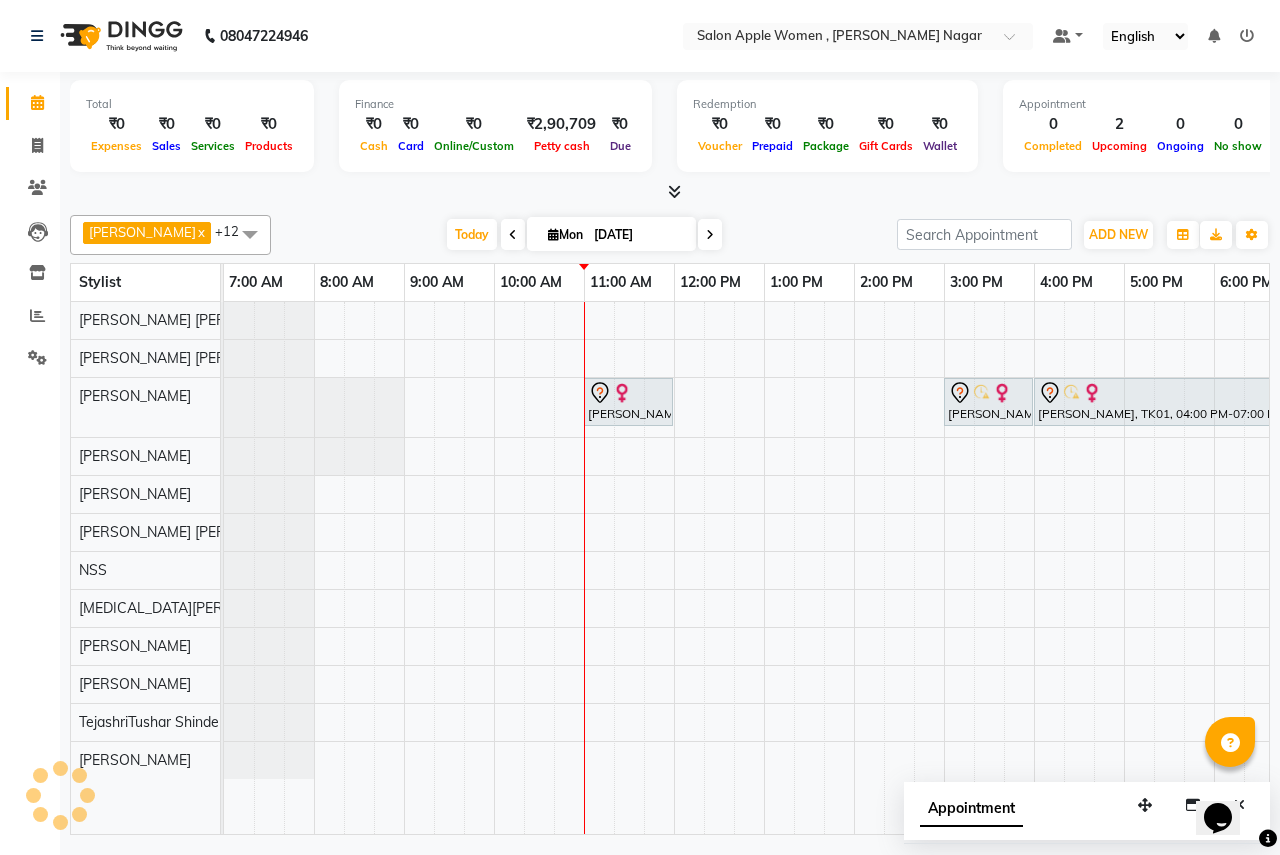 scroll, scrollTop: 0, scrollLeft: 361, axis: horizontal 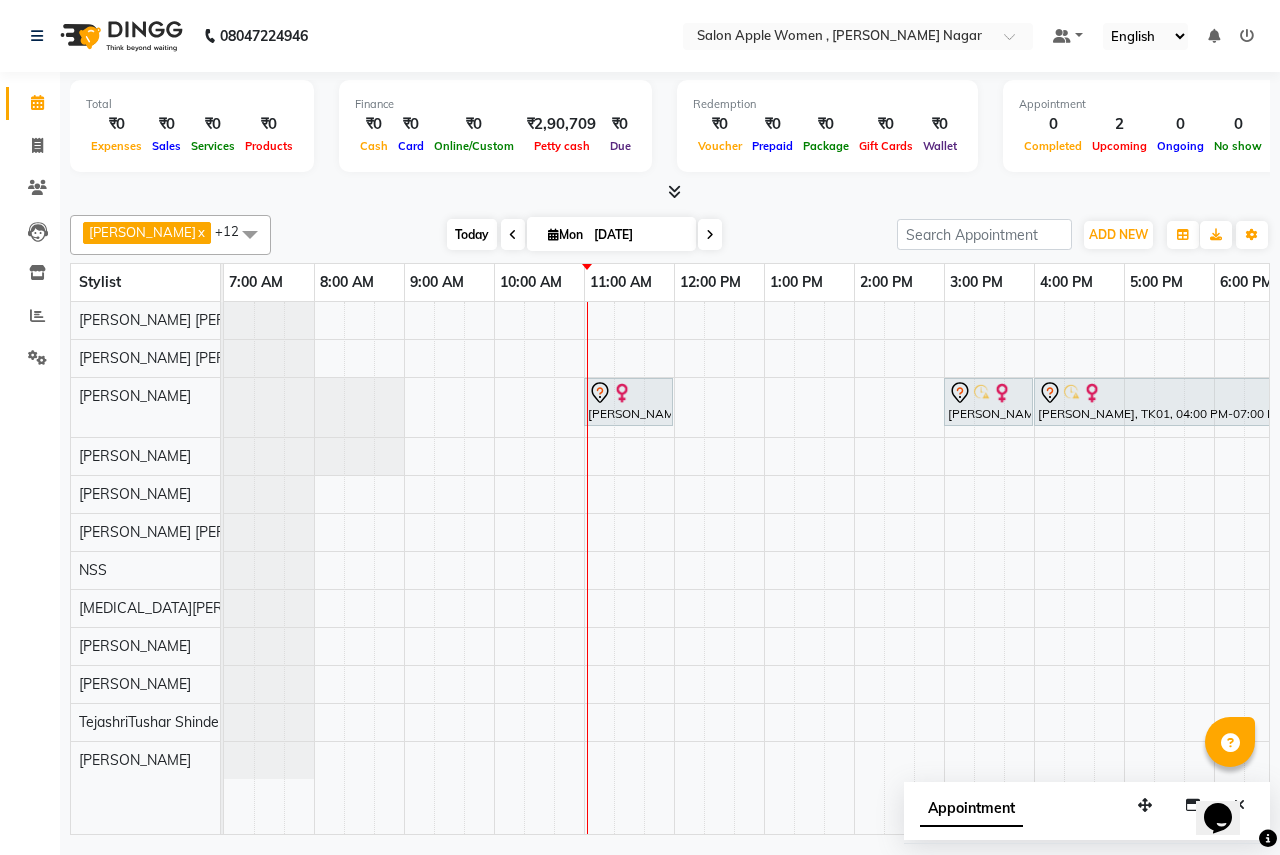 click on "Today" at bounding box center [472, 234] 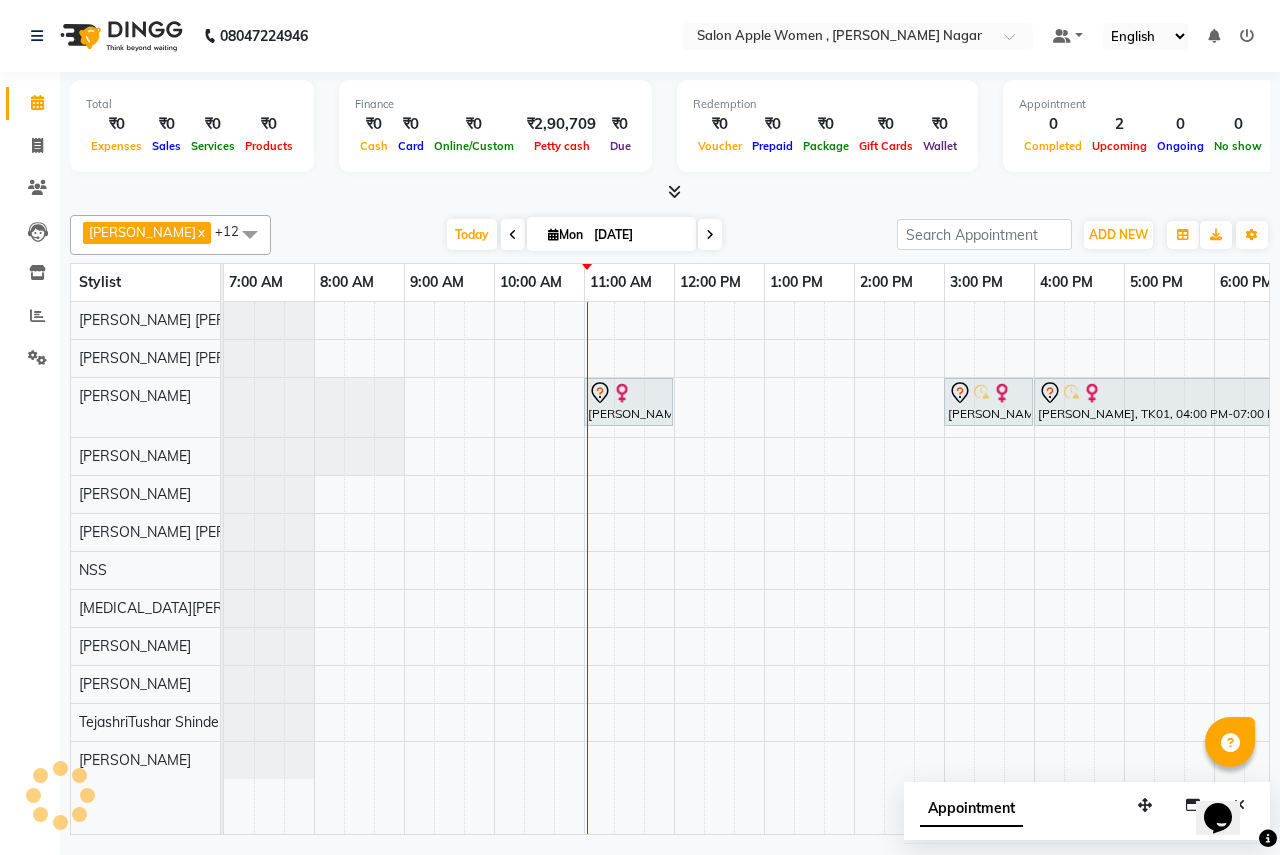 scroll, scrollTop: 0, scrollLeft: 361, axis: horizontal 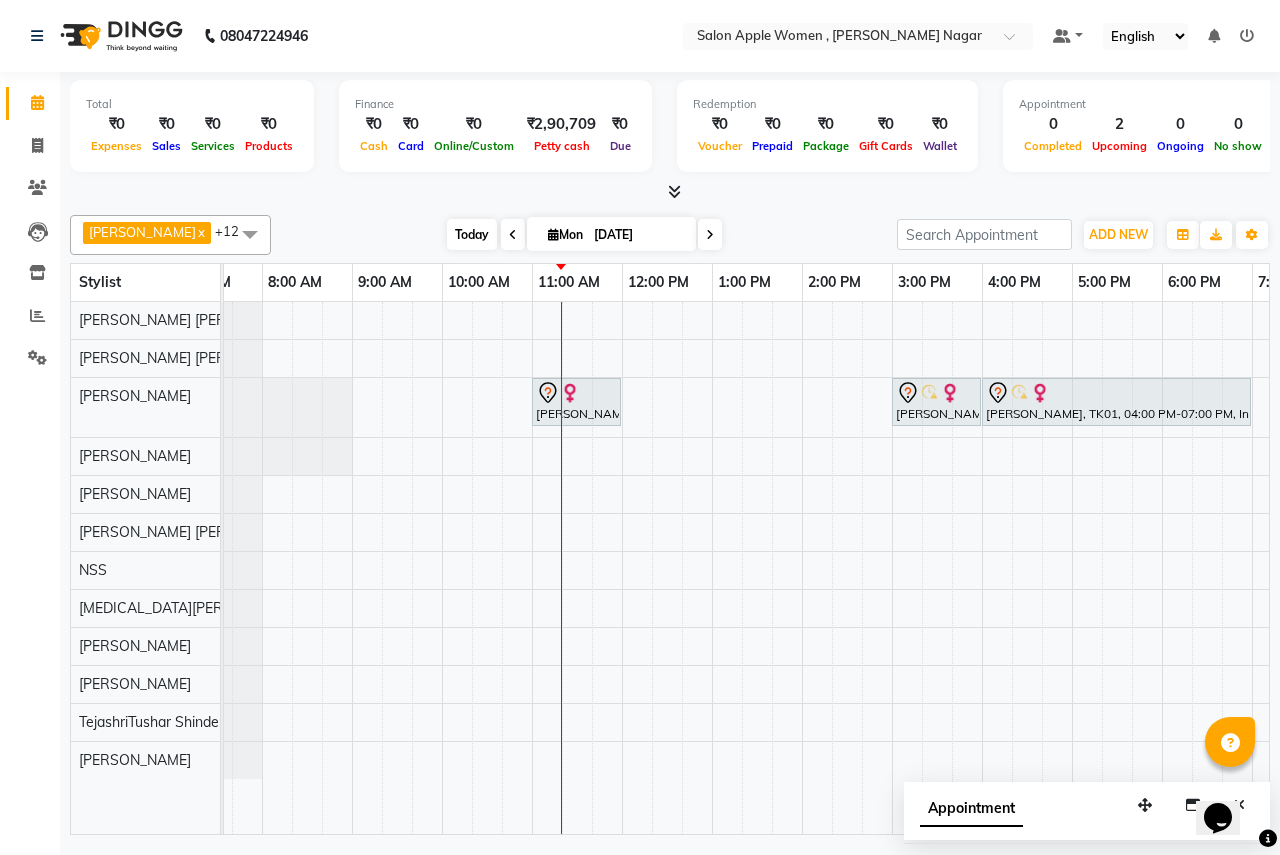 click on "Today" at bounding box center (472, 234) 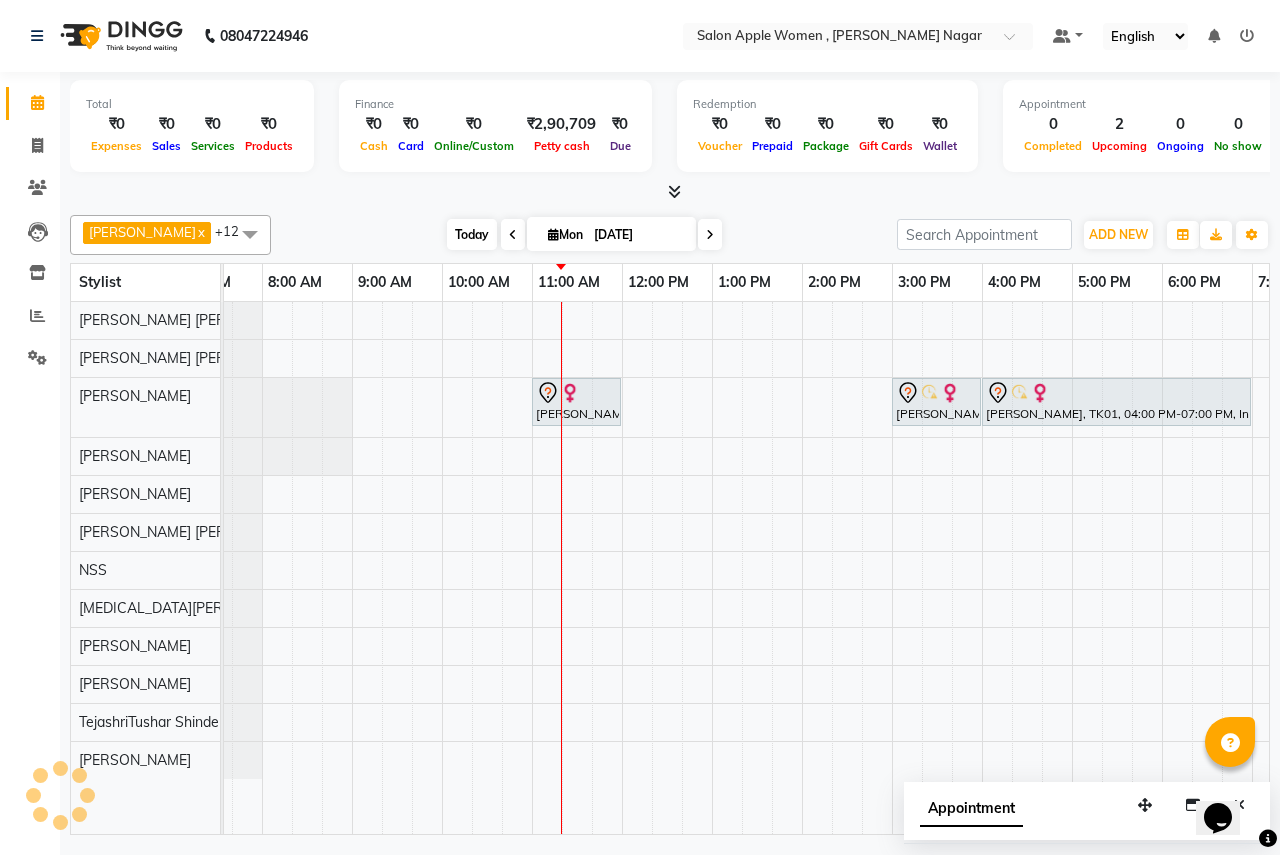 scroll, scrollTop: 0, scrollLeft: 0, axis: both 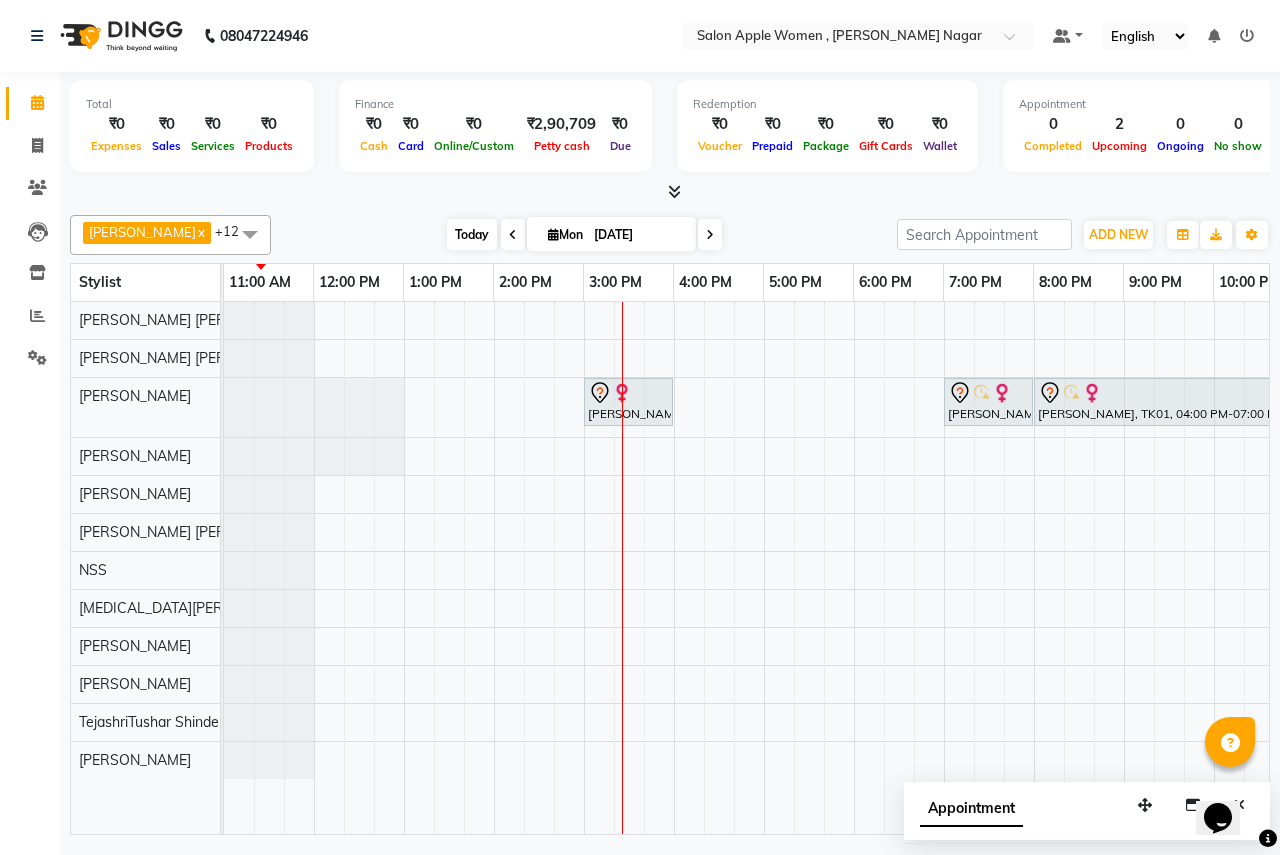 click on "Today" at bounding box center (472, 234) 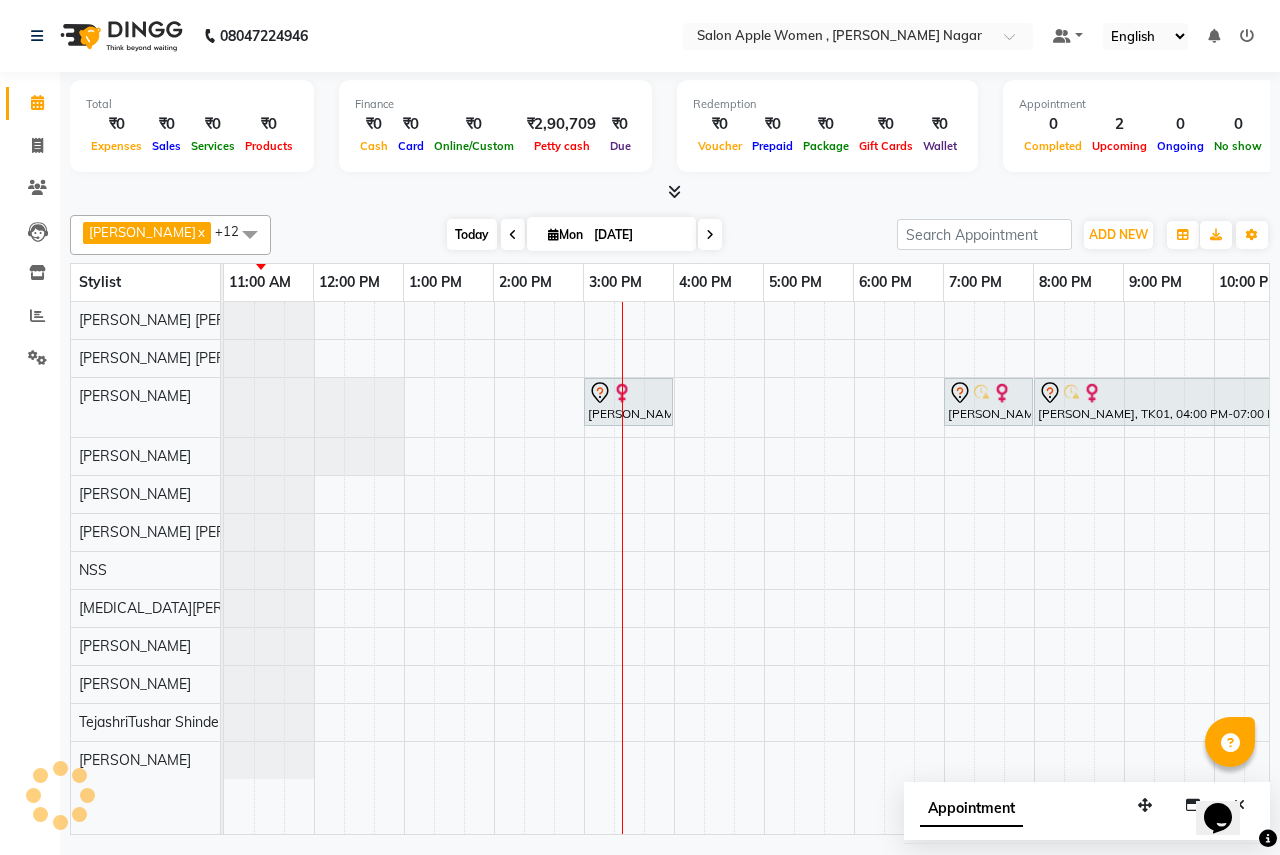scroll, scrollTop: 0, scrollLeft: 361, axis: horizontal 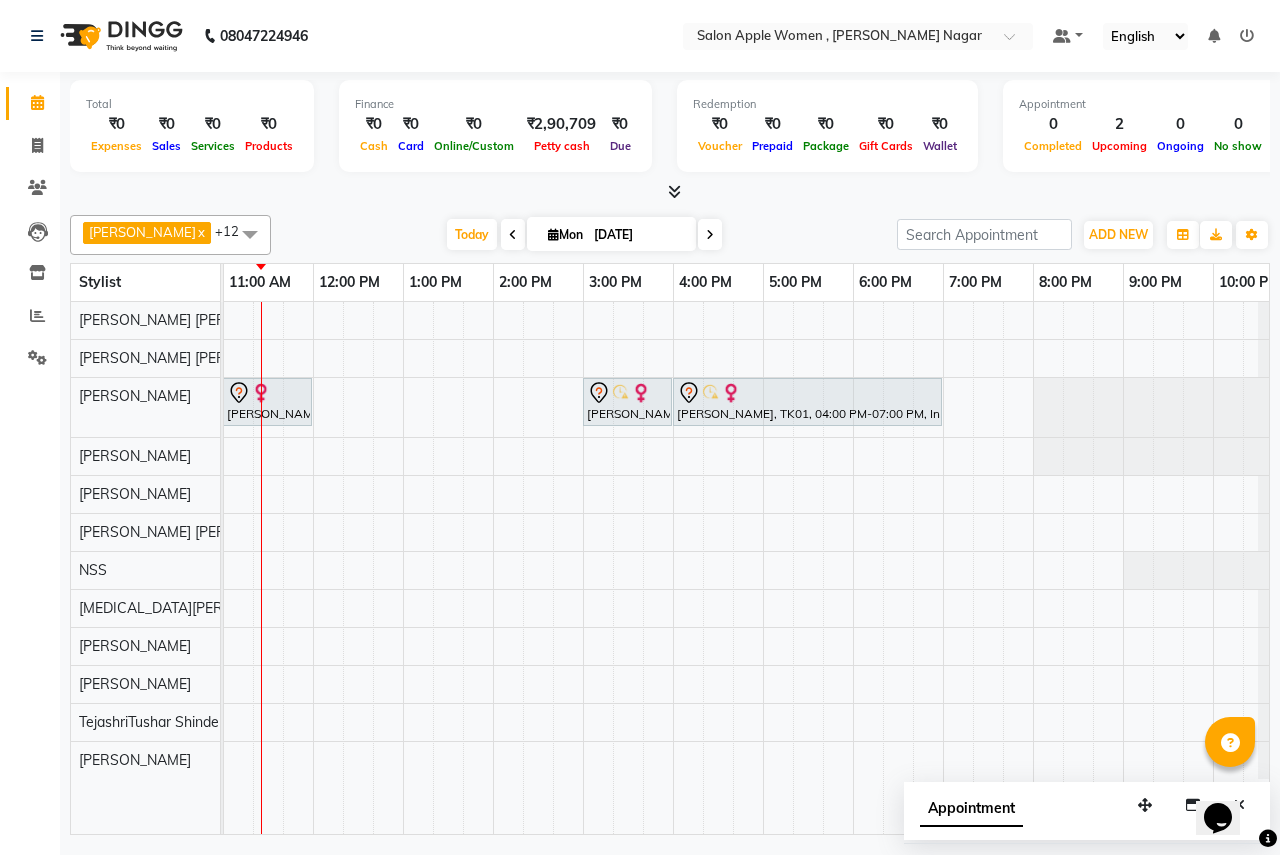 drag, startPoint x: 500, startPoint y: 821, endPoint x: 0, endPoint y: 776, distance: 502.0209 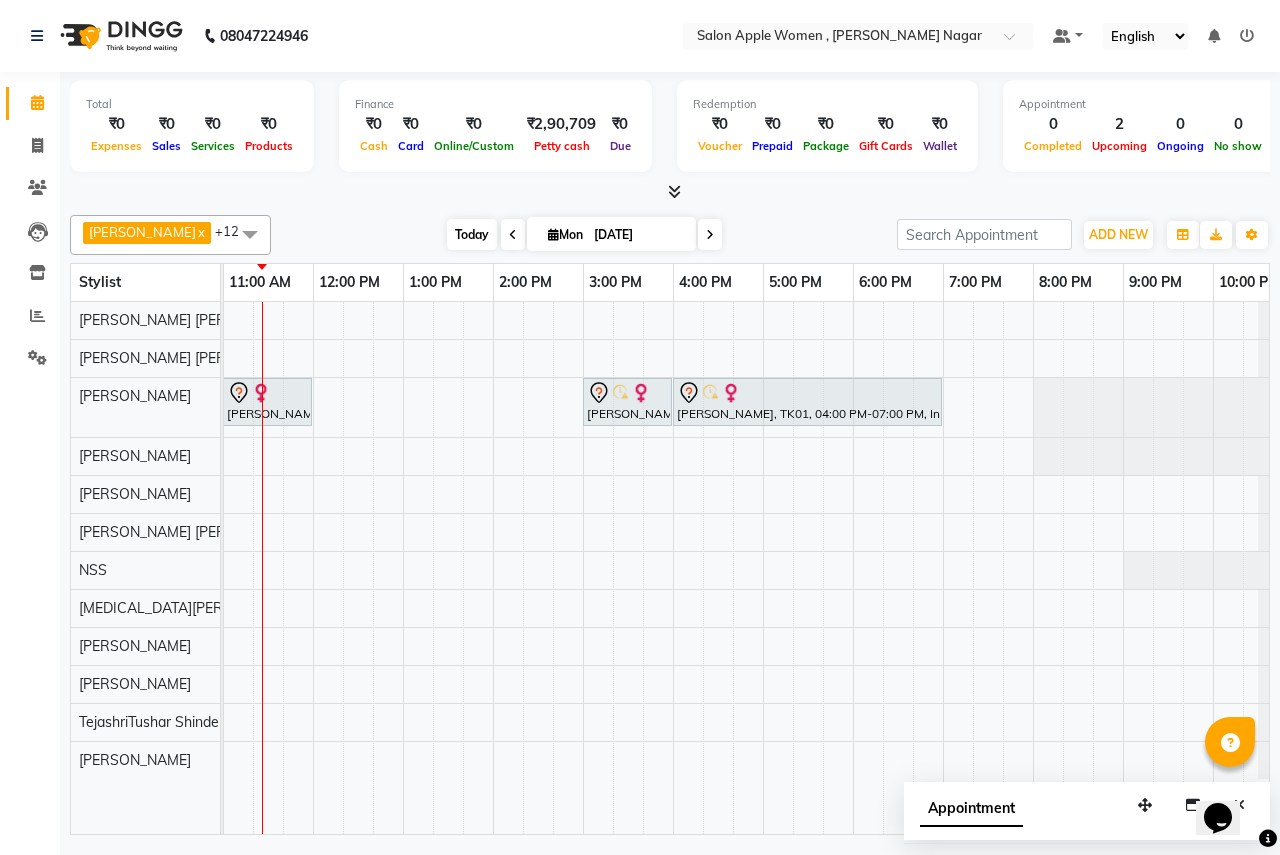 click on "Today" at bounding box center (472, 234) 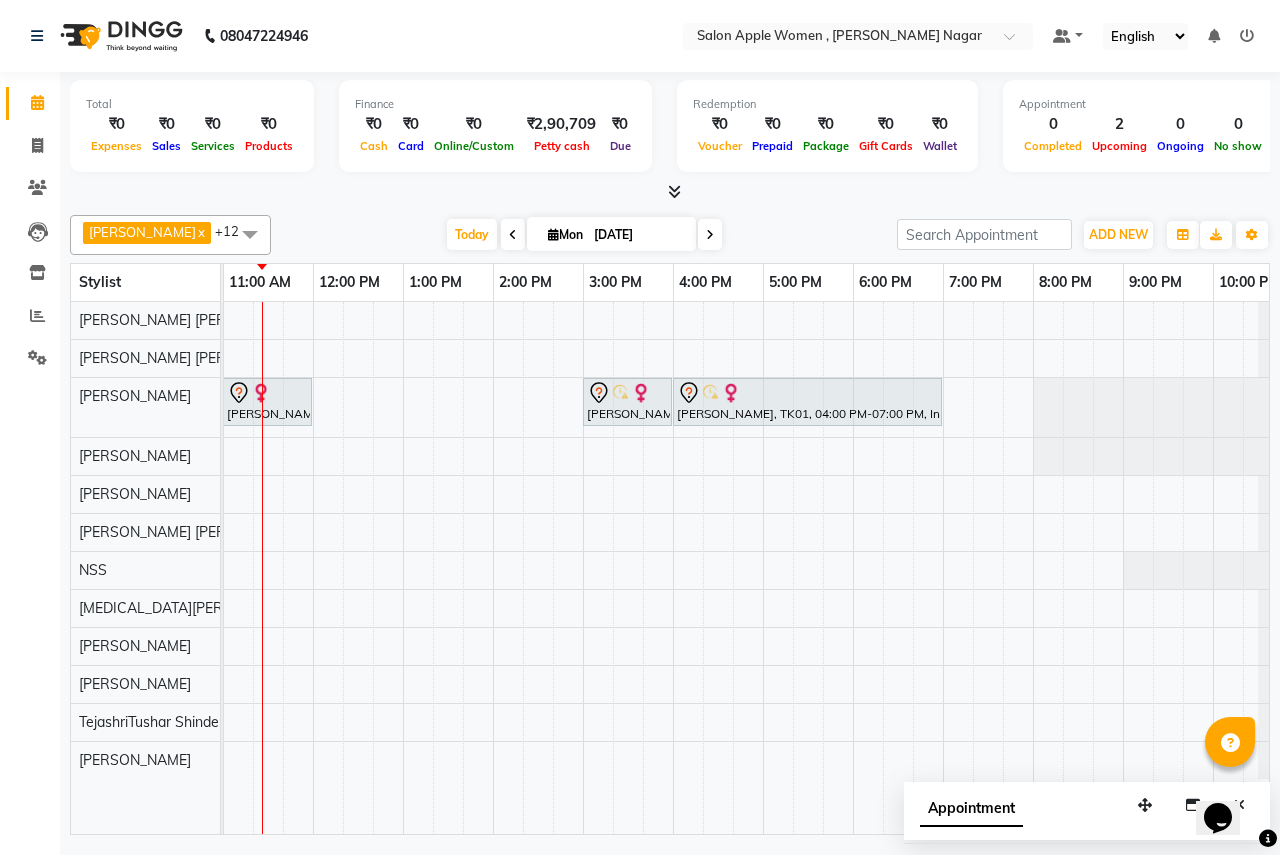 scroll, scrollTop: 0, scrollLeft: 0, axis: both 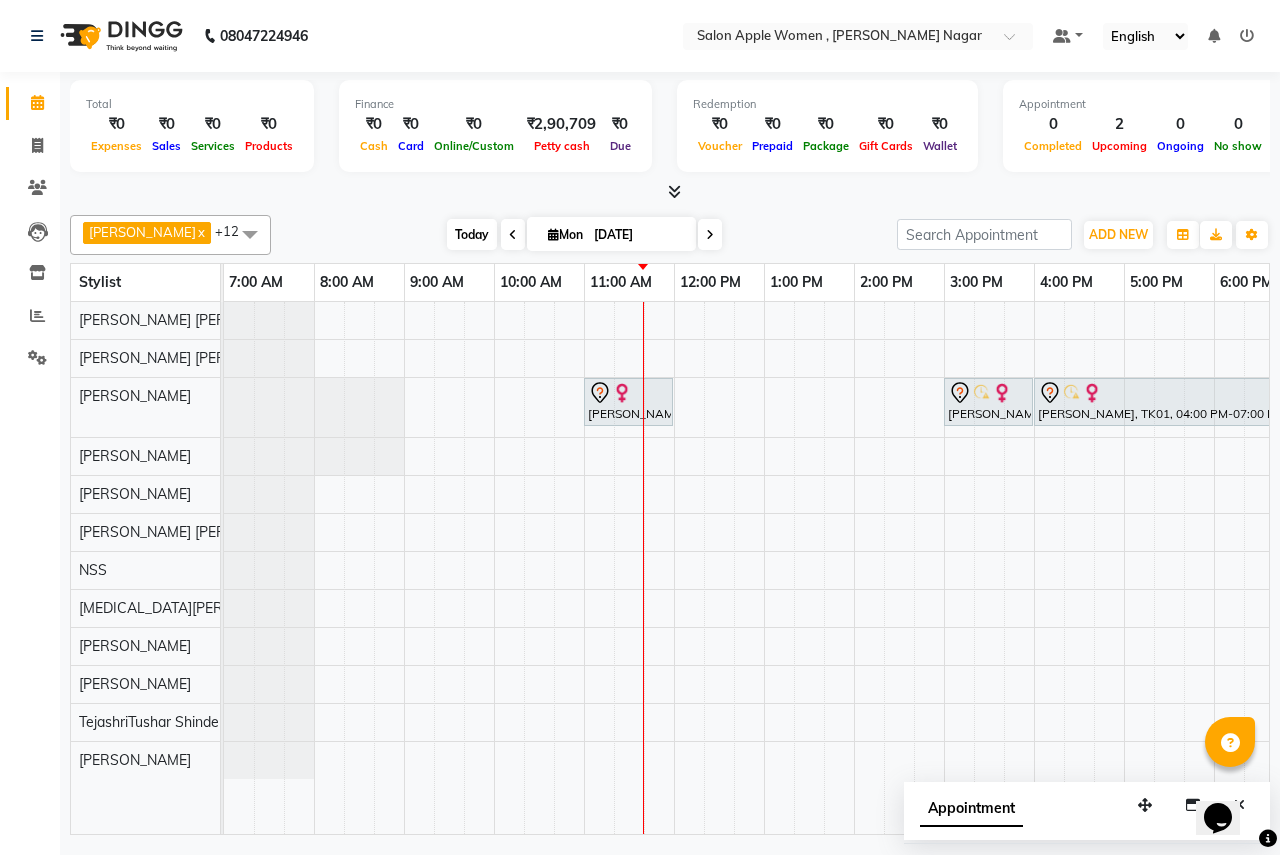 click on "Today" at bounding box center [472, 234] 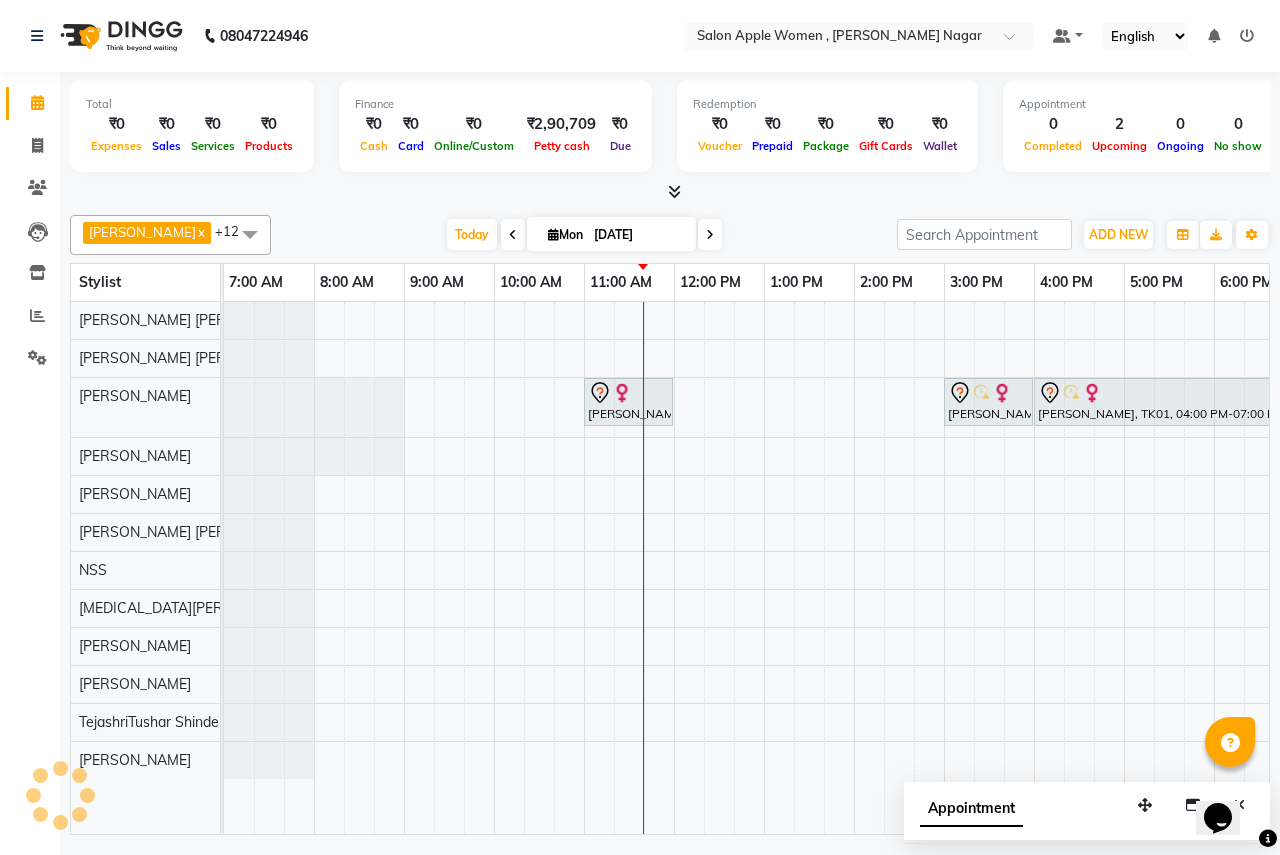 scroll, scrollTop: 0, scrollLeft: 361, axis: horizontal 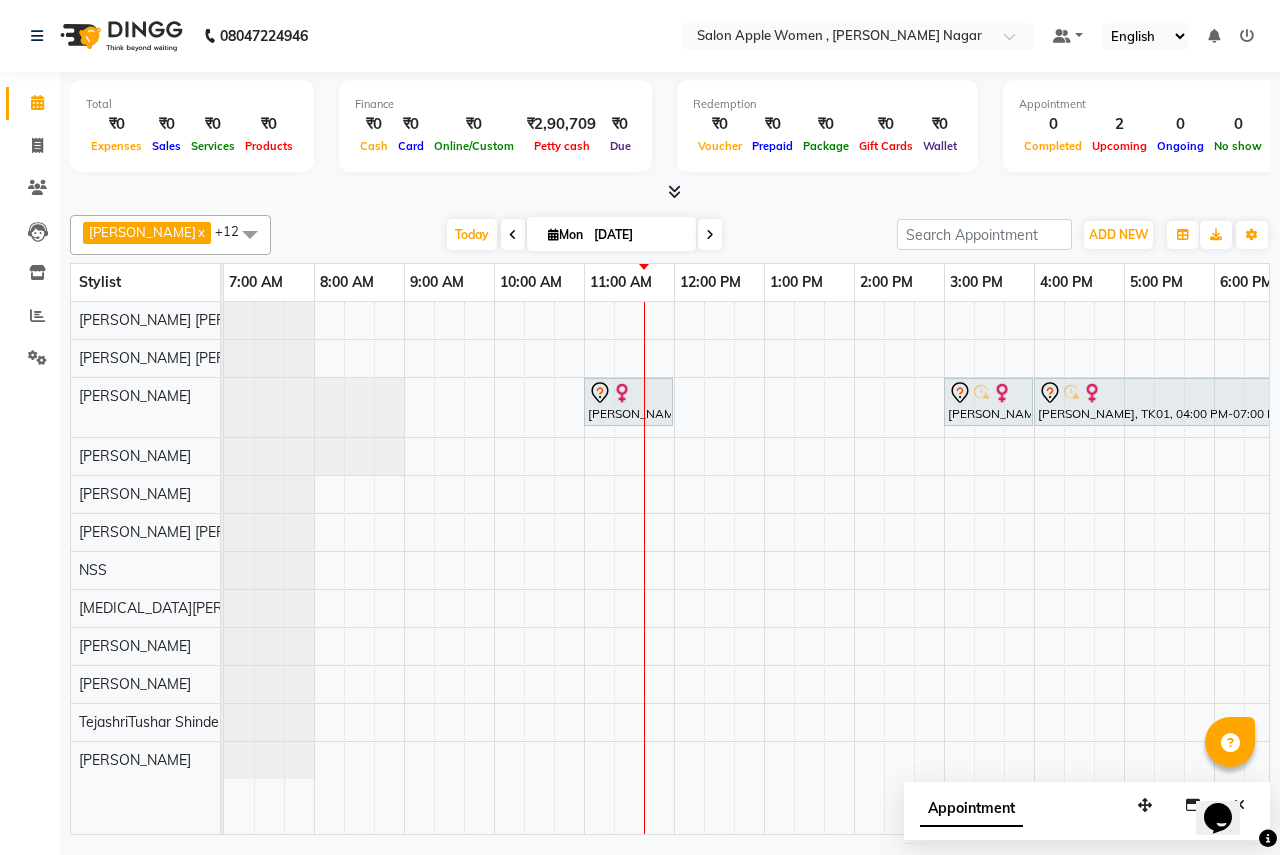 click on "[DATE]  [DATE]" at bounding box center (584, 235) 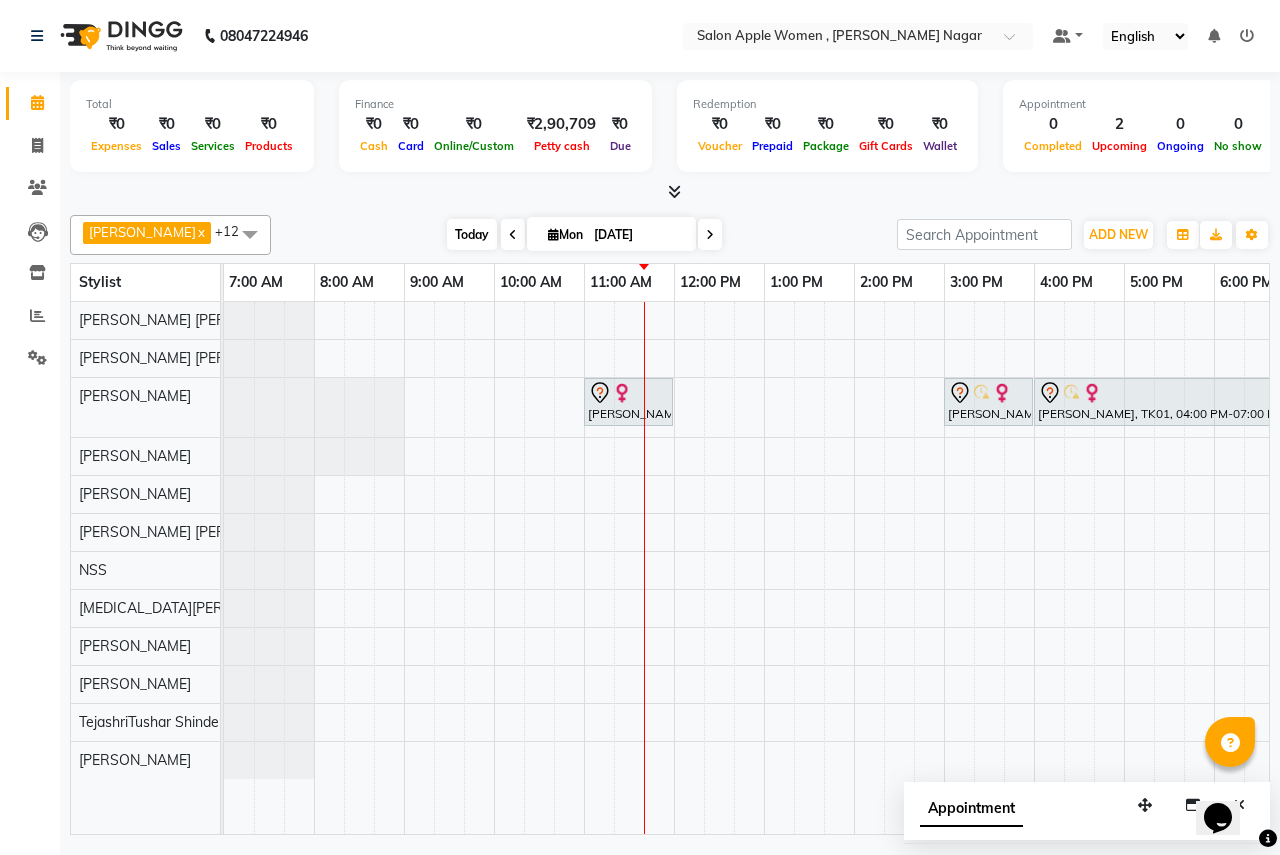 click on "Today" at bounding box center [472, 234] 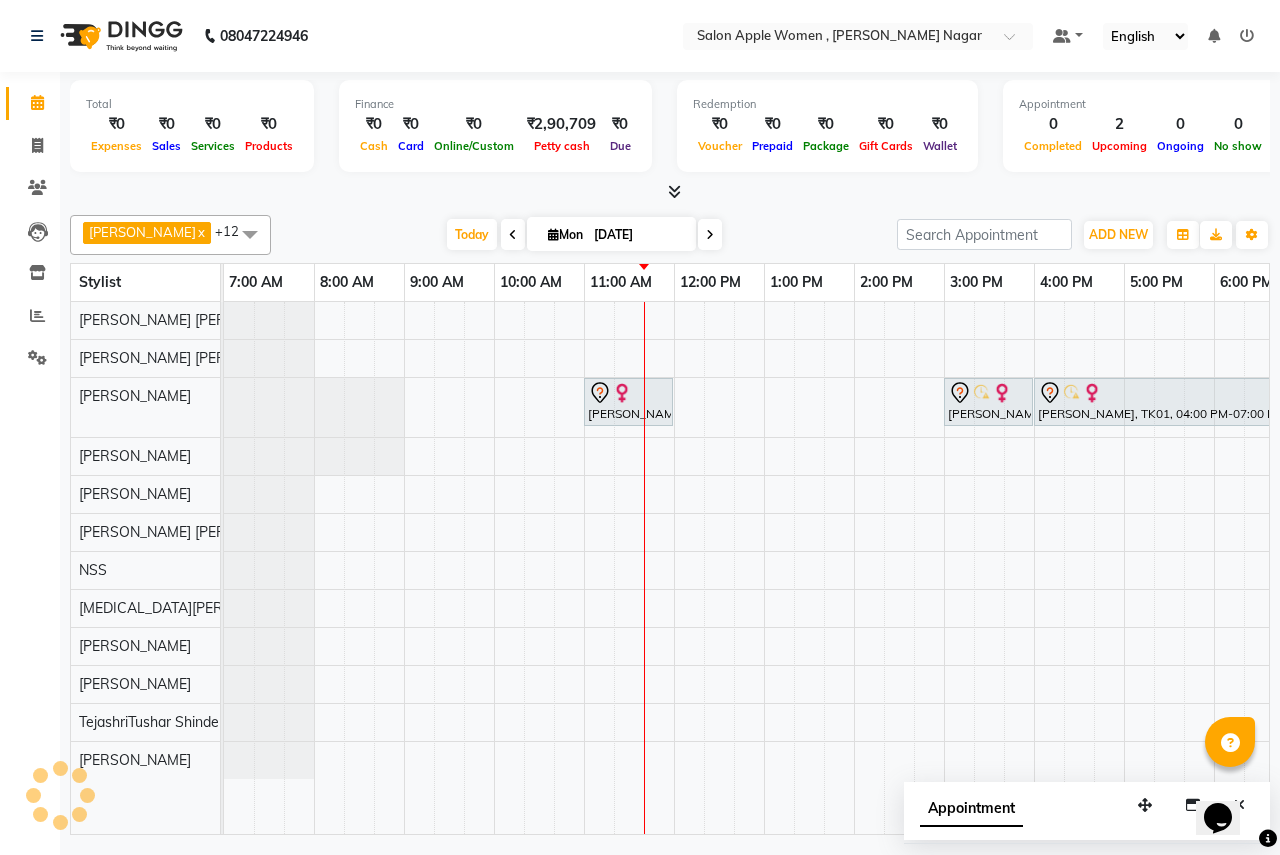 scroll, scrollTop: 0, scrollLeft: 361, axis: horizontal 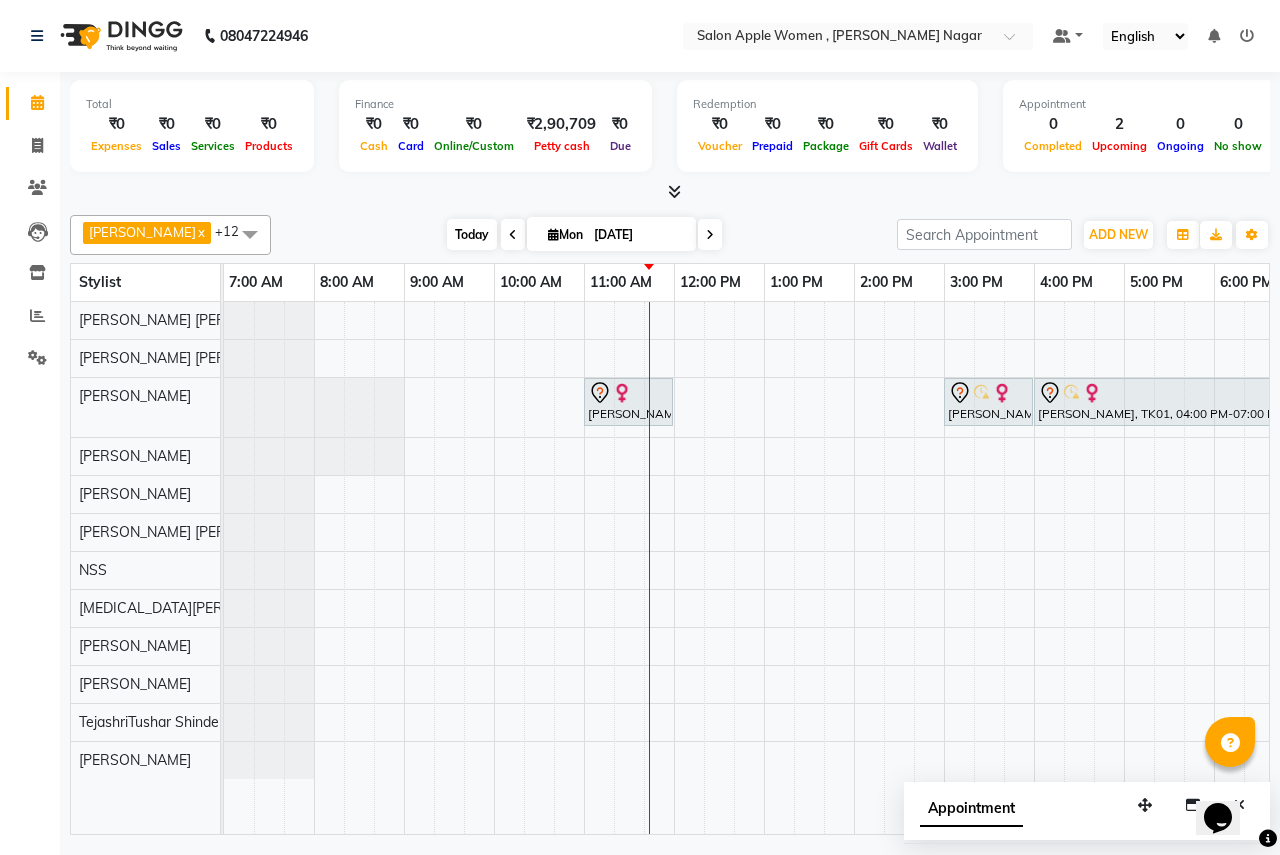 click on "Today" at bounding box center (472, 234) 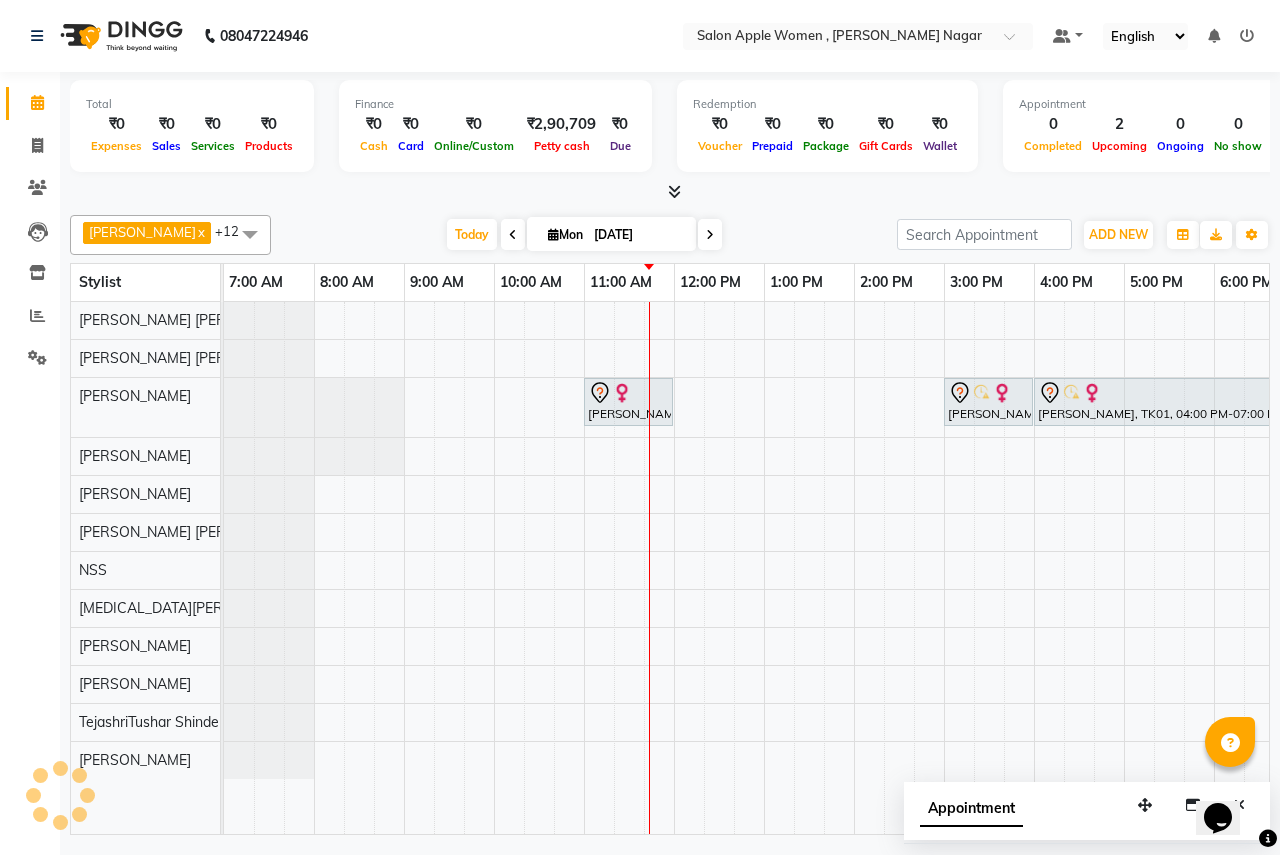 scroll, scrollTop: 0, scrollLeft: 361, axis: horizontal 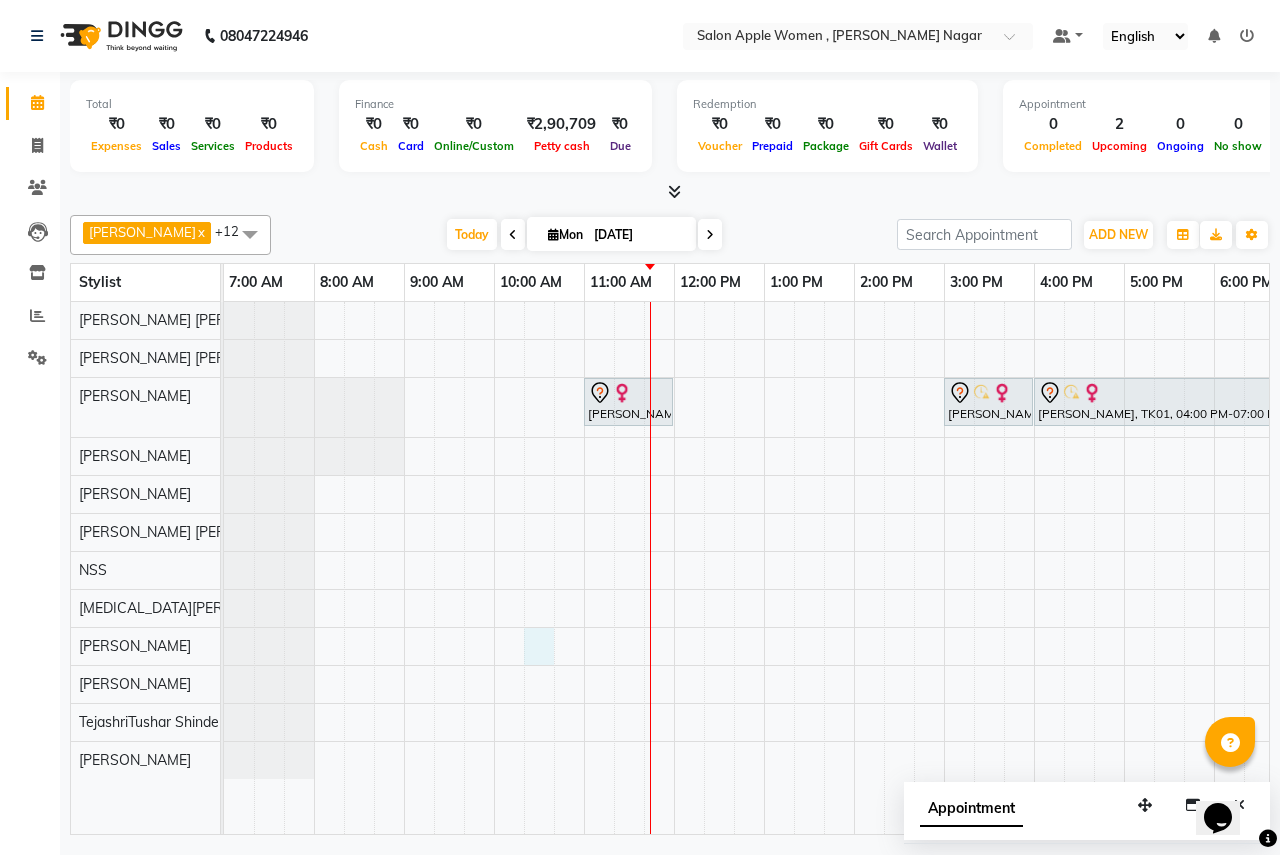 click on "[PERSON_NAME], TK02, 11:00 AM-12:00 PM, Facial-O3+ Seaweed with Peel Off Mask - [DEMOGRAPHIC_DATA]             [PERSON_NAME], TK01, 03:00 PM-04:00 PM, Hair Cut - [DEMOGRAPHIC_DATA]             [PERSON_NAME], TK01, 04:00 PM-07:00 PM, In House Packages - [DEMOGRAPHIC_DATA] beauty package 3500" at bounding box center [944, 568] 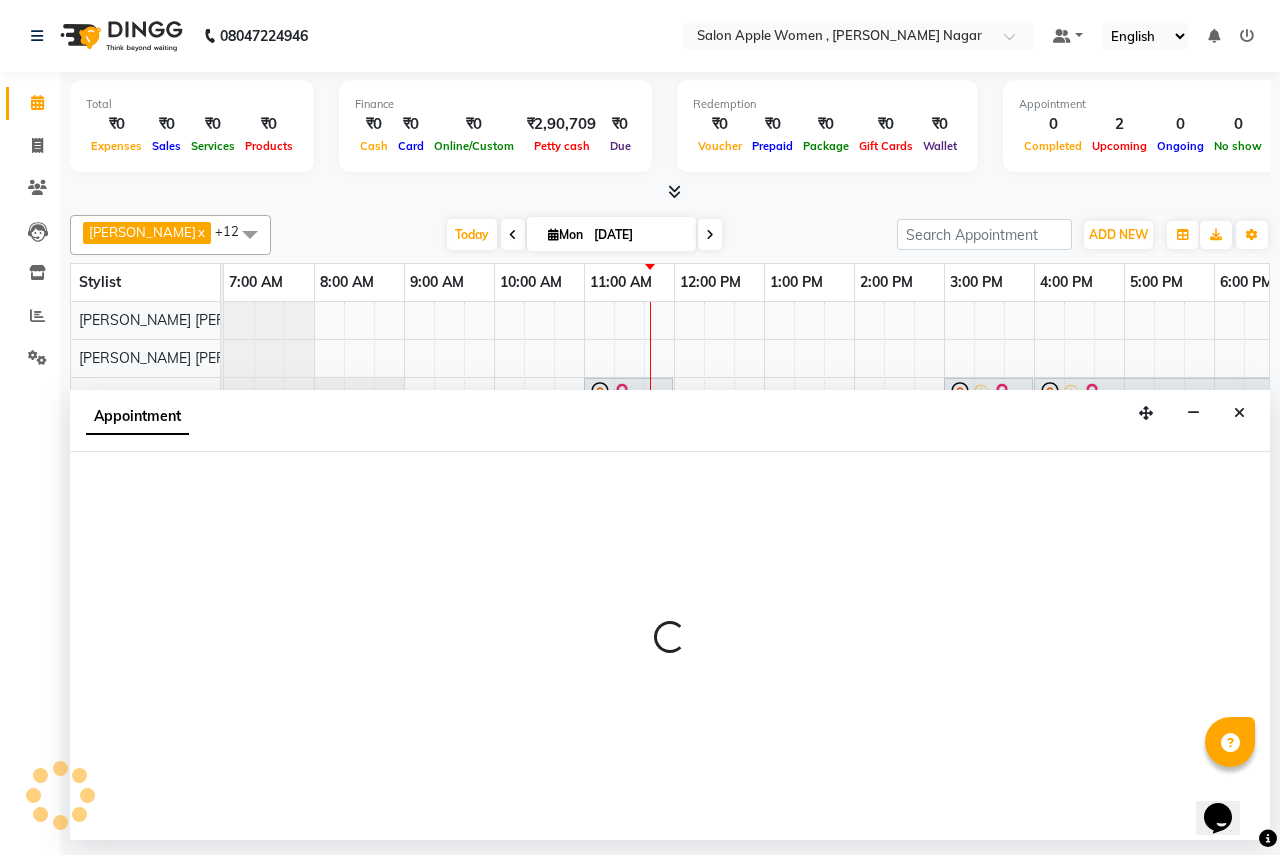 select on "57561" 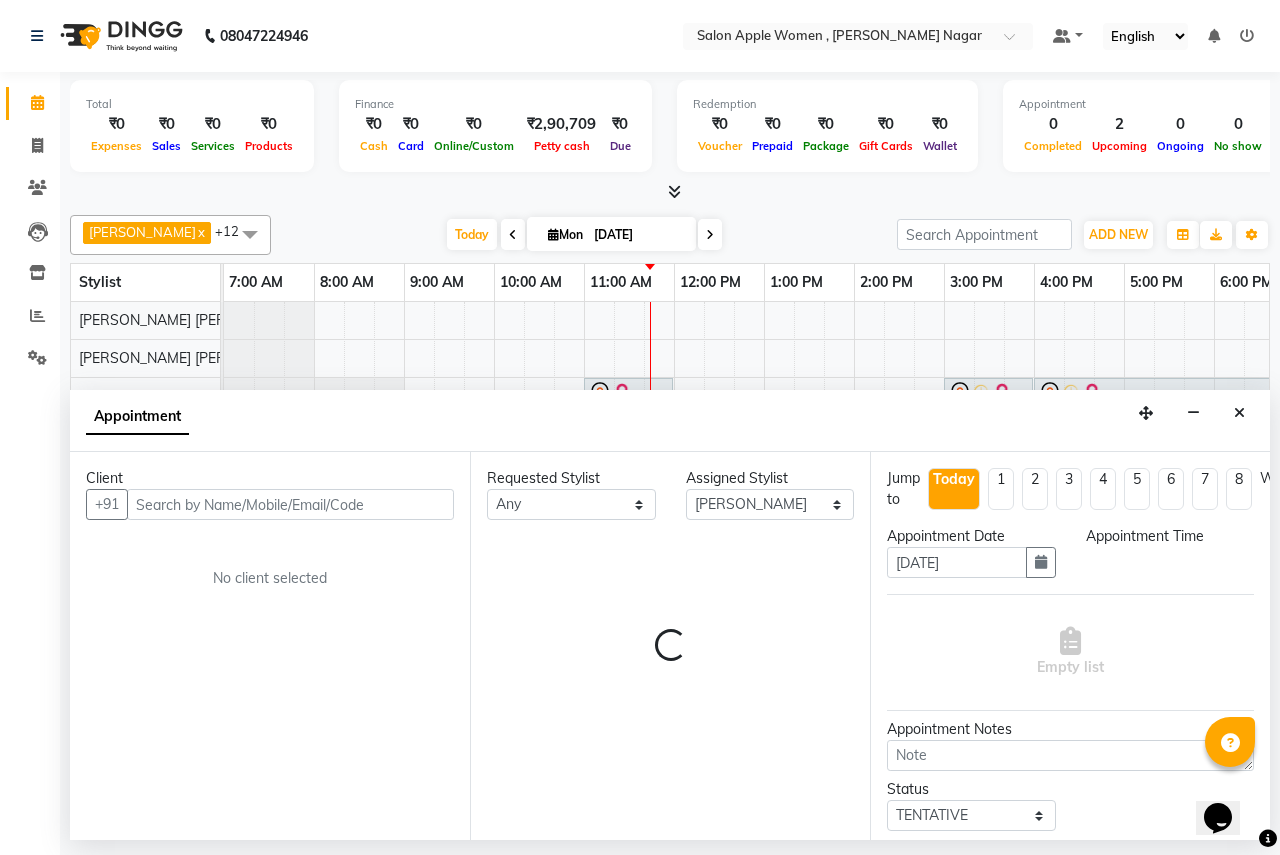 select on "615" 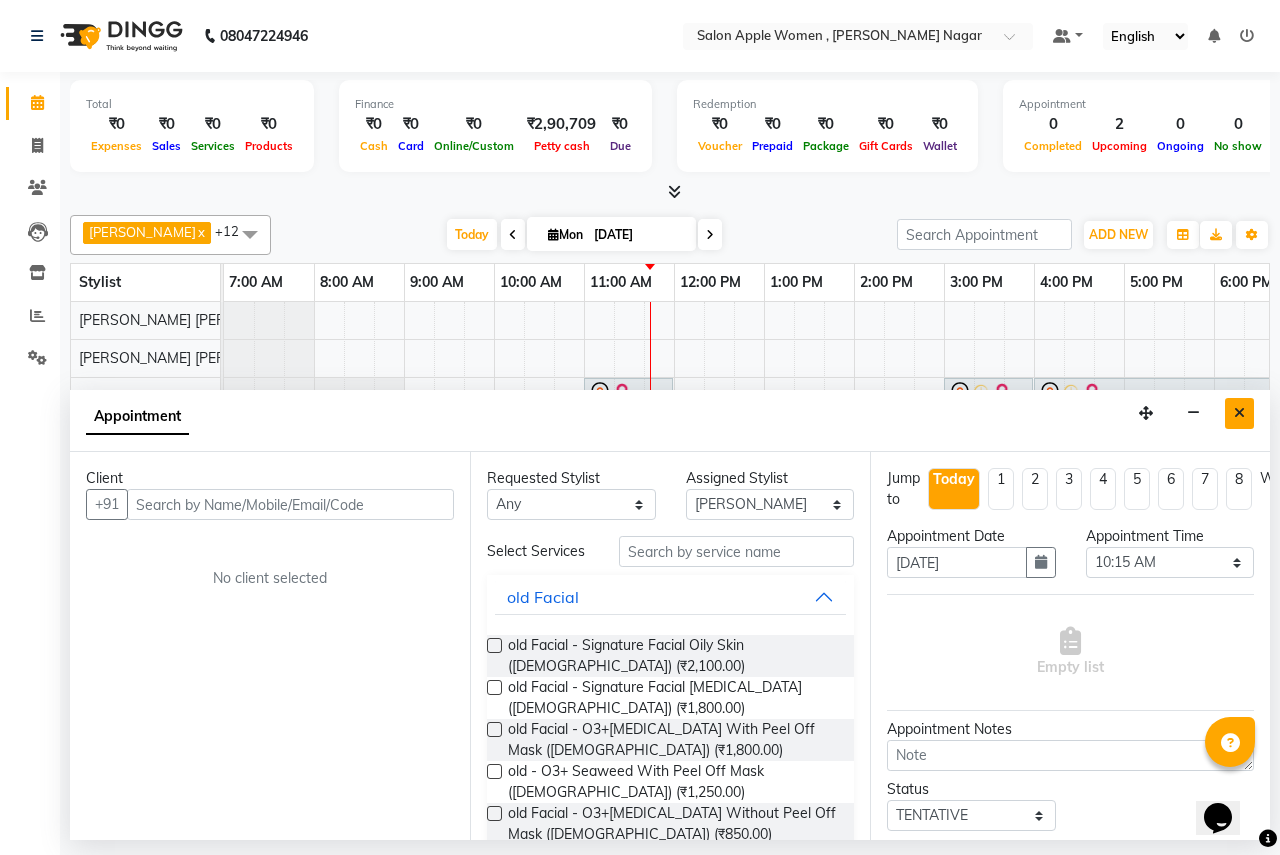 click at bounding box center (1239, 413) 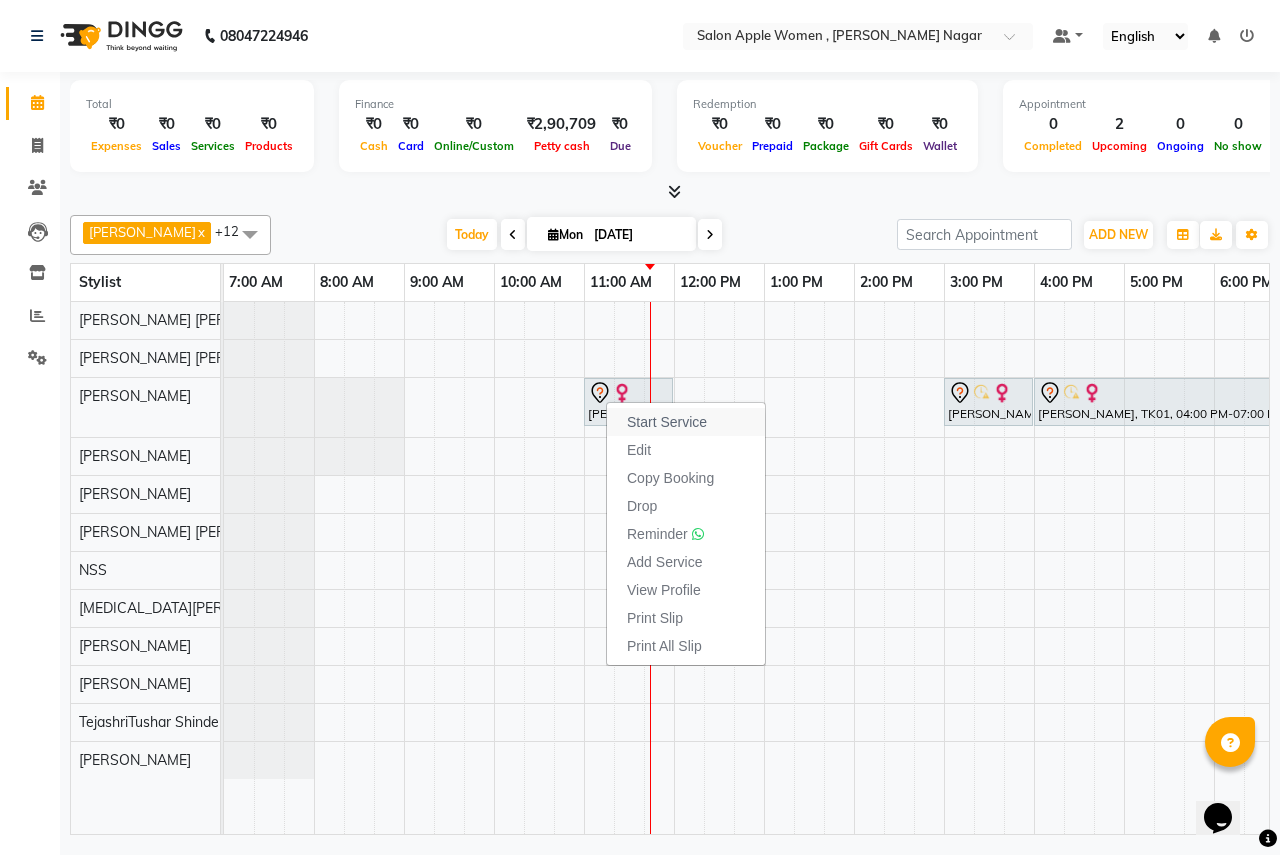 click on "Start Service" at bounding box center [667, 422] 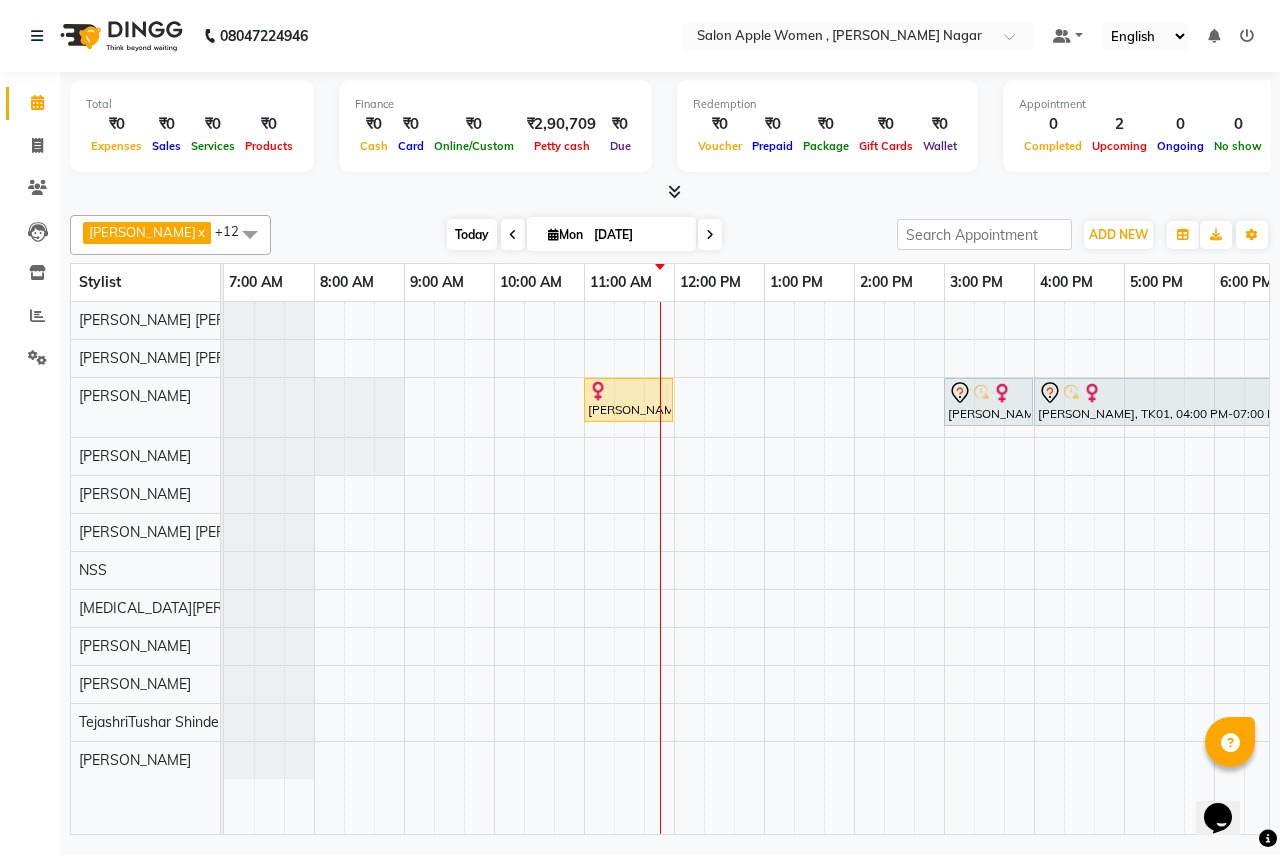 click on "Today" at bounding box center (472, 234) 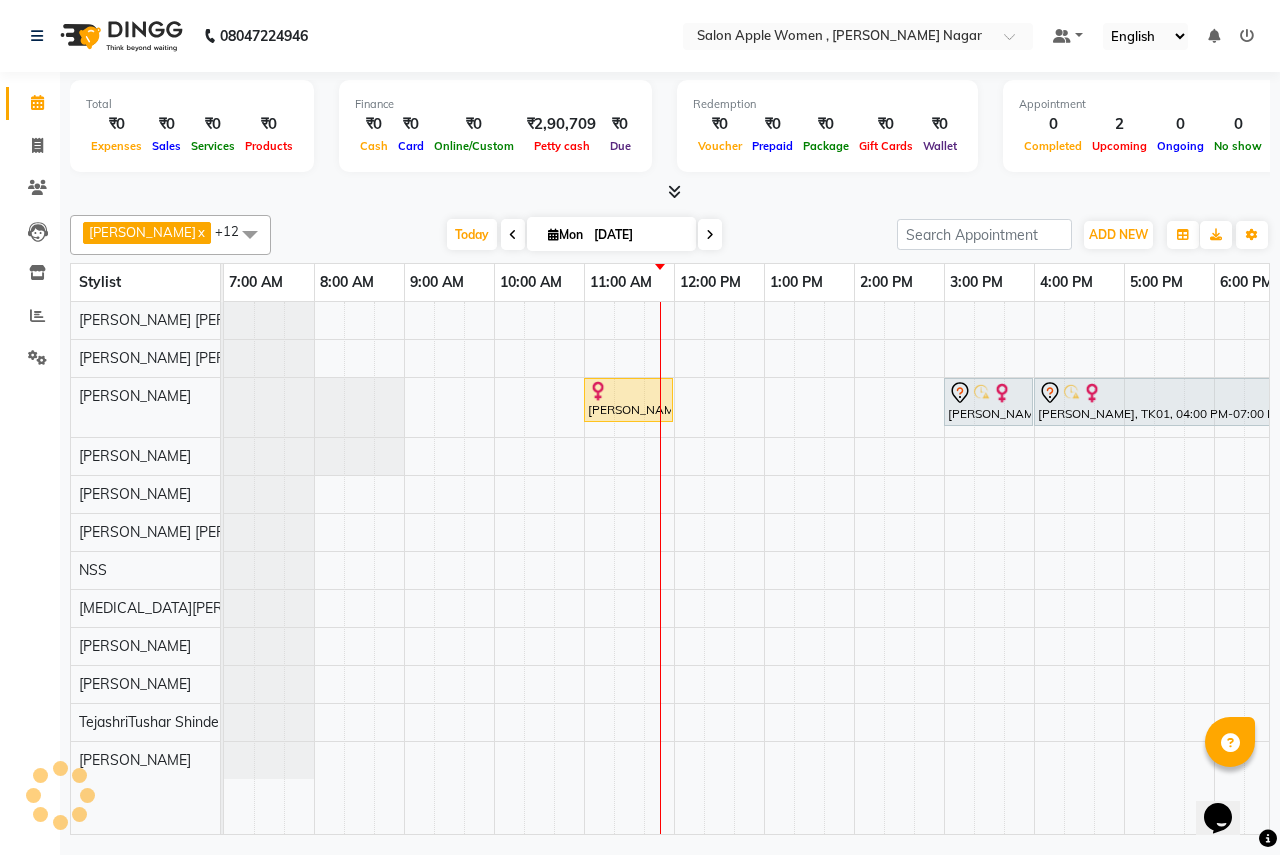 scroll, scrollTop: 0, scrollLeft: 361, axis: horizontal 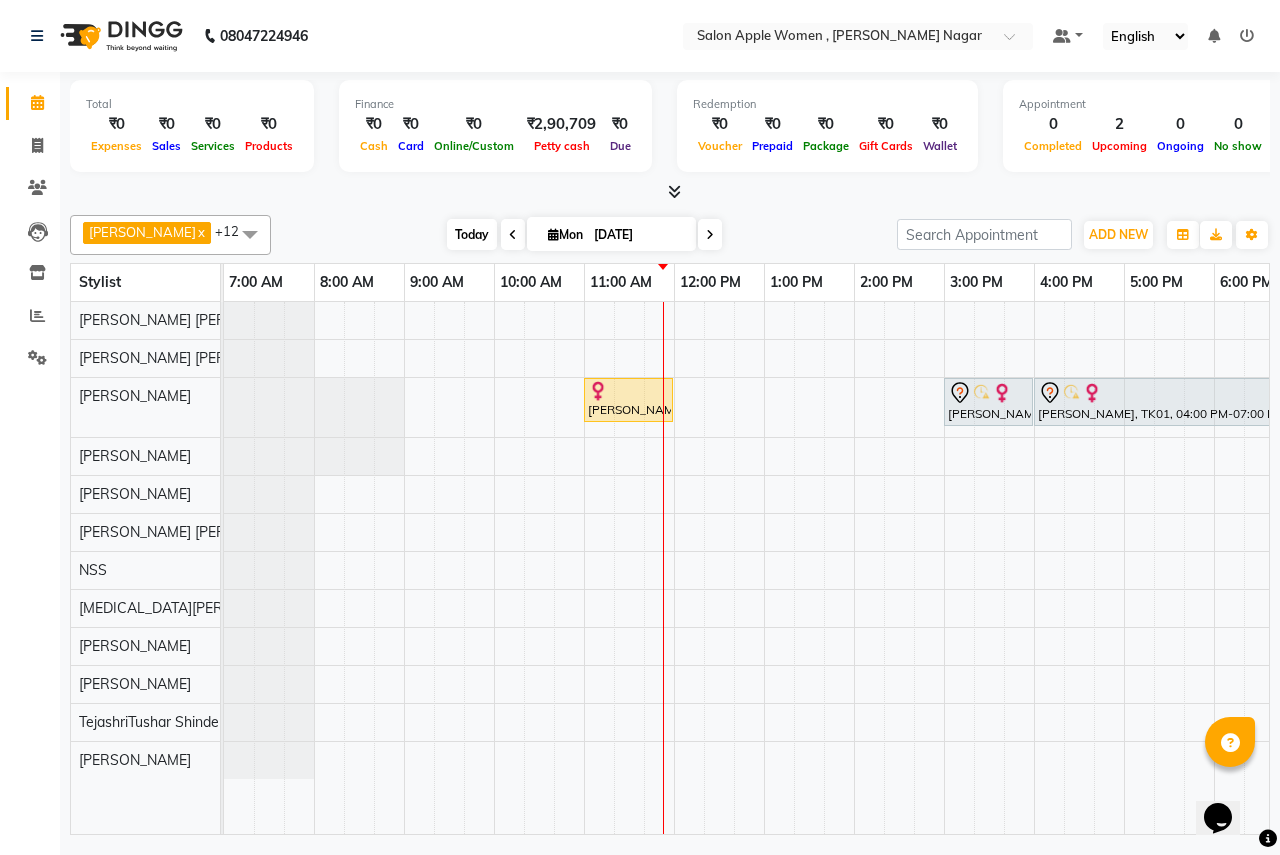 click on "Today" at bounding box center [472, 234] 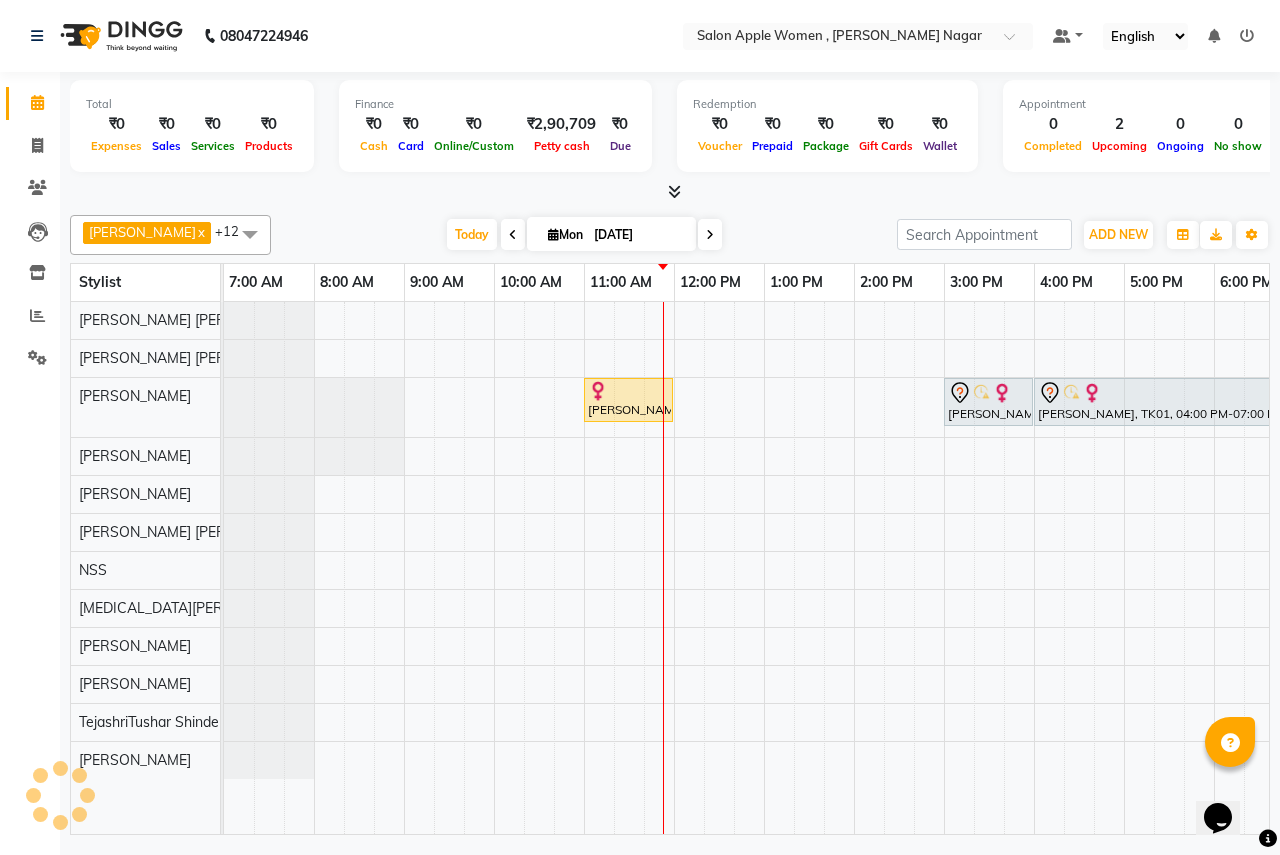 scroll, scrollTop: 0, scrollLeft: 361, axis: horizontal 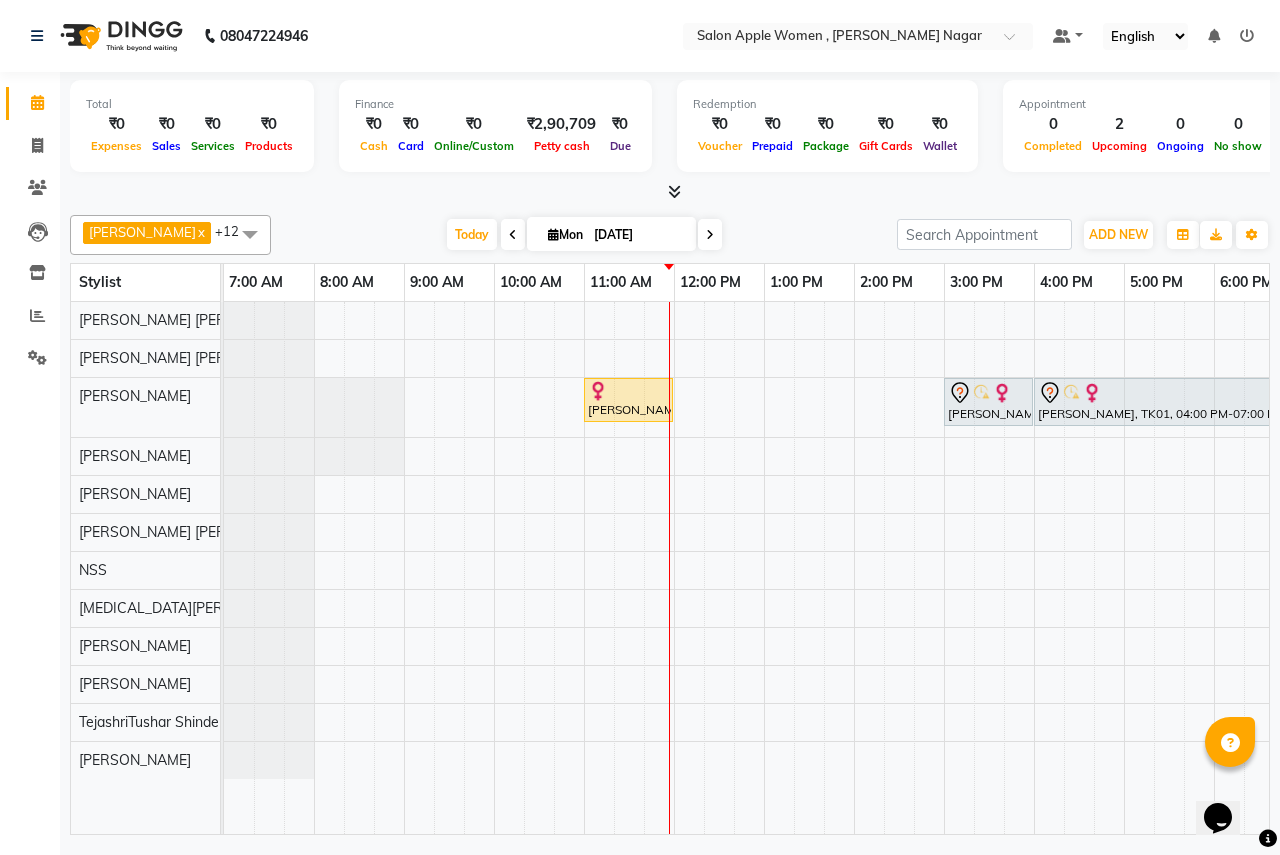 click on "Mon" at bounding box center [565, 234] 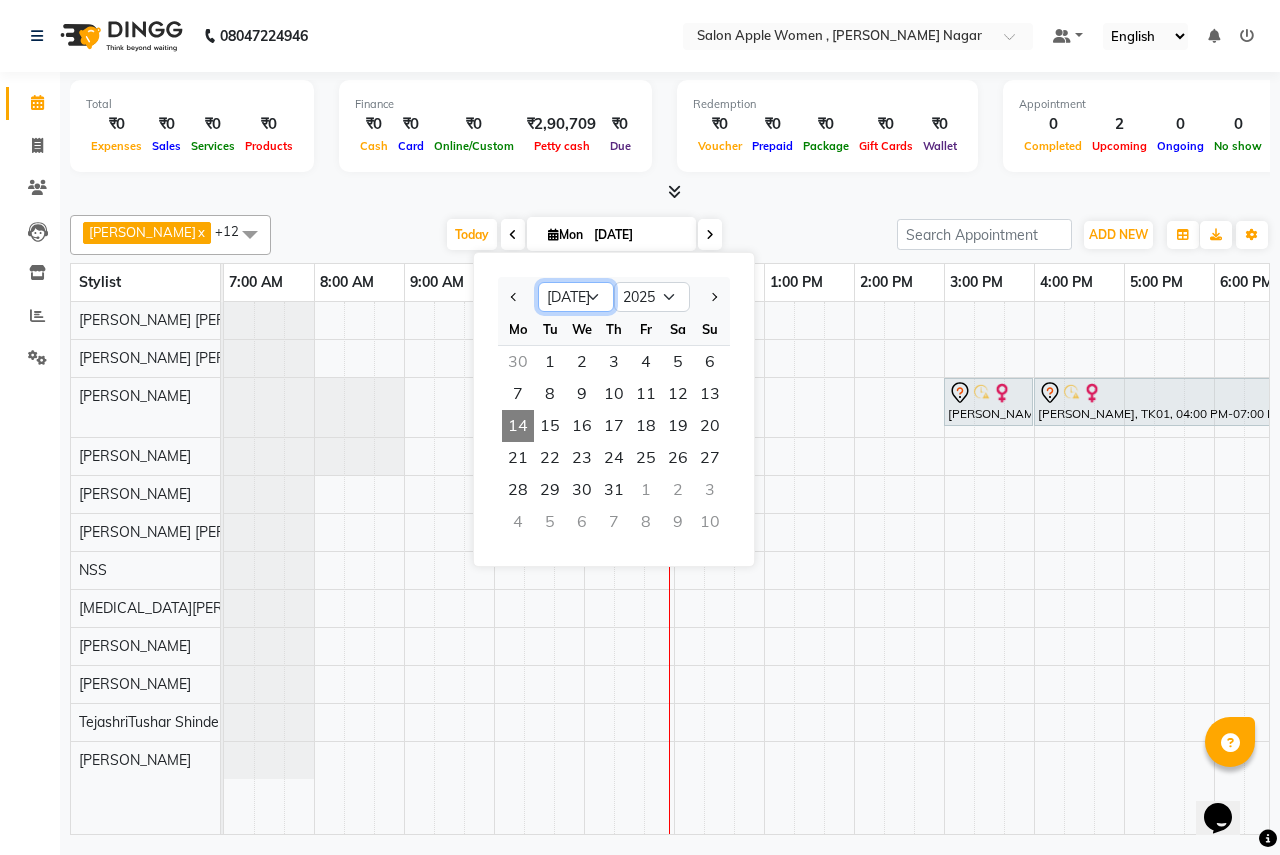 click on "Jan Feb Mar Apr May Jun [DATE] Aug Sep Oct Nov Dec" at bounding box center [576, 297] 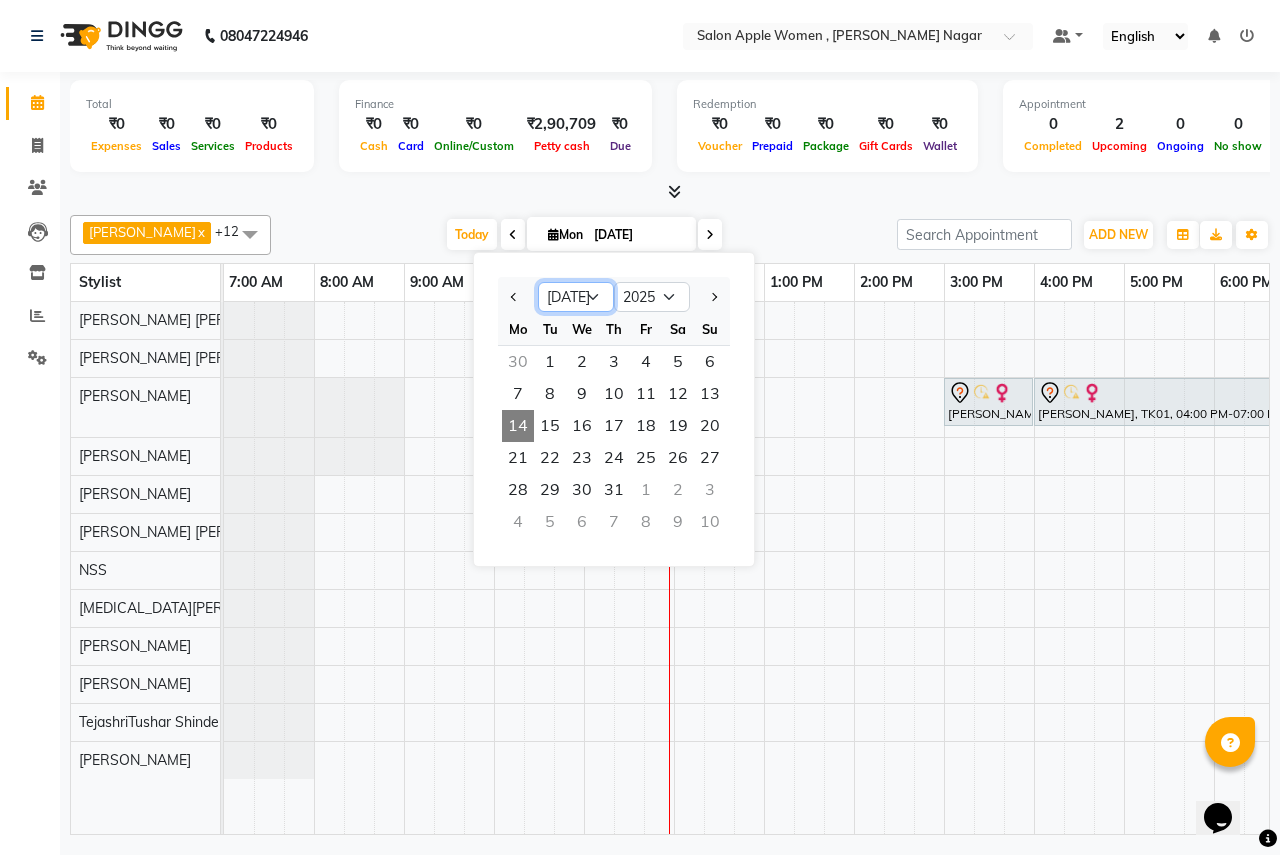 select on "6" 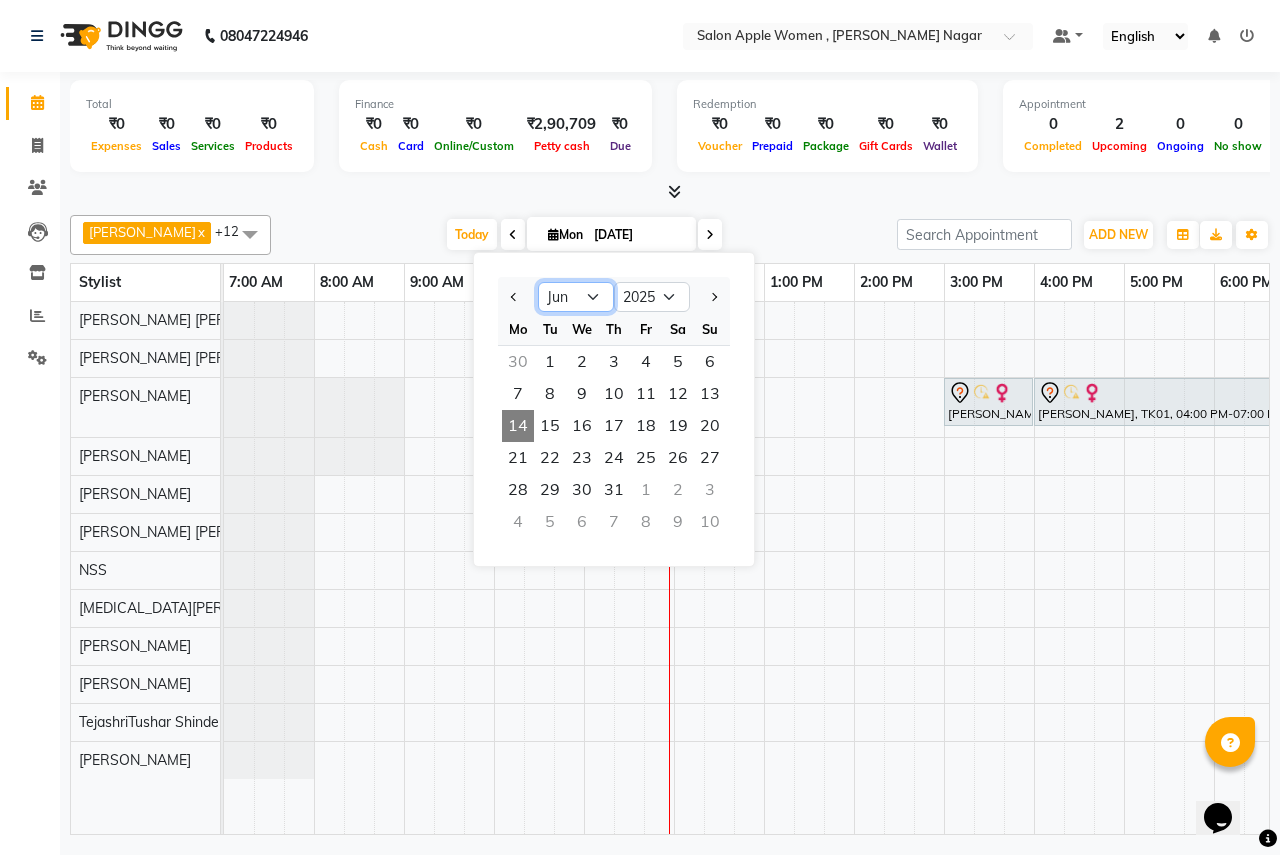 click on "Jan Feb Mar Apr May Jun [DATE] Aug Sep Oct Nov Dec" at bounding box center (576, 297) 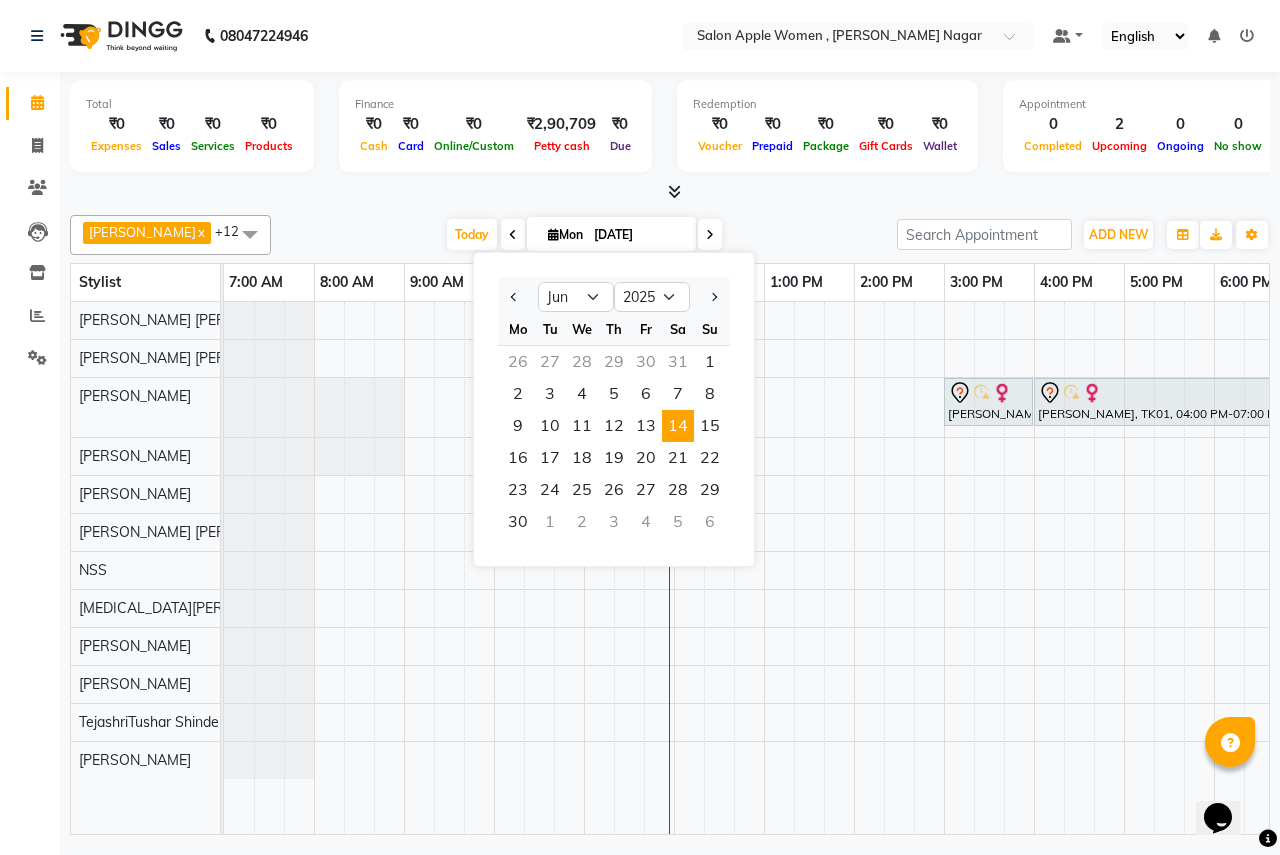 click on "14" at bounding box center [678, 426] 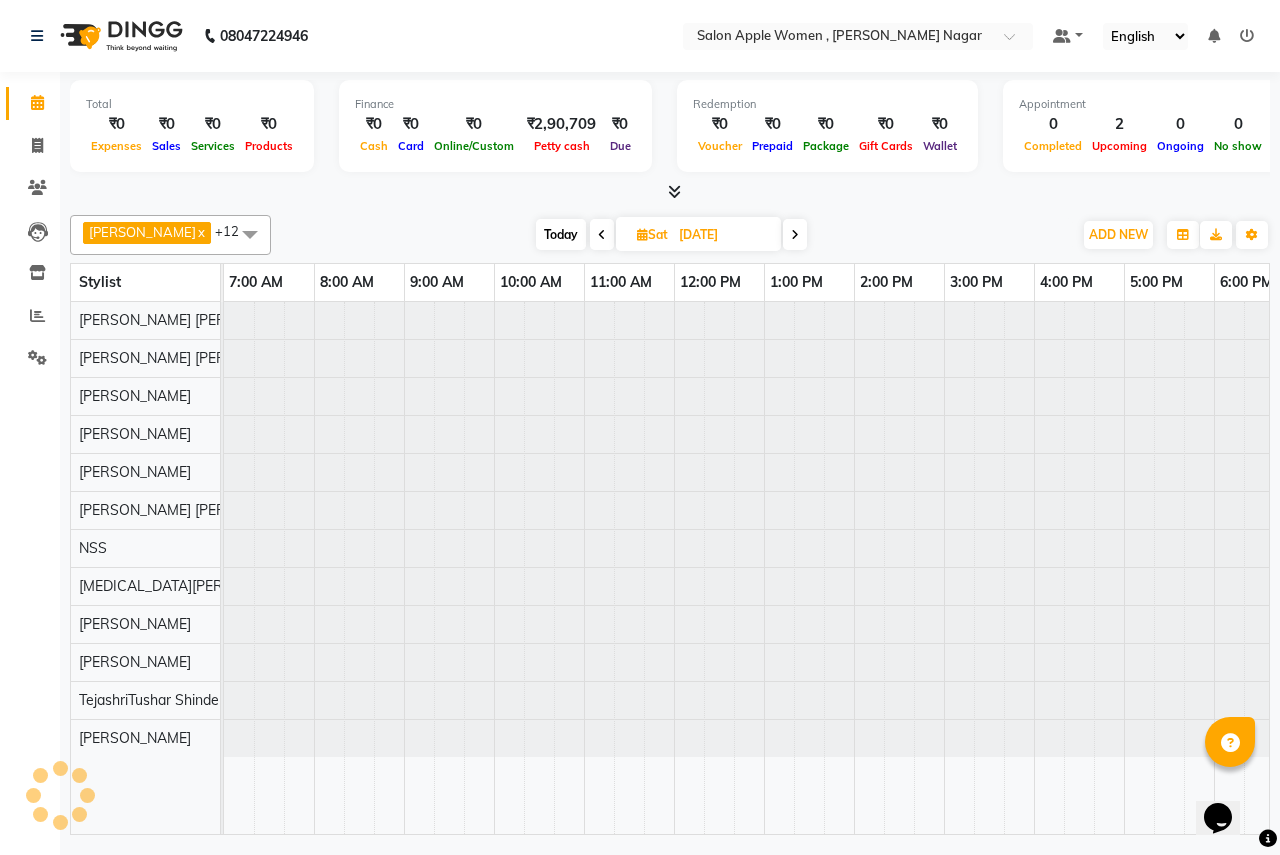 scroll, scrollTop: 0, scrollLeft: 361, axis: horizontal 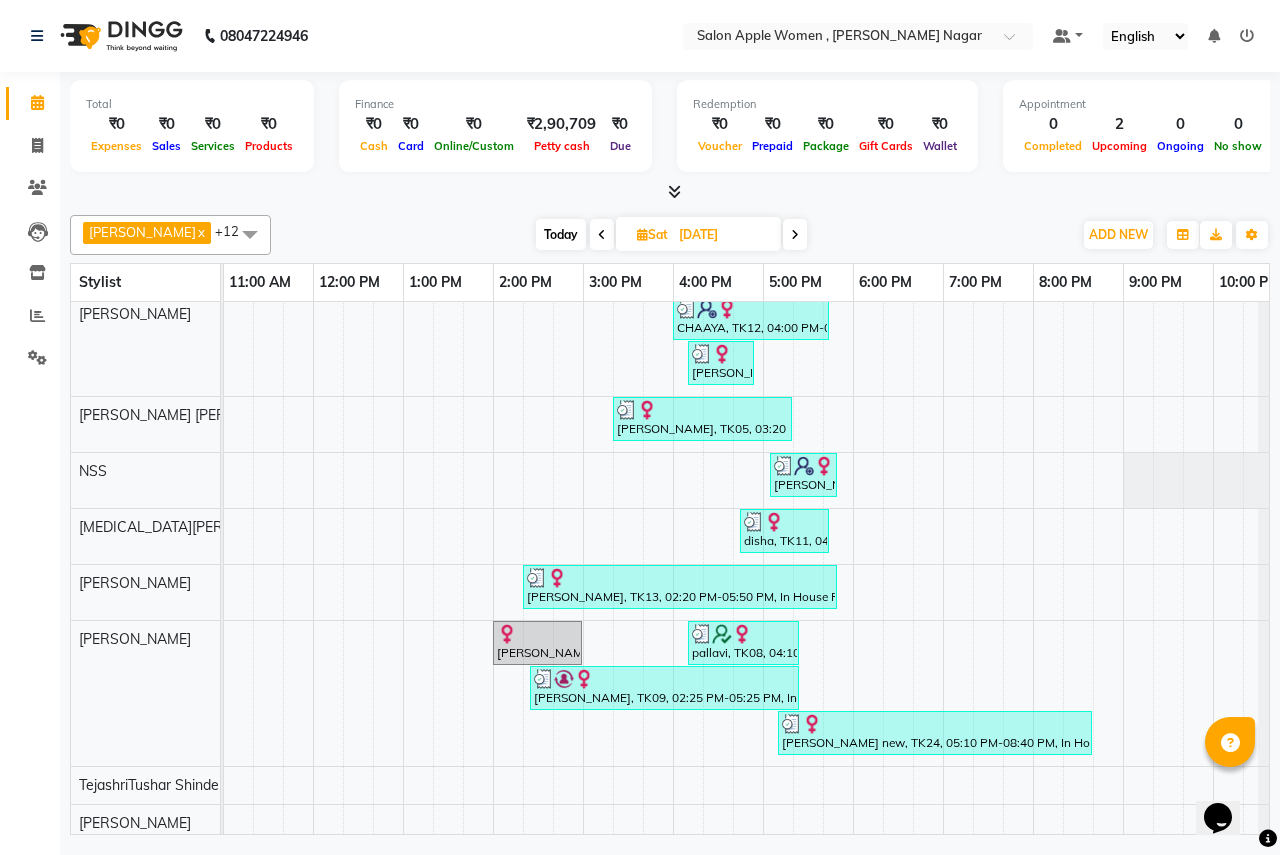 click at bounding box center (795, 234) 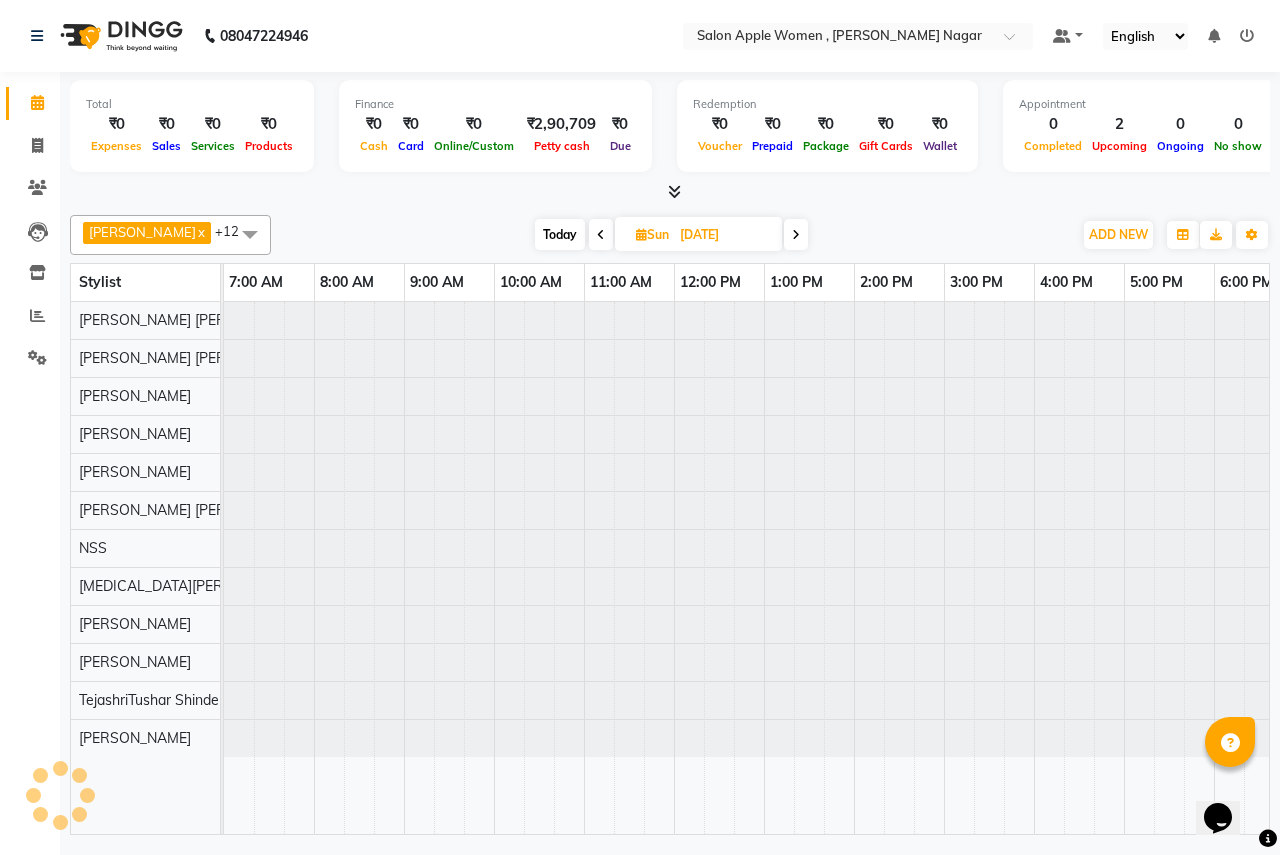 scroll, scrollTop: 0, scrollLeft: 395, axis: horizontal 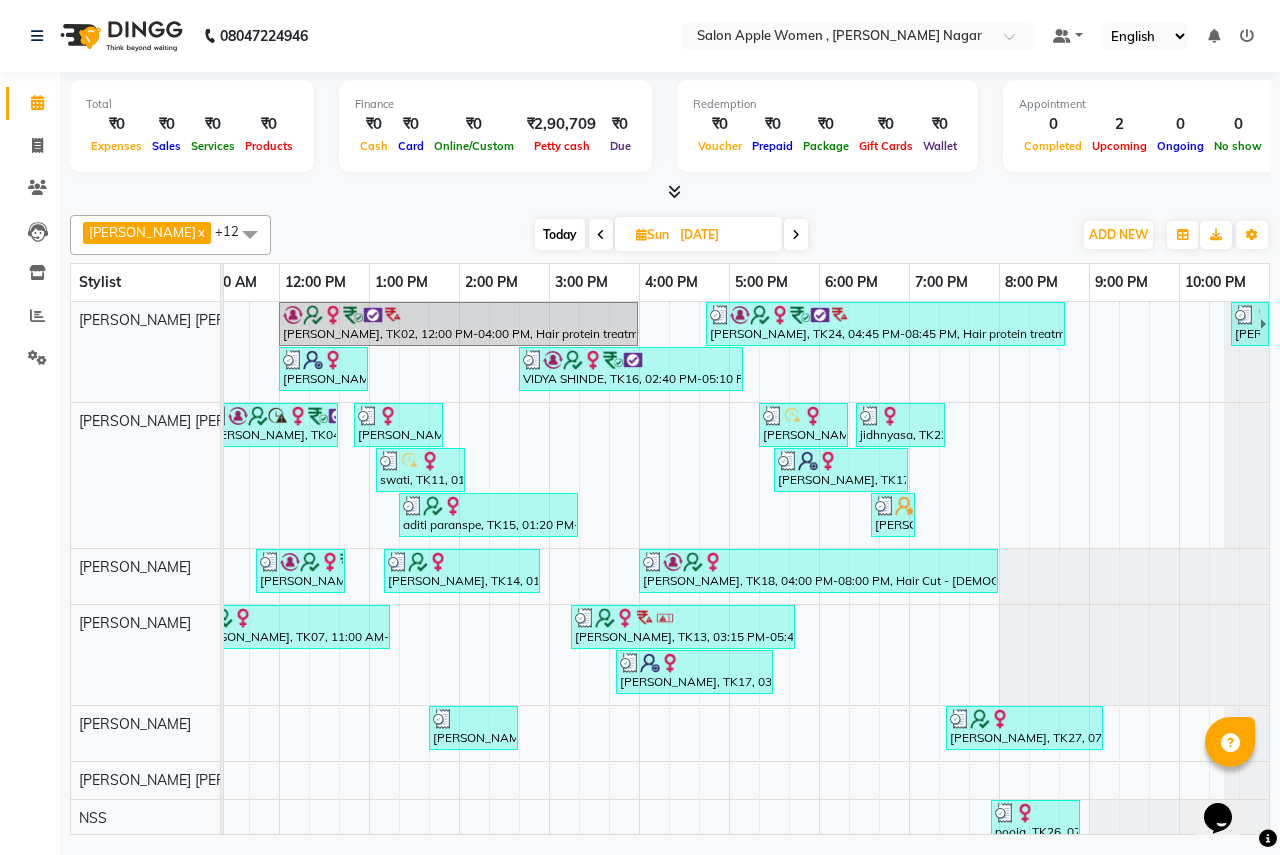 click on "Today" at bounding box center [560, 234] 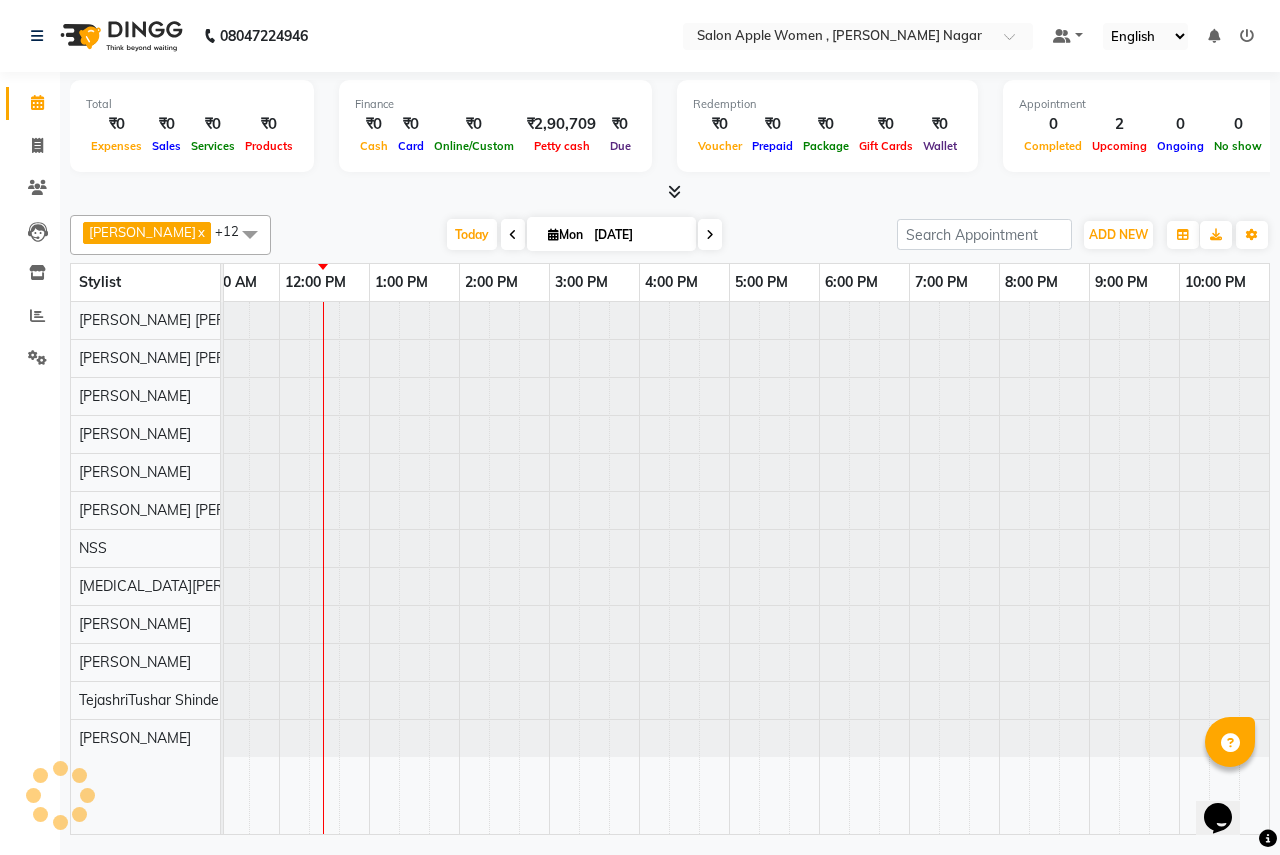 scroll, scrollTop: 0, scrollLeft: 0, axis: both 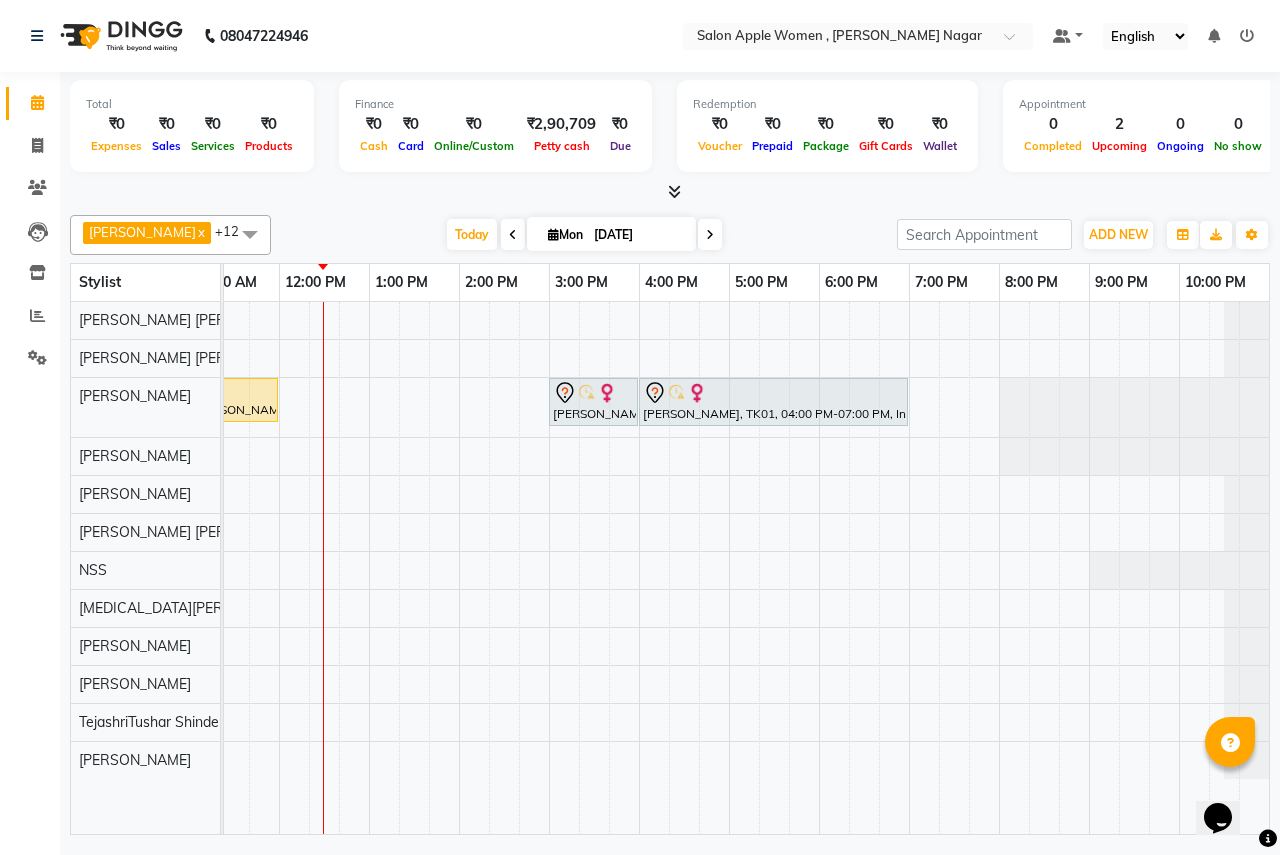 click at bounding box center (710, 234) 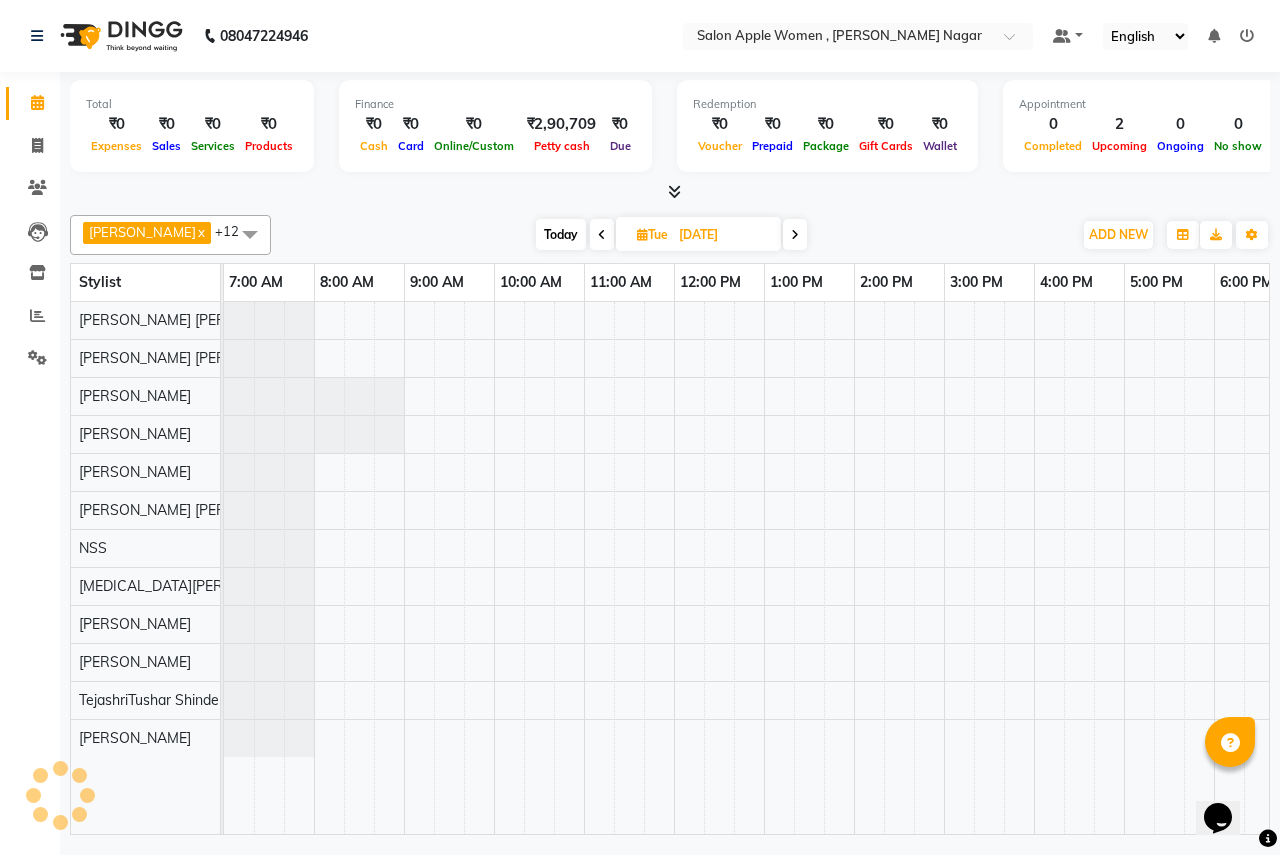 scroll, scrollTop: 0, scrollLeft: 395, axis: horizontal 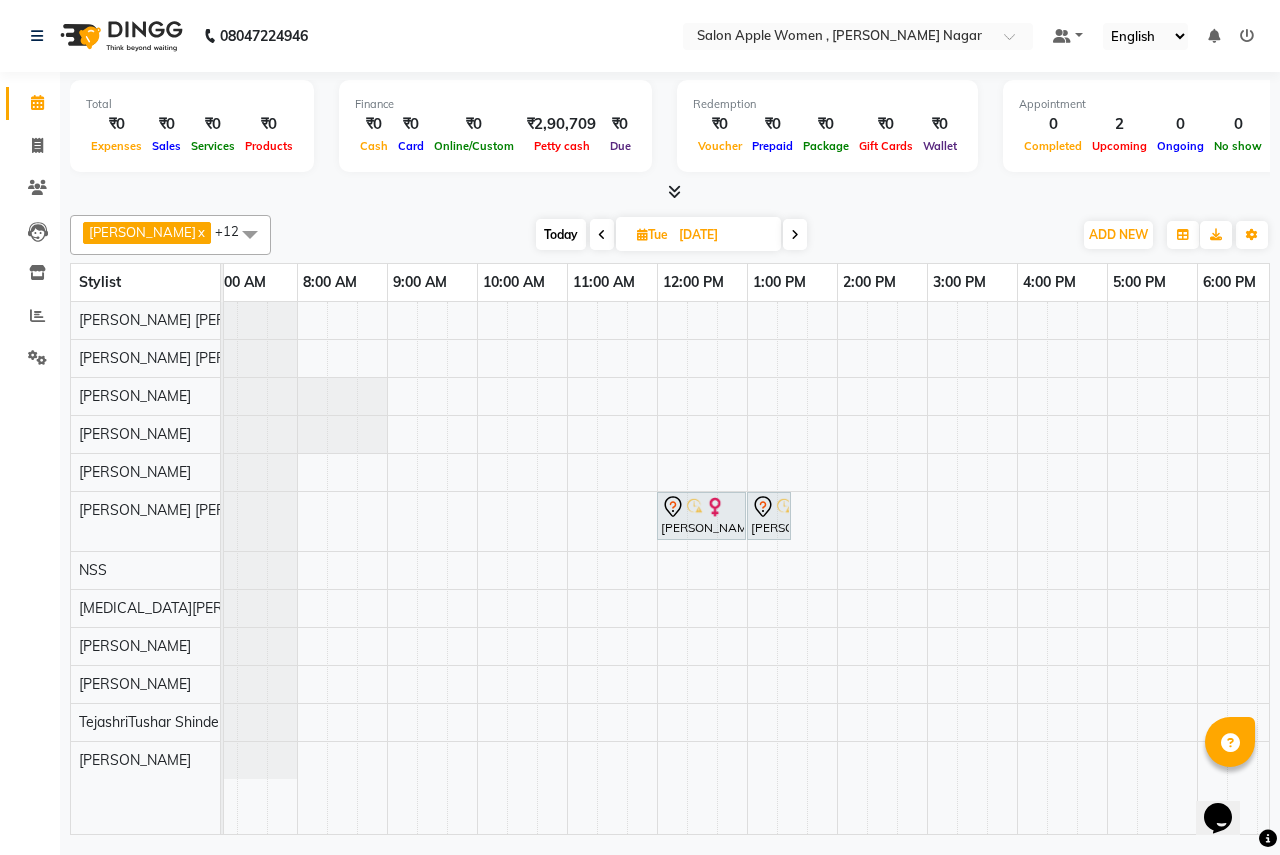 click on "[PERSON_NAME], 12:00 PM-01:00 PM, old Facial - O3+[MEDICAL_DATA] With Peel Off Mask ([DEMOGRAPHIC_DATA])             [PERSON_NAME], 01:00 PM-01:30 PM, Body Massage - Full body massage without steam - [DEMOGRAPHIC_DATA]" at bounding box center [927, 568] 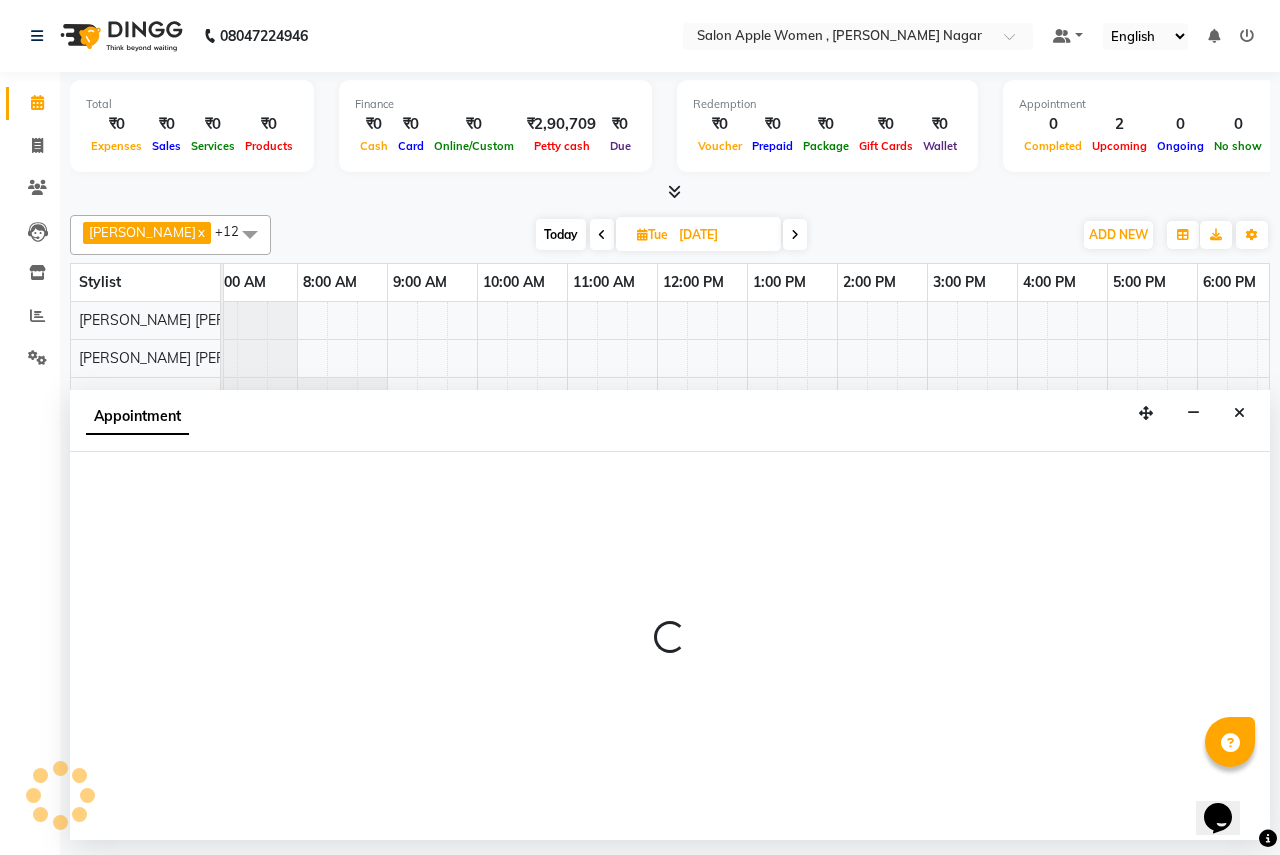 select on "3152" 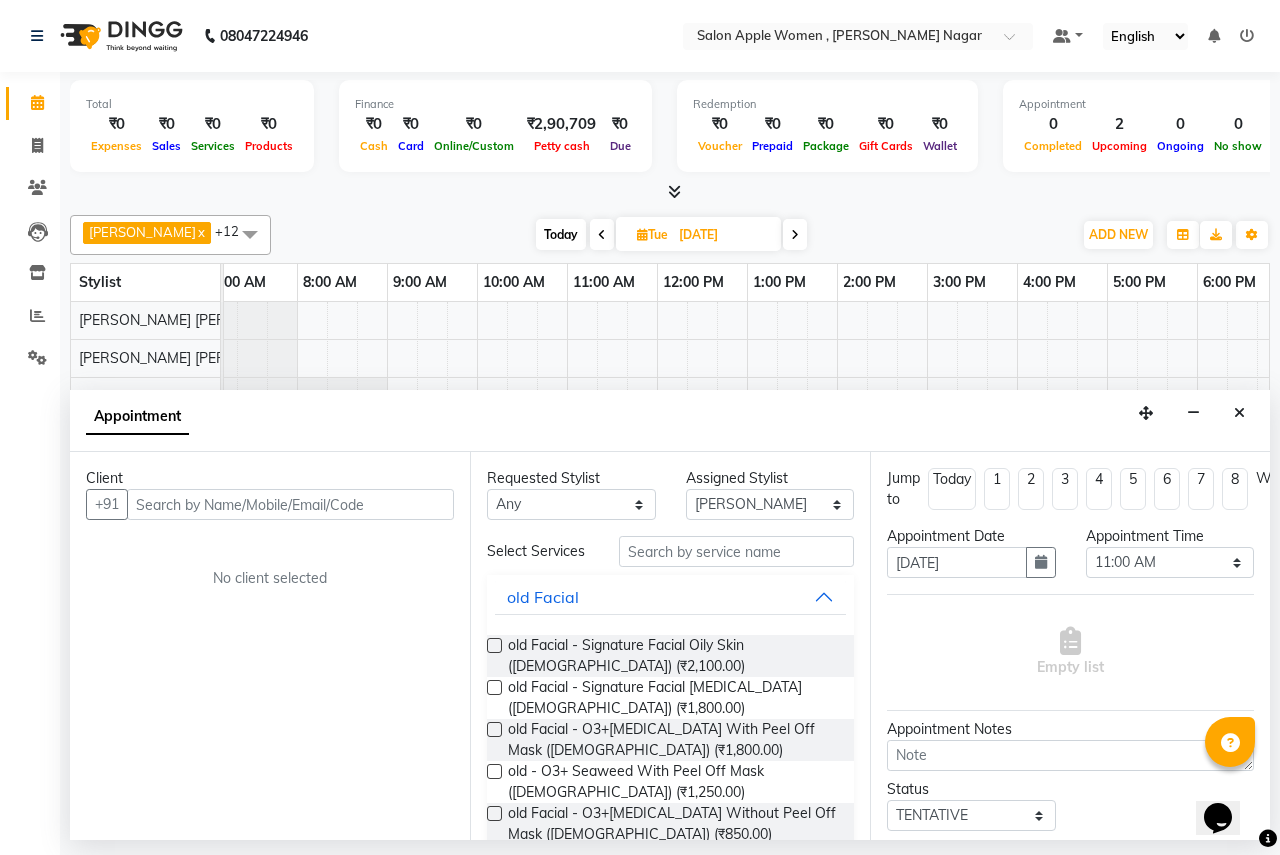 click at bounding box center (290, 504) 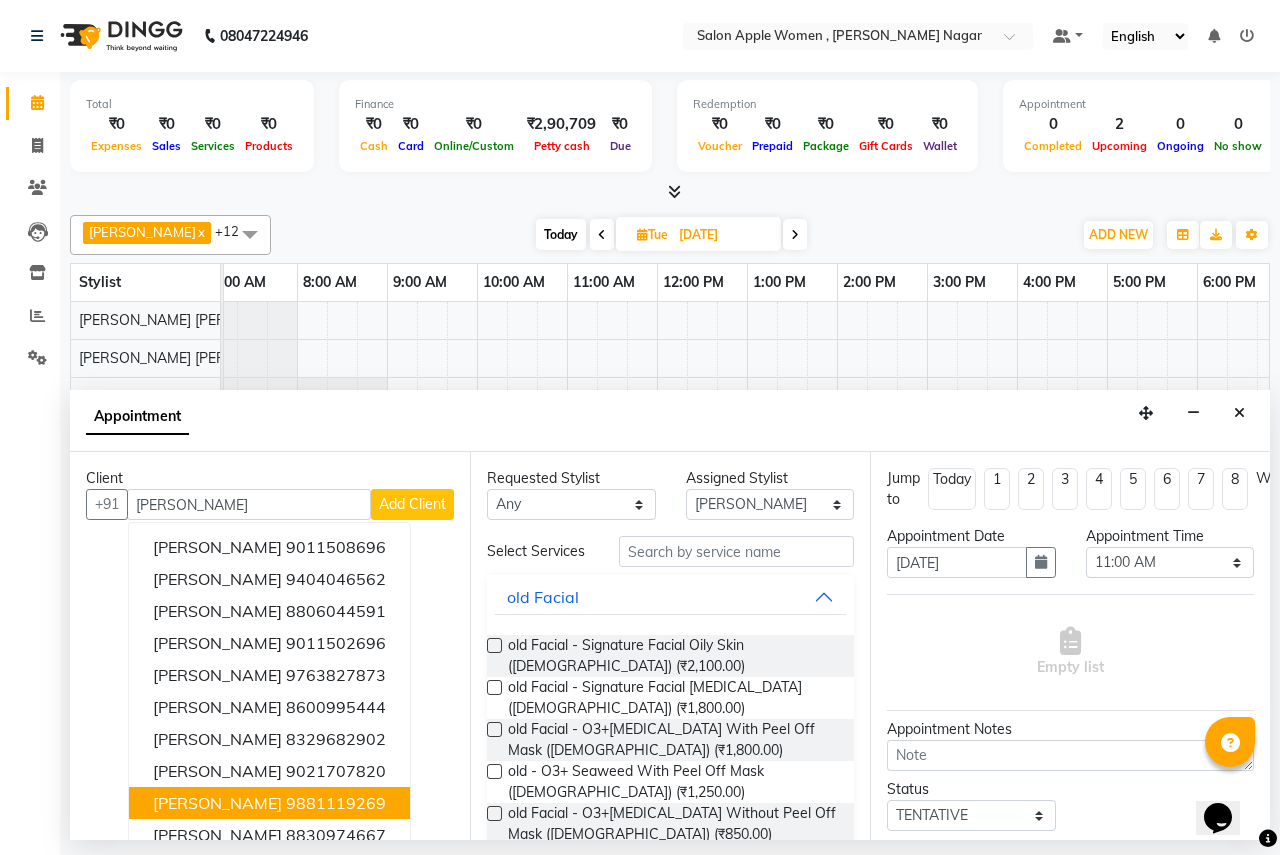 click on "9881119269" at bounding box center [336, 803] 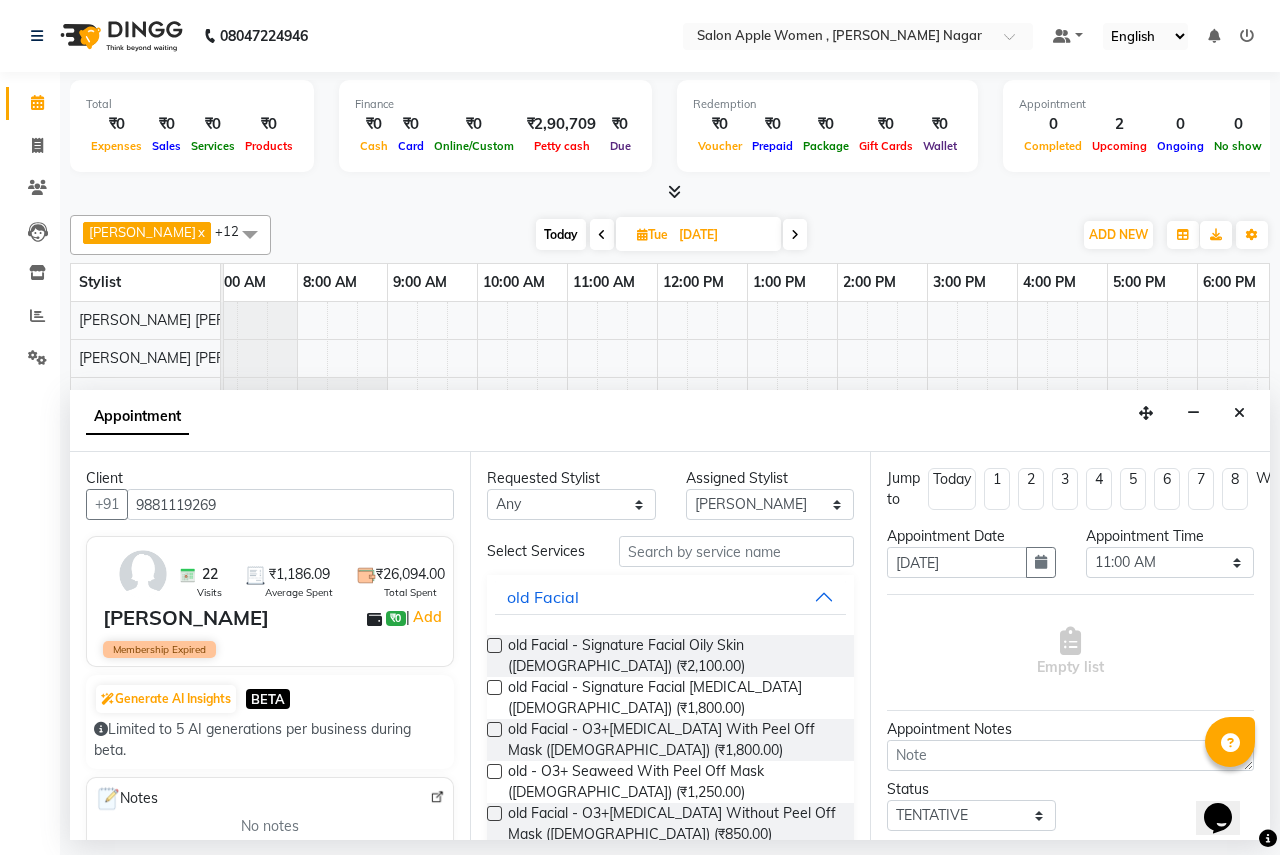type on "9881119269" 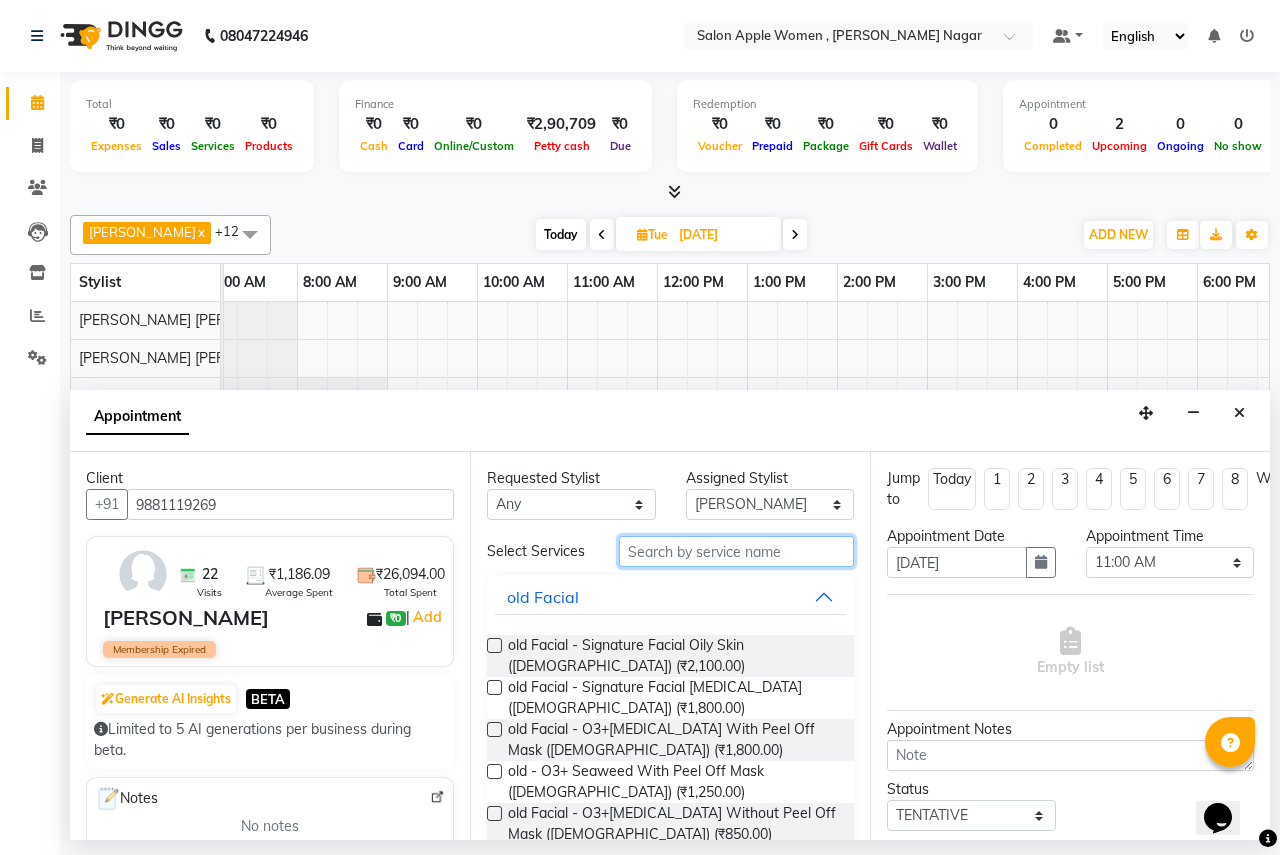 click at bounding box center (736, 551) 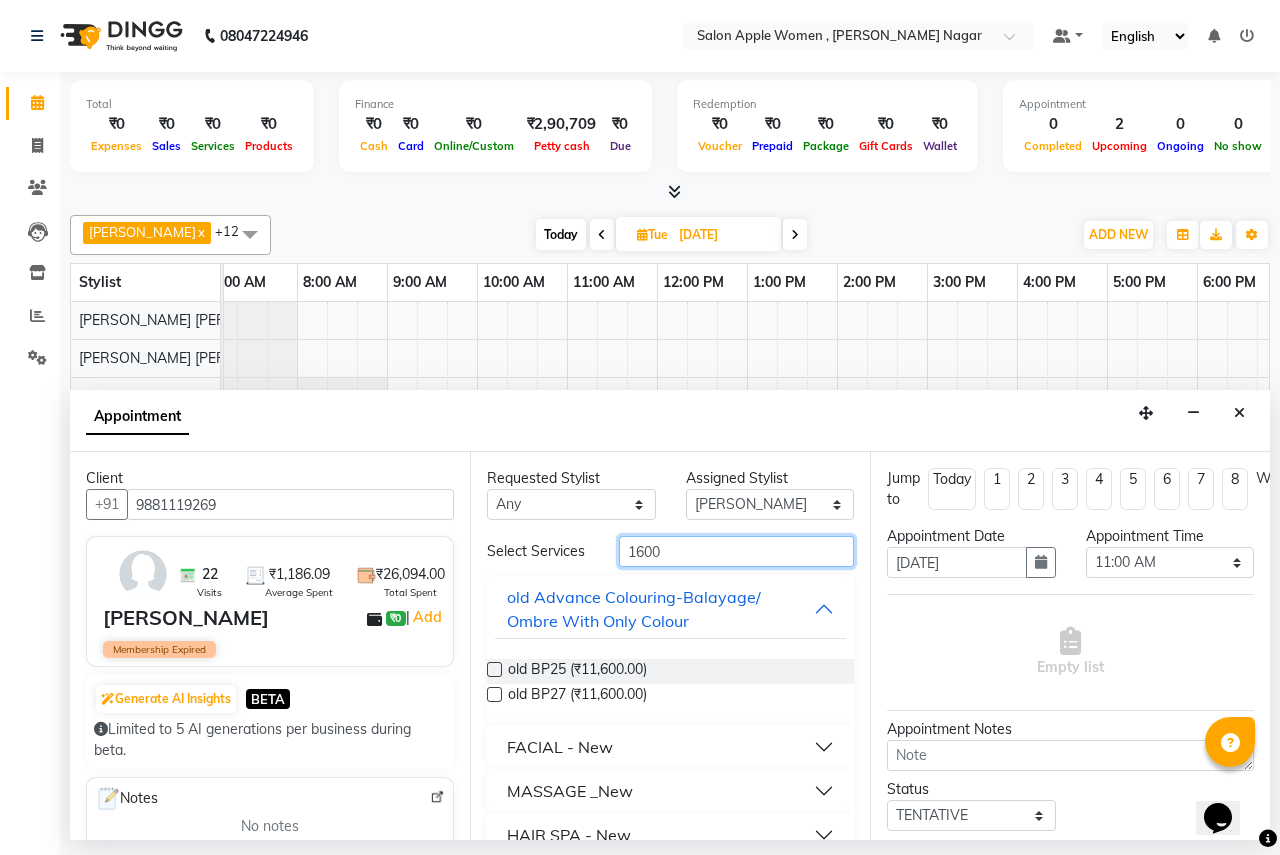 scroll, scrollTop: 77, scrollLeft: 0, axis: vertical 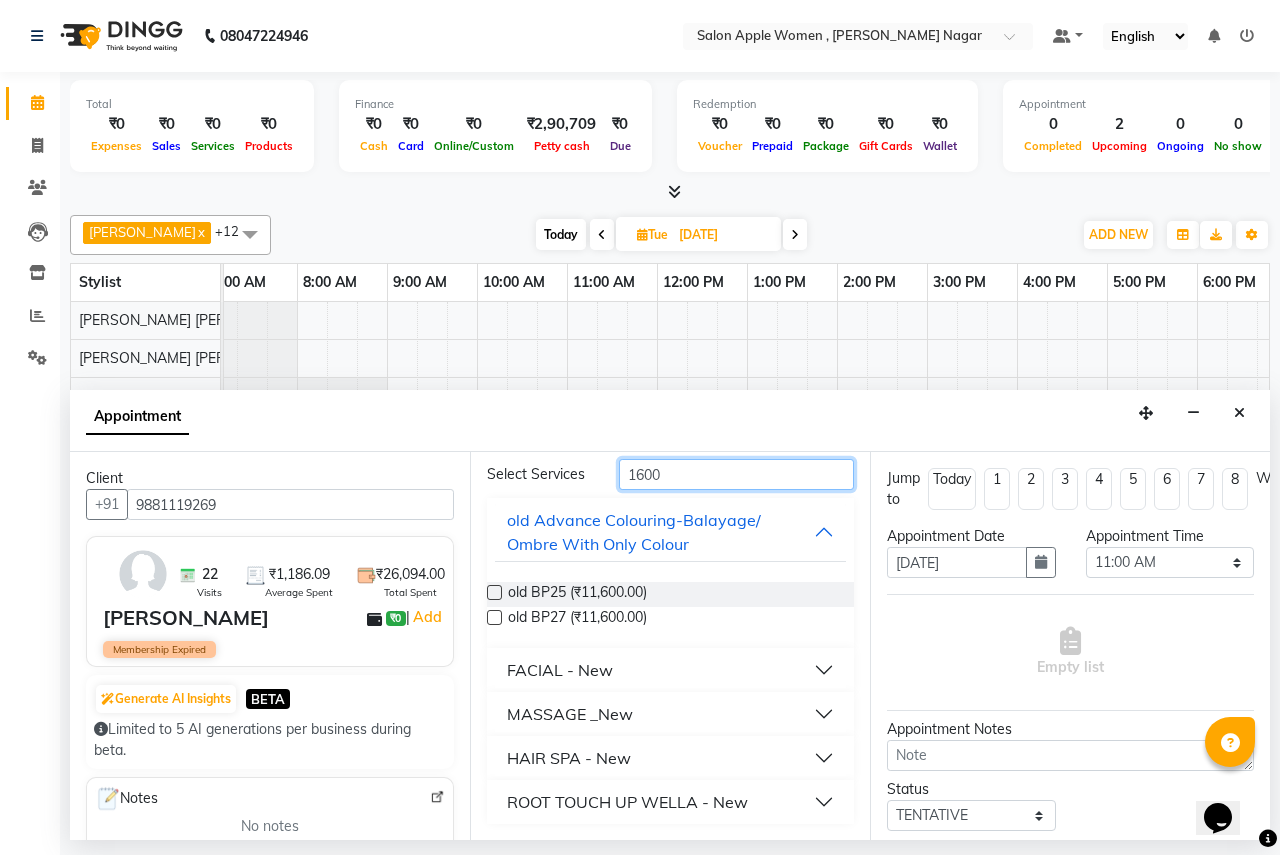 type on "1600" 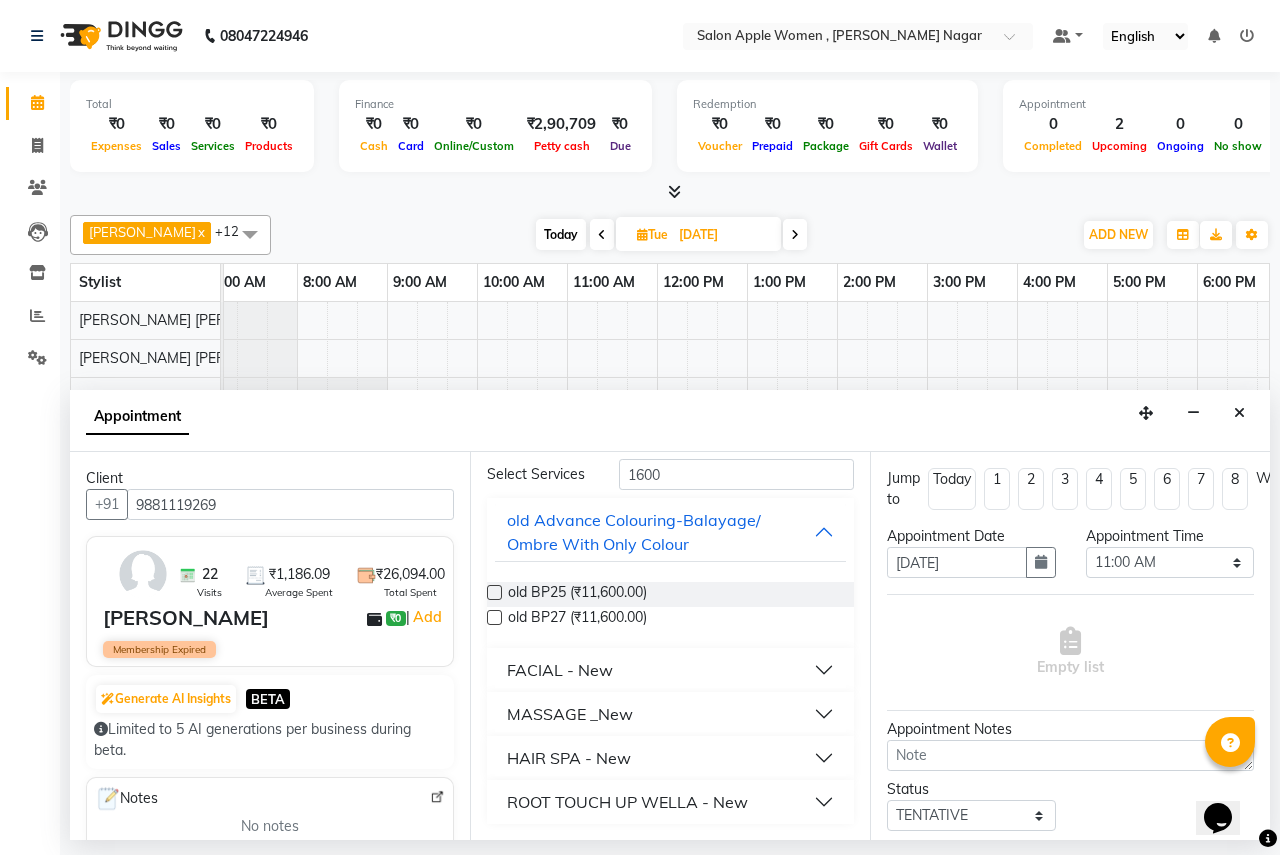 click on "MASSAGE _New" at bounding box center (670, 714) 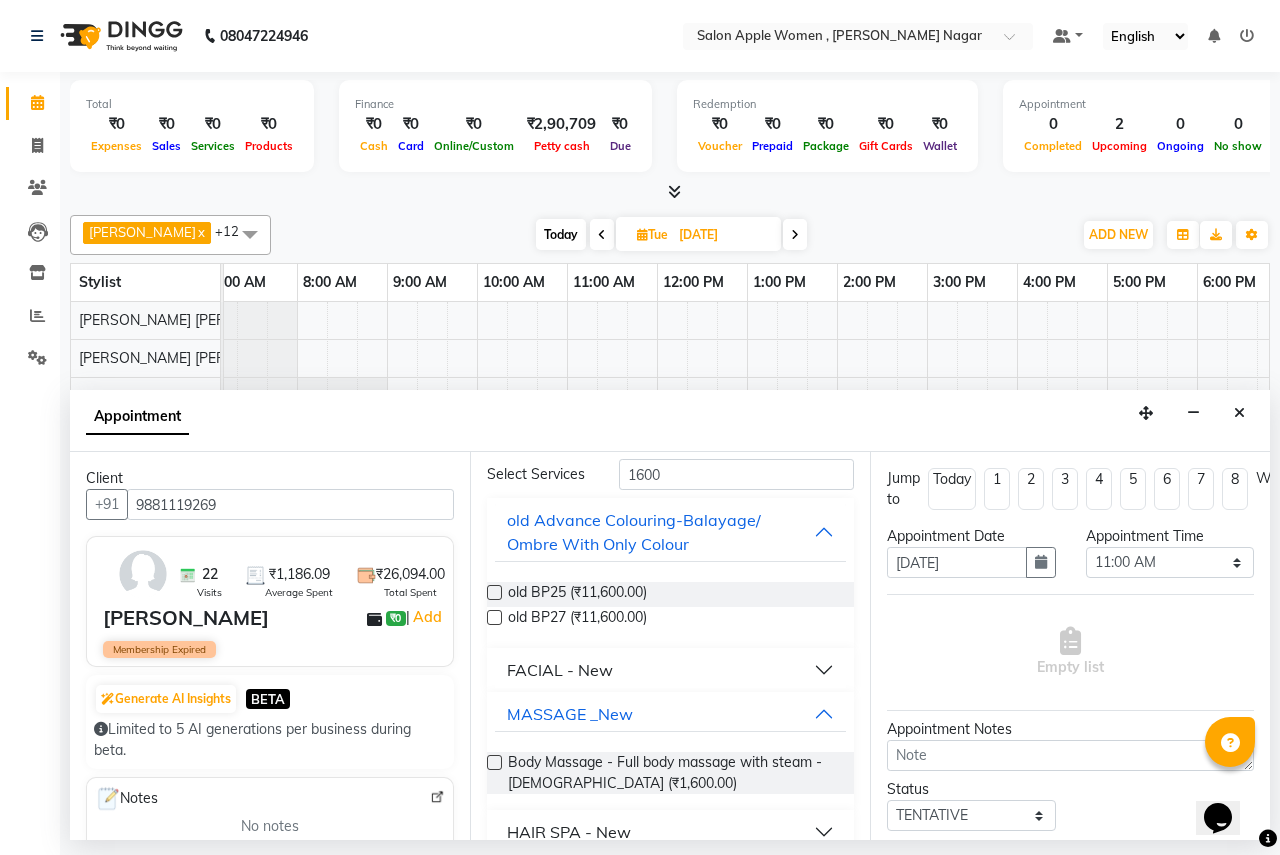 click at bounding box center (494, 762) 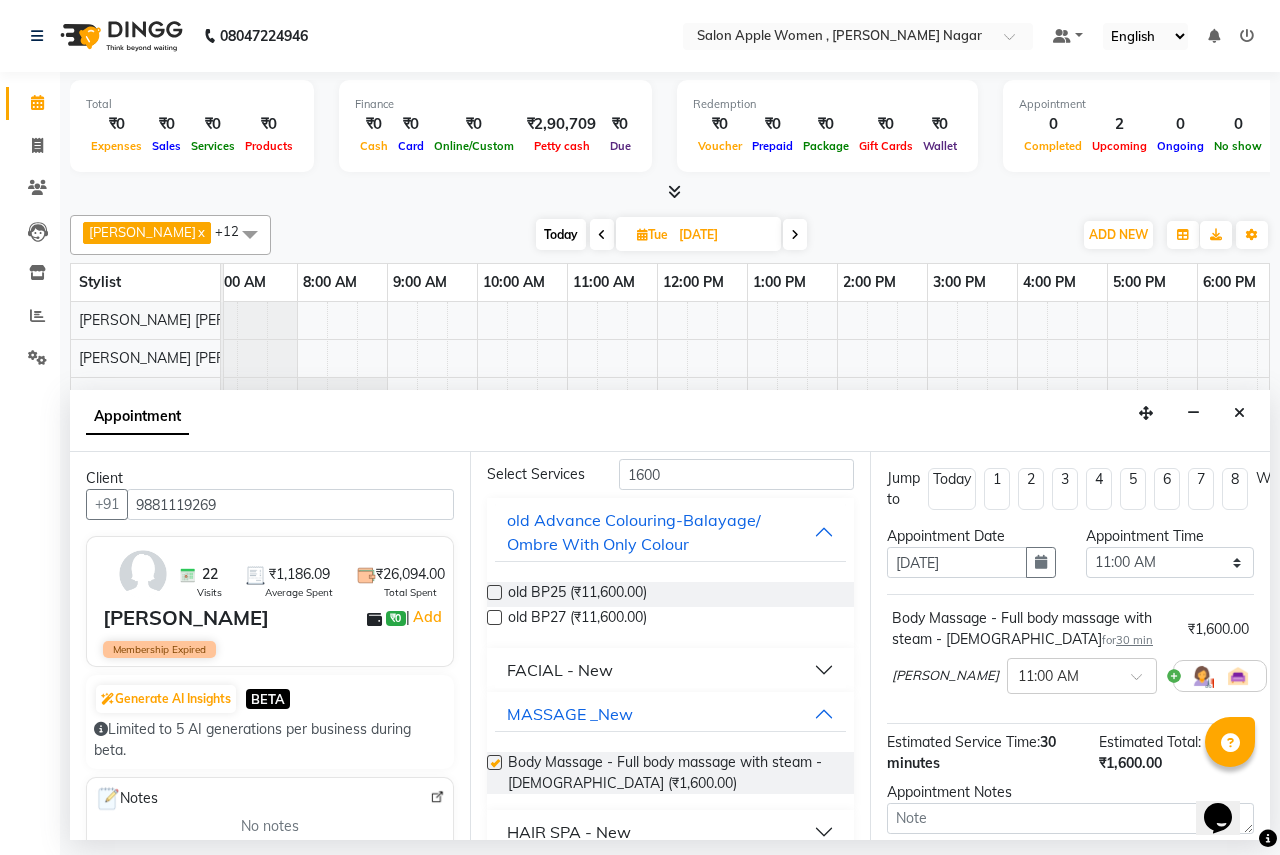 checkbox on "false" 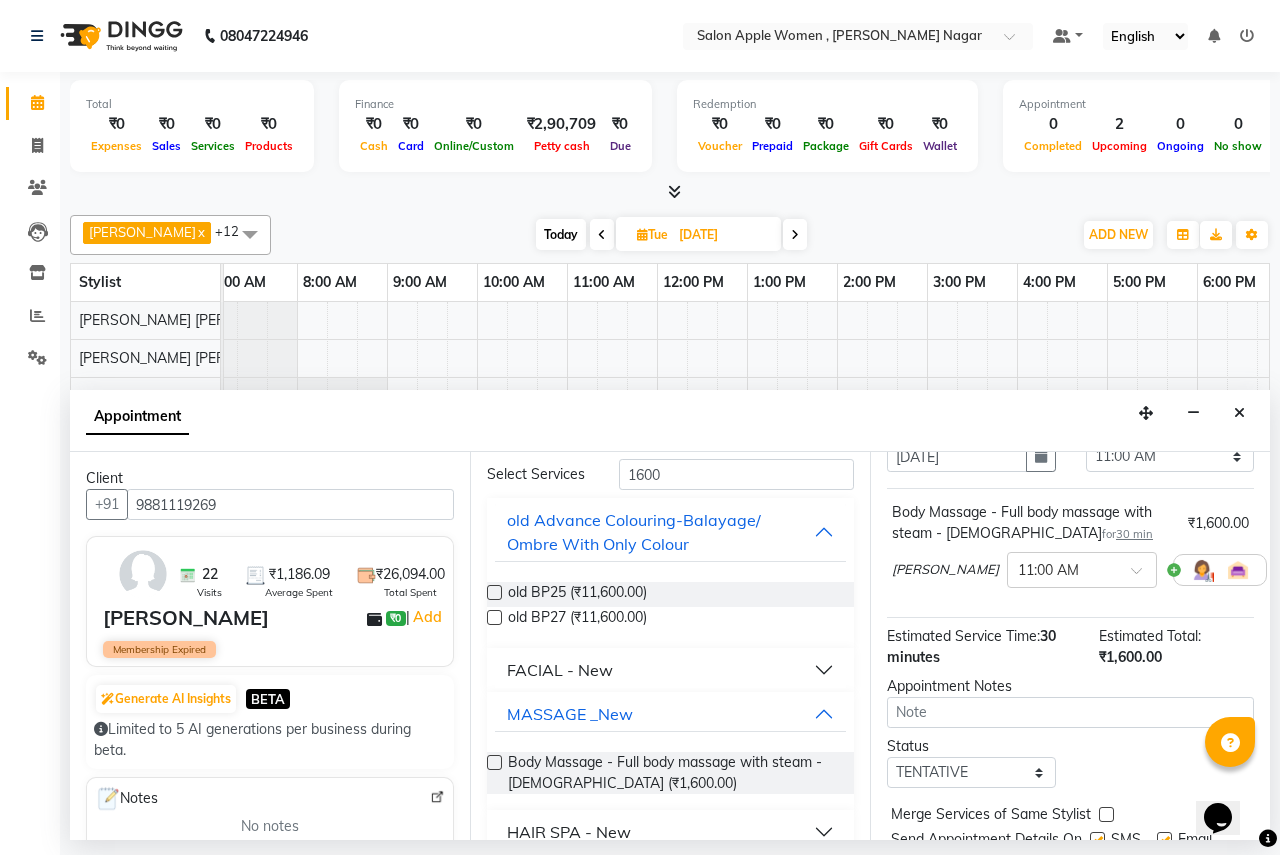 scroll, scrollTop: 198, scrollLeft: 0, axis: vertical 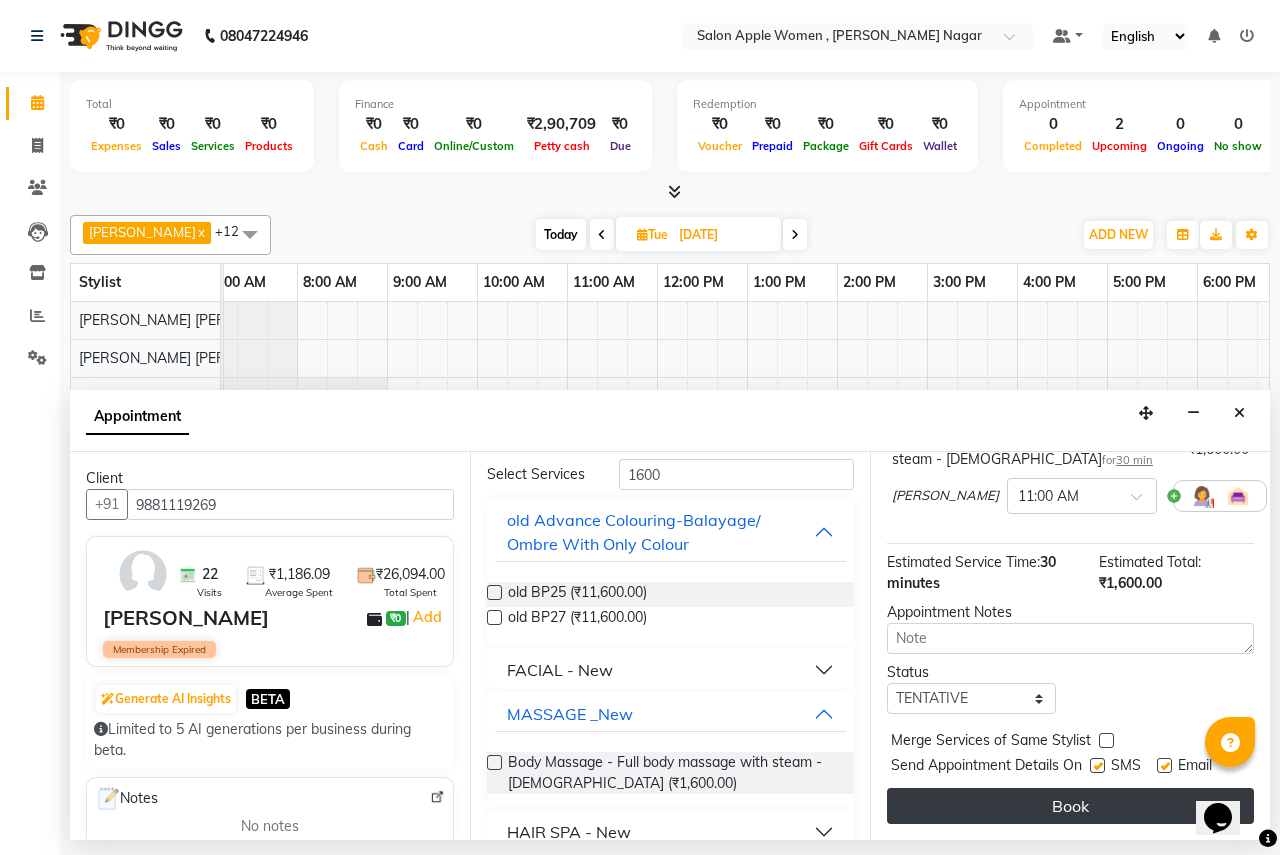 click on "Book" at bounding box center [1070, 806] 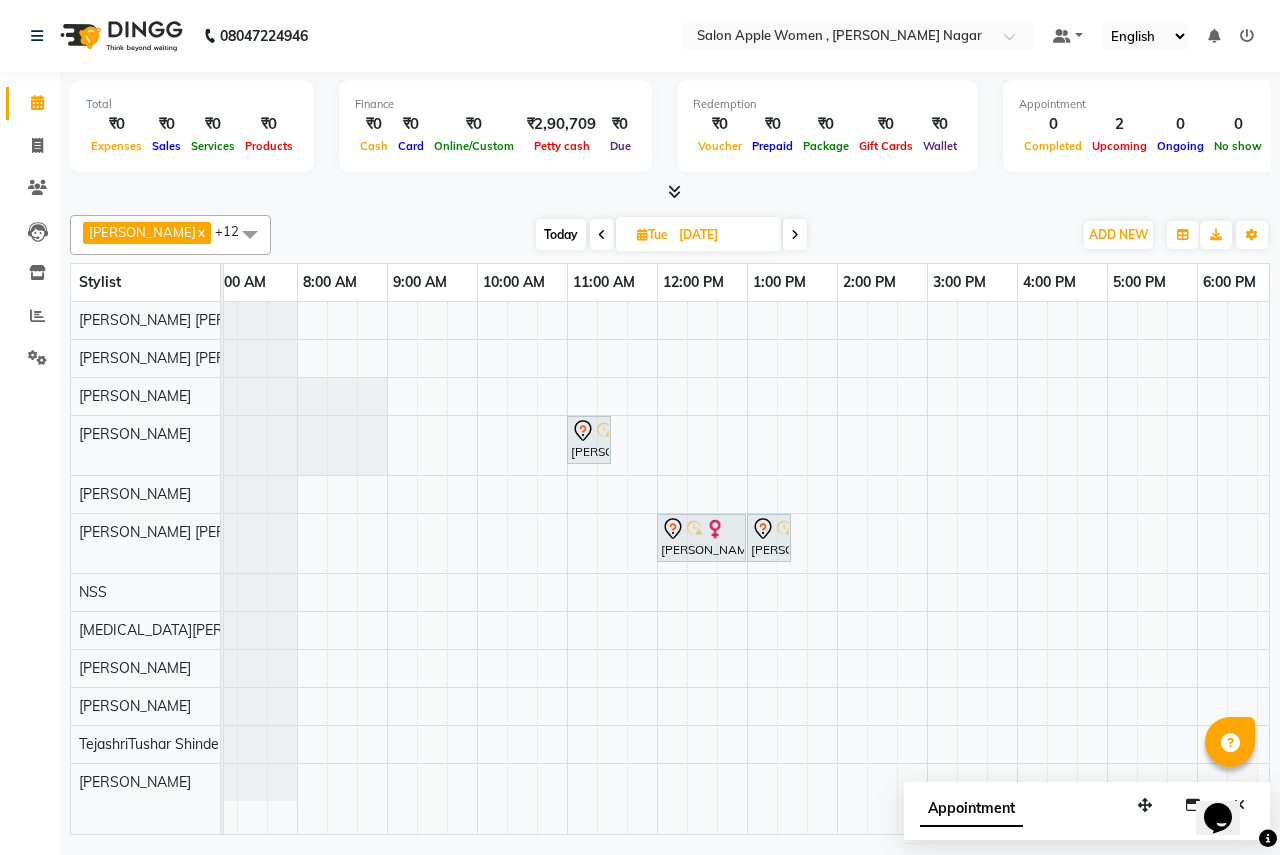 click on "Today" at bounding box center (561, 234) 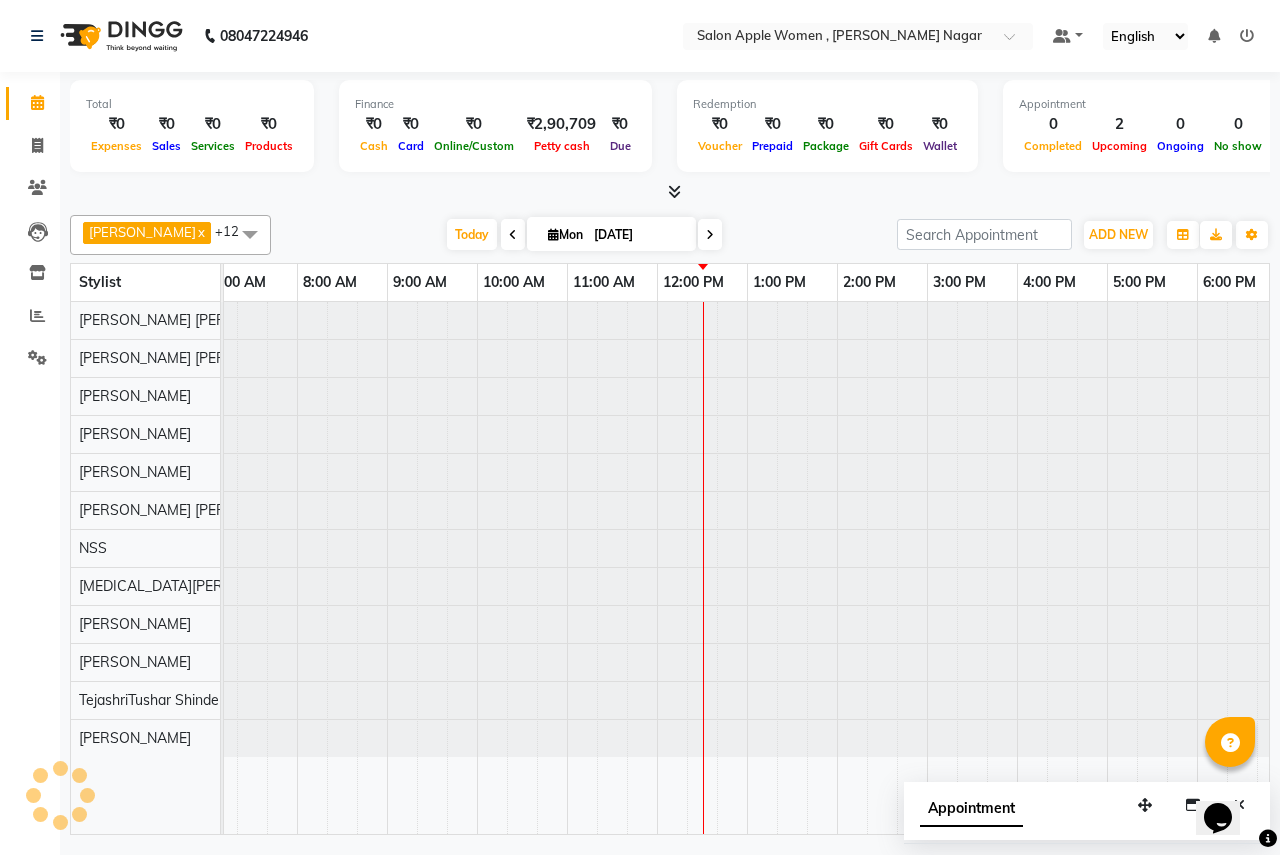 scroll, scrollTop: 0, scrollLeft: 395, axis: horizontal 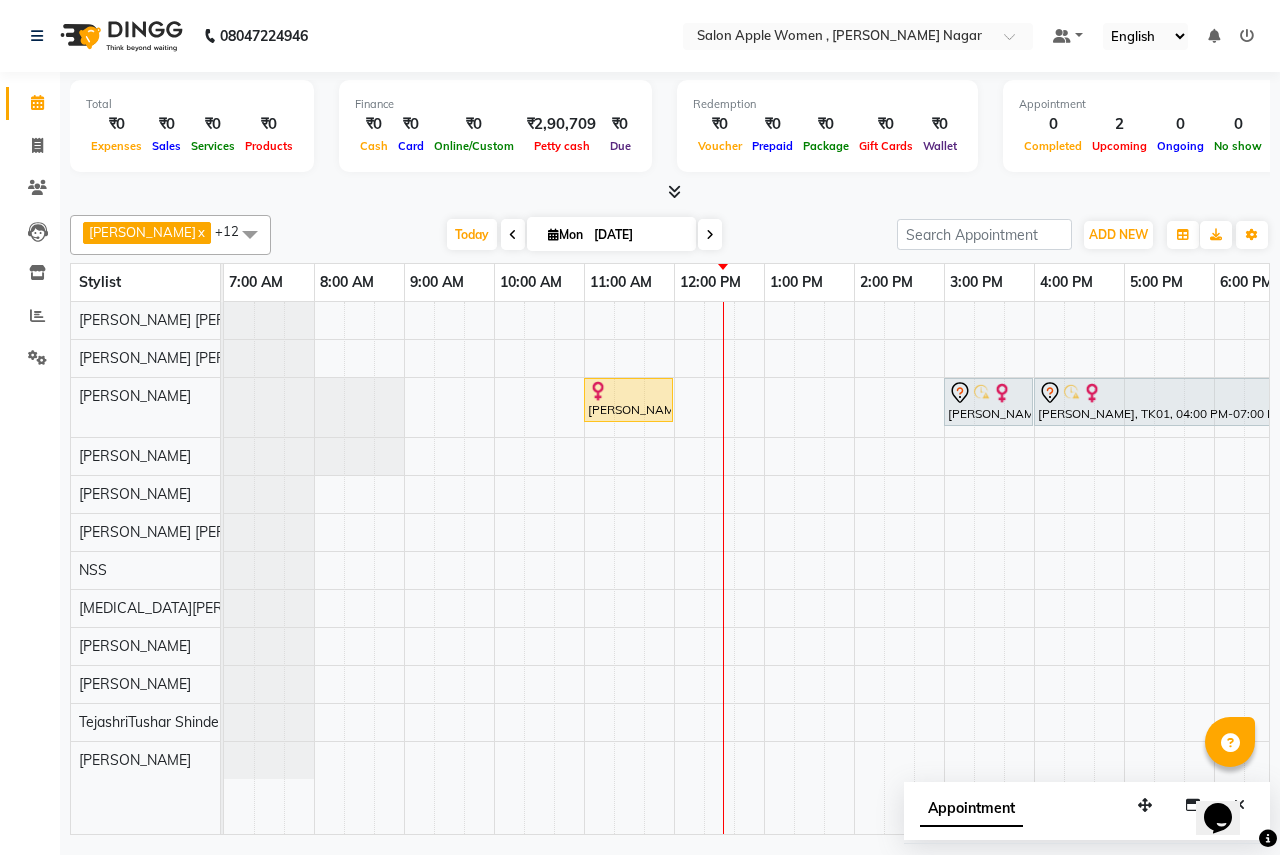 click at bounding box center (710, 235) 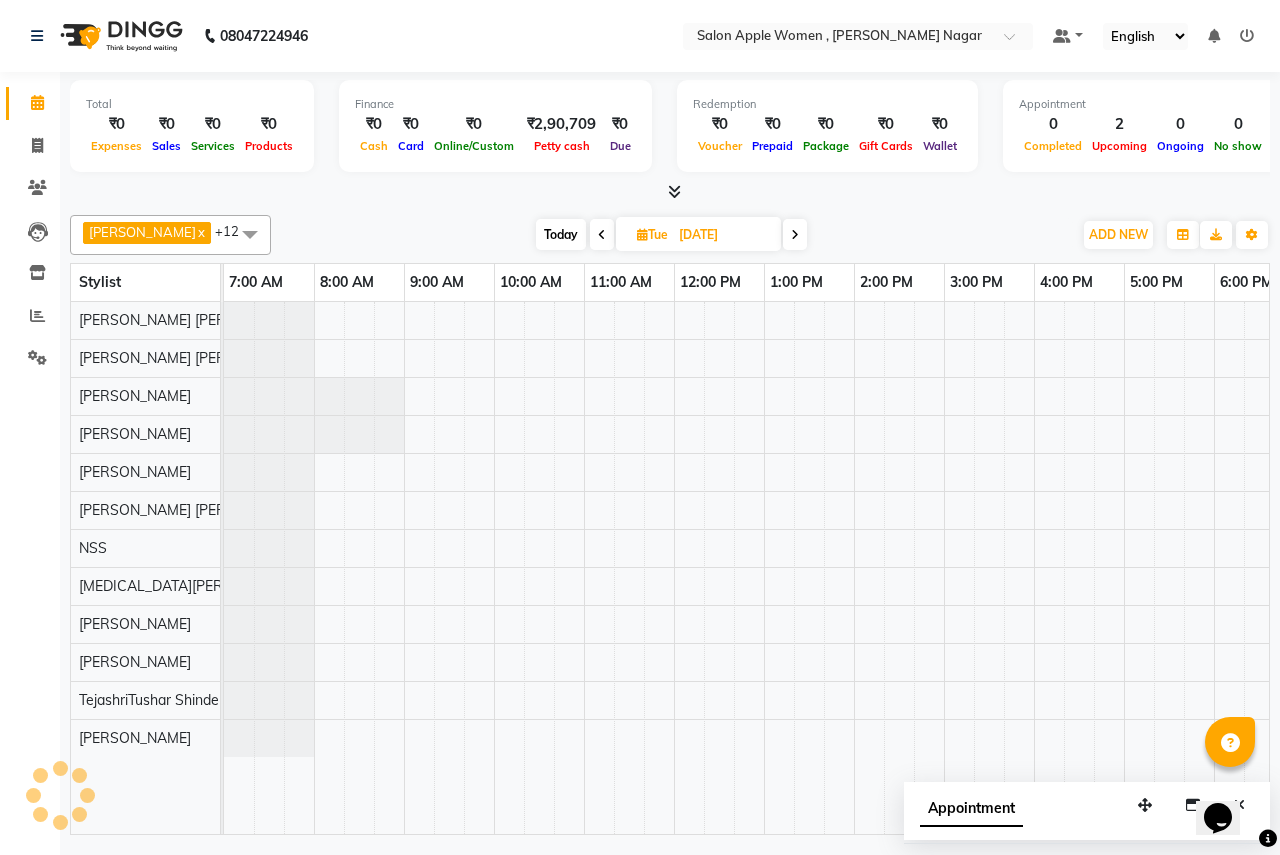 scroll, scrollTop: 0, scrollLeft: 395, axis: horizontal 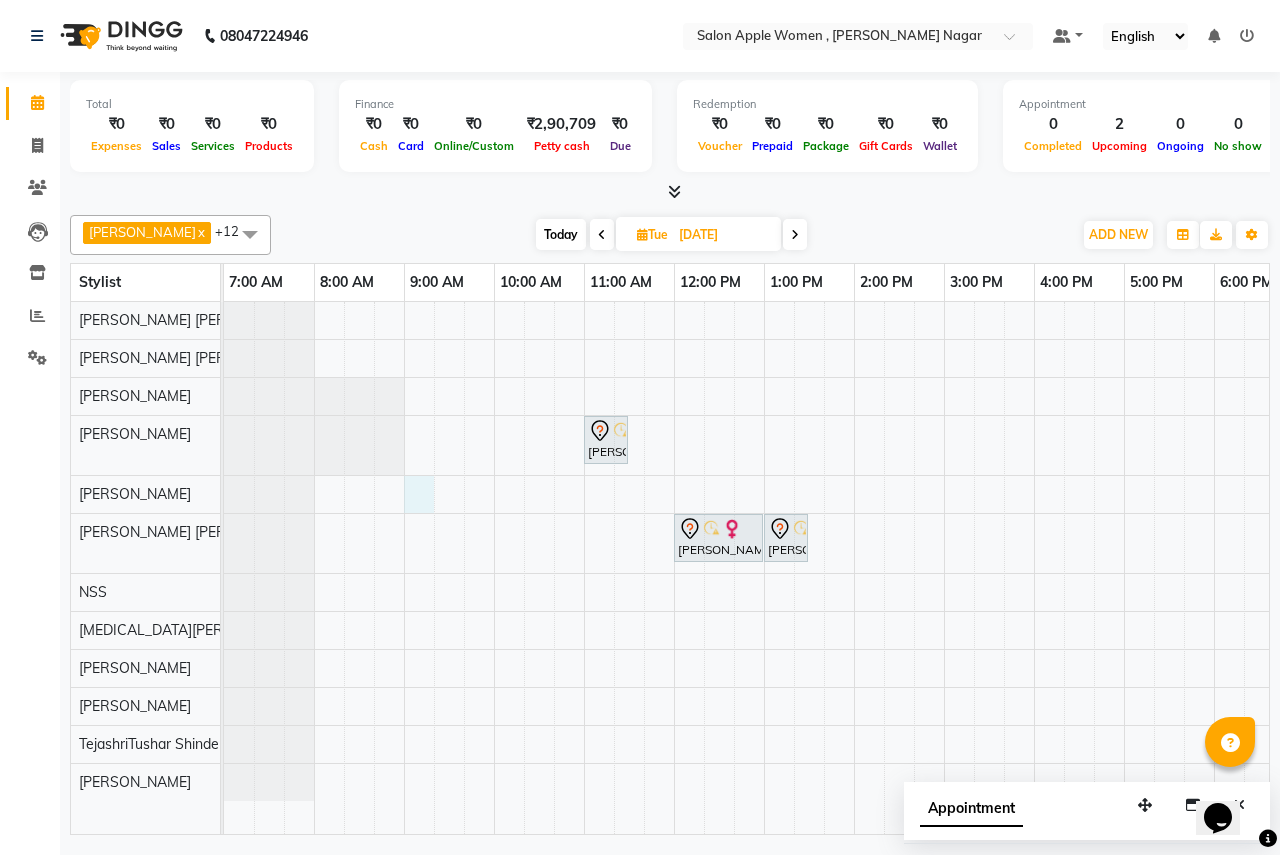 click on "[PERSON_NAME], 11:00 AM-11:30 AM, Body Massage - Full body massage with steam - [DEMOGRAPHIC_DATA]             [PERSON_NAME], 12:00 PM-01:00 PM, old Facial - O3+[MEDICAL_DATA] With Peel Off Mask ([DEMOGRAPHIC_DATA])             [PERSON_NAME], 01:00 PM-01:30 PM, Body Massage - Full body massage without steam - [DEMOGRAPHIC_DATA]" at bounding box center (944, 568) 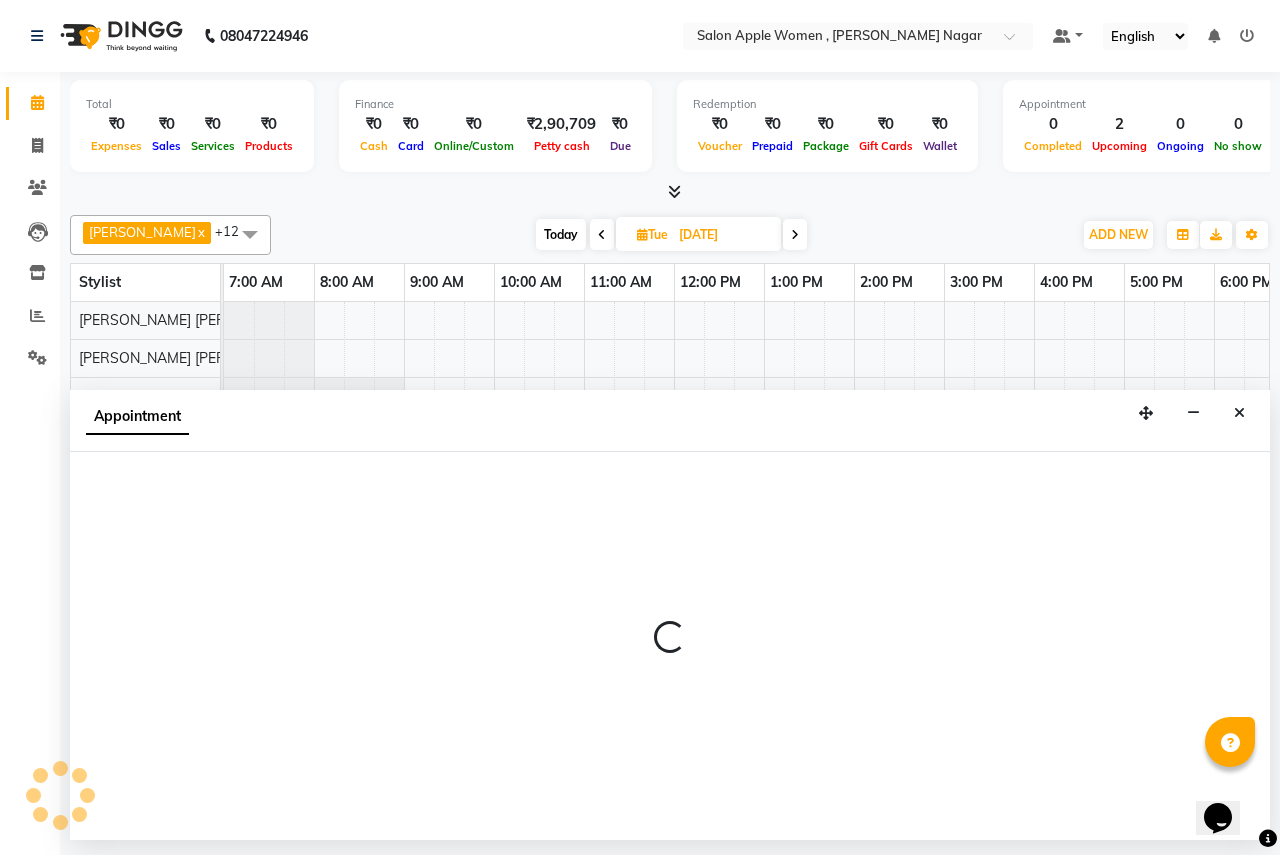 select on "12123" 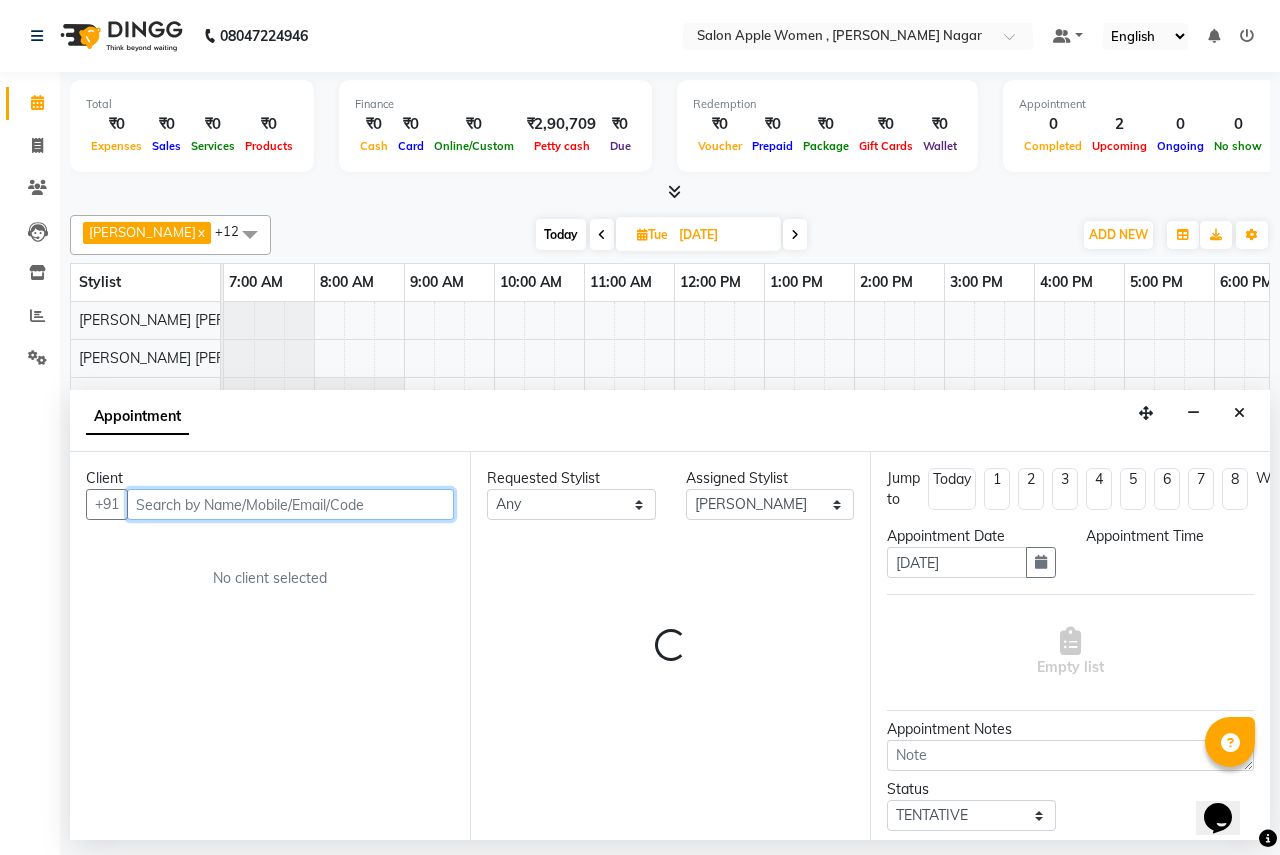 select on "540" 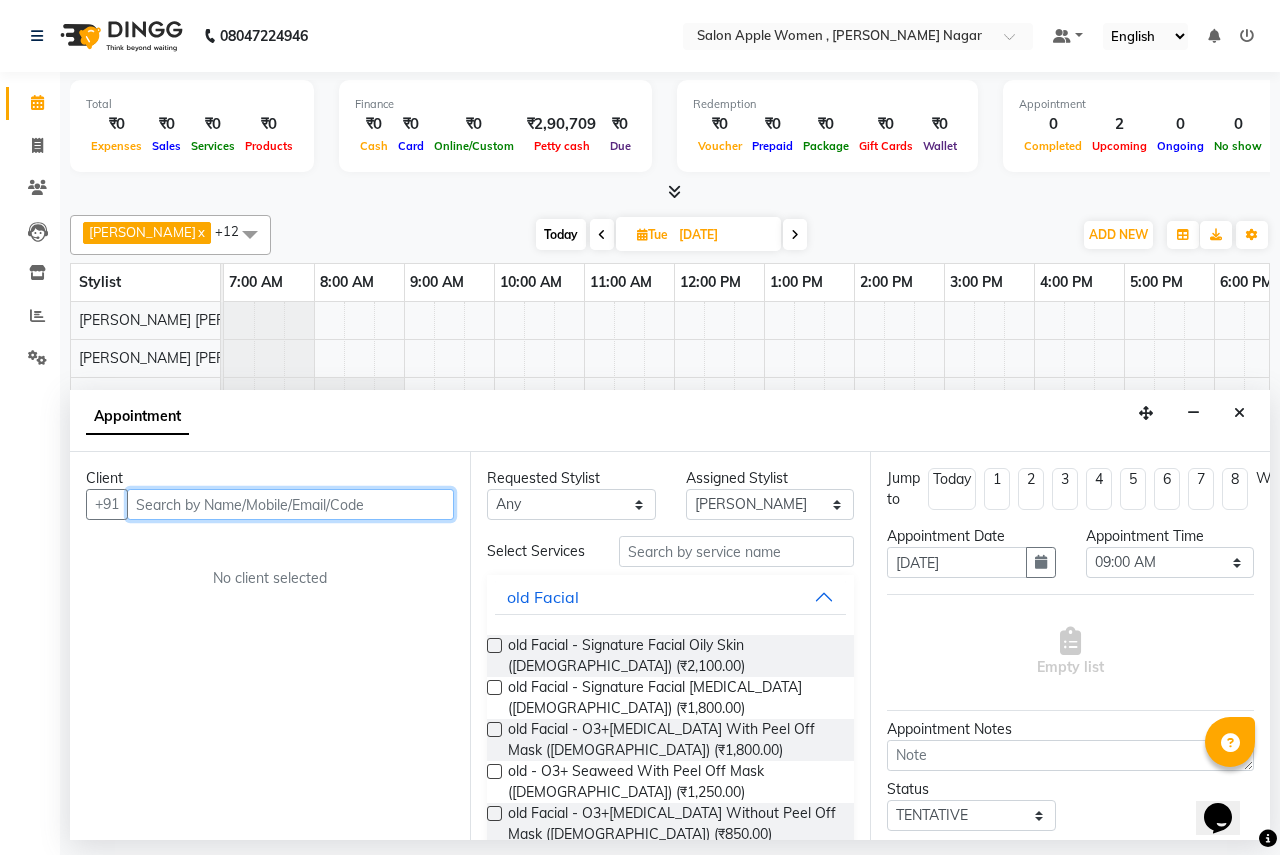 click at bounding box center (290, 504) 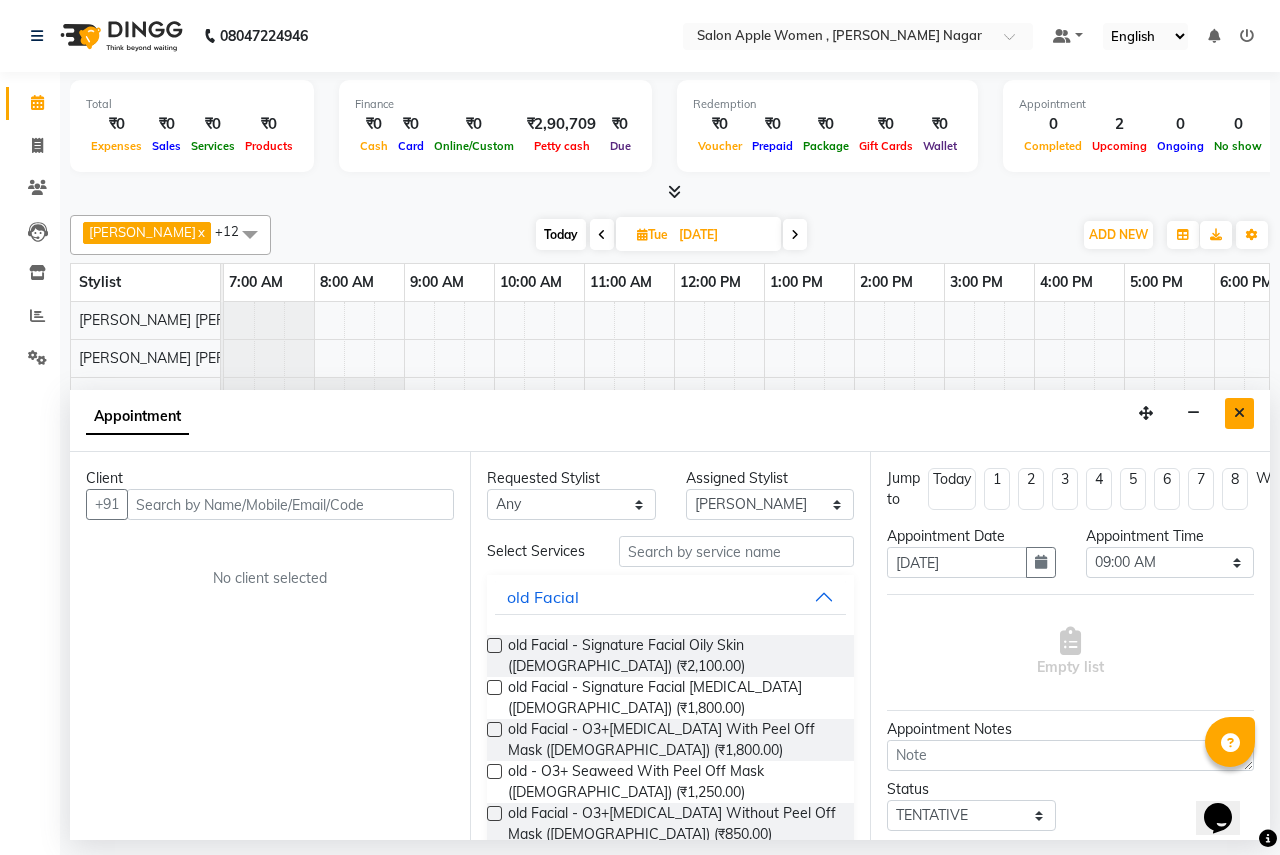 click at bounding box center (1239, 413) 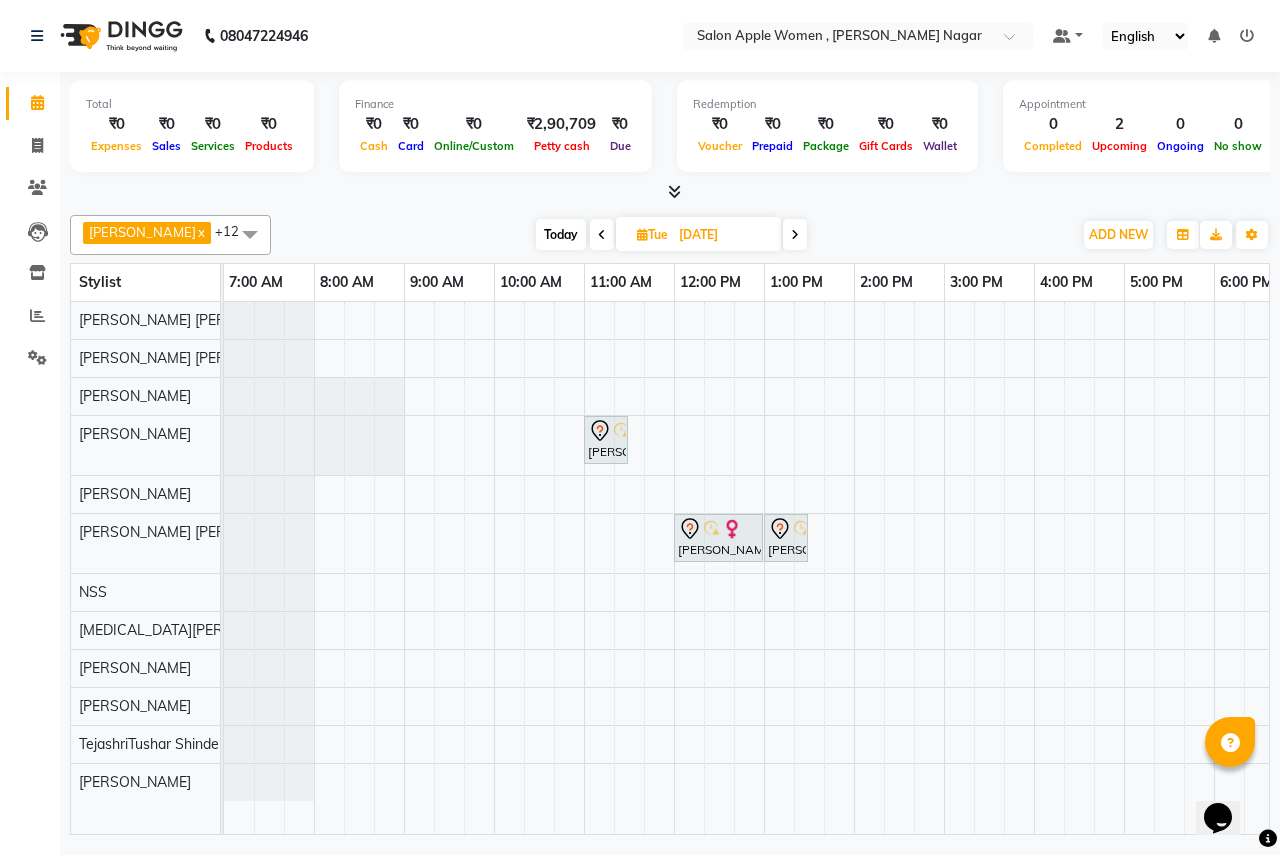 click on "Today" at bounding box center [561, 234] 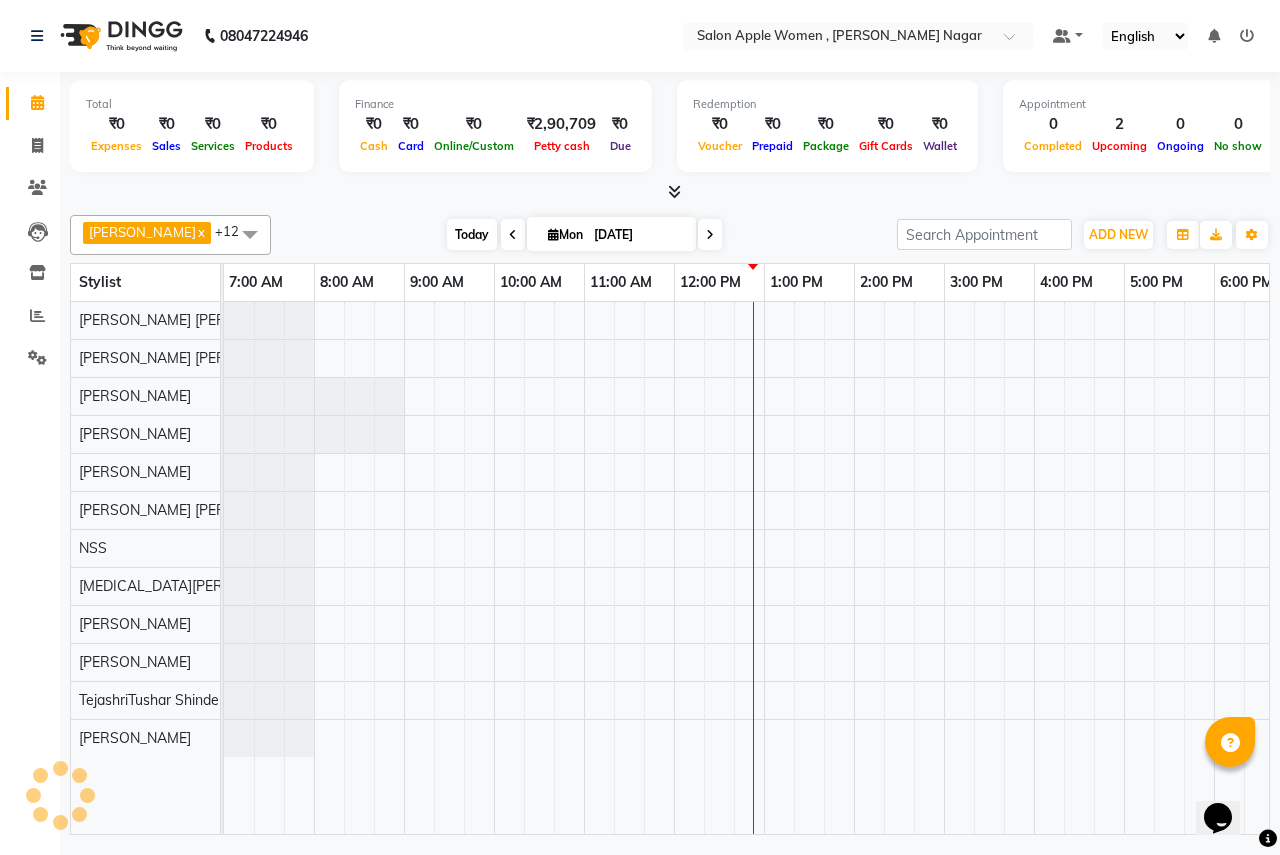 scroll, scrollTop: 0, scrollLeft: 395, axis: horizontal 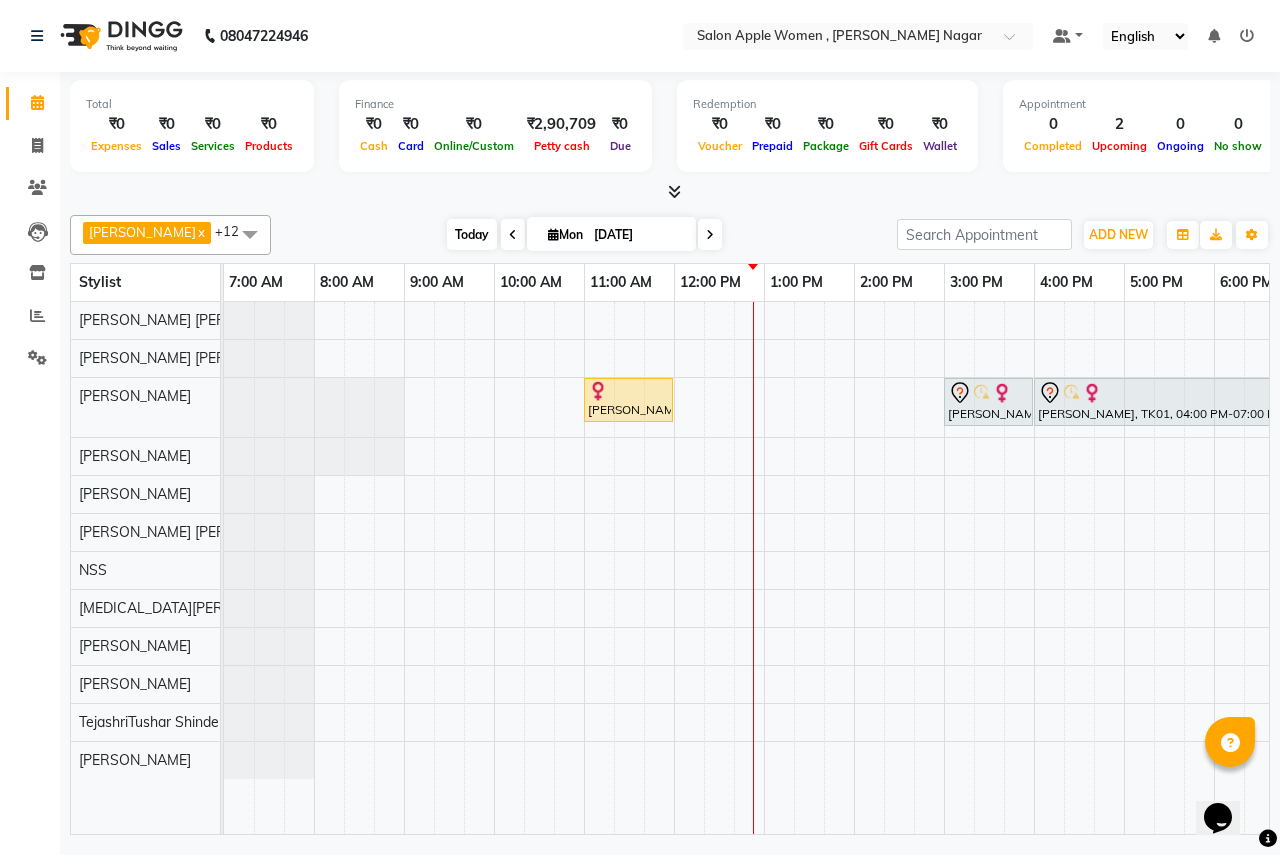 click on "Today" at bounding box center (472, 234) 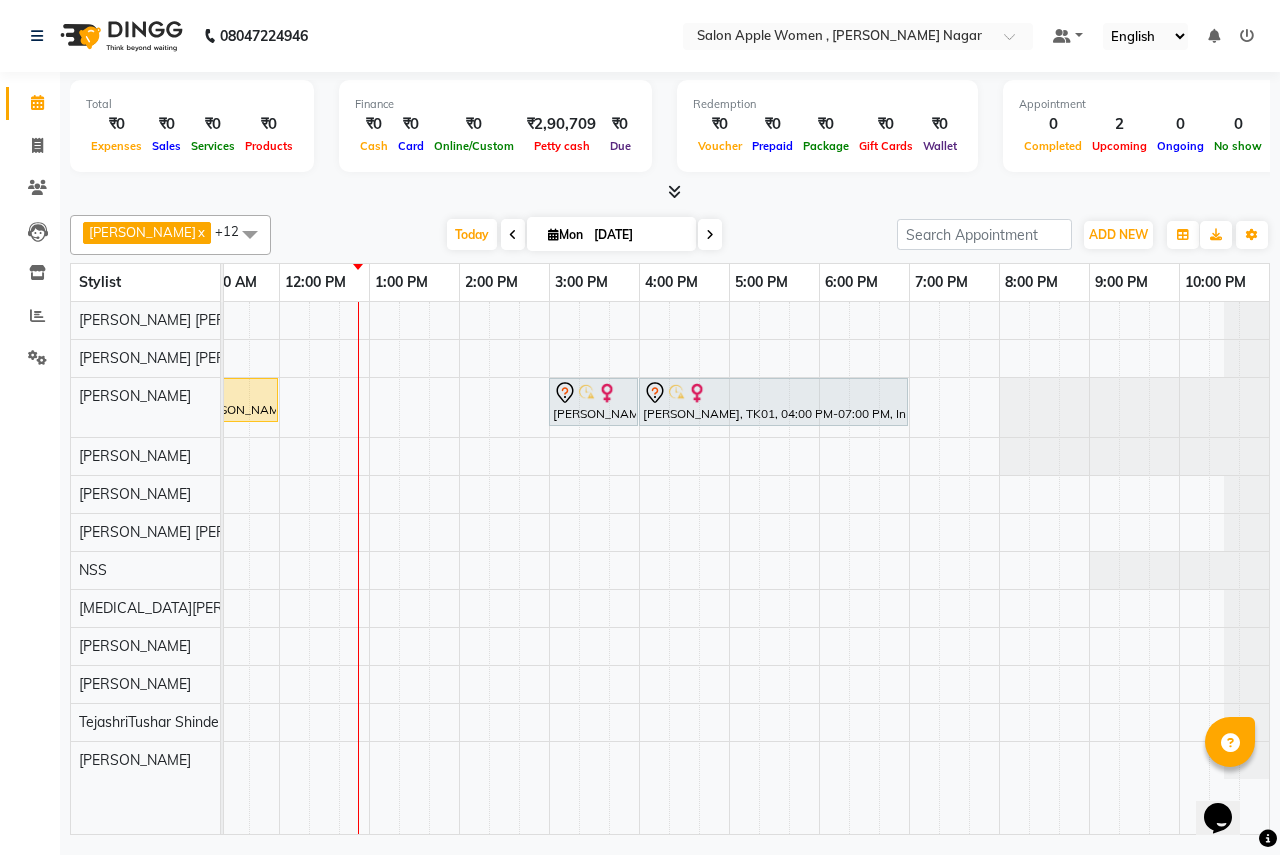 scroll, scrollTop: 0, scrollLeft: 148, axis: horizontal 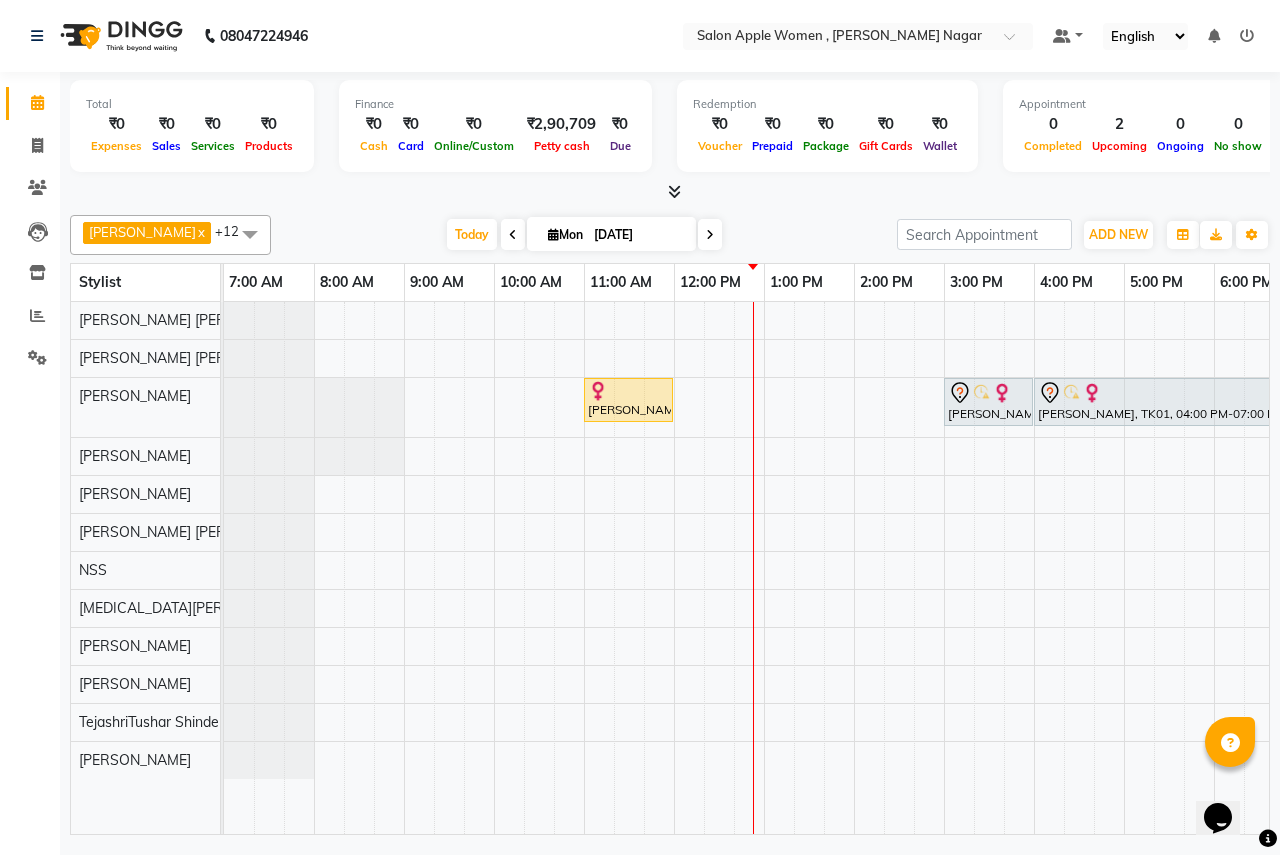 click at bounding box center (513, 234) 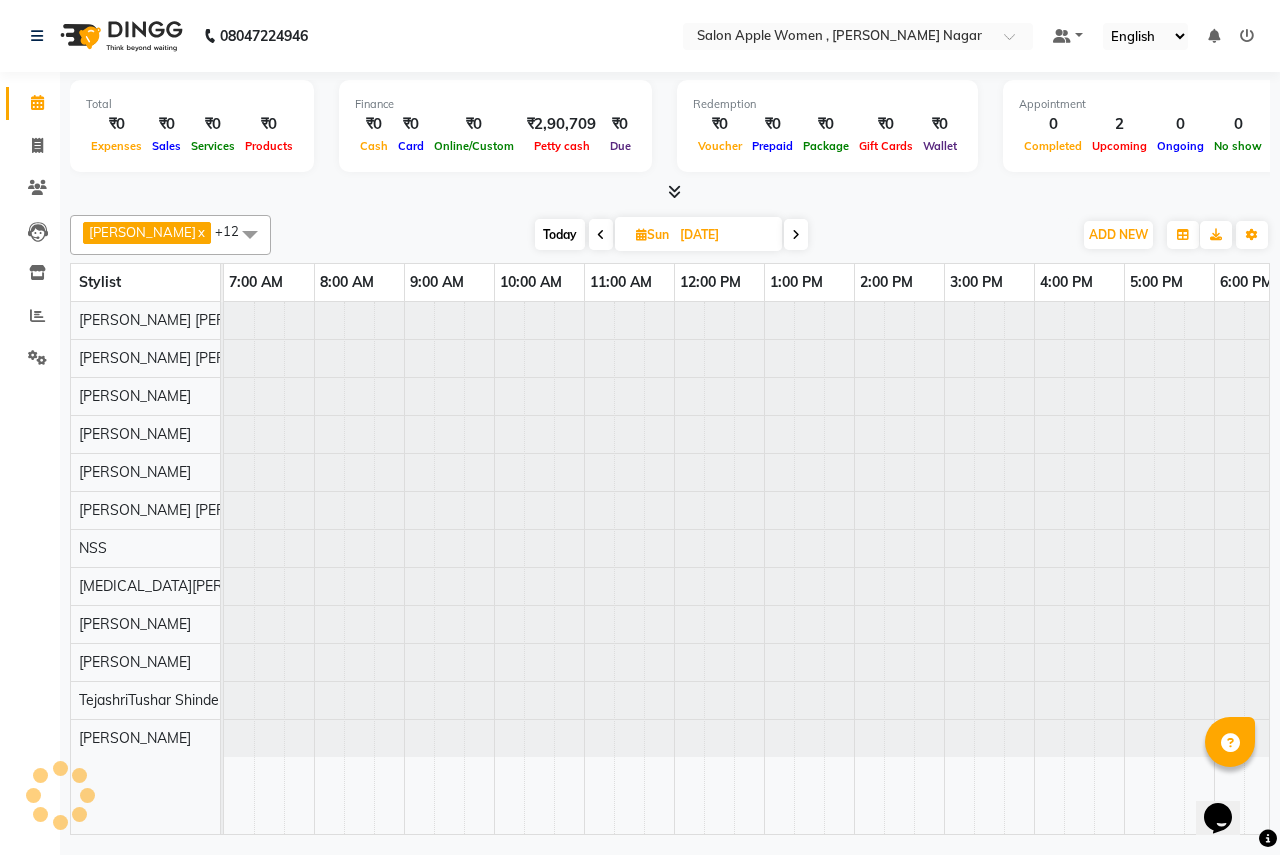 scroll, scrollTop: 0, scrollLeft: 395, axis: horizontal 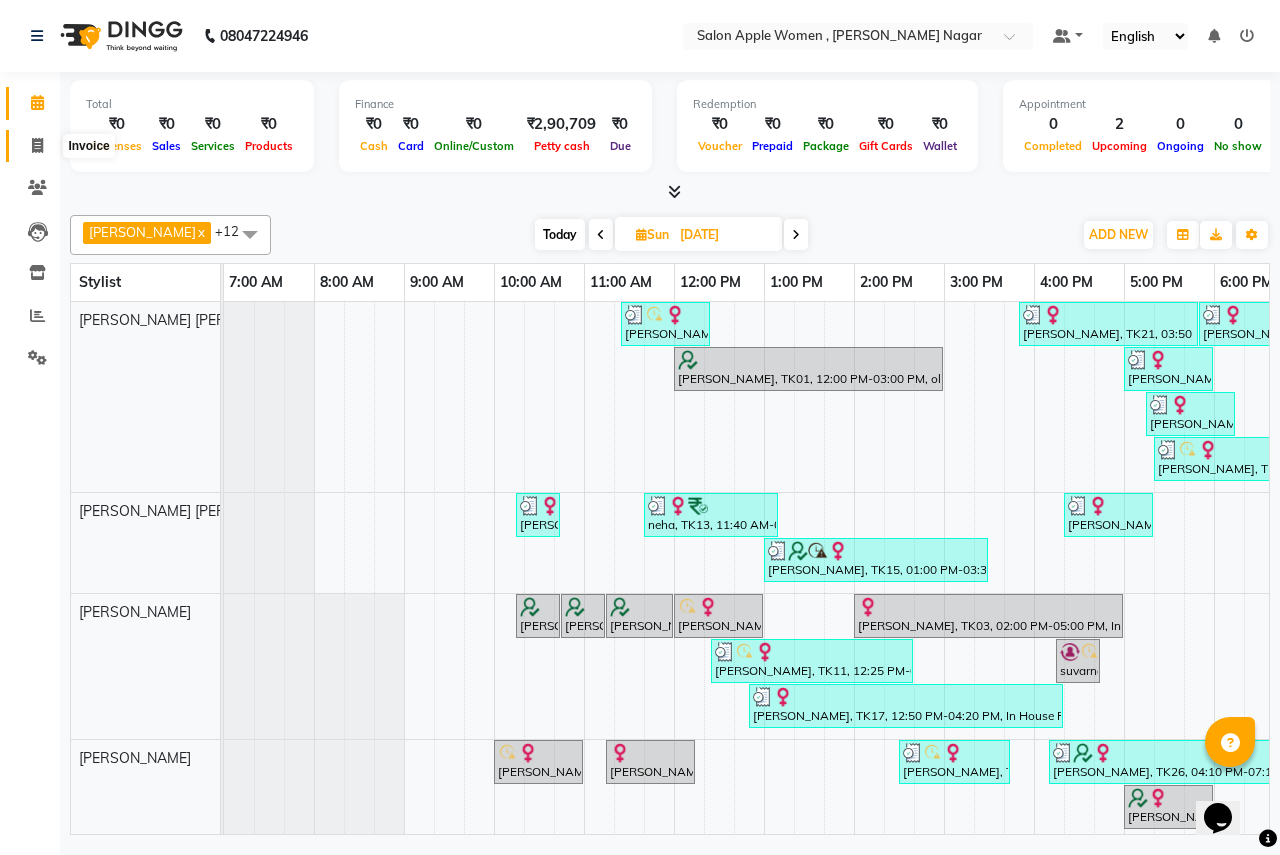 click 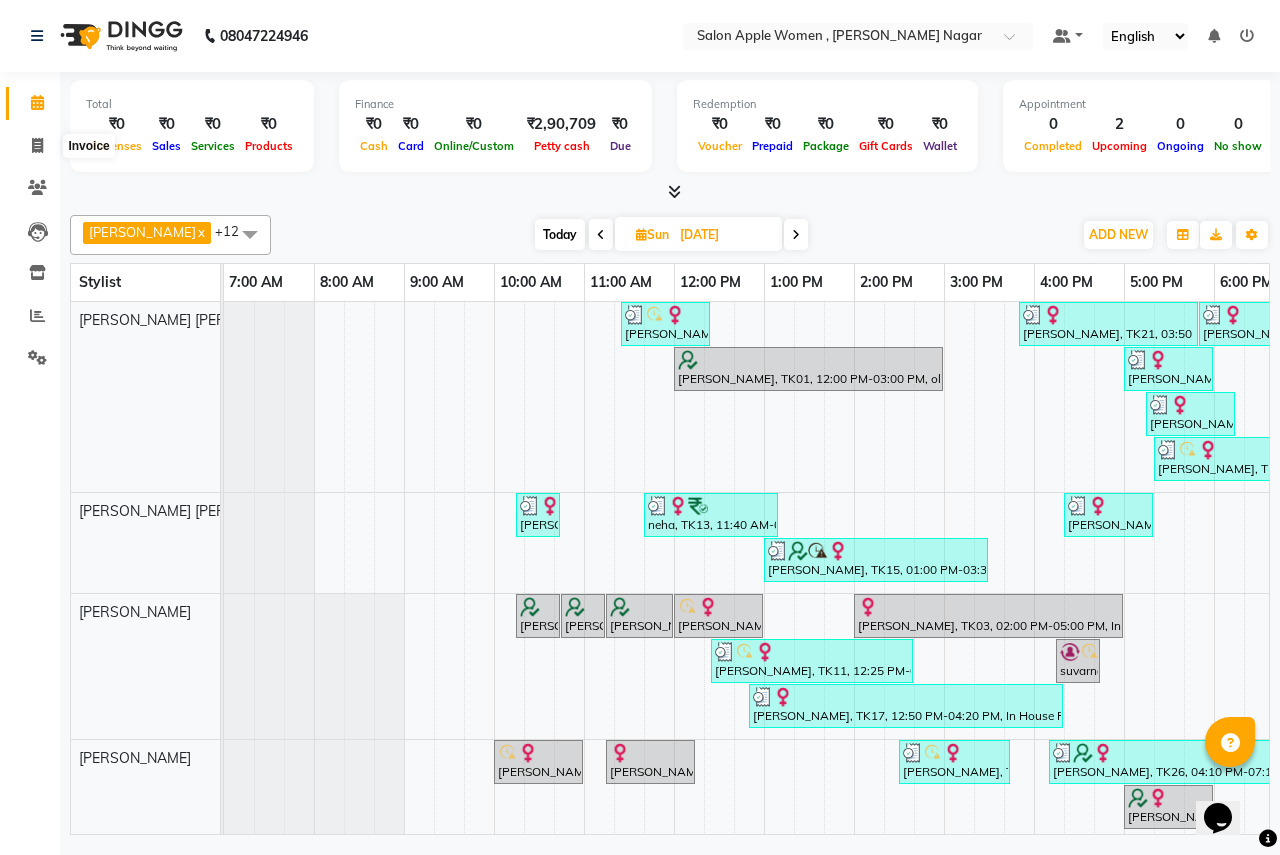 select on "96" 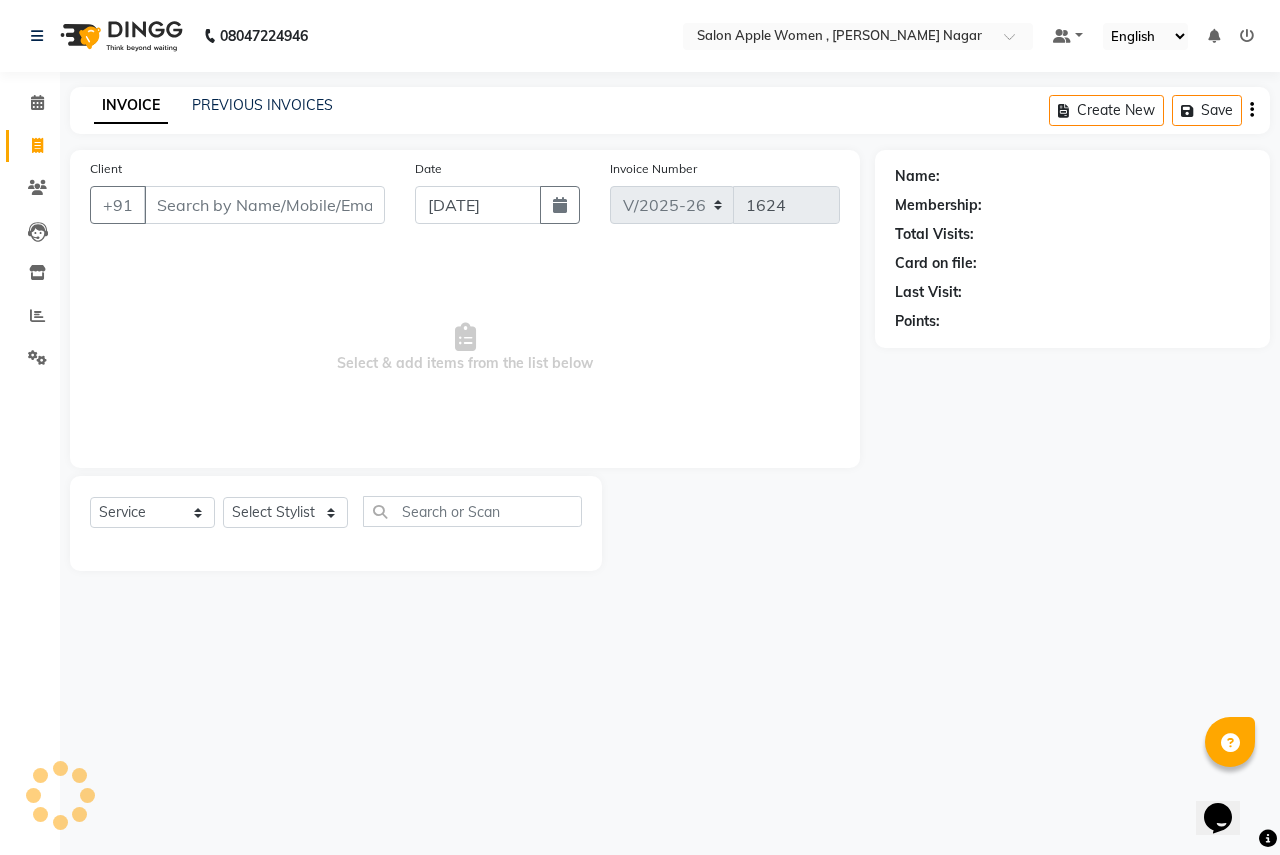 click on "Client" at bounding box center (264, 205) 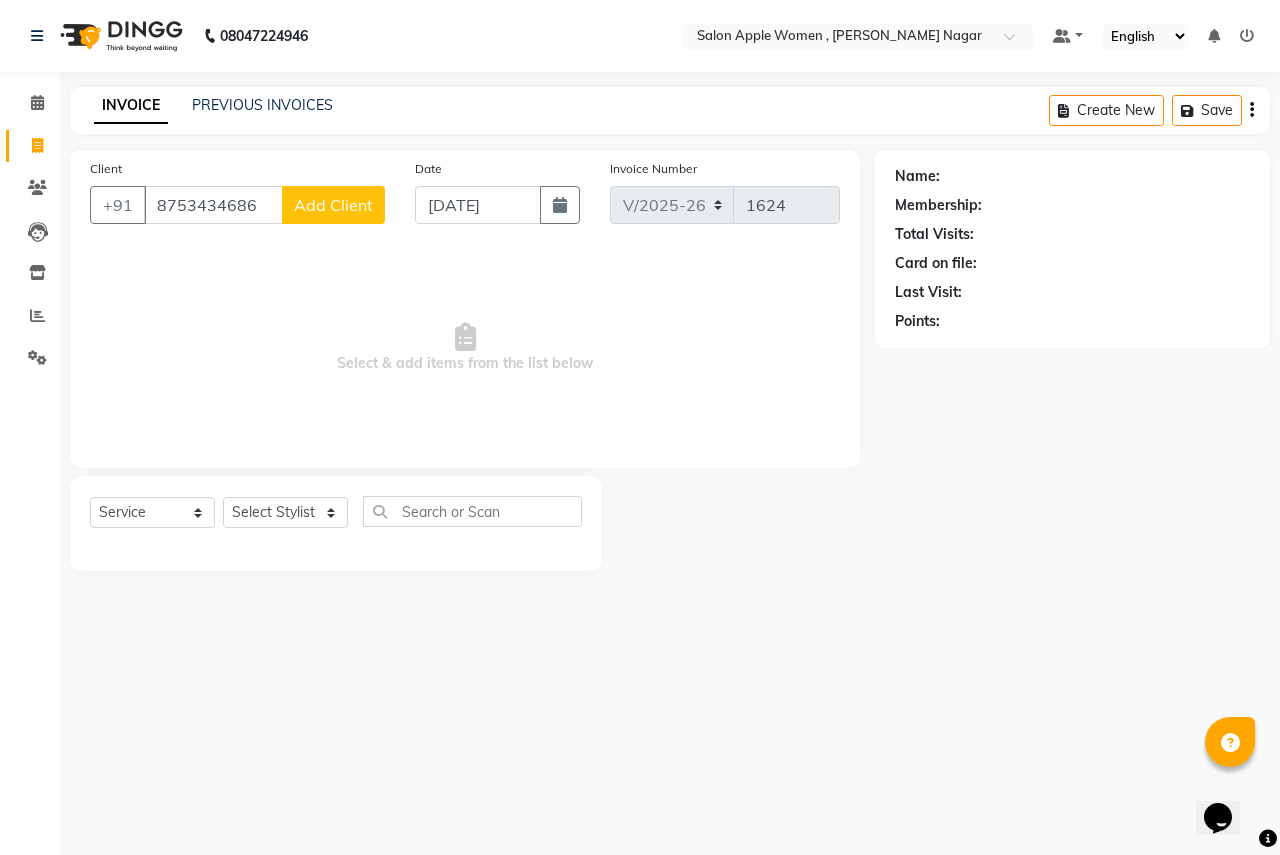type on "8753434686" 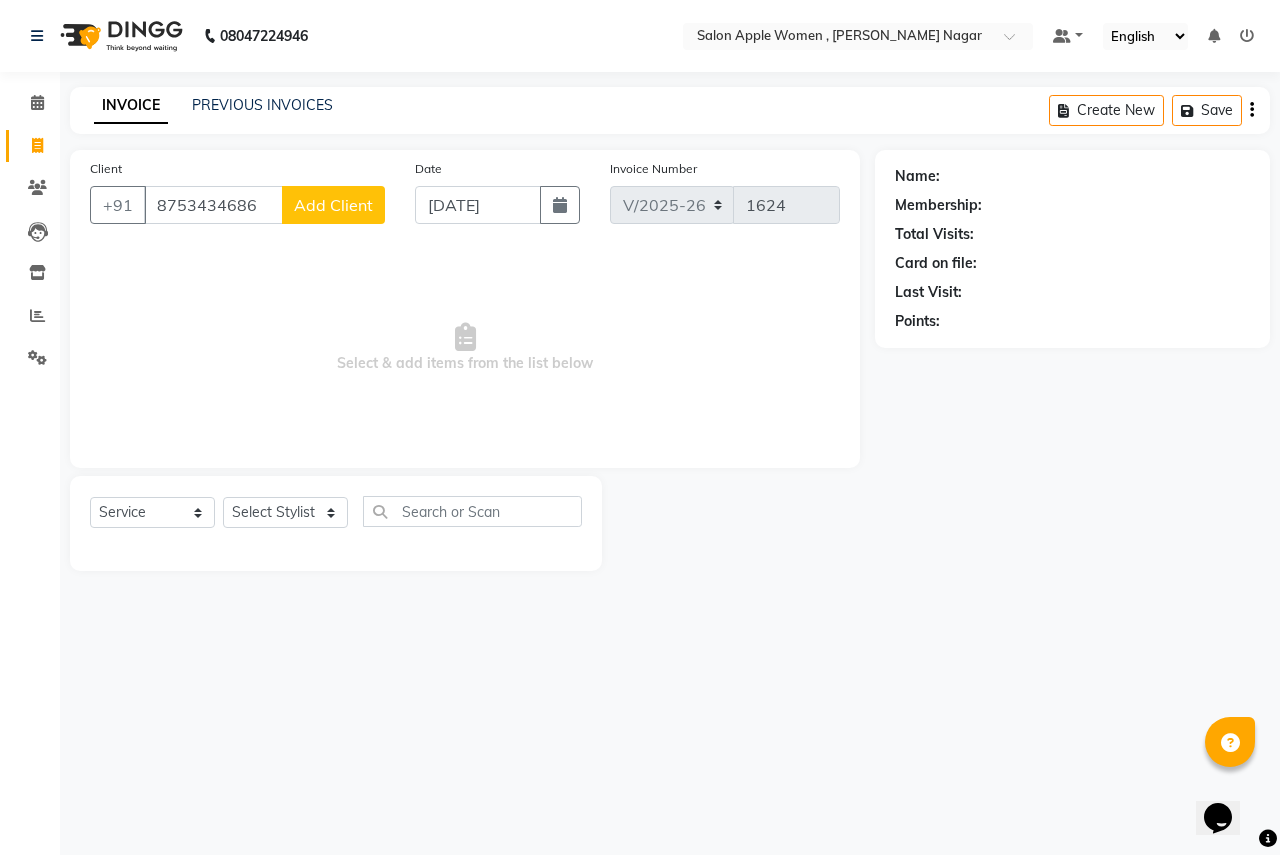 select on "22" 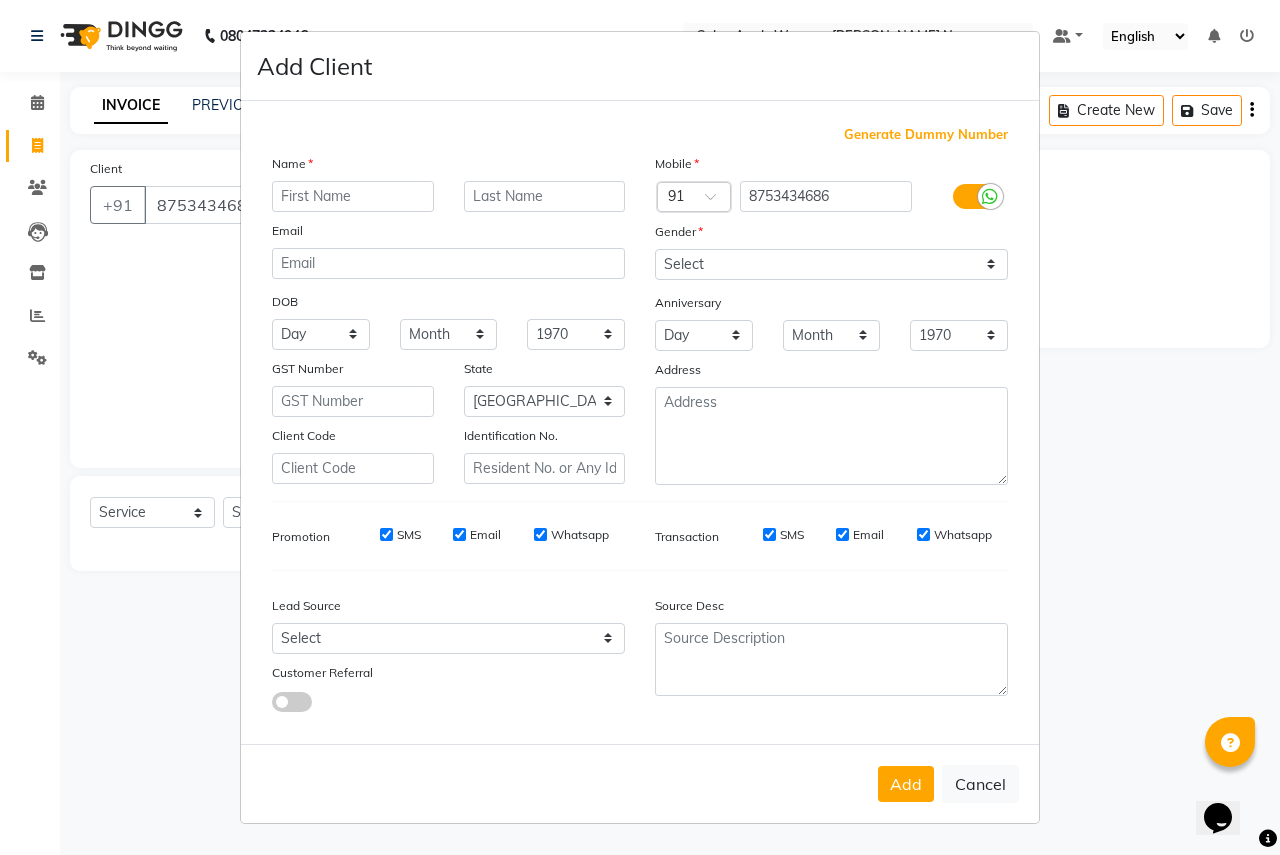 click at bounding box center [353, 196] 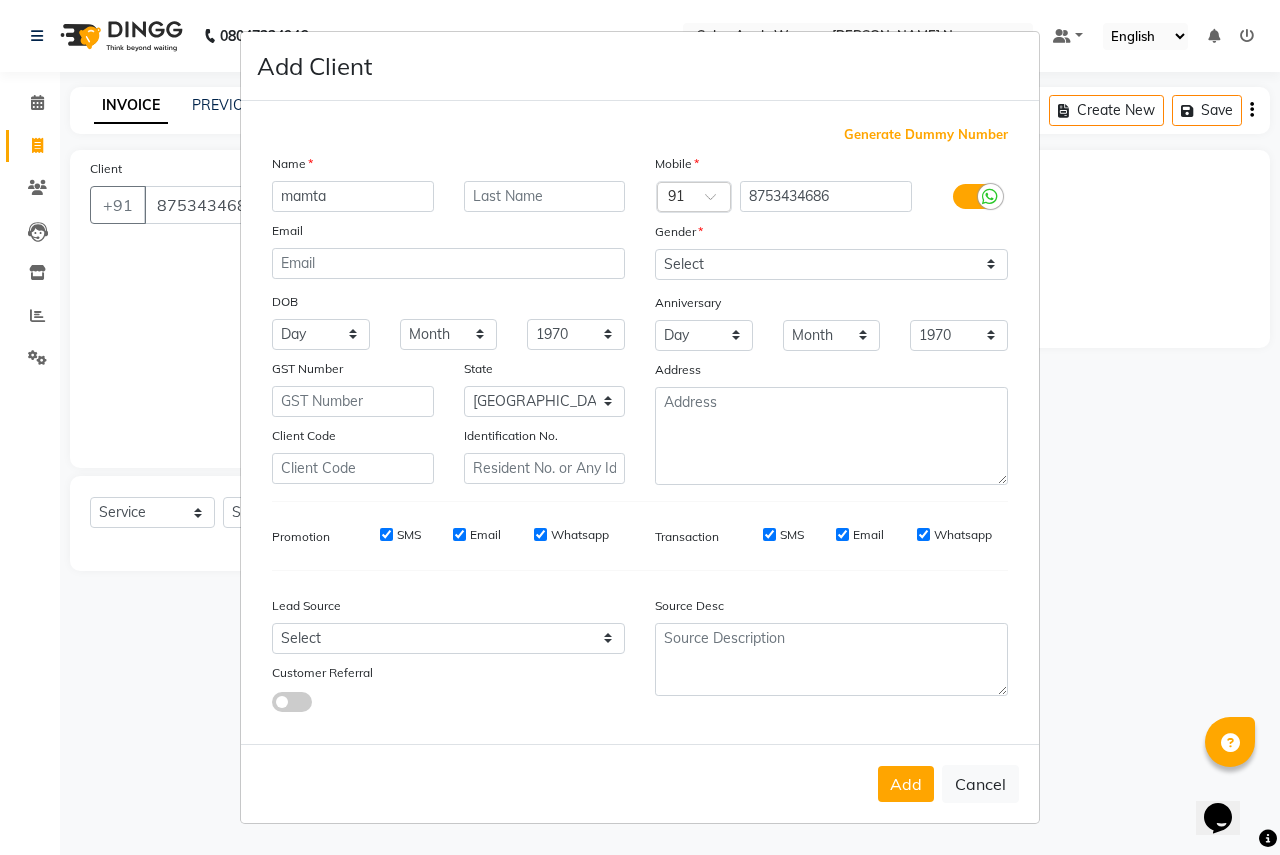 type on "mamta" 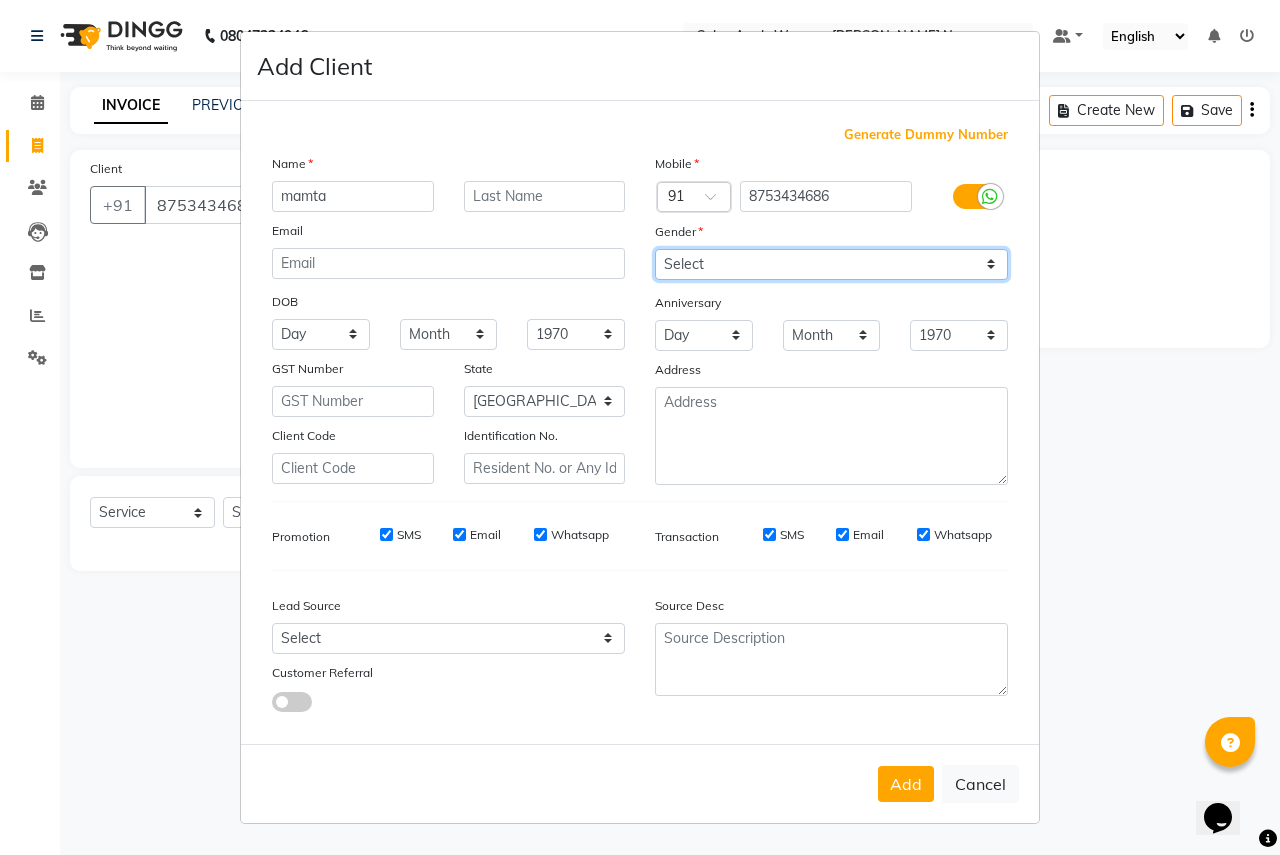 click on "Select [DEMOGRAPHIC_DATA] [DEMOGRAPHIC_DATA] Other Prefer Not To Say" at bounding box center [831, 264] 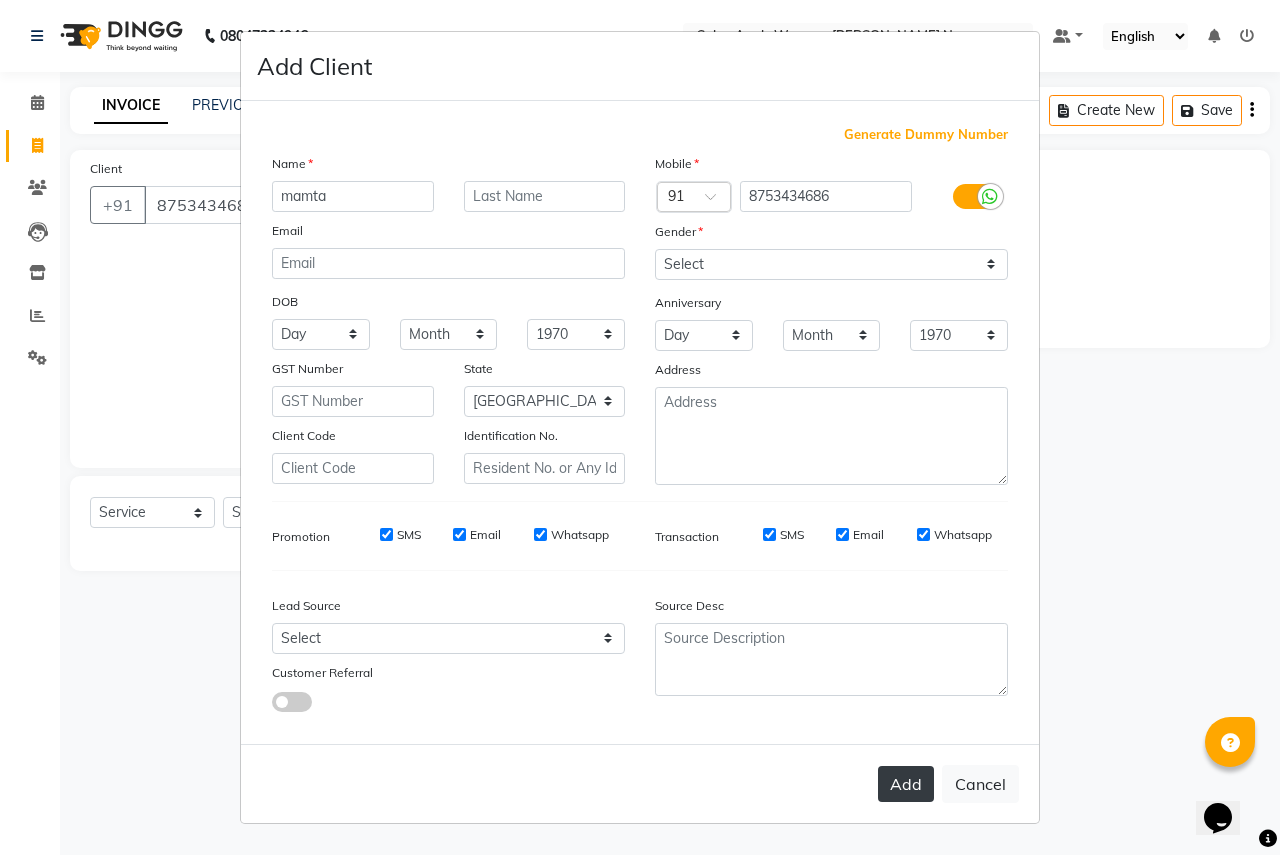 click on "Add" at bounding box center [906, 784] 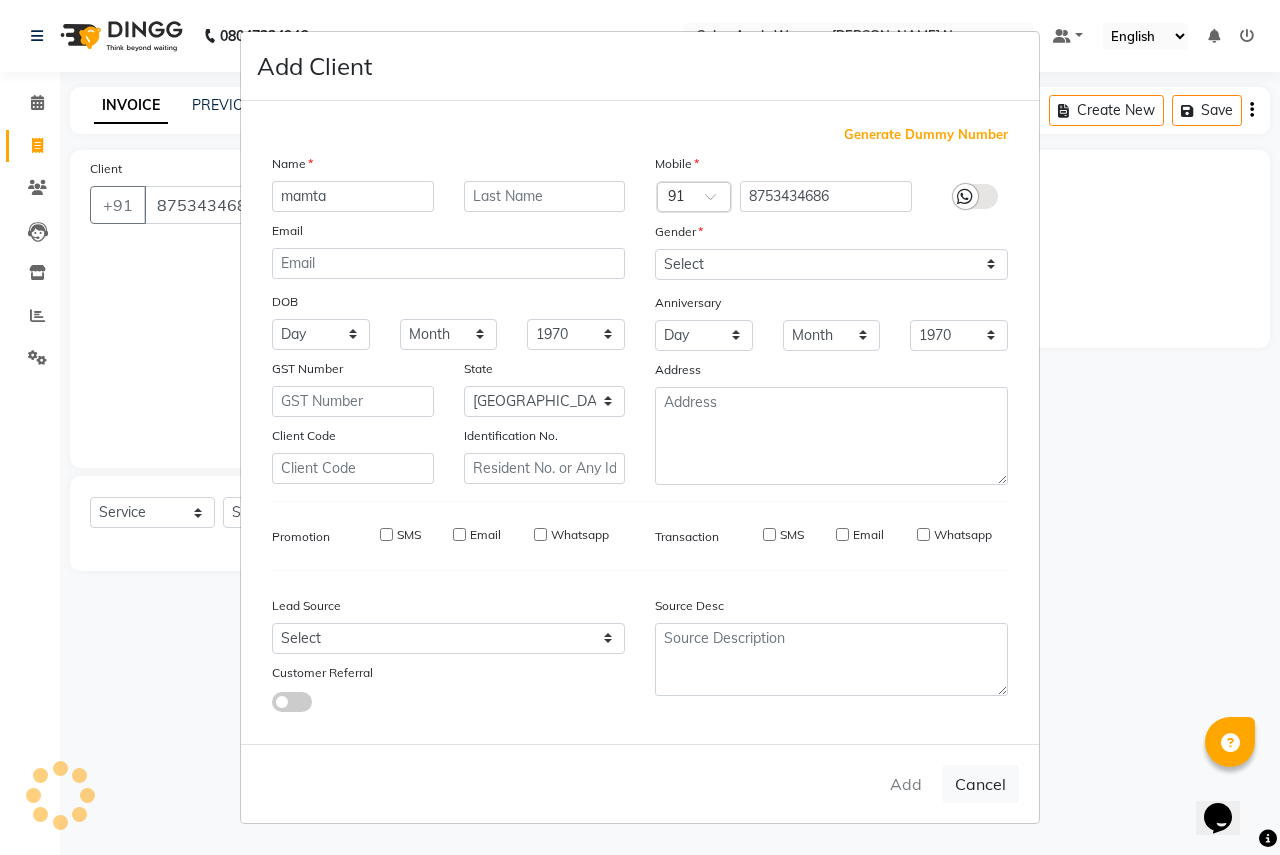 type 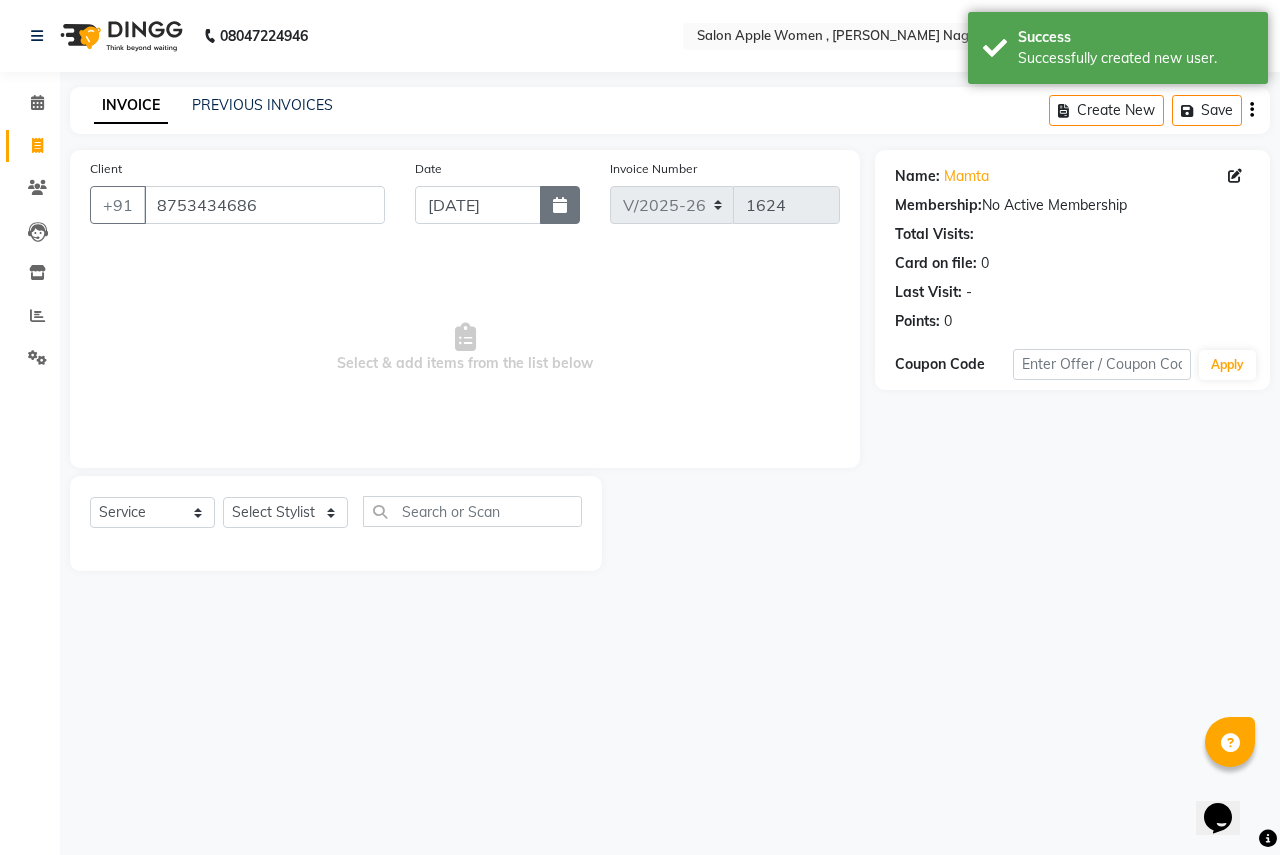 click 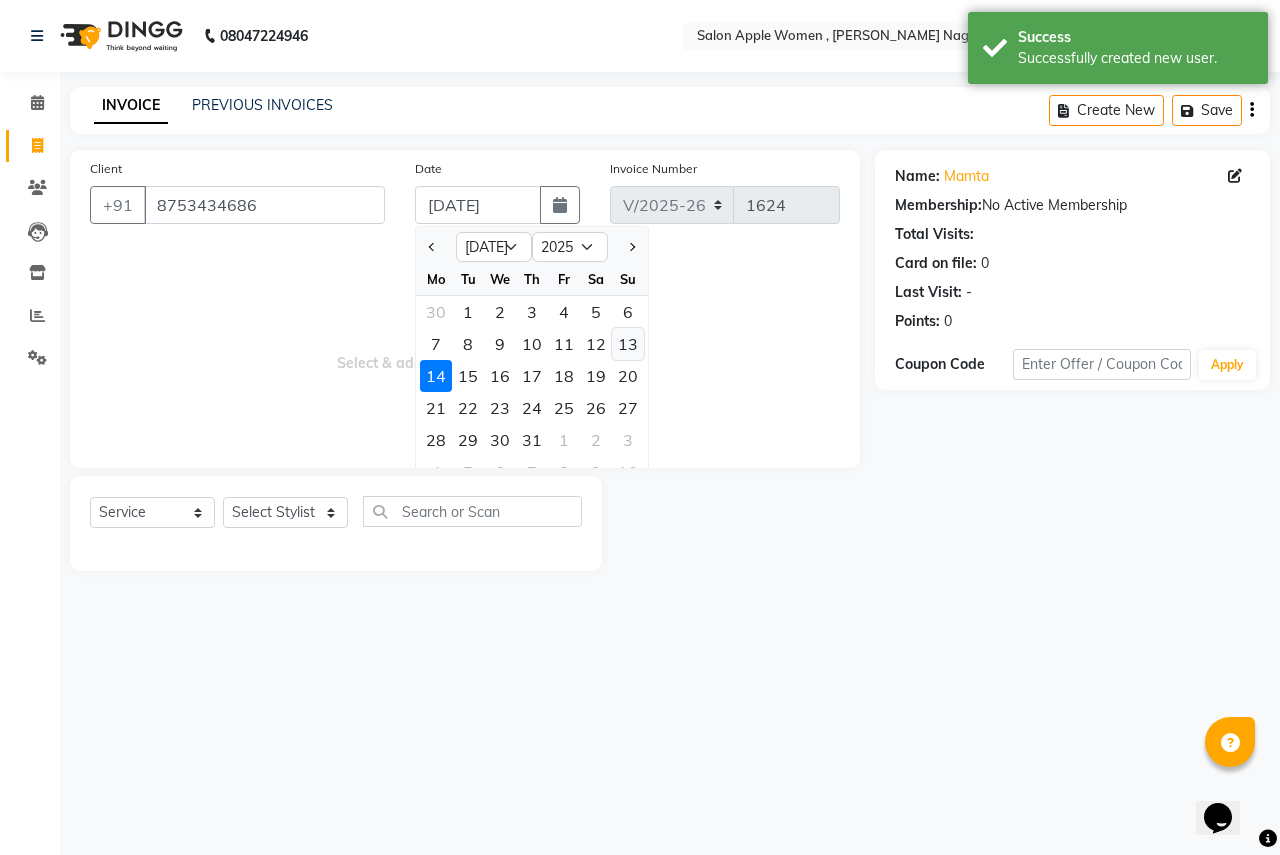 click on "13" 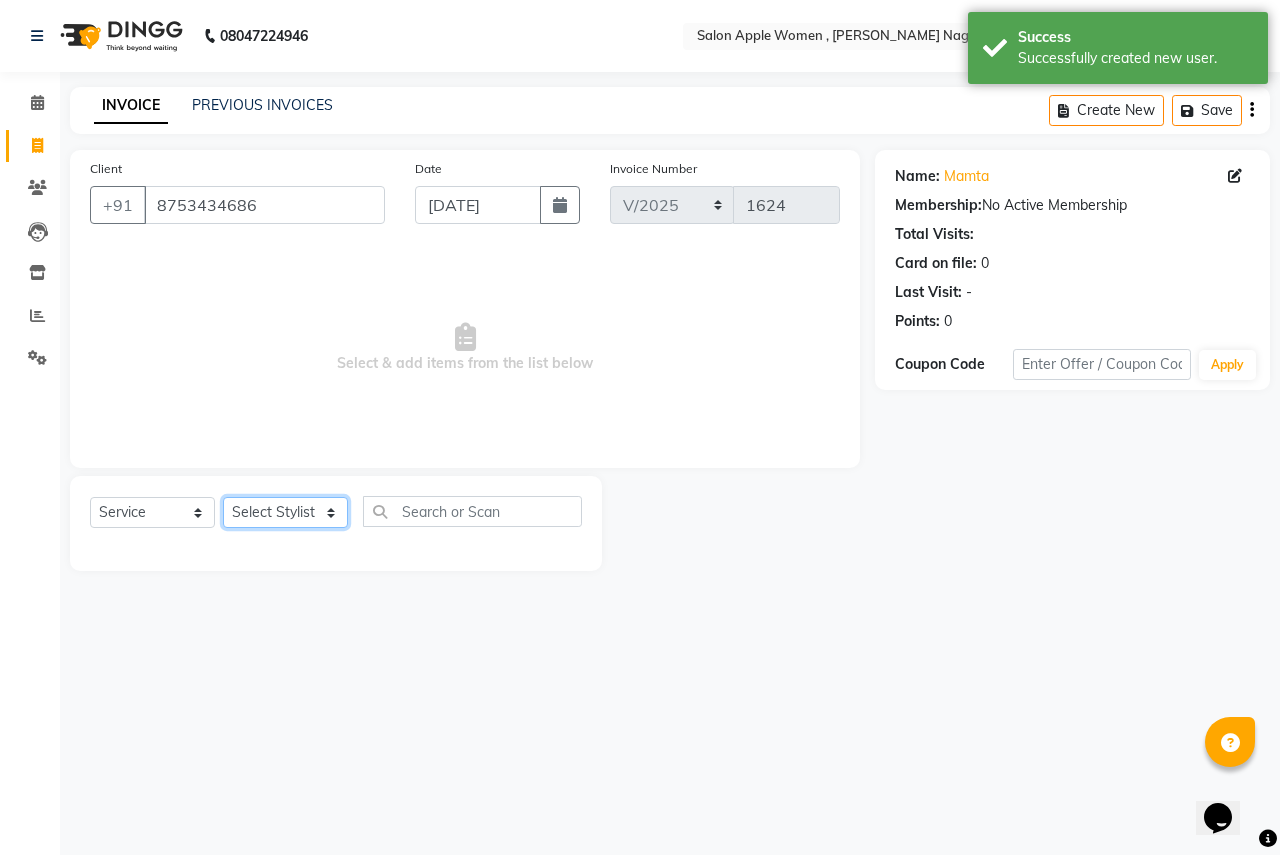 click on "Select Stylist [PERSON_NAME] [PERSON_NAME] [PERSON_NAME] [PERSON_NAME] Jyoti Rahul [PERSON_NAME] [MEDICAL_DATA][PERSON_NAME] [PERSON_NAME] NSS Pratibha Paswan [PERSON_NAME] [PERSON_NAME] Reception  Reshma Operations Head [PERSON_NAME] [PERSON_NAME] [PERSON_NAME]" 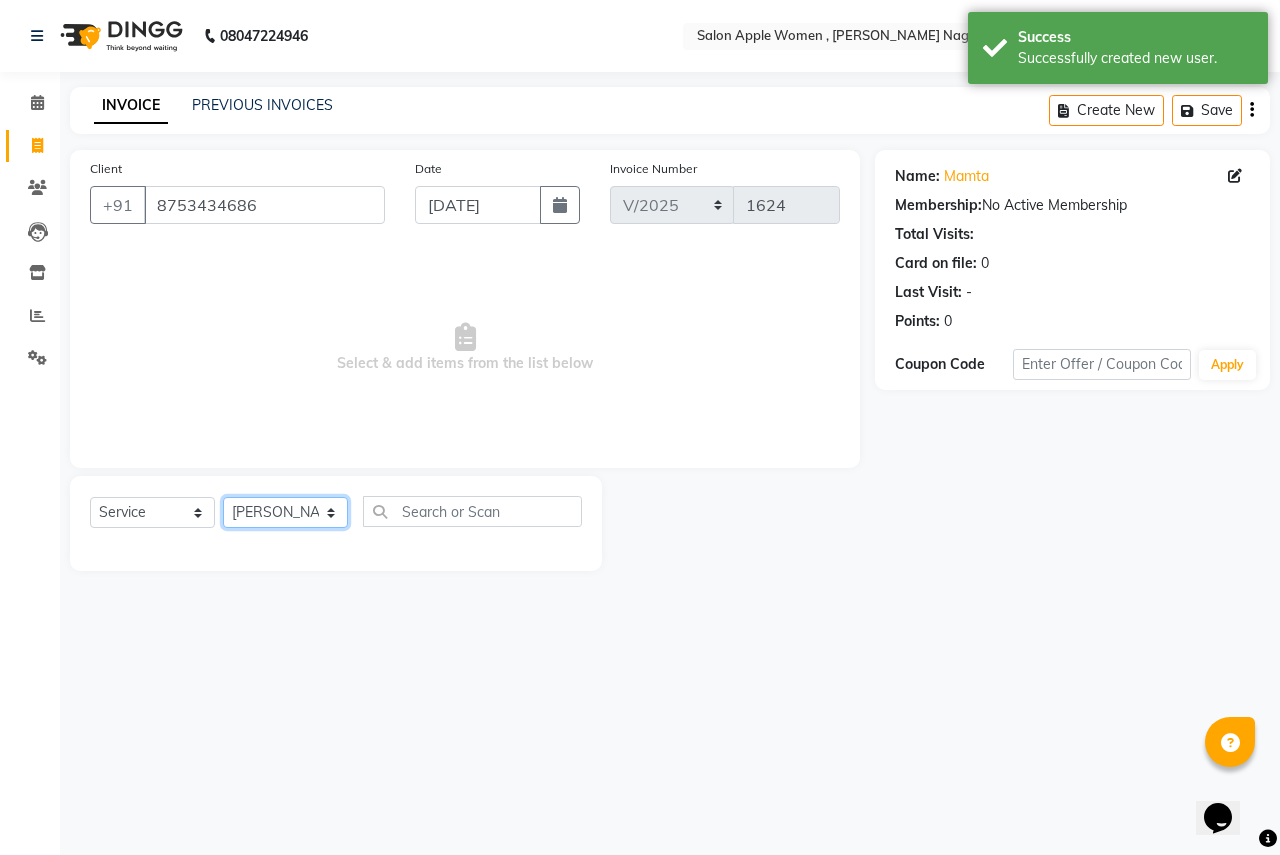 click on "Select Stylist [PERSON_NAME] [PERSON_NAME] [PERSON_NAME] [PERSON_NAME] Jyoti Rahul [PERSON_NAME] [MEDICAL_DATA][PERSON_NAME] [PERSON_NAME] NSS Pratibha Paswan [PERSON_NAME] [PERSON_NAME] Reception  Reshma Operations Head [PERSON_NAME] [PERSON_NAME] [PERSON_NAME]" 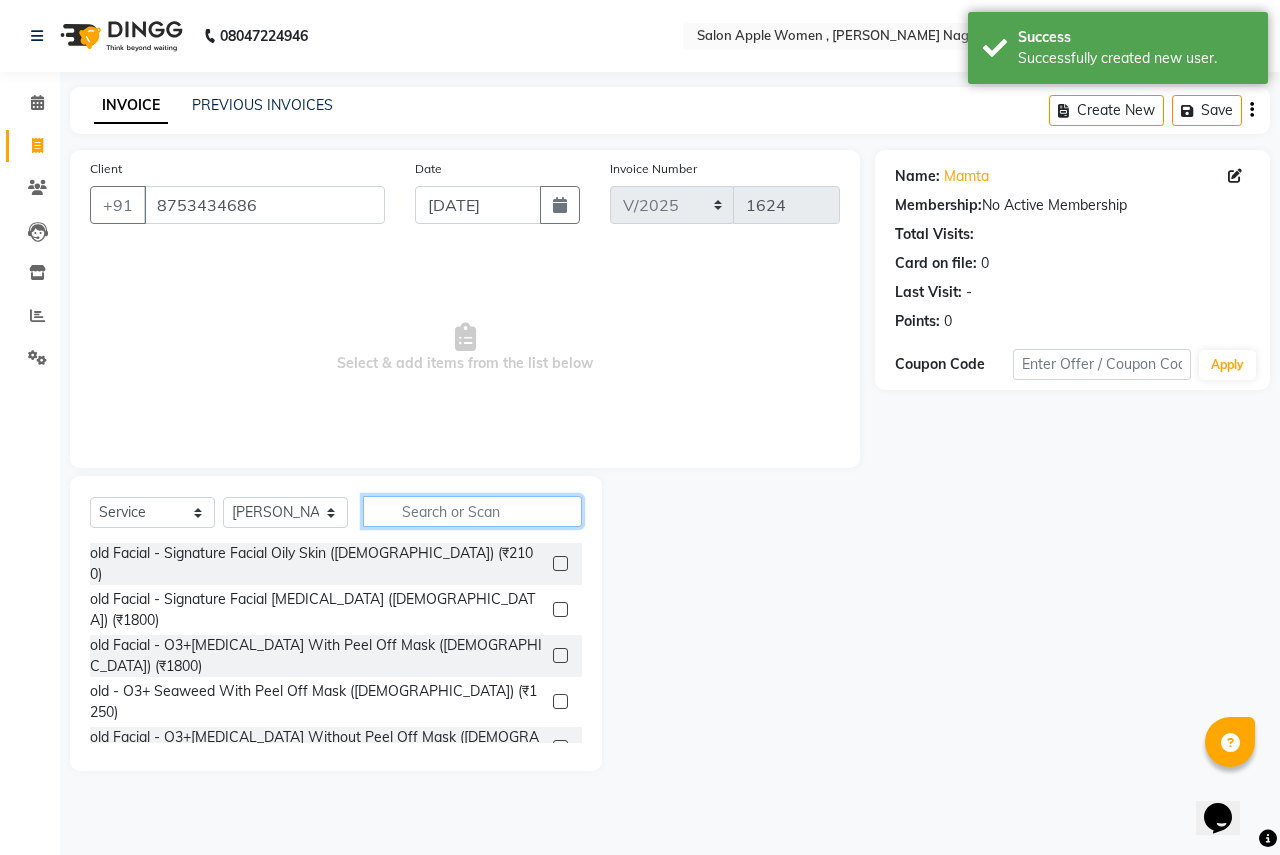 click 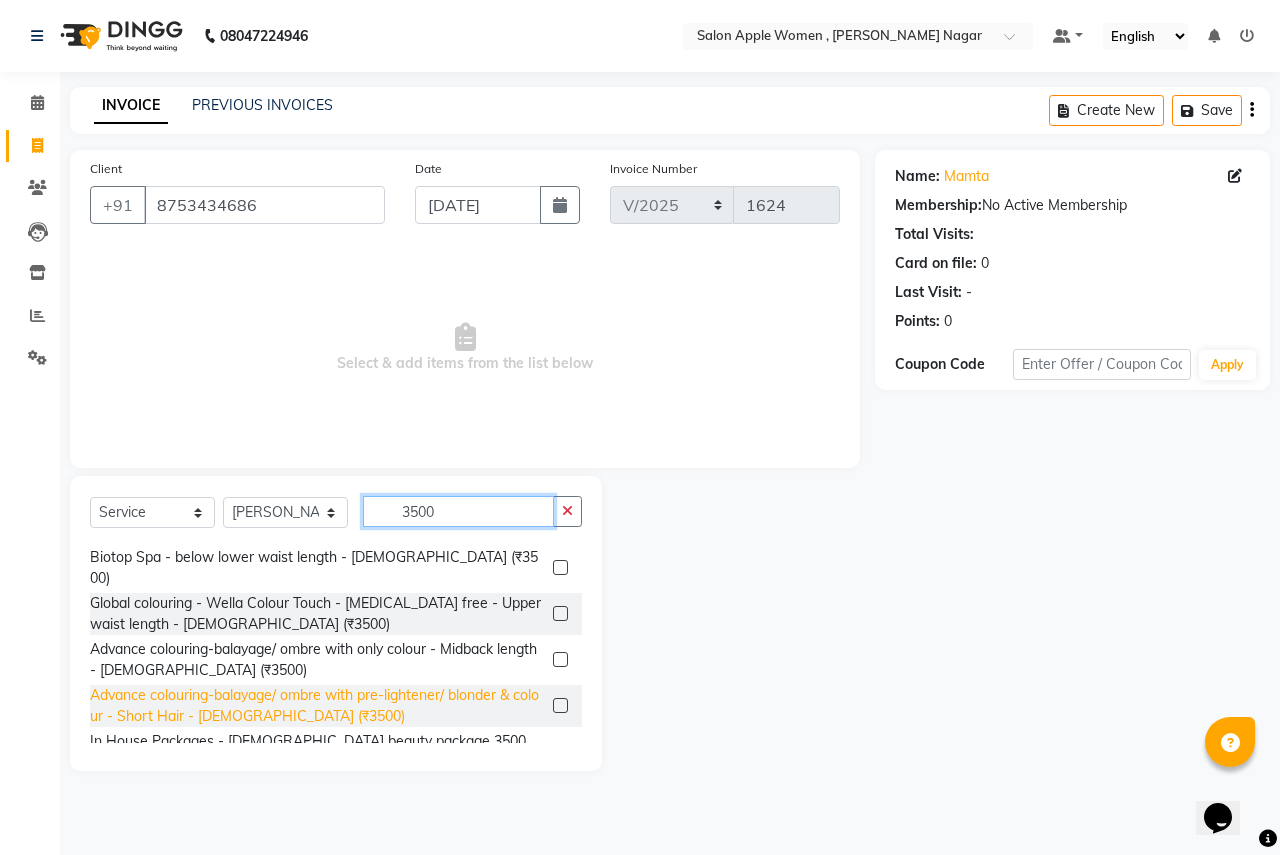 scroll, scrollTop: 0, scrollLeft: 0, axis: both 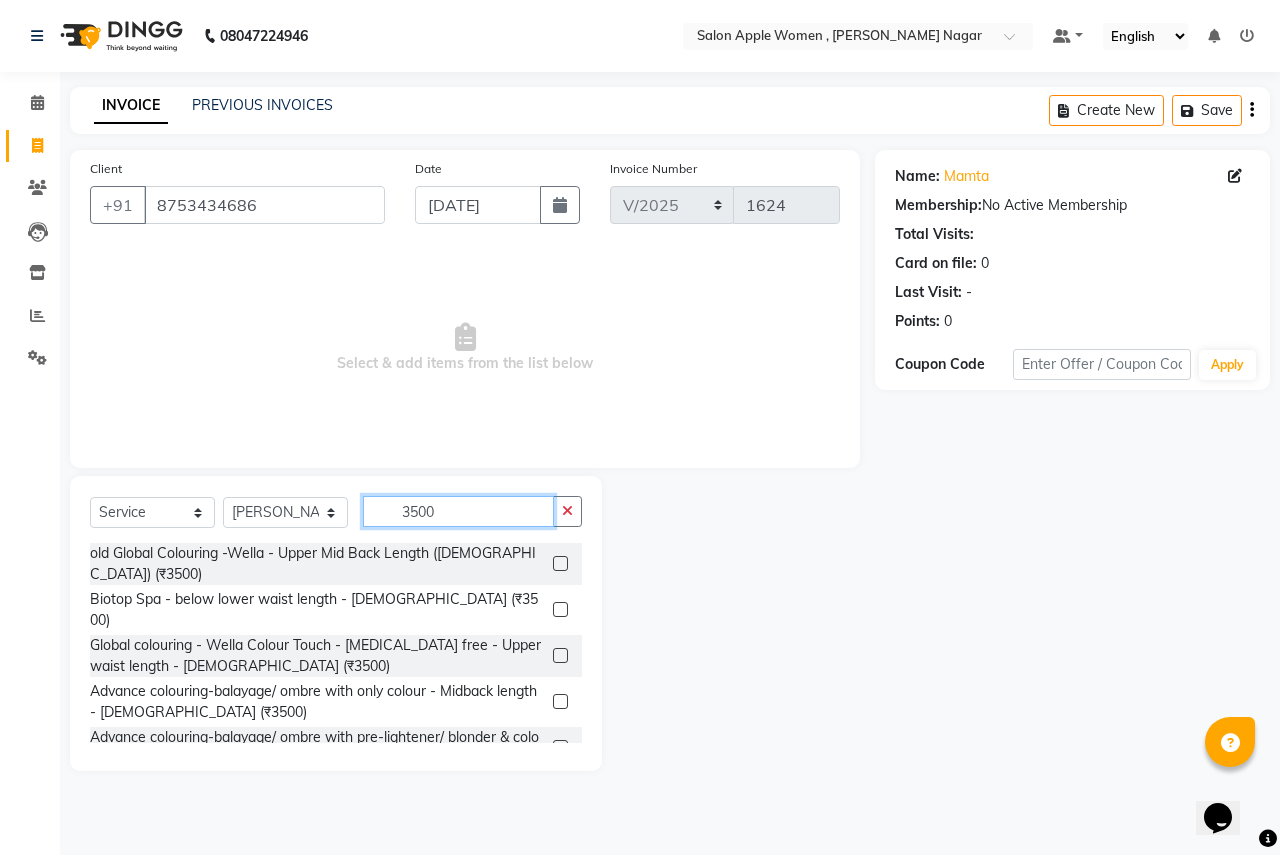 type on "3500" 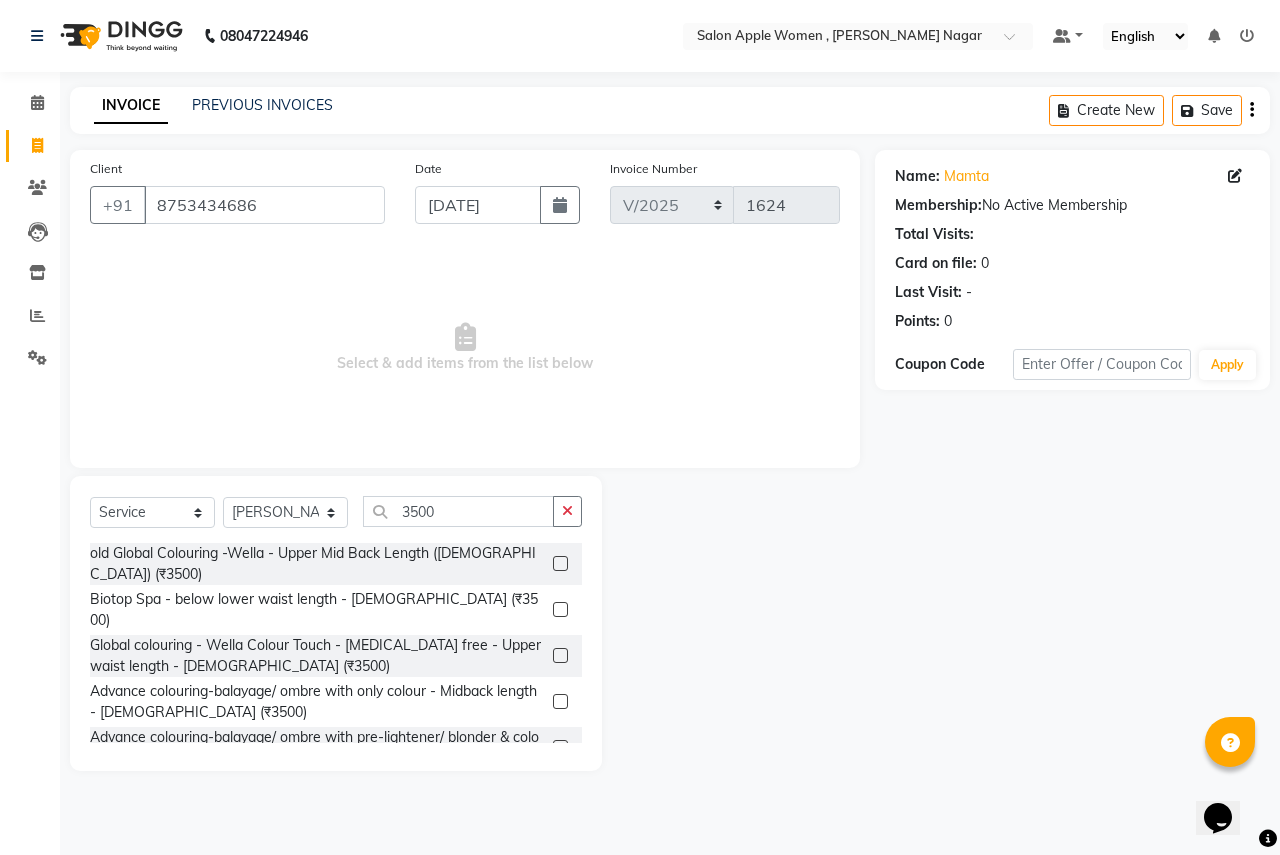 click 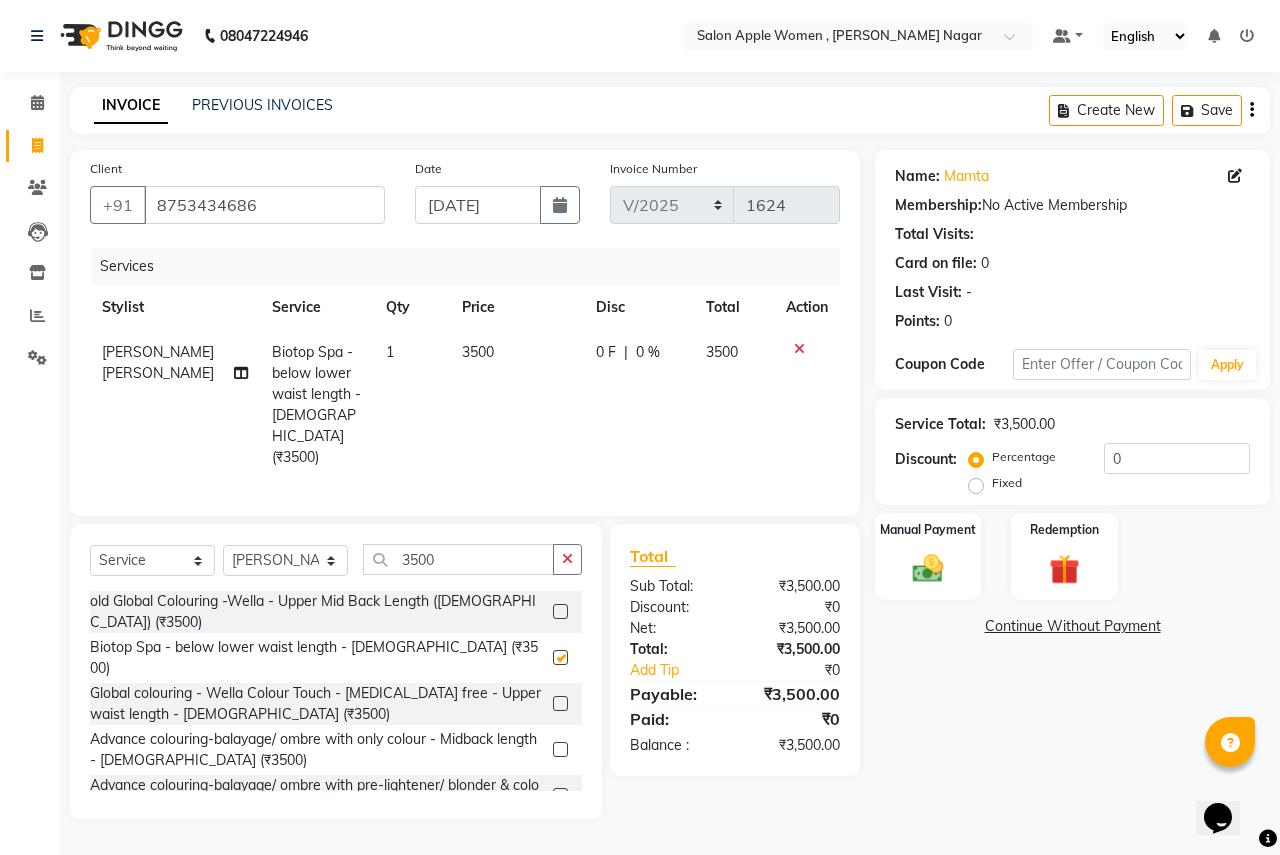 checkbox on "false" 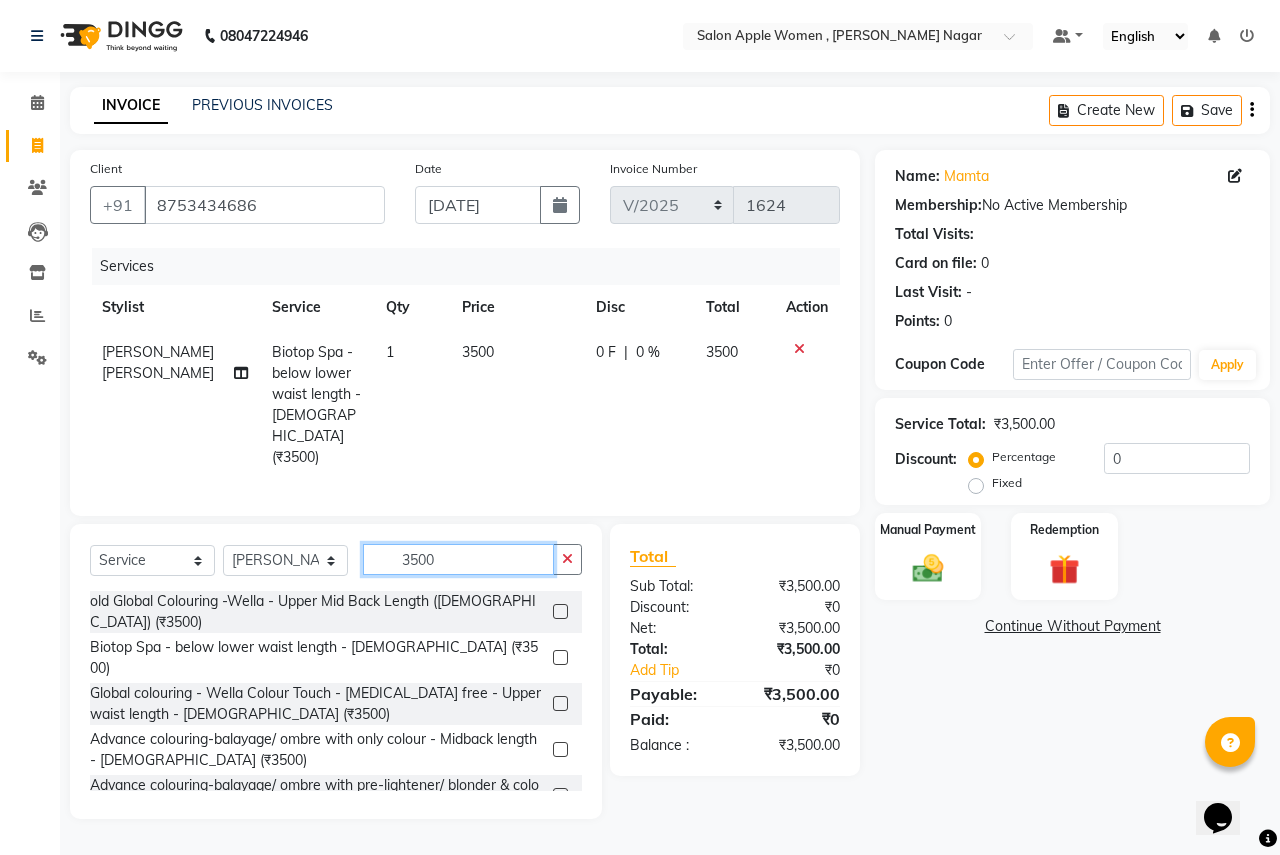 click on "3500" 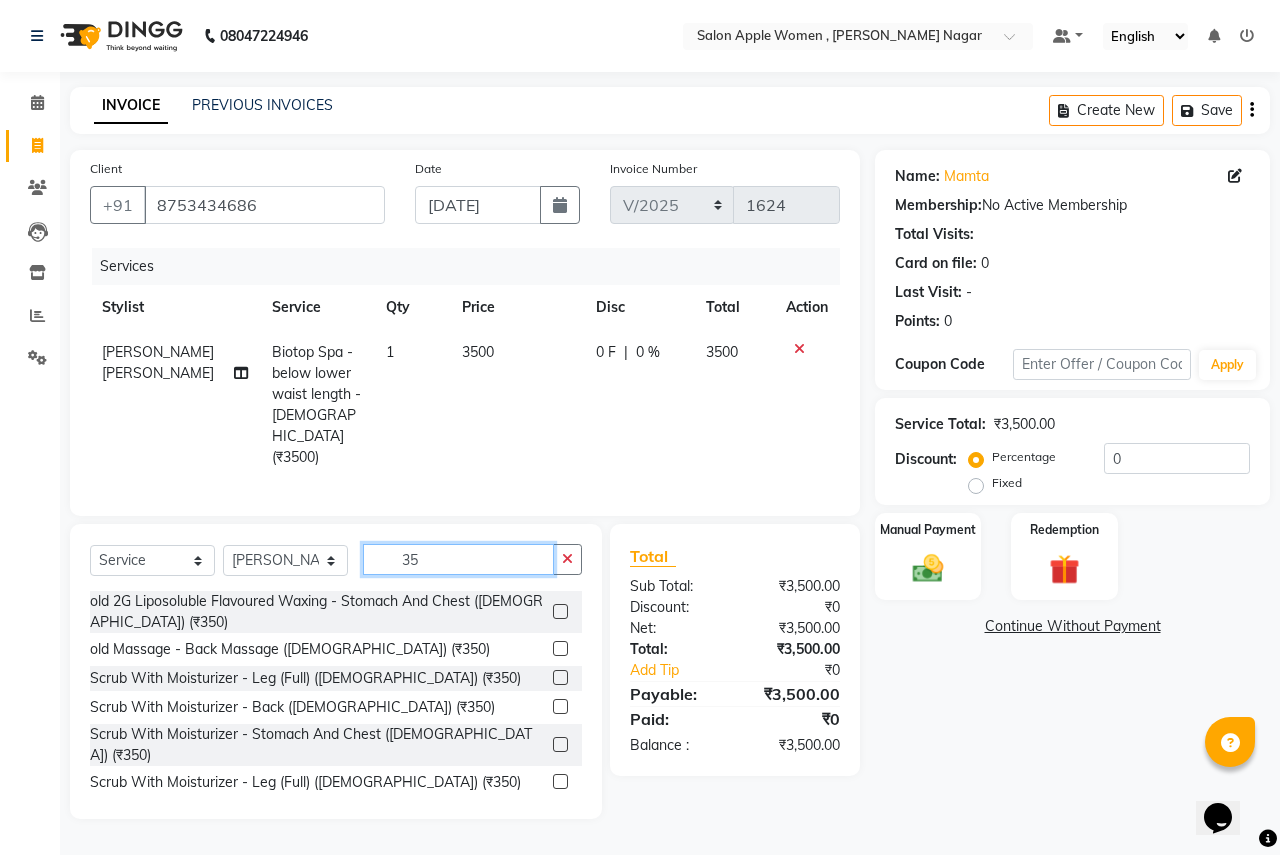 type on "3" 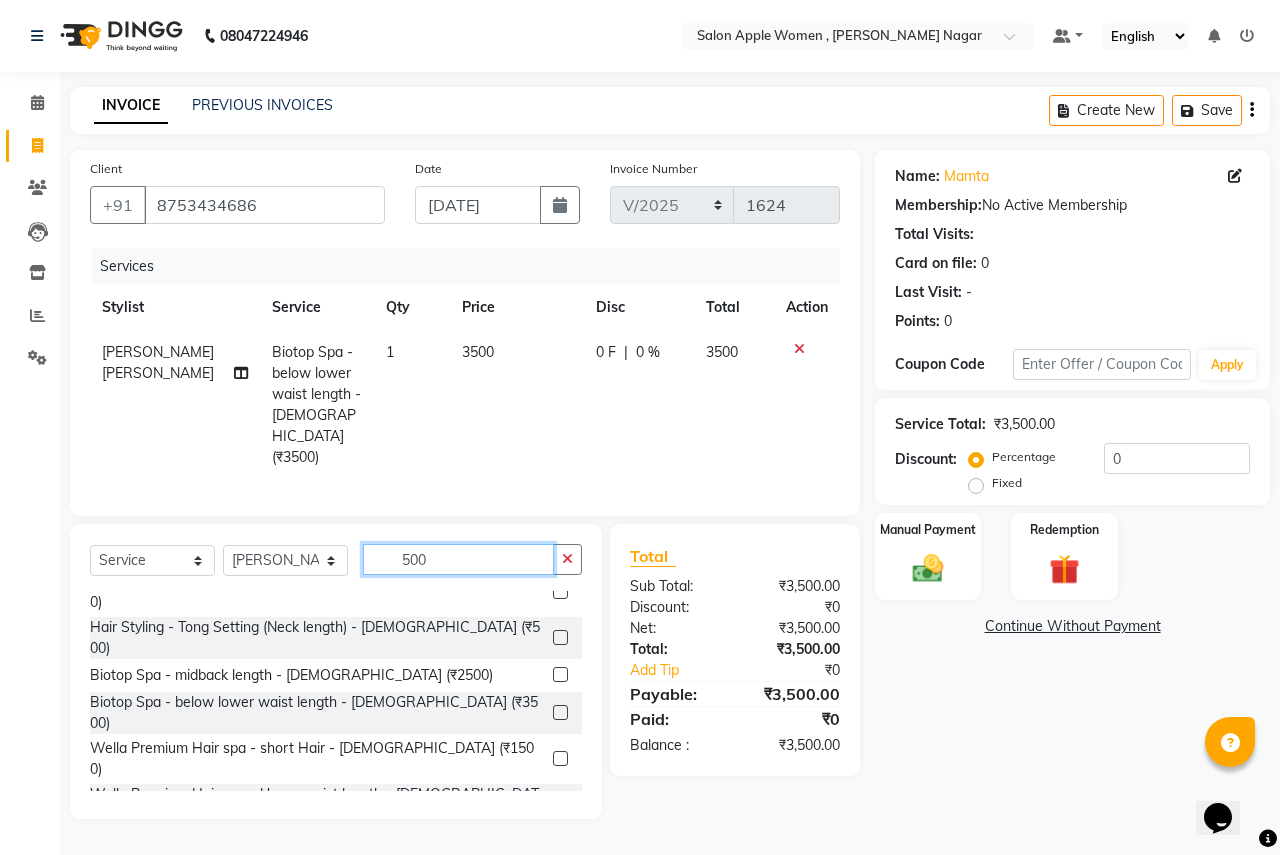 scroll, scrollTop: 1100, scrollLeft: 0, axis: vertical 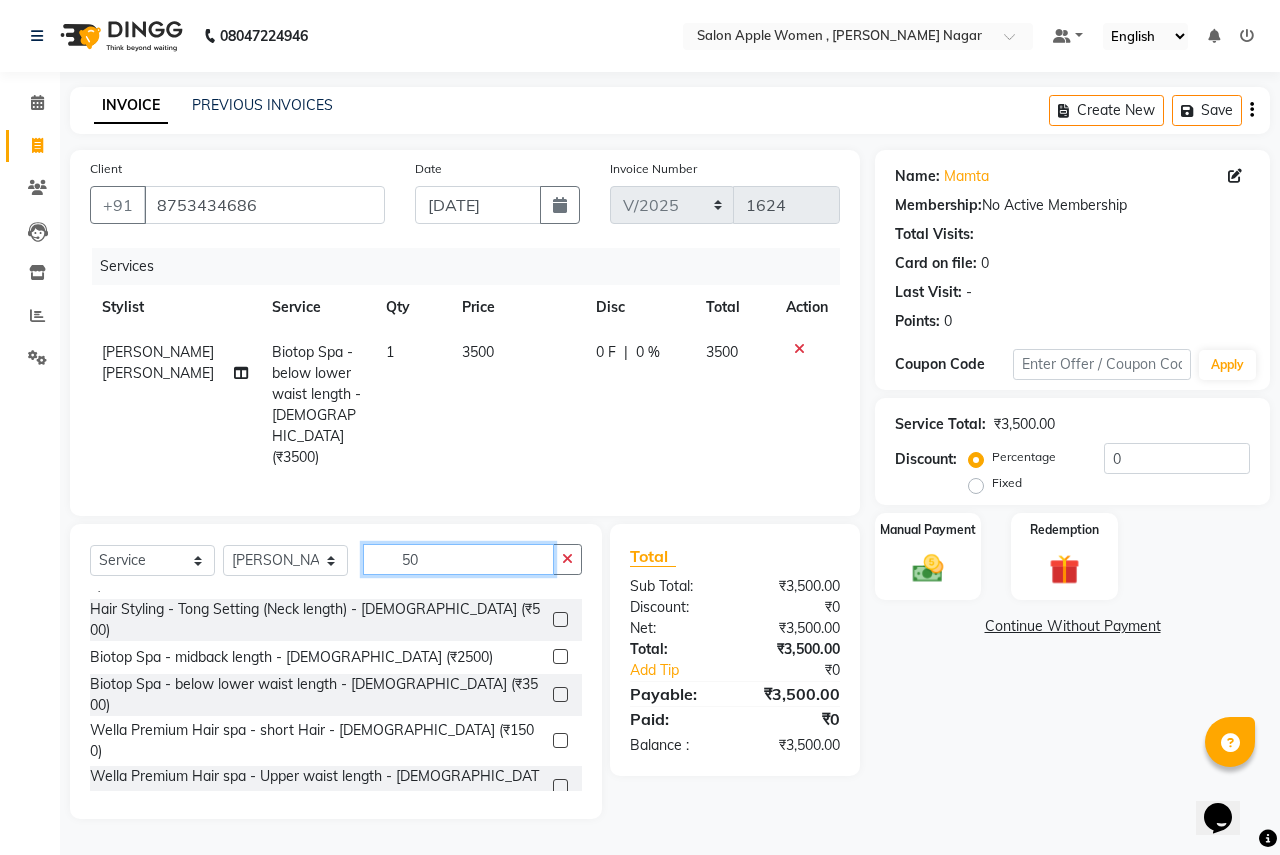 type on "5" 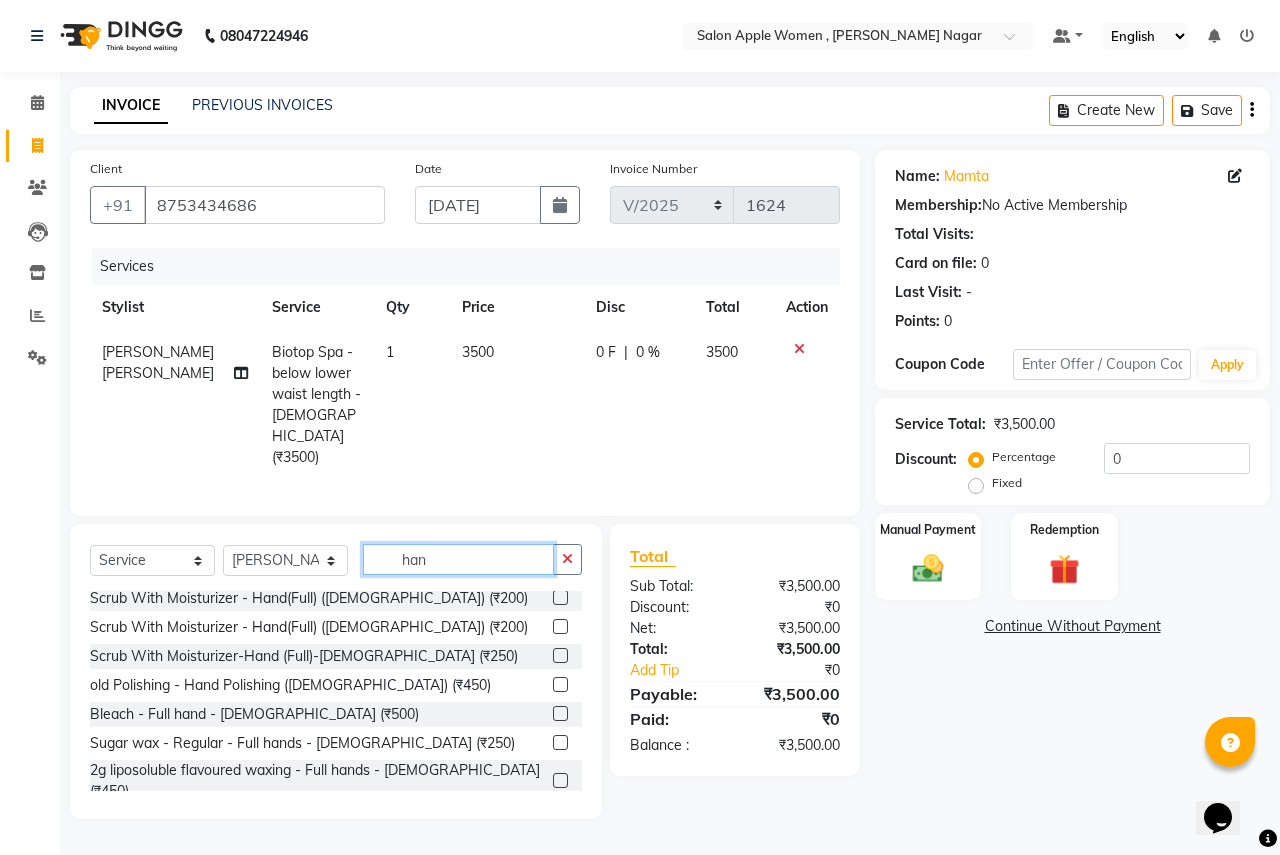 scroll, scrollTop: 0, scrollLeft: 0, axis: both 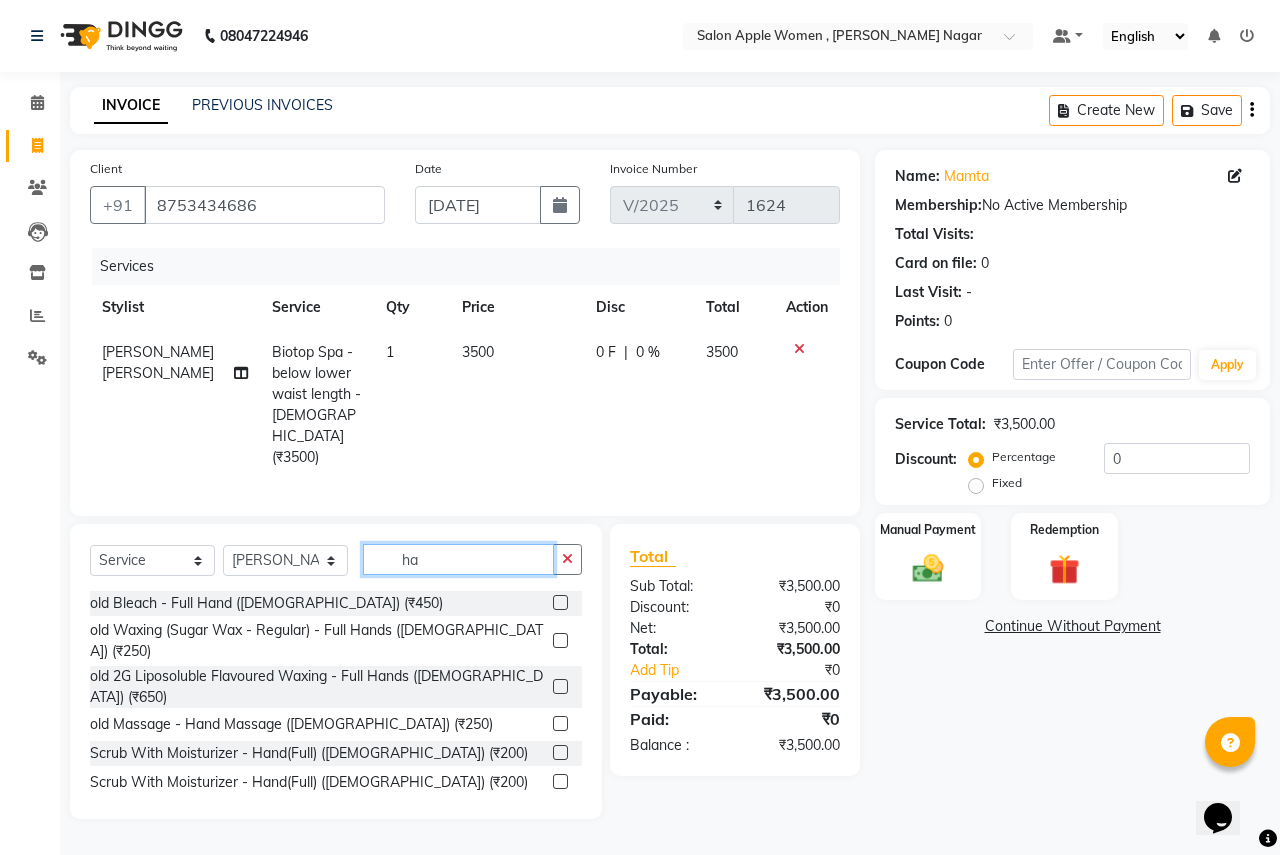 type on "h" 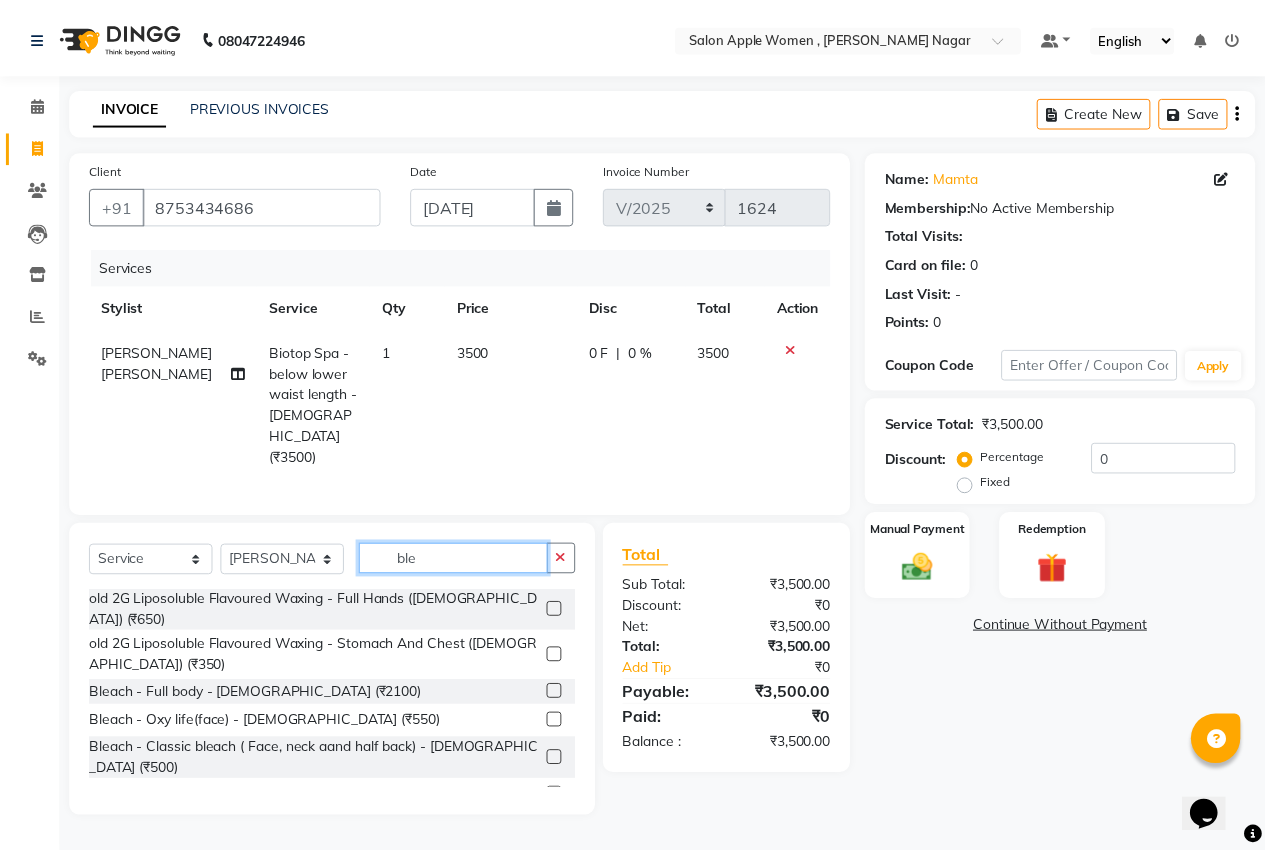 scroll, scrollTop: 500, scrollLeft: 0, axis: vertical 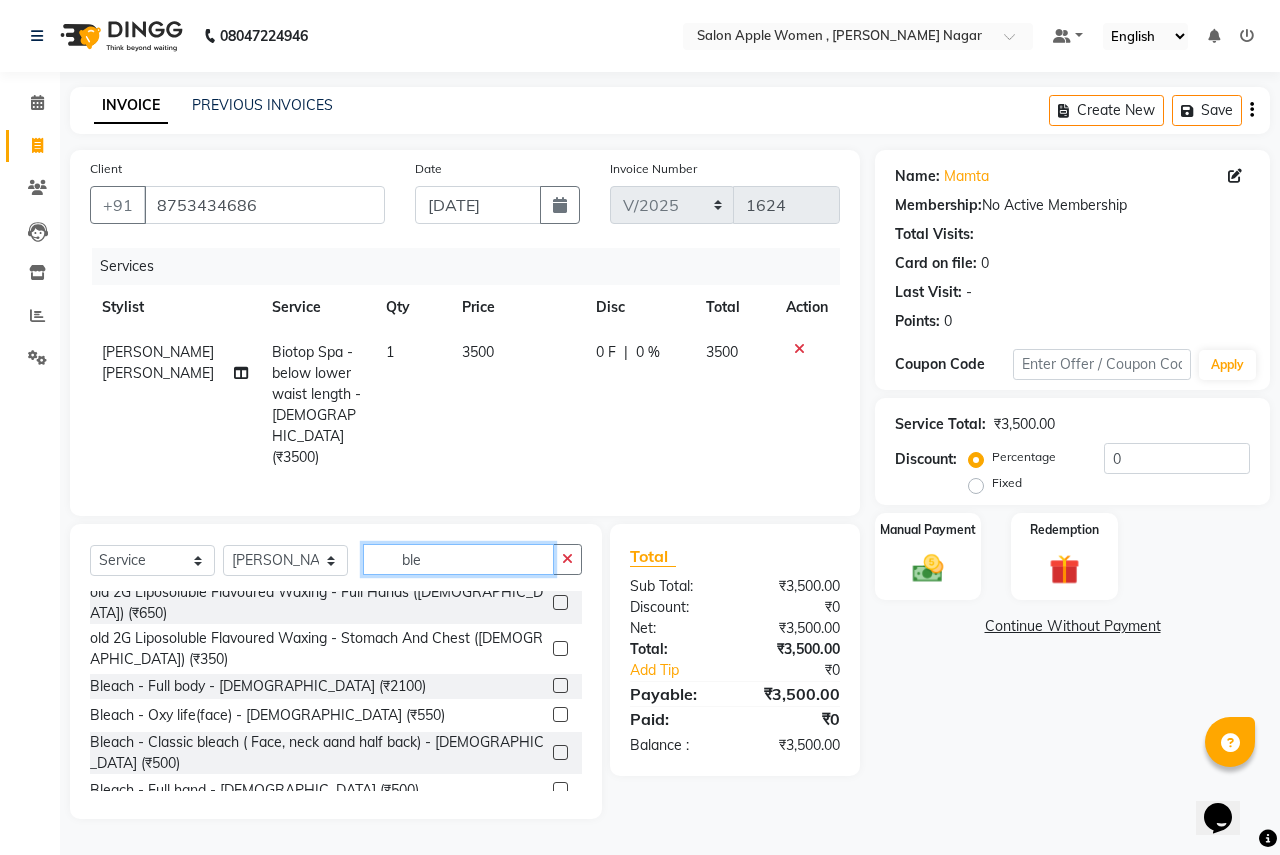 type on "ble" 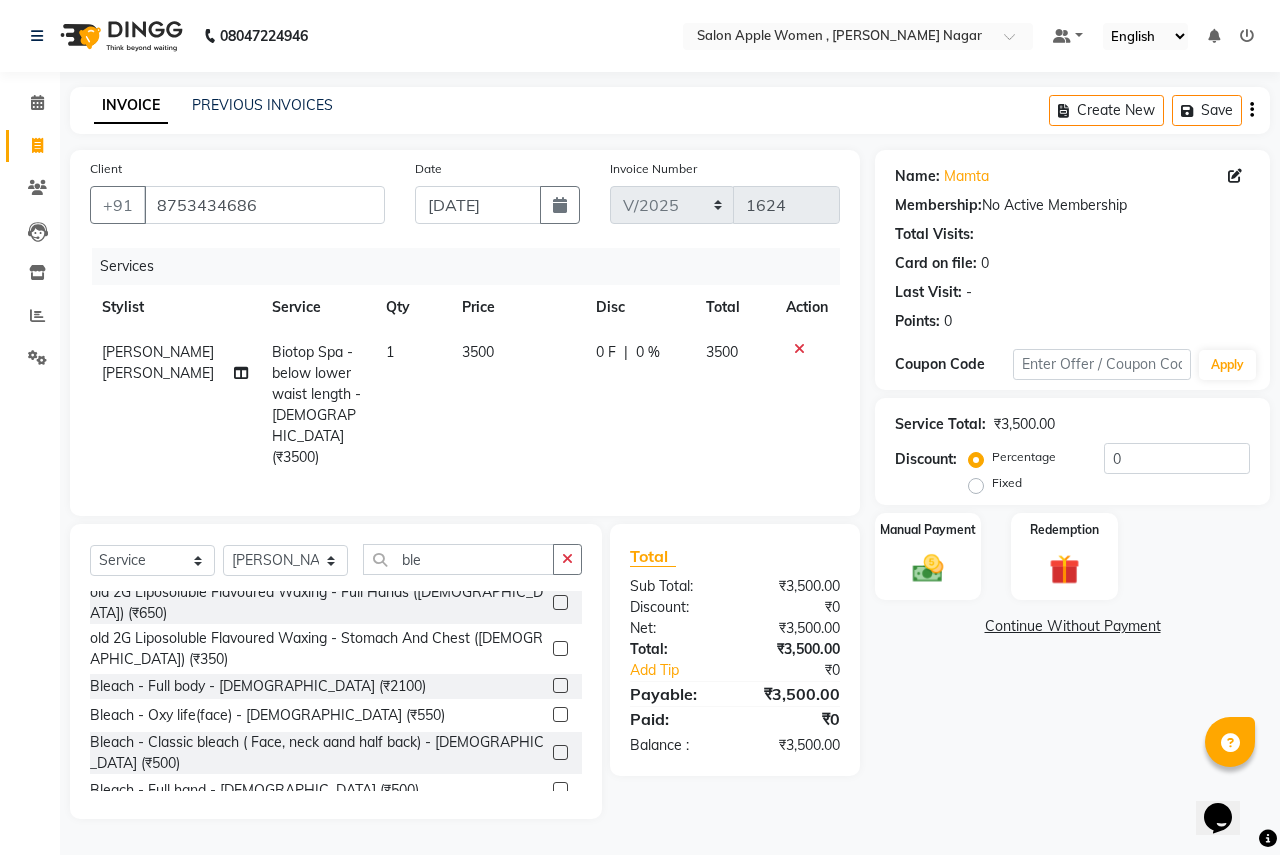 click 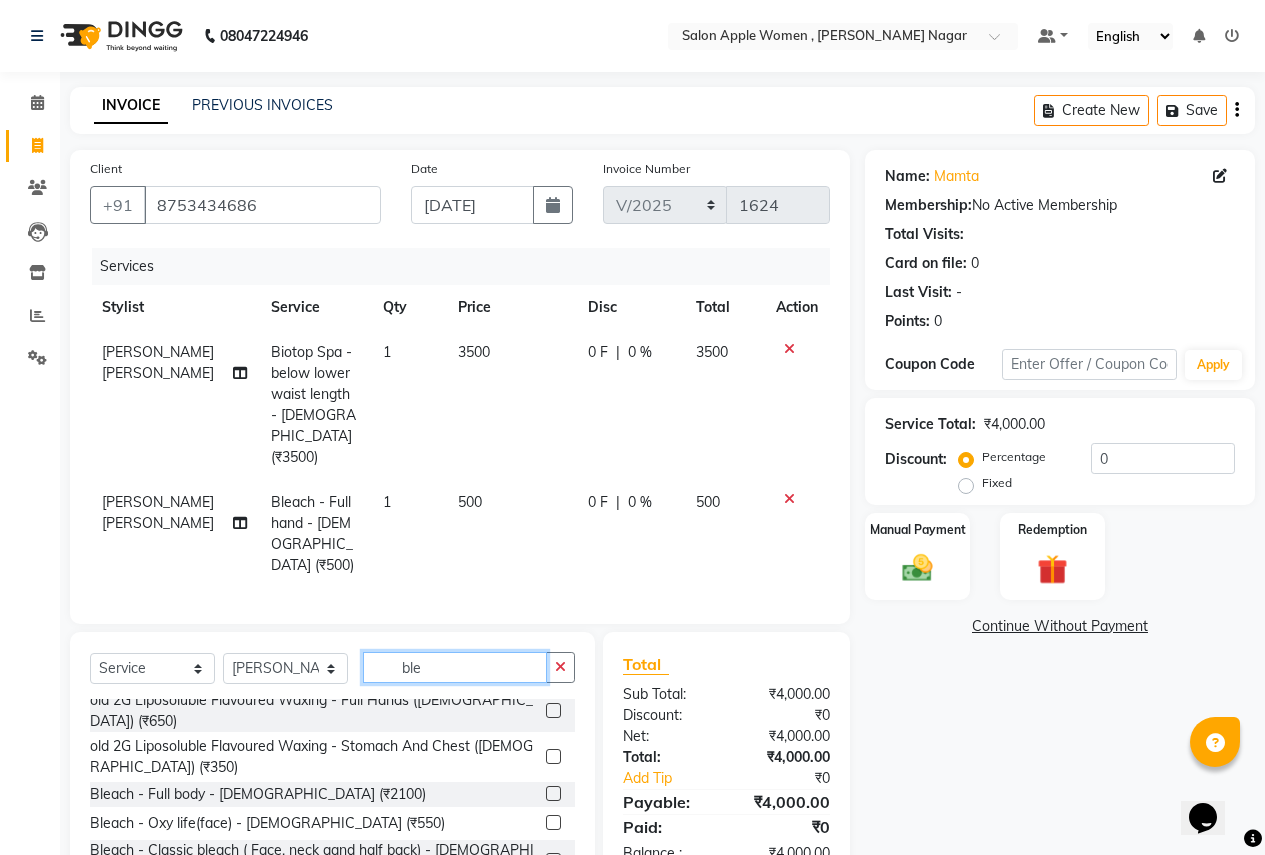 checkbox on "false" 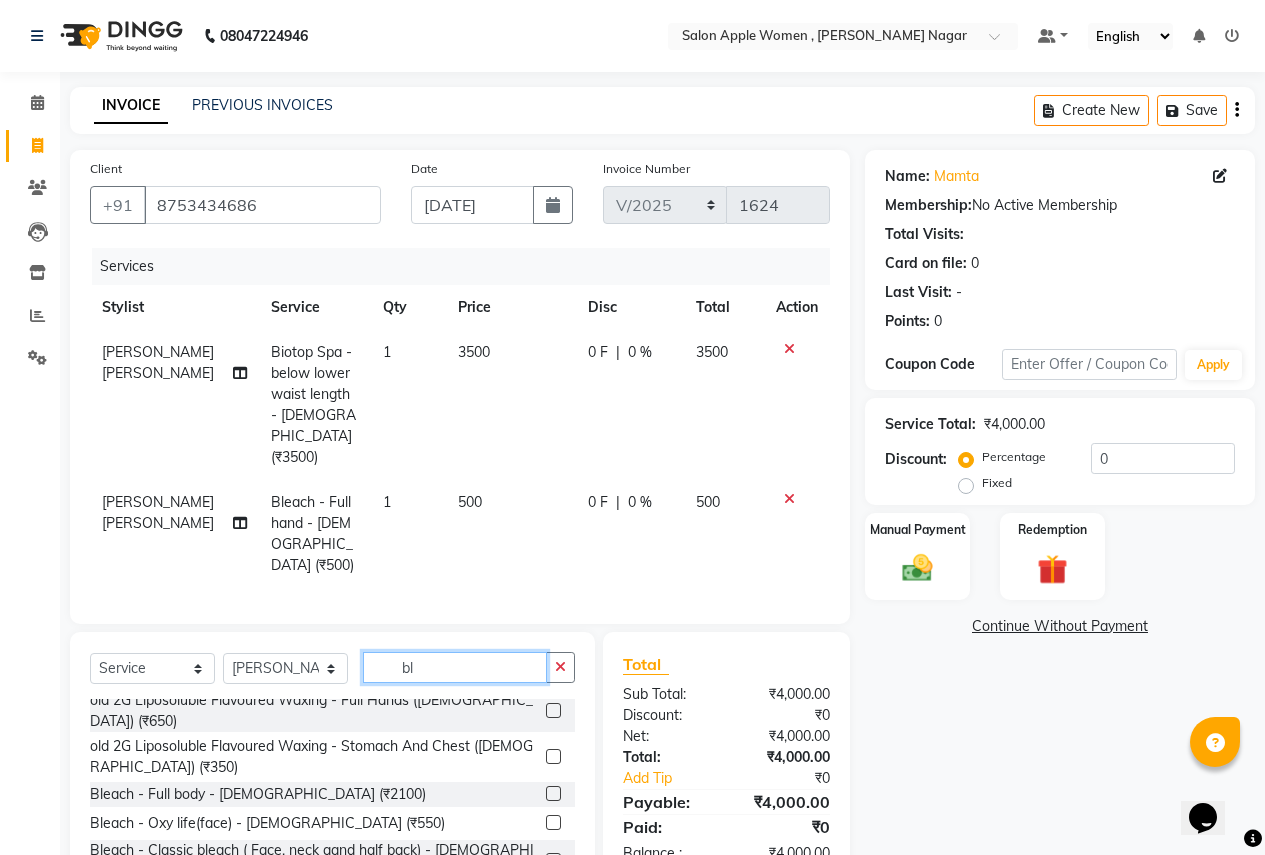 type on "b" 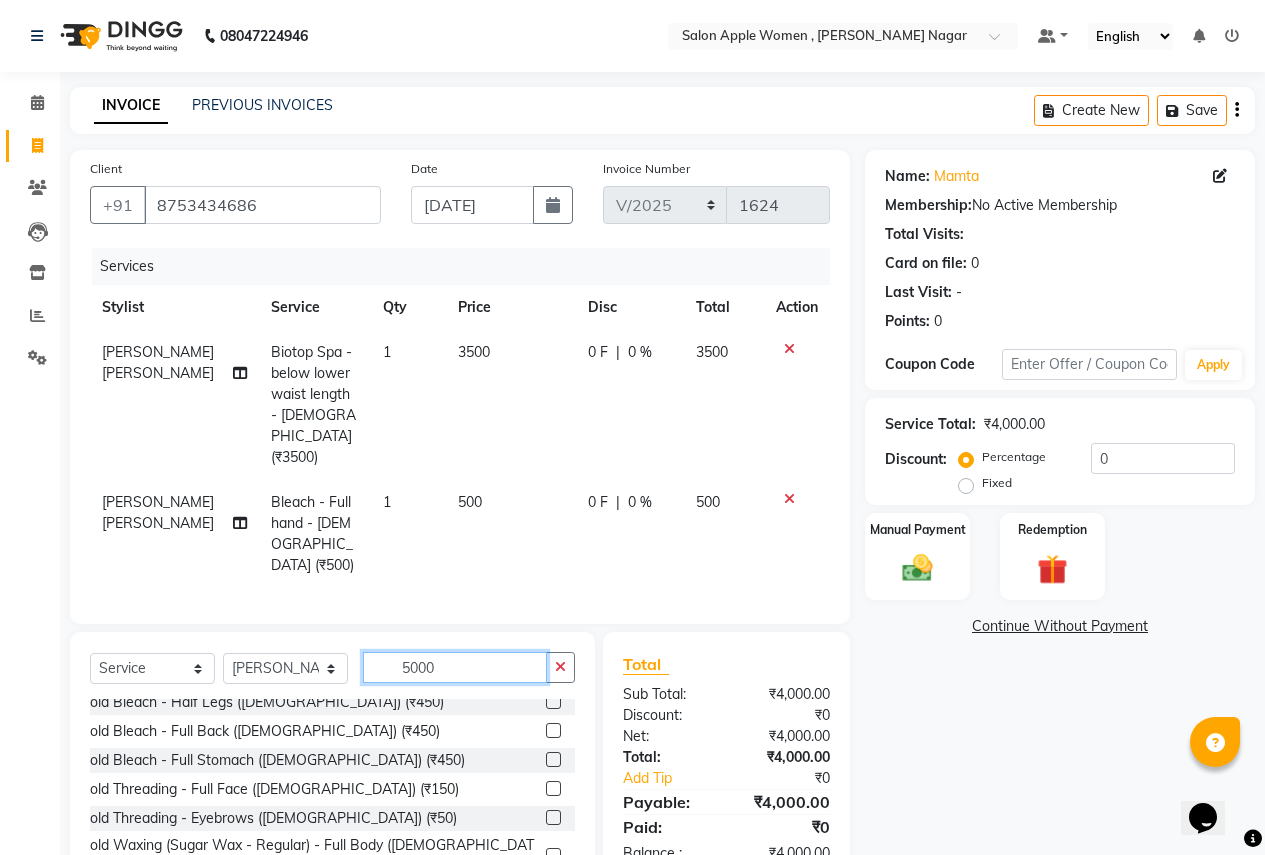 scroll, scrollTop: 0, scrollLeft: 0, axis: both 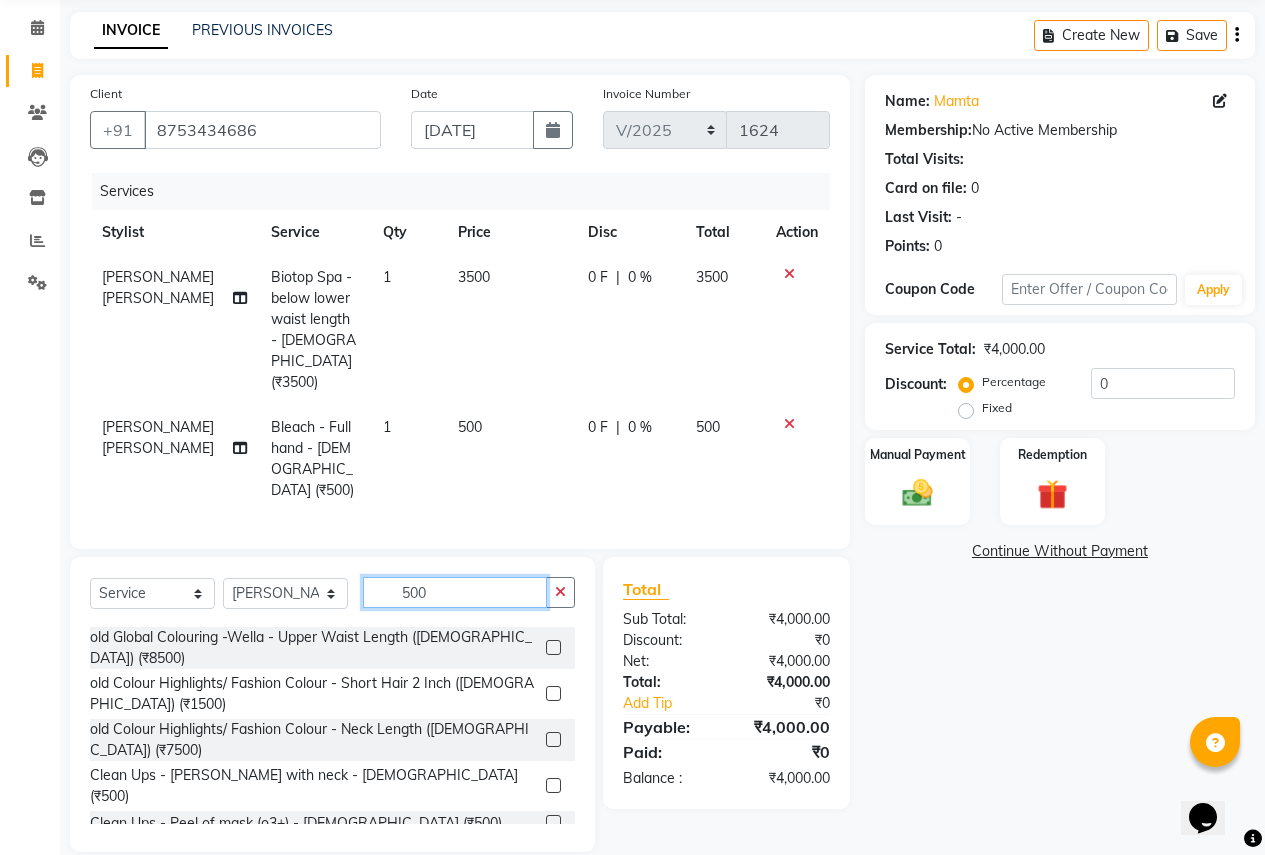 type on "500" 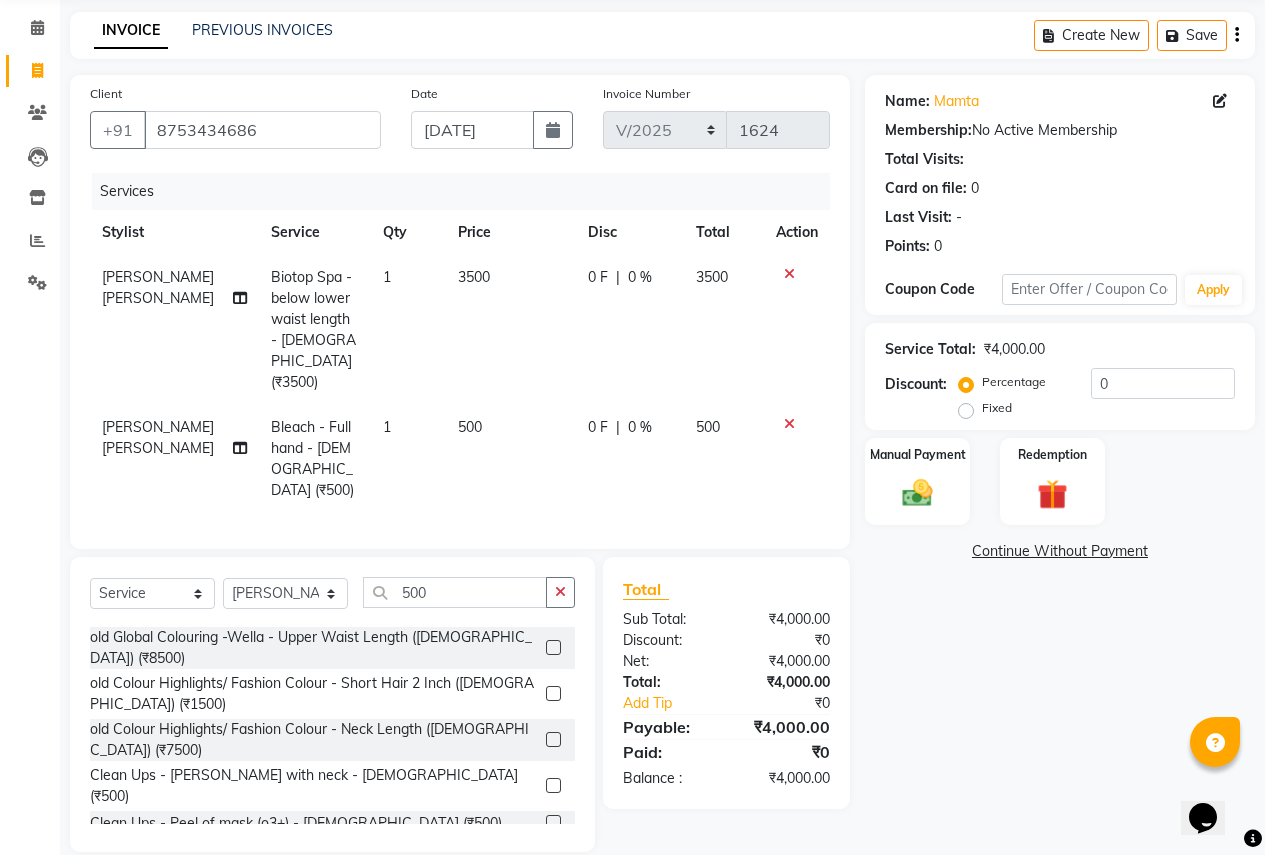 click 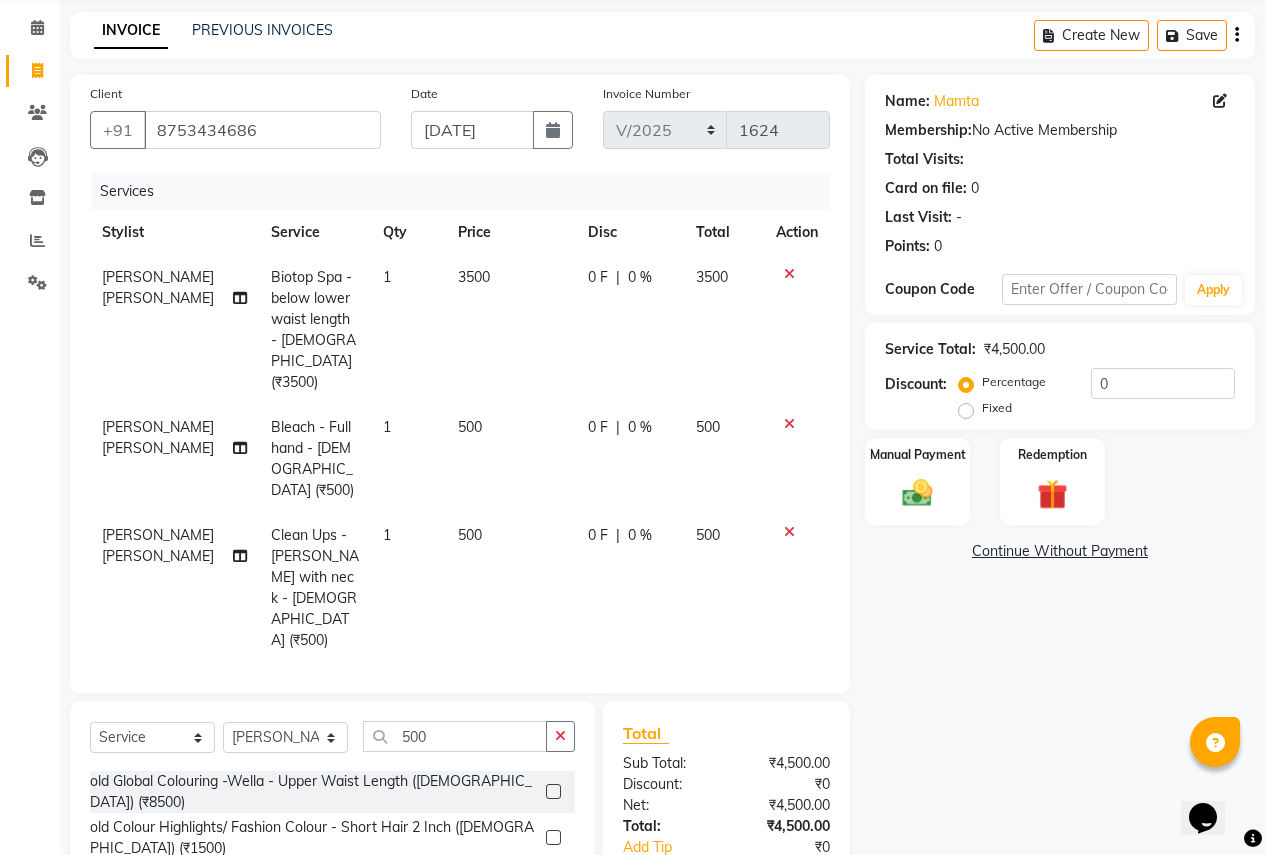 checkbox on "false" 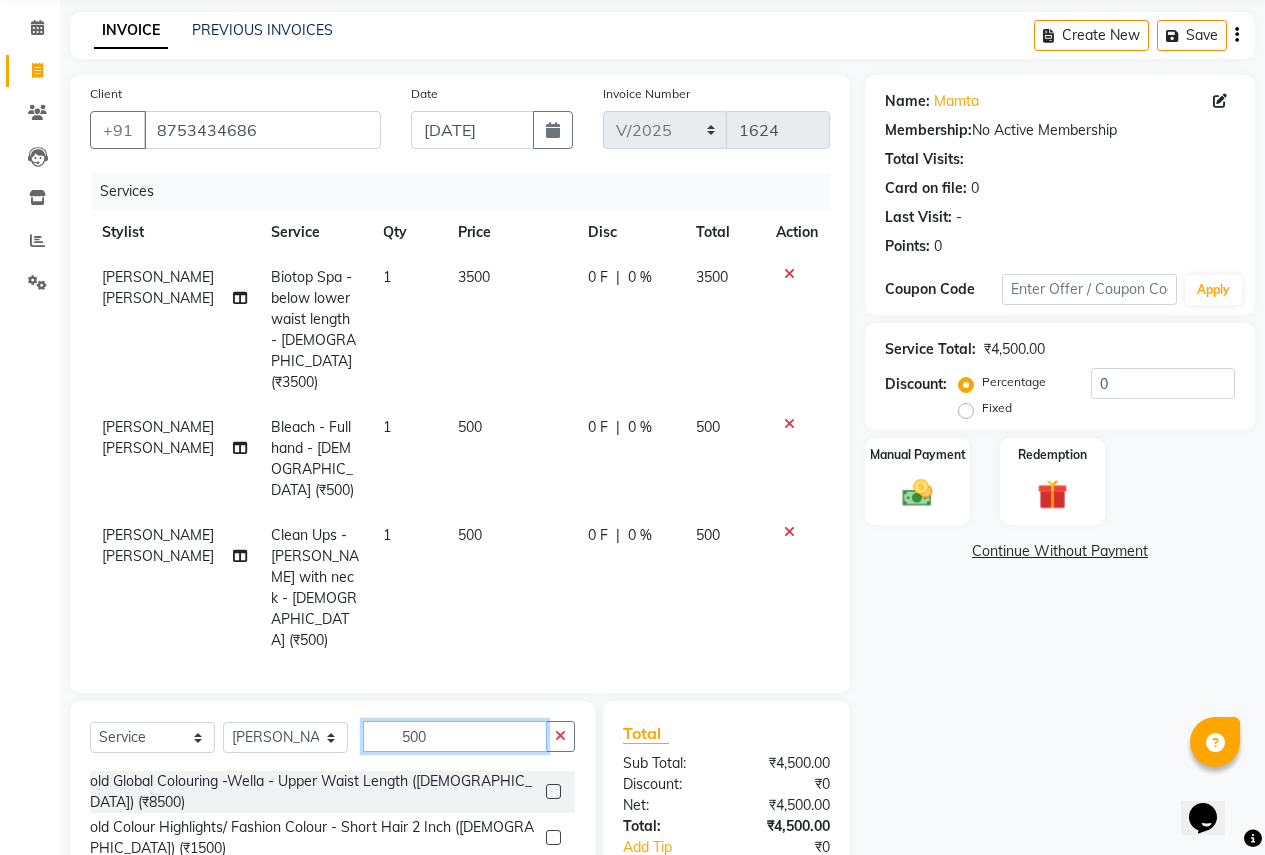 click on "500" 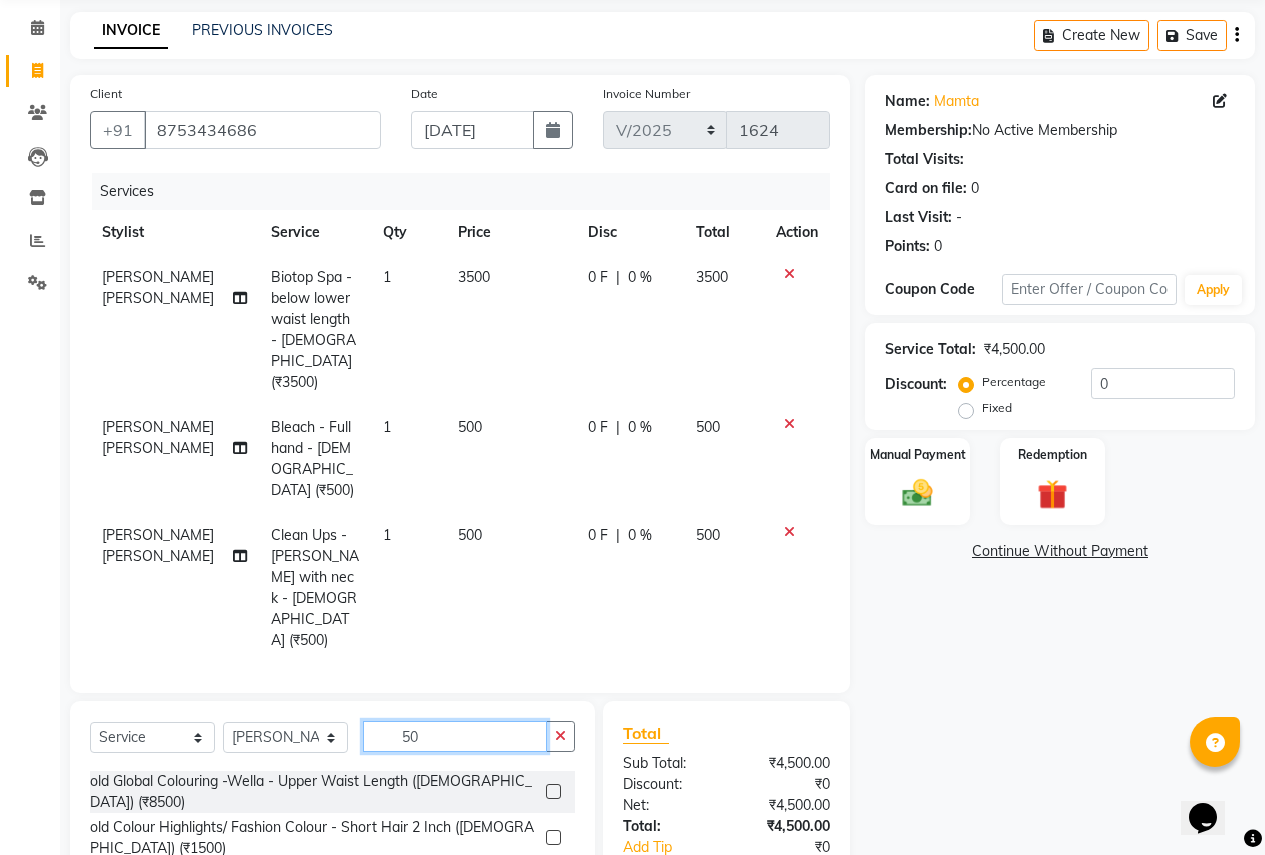 type on "5" 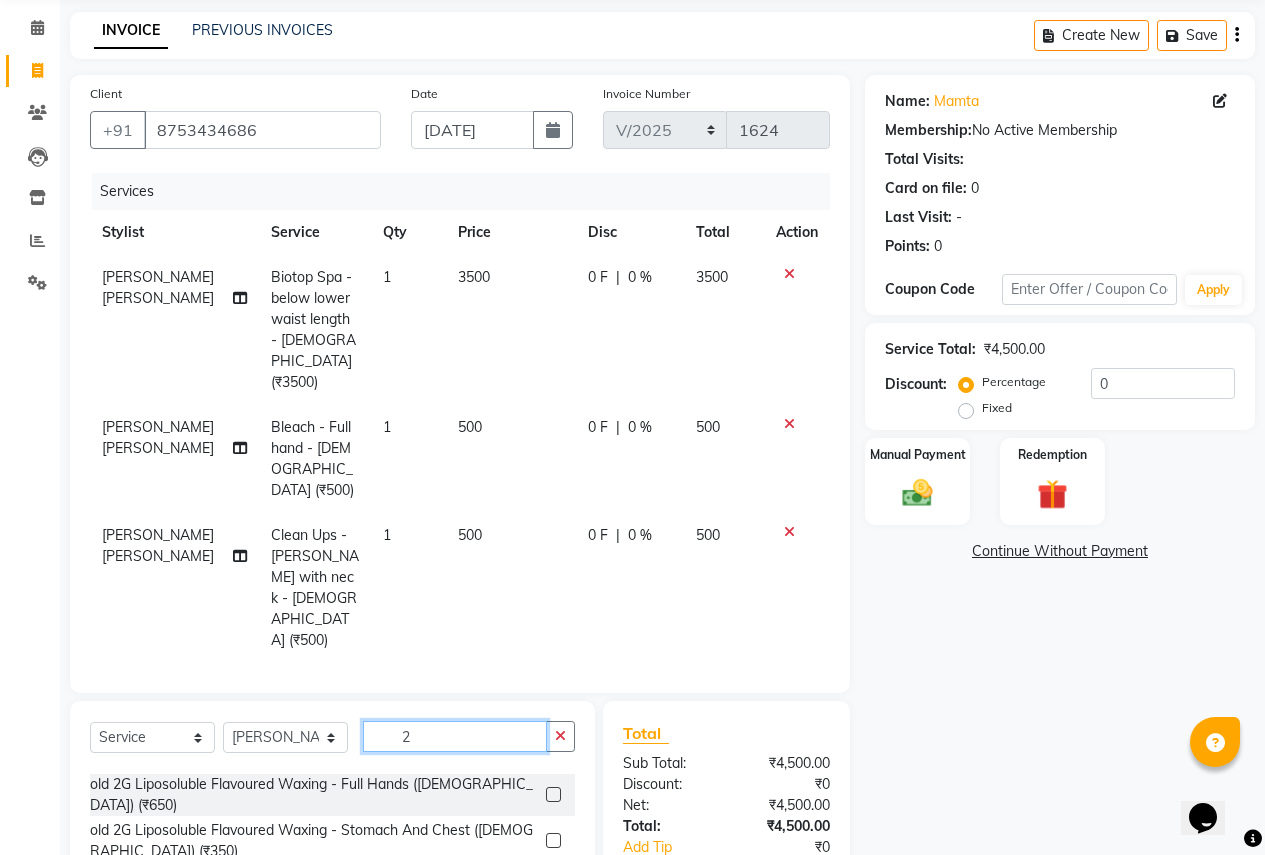 scroll, scrollTop: 0, scrollLeft: 0, axis: both 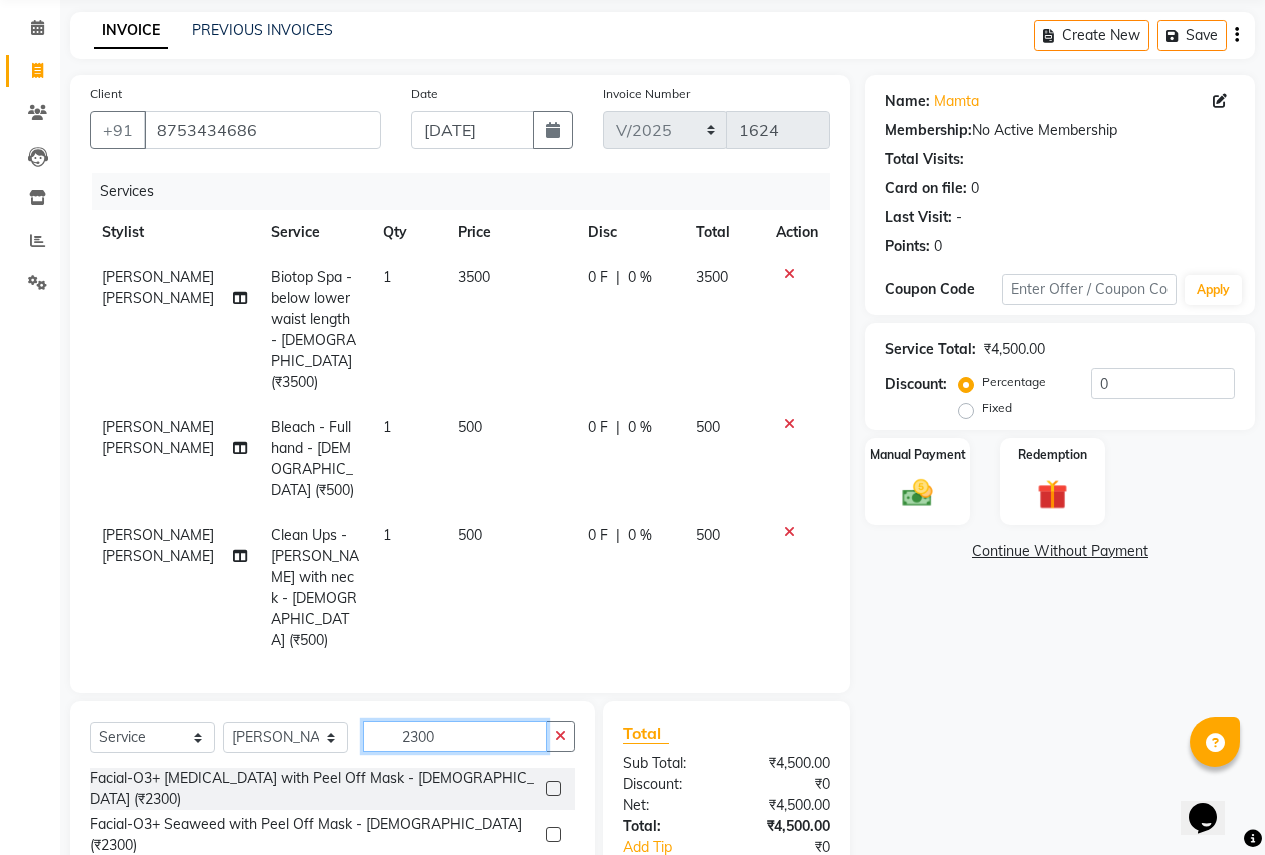 type on "2300" 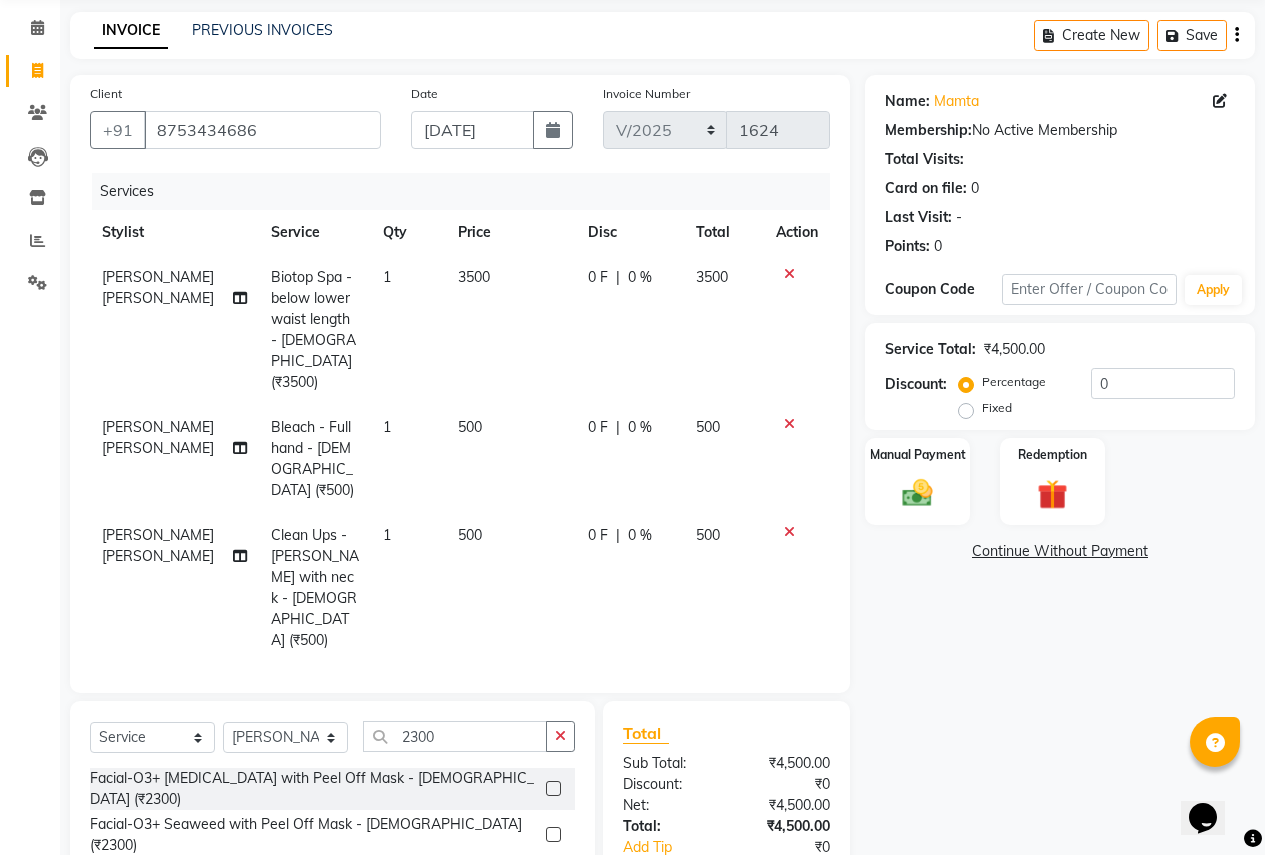 click 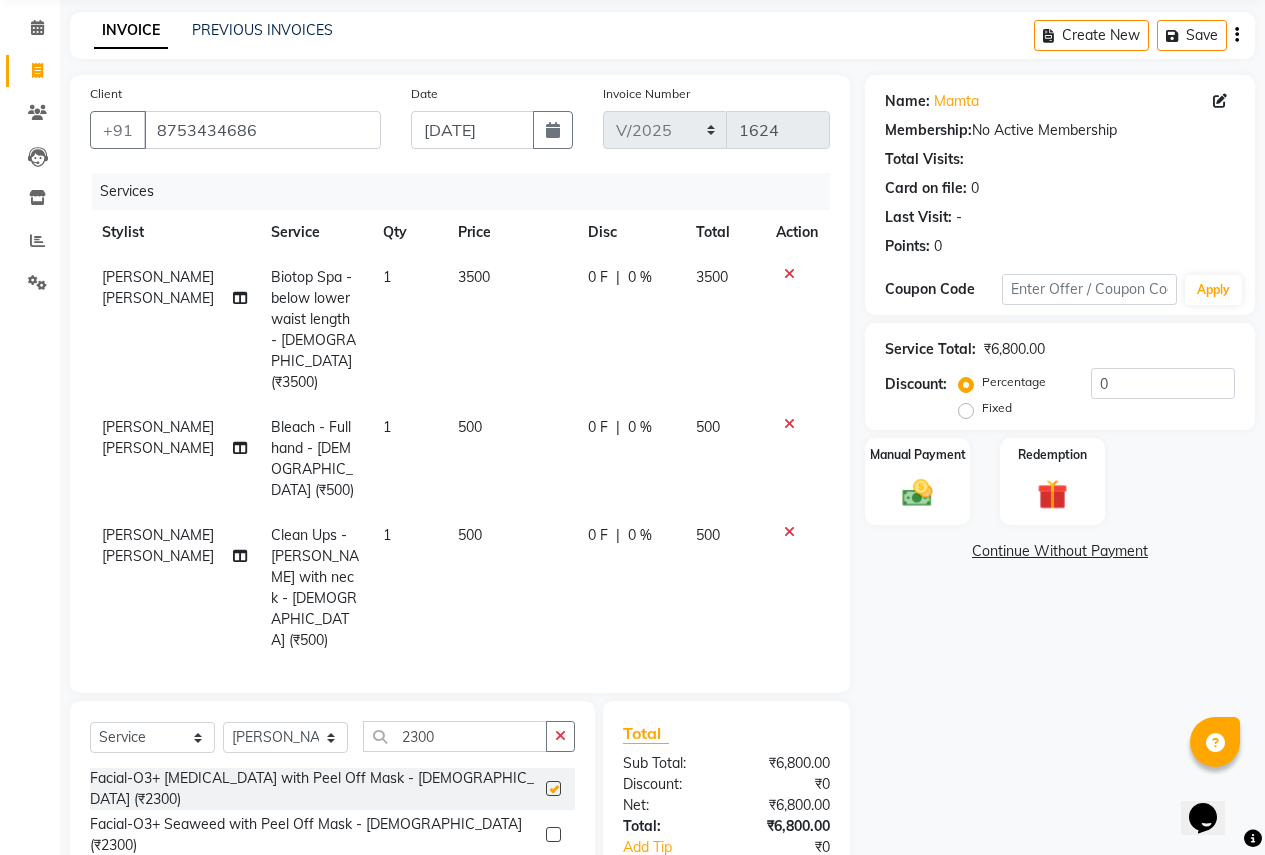 checkbox on "false" 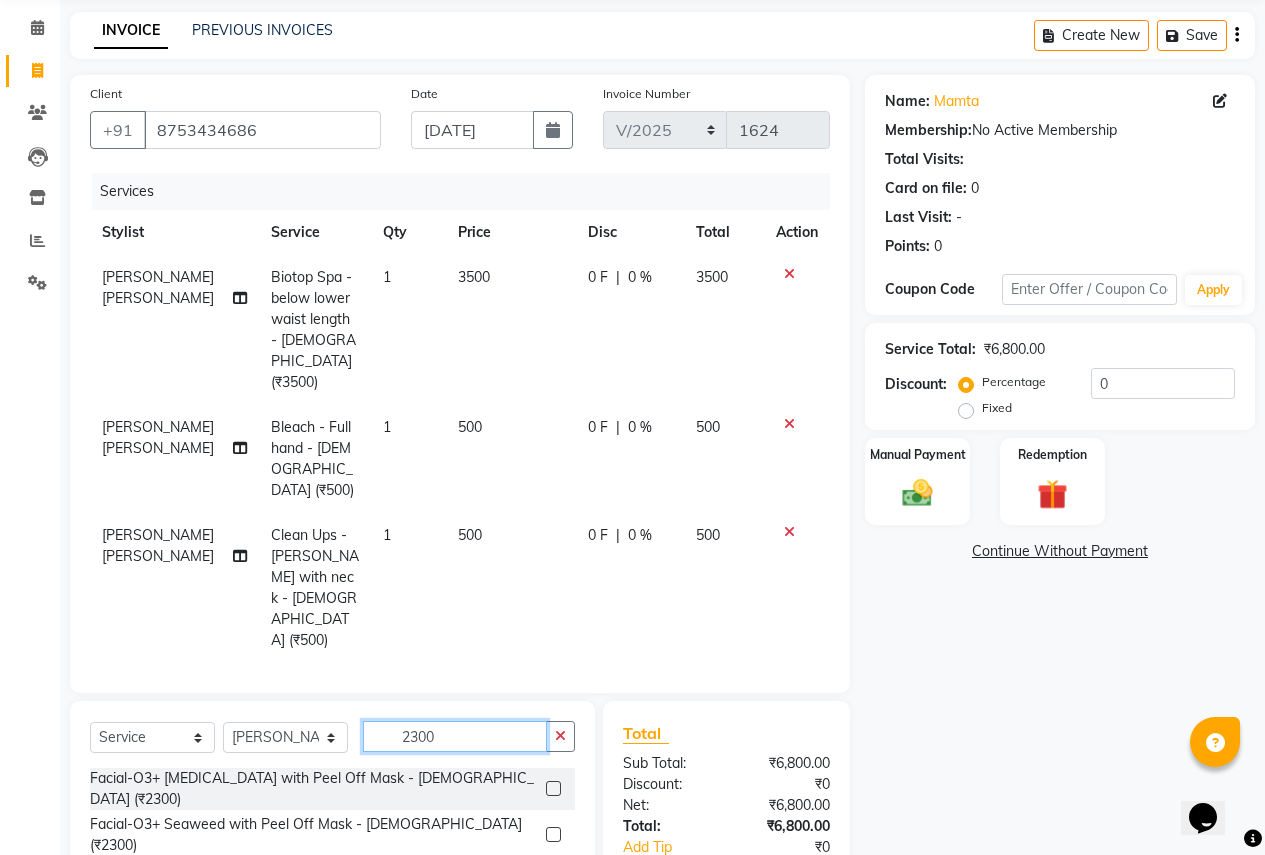 click on "2300" 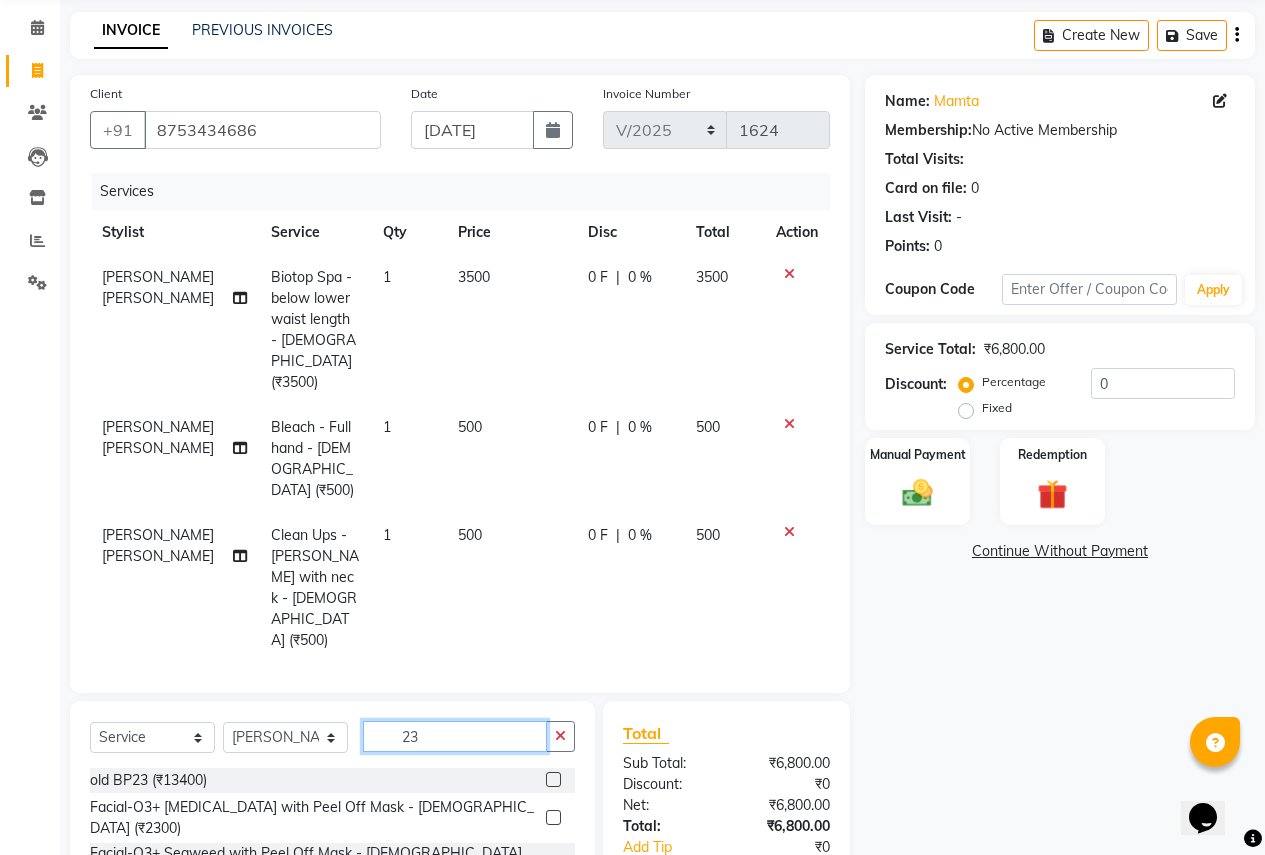 type on "2" 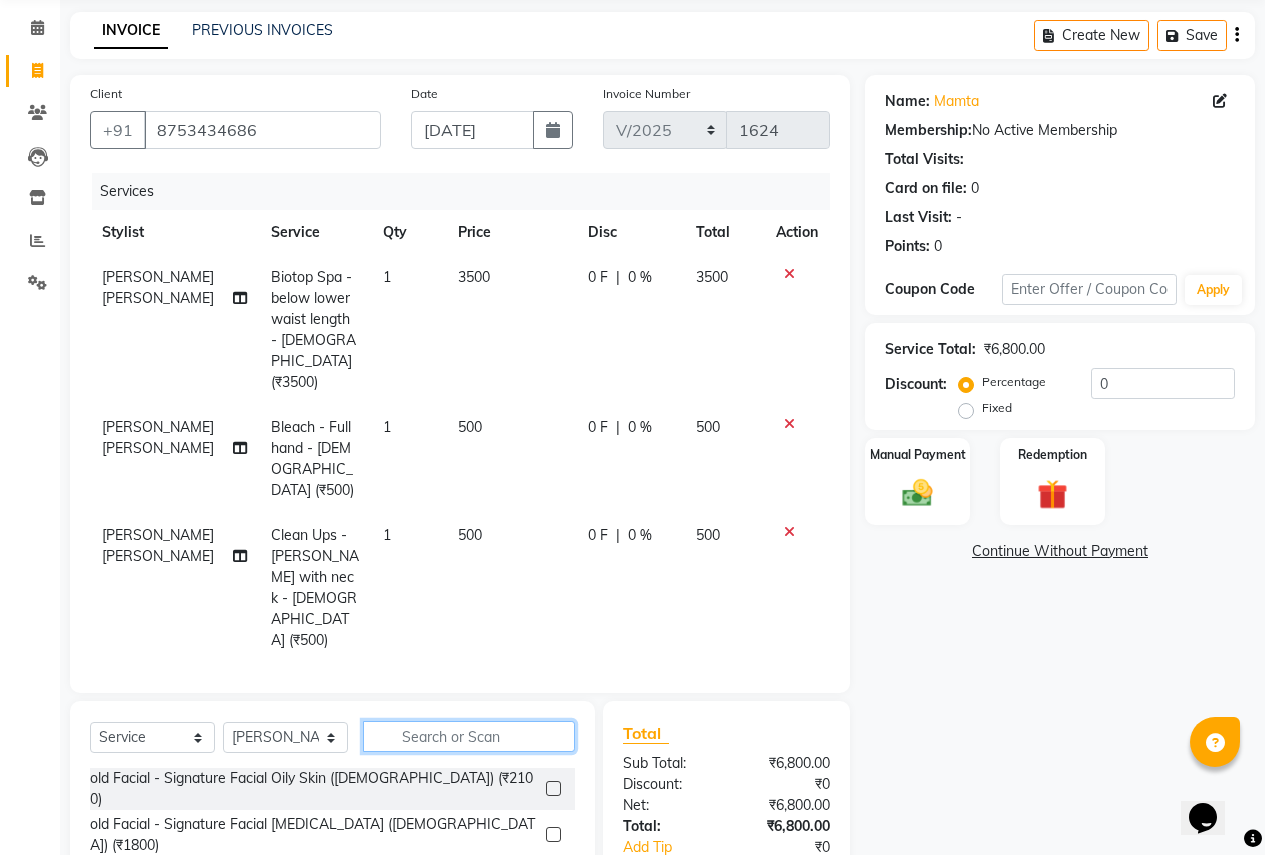 type on "h" 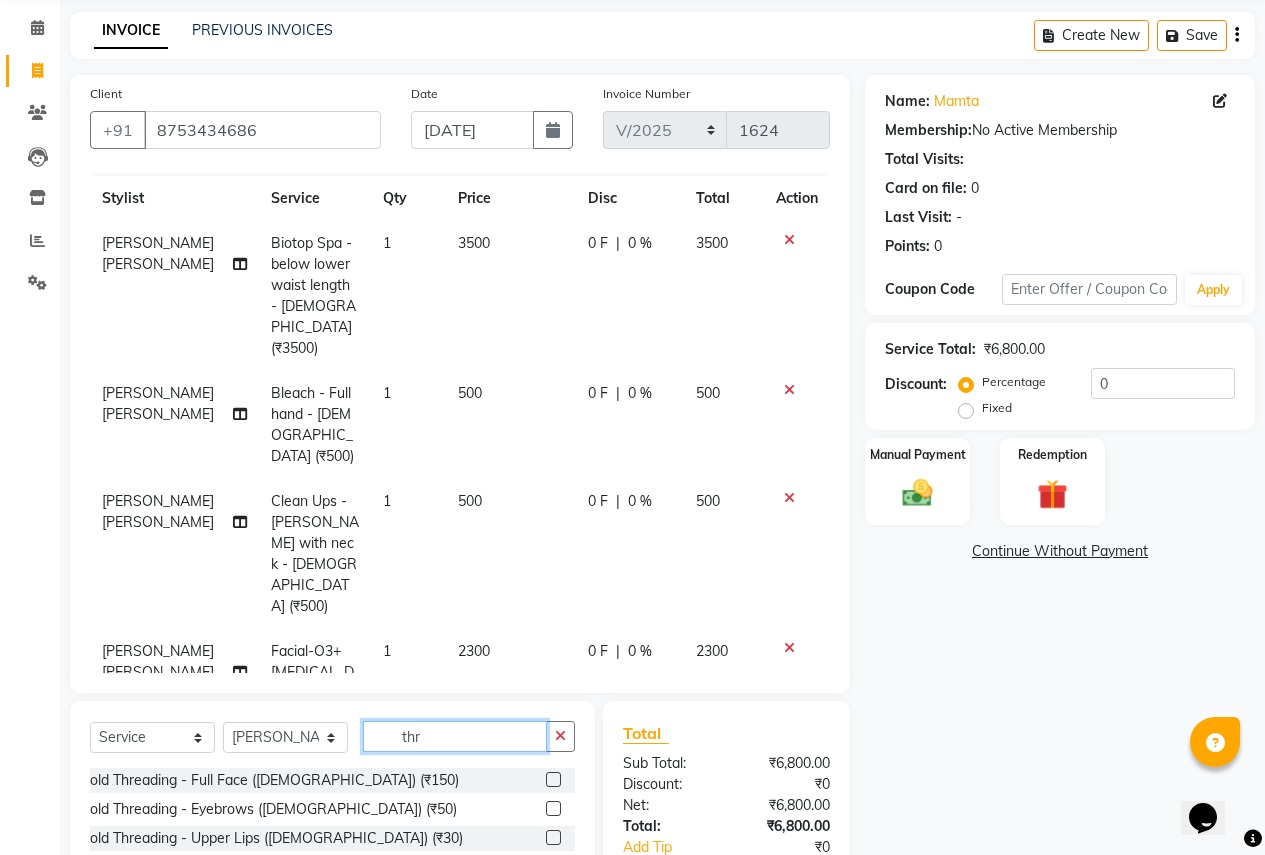 scroll, scrollTop: 66, scrollLeft: 0, axis: vertical 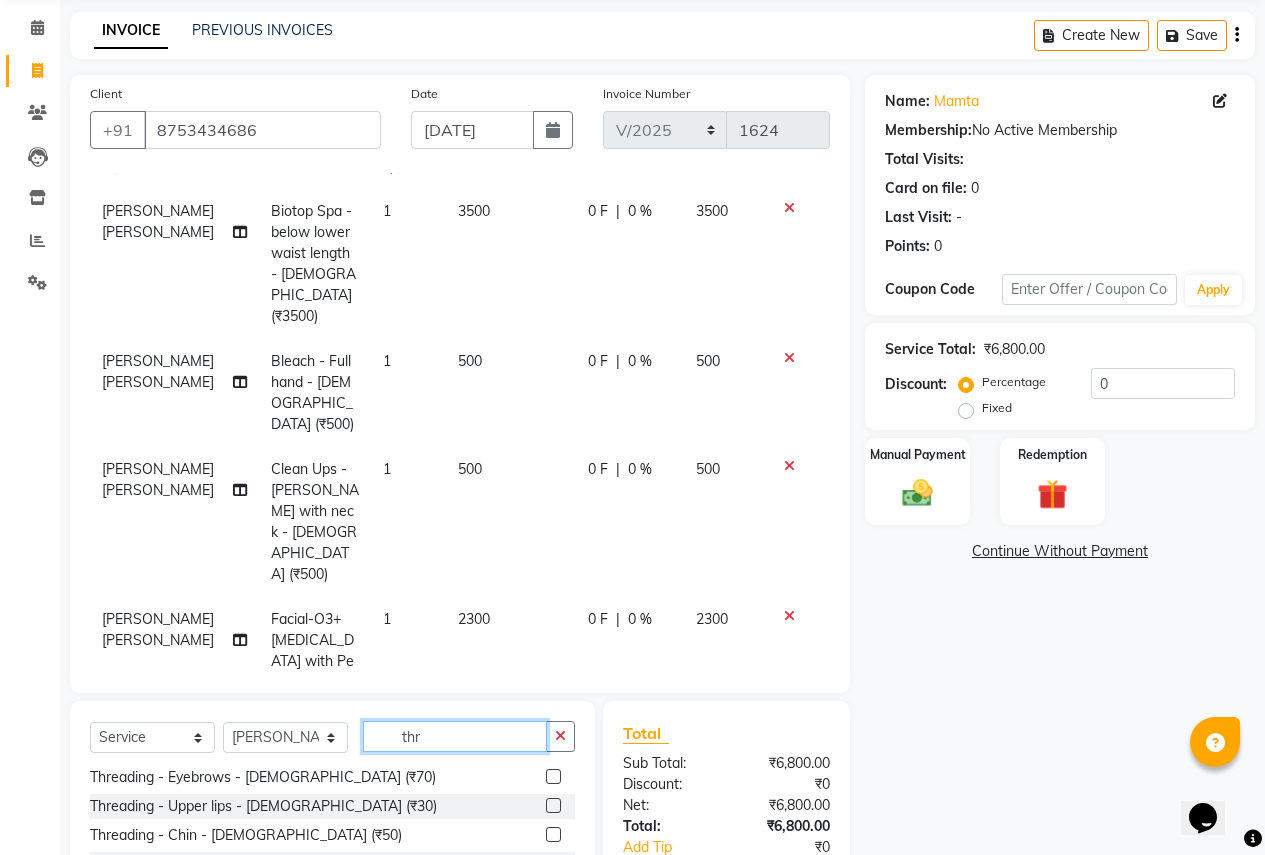 type on "thr" 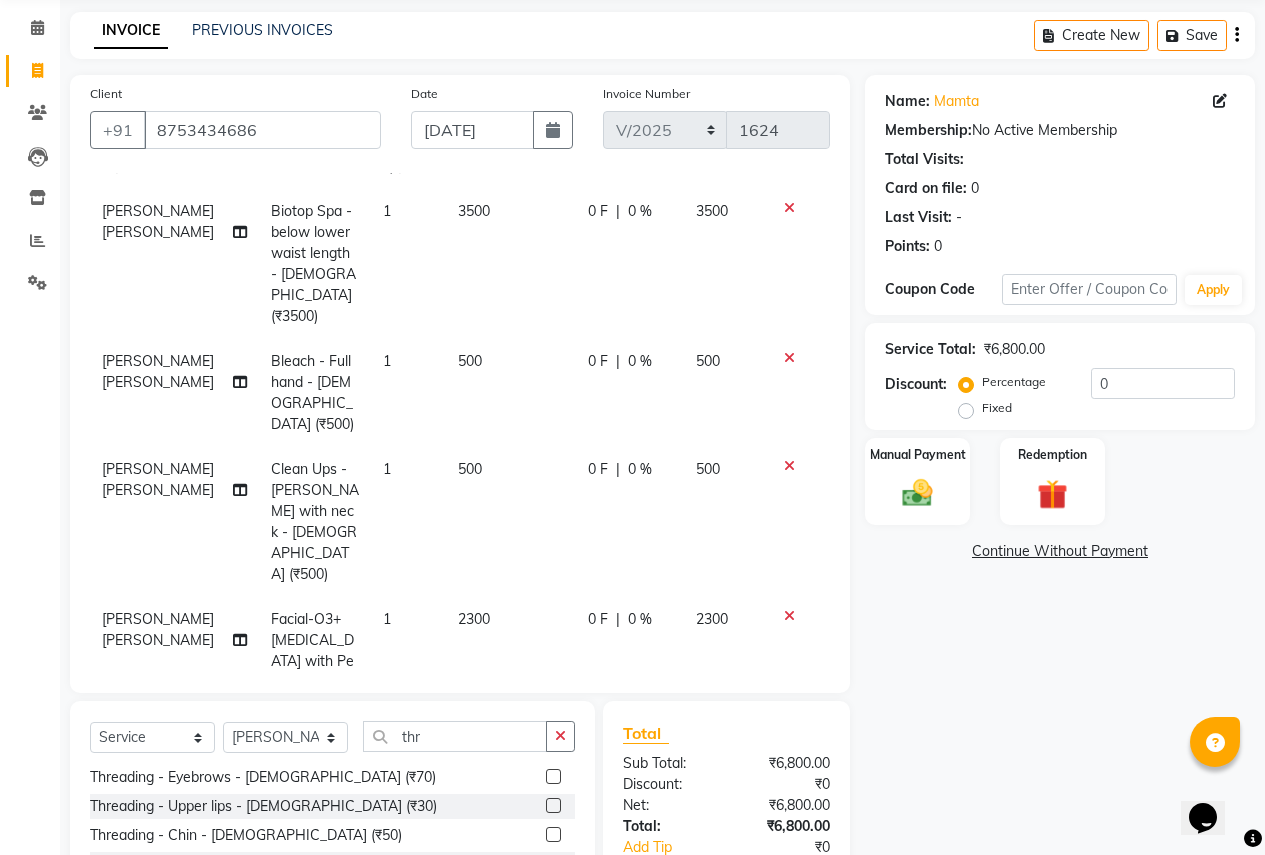 click 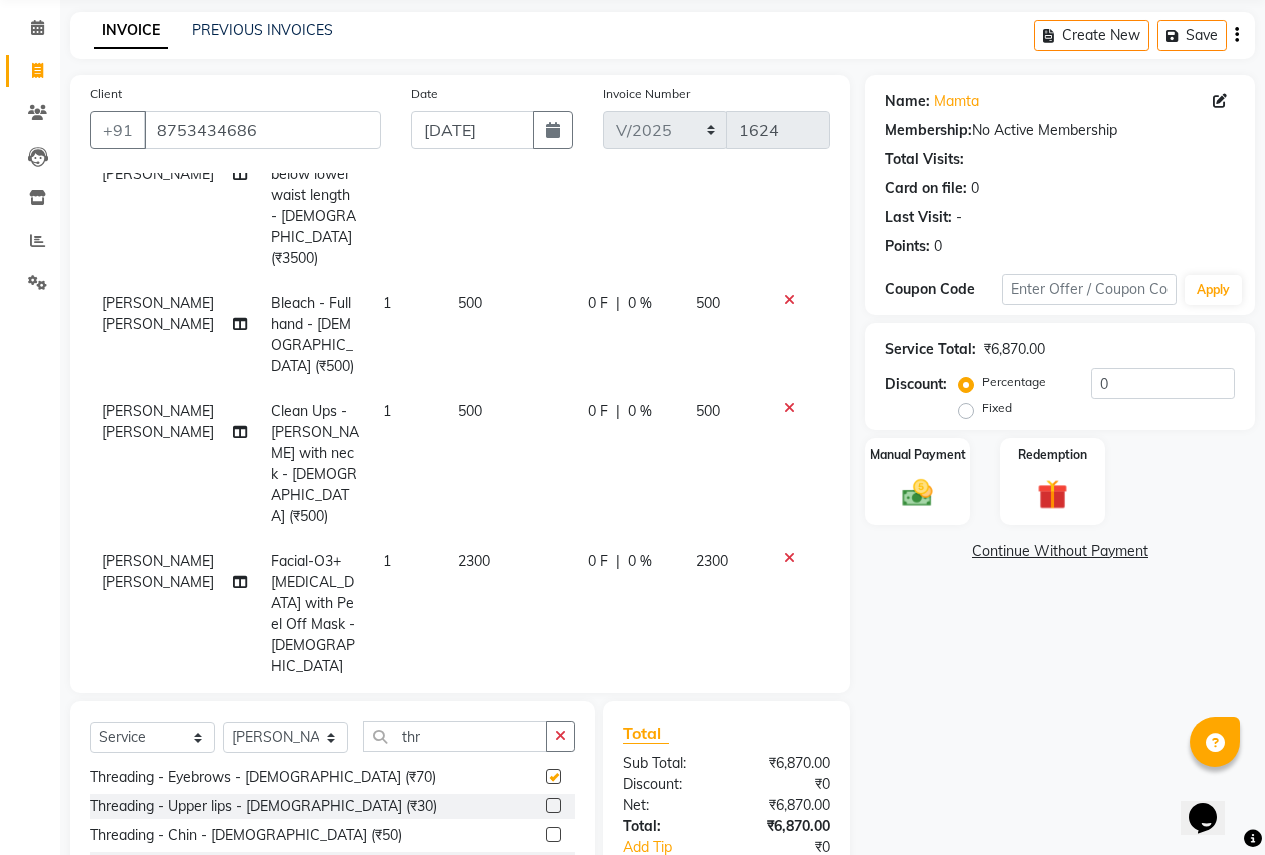 scroll, scrollTop: 153, scrollLeft: 0, axis: vertical 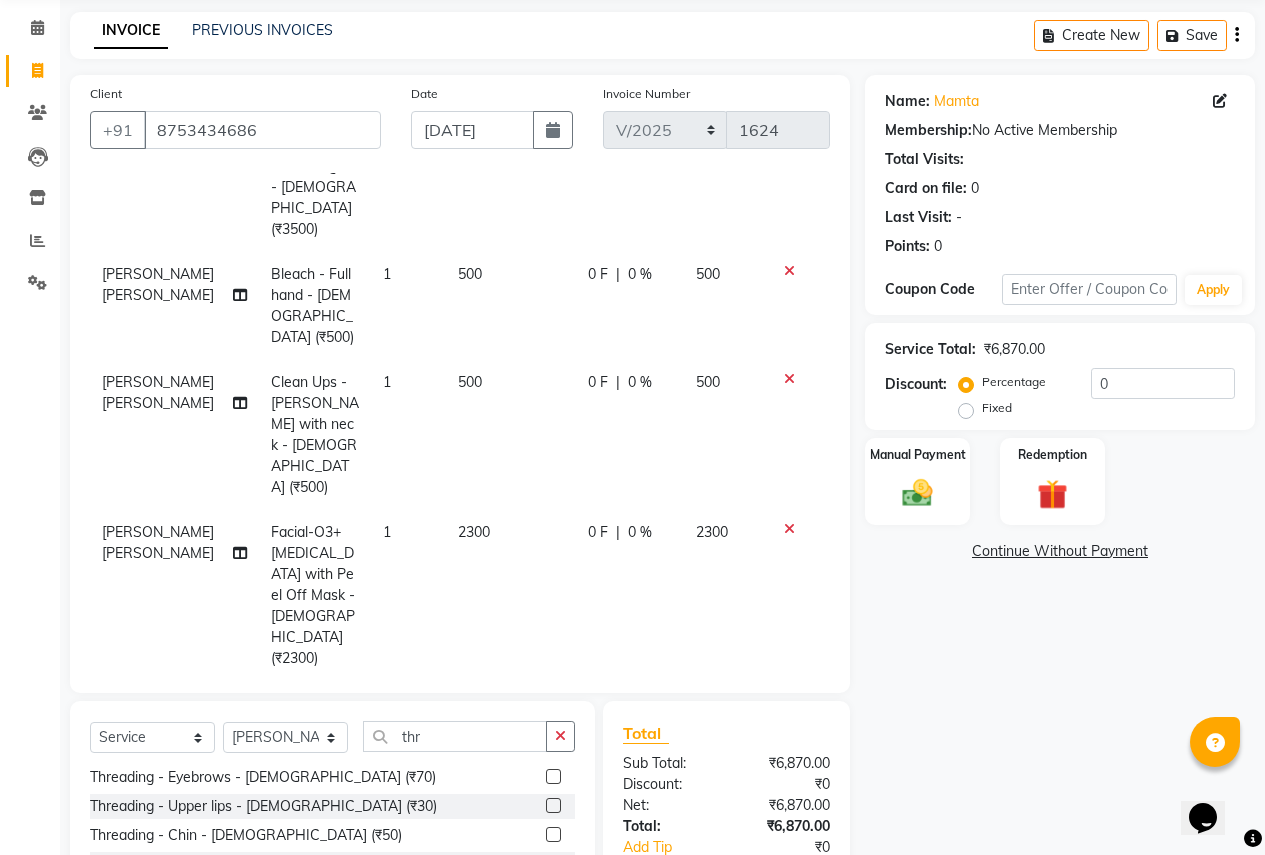 checkbox on "false" 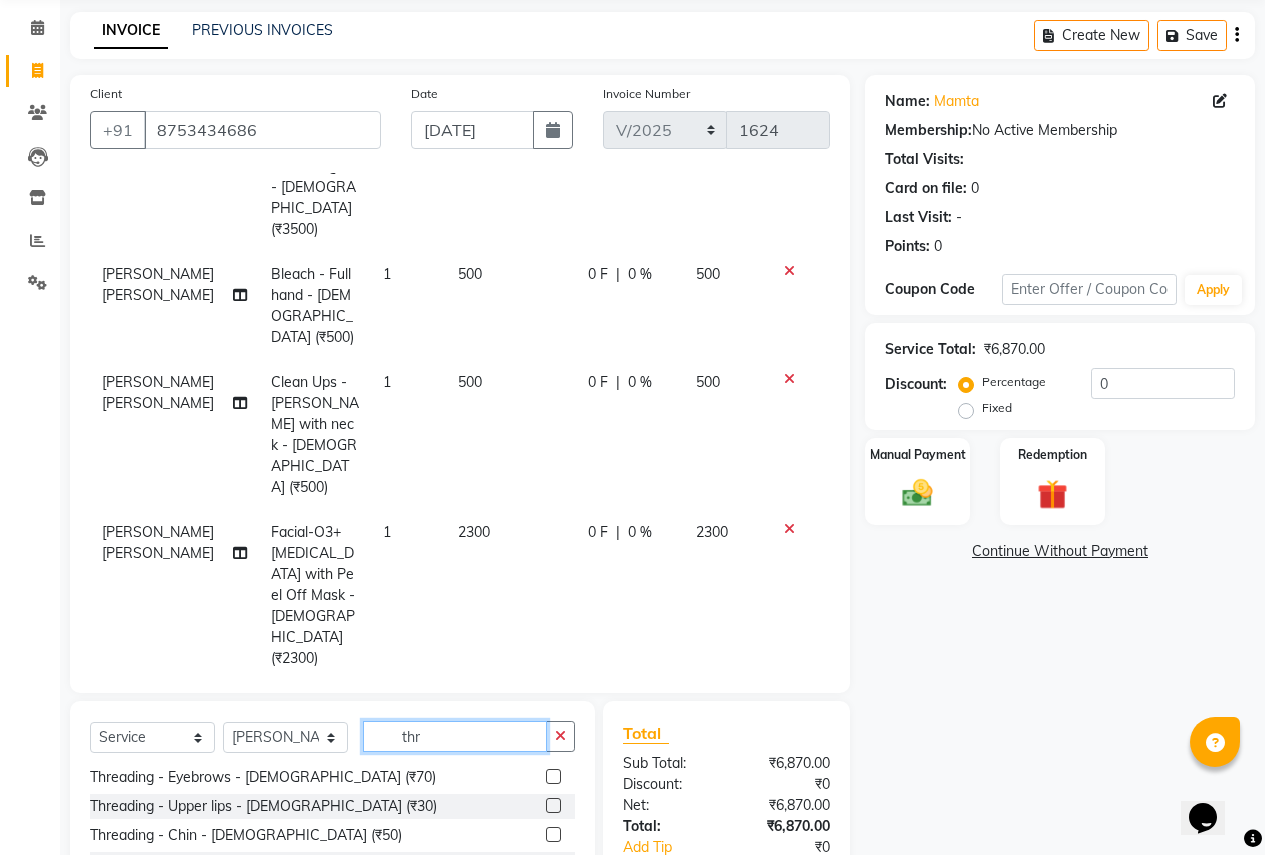 click on "thr" 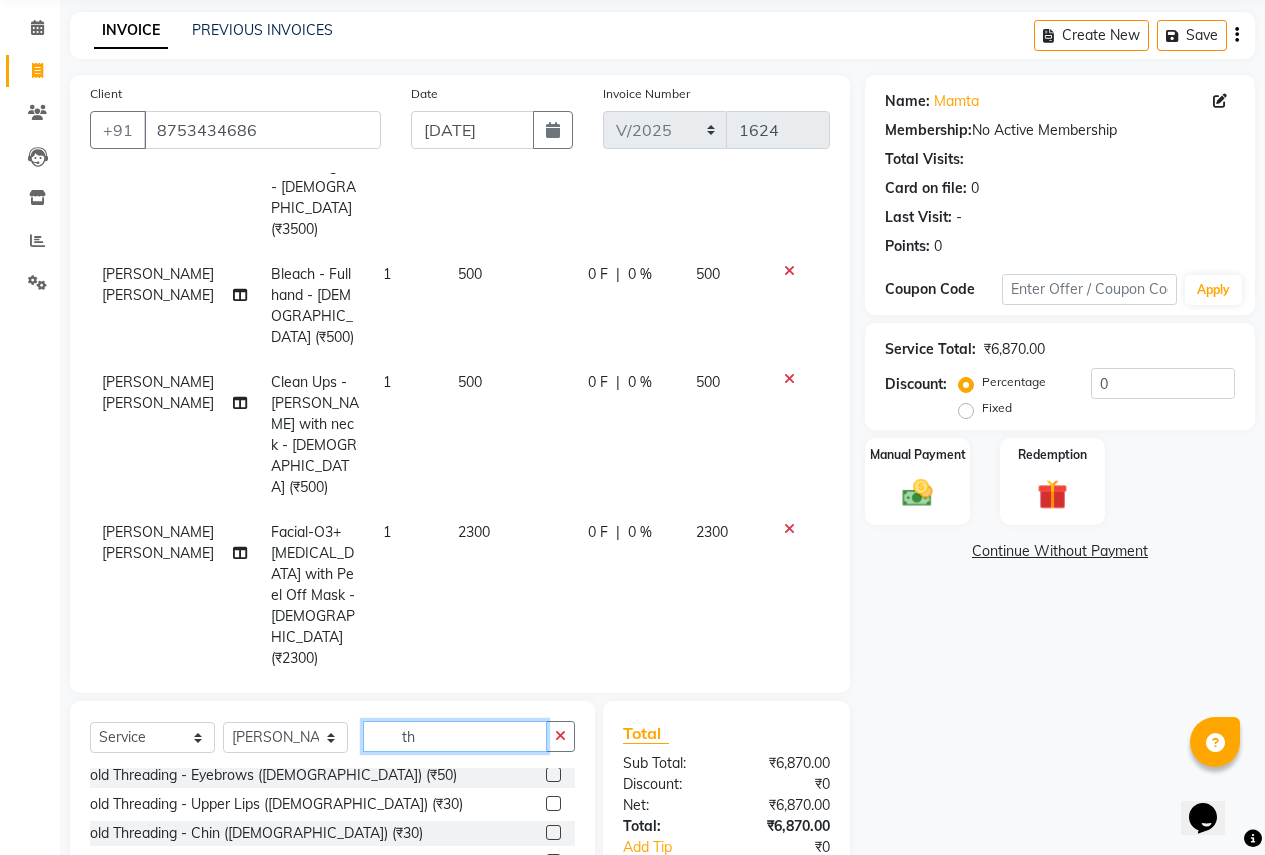 type on "t" 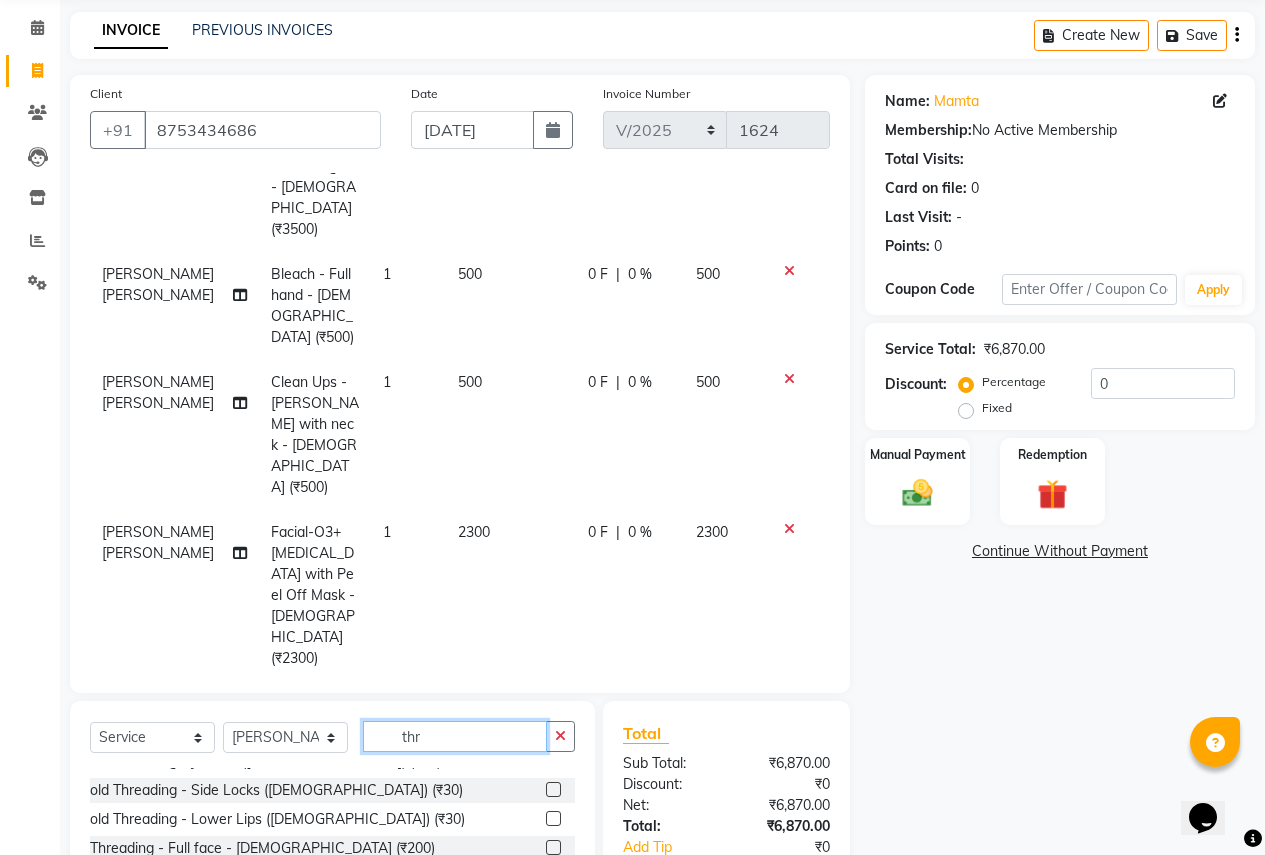 scroll, scrollTop: 264, scrollLeft: 0, axis: vertical 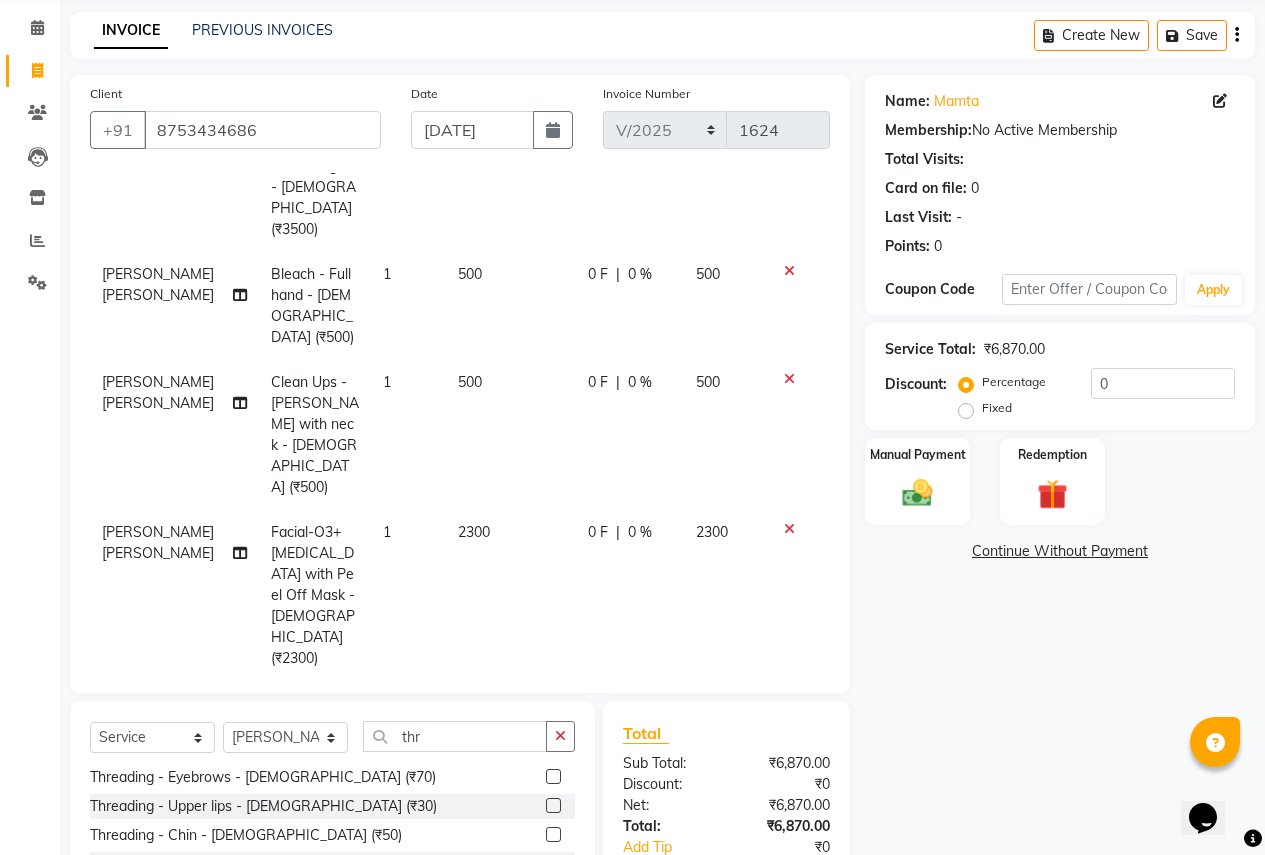 click 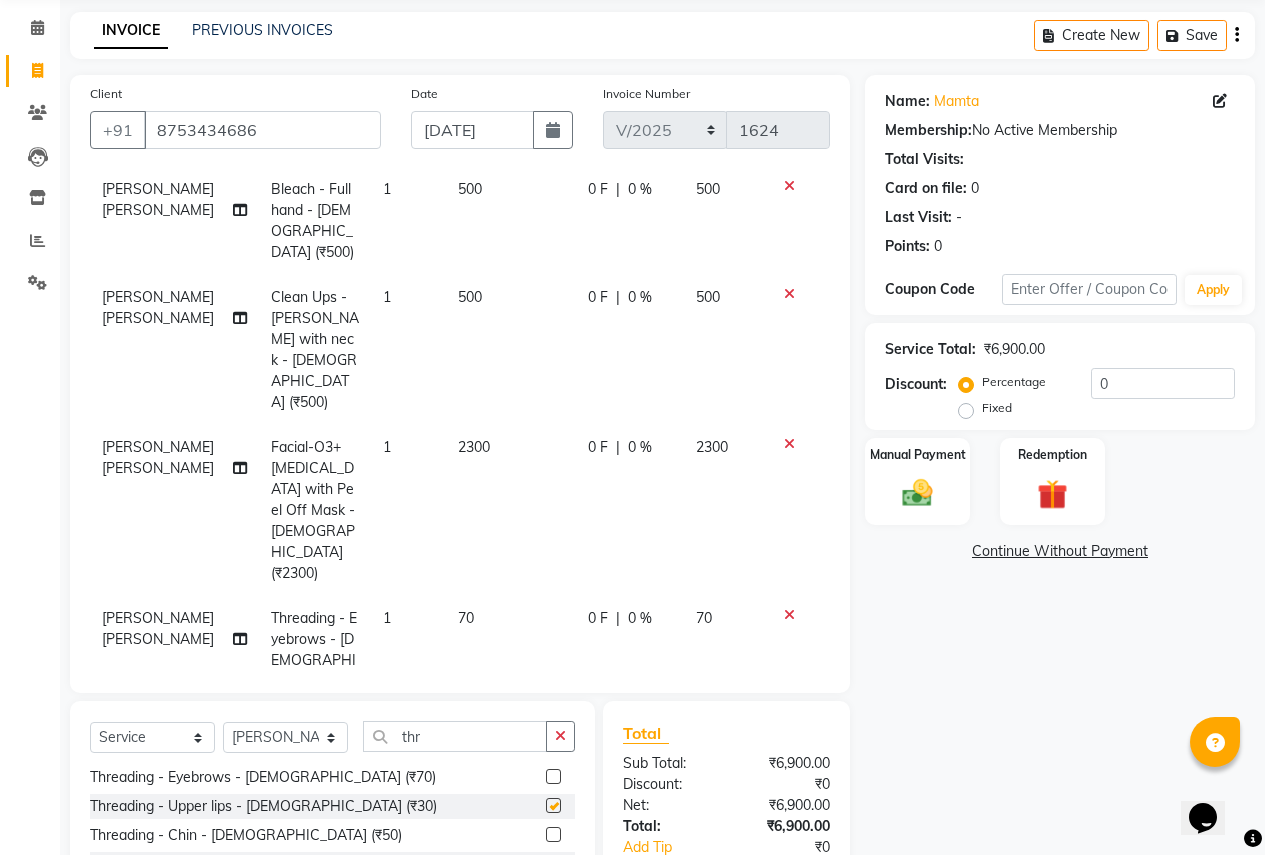 checkbox on "false" 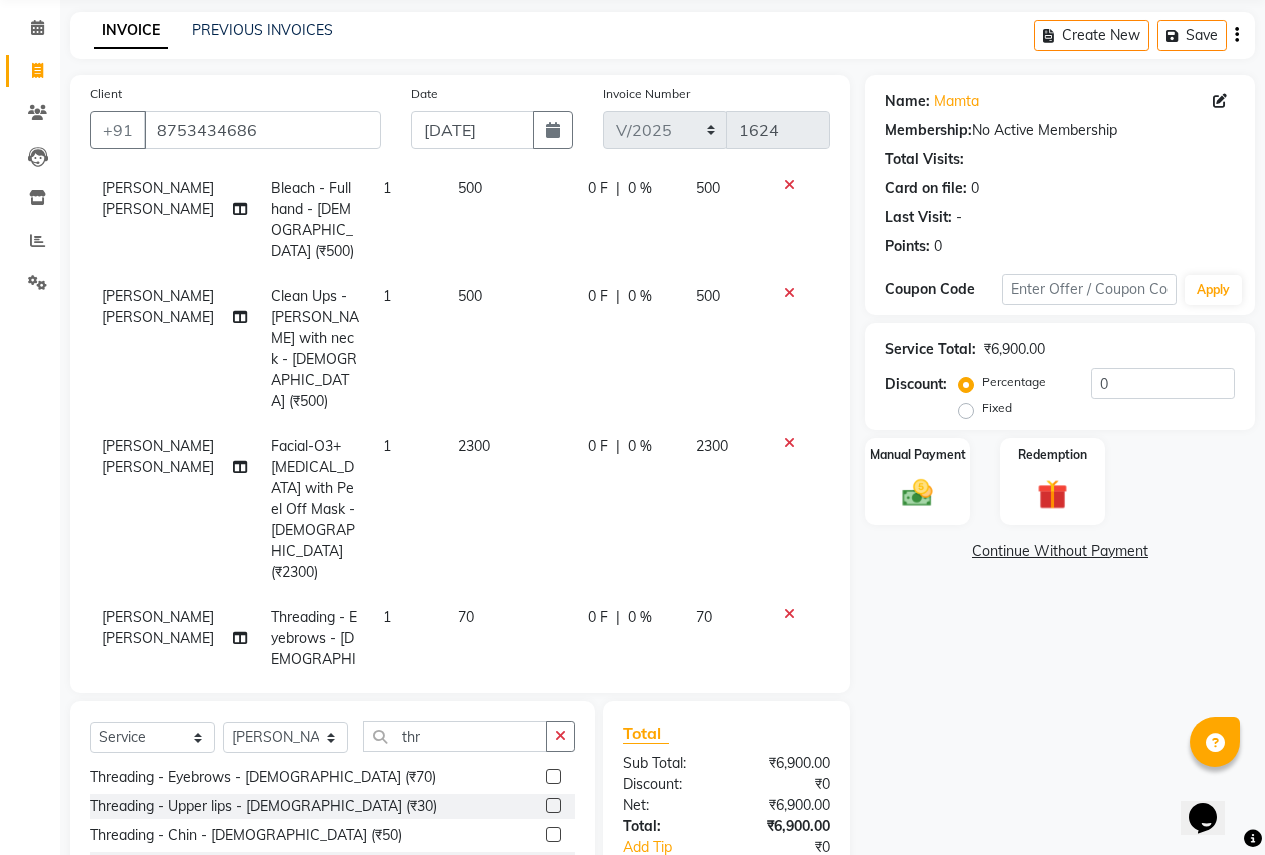 scroll, scrollTop: 240, scrollLeft: 0, axis: vertical 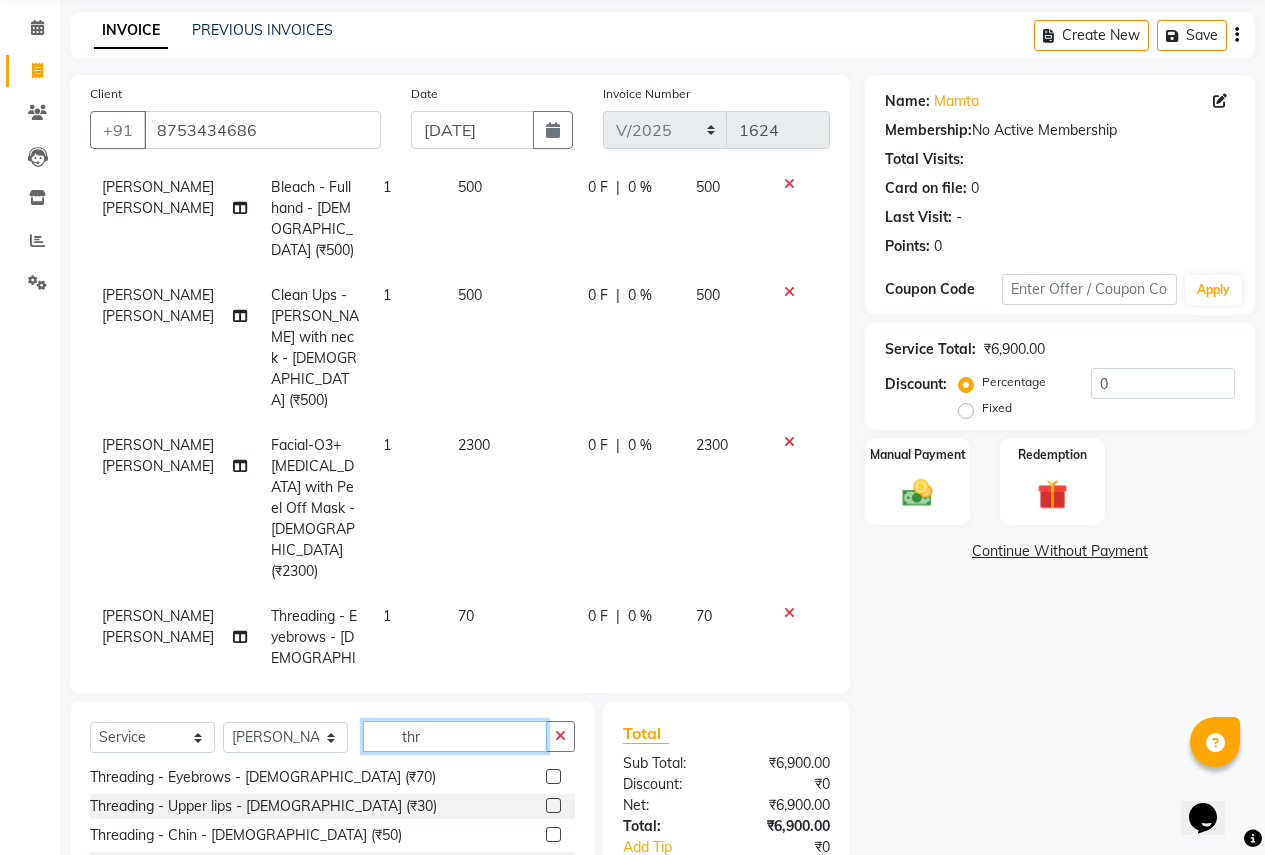 click on "thr" 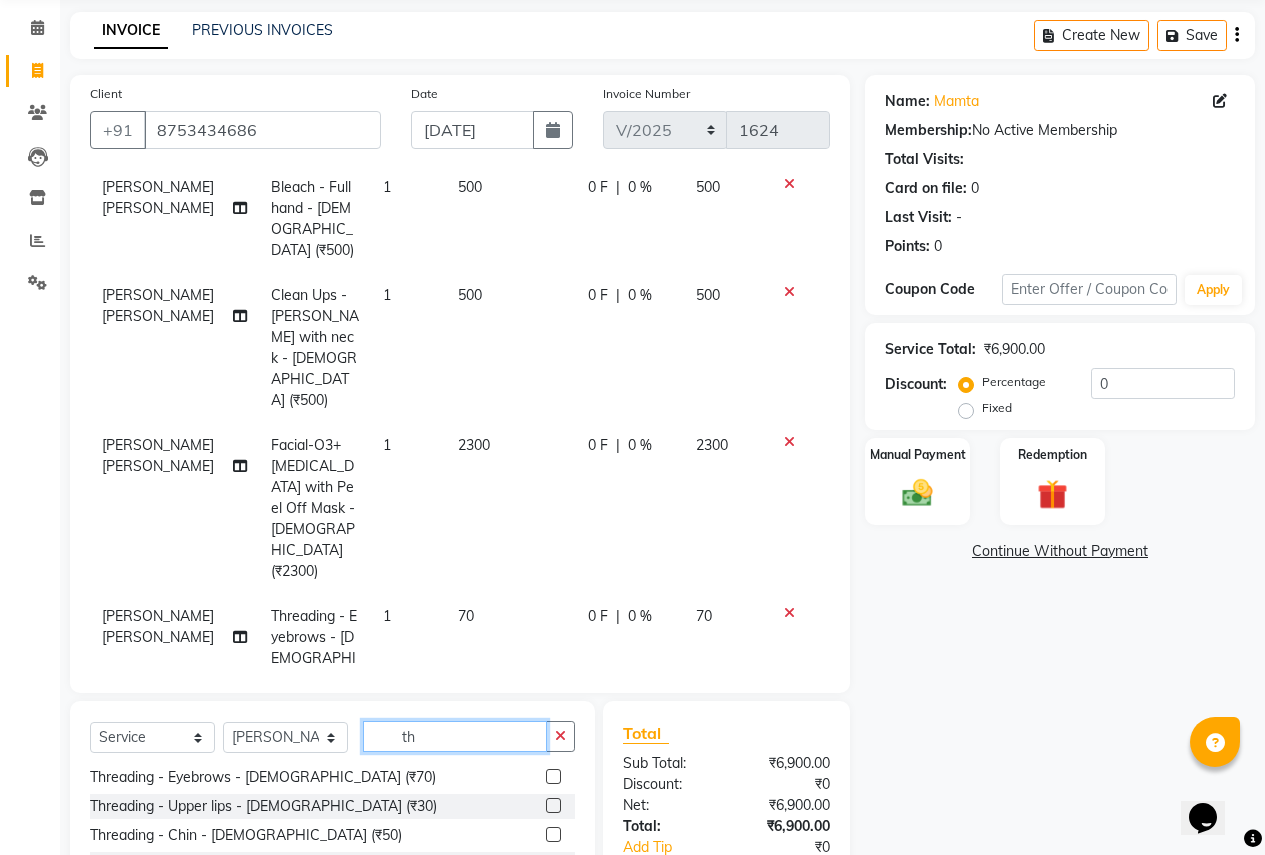 type on "t" 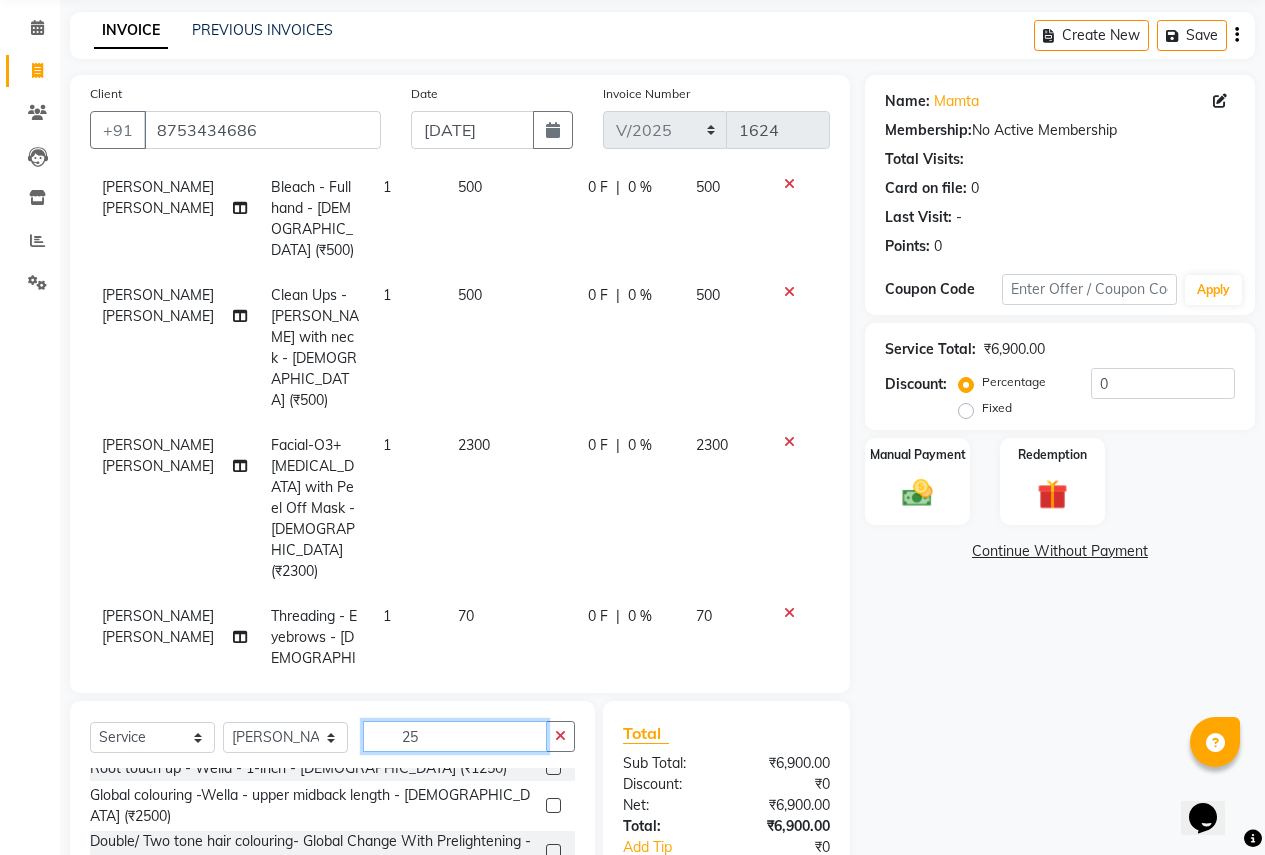 scroll, scrollTop: 179, scrollLeft: 0, axis: vertical 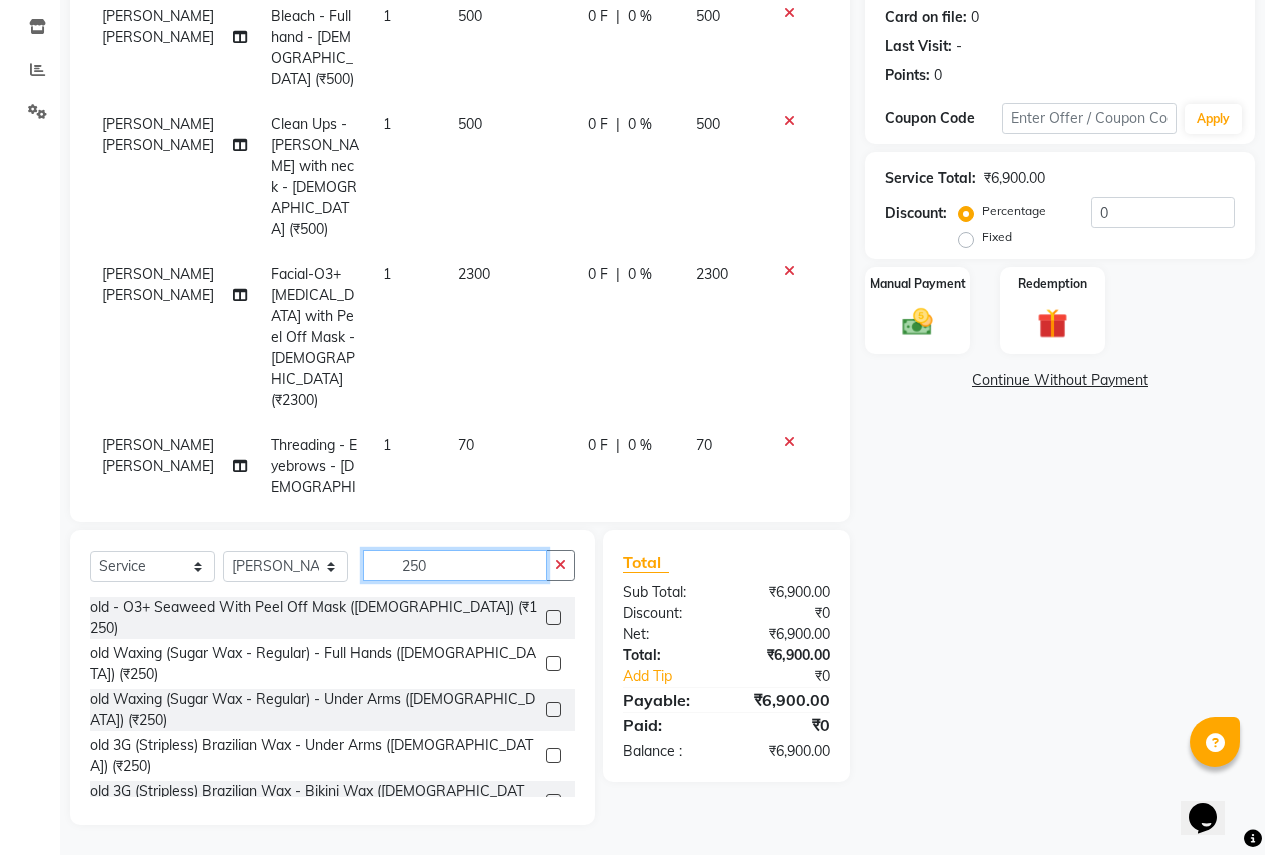type on "250" 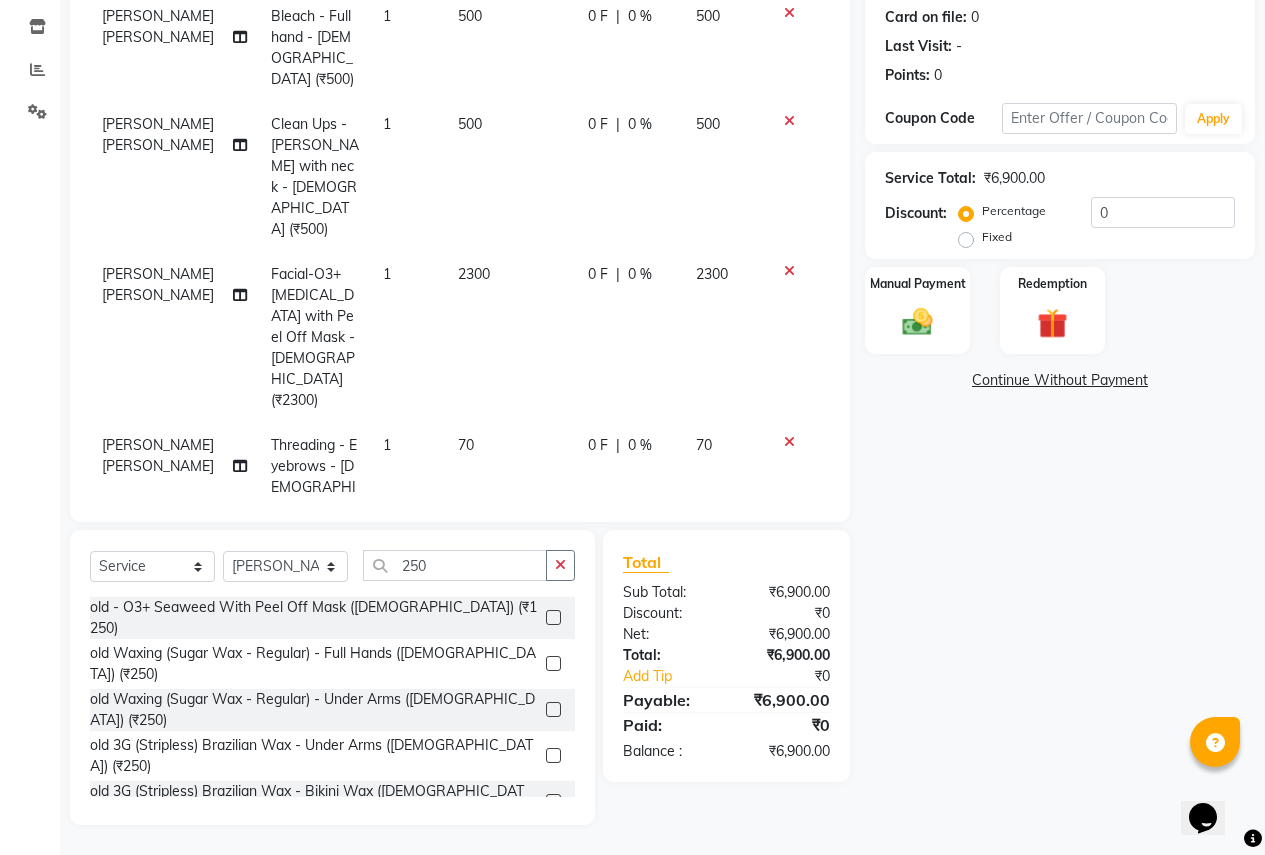 click 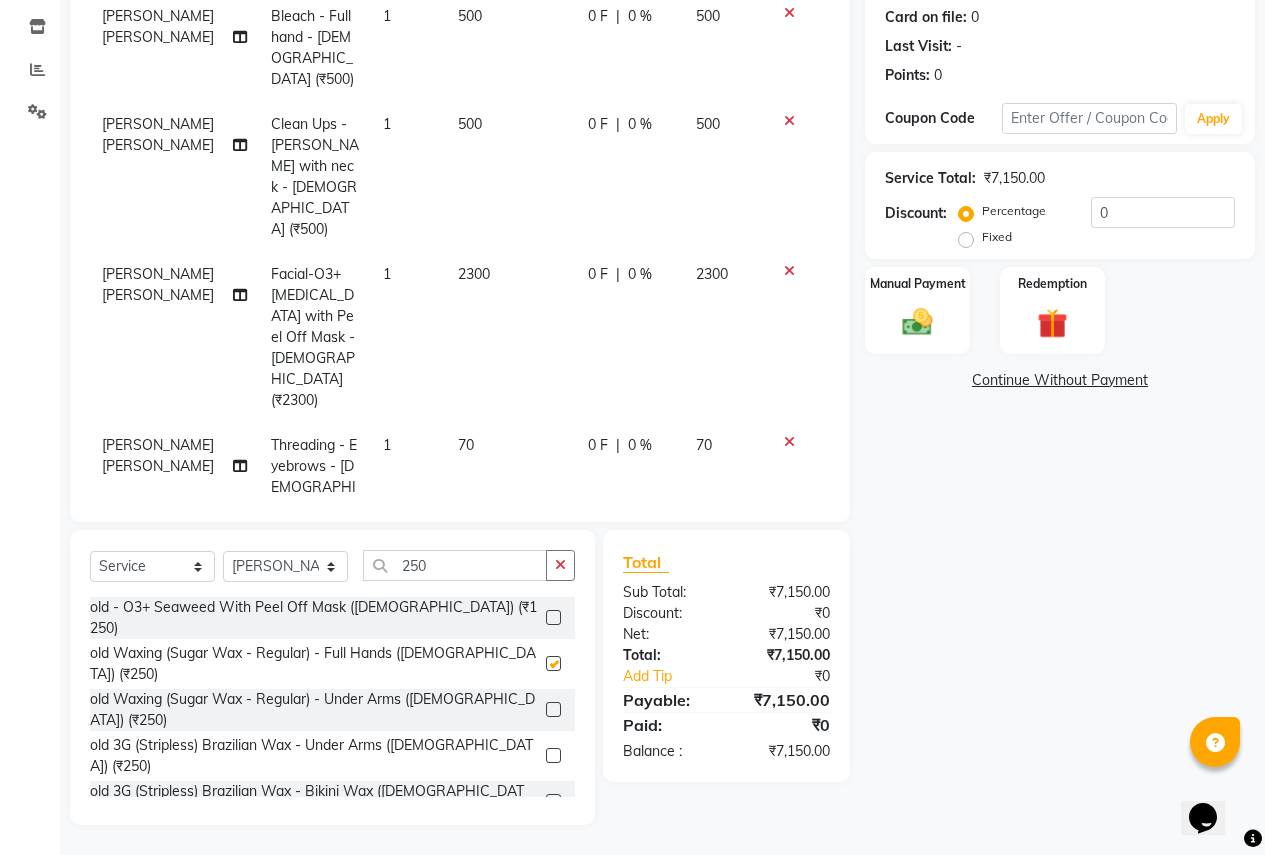 checkbox on "false" 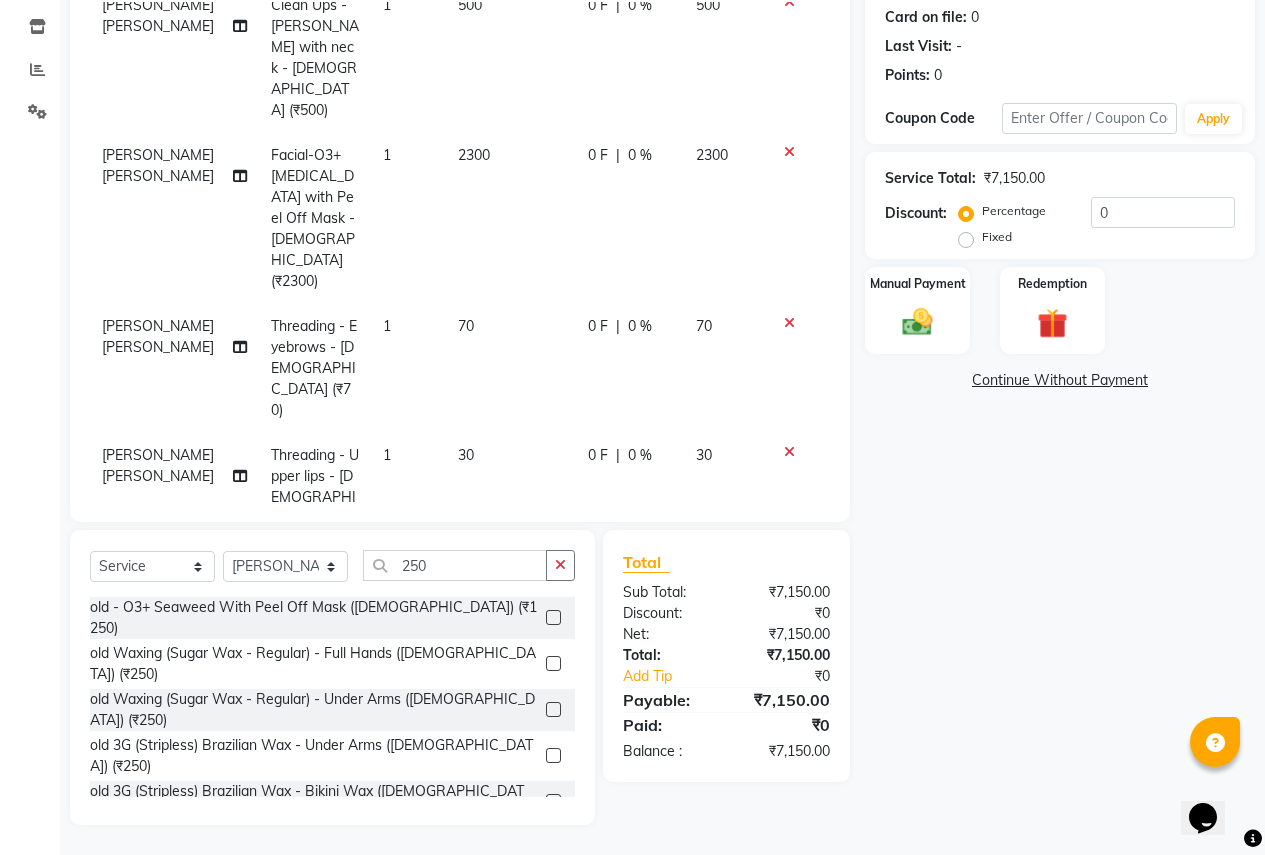 scroll, scrollTop: 369, scrollLeft: 0, axis: vertical 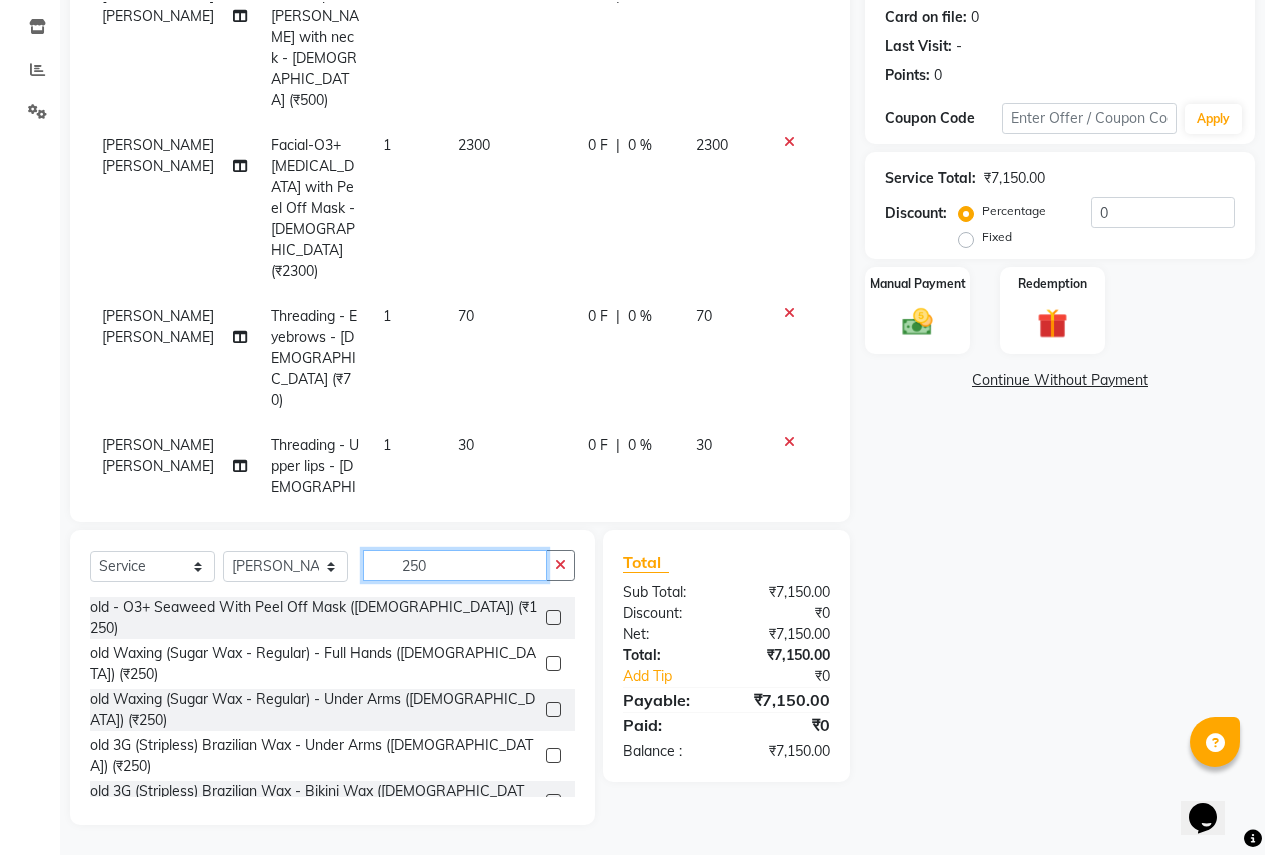 click on "250" 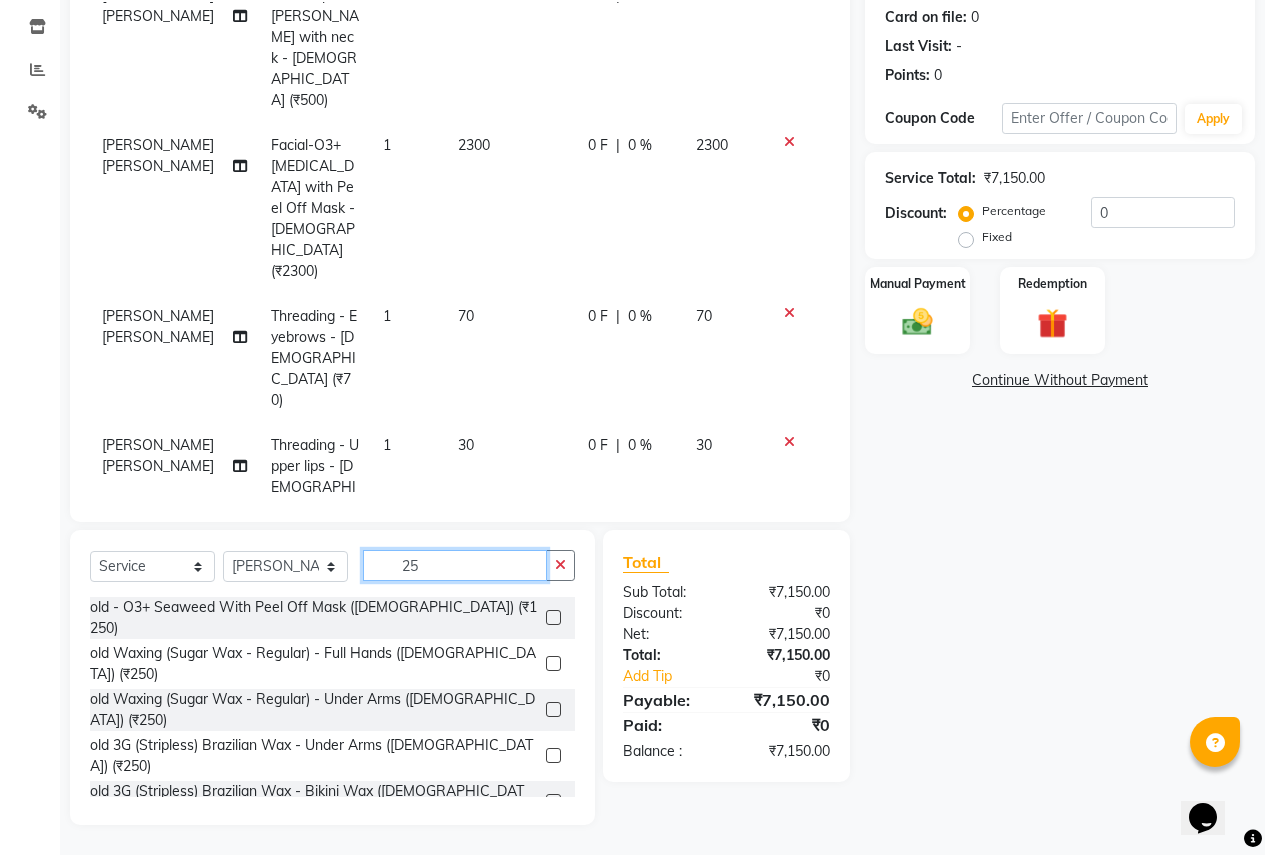 type on "2" 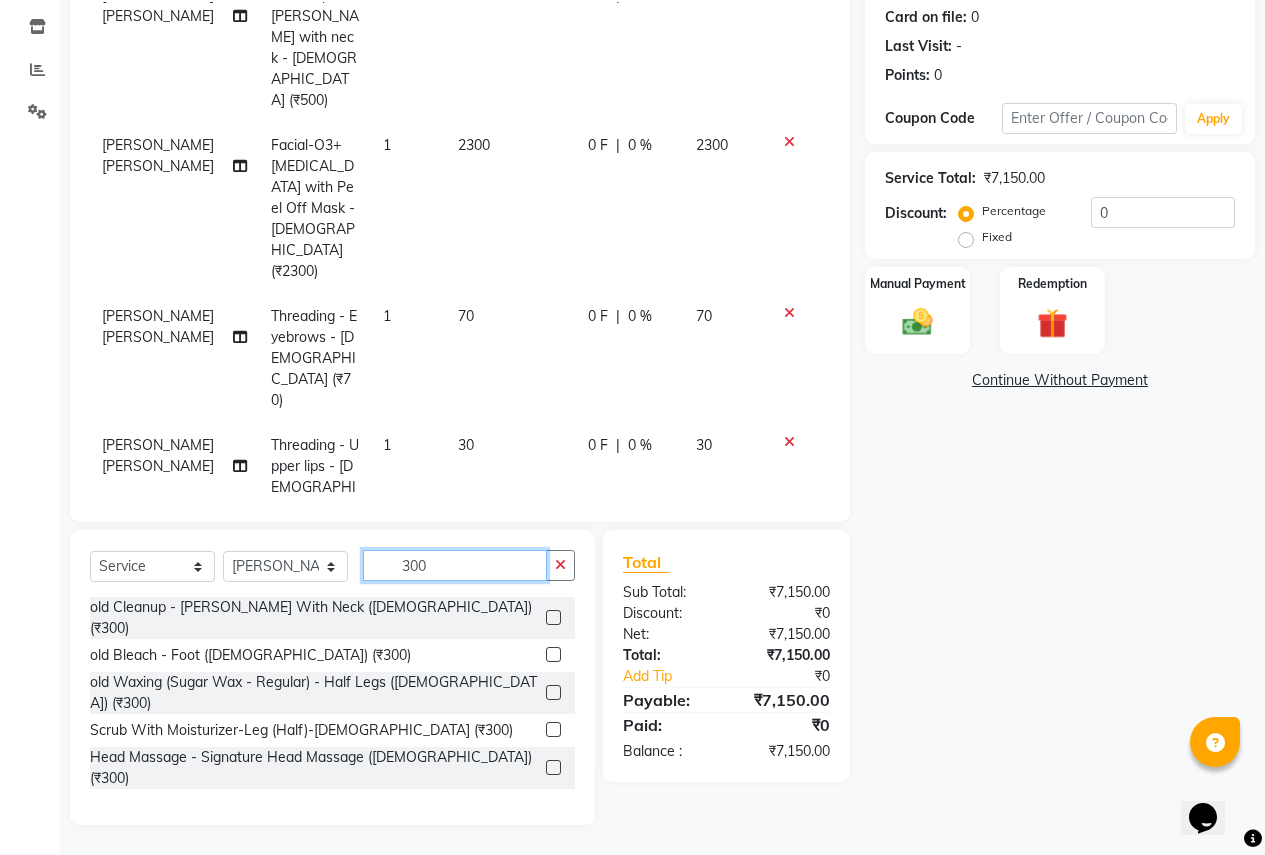 type on "300" 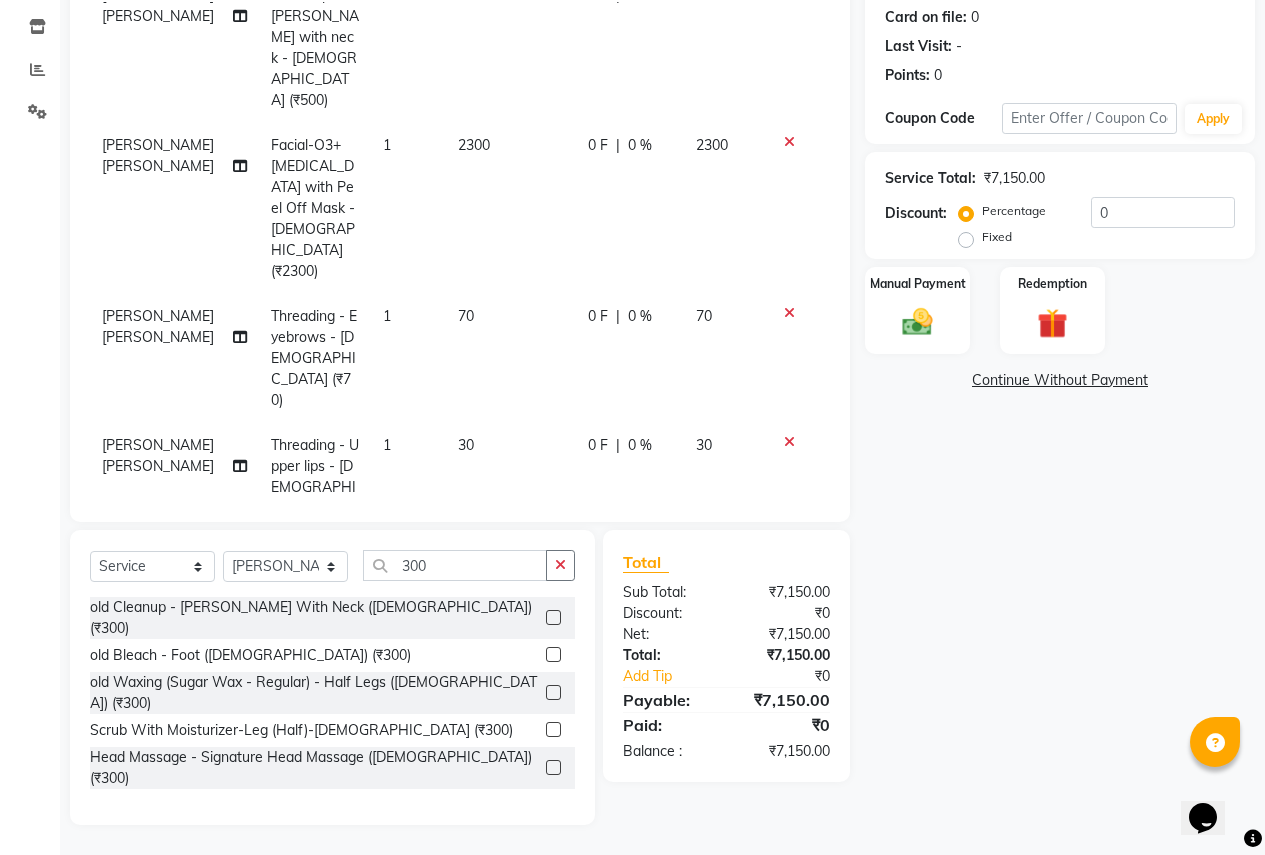 click 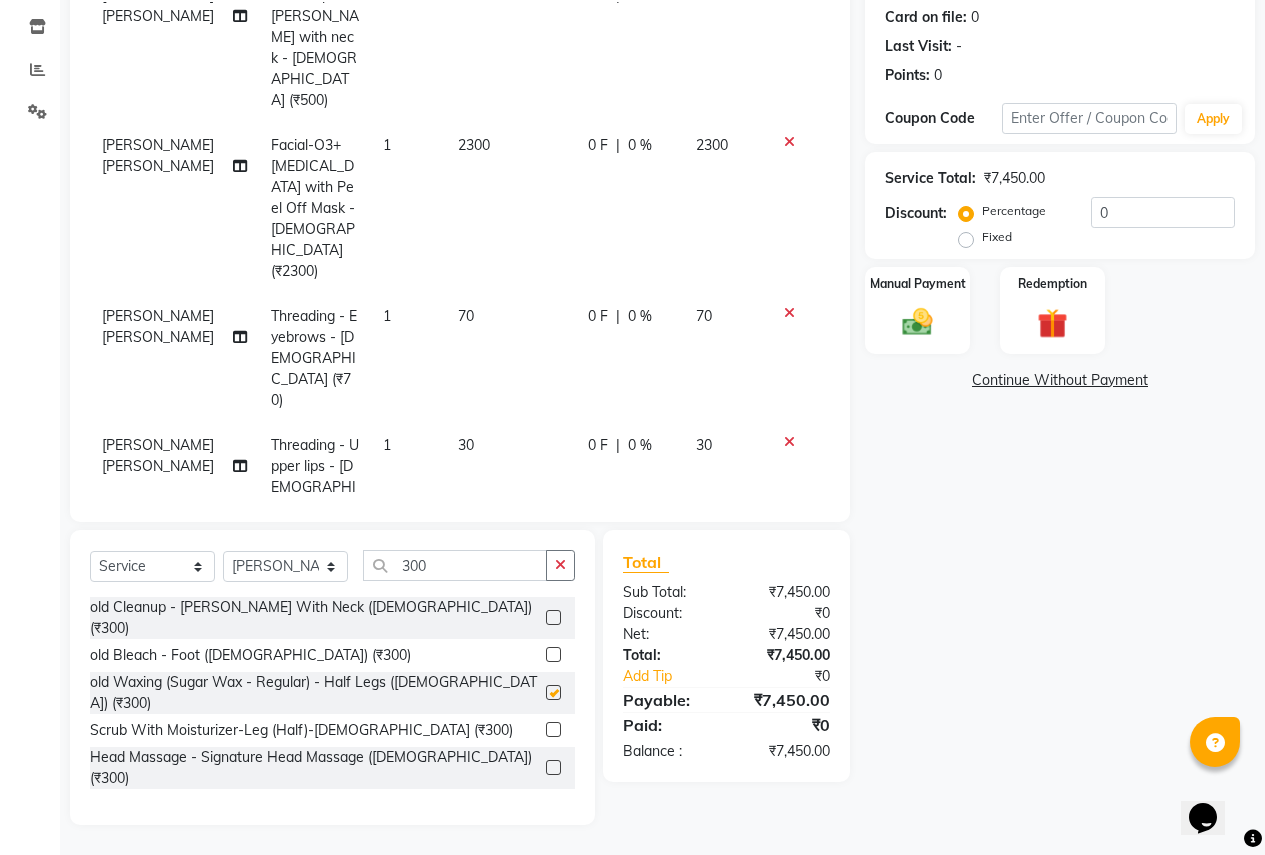 checkbox on "false" 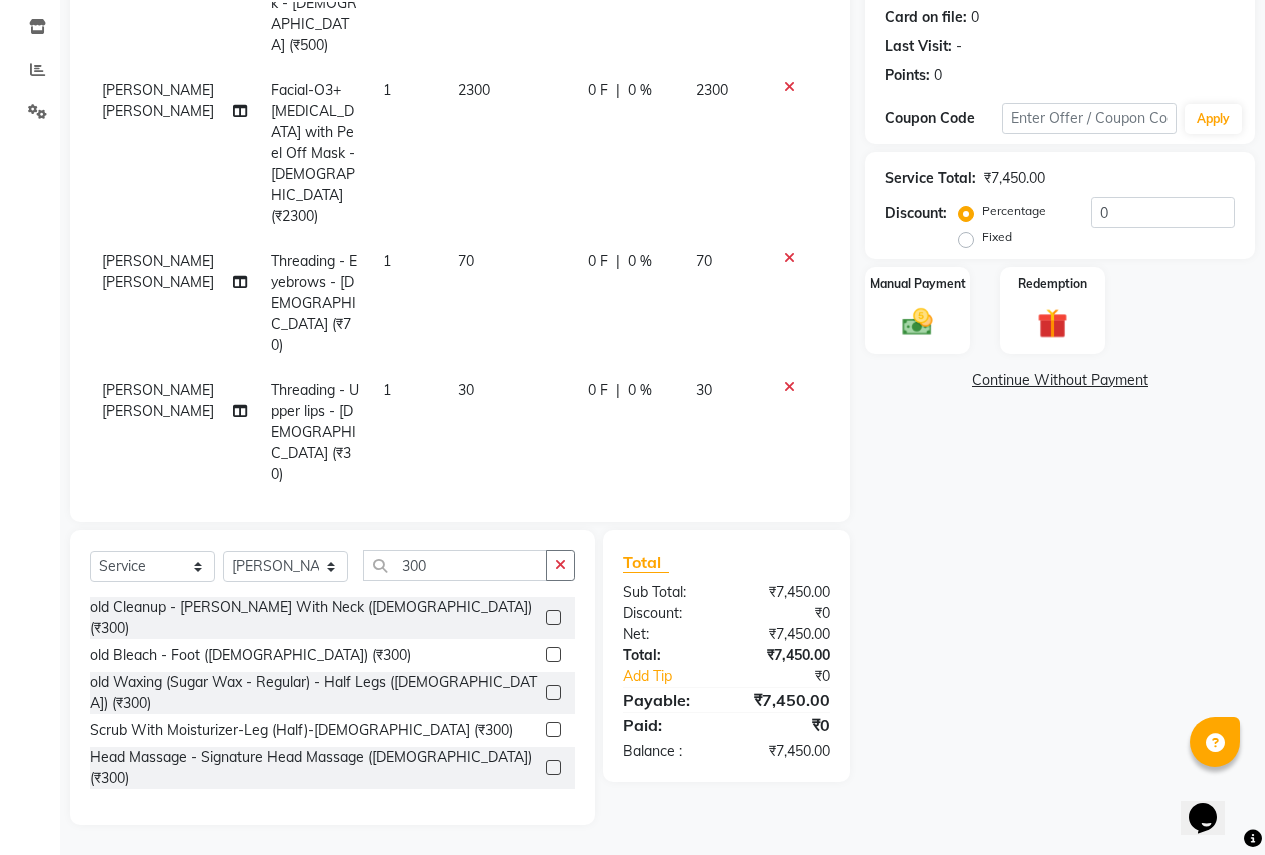 scroll, scrollTop: 498, scrollLeft: 0, axis: vertical 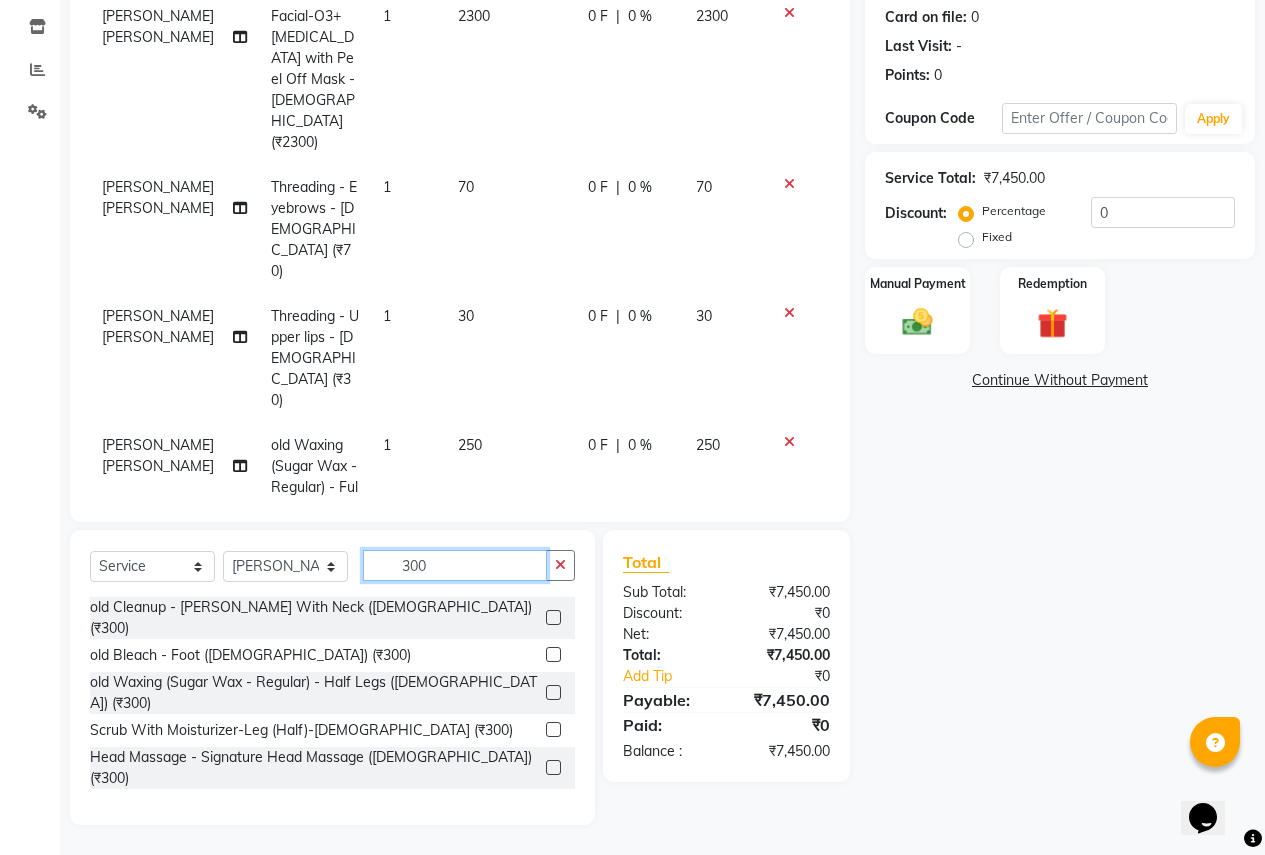 click on "300" 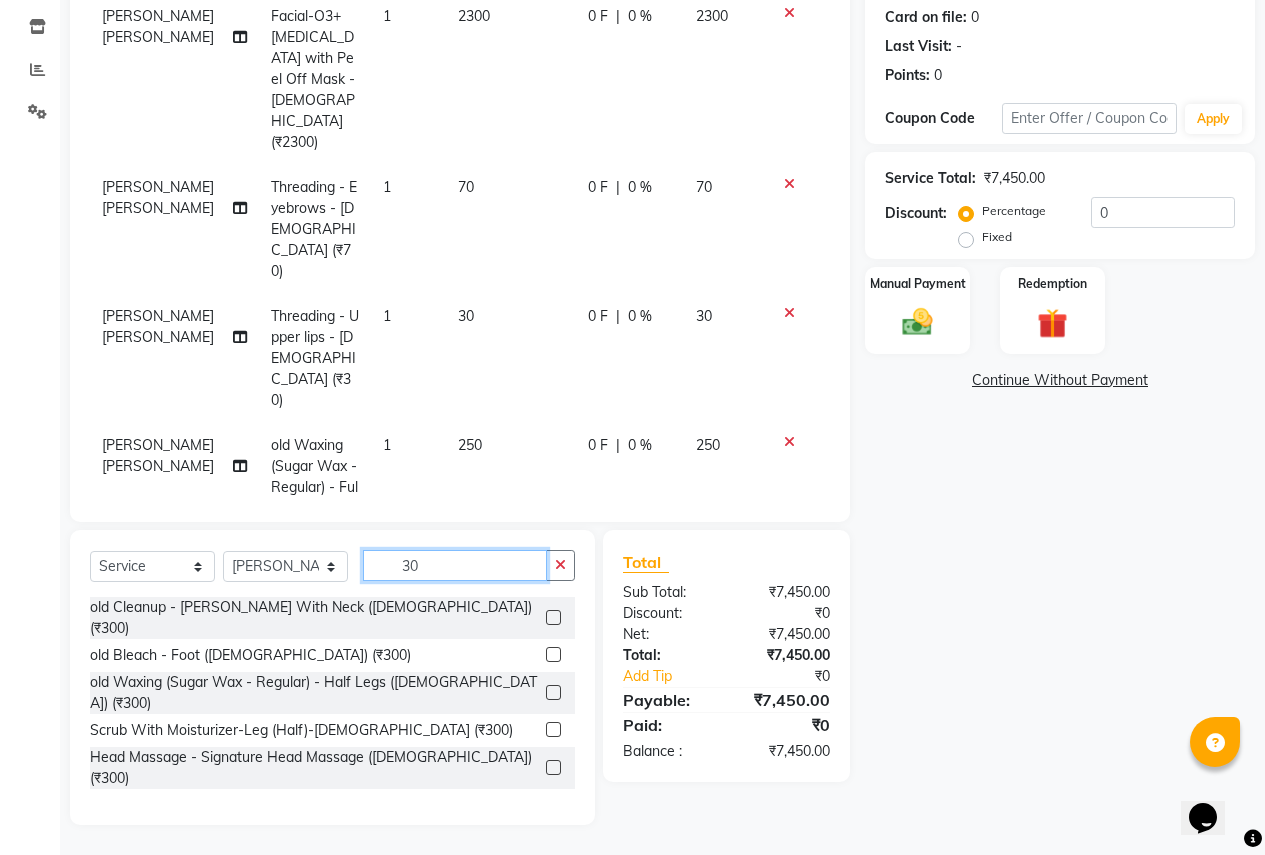 type on "3" 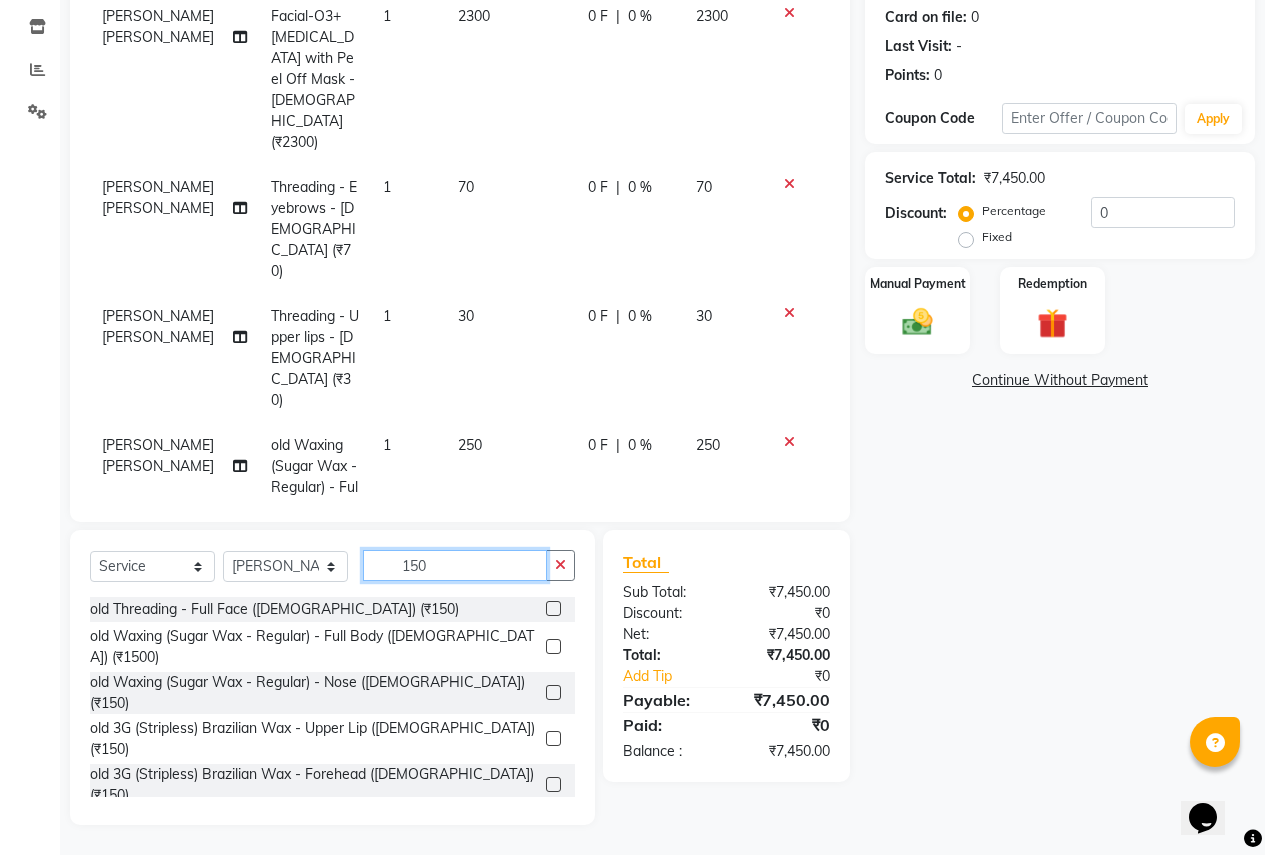 type on "150" 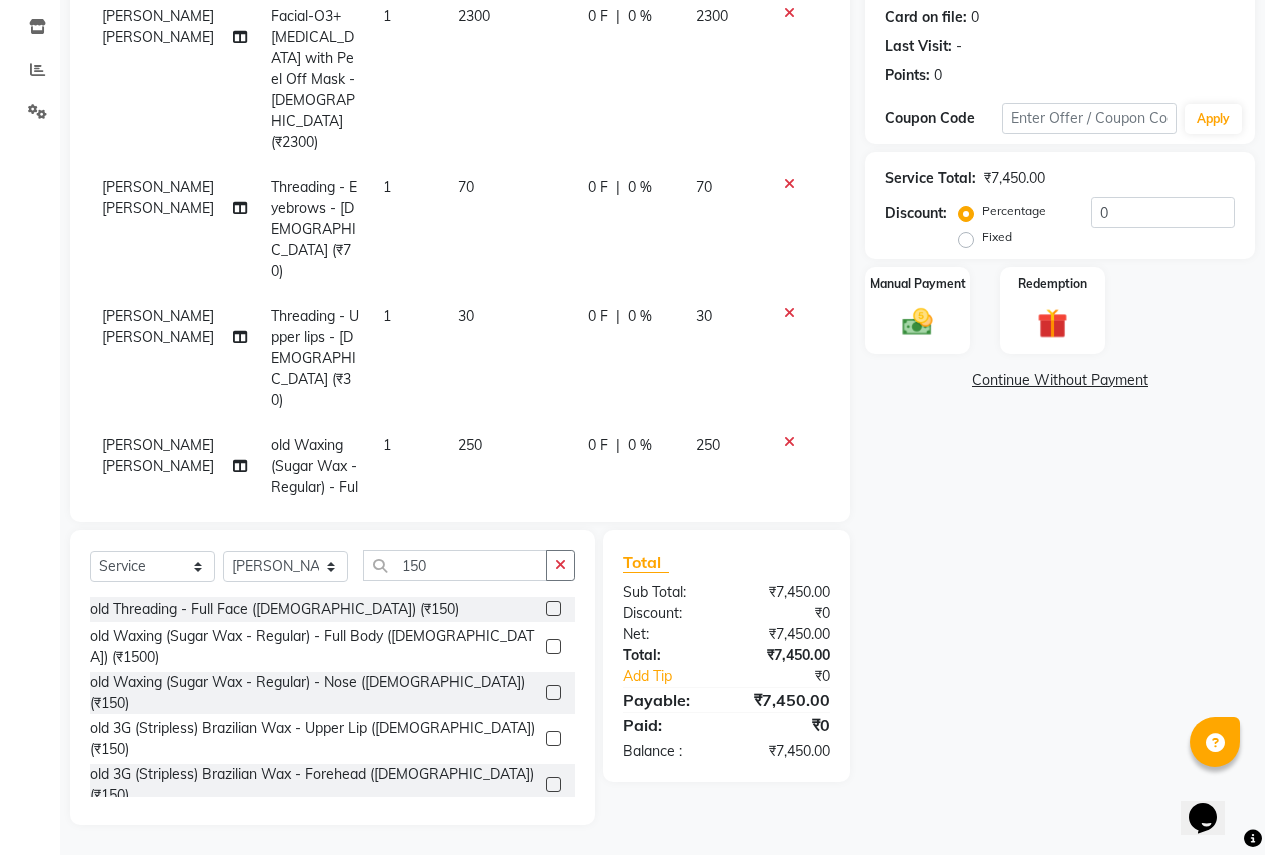 click 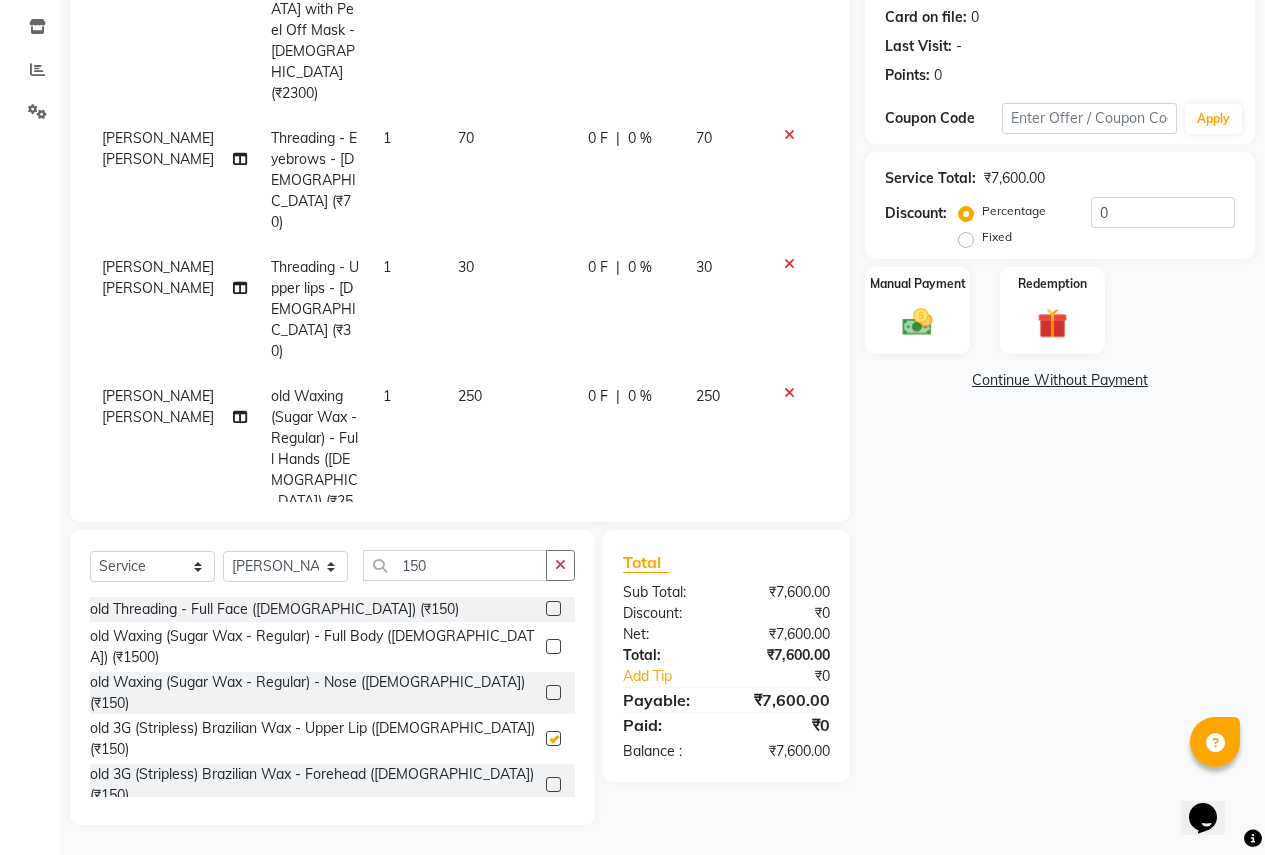 checkbox on "false" 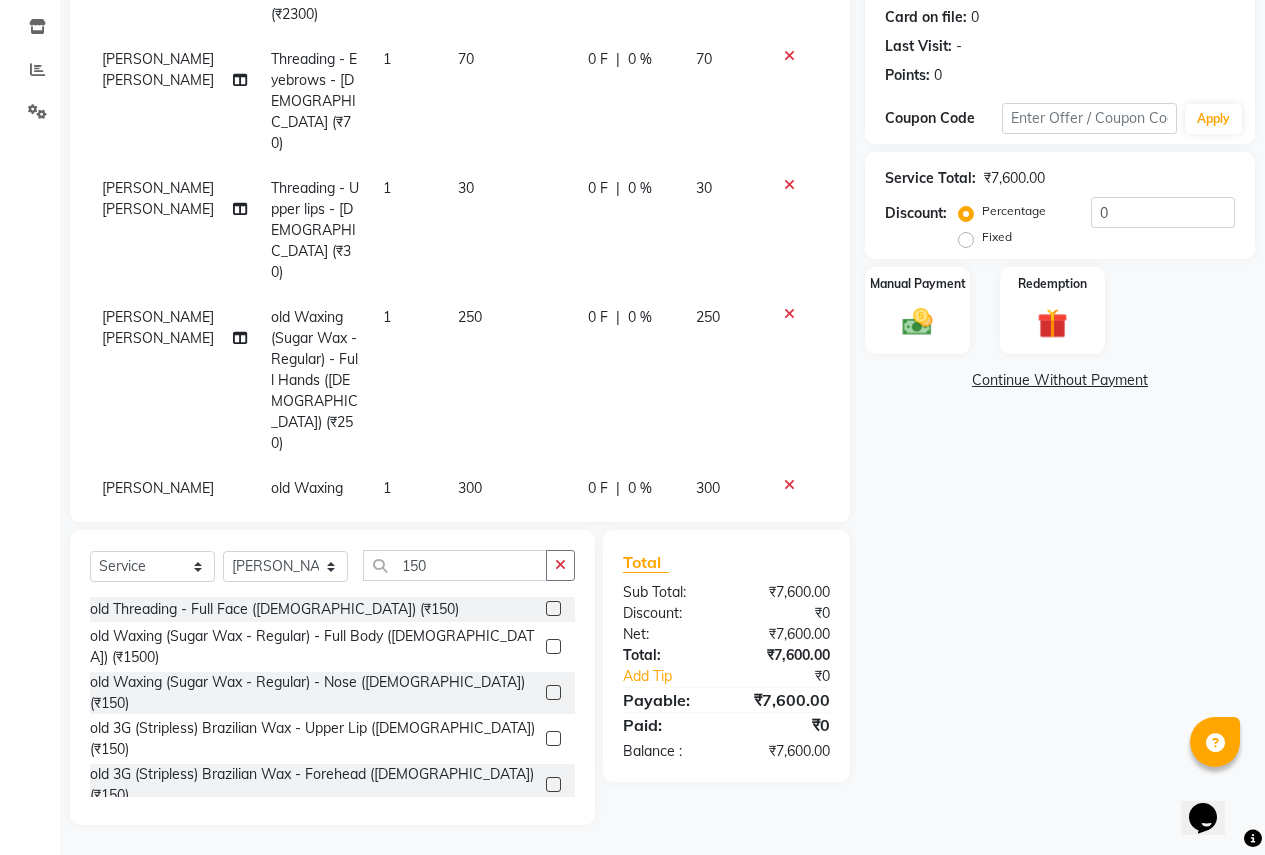 scroll, scrollTop: 627, scrollLeft: 0, axis: vertical 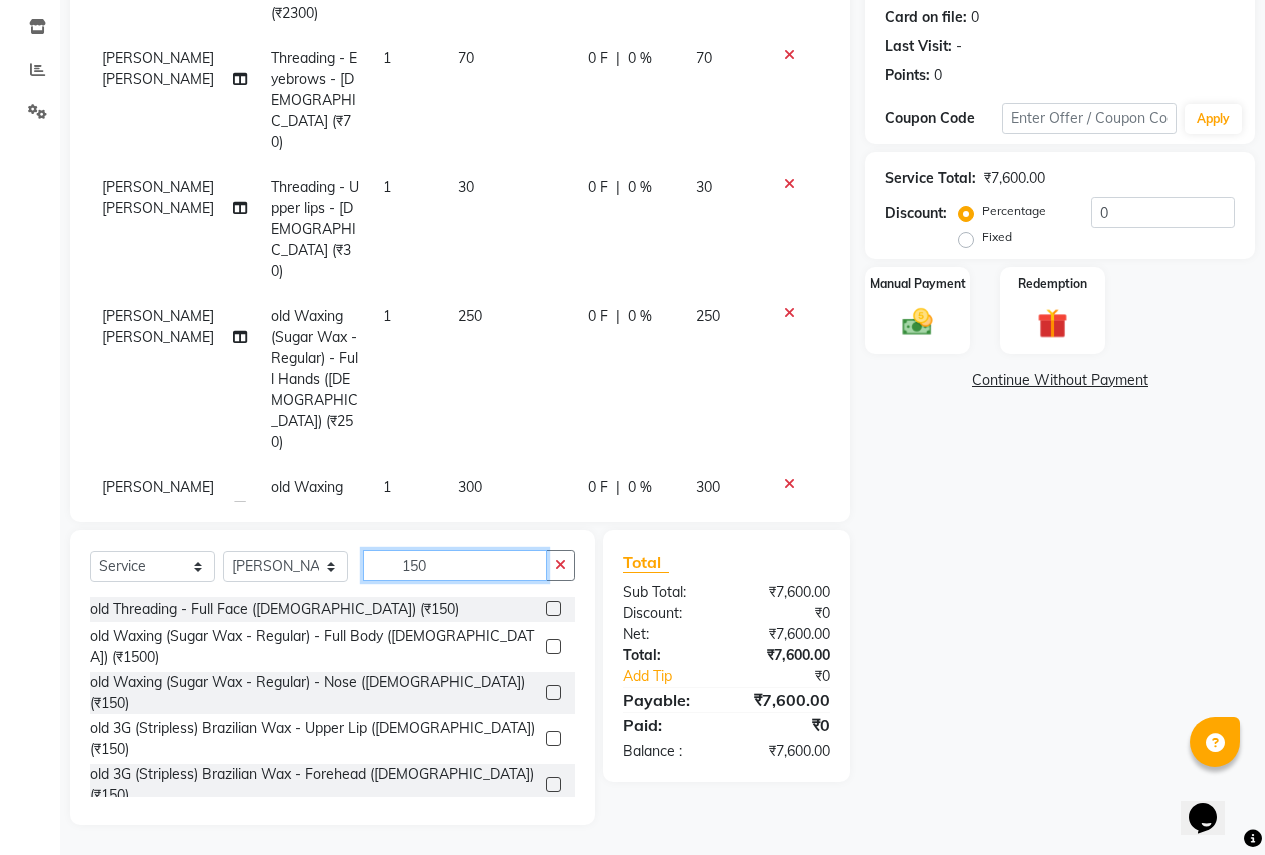 click on "150" 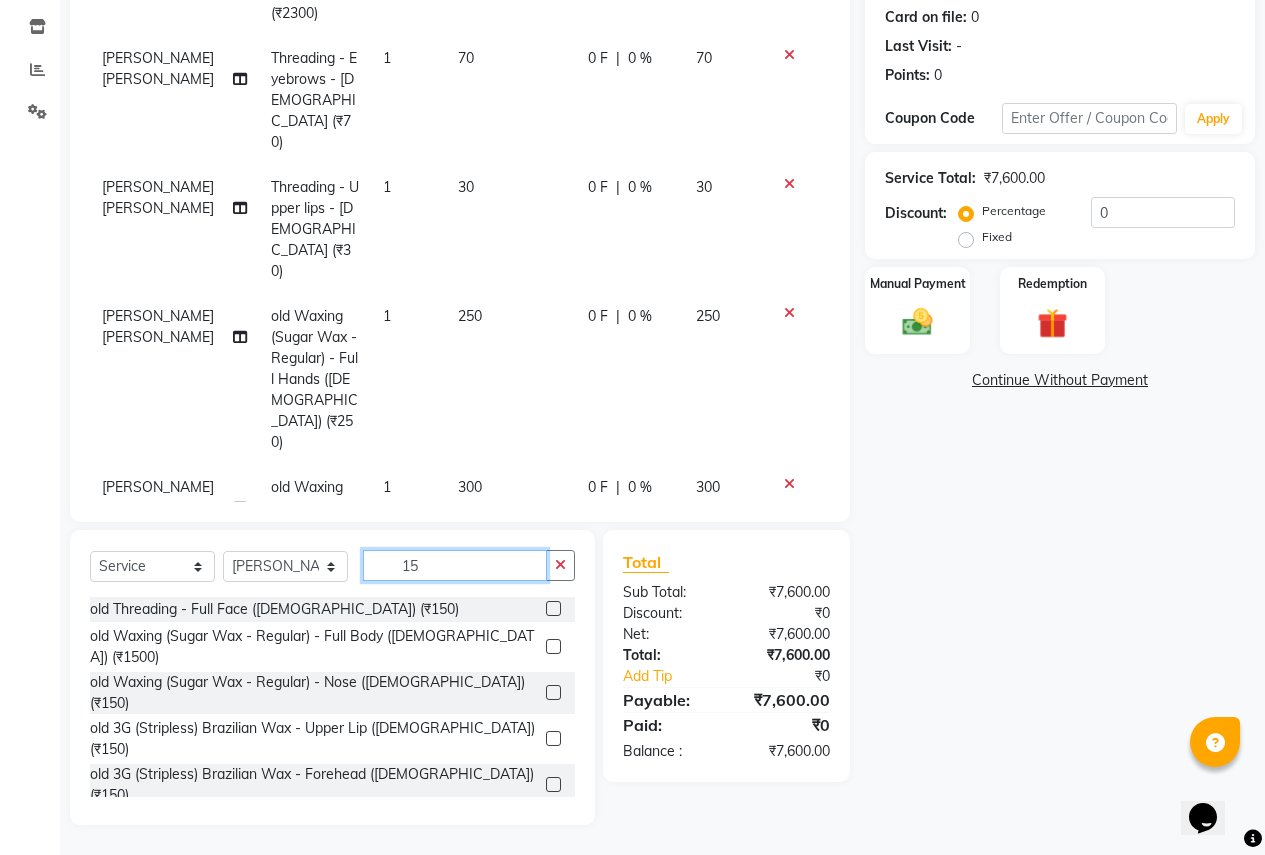 type on "1" 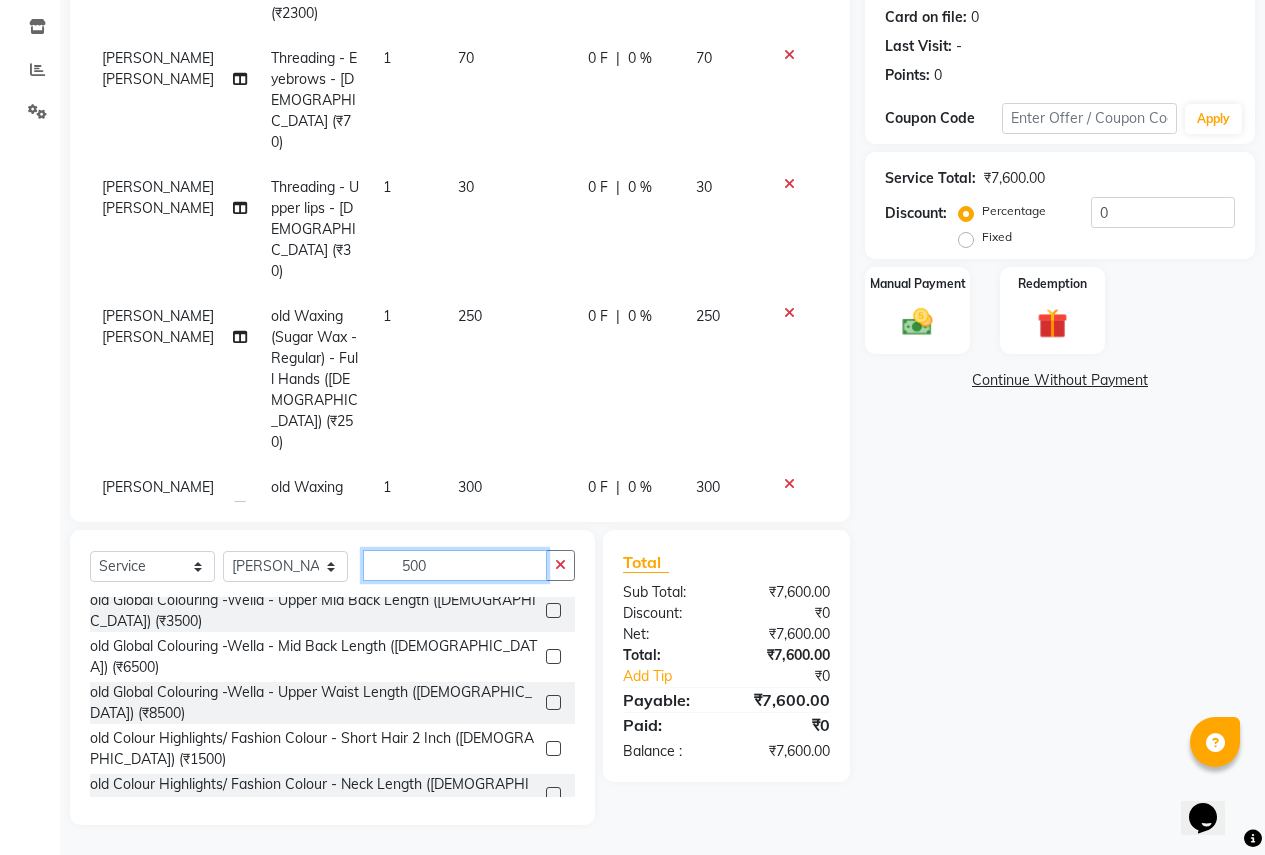 scroll, scrollTop: 0, scrollLeft: 0, axis: both 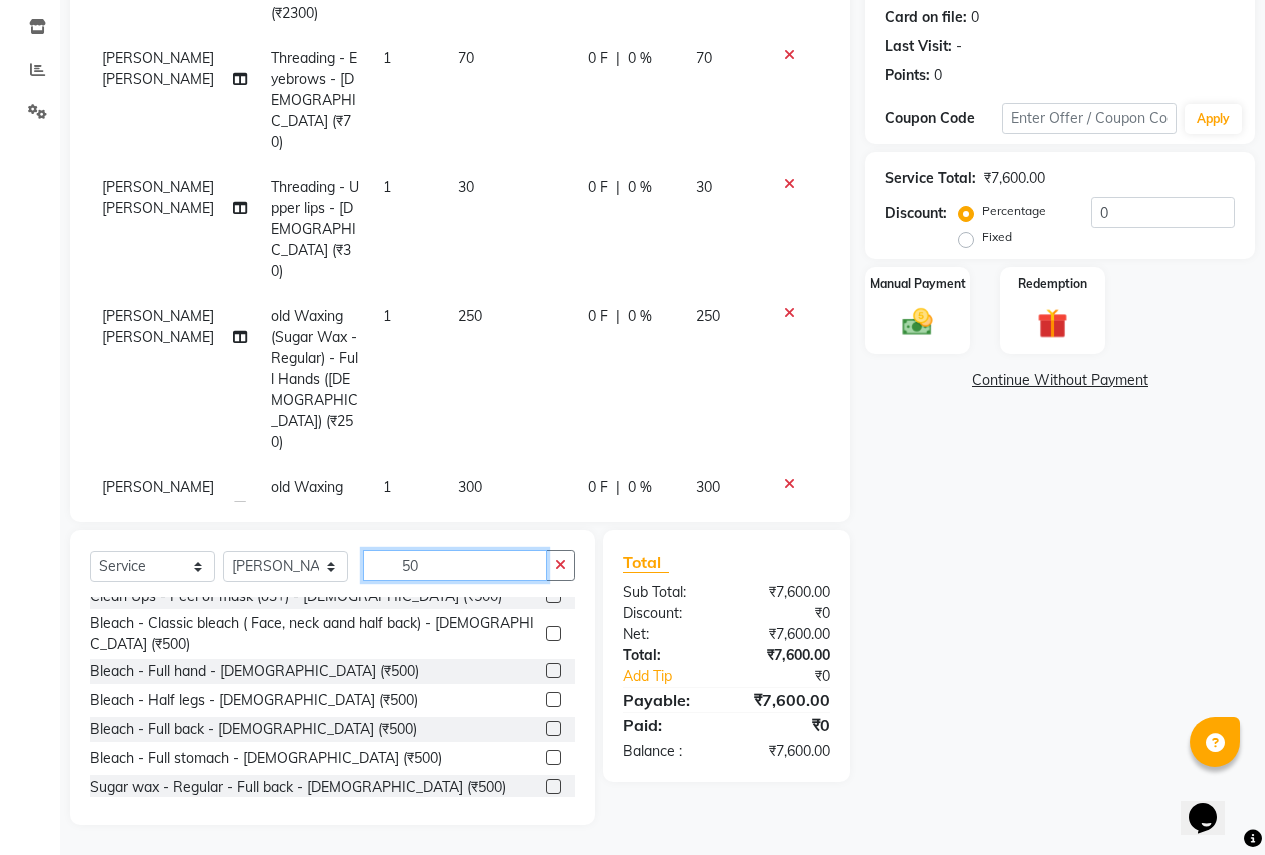 type on "5" 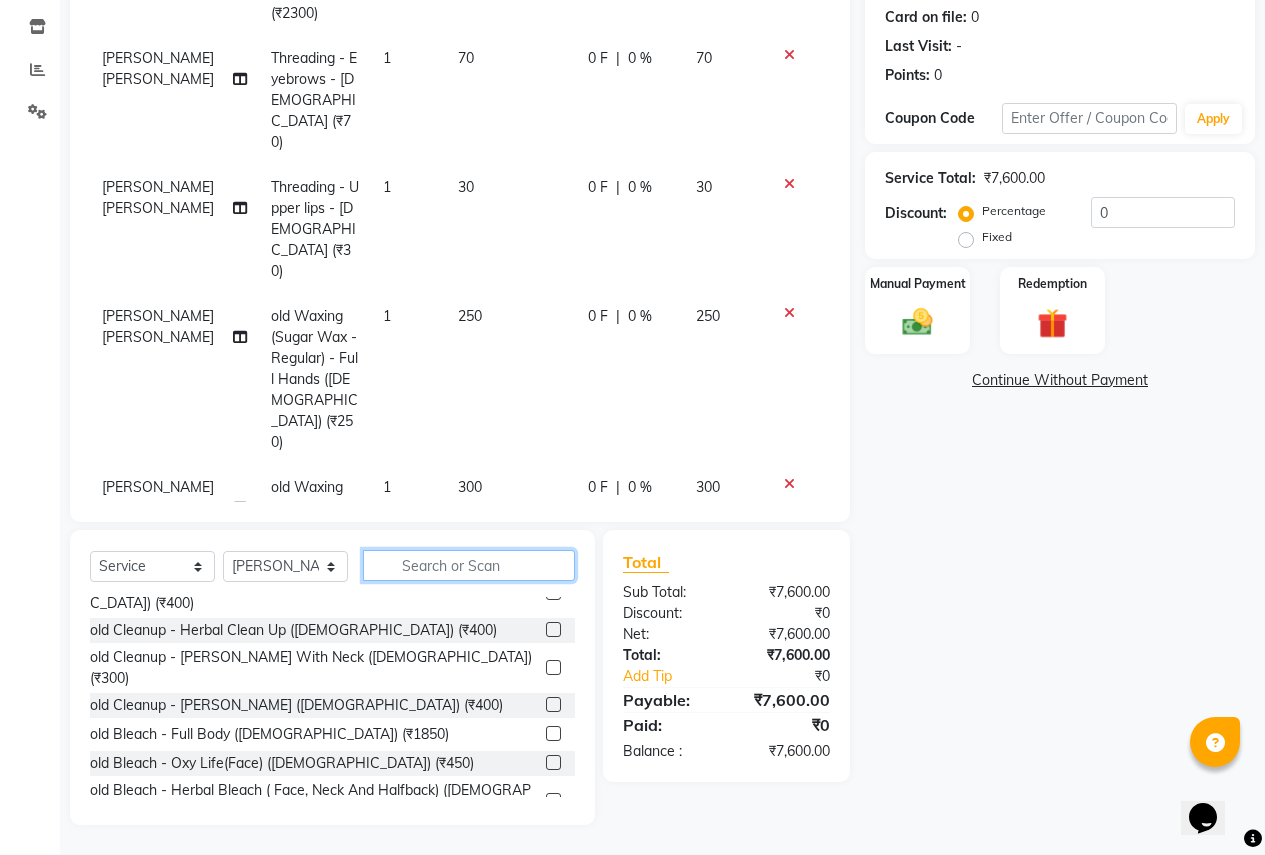 scroll, scrollTop: 961, scrollLeft: 0, axis: vertical 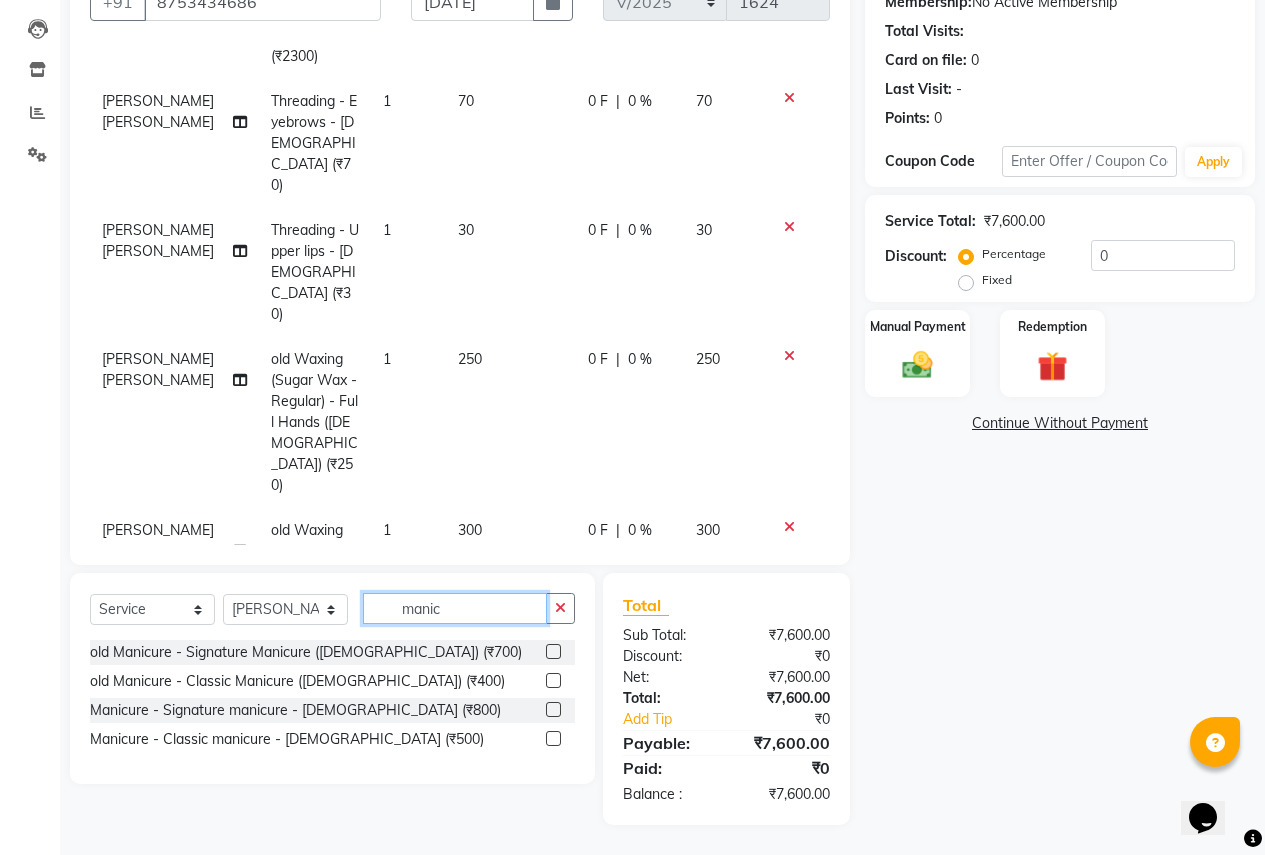 type on "manic" 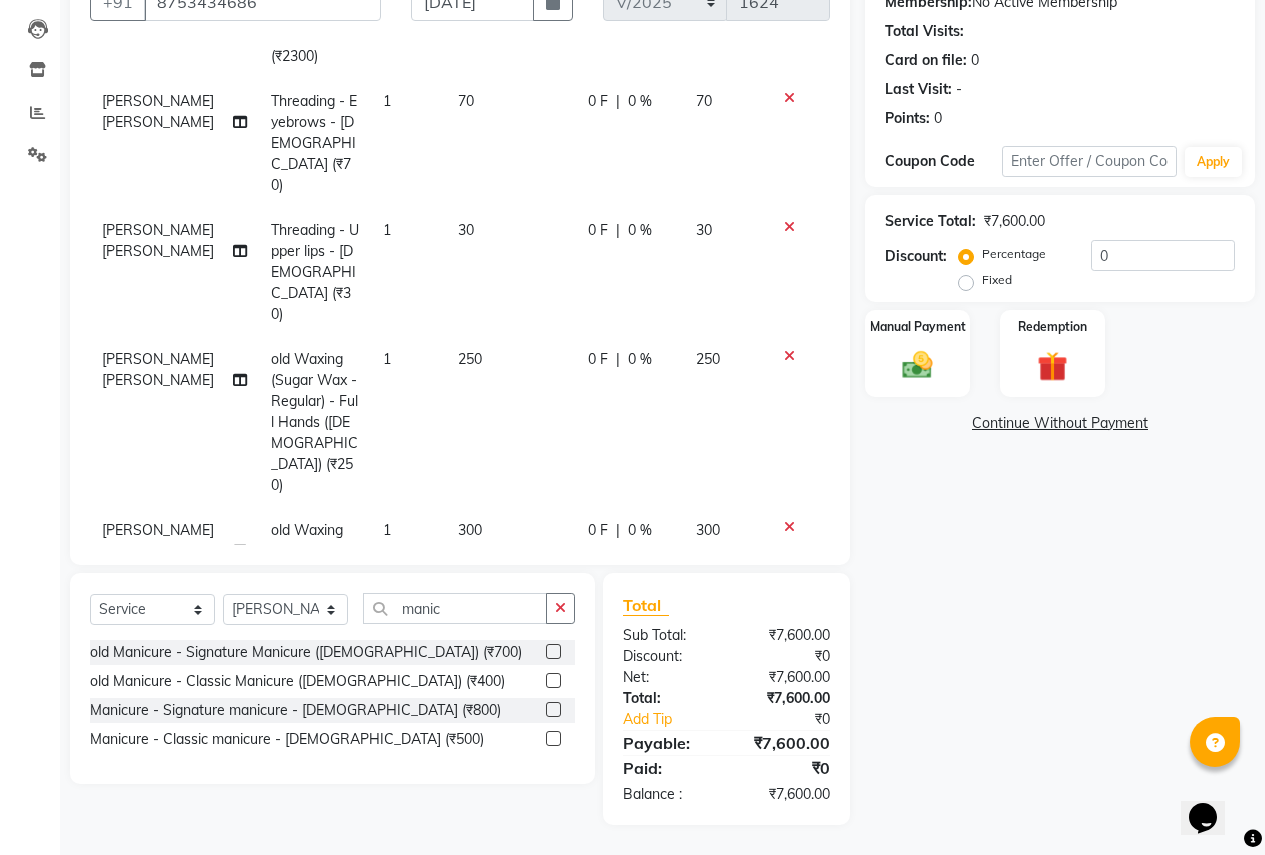 click 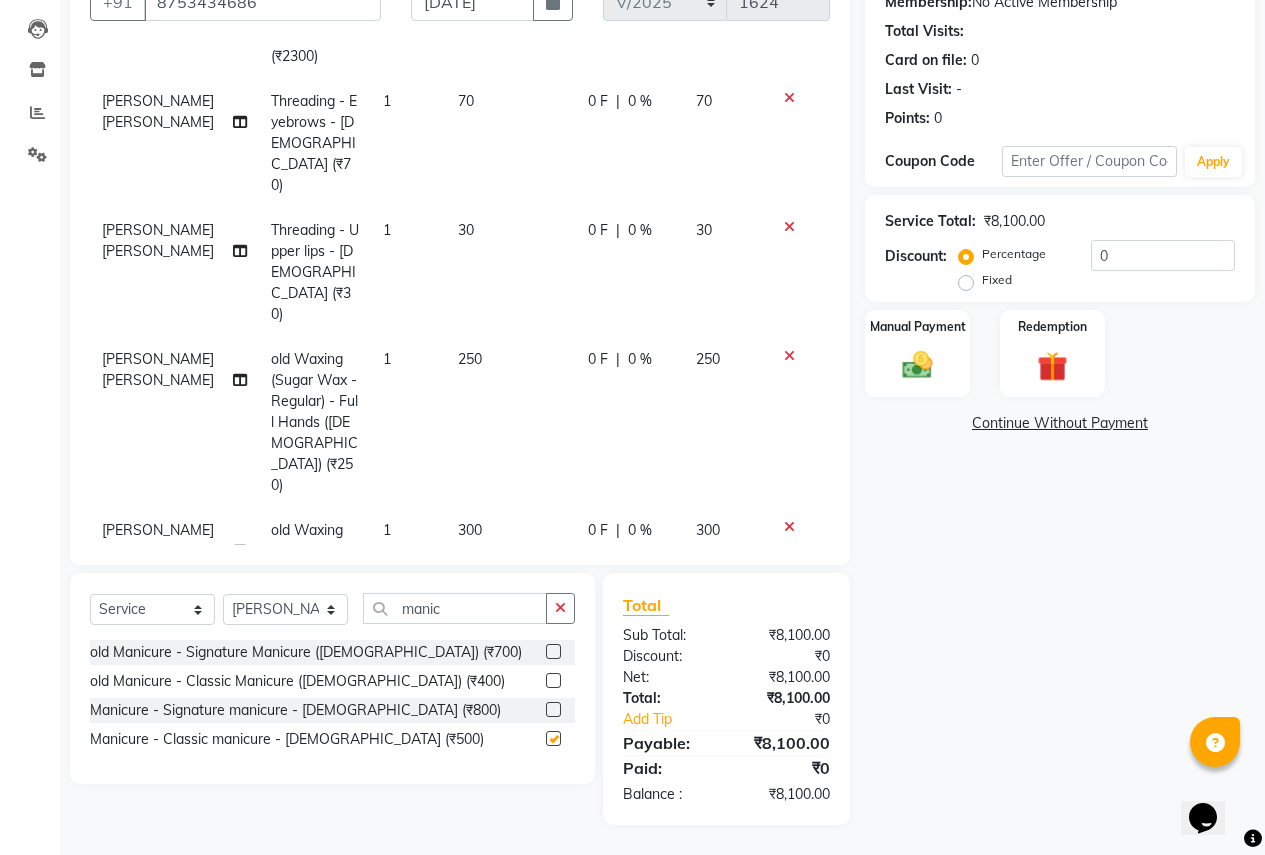 checkbox on "false" 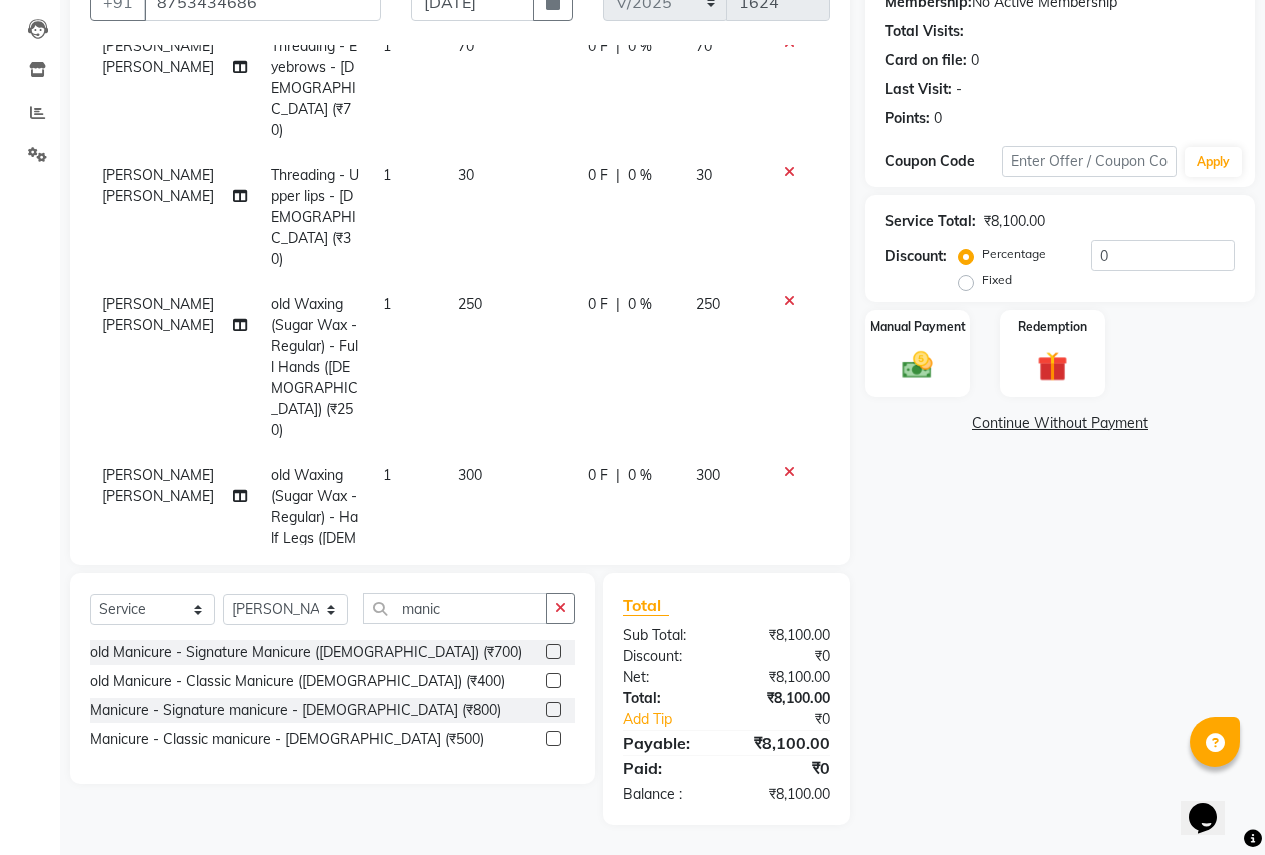 scroll, scrollTop: 735, scrollLeft: 0, axis: vertical 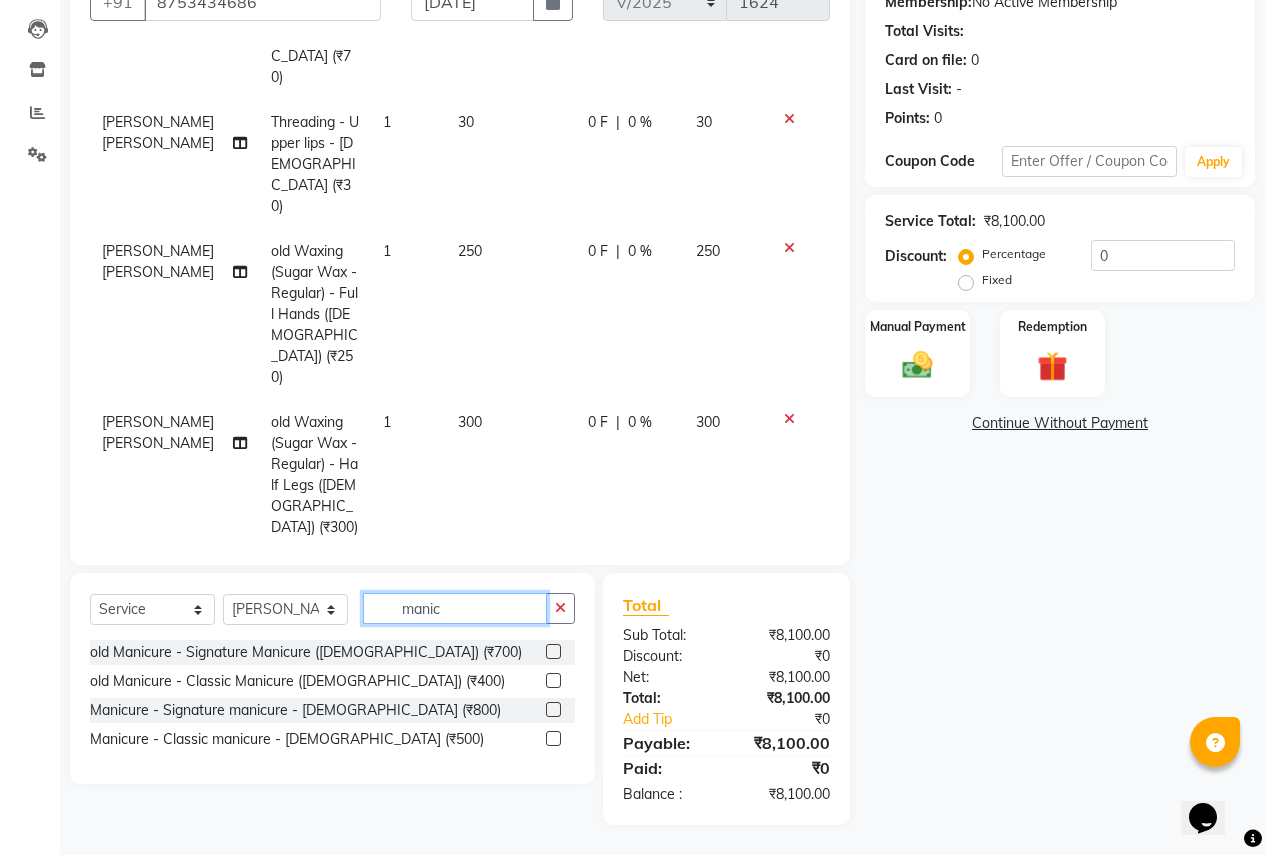 click on "manic" 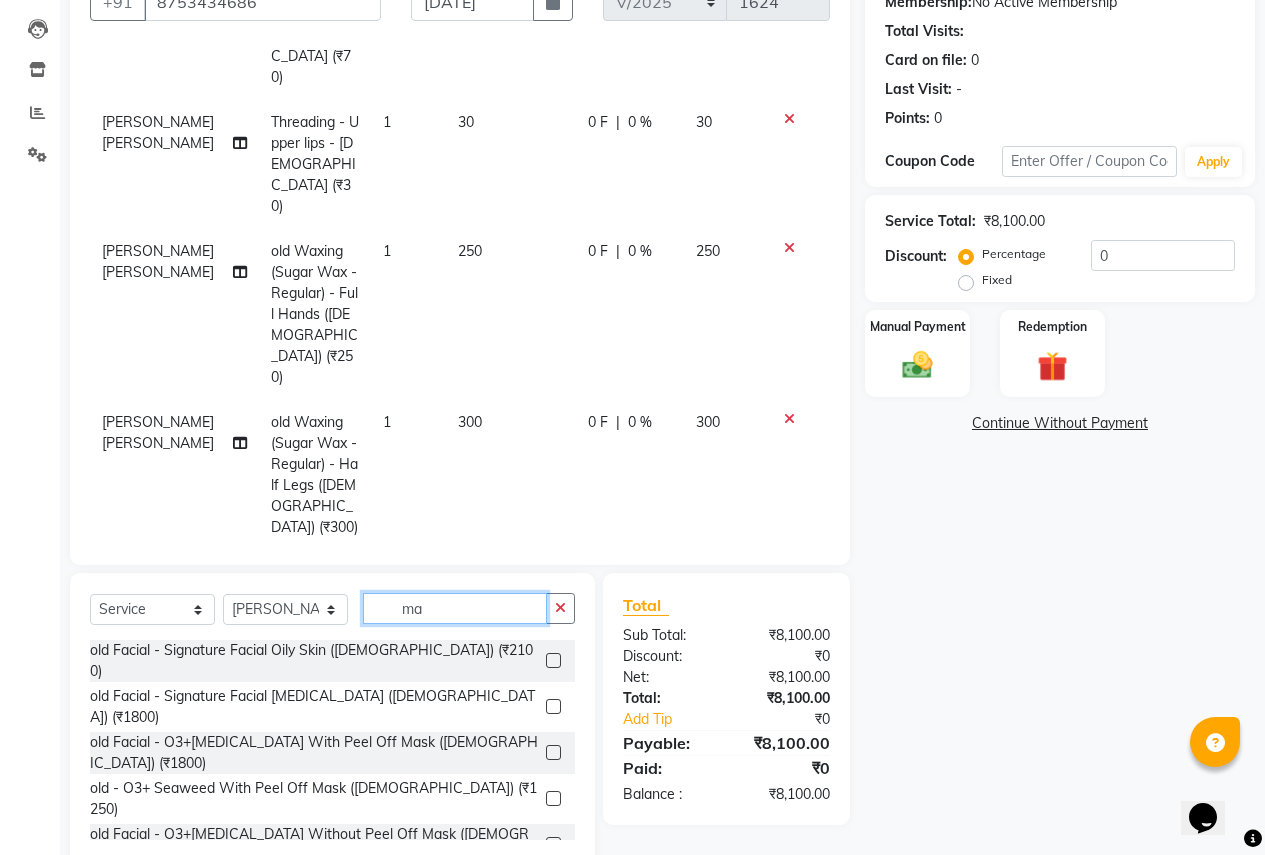type on "m" 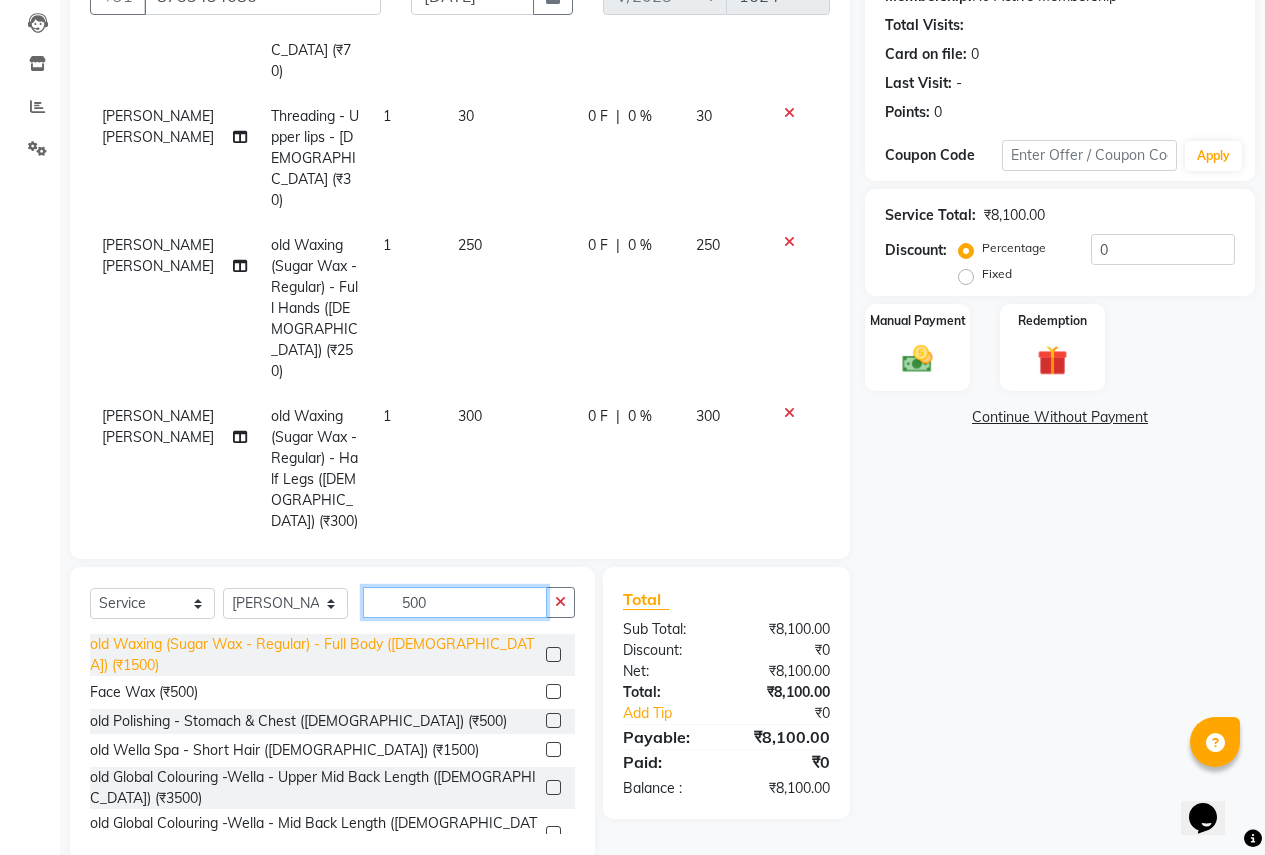 scroll, scrollTop: 246, scrollLeft: 0, axis: vertical 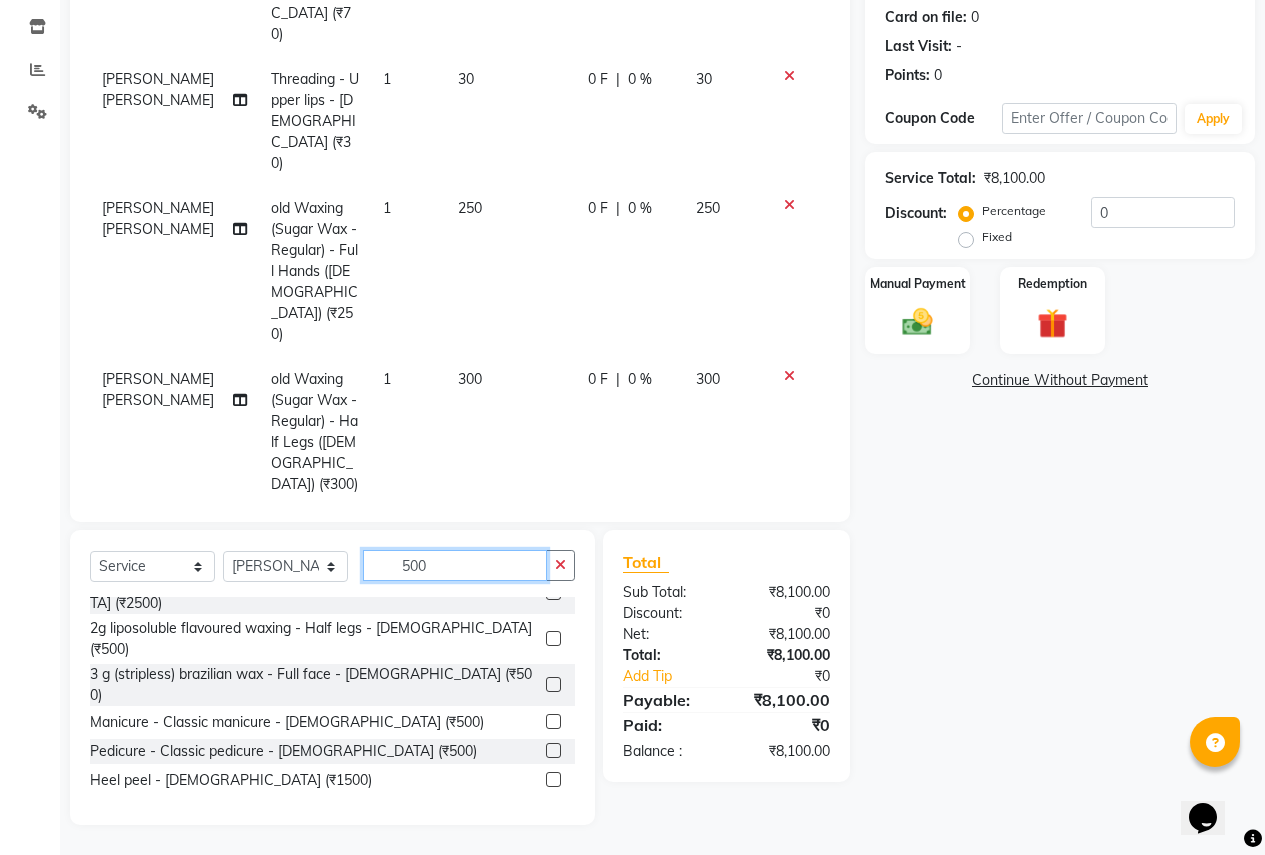 type on "500" 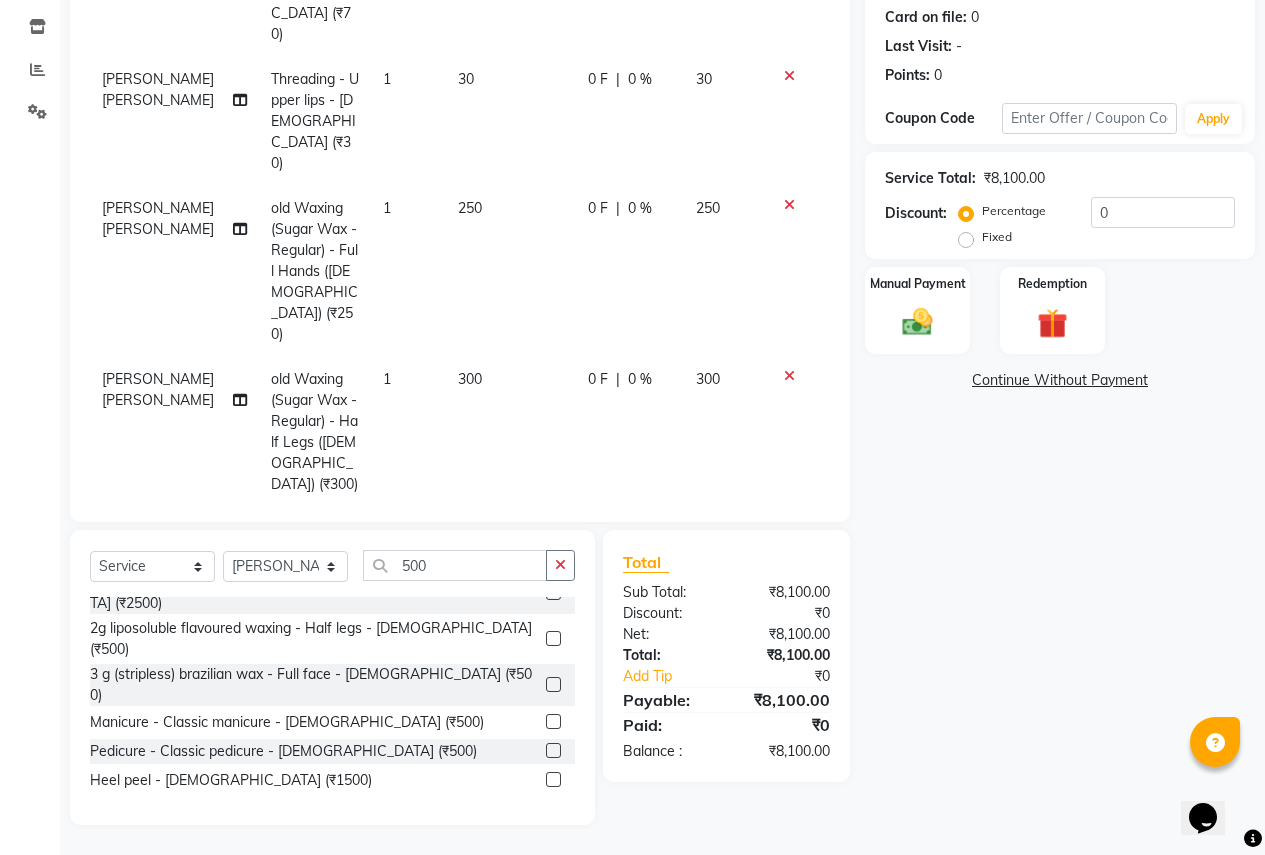 click 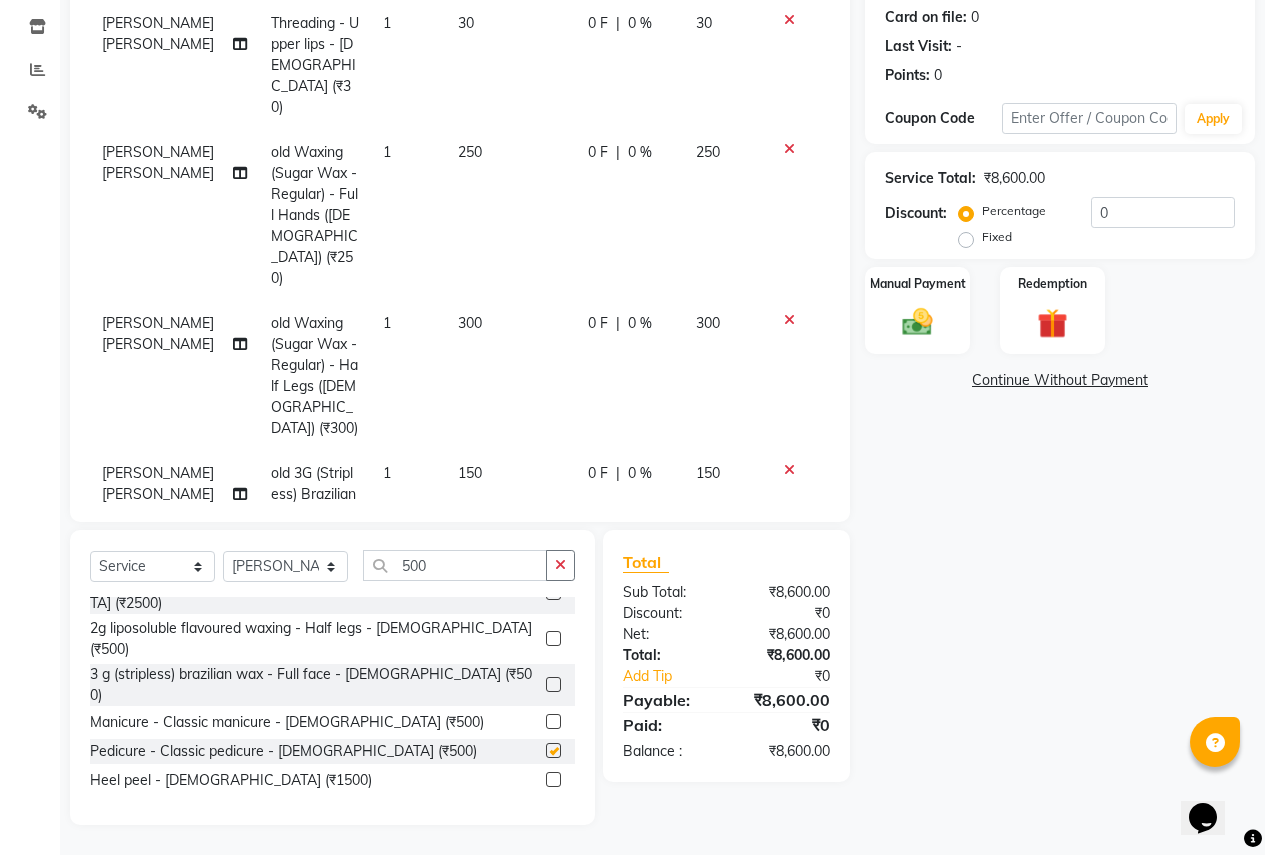 checkbox on "false" 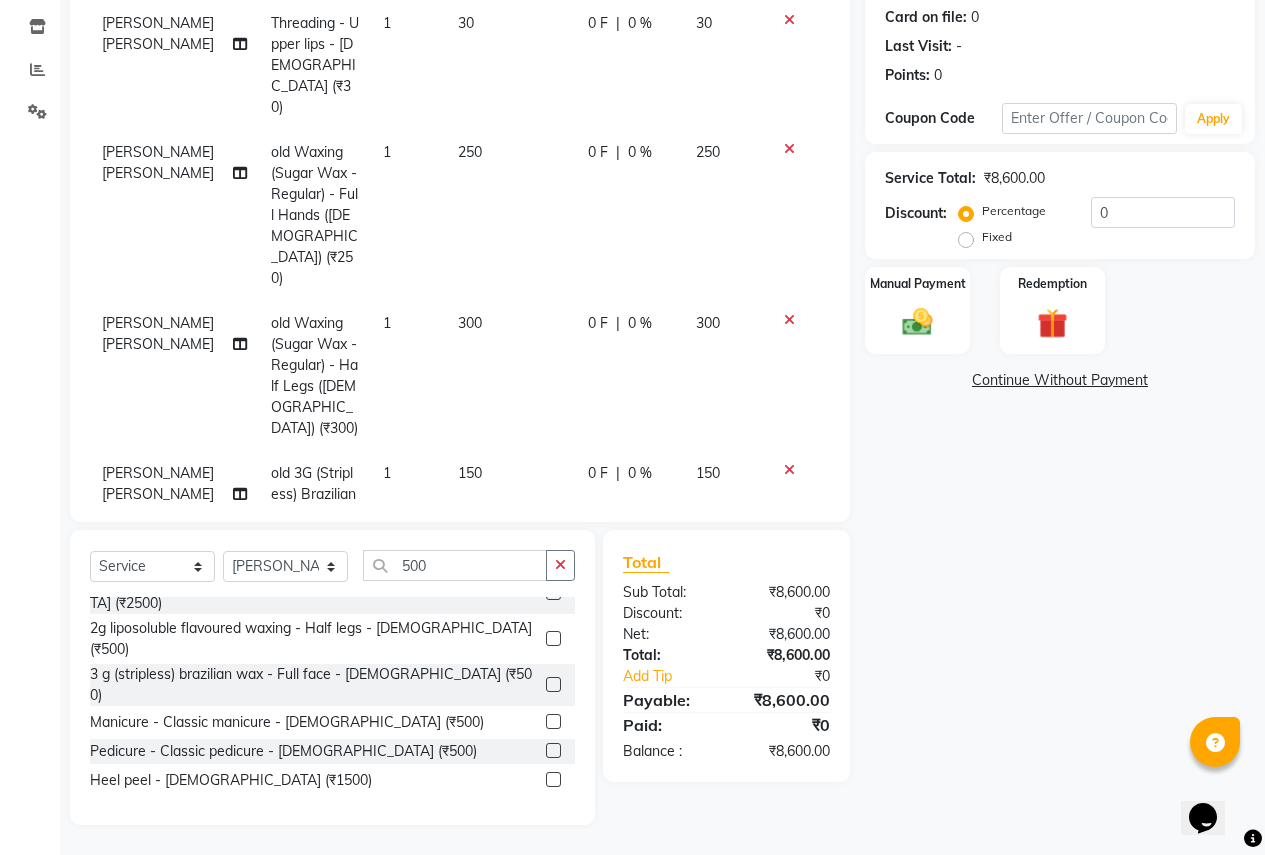 scroll, scrollTop: 843, scrollLeft: 0, axis: vertical 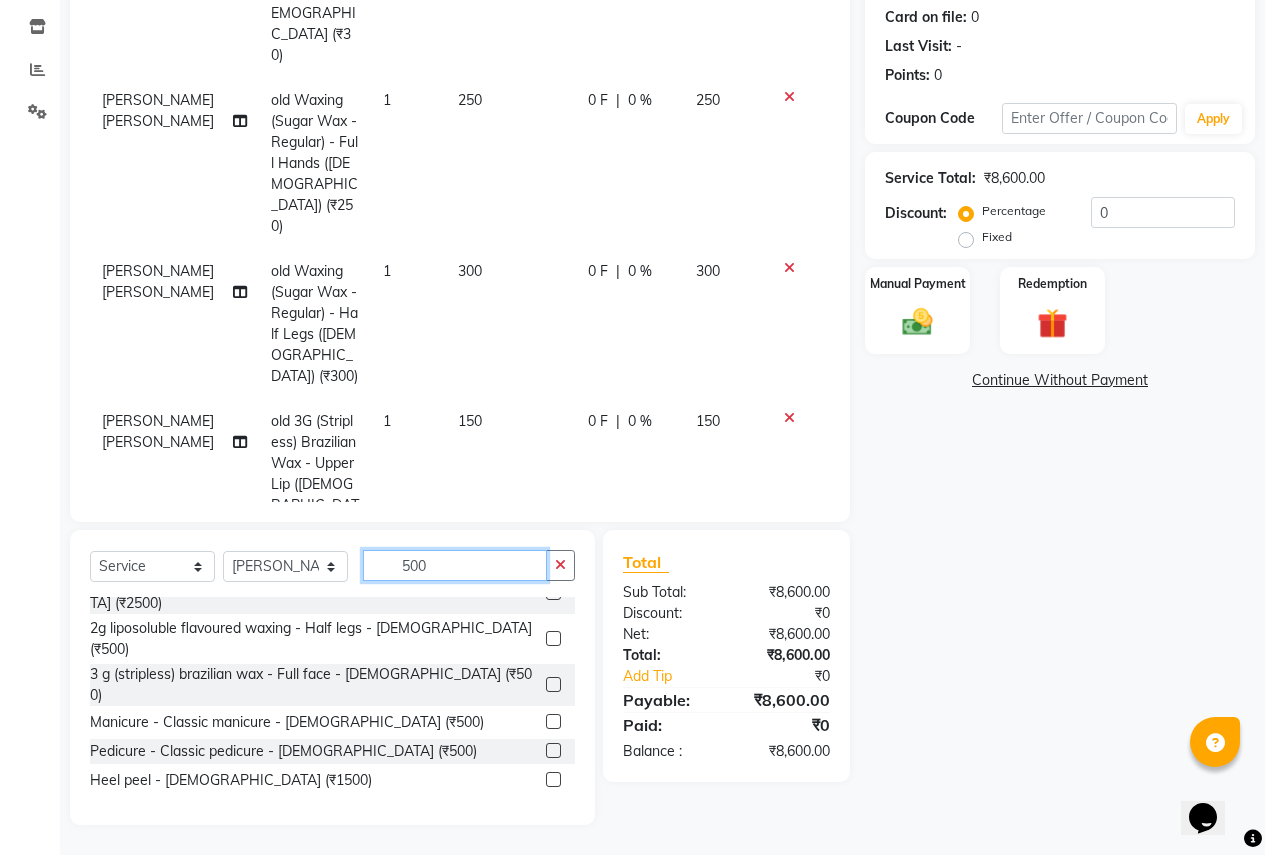 click on "500" 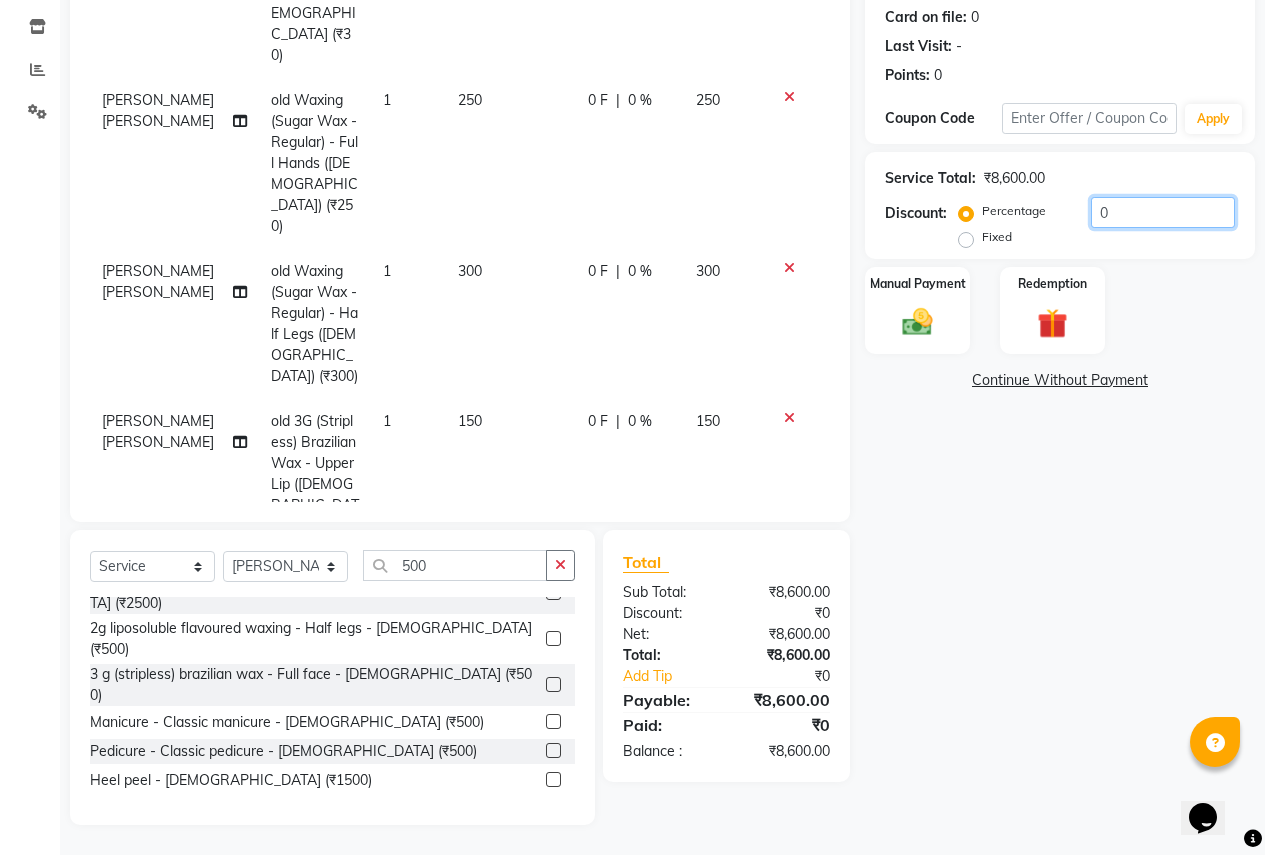 click on "0" 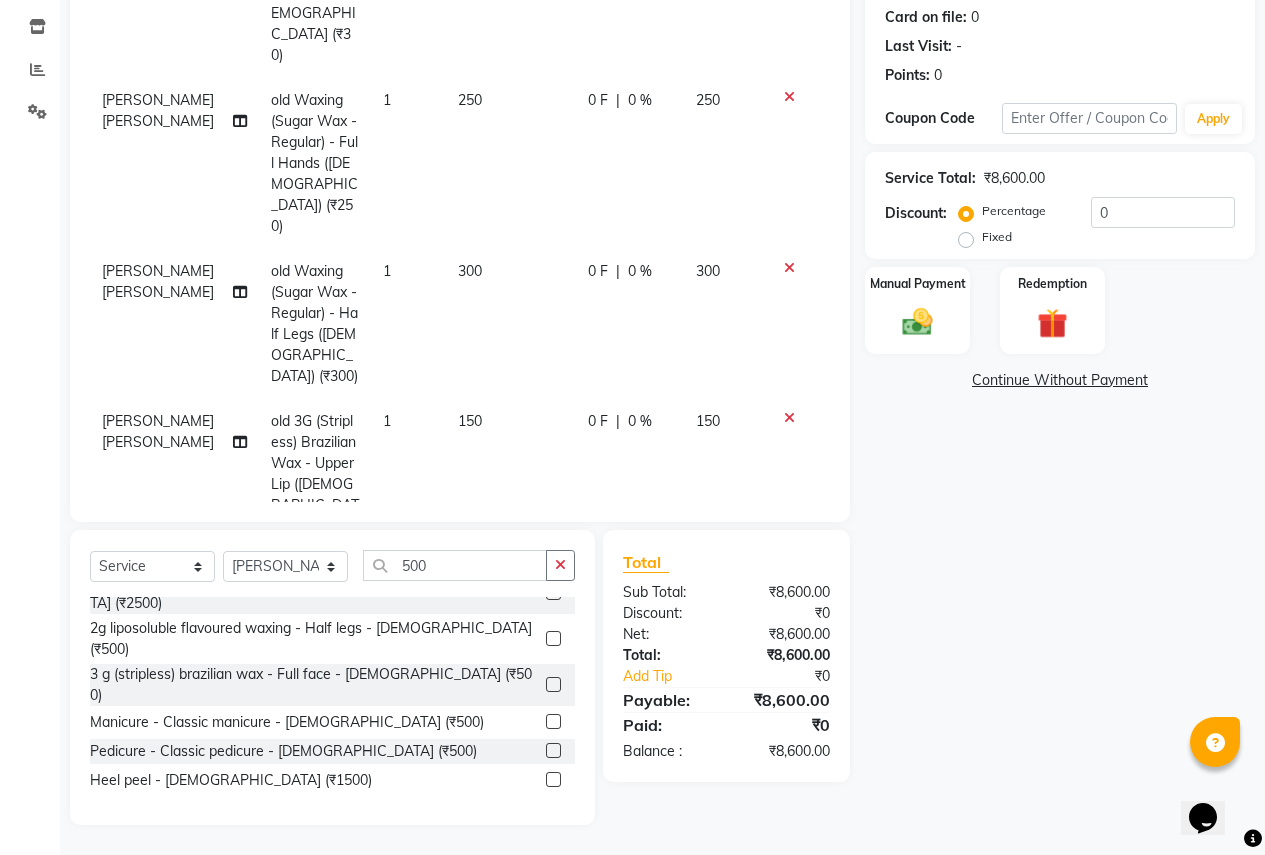 click on "Fixed" 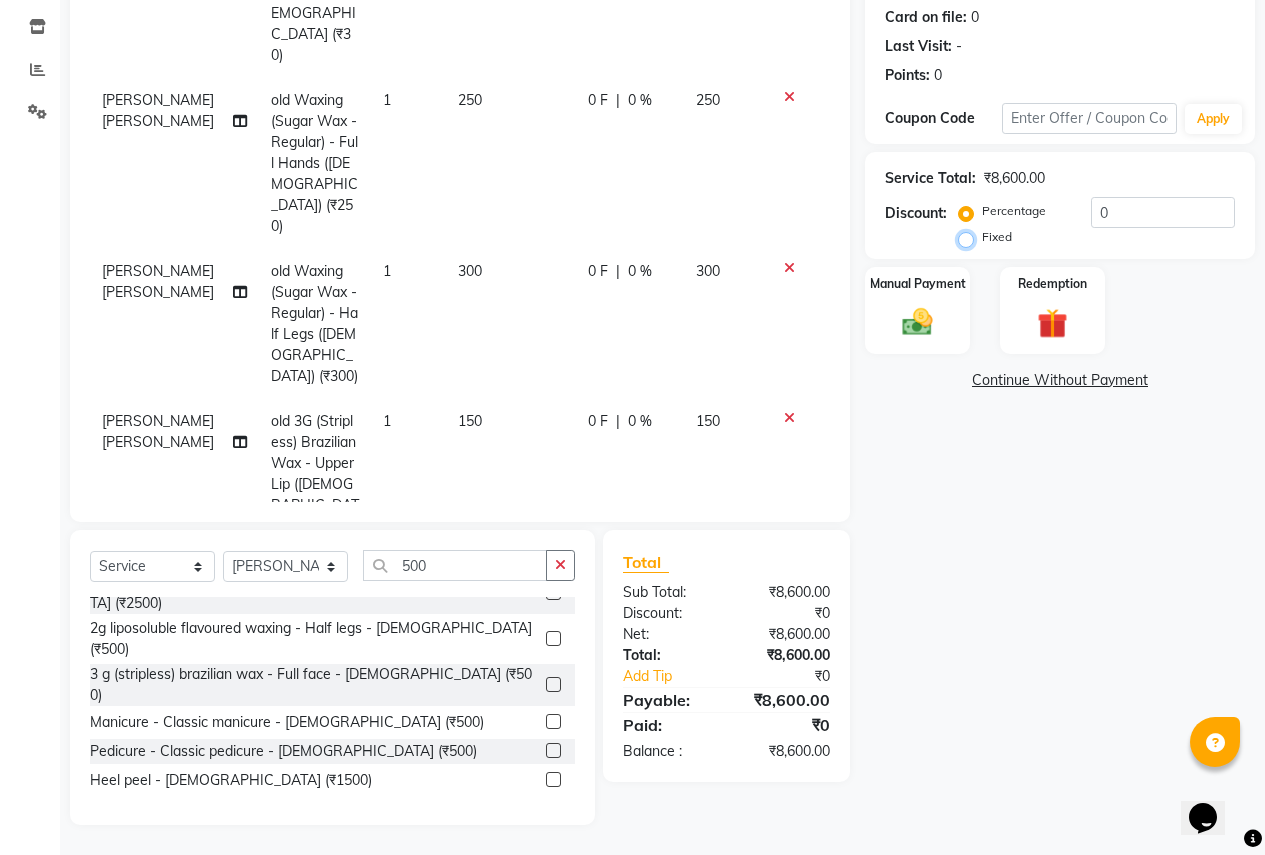 radio on "true" 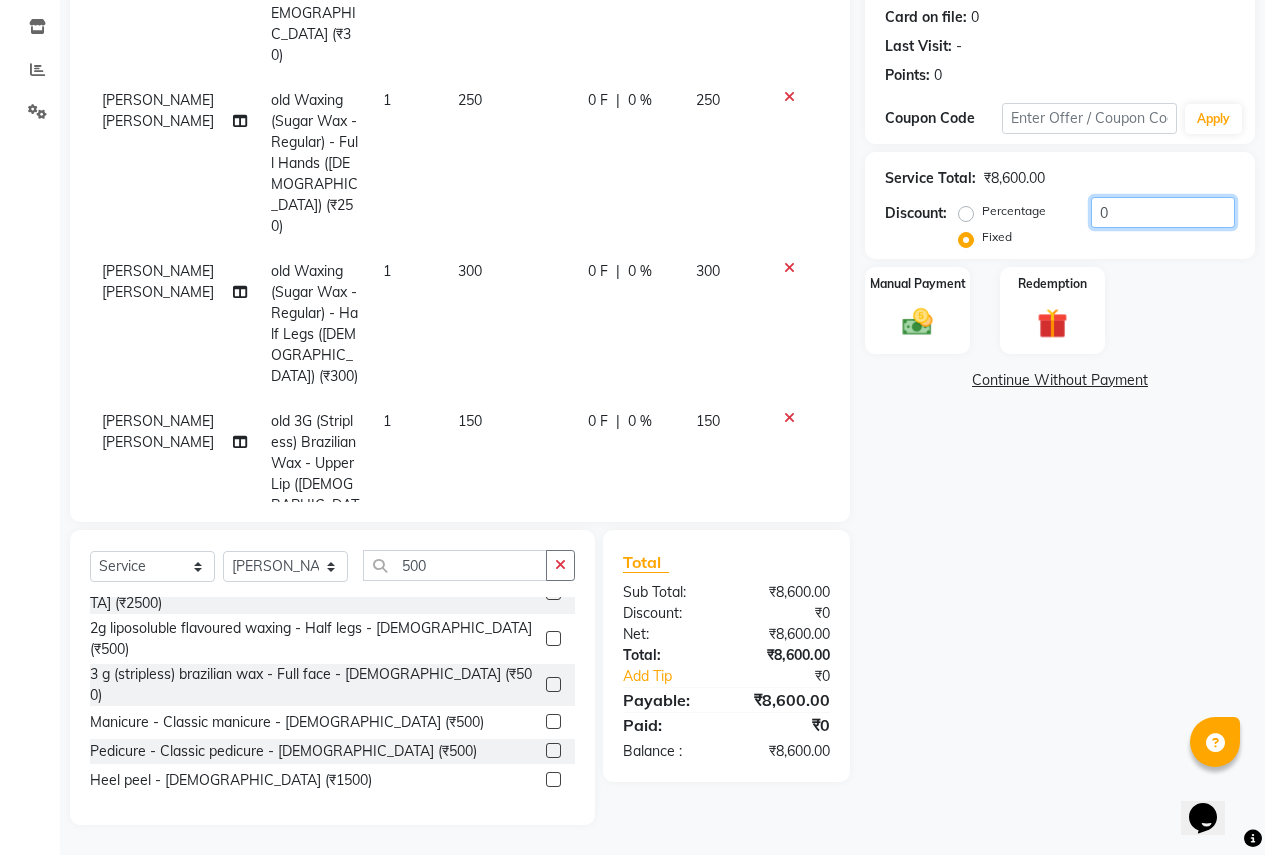 click on "0" 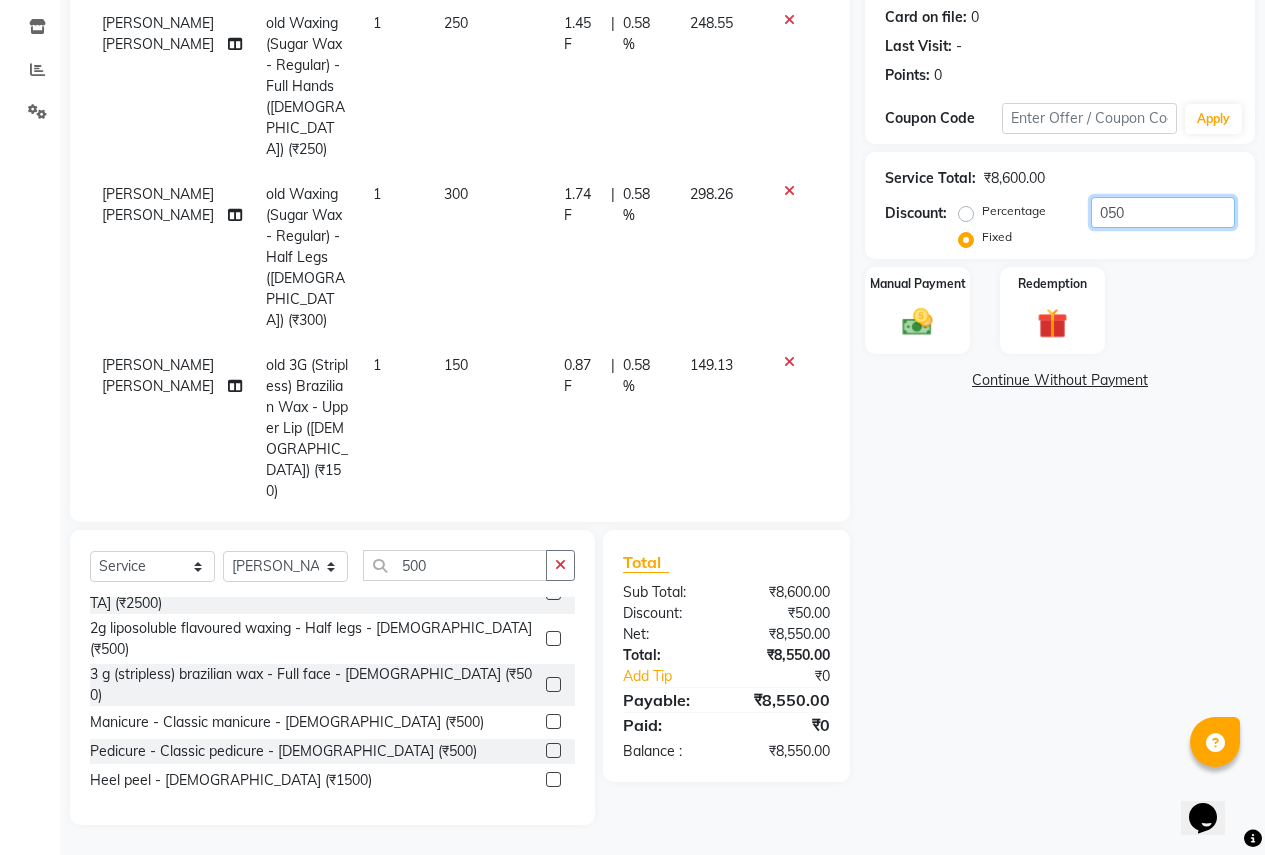 scroll, scrollTop: 927, scrollLeft: 0, axis: vertical 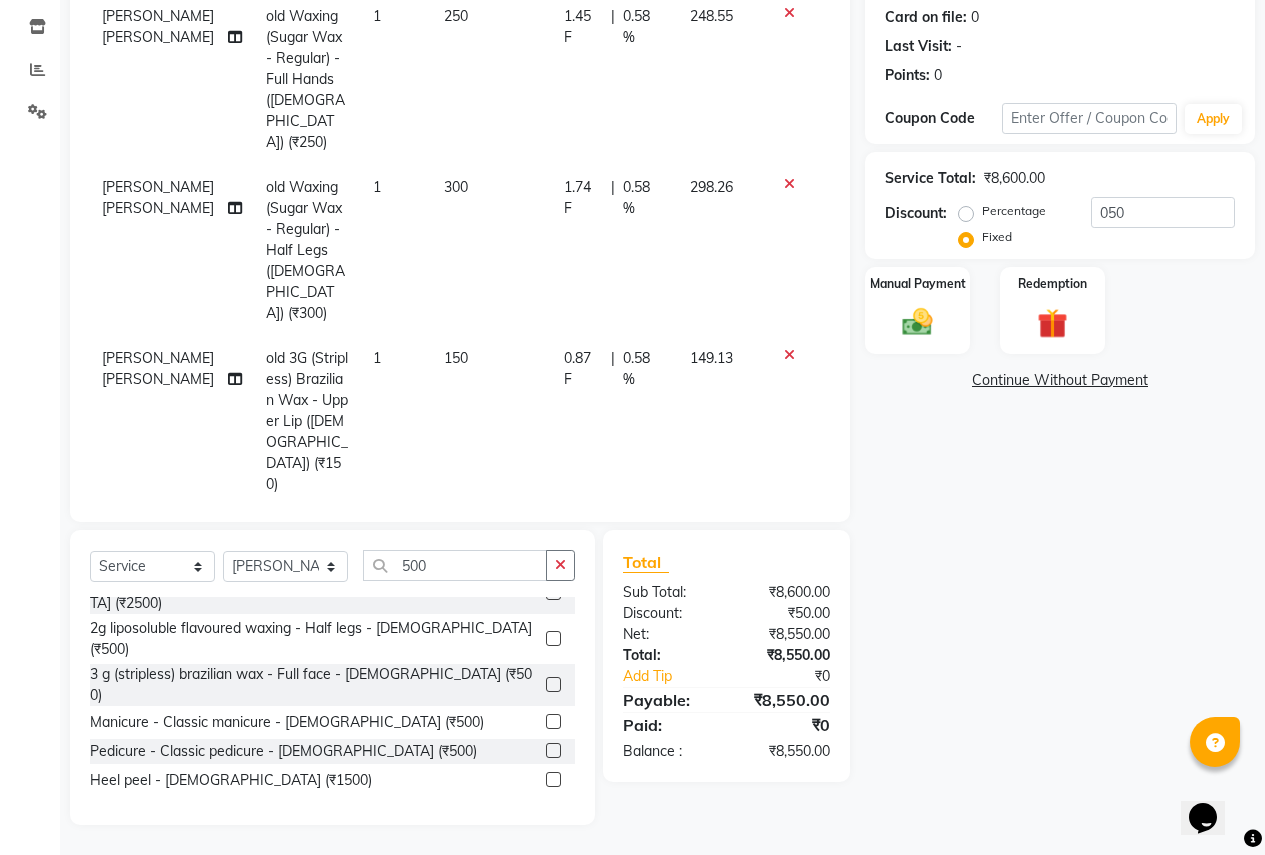 click on "Name: [PERSON_NAME]  Membership:  No Active Membership  Total Visits:   Card on file:  0 Last Visit:   - Points:   0  Coupon Code Apply Service Total:  ₹8,600.00  Discount:  Percentage   Fixed  050 Manual Payment Redemption  Continue Without Payment" 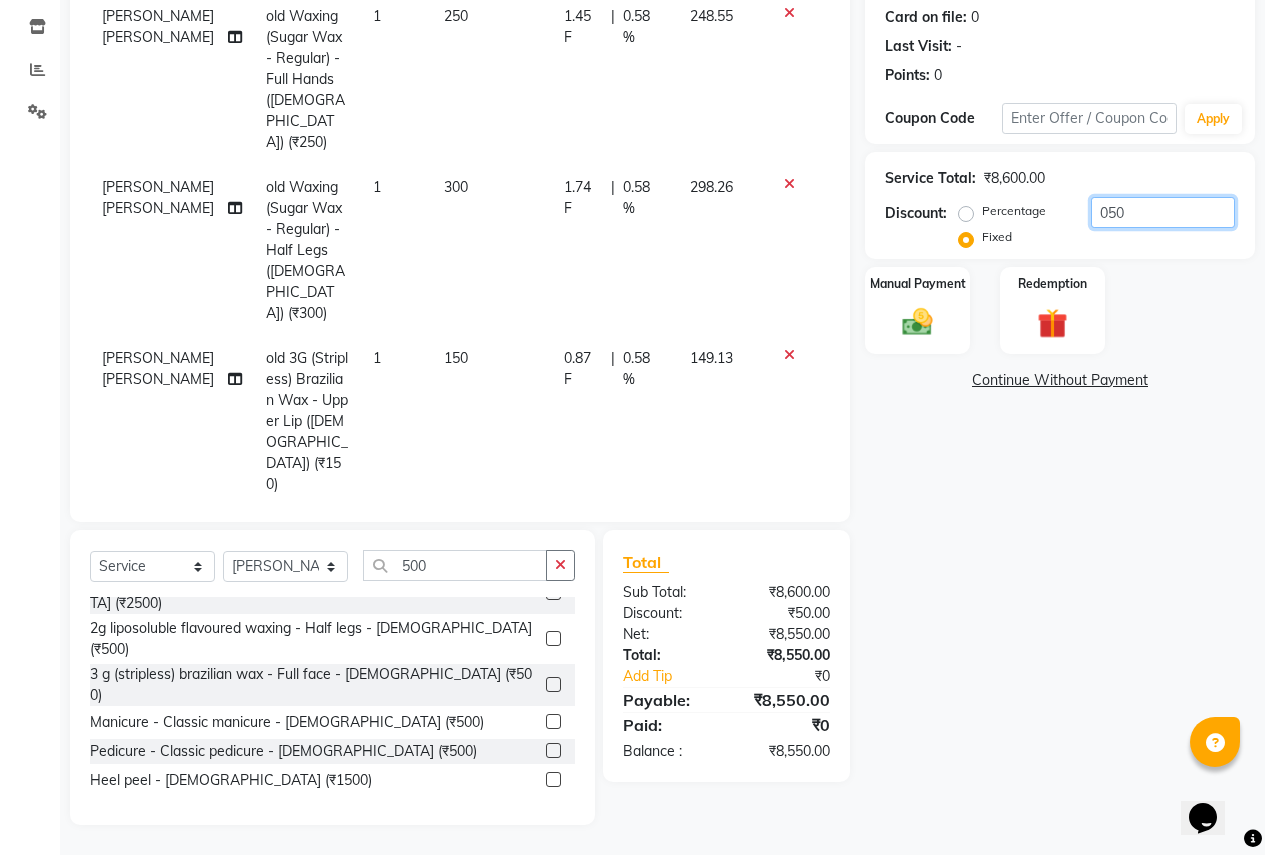 click on "050" 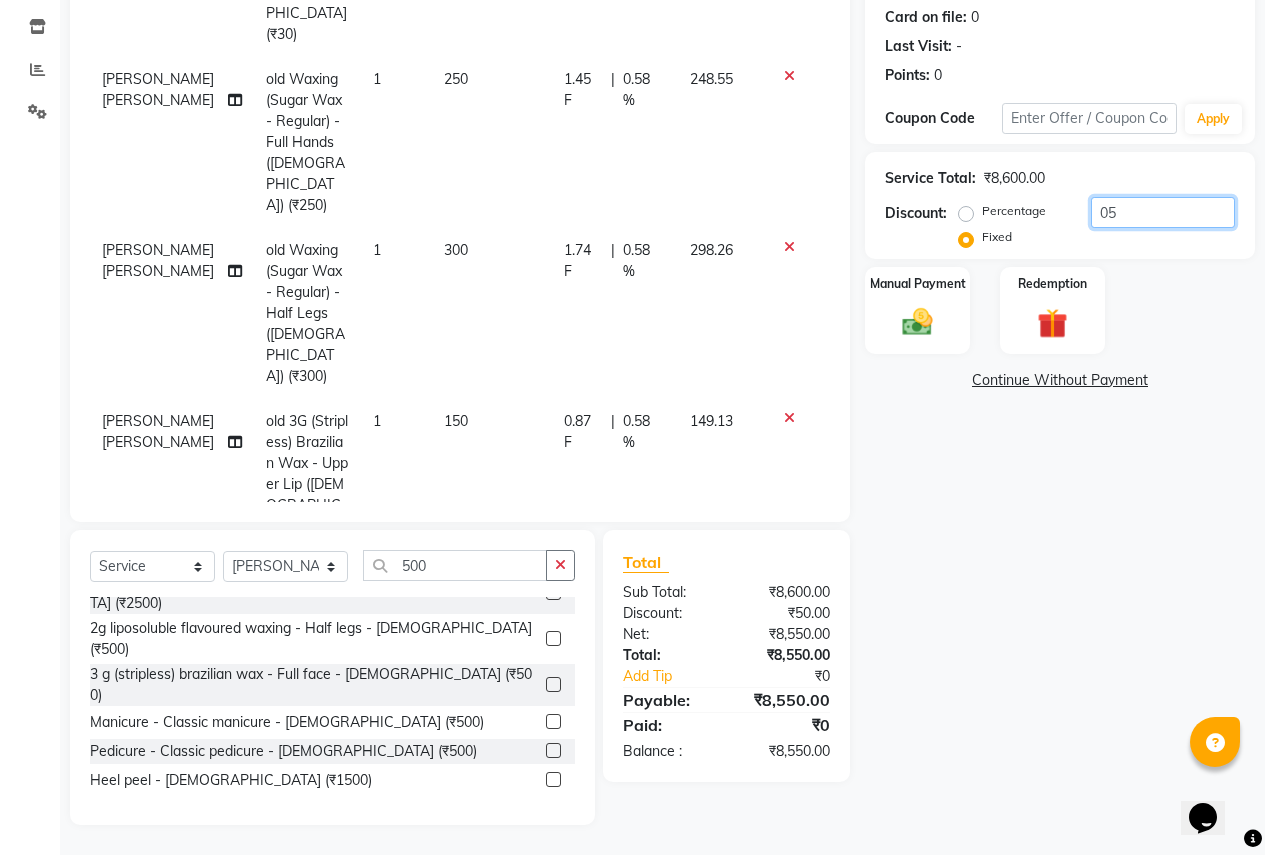 type on "0" 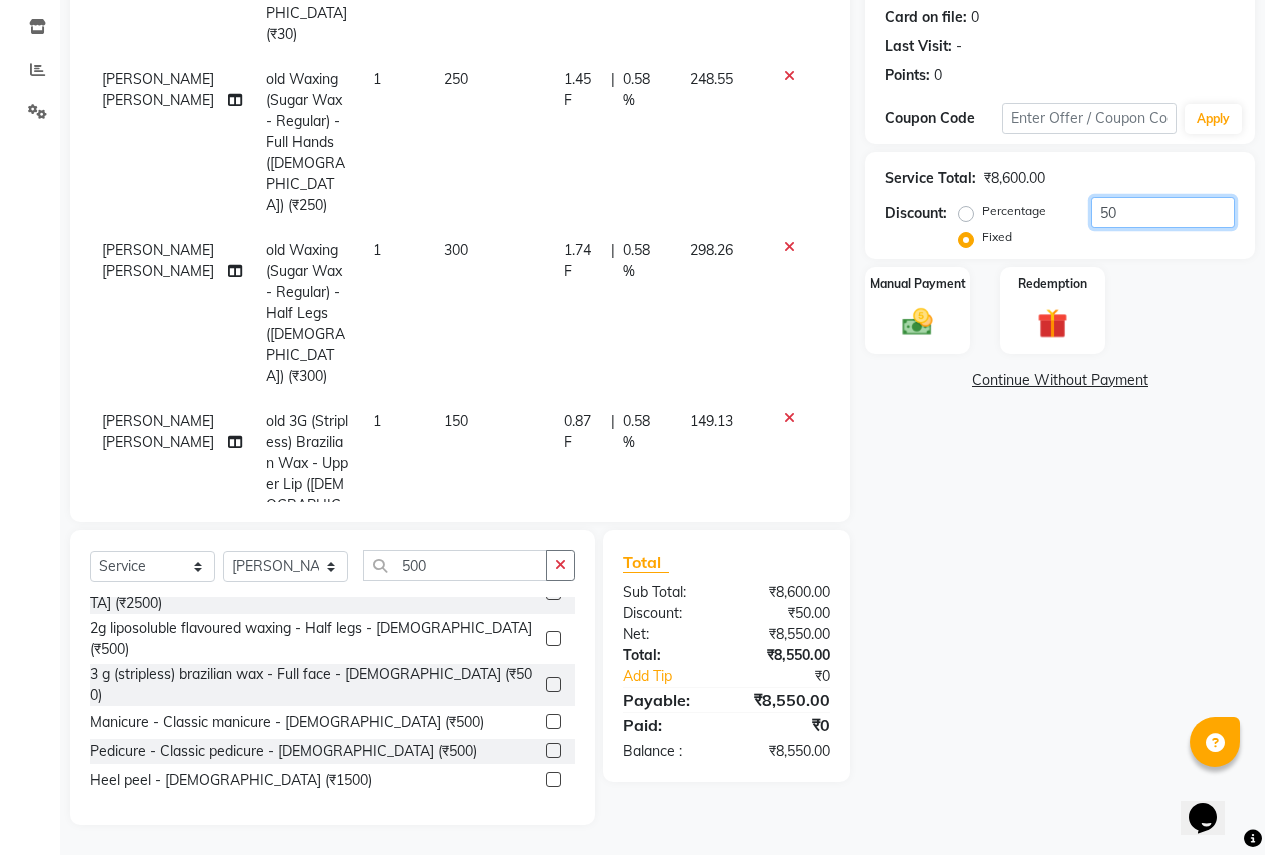 scroll, scrollTop: 927, scrollLeft: 0, axis: vertical 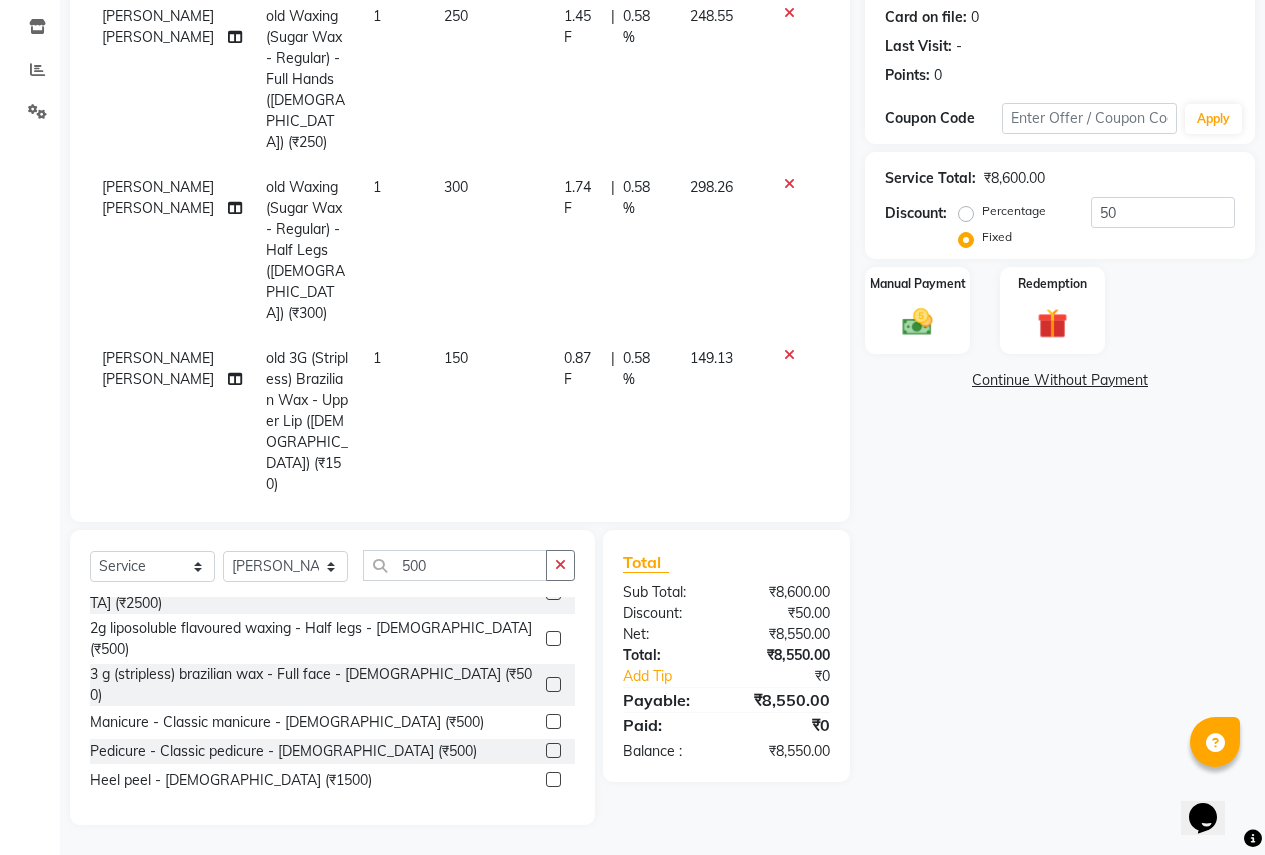 click on "Name: [PERSON_NAME]  Membership:  No Active Membership  Total Visits:   Card on file:  0 Last Visit:   - Points:   0  Coupon Code Apply Service Total:  ₹8,600.00  Discount:  Percentage   Fixed  50 Manual Payment Redemption  Continue Without Payment" 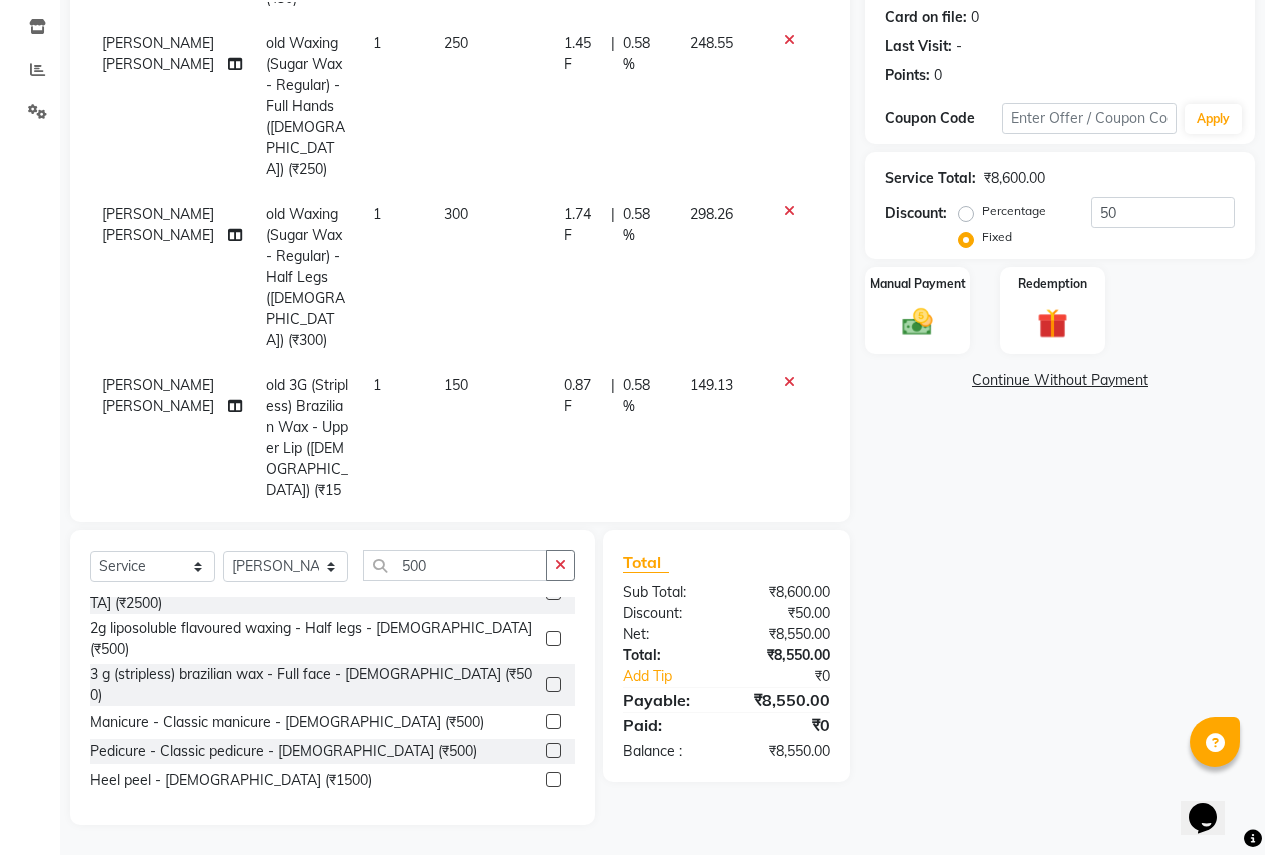 scroll, scrollTop: 927, scrollLeft: 0, axis: vertical 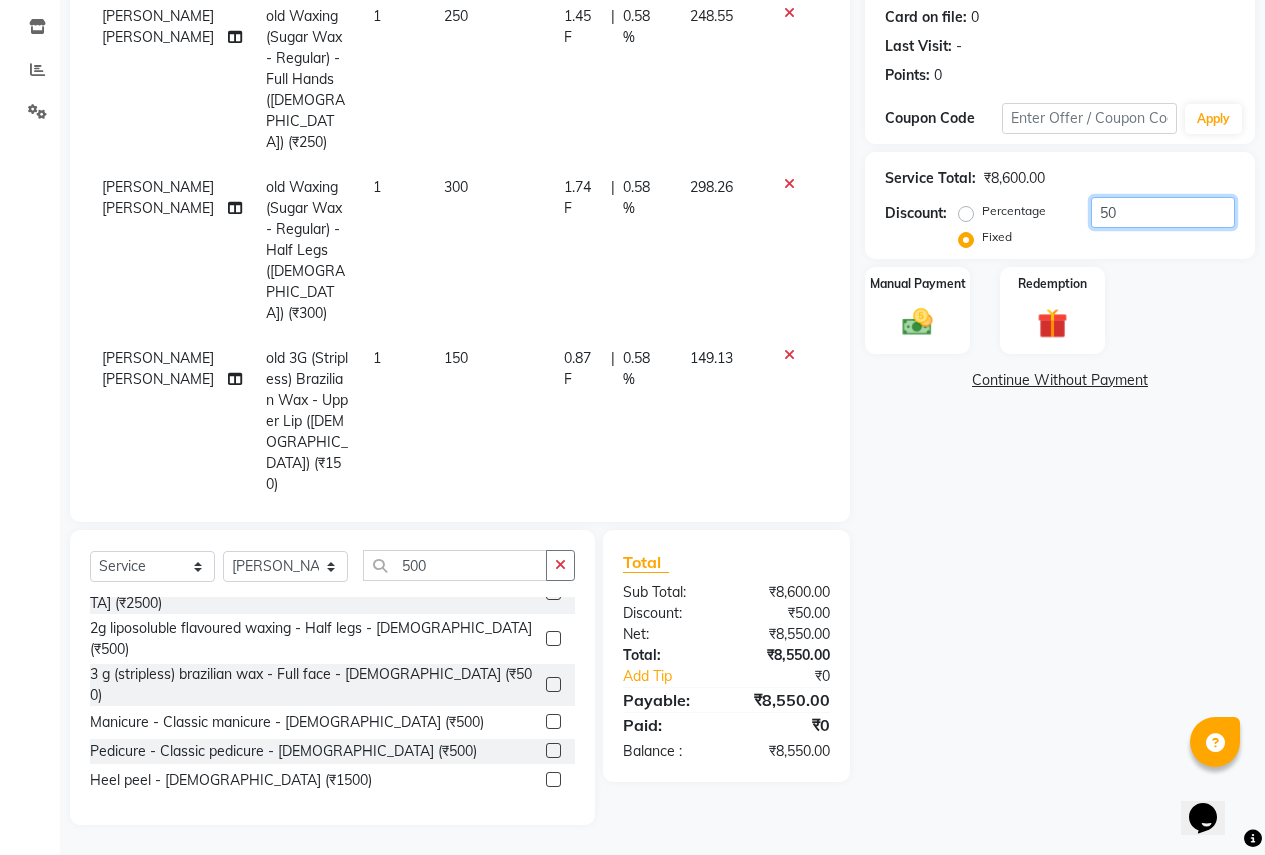 click on "50" 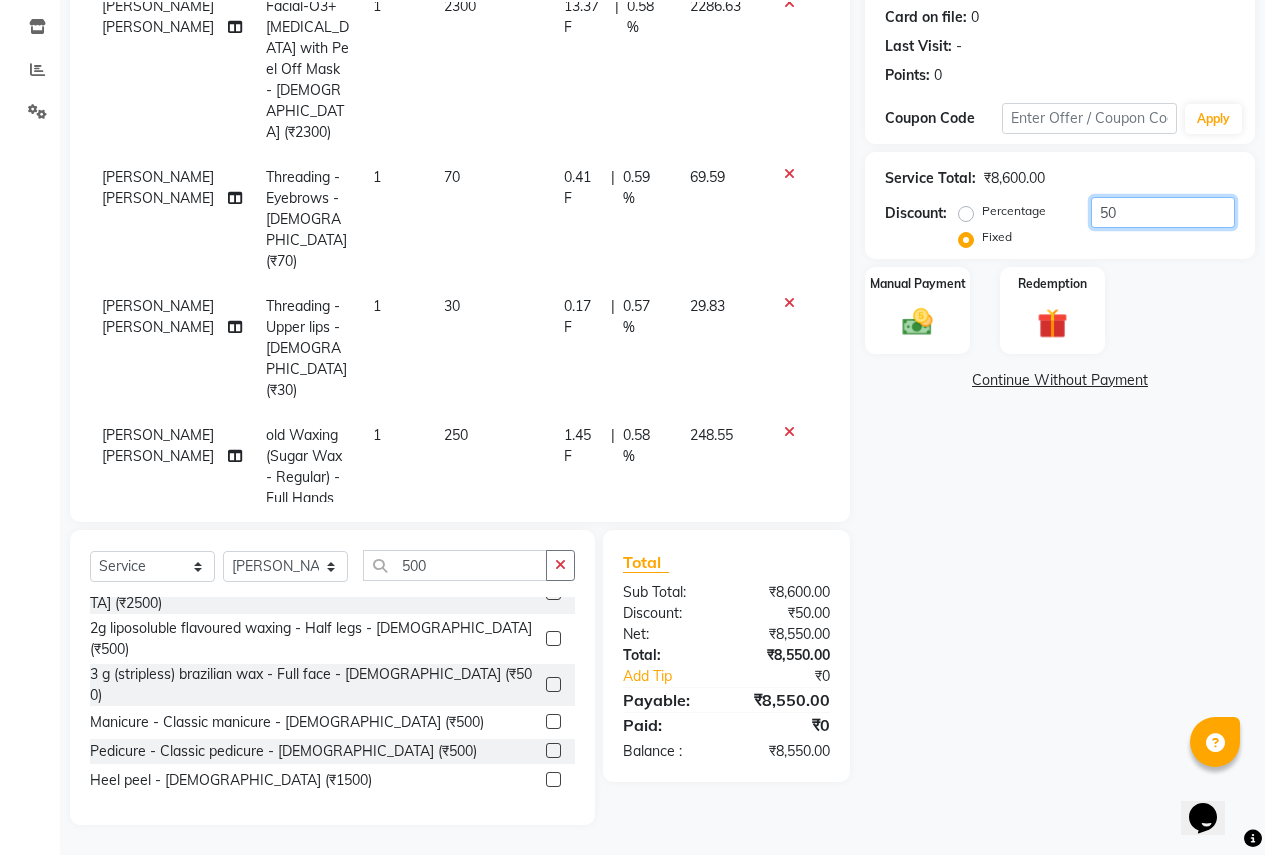 scroll, scrollTop: 700, scrollLeft: 0, axis: vertical 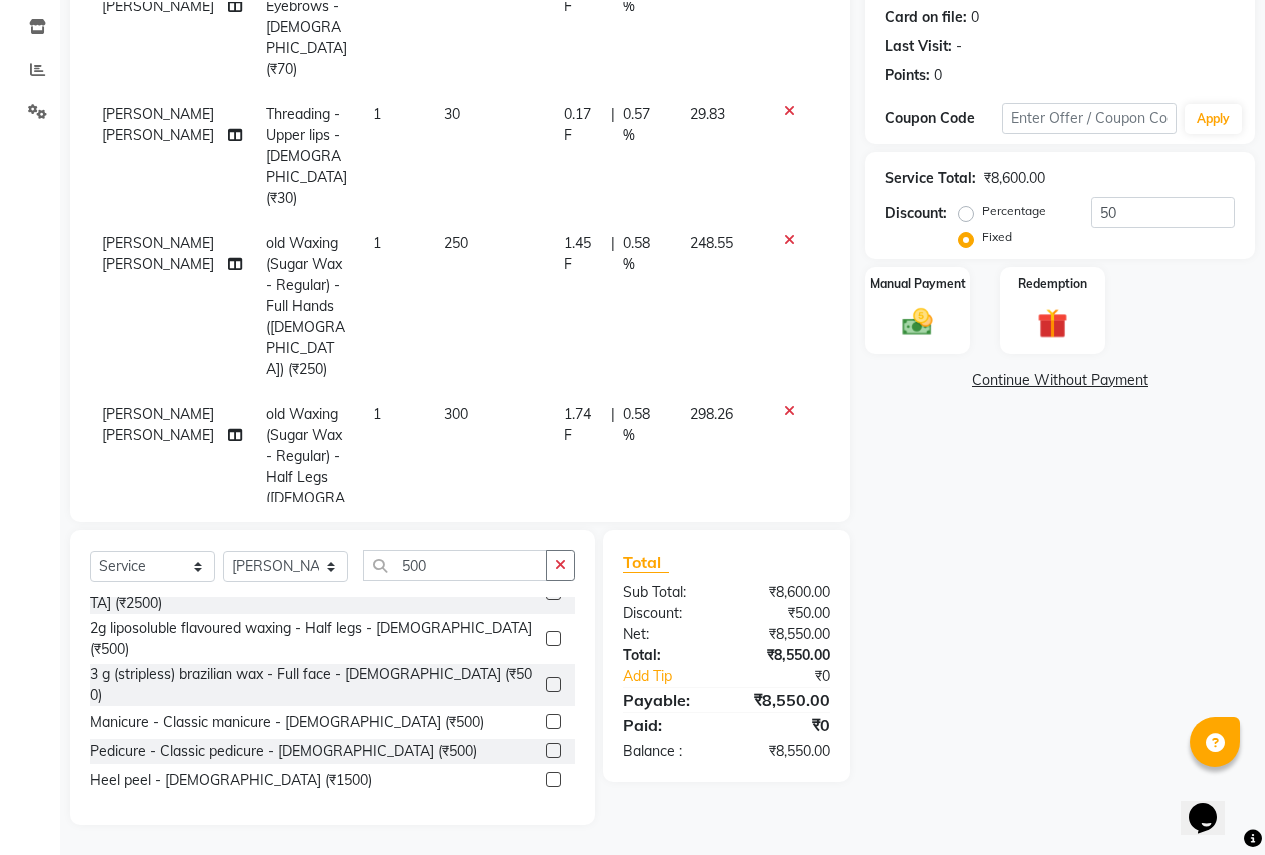 click on "Name: [PERSON_NAME]  Membership:  No Active Membership  Total Visits:   Card on file:  0 Last Visit:   - Points:   0  Coupon Code Apply Service Total:  ₹8,600.00  Discount:  Percentage   Fixed  50 Manual Payment Redemption  Continue Without Payment" 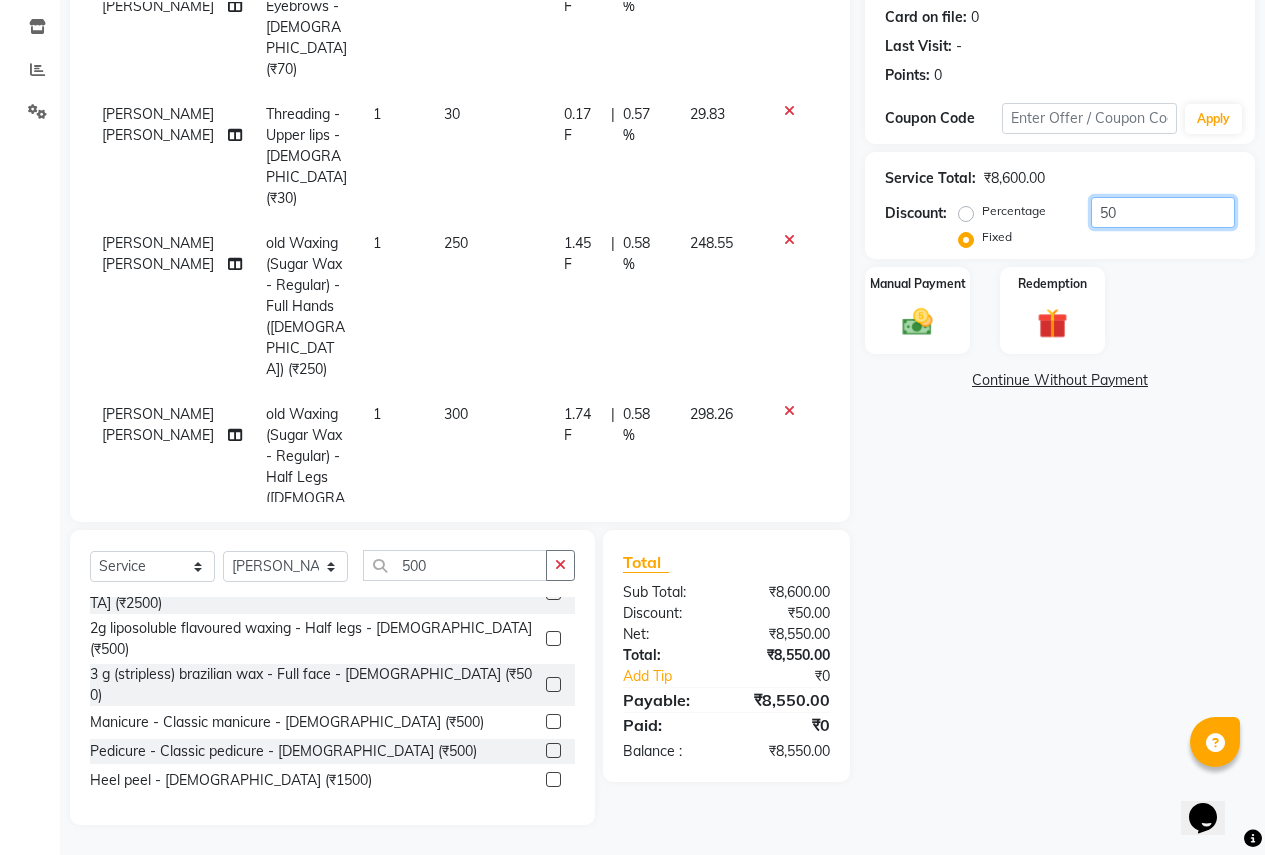 click on "50" 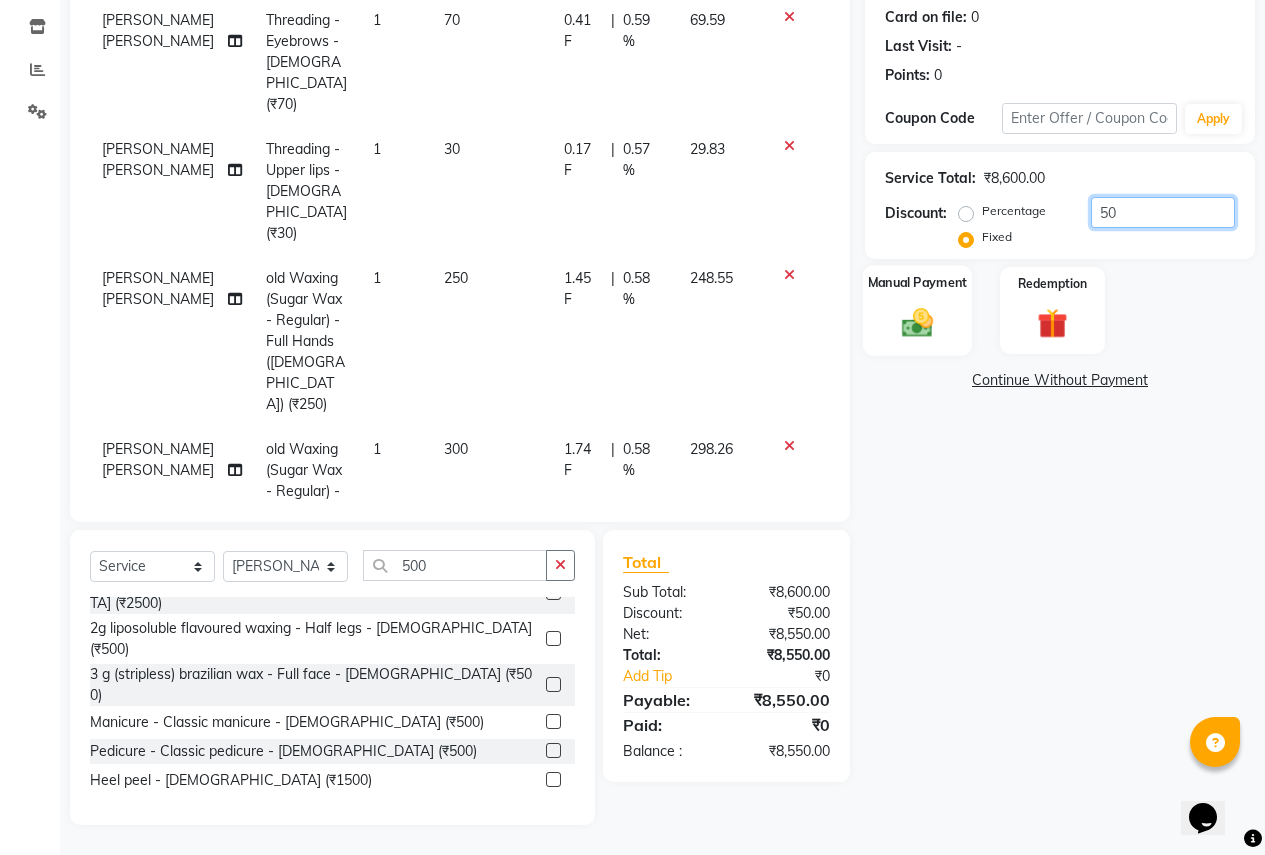 scroll, scrollTop: 427, scrollLeft: 0, axis: vertical 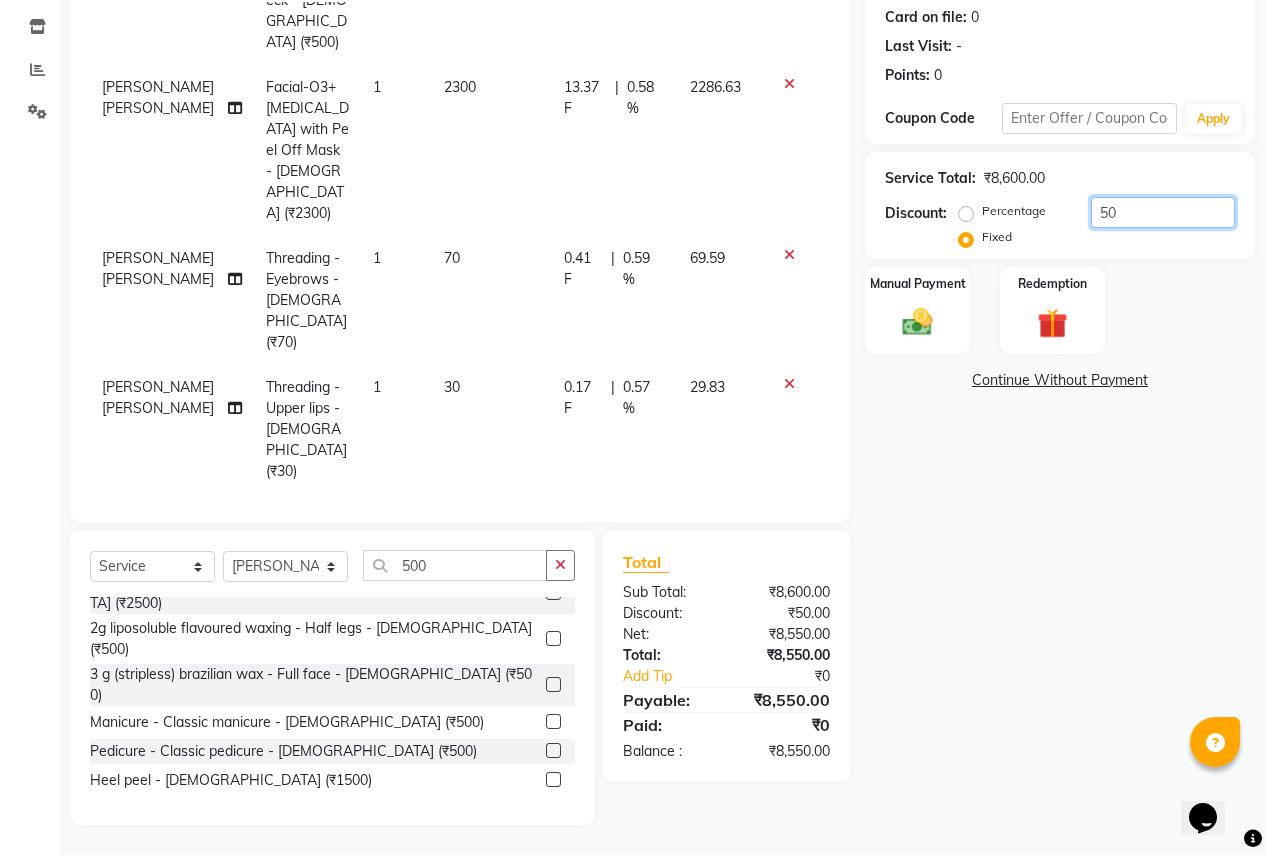 type on "5" 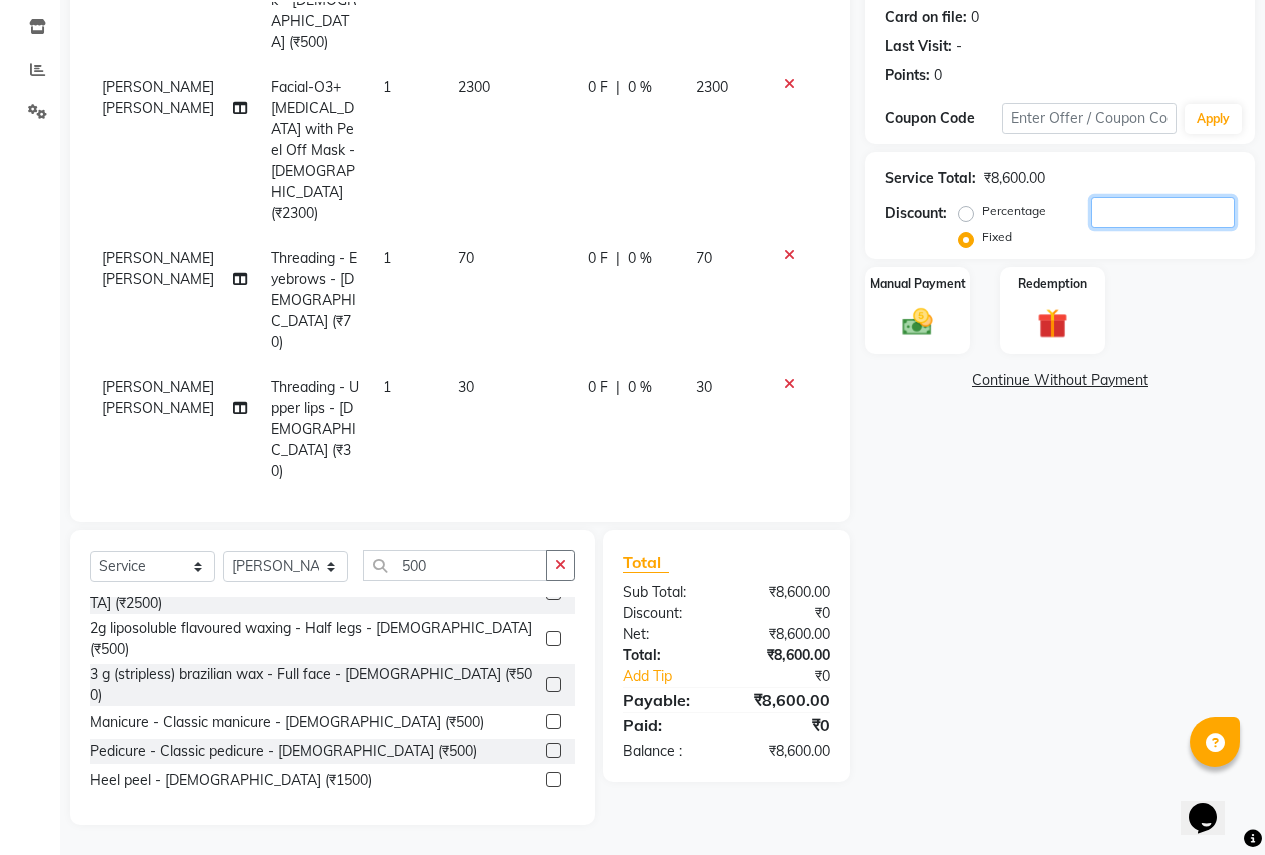 type 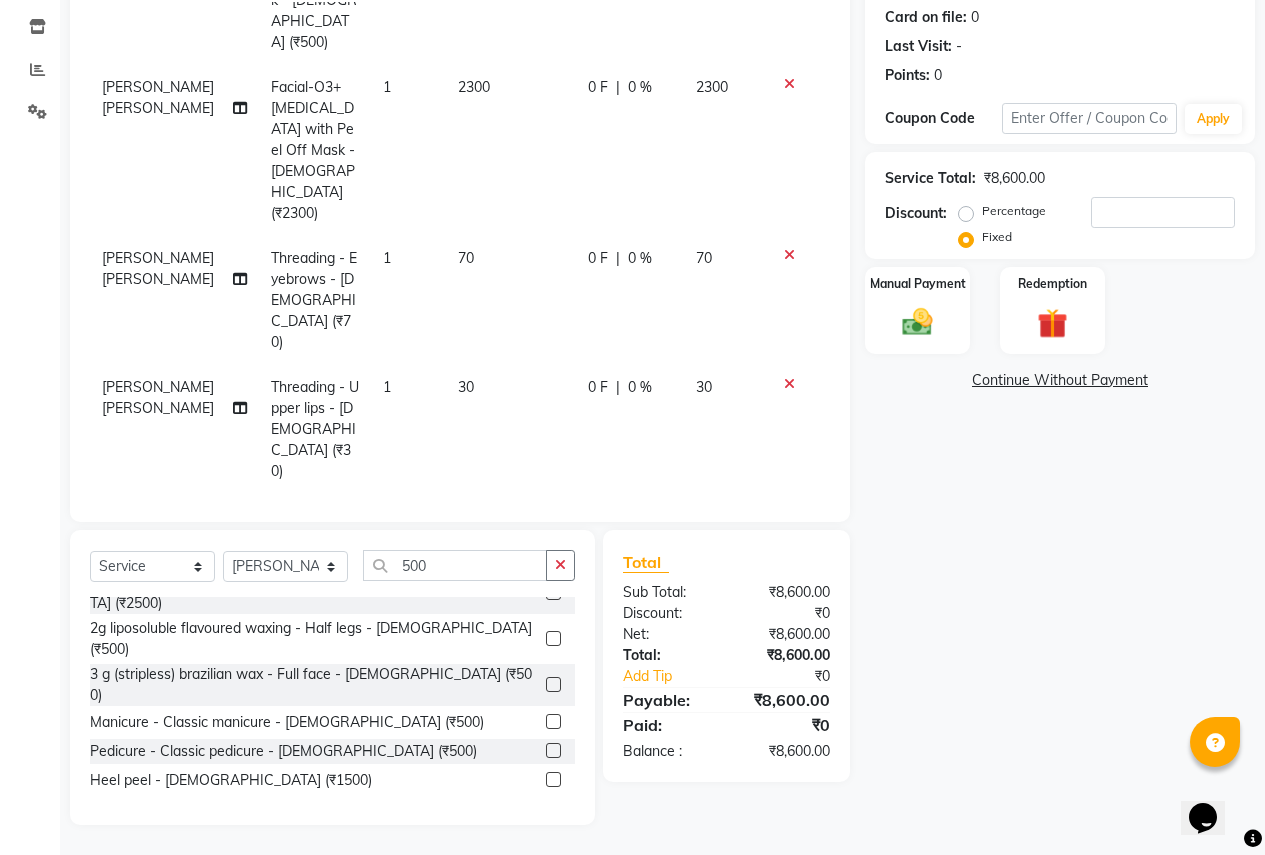 click on "Percentage" 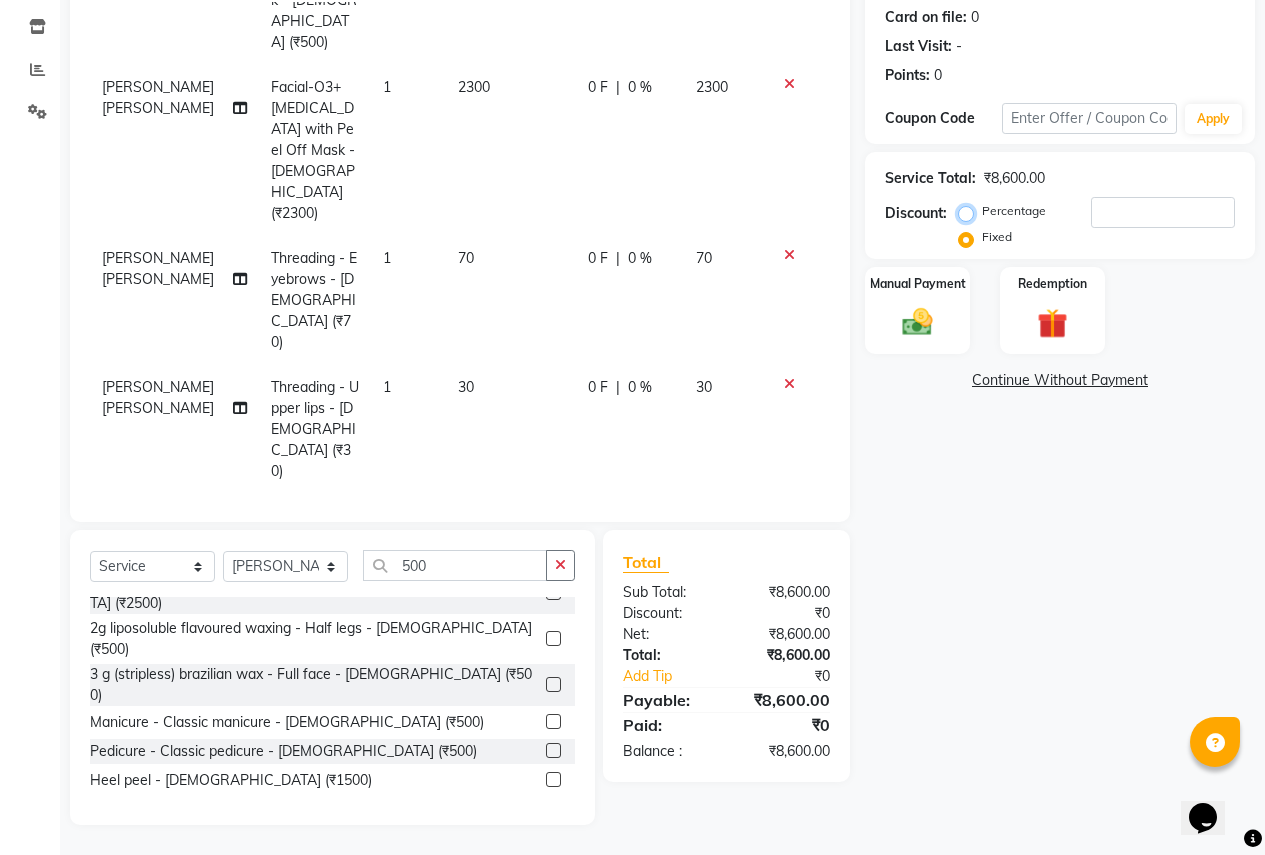 radio on "true" 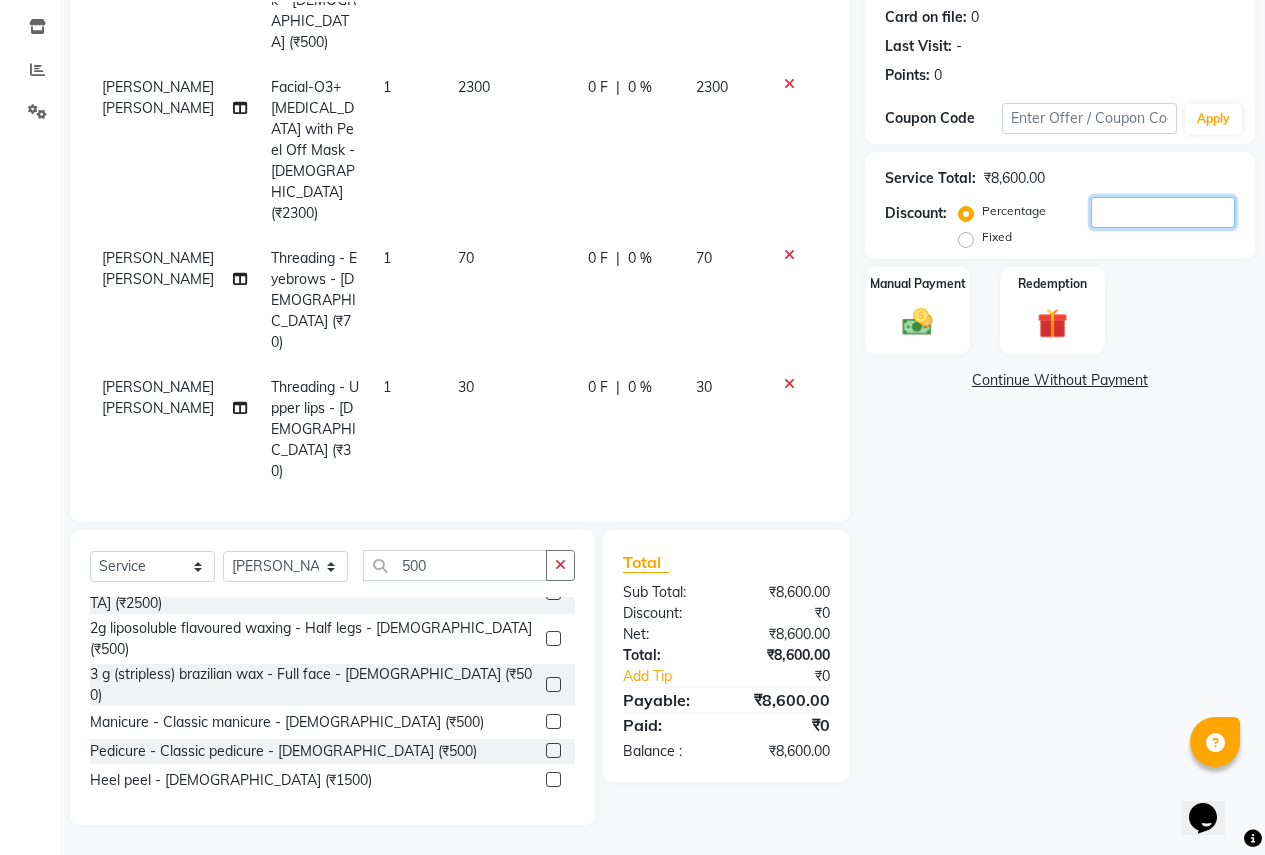 click 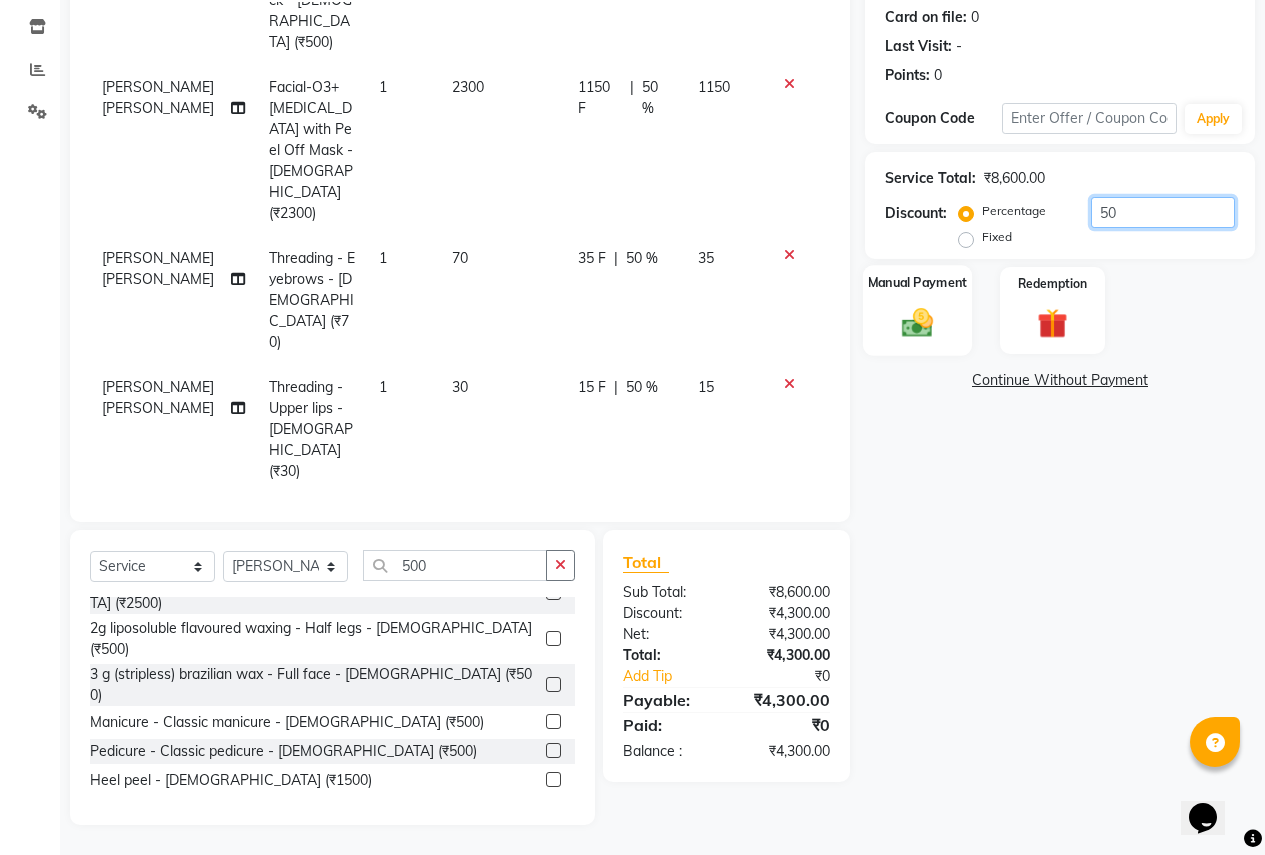 type on "50" 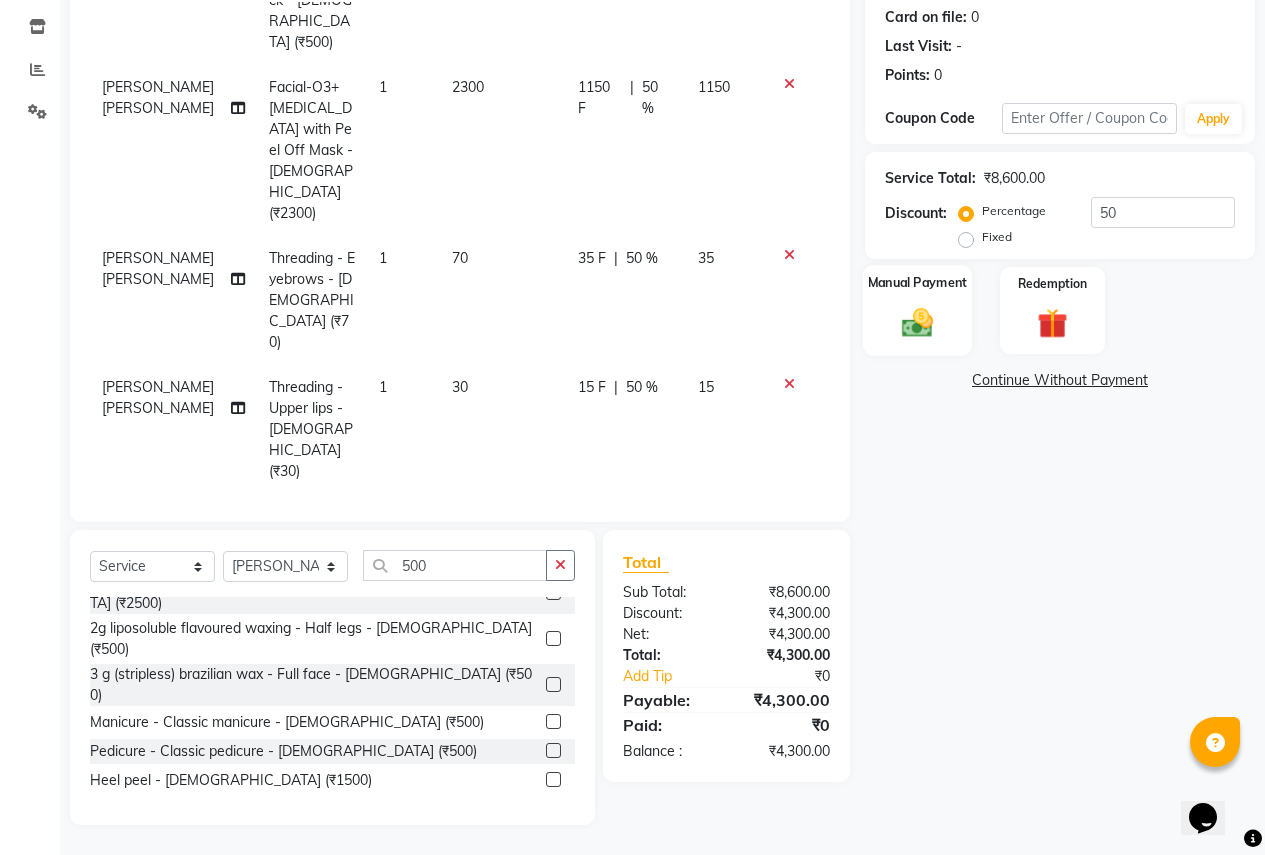 click 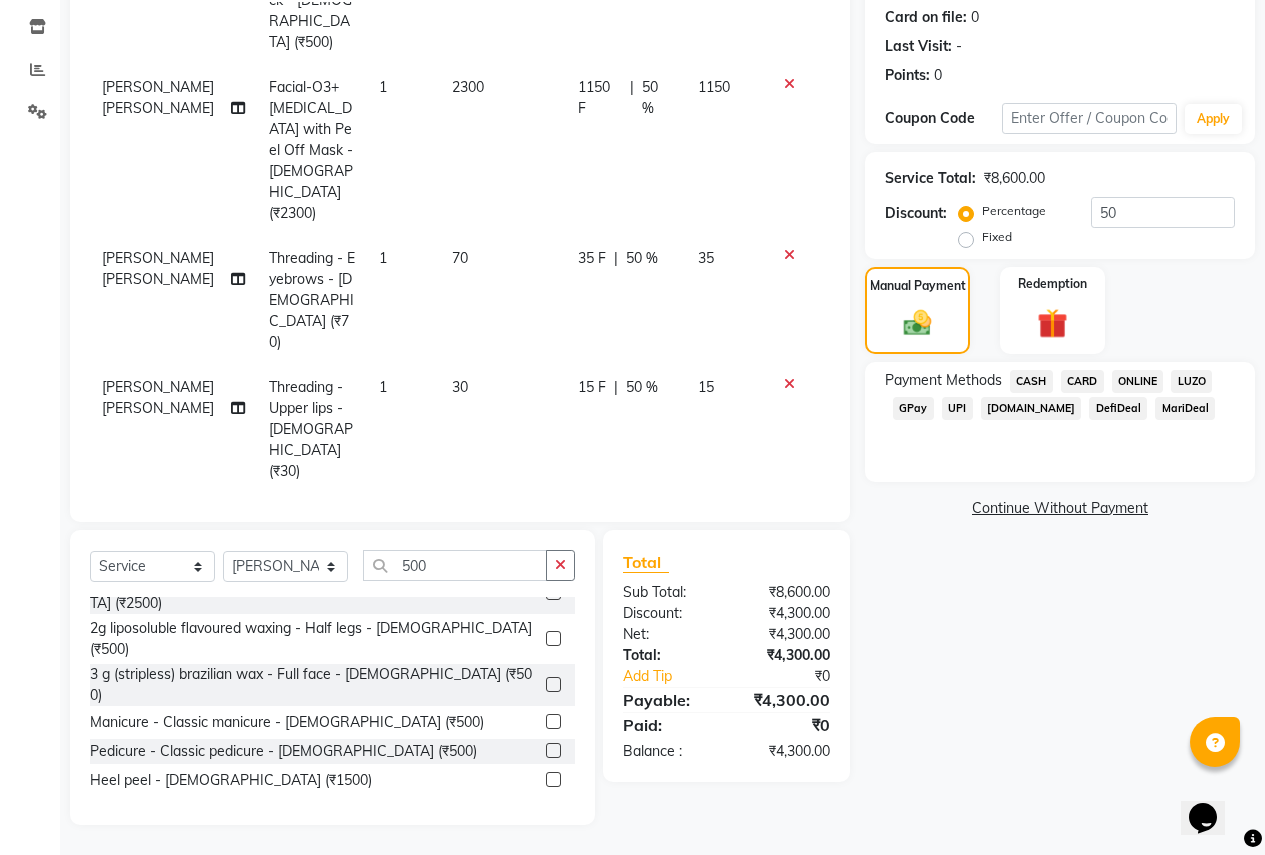 click on "ONLINE" 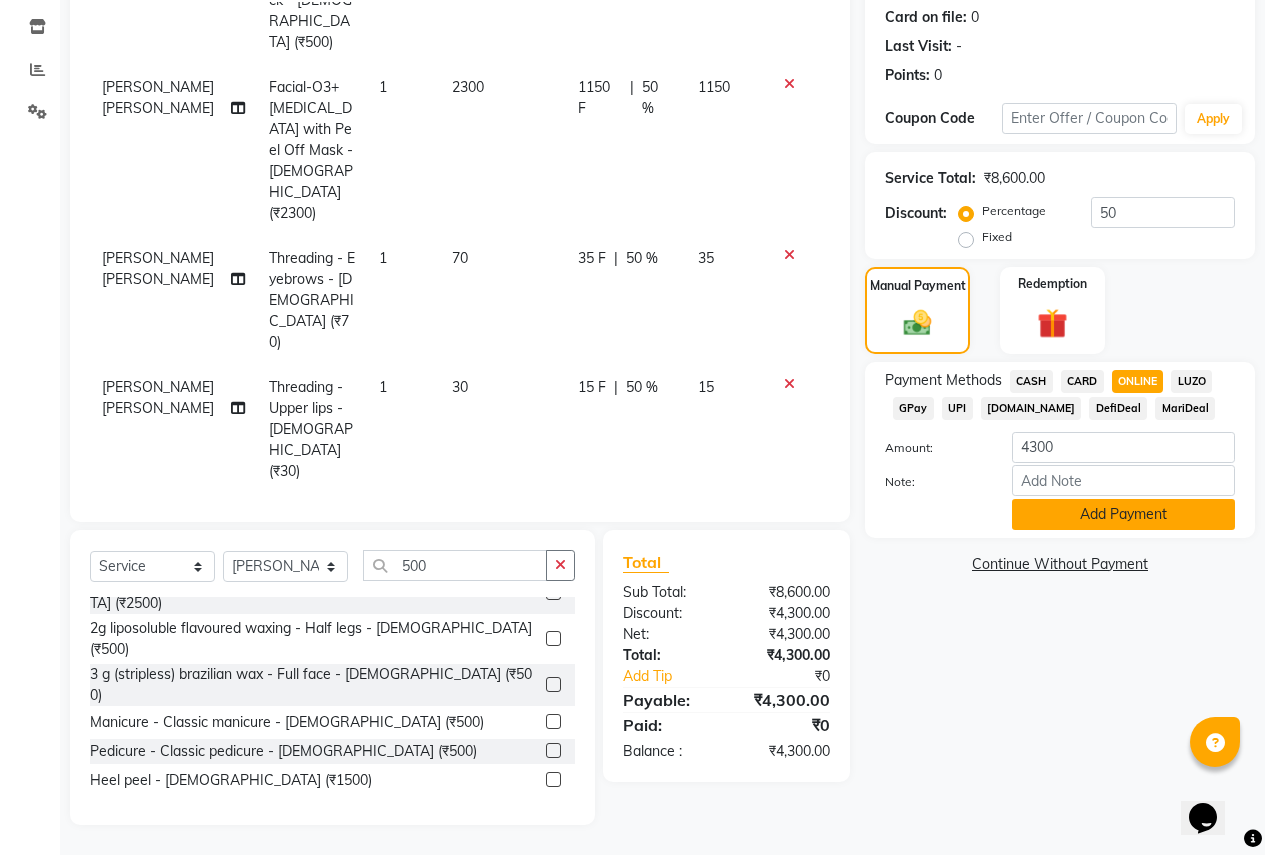 click on "Add Payment" 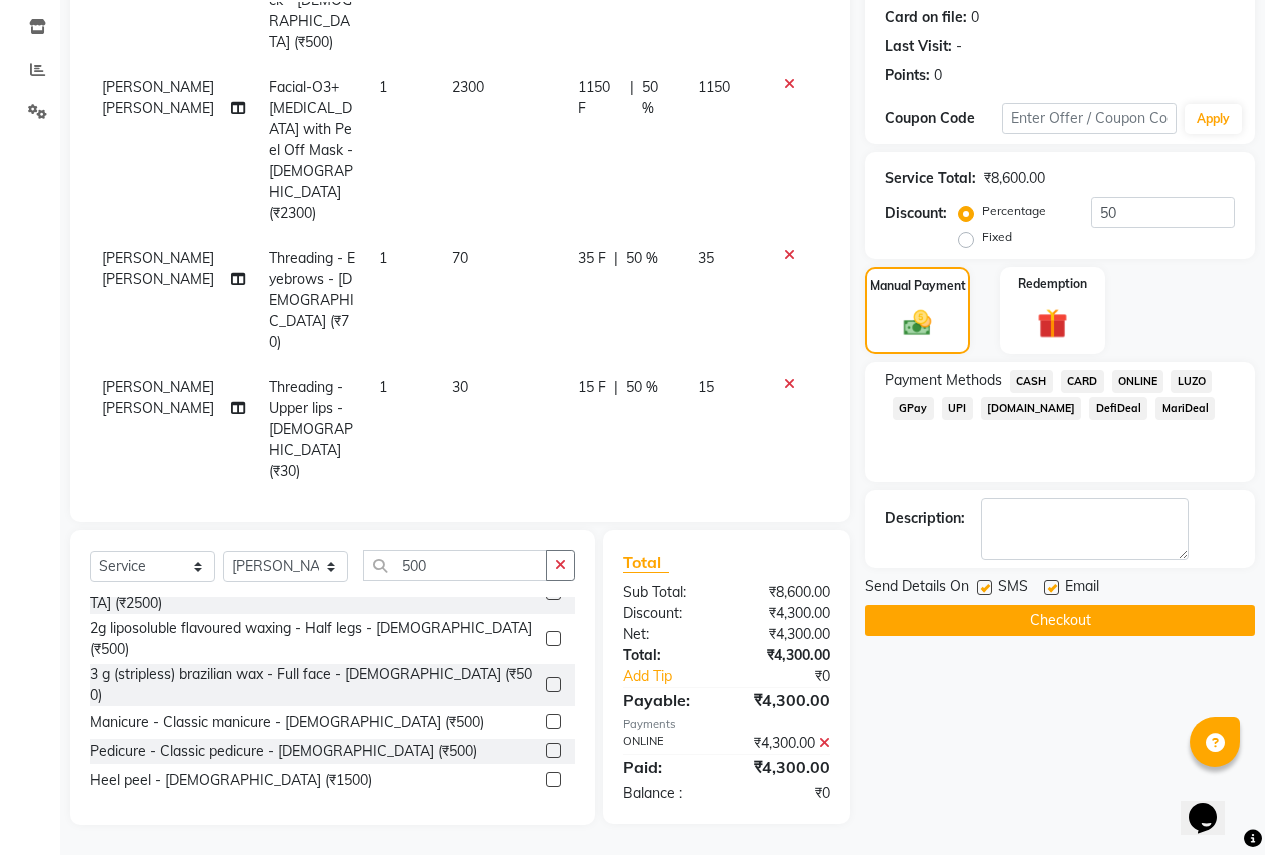 click on "Checkout" 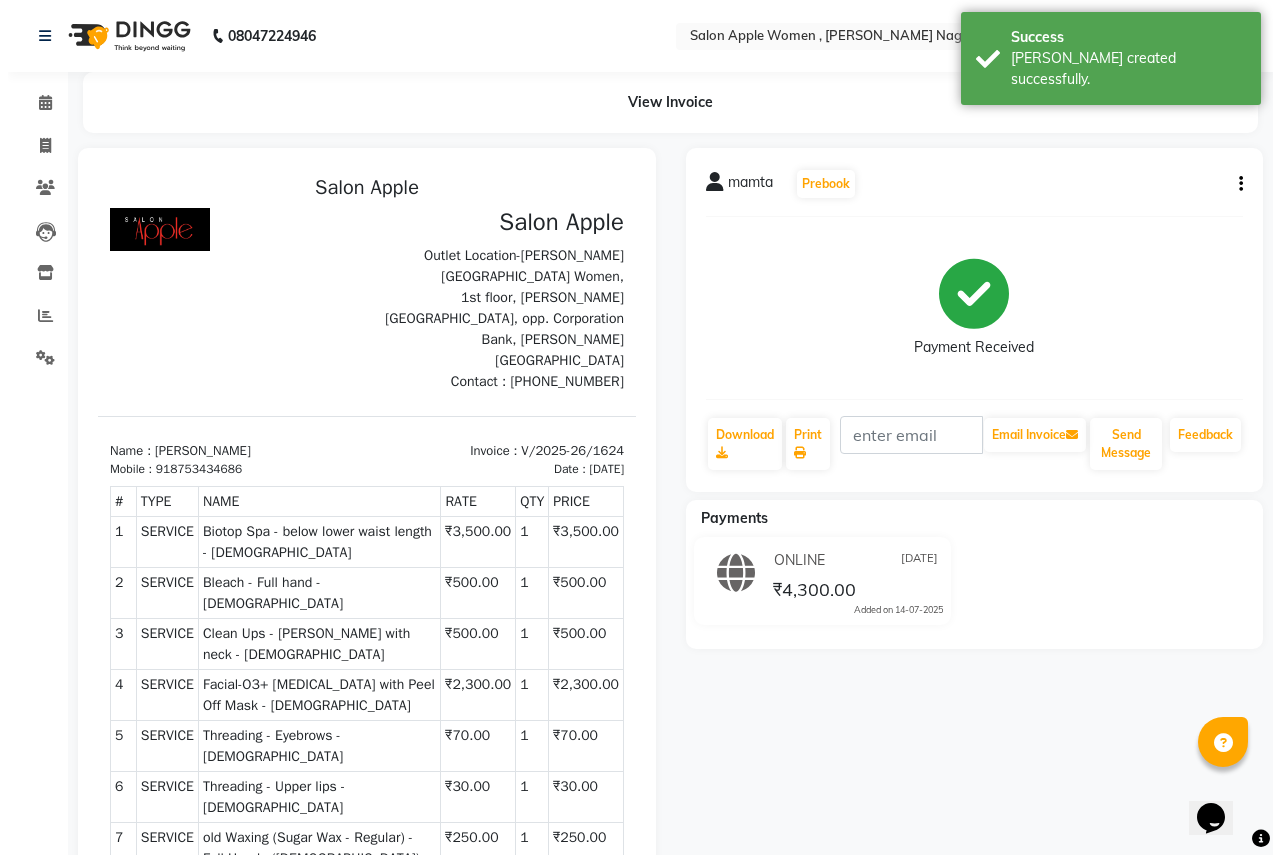 scroll, scrollTop: 0, scrollLeft: 0, axis: both 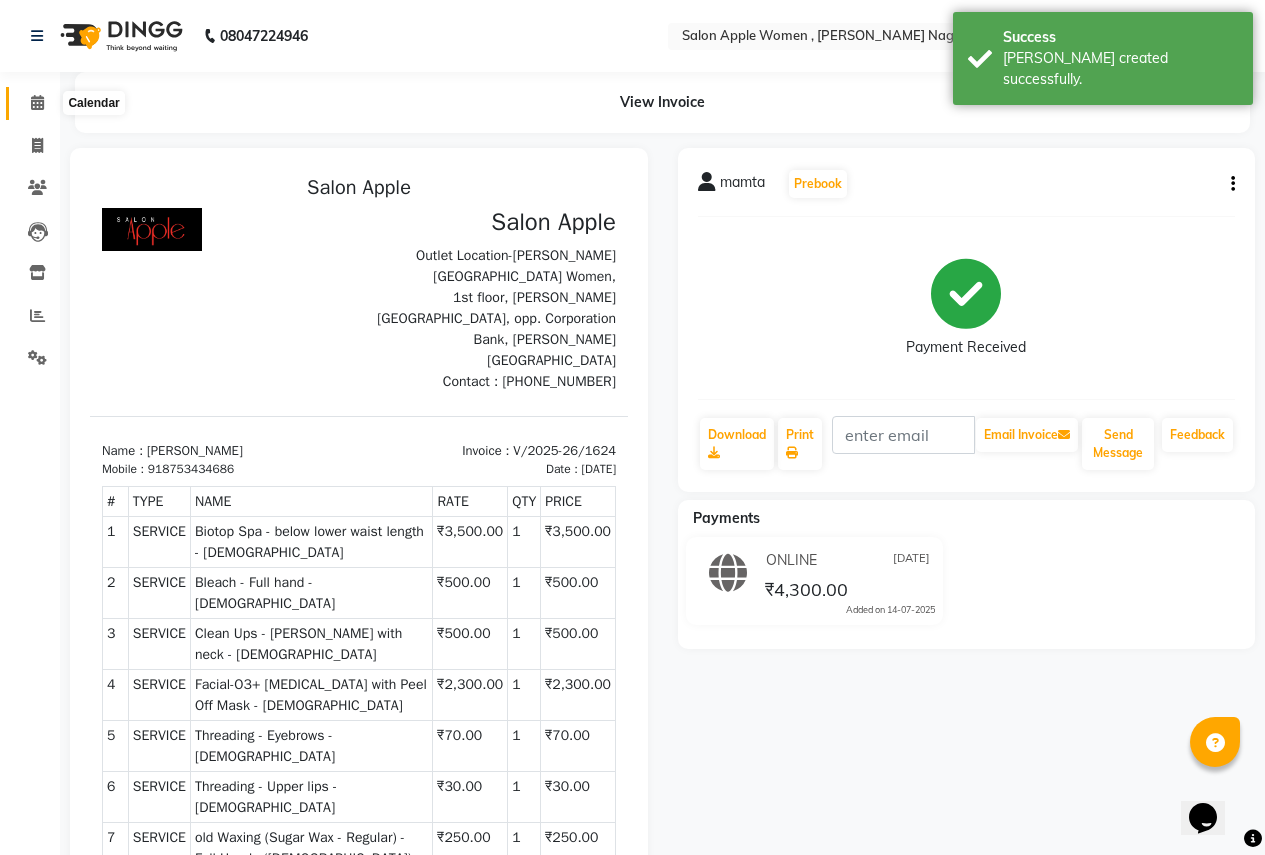 drag, startPoint x: 31, startPoint y: 103, endPoint x: 44, endPoint y: 103, distance: 13 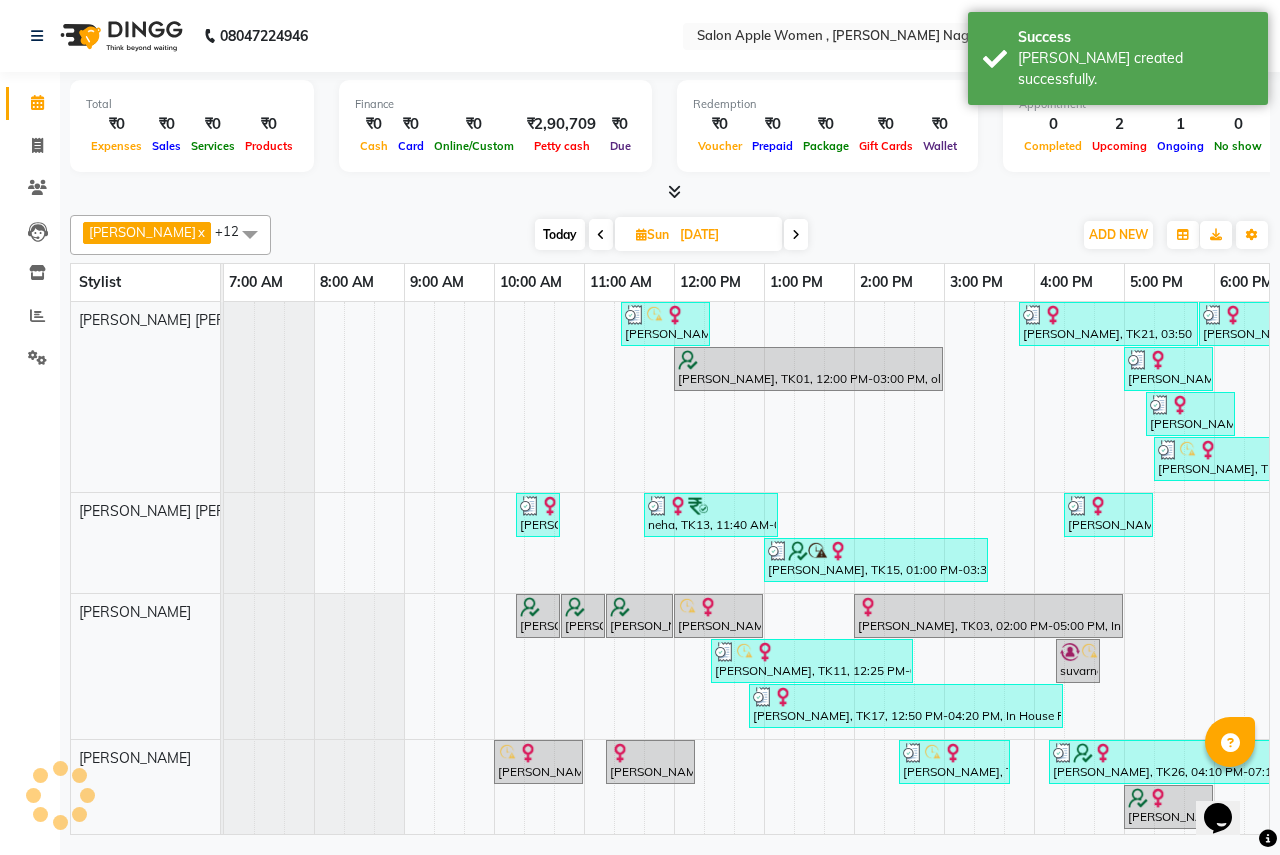 scroll, scrollTop: 0, scrollLeft: 0, axis: both 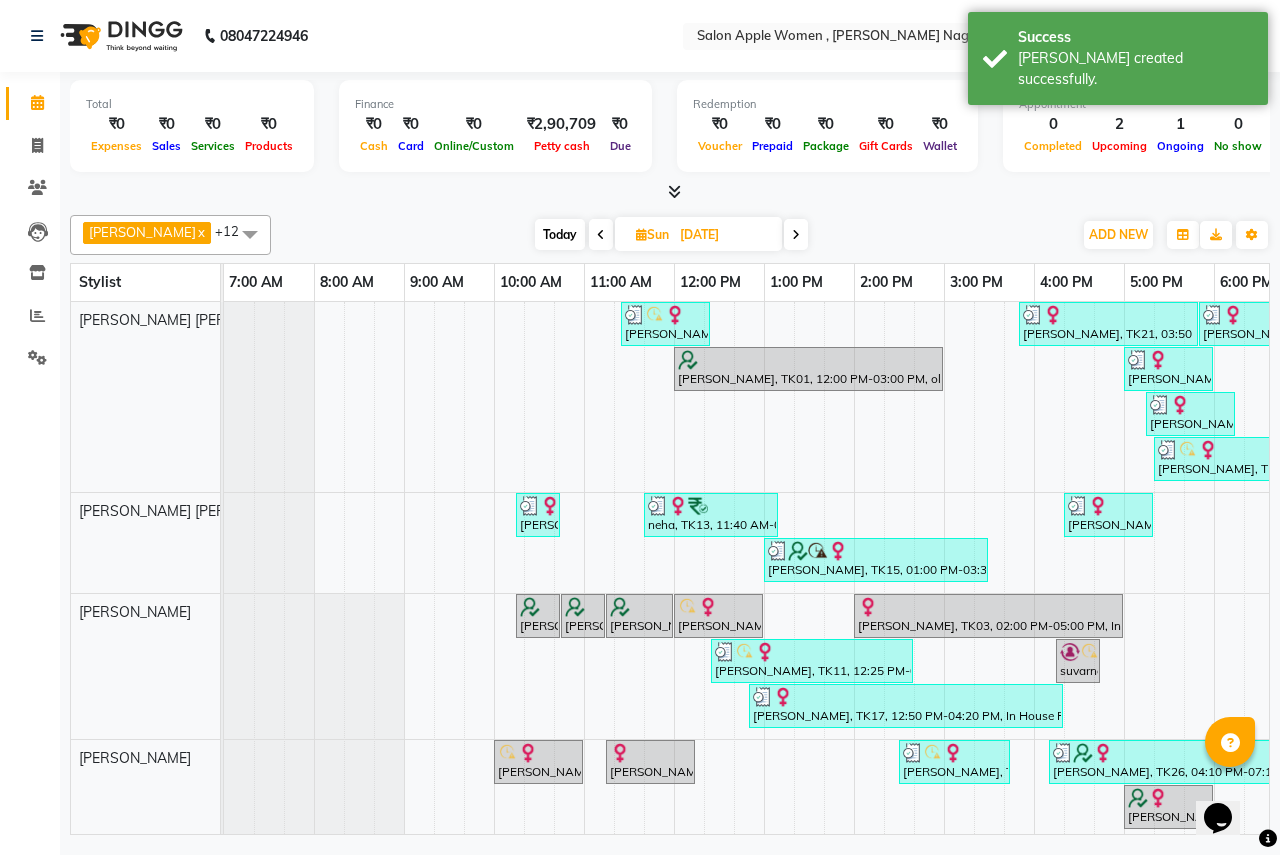 click on "Today" at bounding box center (560, 234) 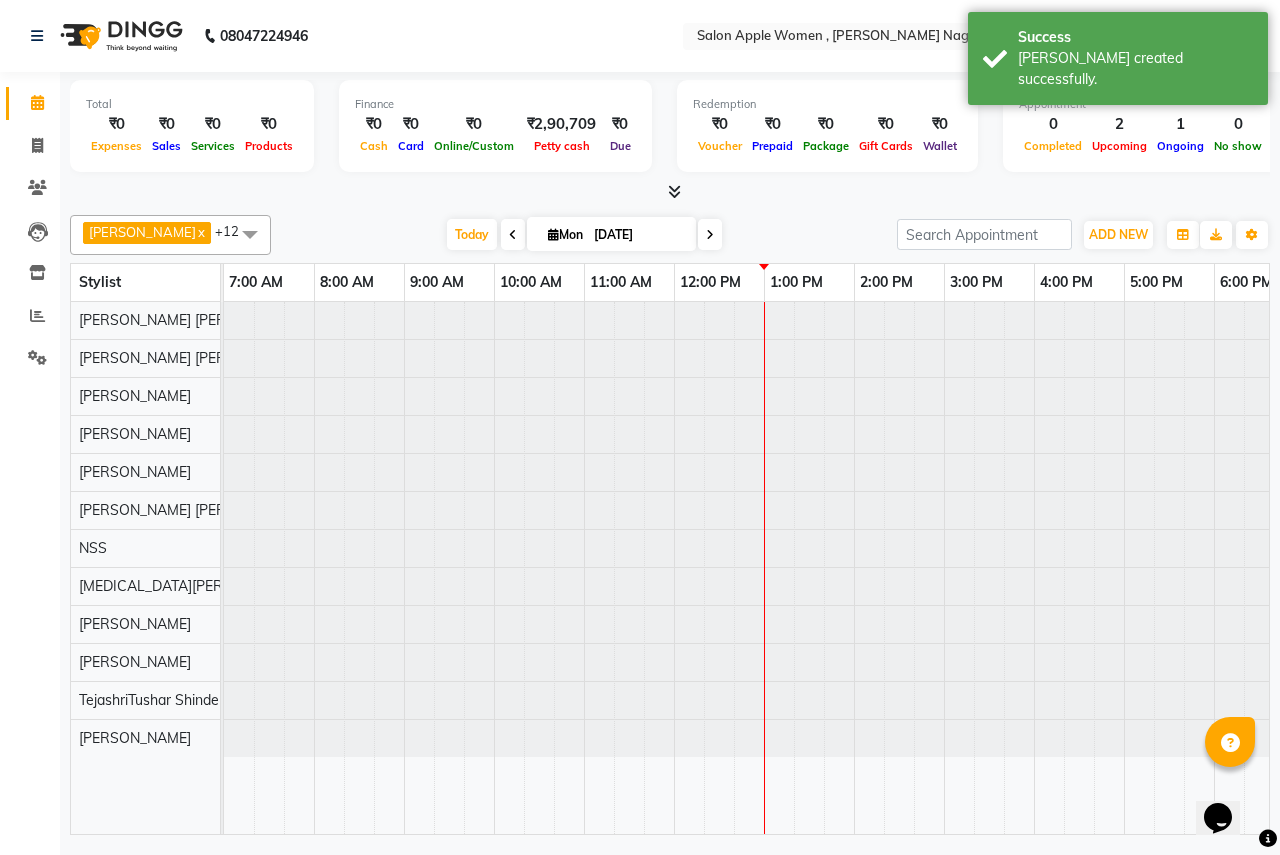 scroll, scrollTop: 0, scrollLeft: 395, axis: horizontal 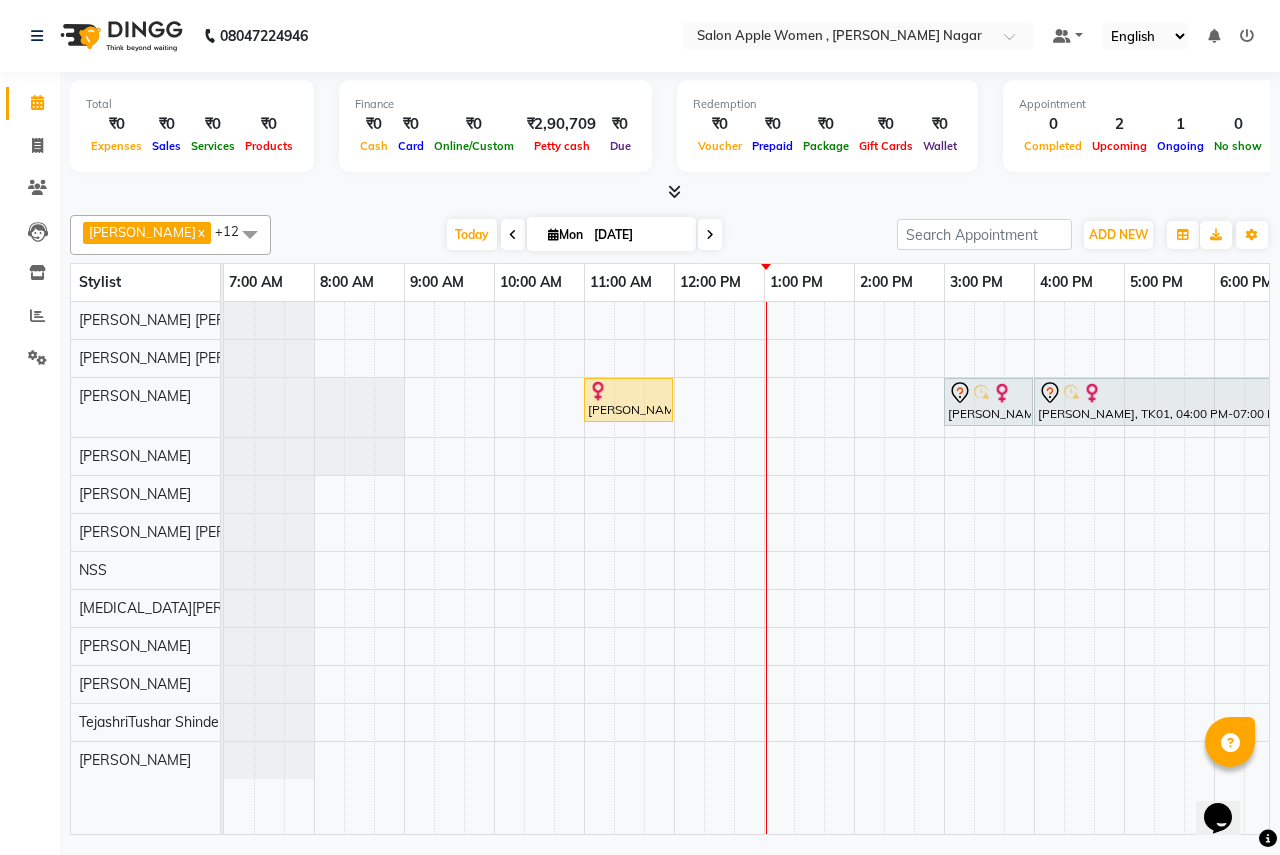 click on "08047224946 Select Location × Salon Apple Women , [PERSON_NAME] Nagar Default Panel My Panel English ENGLISH Español العربية मराठी हिंदी ગુજરાતી தமிழ் 中文 Notifications nothing to show" 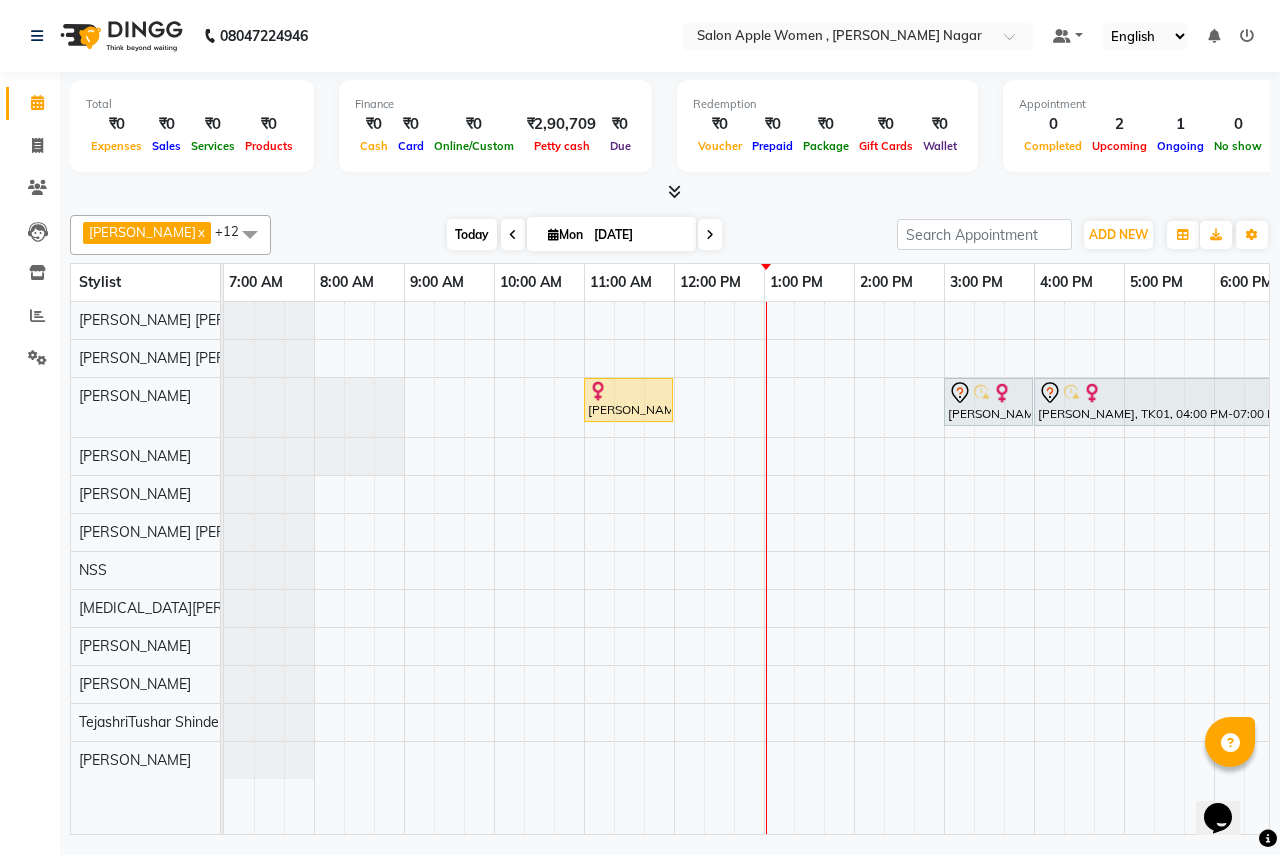 click on "Today" at bounding box center (472, 234) 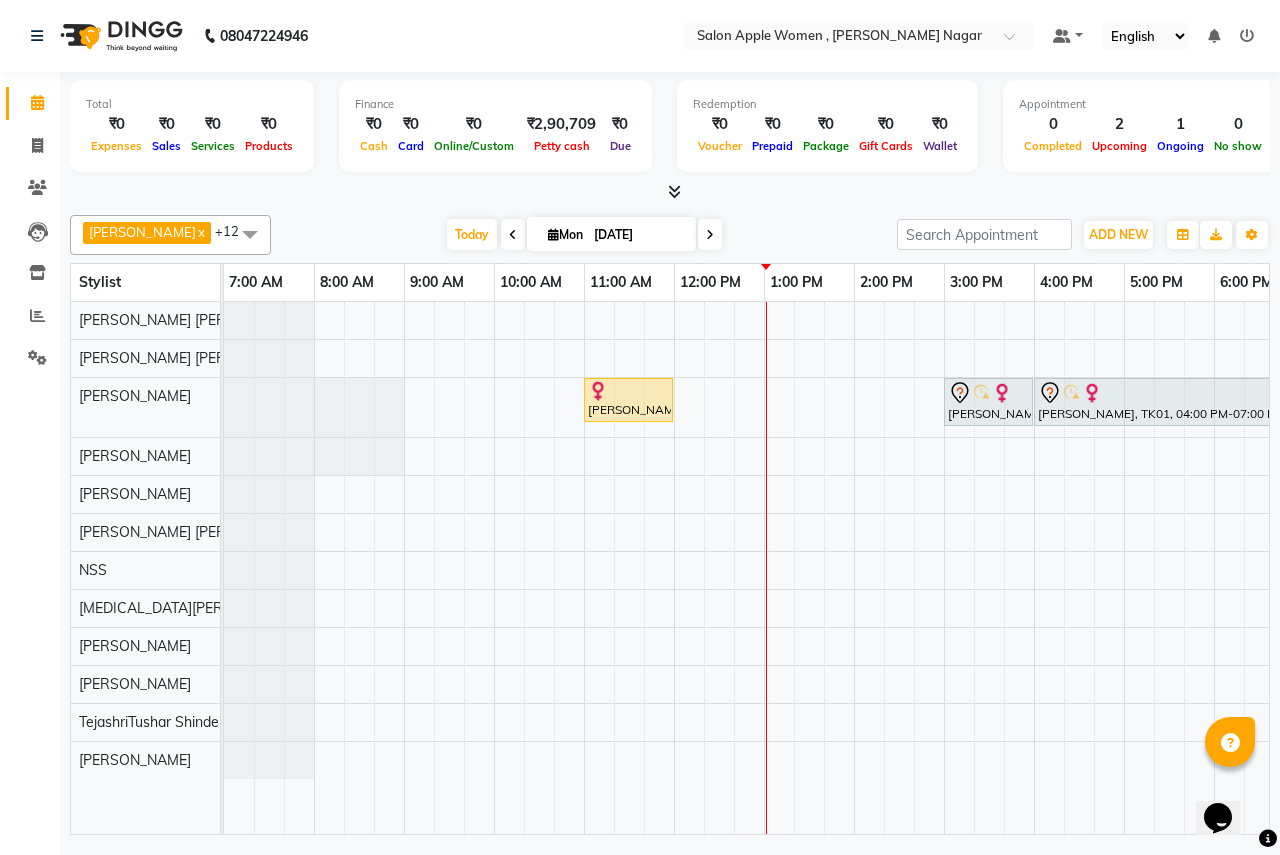 scroll, scrollTop: 0, scrollLeft: 395, axis: horizontal 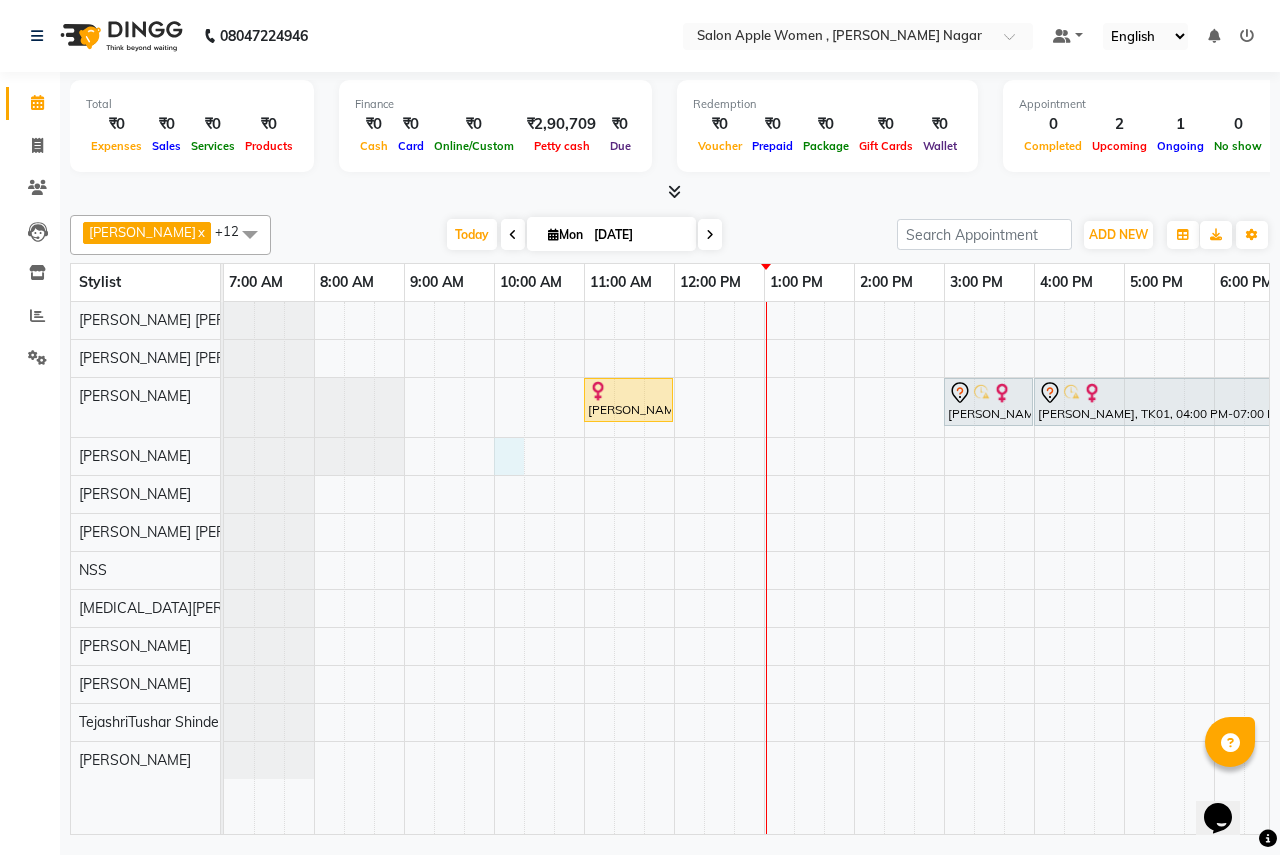 click on "[PERSON_NAME], TK02, 11:00 AM-12:00 PM, Facial-O3+ Seaweed with Peel Off Mask - [DEMOGRAPHIC_DATA]             [PERSON_NAME], TK01, 03:00 PM-04:00 PM, Hair Cut - [DEMOGRAPHIC_DATA]             [PERSON_NAME], TK01, 04:00 PM-07:00 PM, In House Packages - [DEMOGRAPHIC_DATA] beauty package 3500" at bounding box center (944, 568) 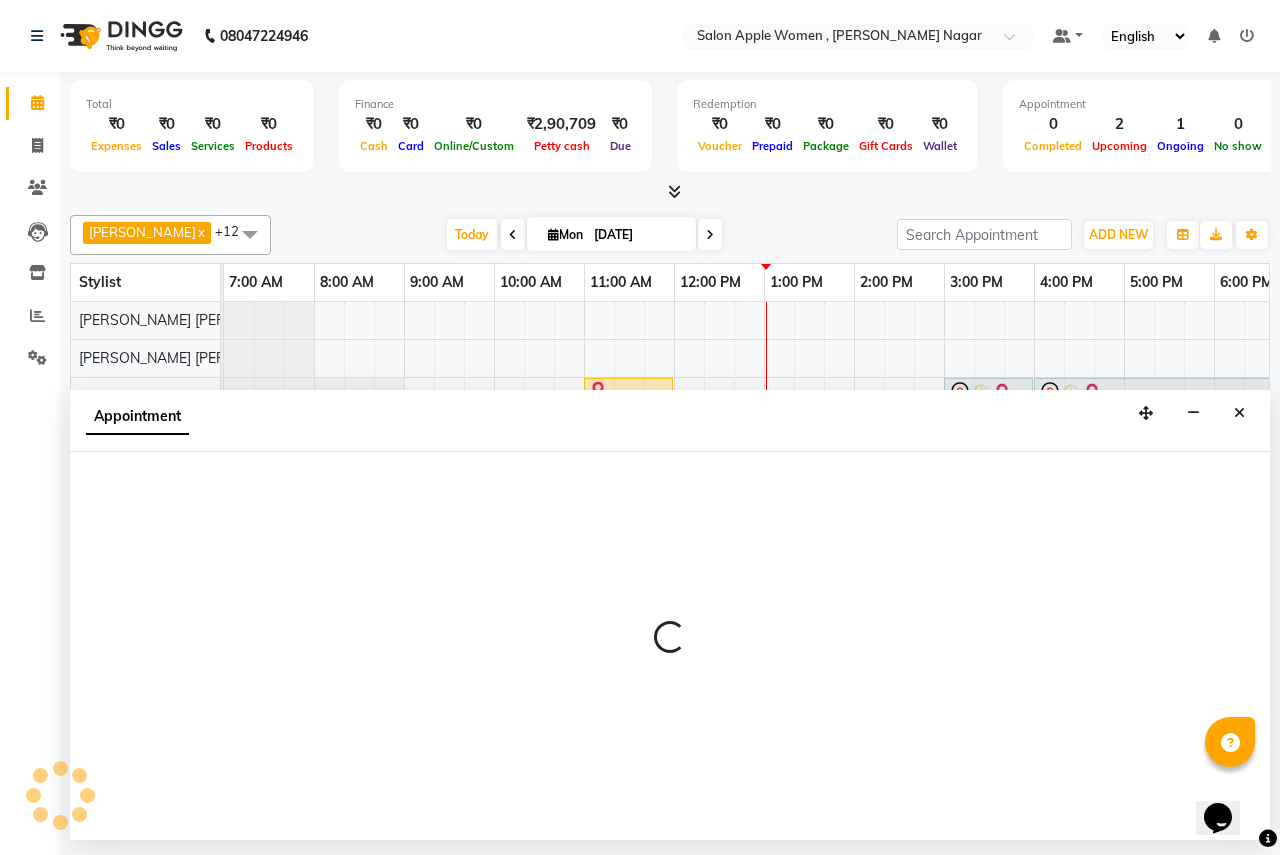 select on "3152" 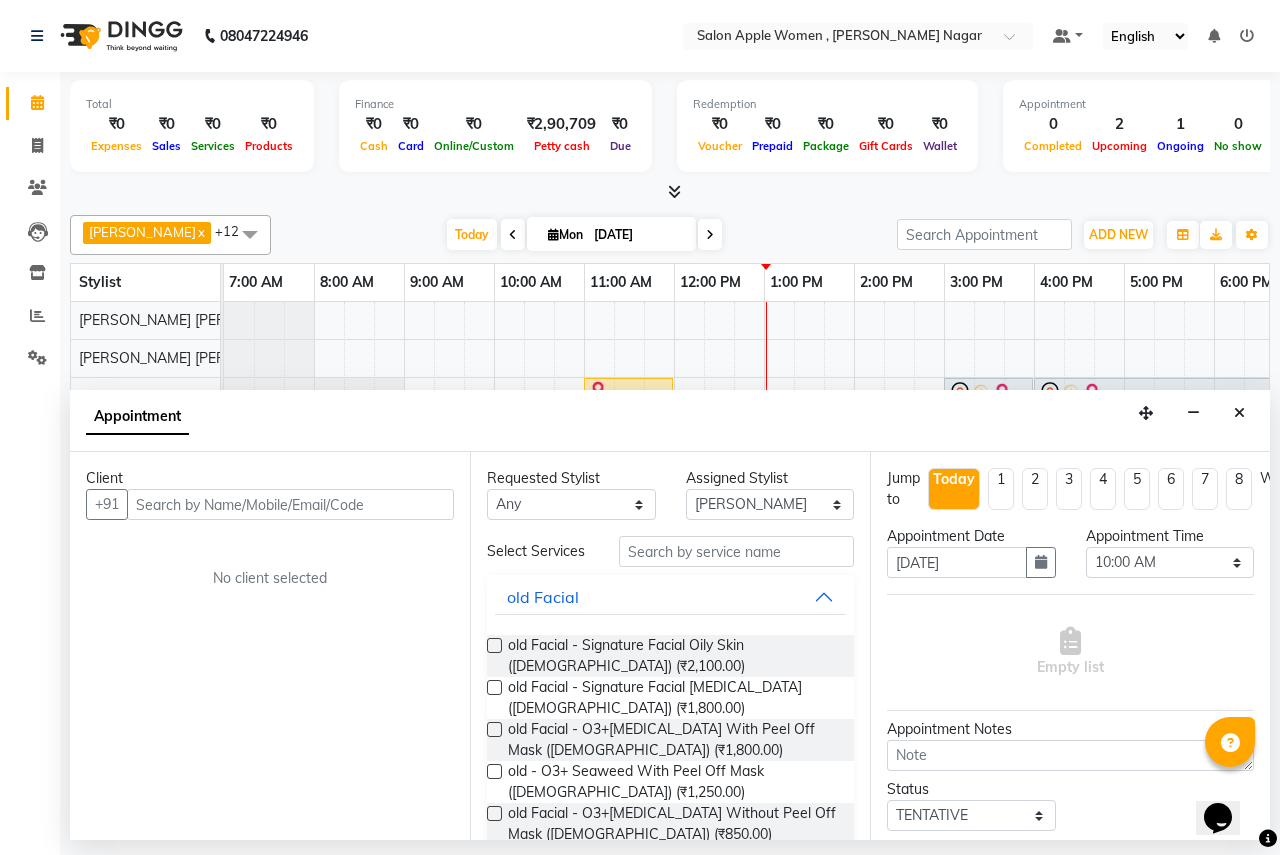 click at bounding box center [290, 504] 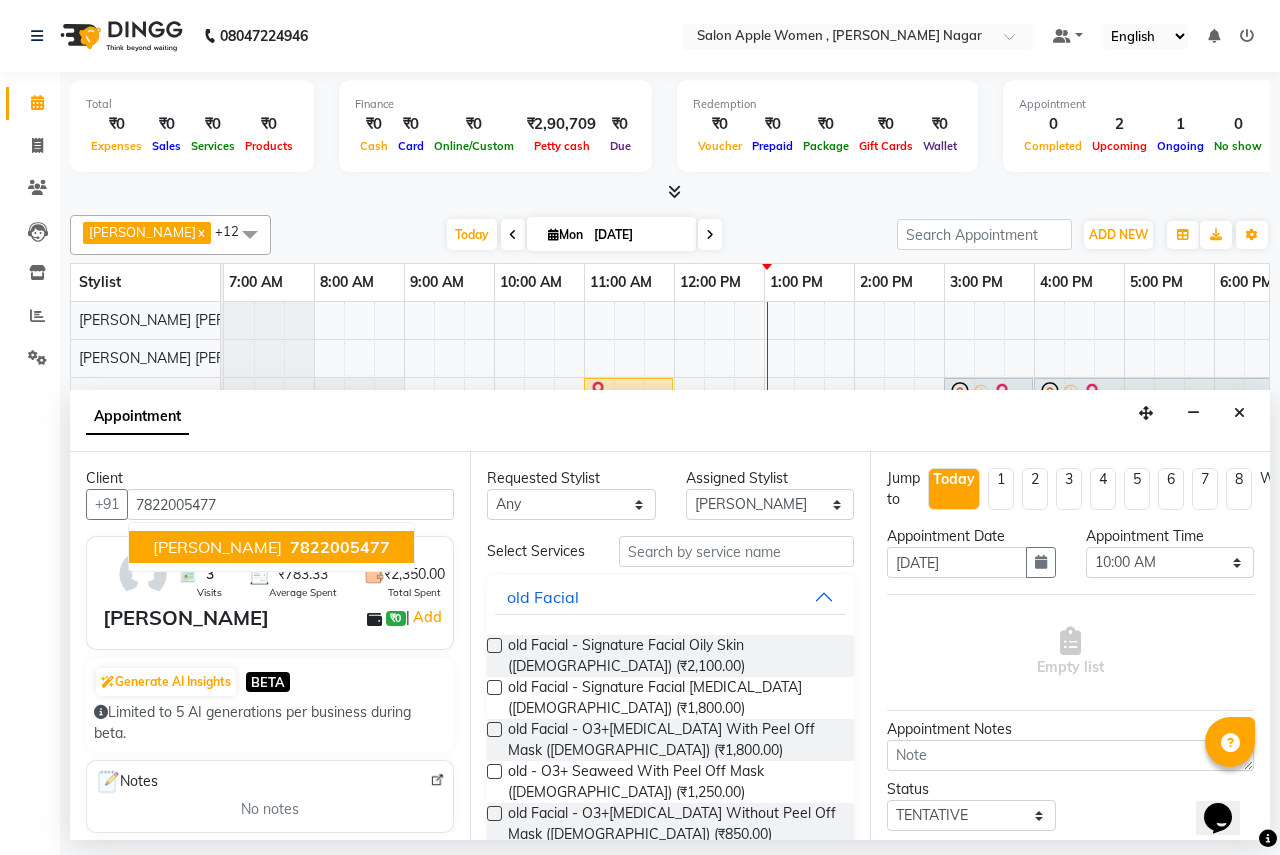 click on "7822005477" at bounding box center [340, 547] 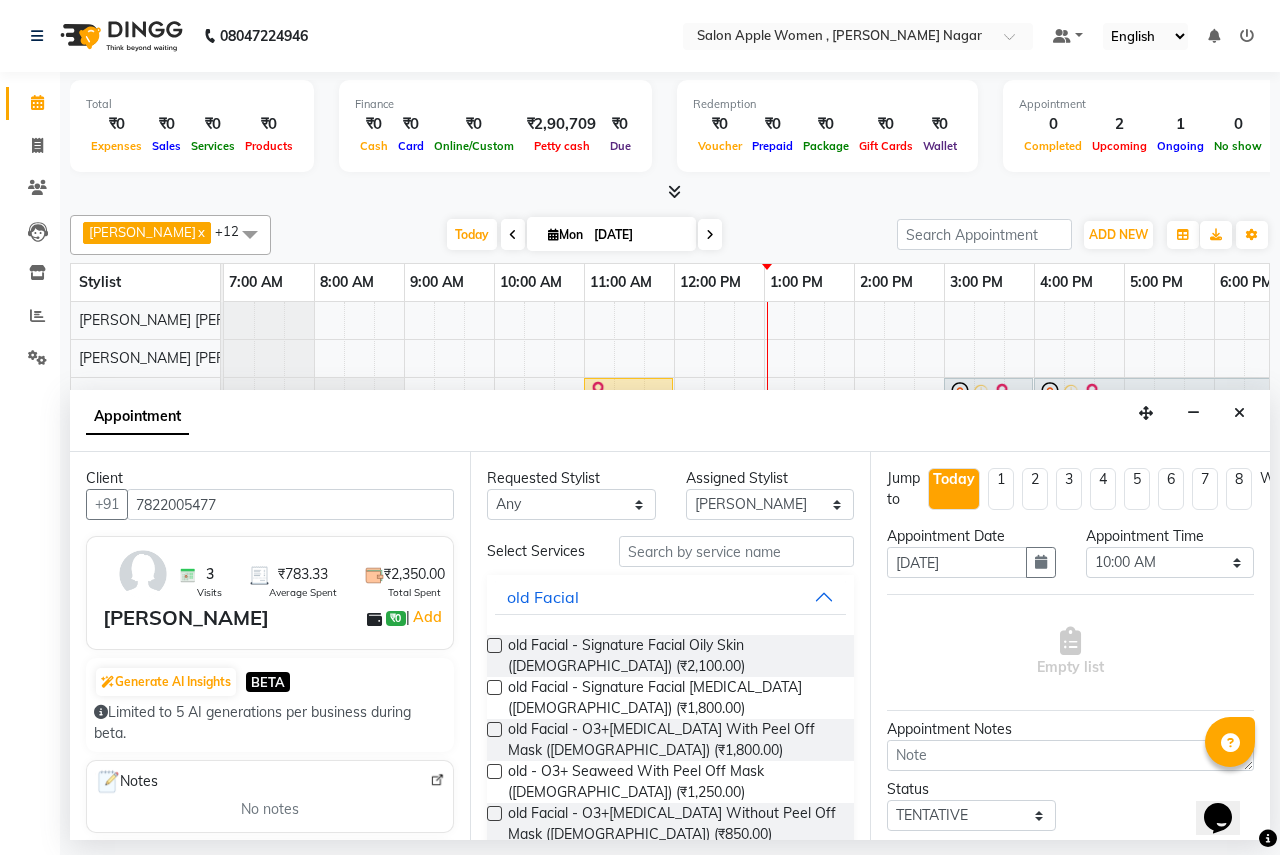 type on "7822005477" 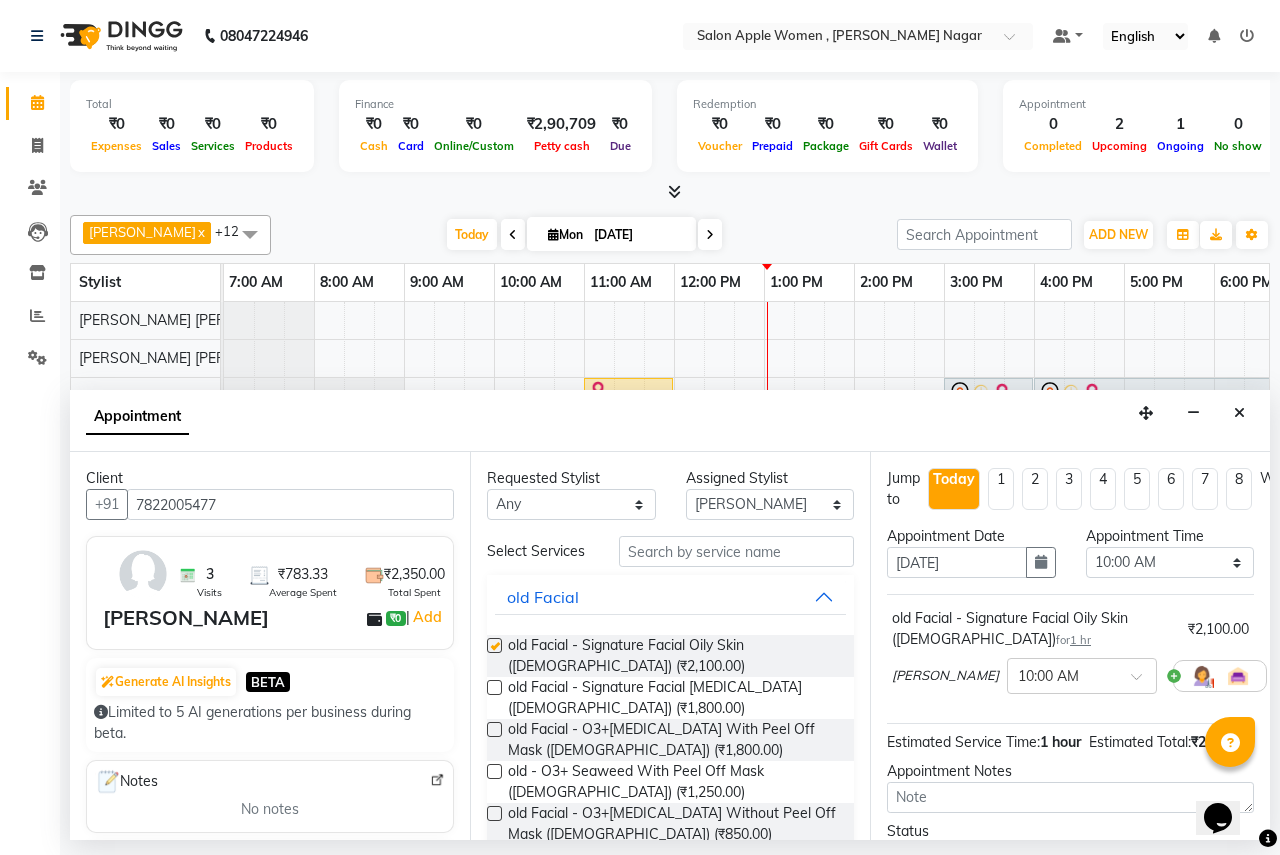 checkbox on "false" 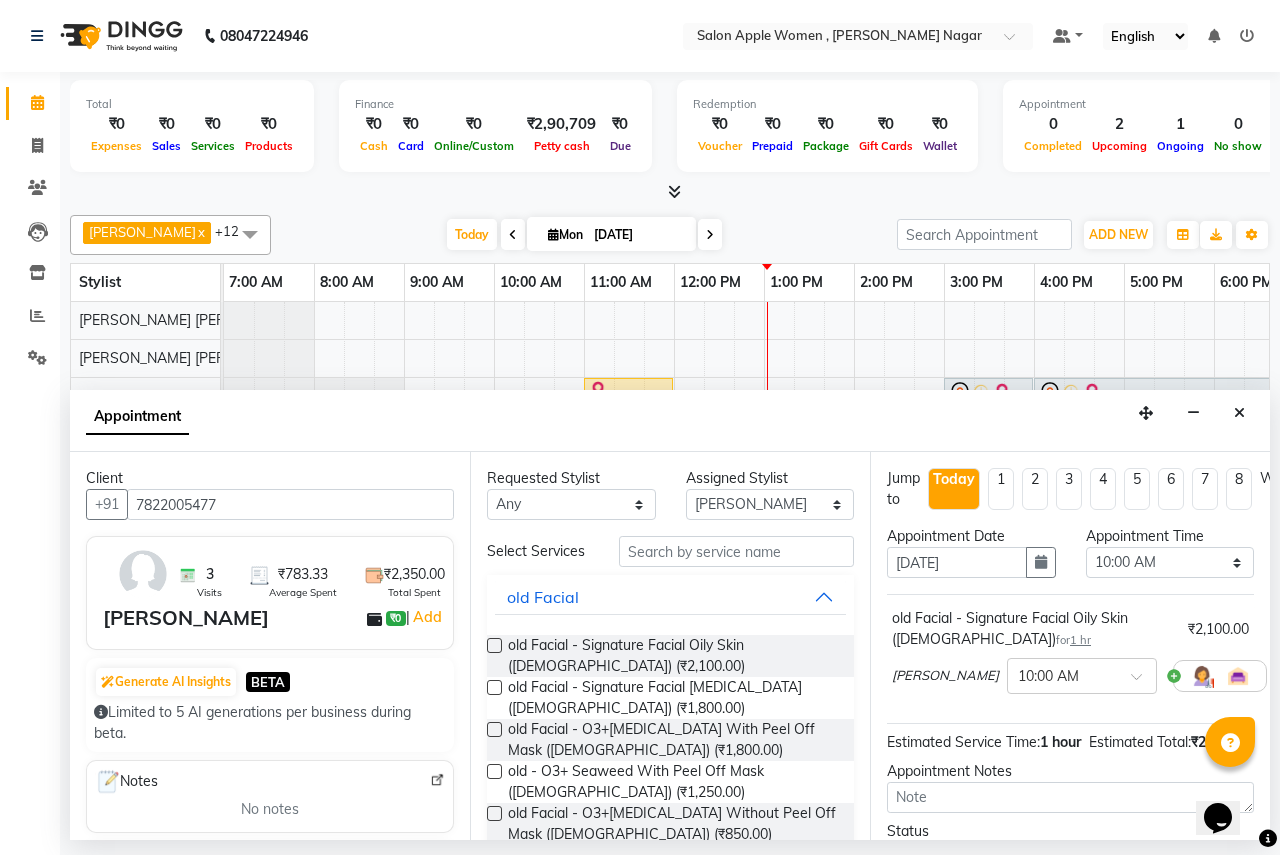 scroll, scrollTop: 198, scrollLeft: 0, axis: vertical 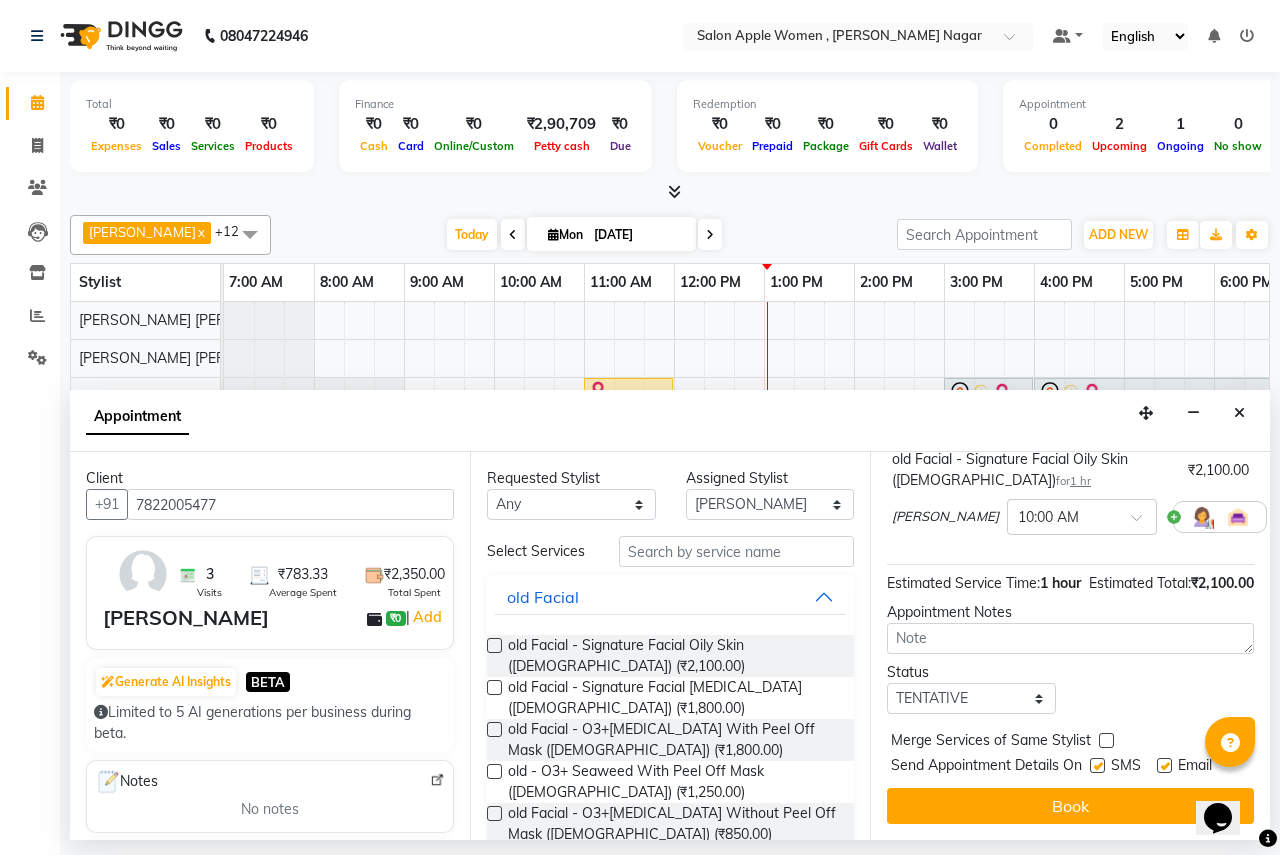 click at bounding box center [1239, 413] 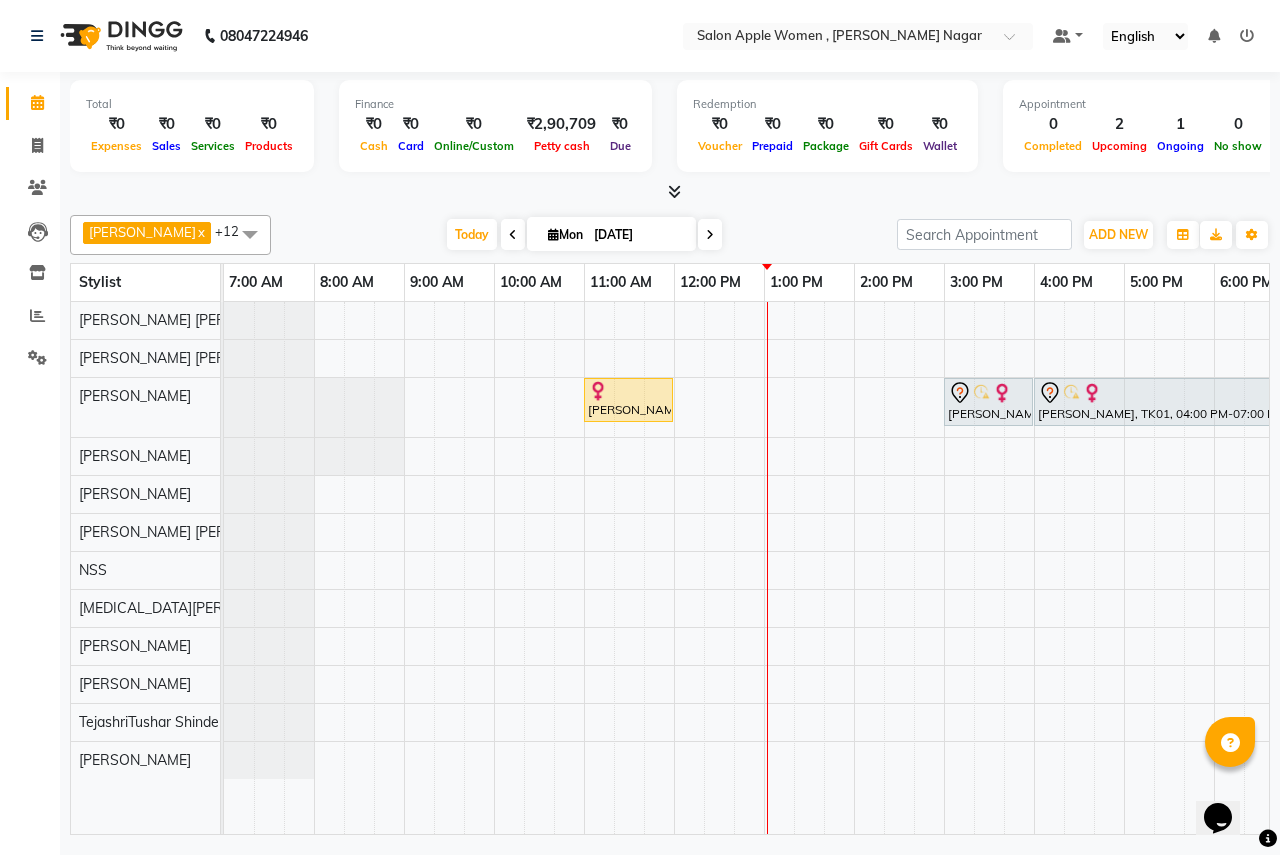 click on "[PERSON_NAME], TK02, 11:00 AM-12:00 PM, Facial-O3+ Seaweed with Peel Off Mask - [DEMOGRAPHIC_DATA]             [PERSON_NAME], TK01, 03:00 PM-04:00 PM, Hair Cut - [DEMOGRAPHIC_DATA]             [PERSON_NAME], TK01, 04:00 PM-07:00 PM, In House Packages - [DEMOGRAPHIC_DATA] beauty package 3500" at bounding box center [944, 568] 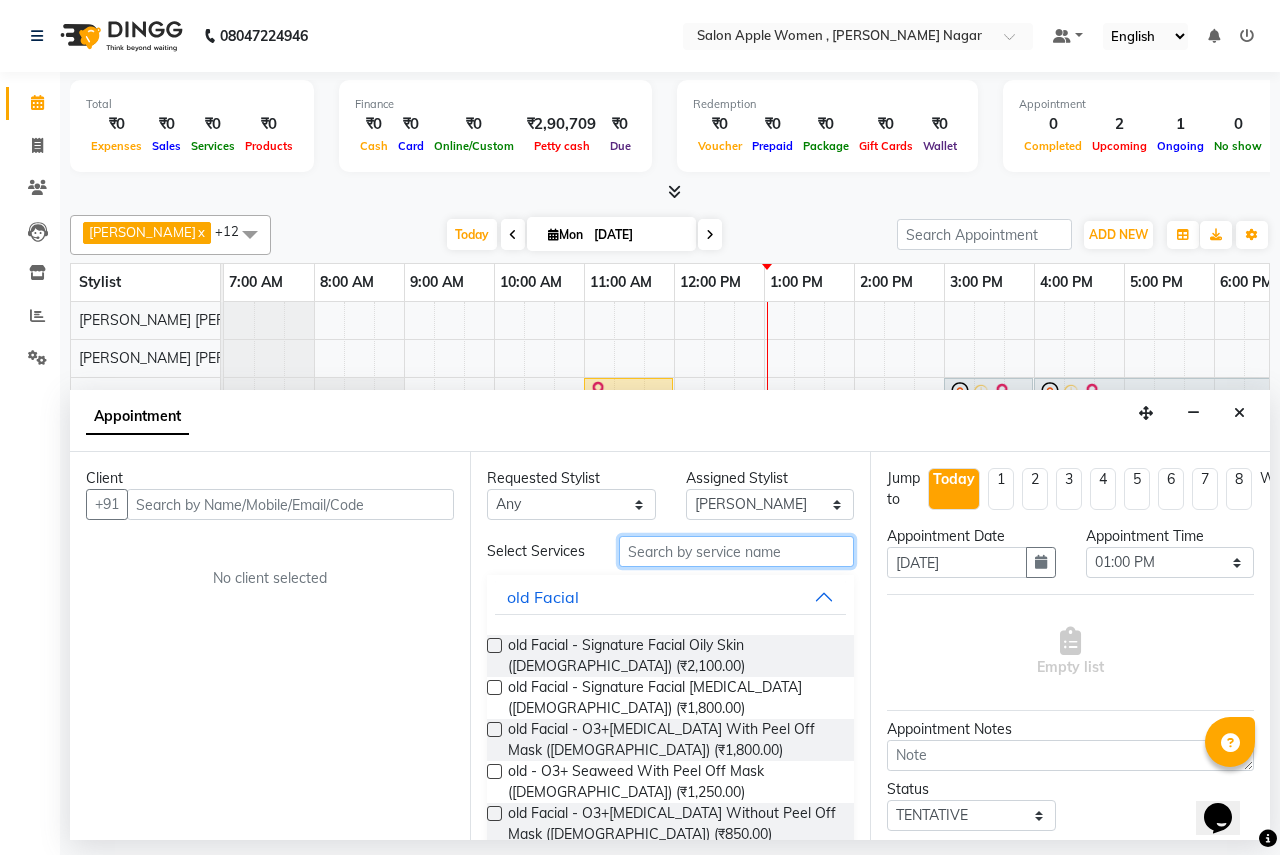 click at bounding box center [736, 551] 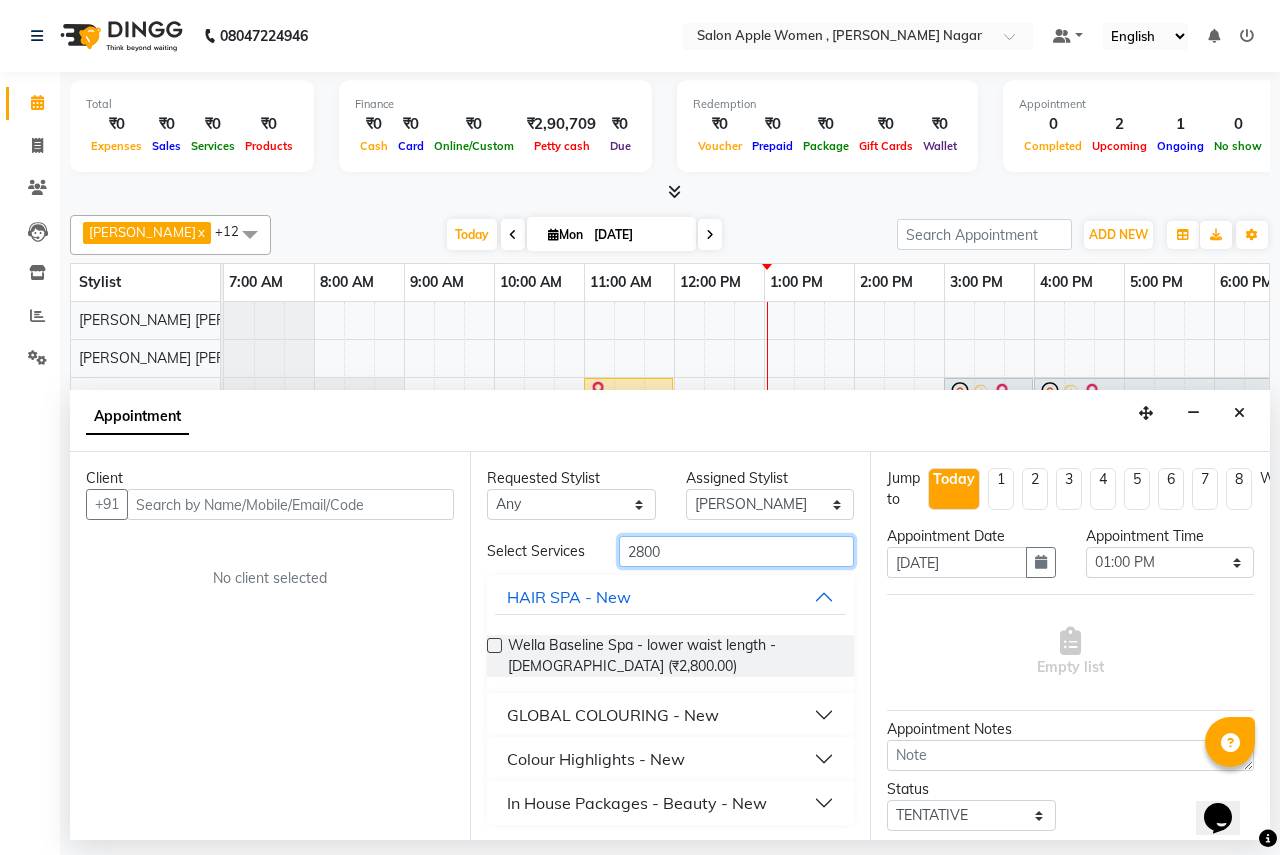scroll, scrollTop: 1, scrollLeft: 0, axis: vertical 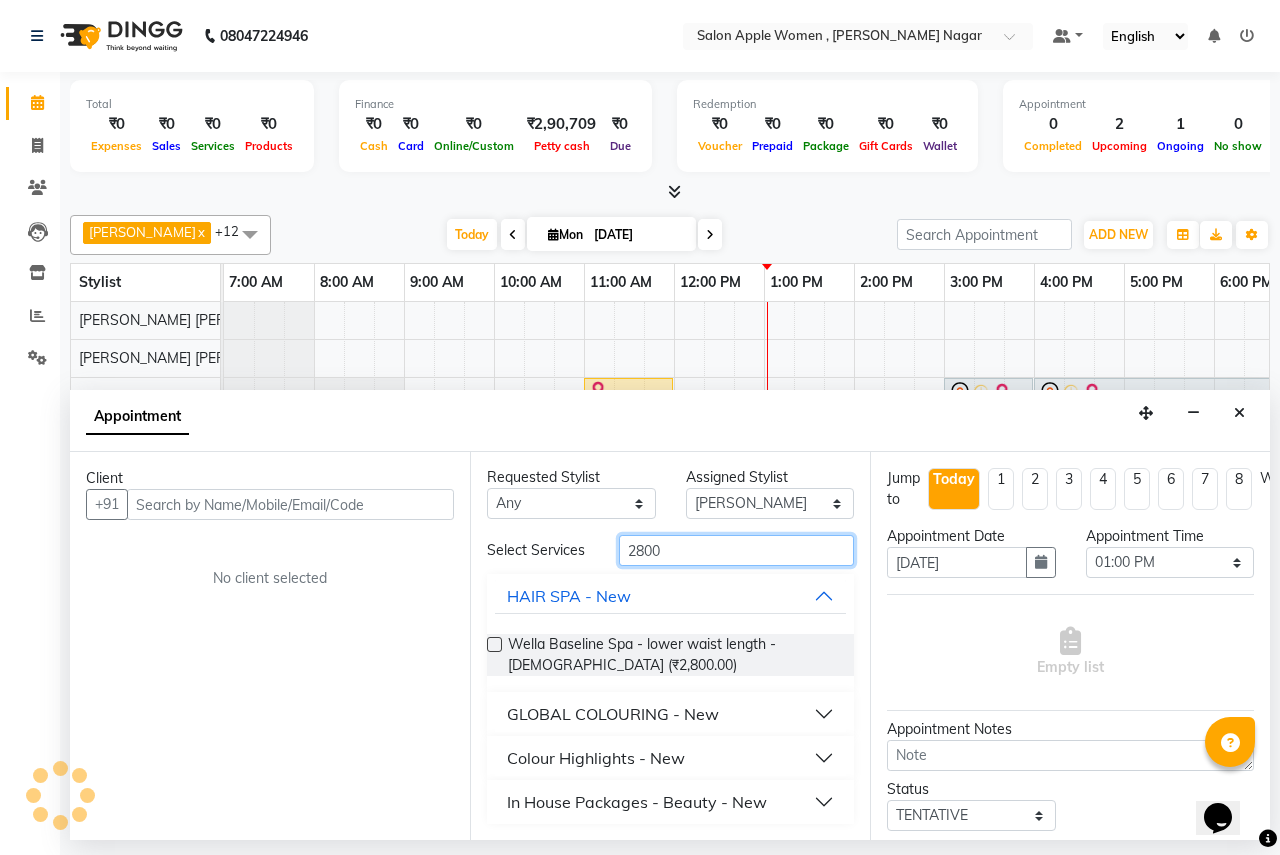 type on "2800" 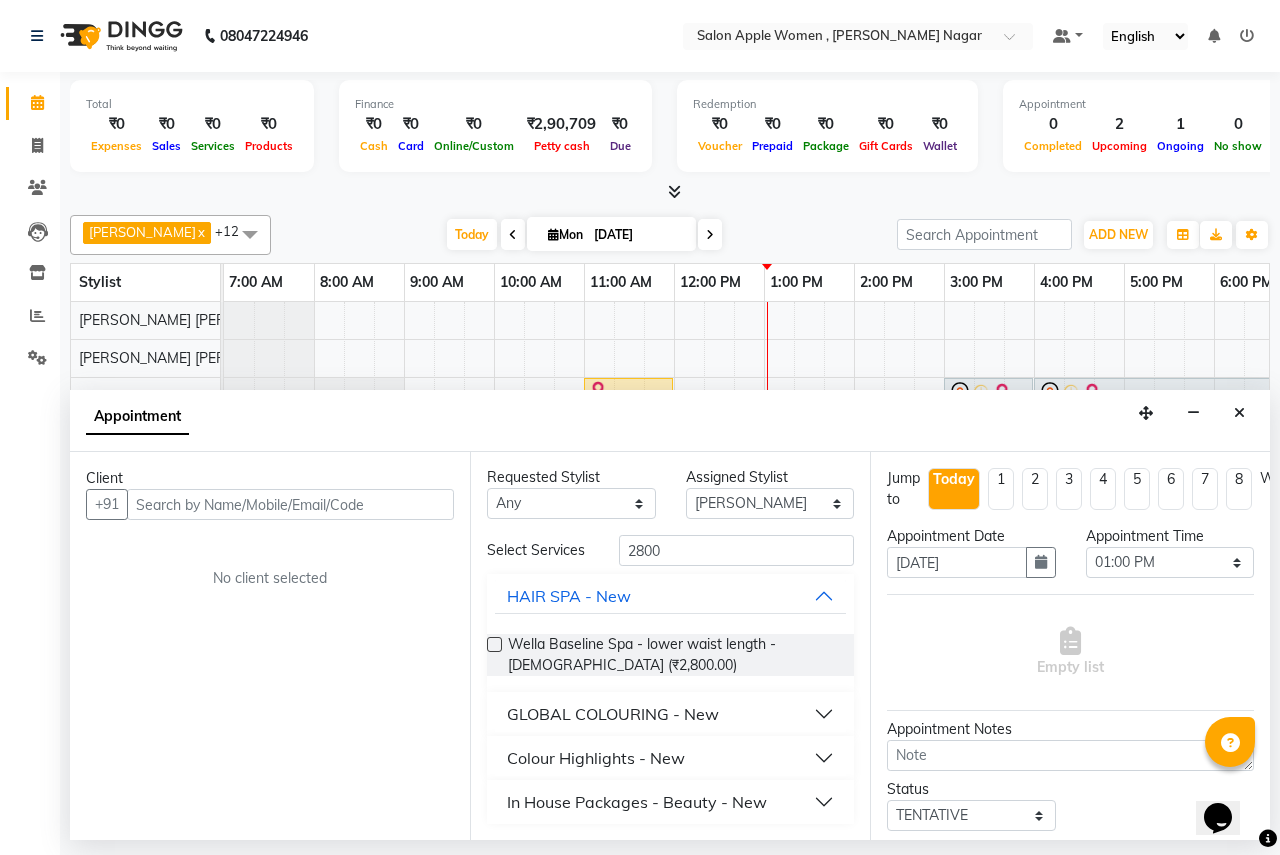 click on "In House Packages - Beauty - New" at bounding box center [670, 802] 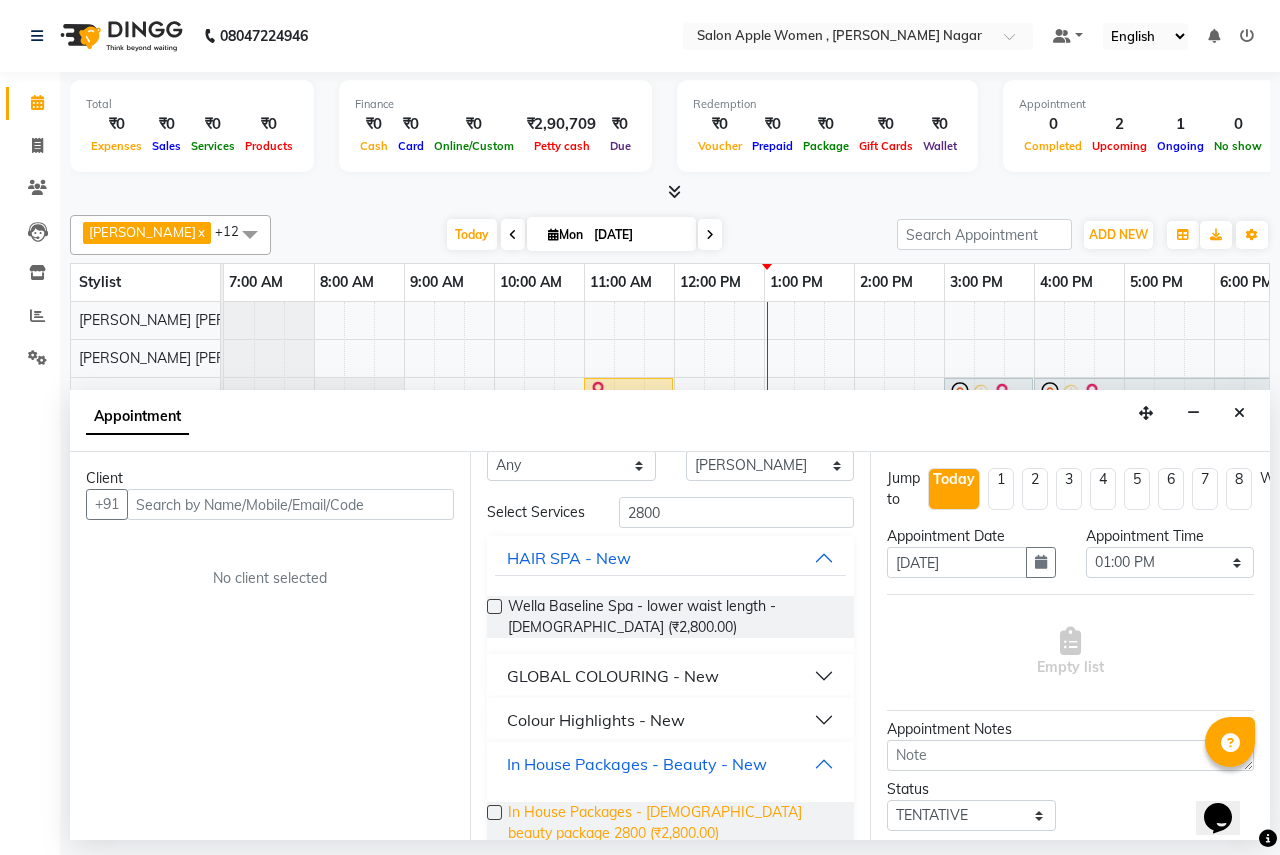 scroll, scrollTop: 75, scrollLeft: 0, axis: vertical 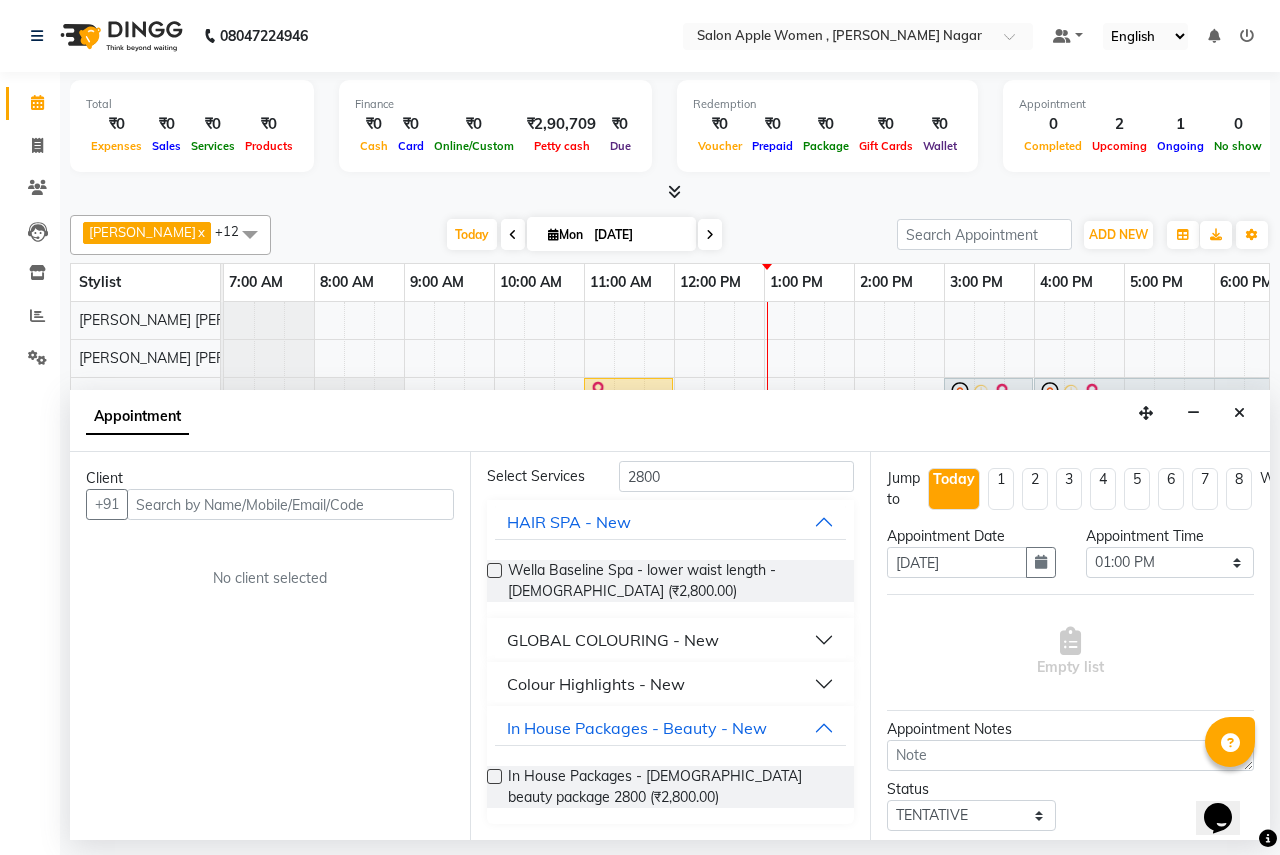 click at bounding box center [494, 776] 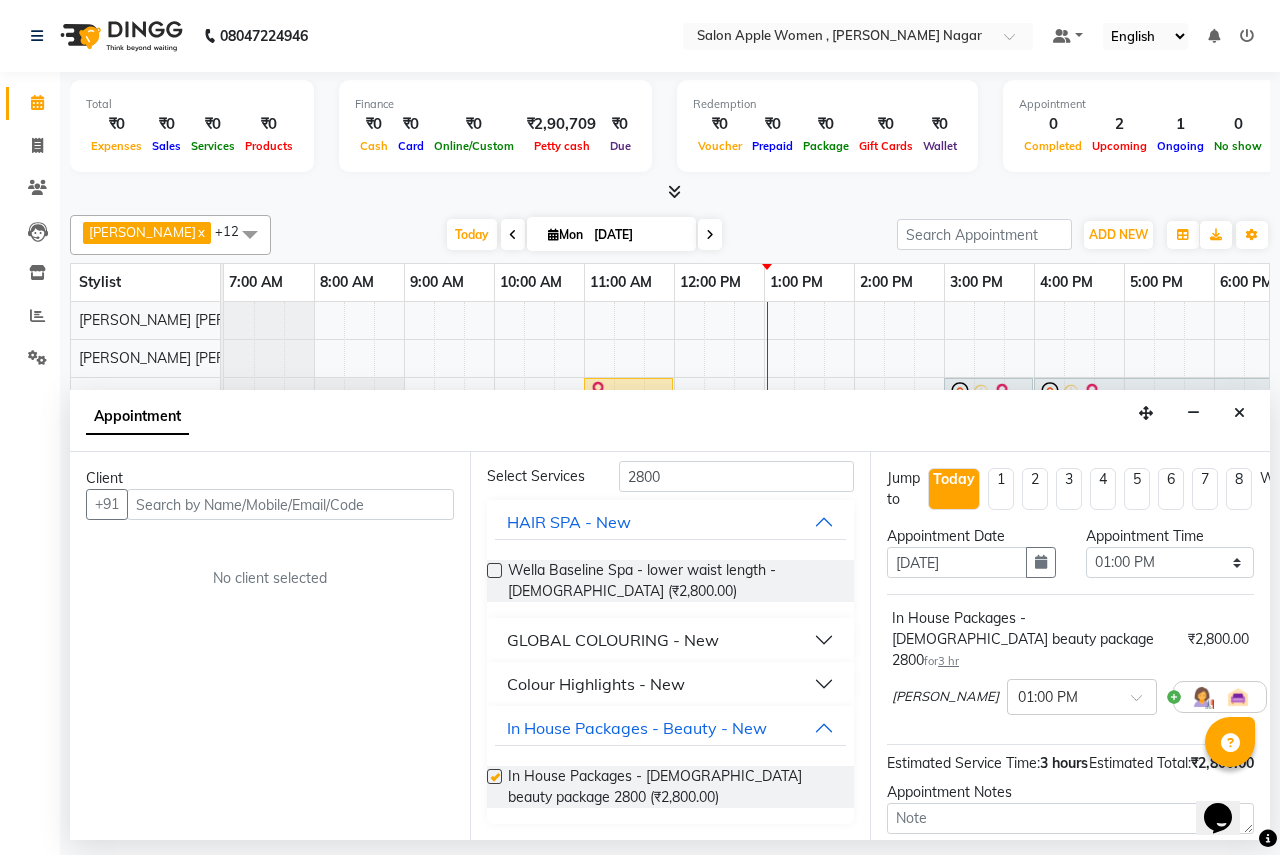 checkbox on "false" 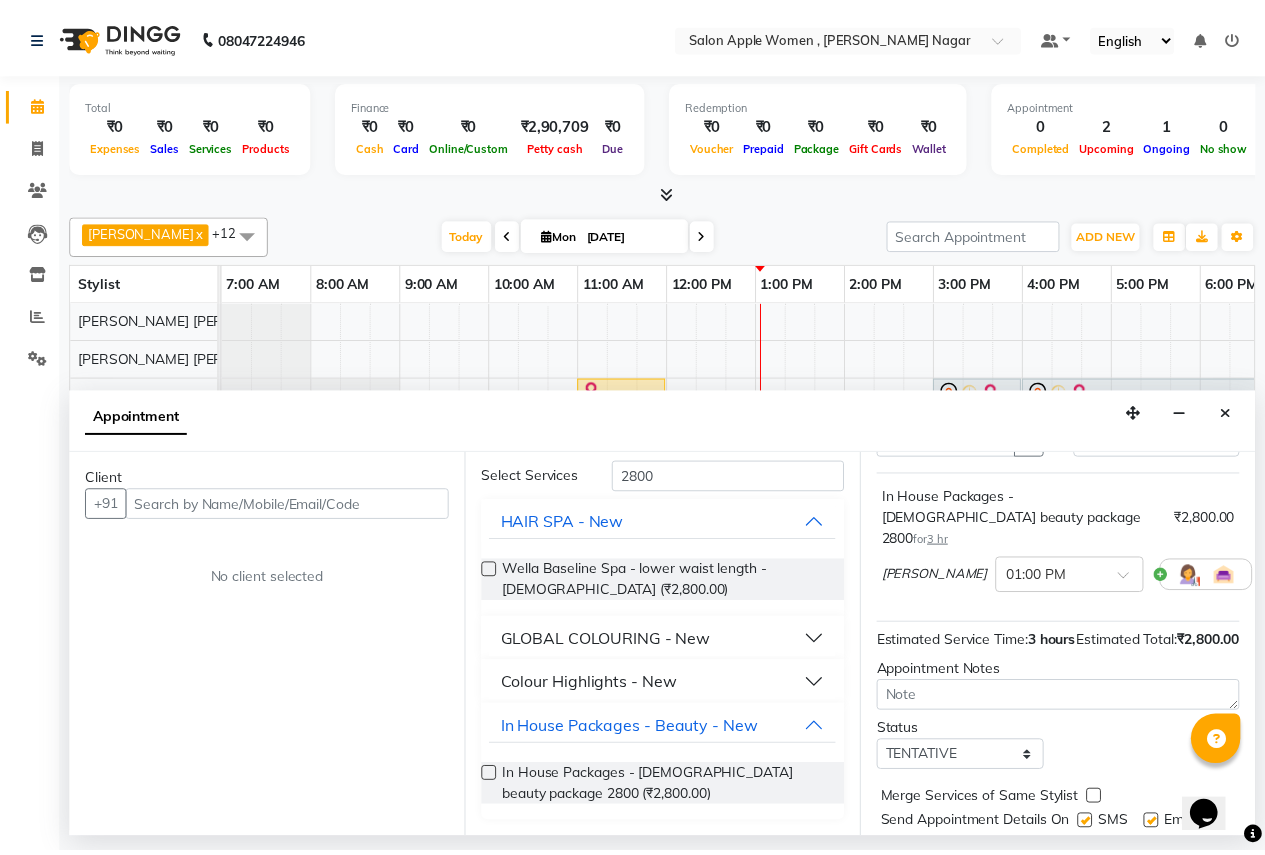 scroll, scrollTop: 197, scrollLeft: 0, axis: vertical 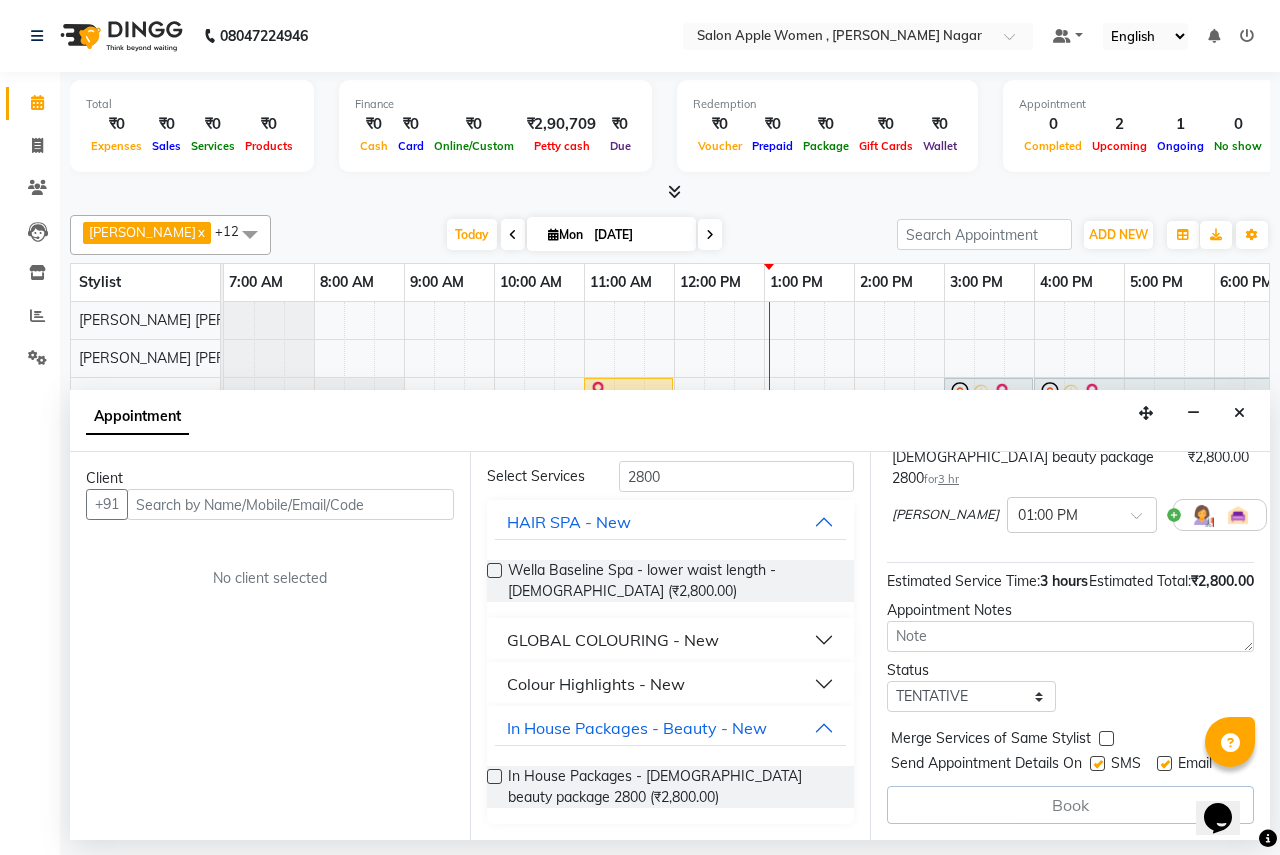 click at bounding box center (1239, 413) 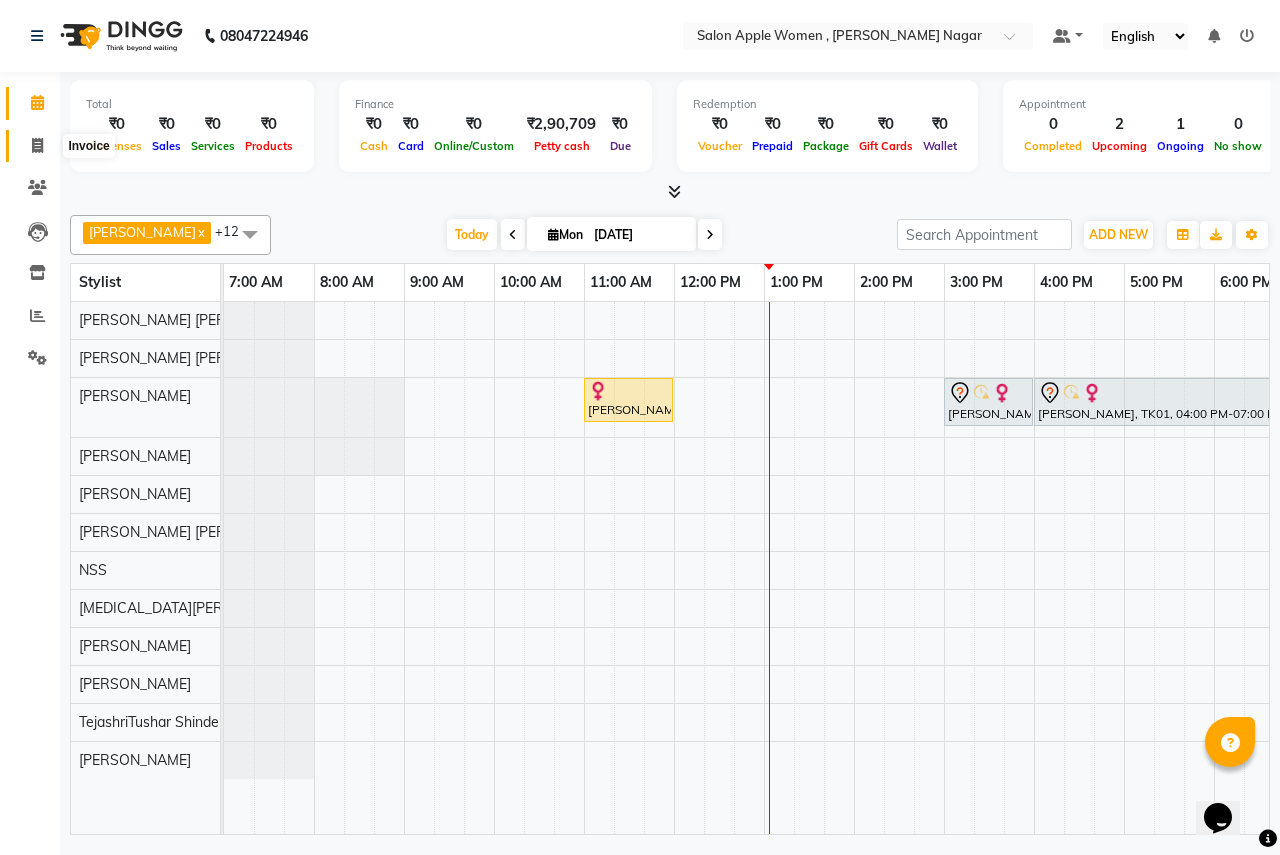 click 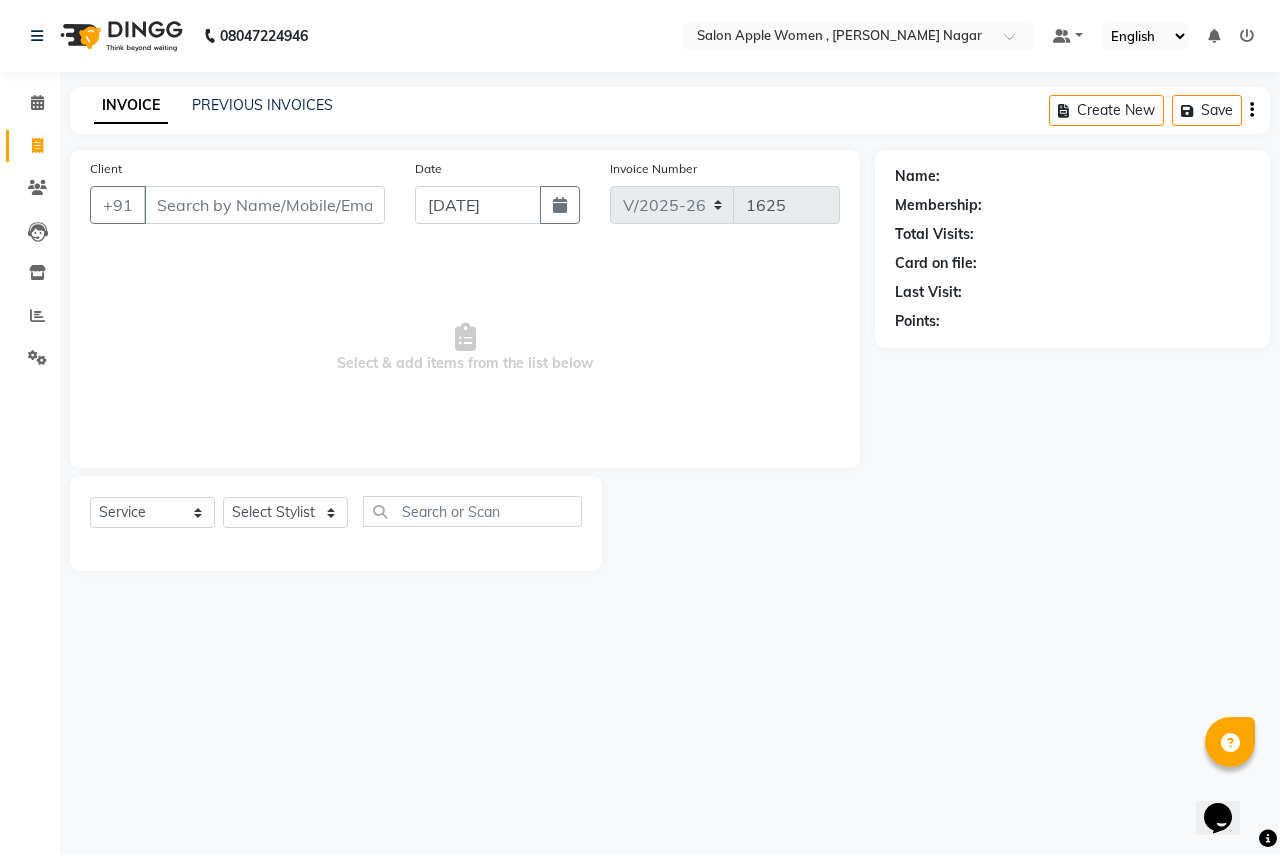 click on "Client" at bounding box center [264, 205] 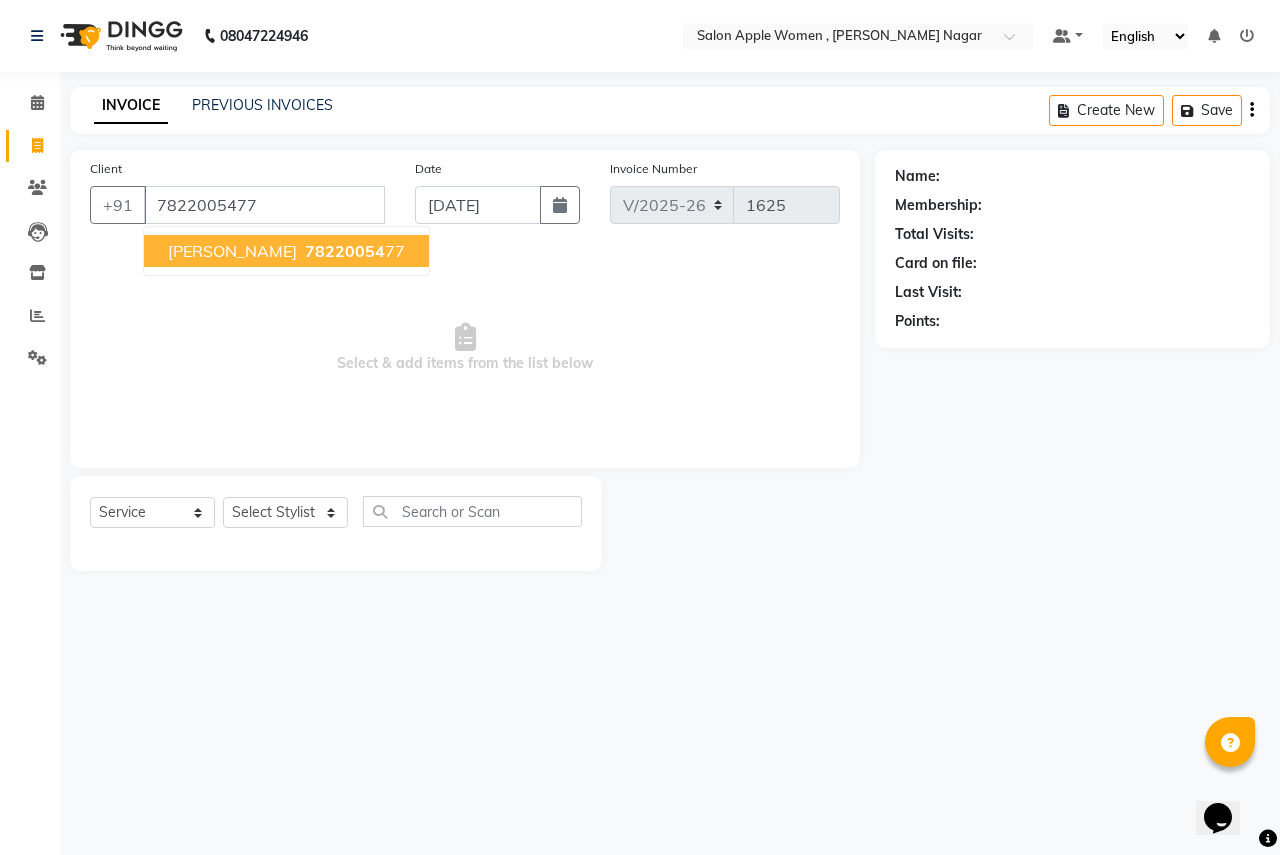 type on "7822005477" 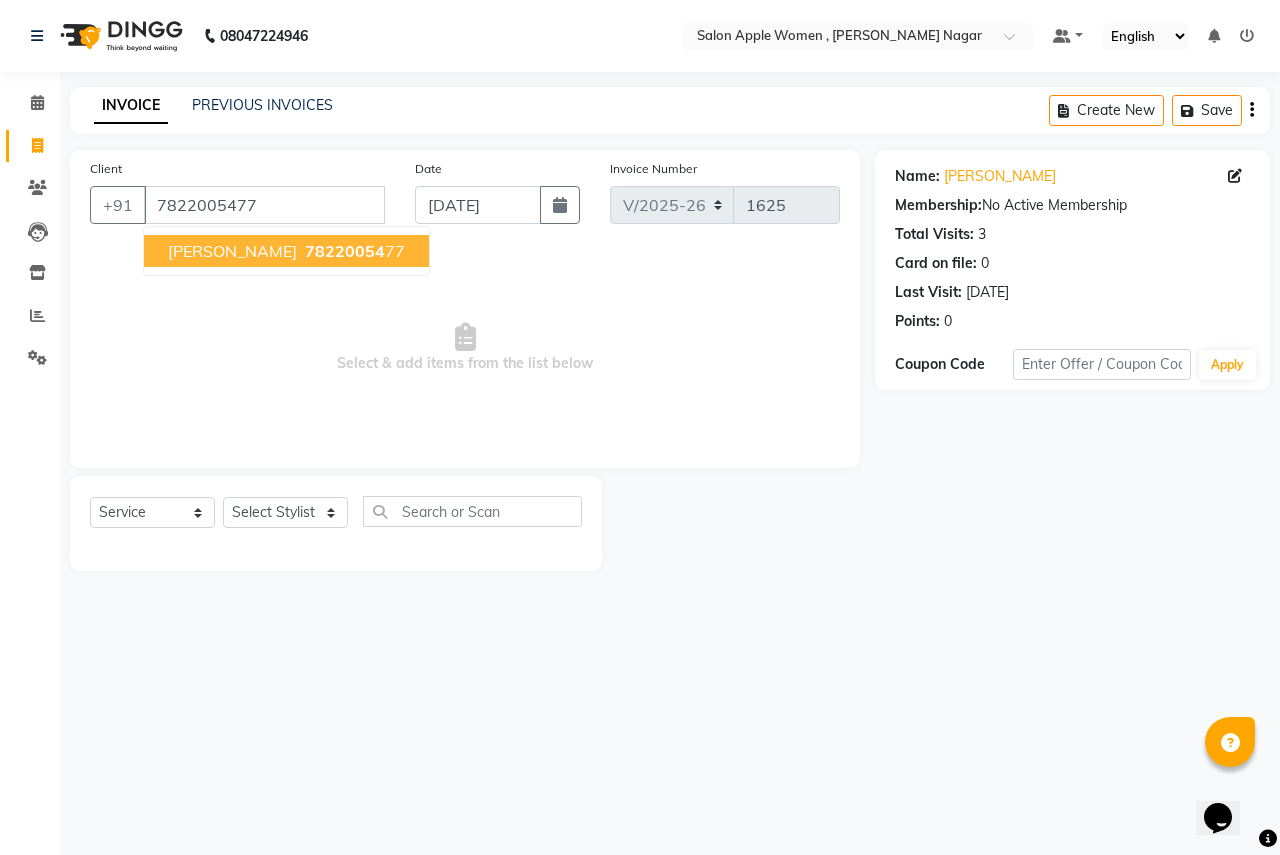 click on "[PERSON_NAME]   78220054 77" at bounding box center (286, 251) 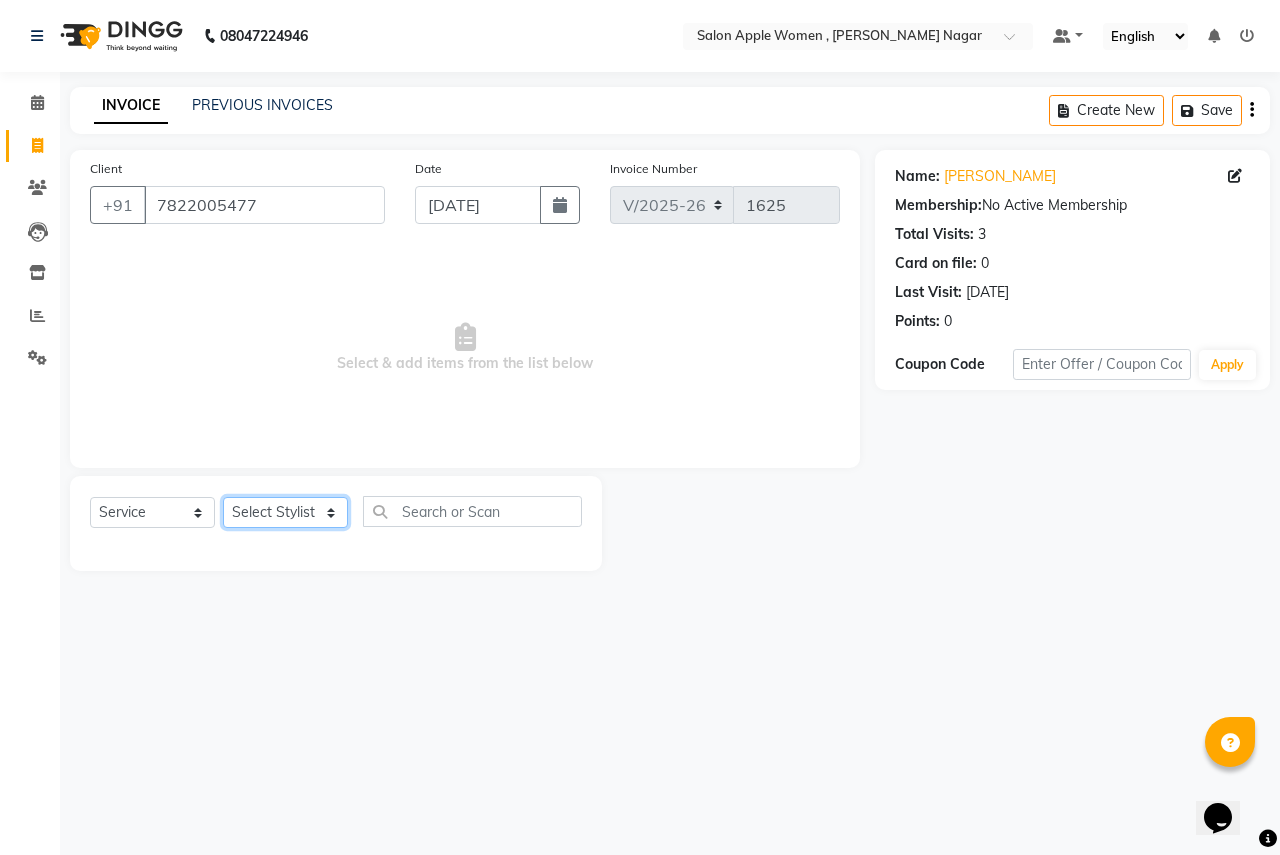 click on "Select Stylist [PERSON_NAME] [PERSON_NAME] [PERSON_NAME] [PERSON_NAME] Jyoti Rahul [PERSON_NAME] [MEDICAL_DATA][PERSON_NAME] [PERSON_NAME] NSS Pratibha Paswan [PERSON_NAME] [PERSON_NAME] Reception  Reshma Operations Head [PERSON_NAME] [PERSON_NAME] [PERSON_NAME]" 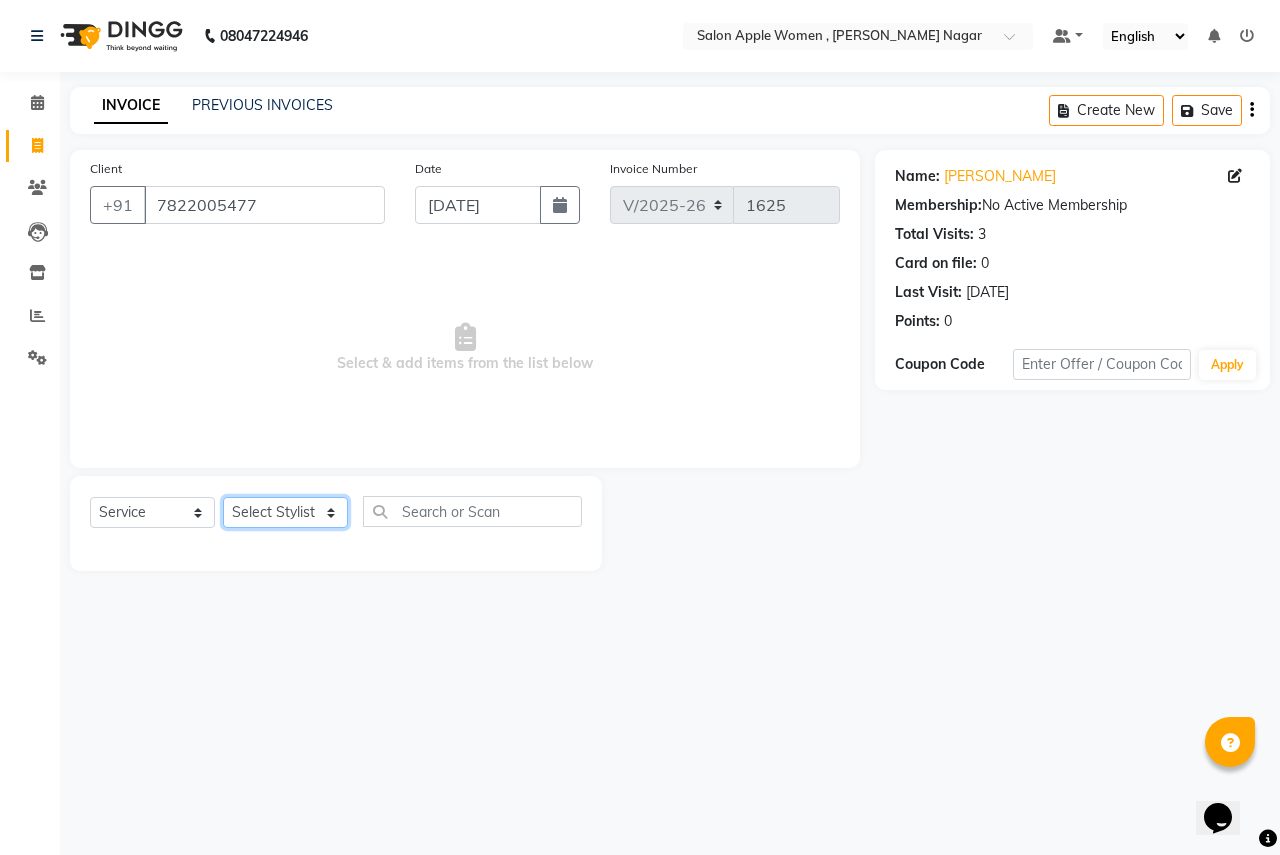 select on "21394" 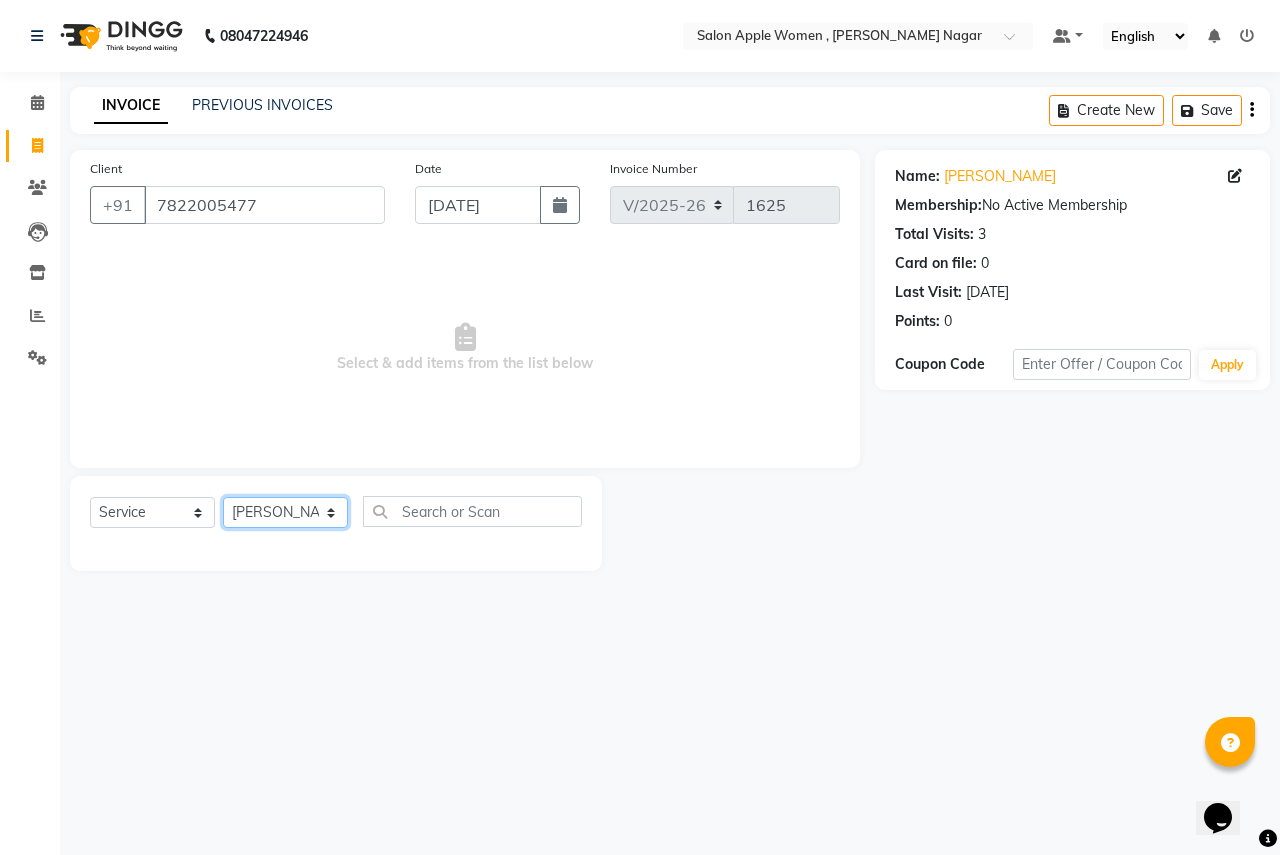 click on "Select Stylist [PERSON_NAME] [PERSON_NAME] [PERSON_NAME] [PERSON_NAME] Jyoti Rahul [PERSON_NAME] [MEDICAL_DATA][PERSON_NAME] [PERSON_NAME] NSS Pratibha Paswan [PERSON_NAME] [PERSON_NAME] Reception  Reshma Operations Head [PERSON_NAME] [PERSON_NAME] [PERSON_NAME]" 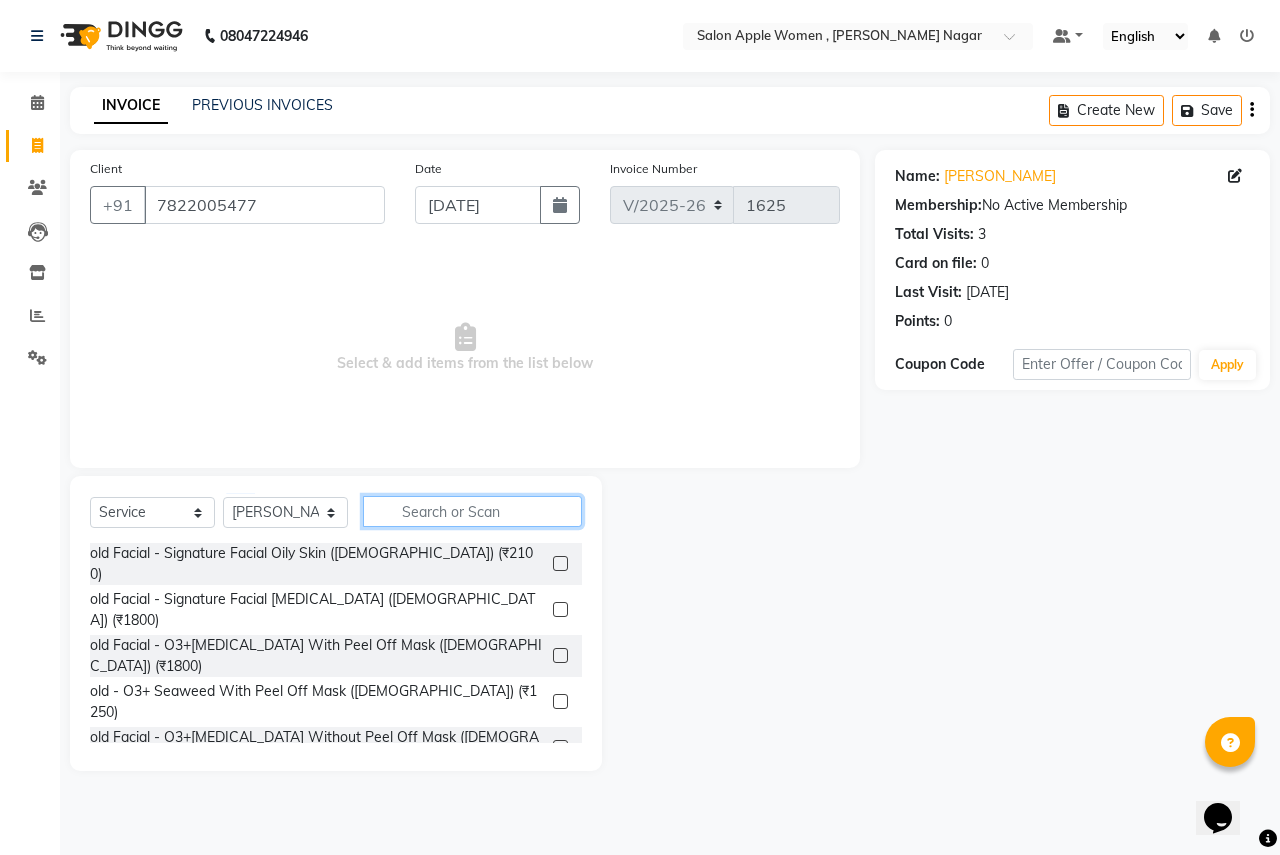 click 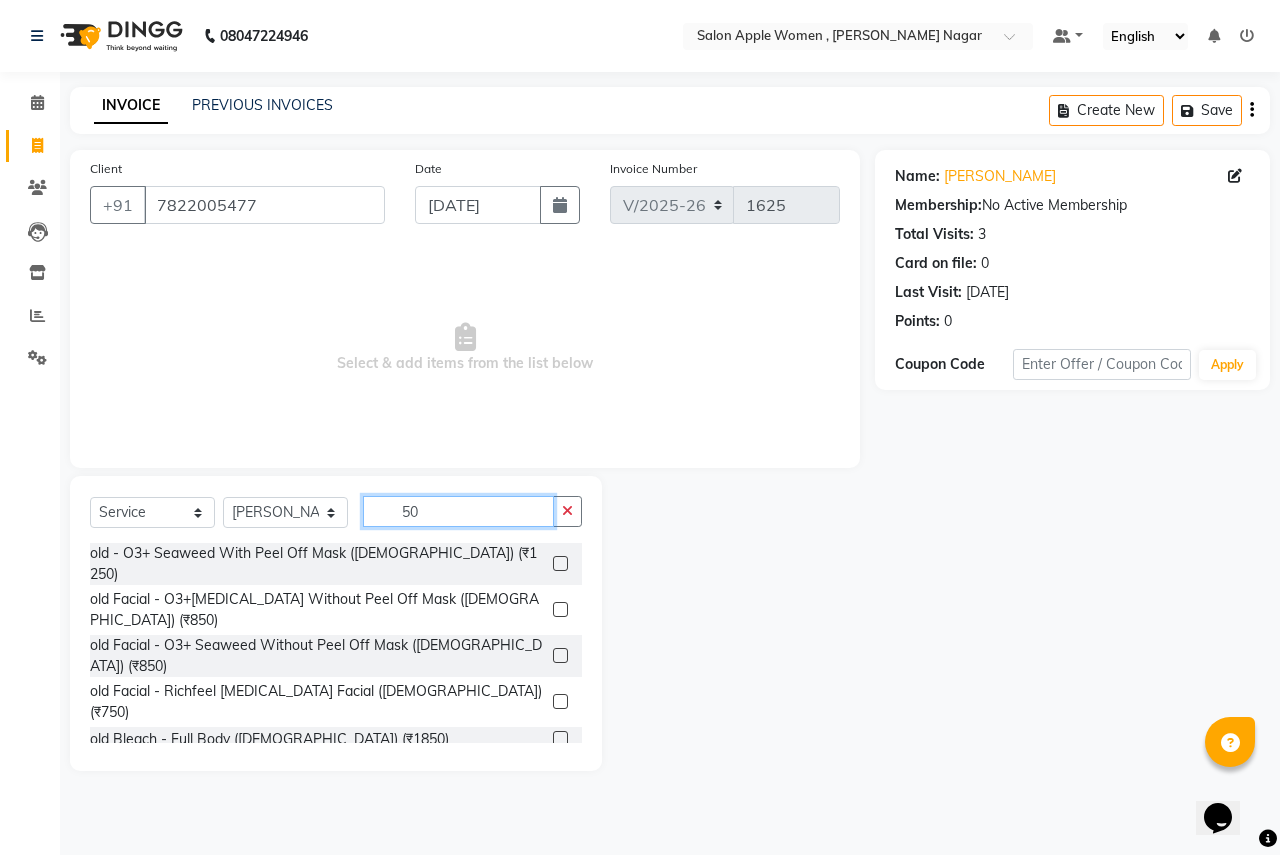 type on "5" 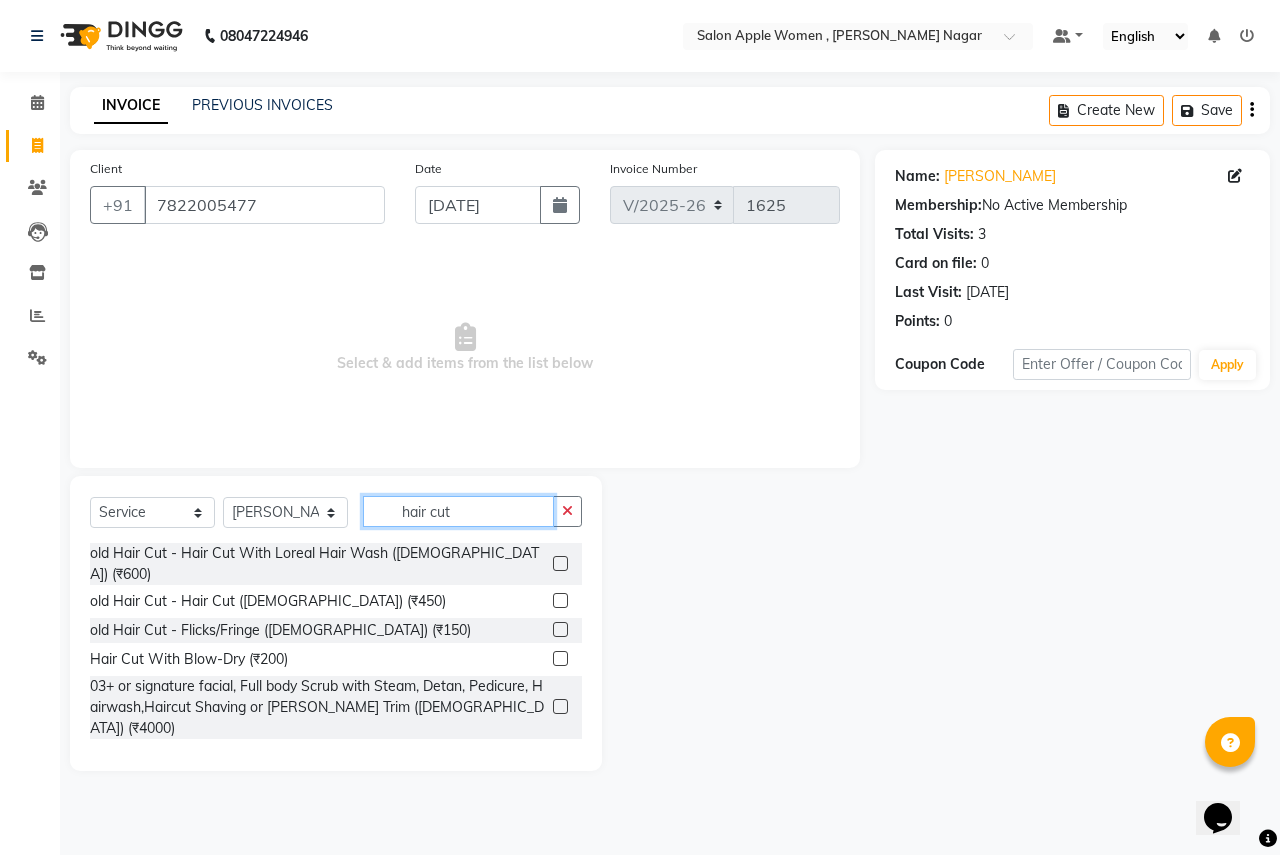 type on "hair cut" 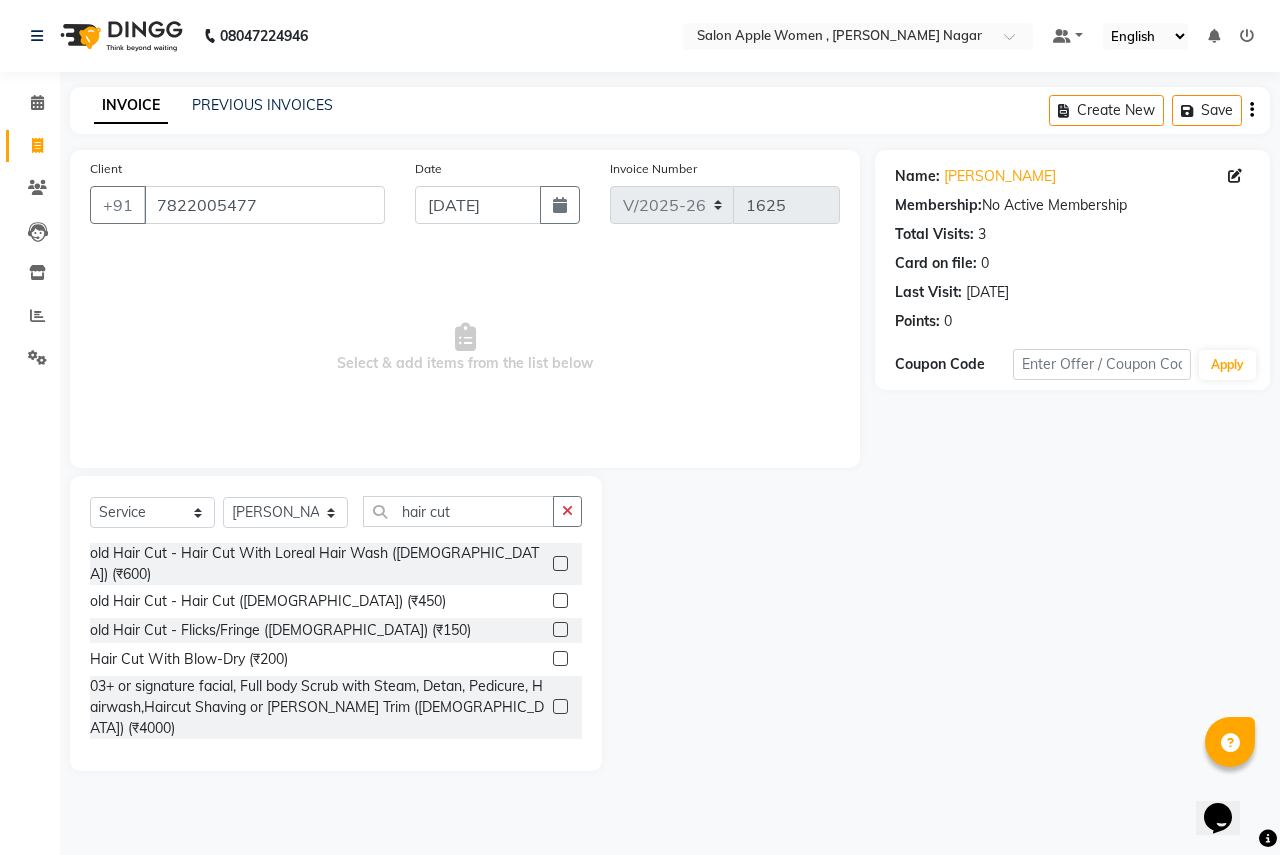 click 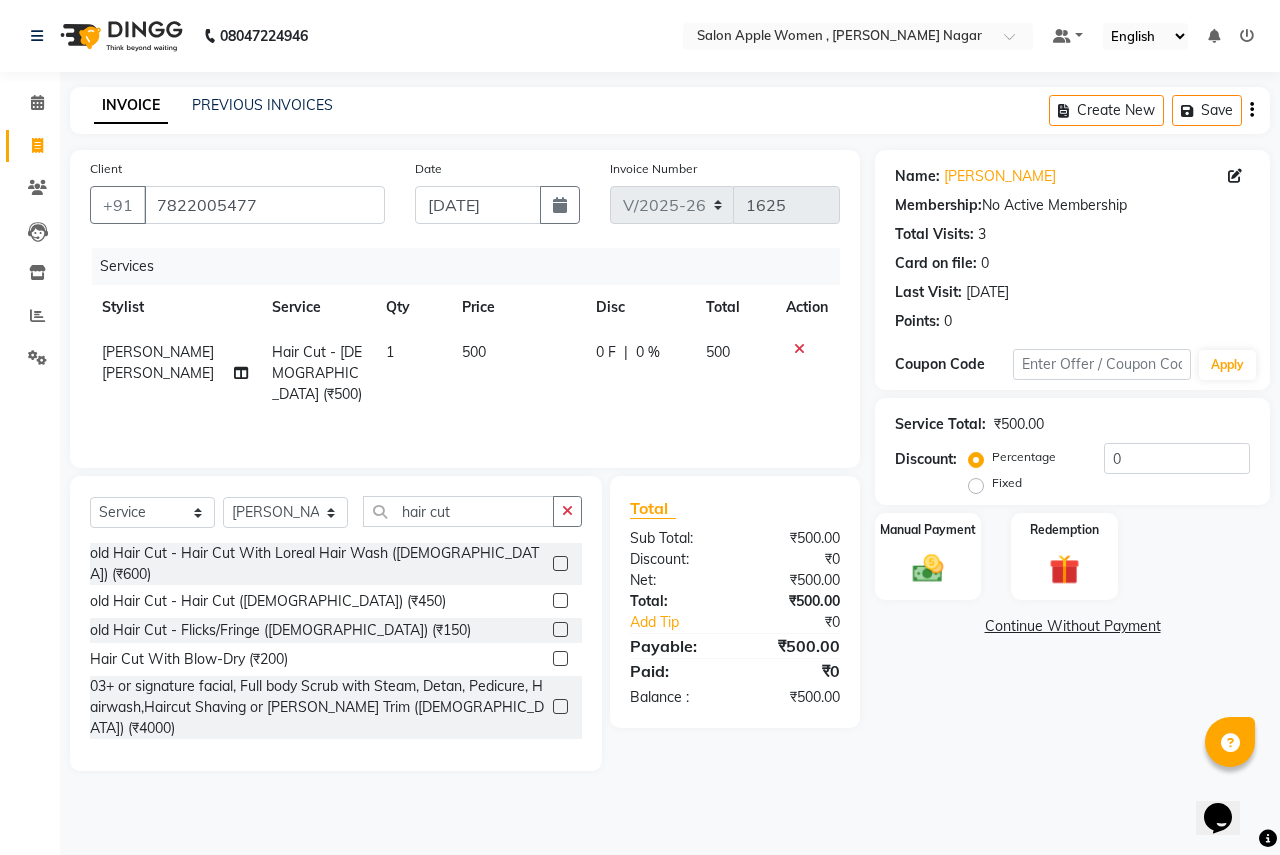 checkbox on "false" 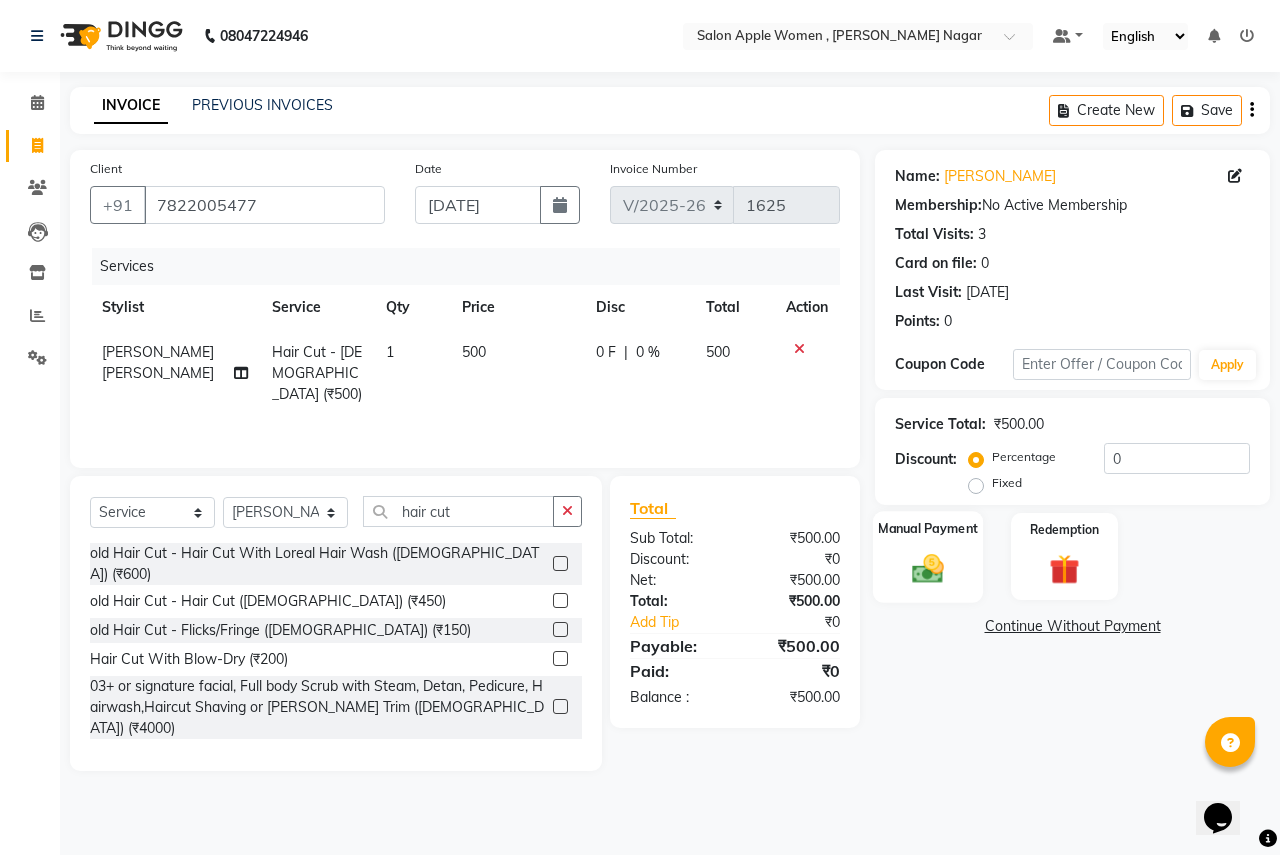 click 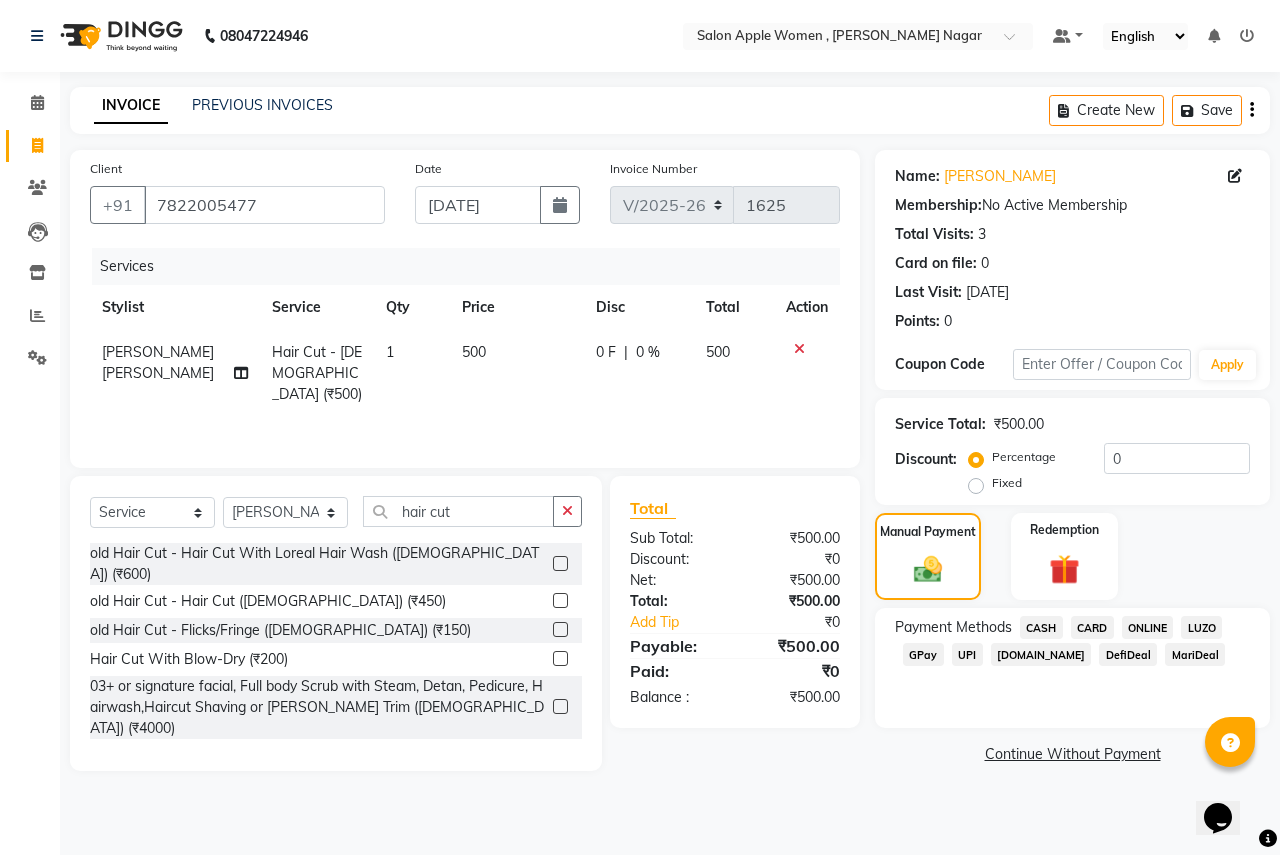 click on "CASH" 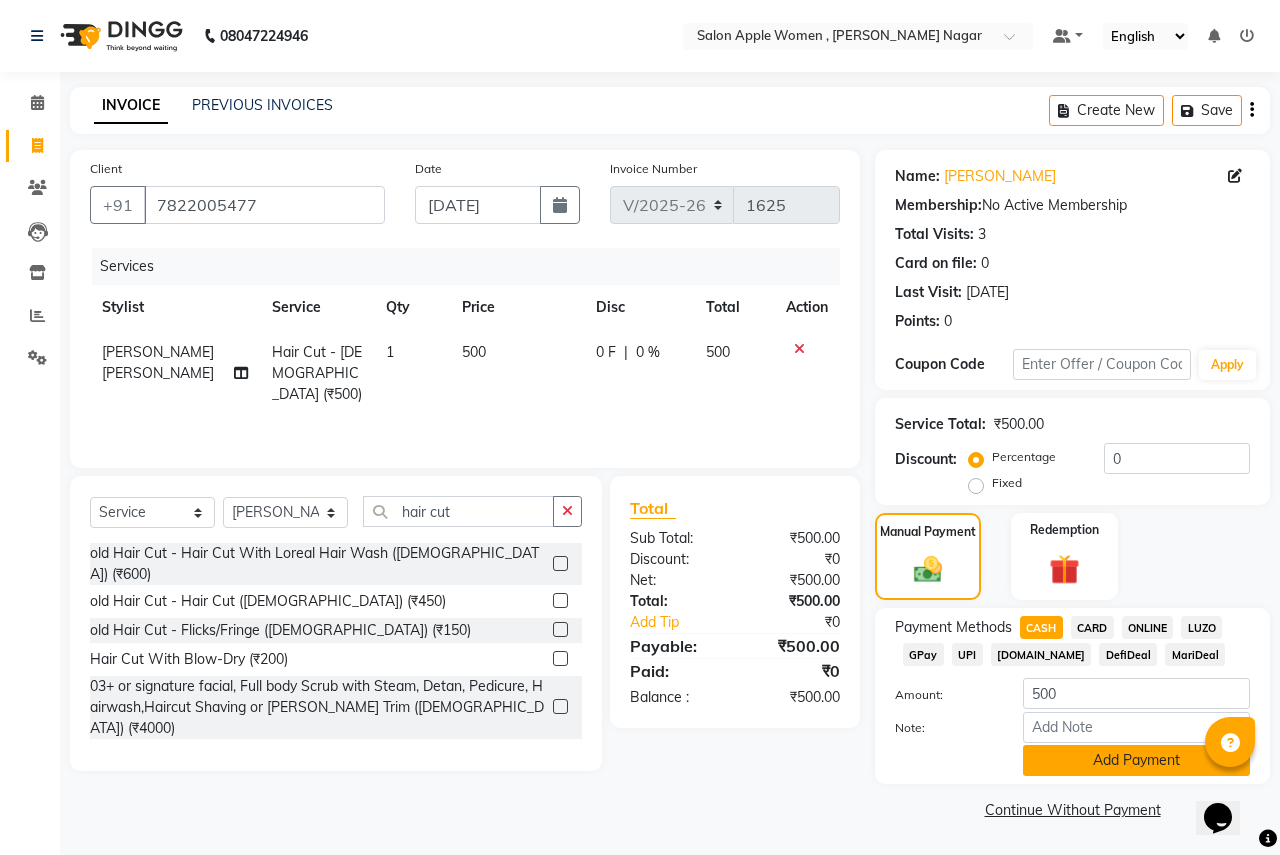 click on "Add Payment" 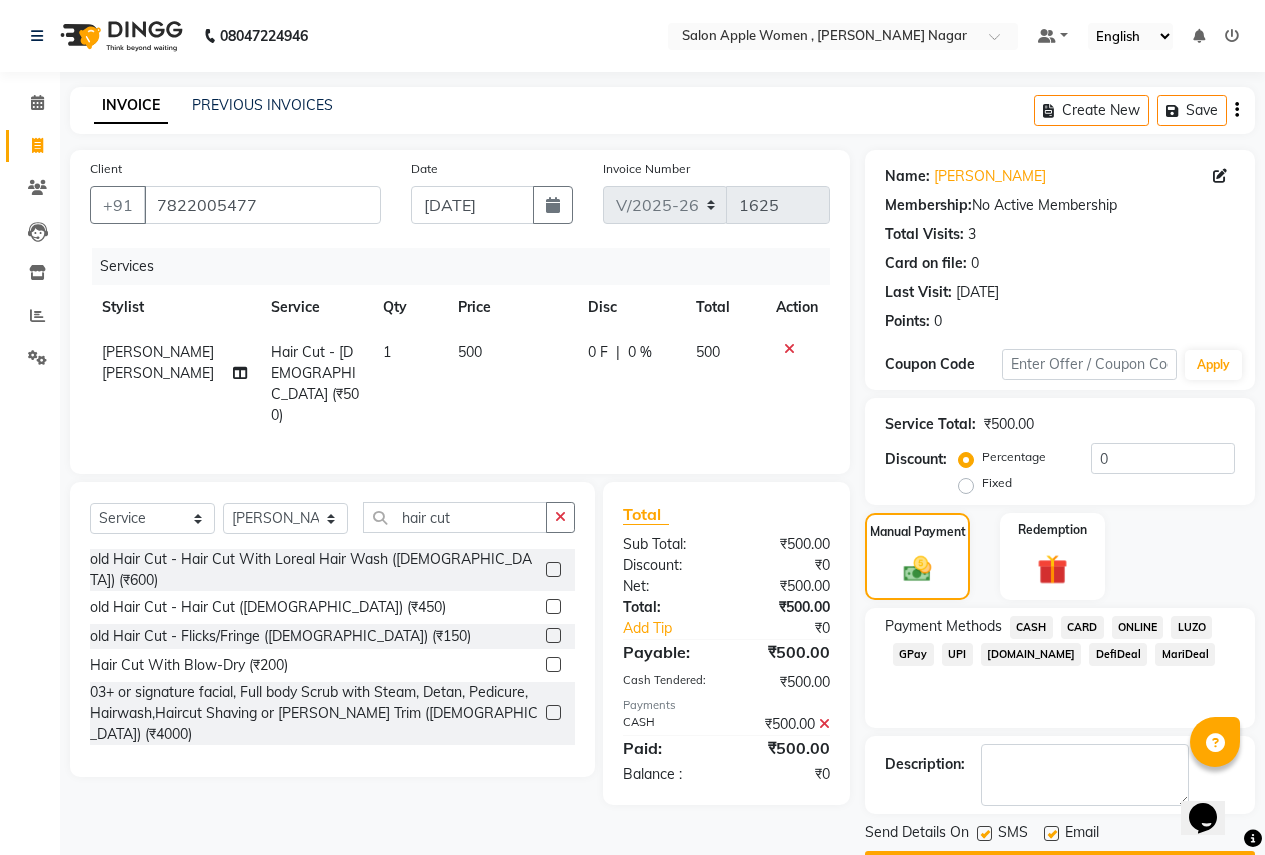 scroll, scrollTop: 57, scrollLeft: 0, axis: vertical 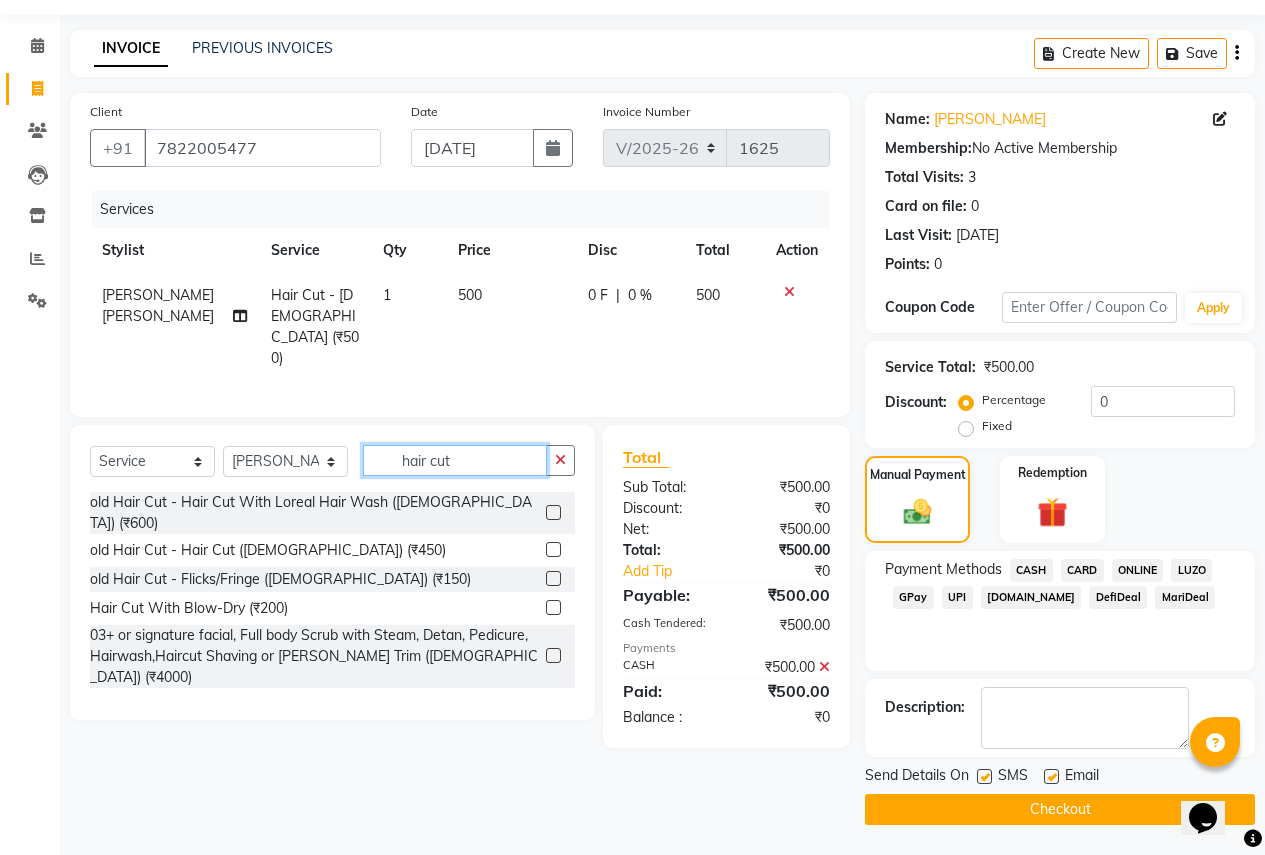 click on "hair cut" 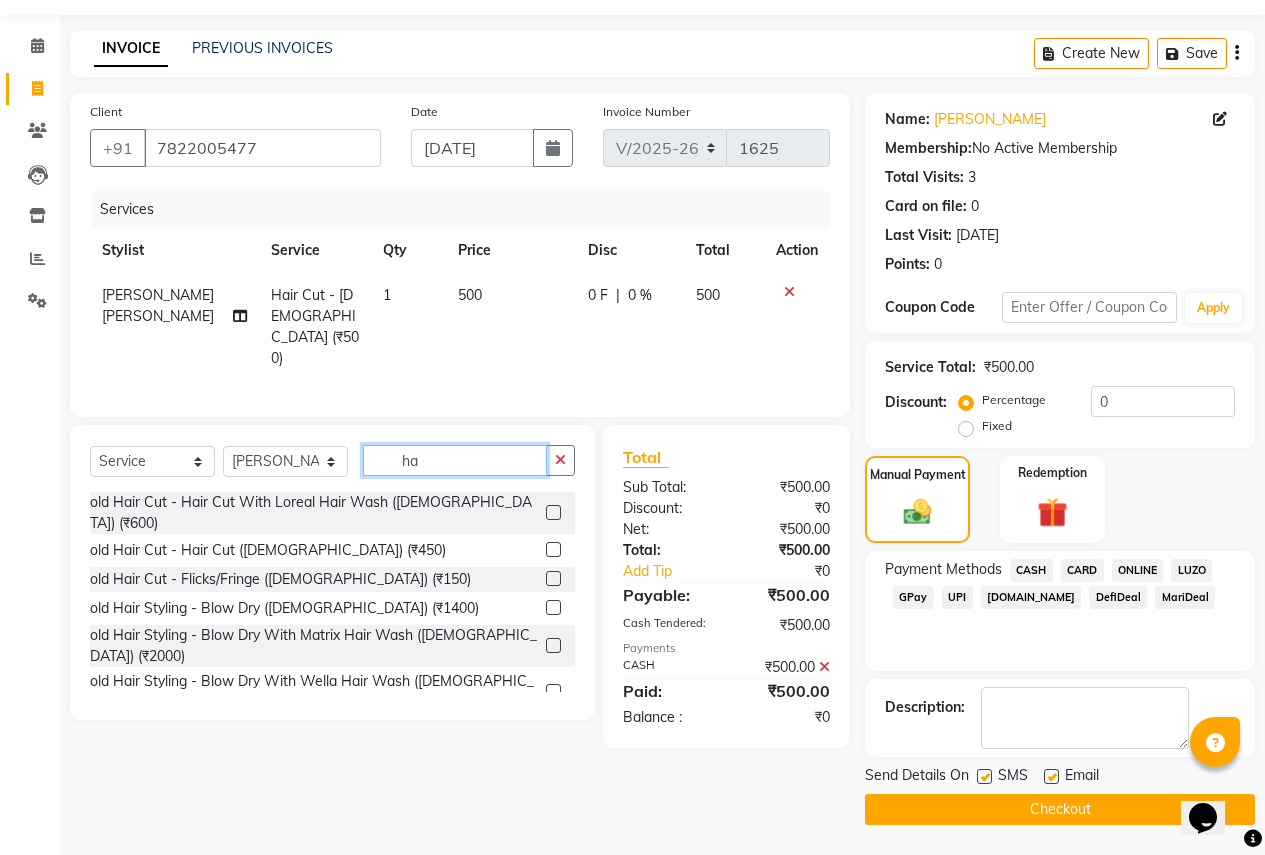 type on "h" 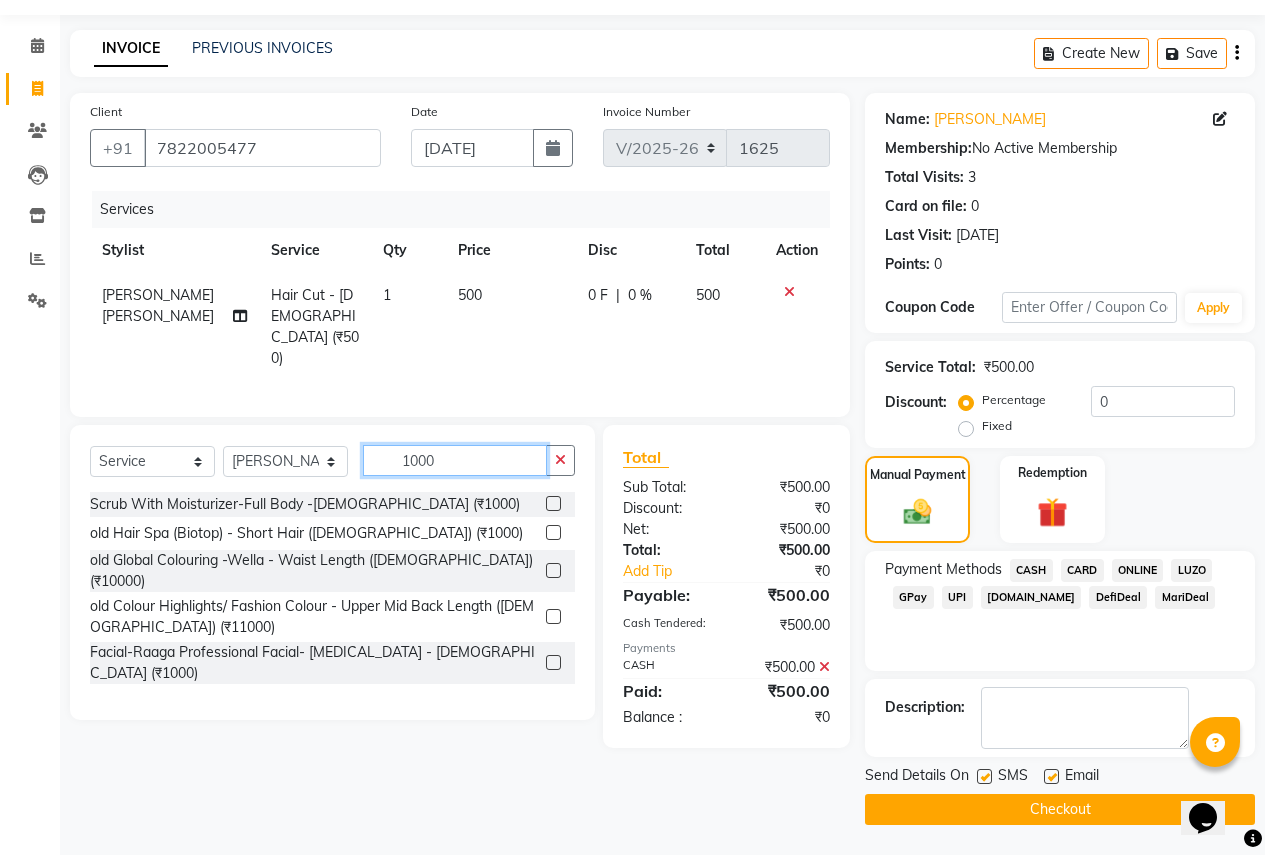 type on "1000" 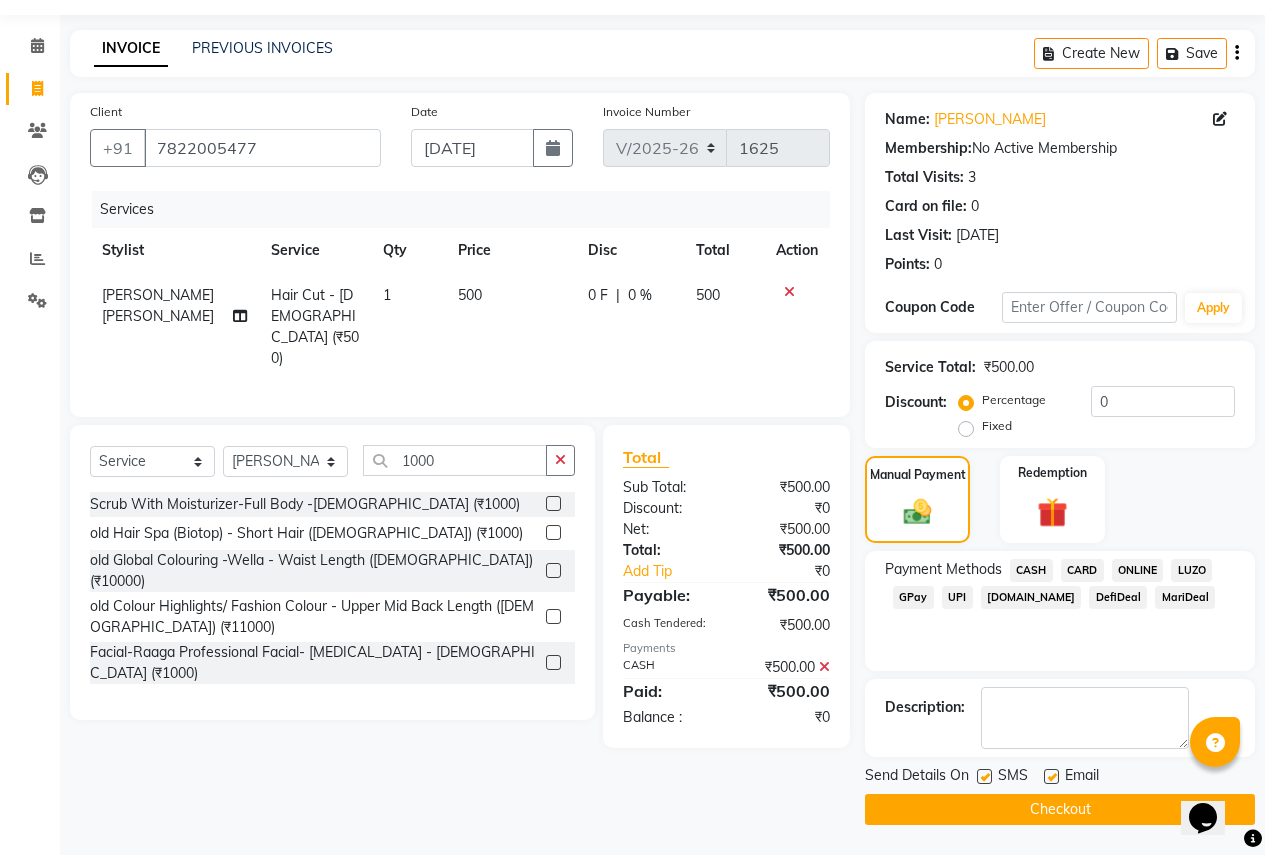 click 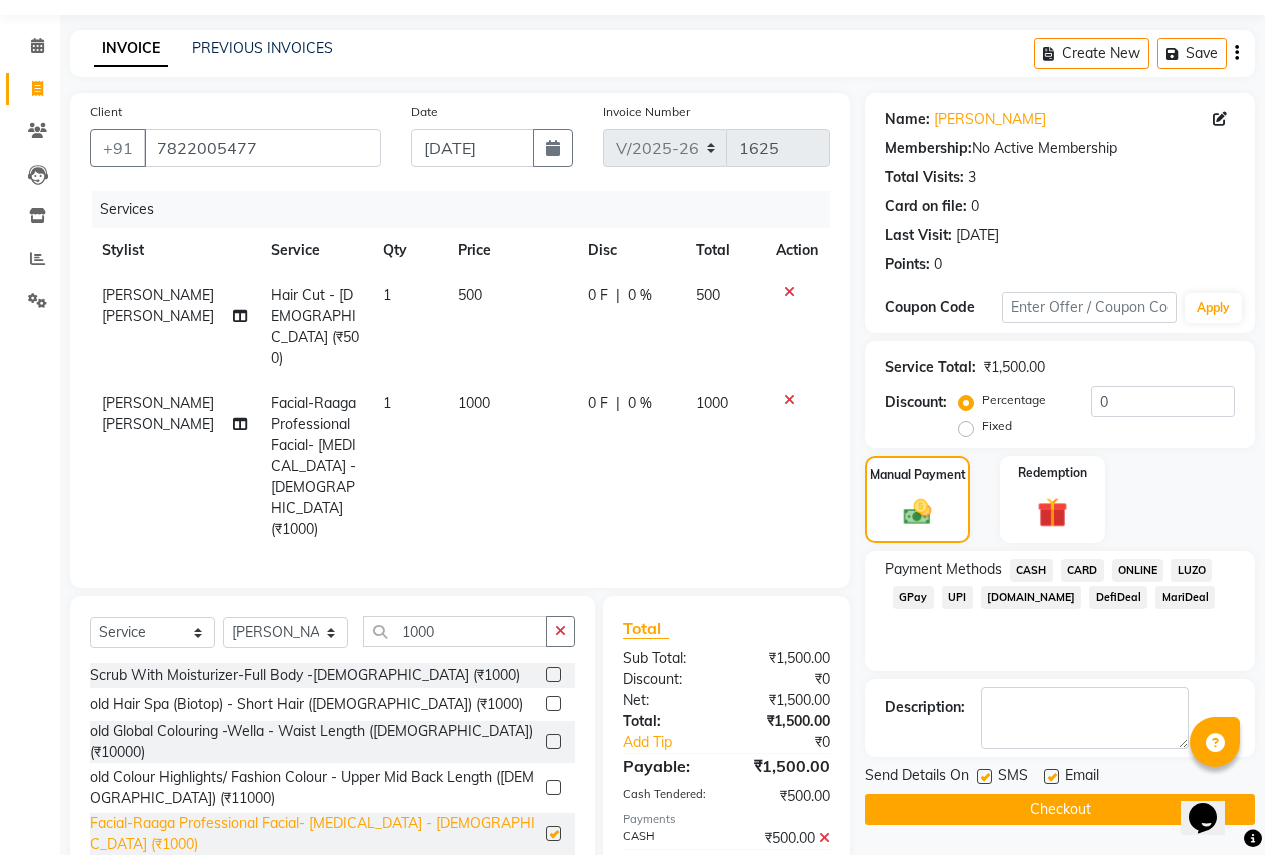 checkbox on "false" 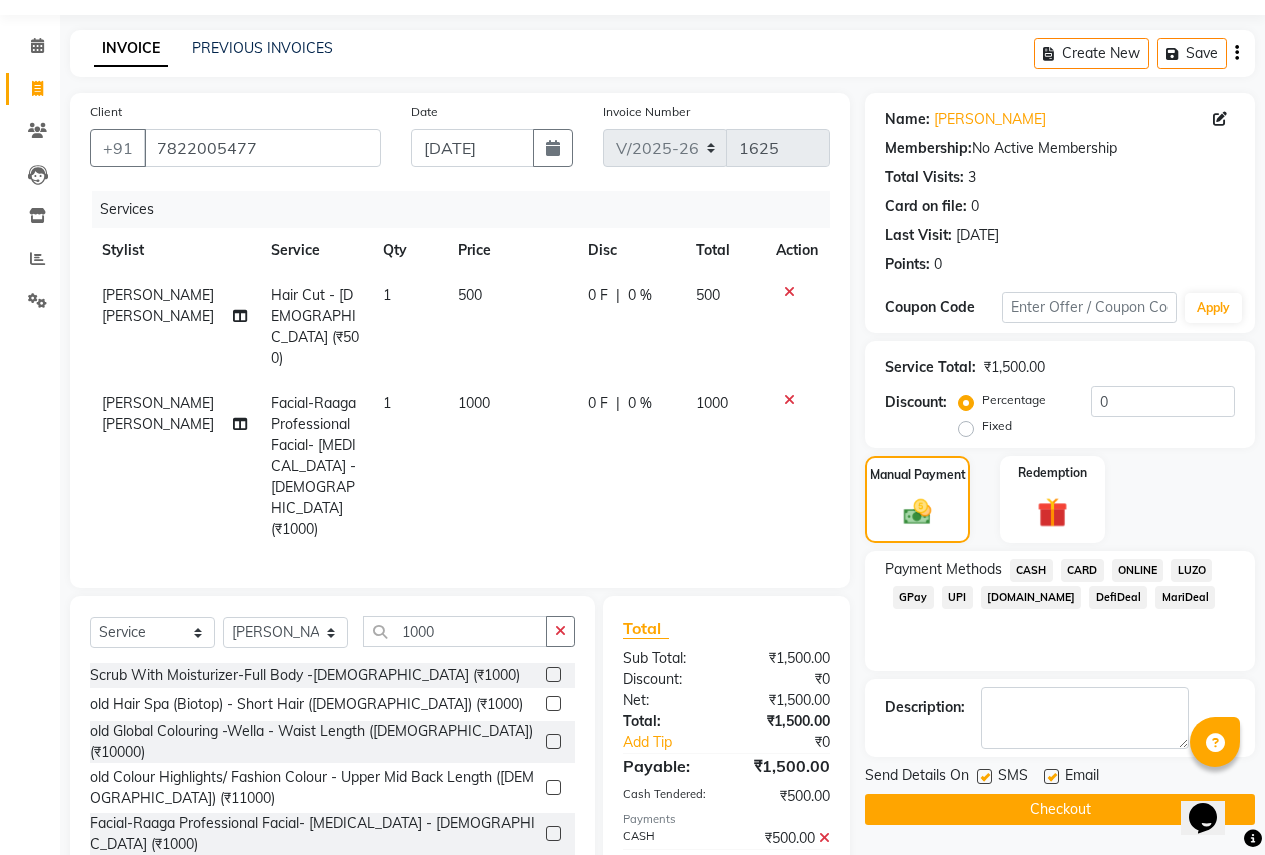 drag, startPoint x: 533, startPoint y: 632, endPoint x: 511, endPoint y: 624, distance: 23.409399 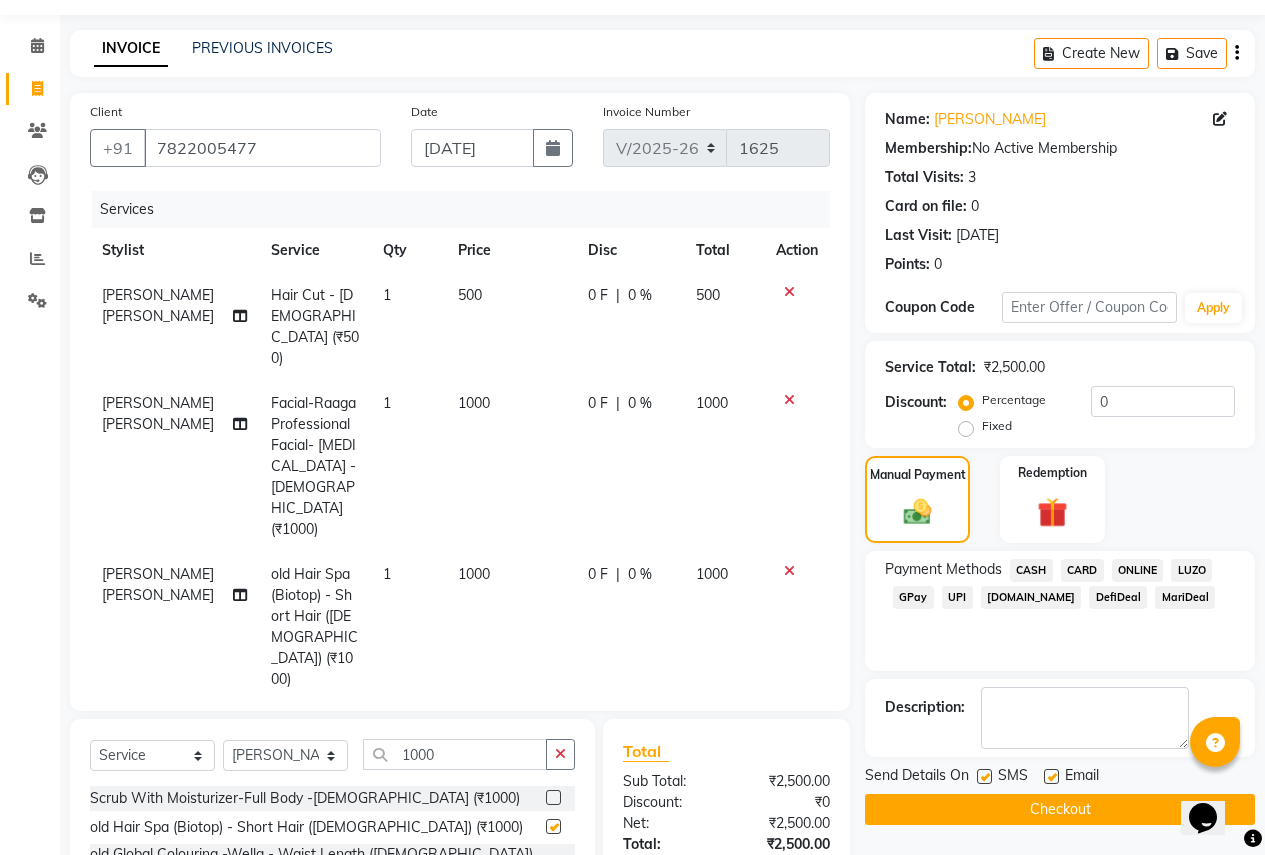 checkbox on "false" 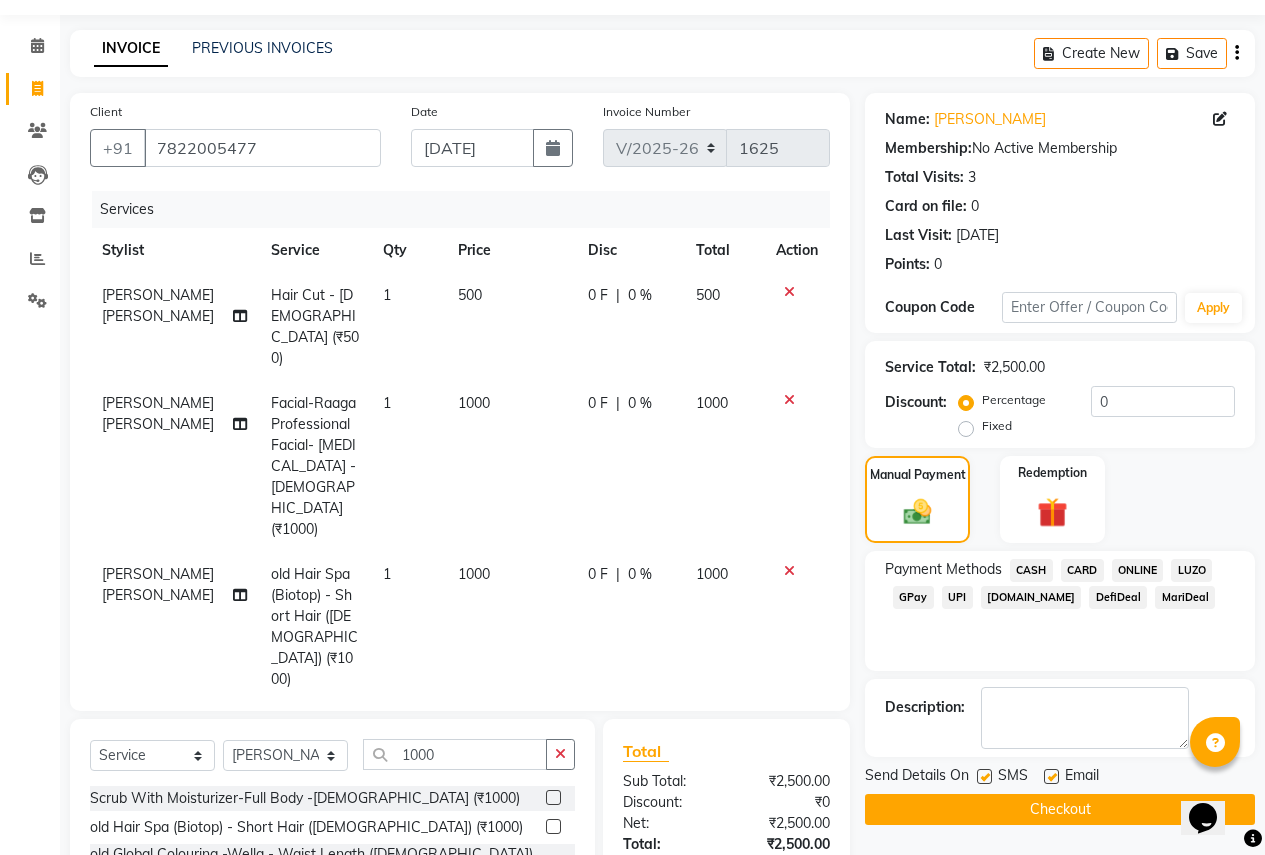 click 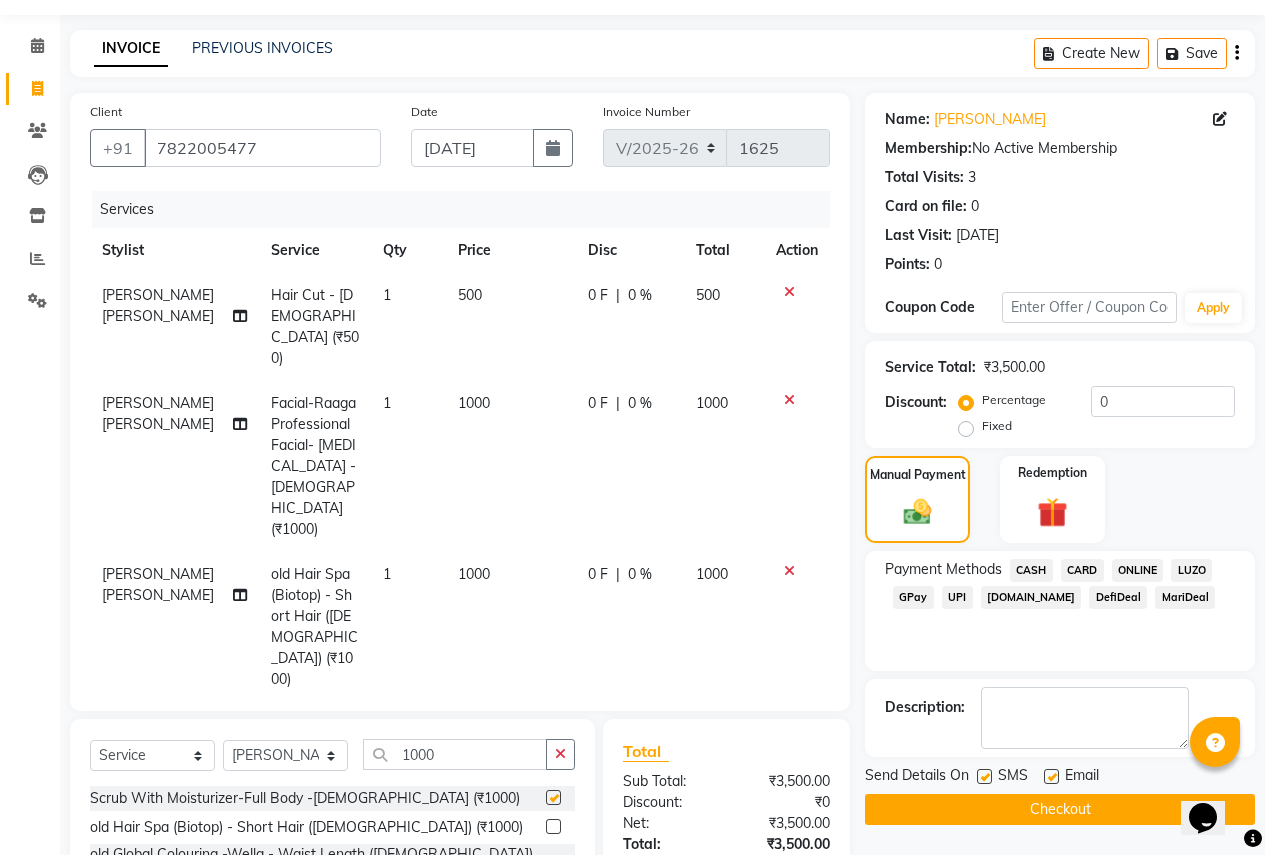 checkbox on "false" 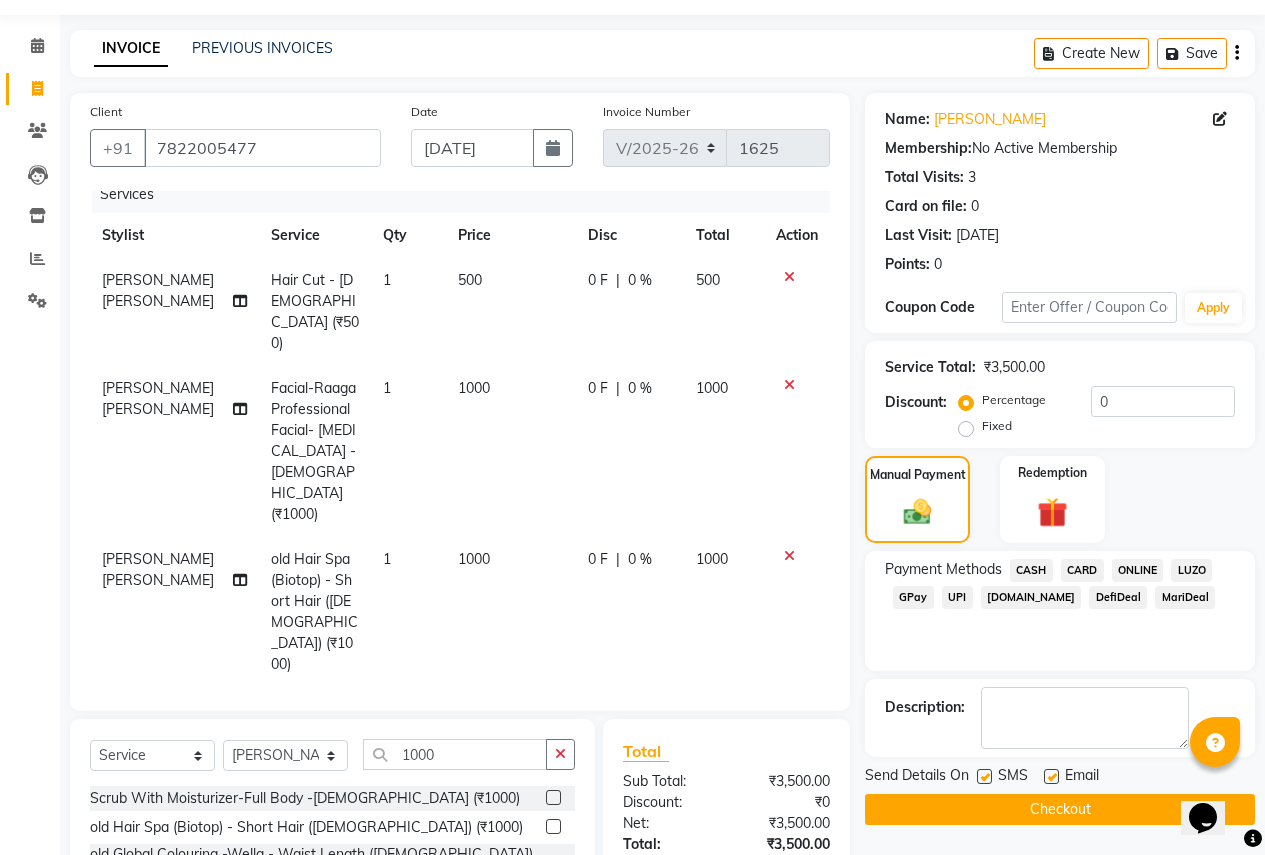 scroll, scrollTop: 24, scrollLeft: 0, axis: vertical 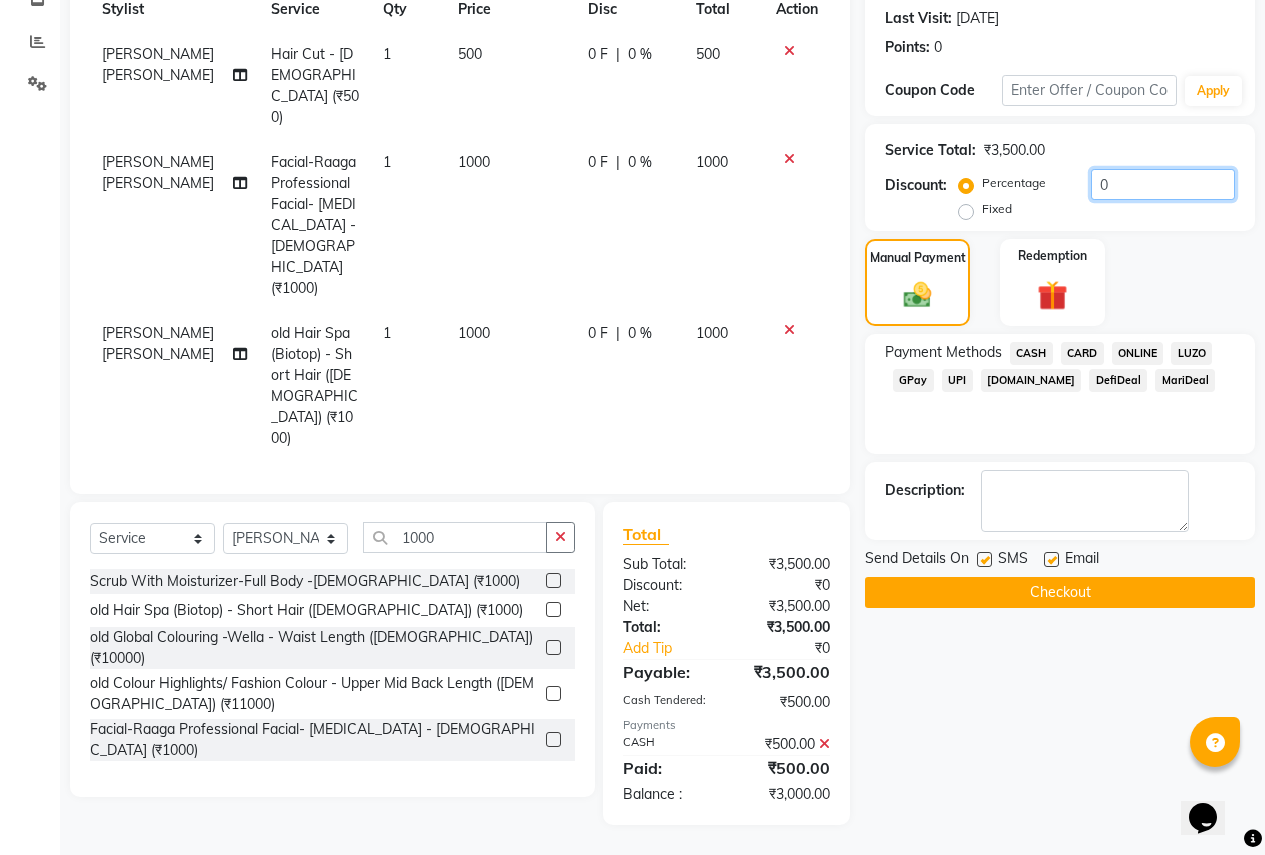 click on "0" 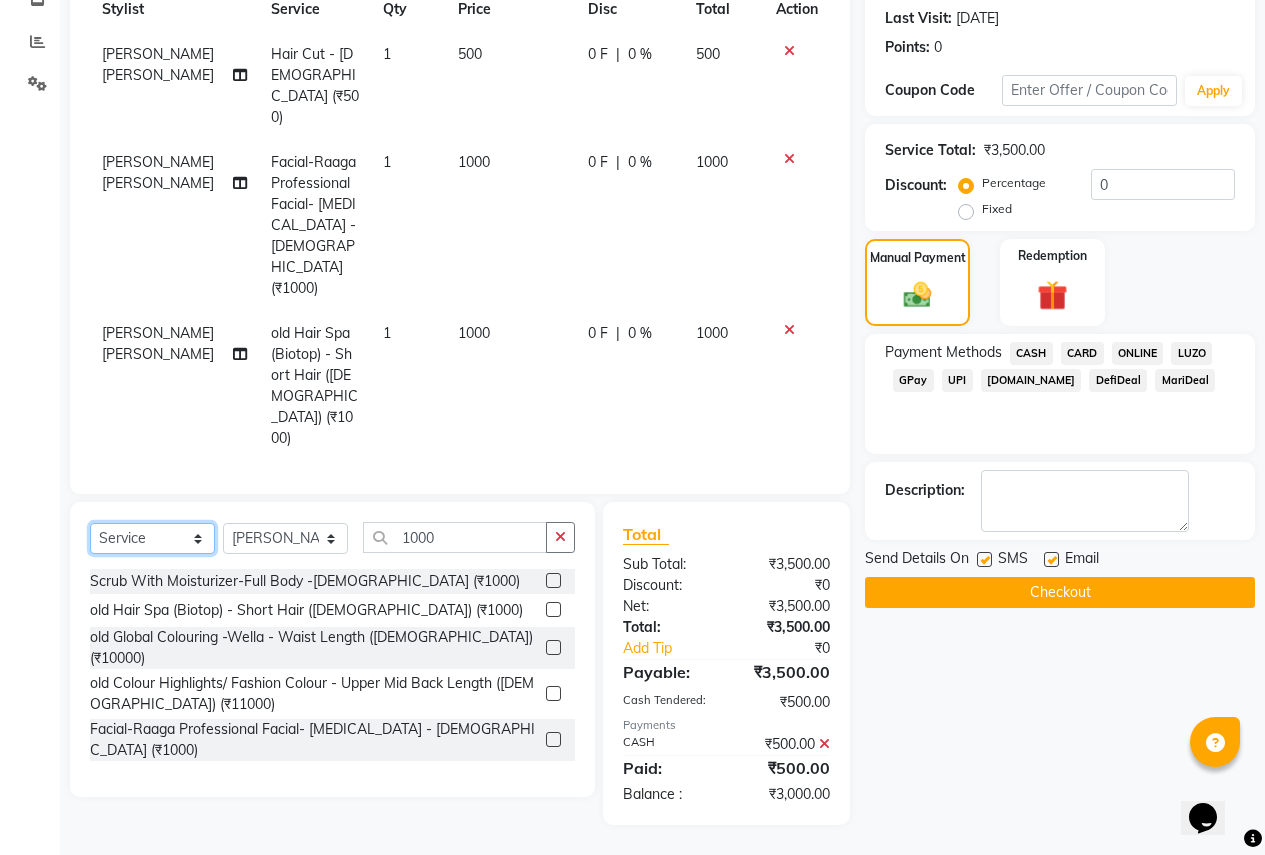 click on "Select  Service  Product  Membership  Package Voucher Prepaid Gift Card" 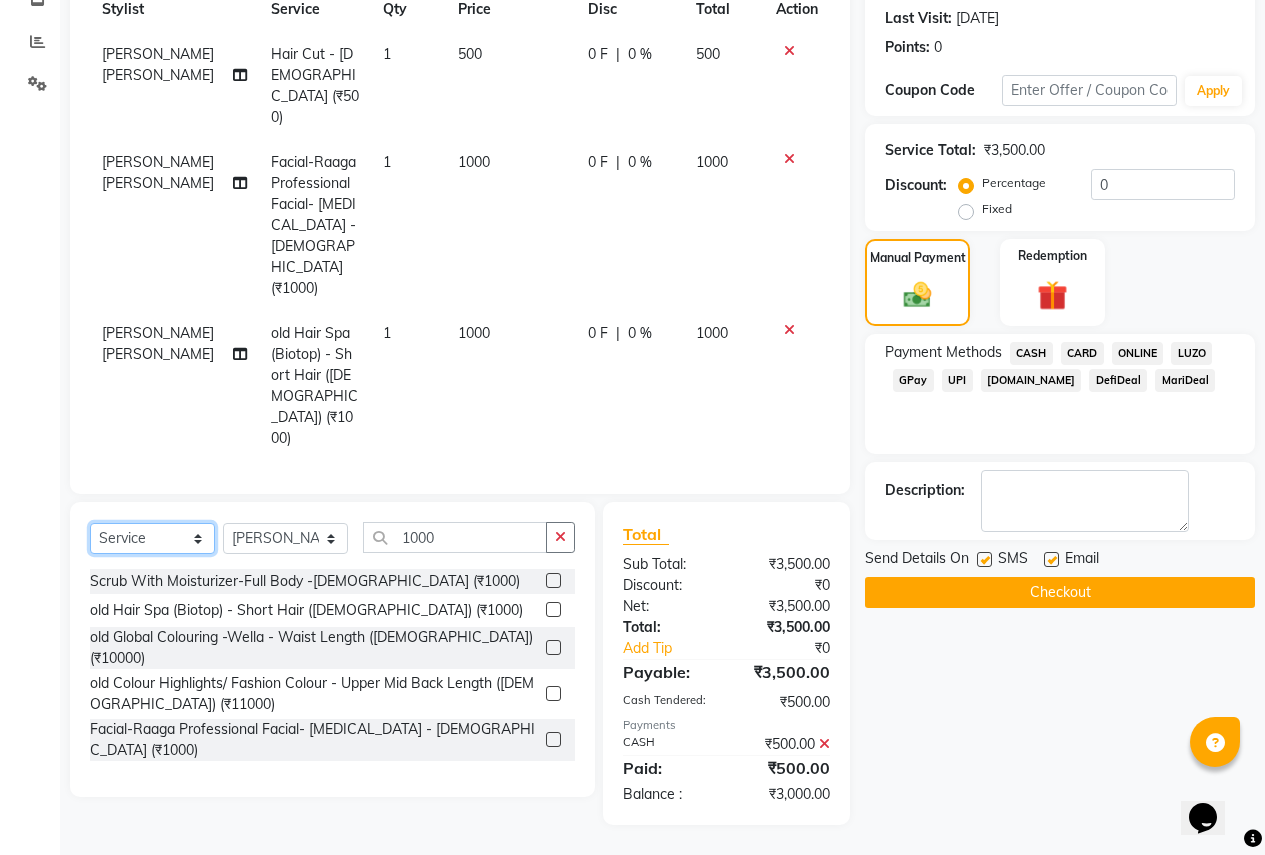 select on "membership" 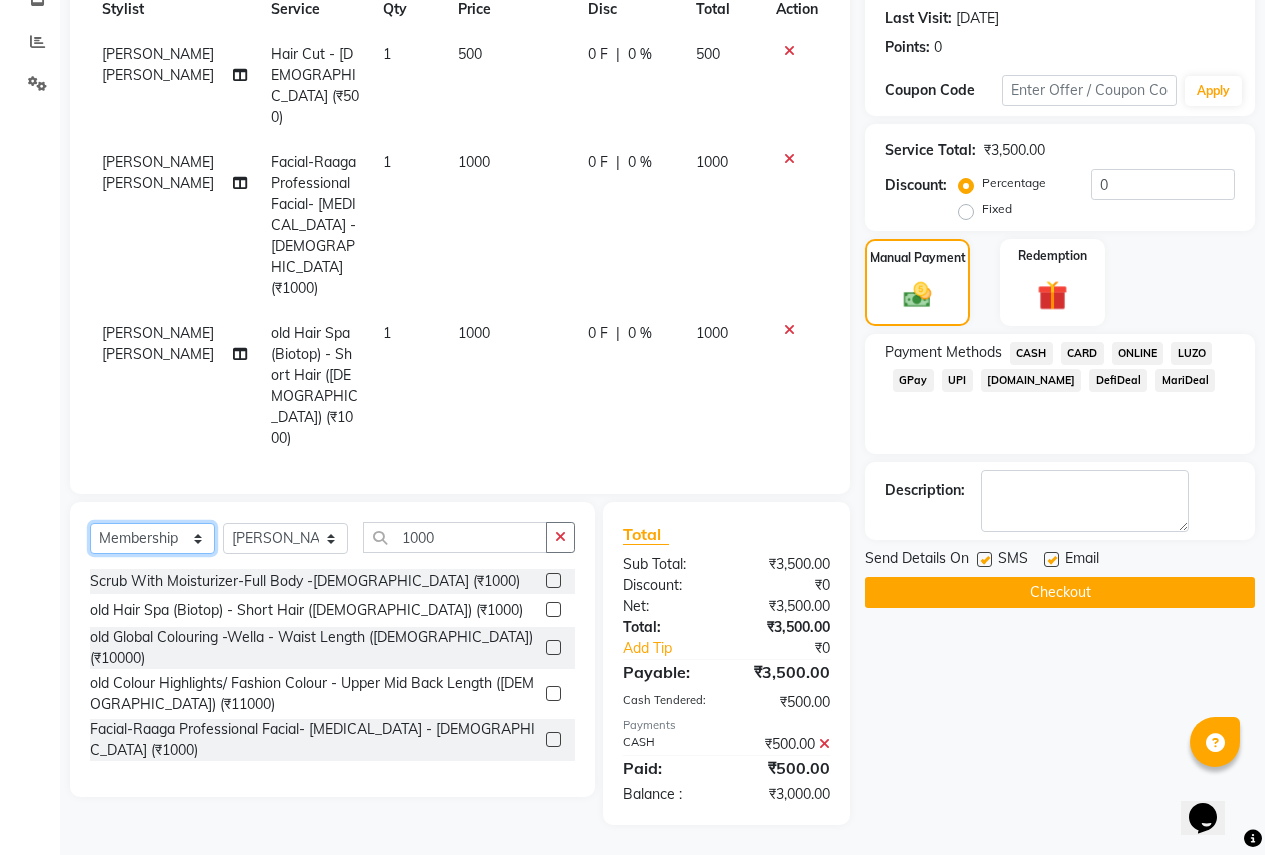 click on "Select  Service  Product  Membership  Package Voucher Prepaid Gift Card" 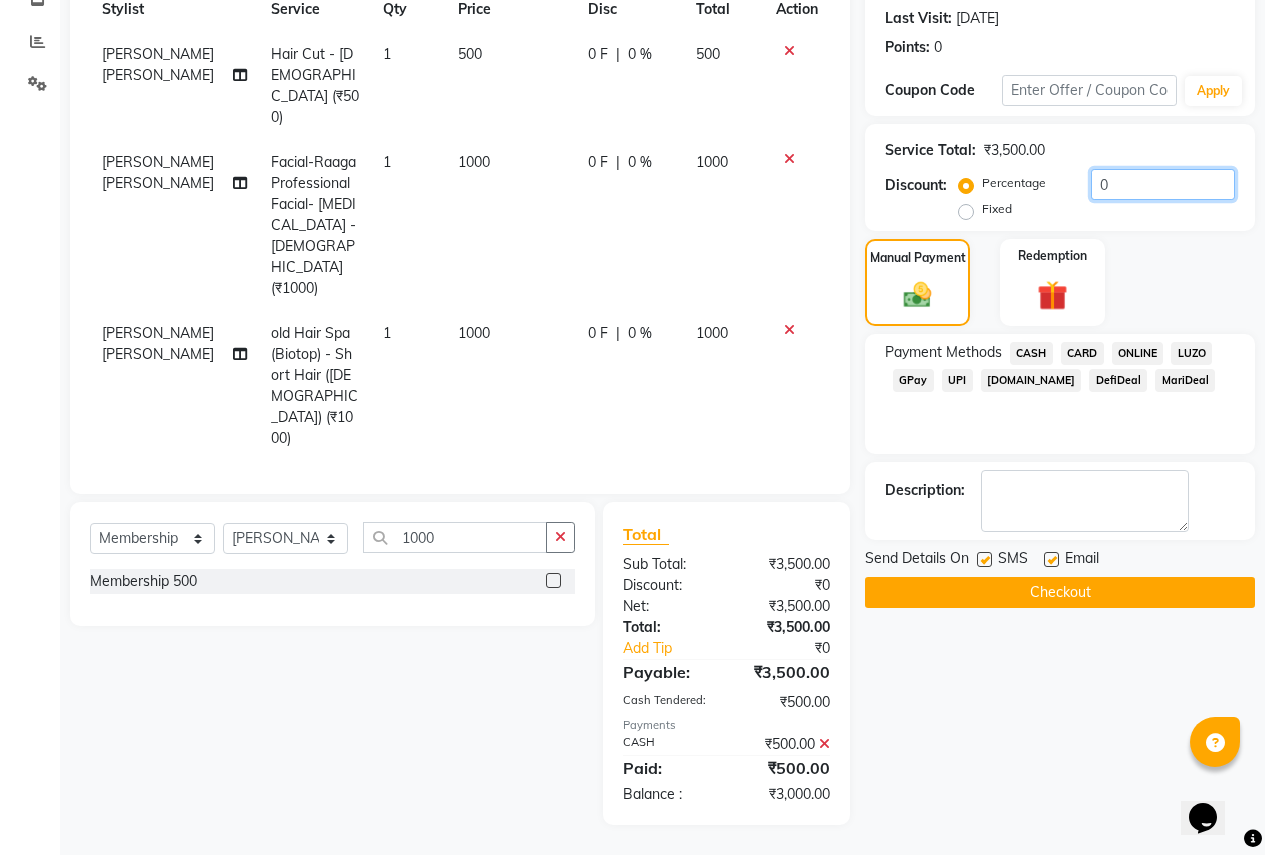 click on "0" 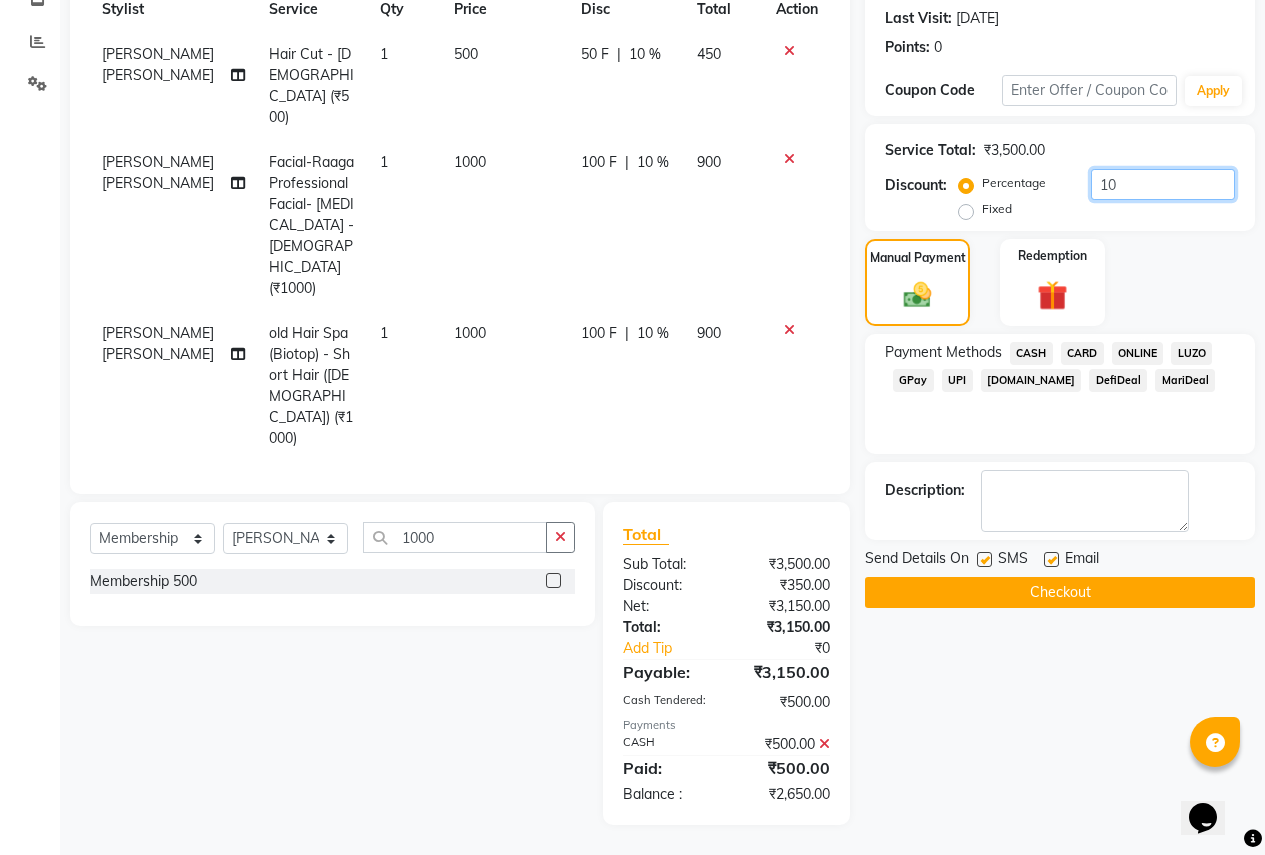type on "10" 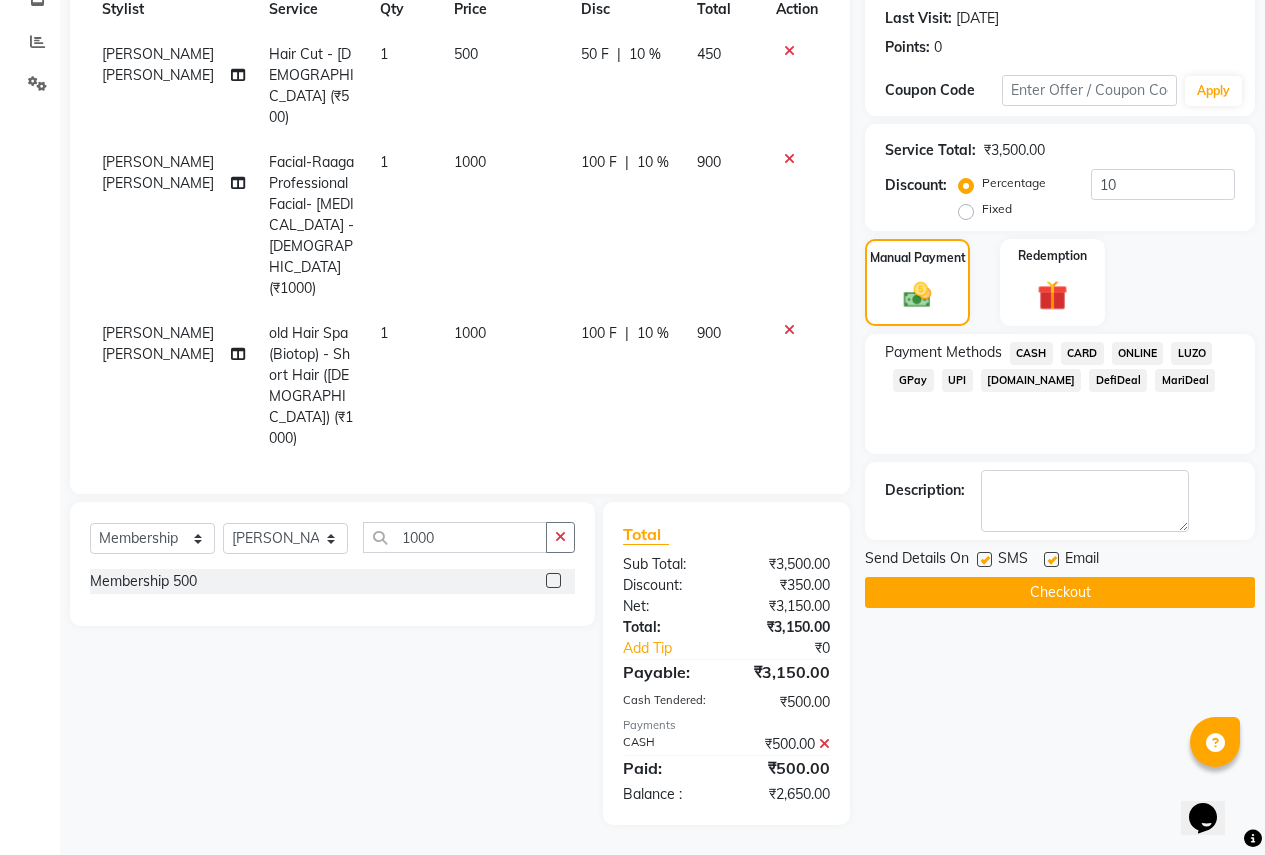 click on "Select  Service  Product  Membership  Package Voucher Prepaid Gift Card  Select Stylist [PERSON_NAME] [PERSON_NAME] [PERSON_NAME] Ashwini [PERSON_NAME] Jyoti Rahul [PERSON_NAME] [MEDICAL_DATA] Maruti [PERSON_NAME] NSS Pratibha Paswan [PERSON_NAME] [PERSON_NAME] Reception  Reshma Operations Head [PERSON_NAME] [PERSON_NAME] [PERSON_NAME] 1000 Membership 500" 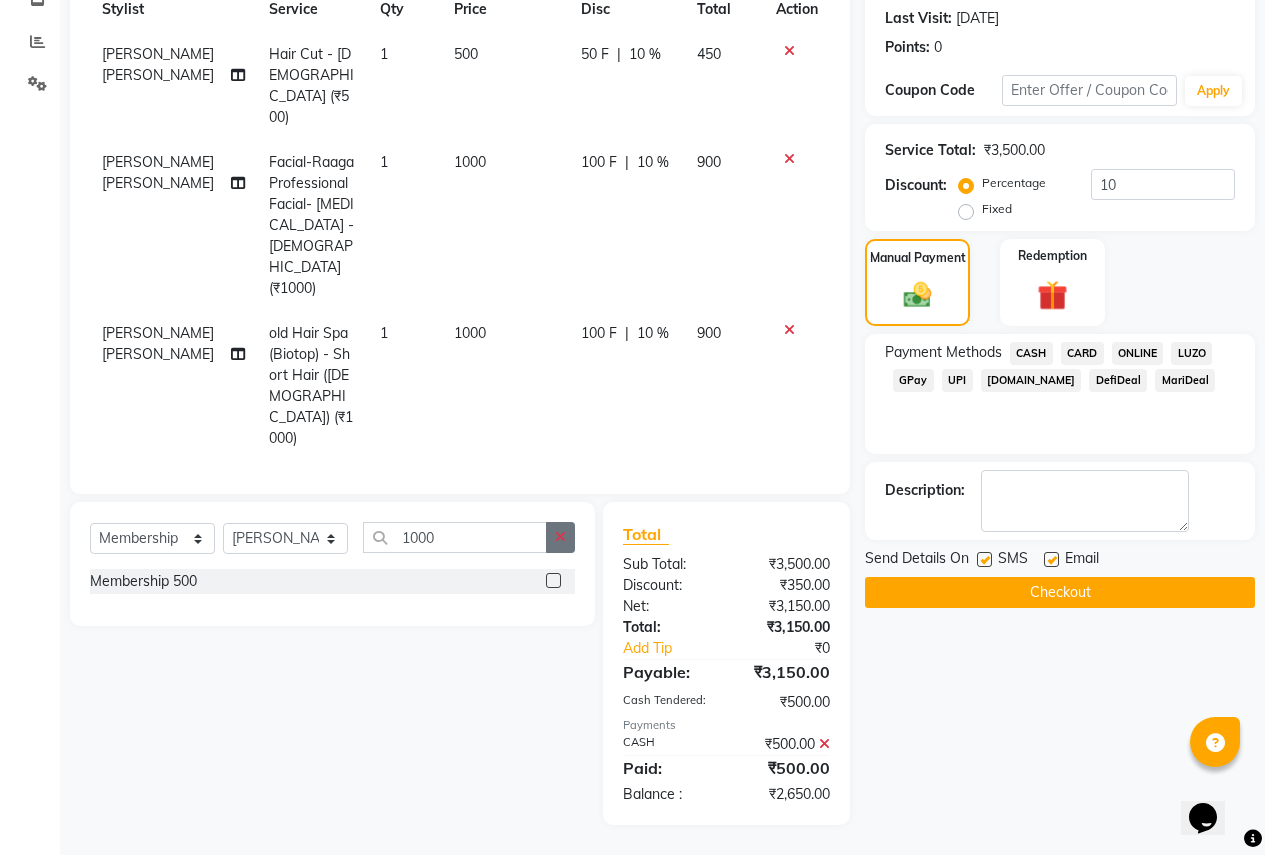click 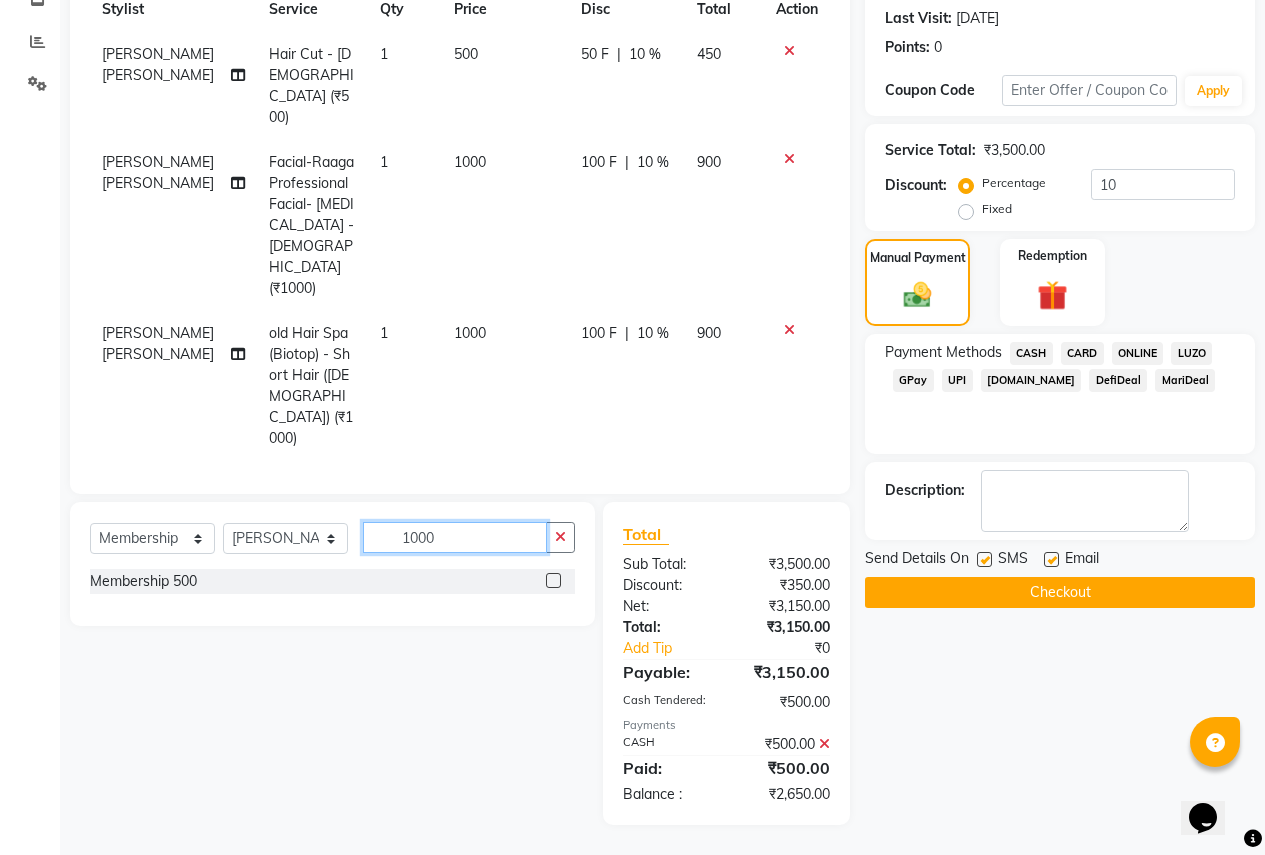 type 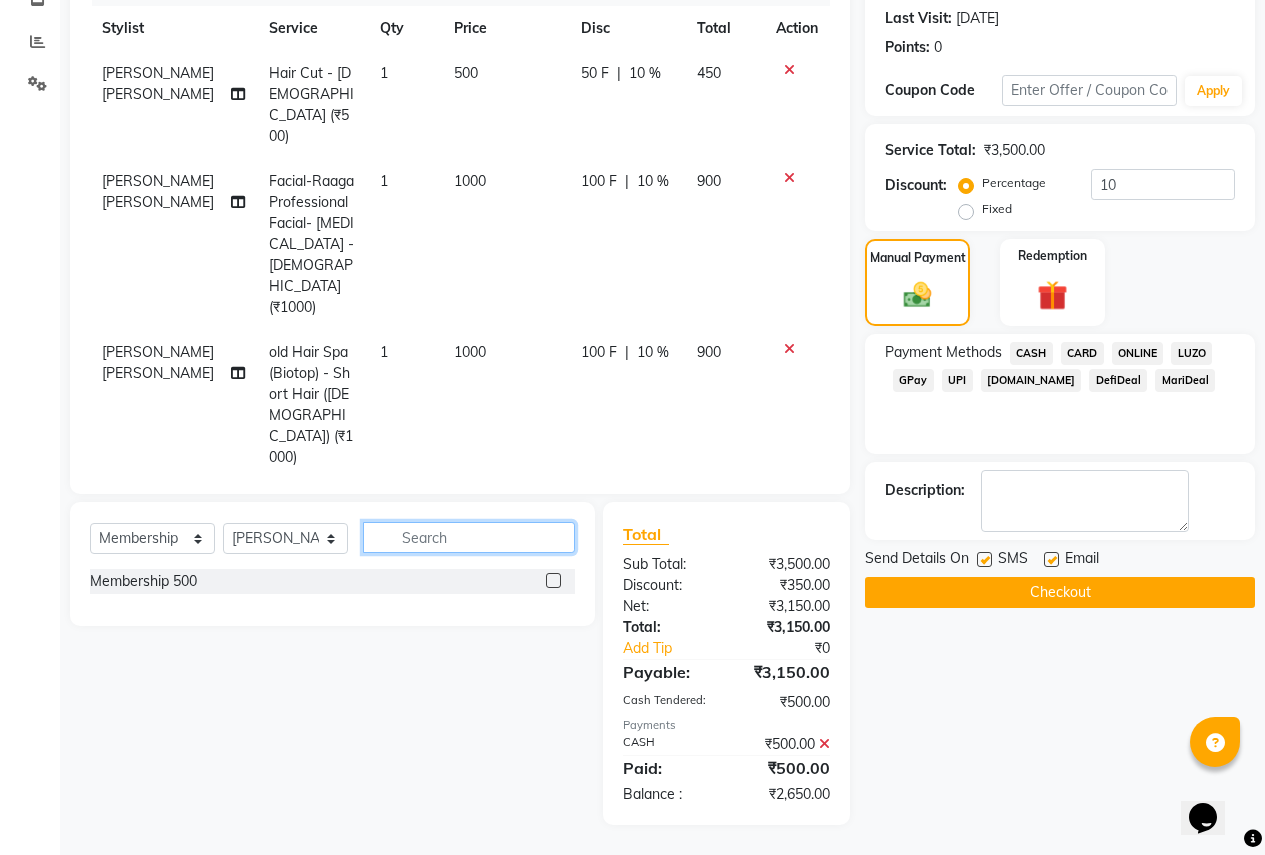 scroll, scrollTop: 0, scrollLeft: 0, axis: both 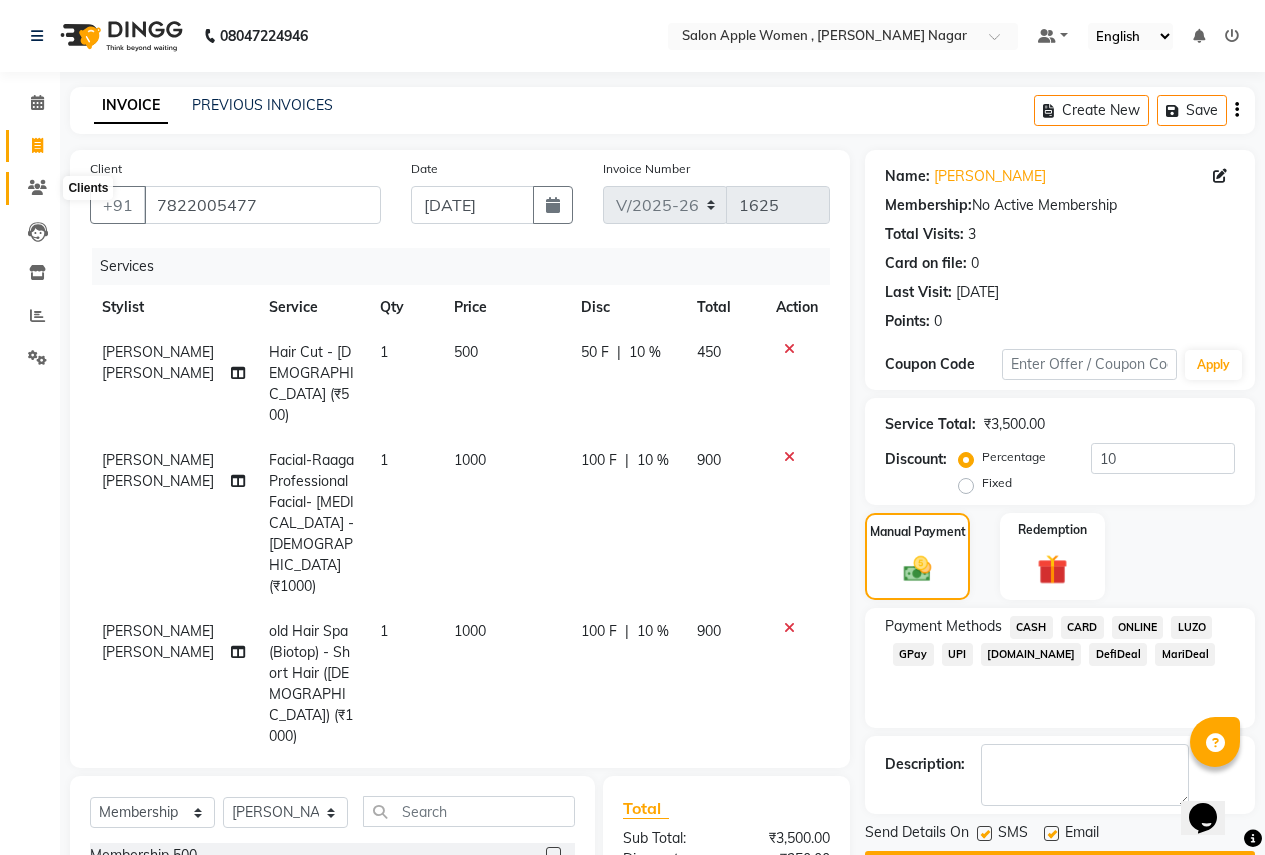 click 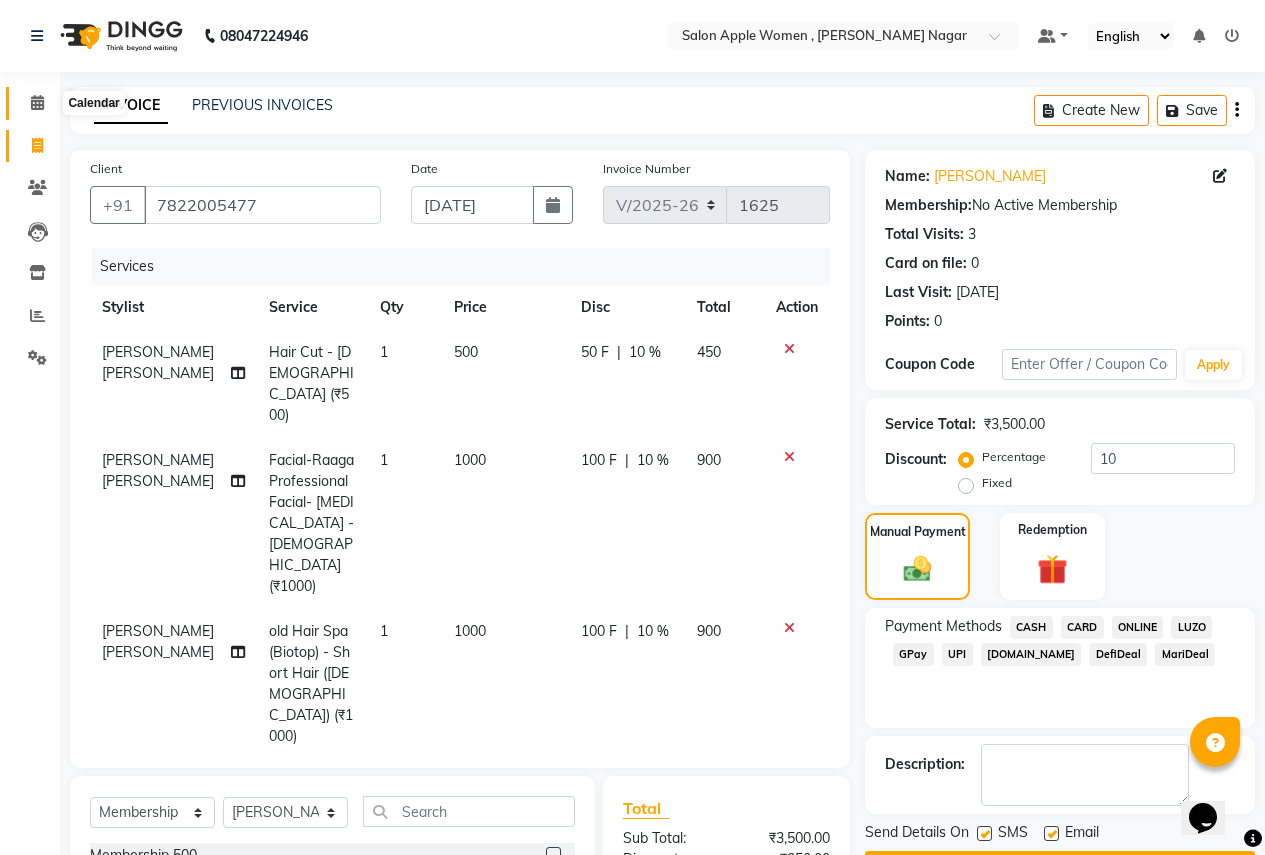 click 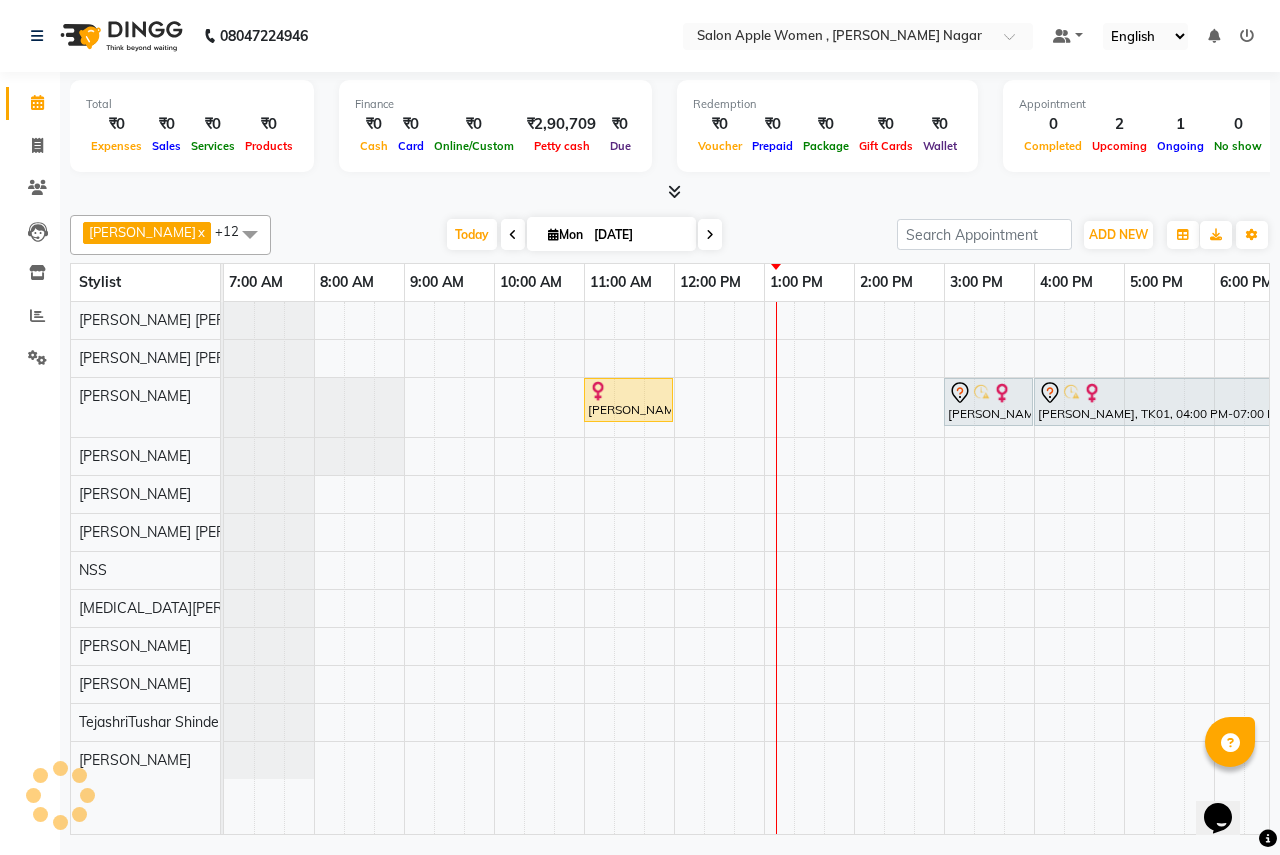 scroll, scrollTop: 0, scrollLeft: 0, axis: both 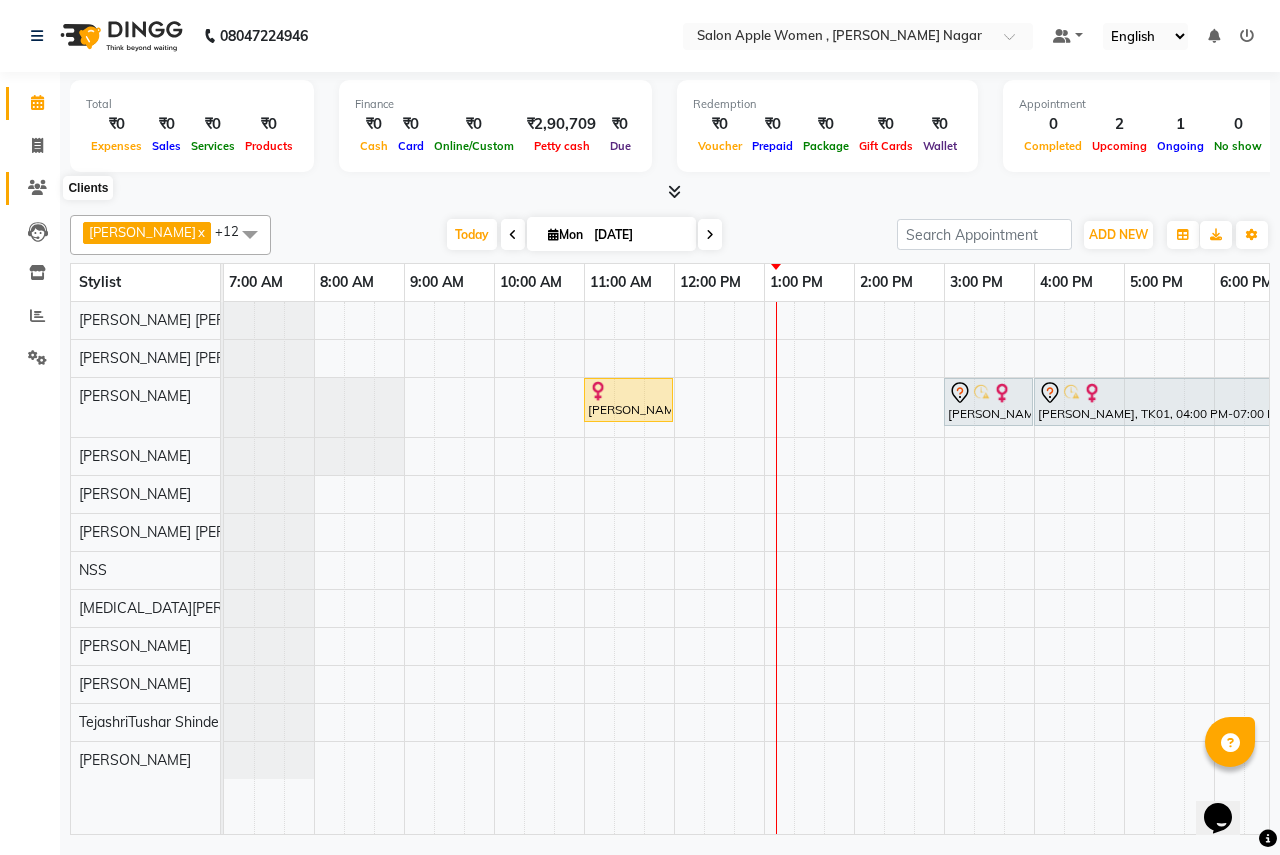 click 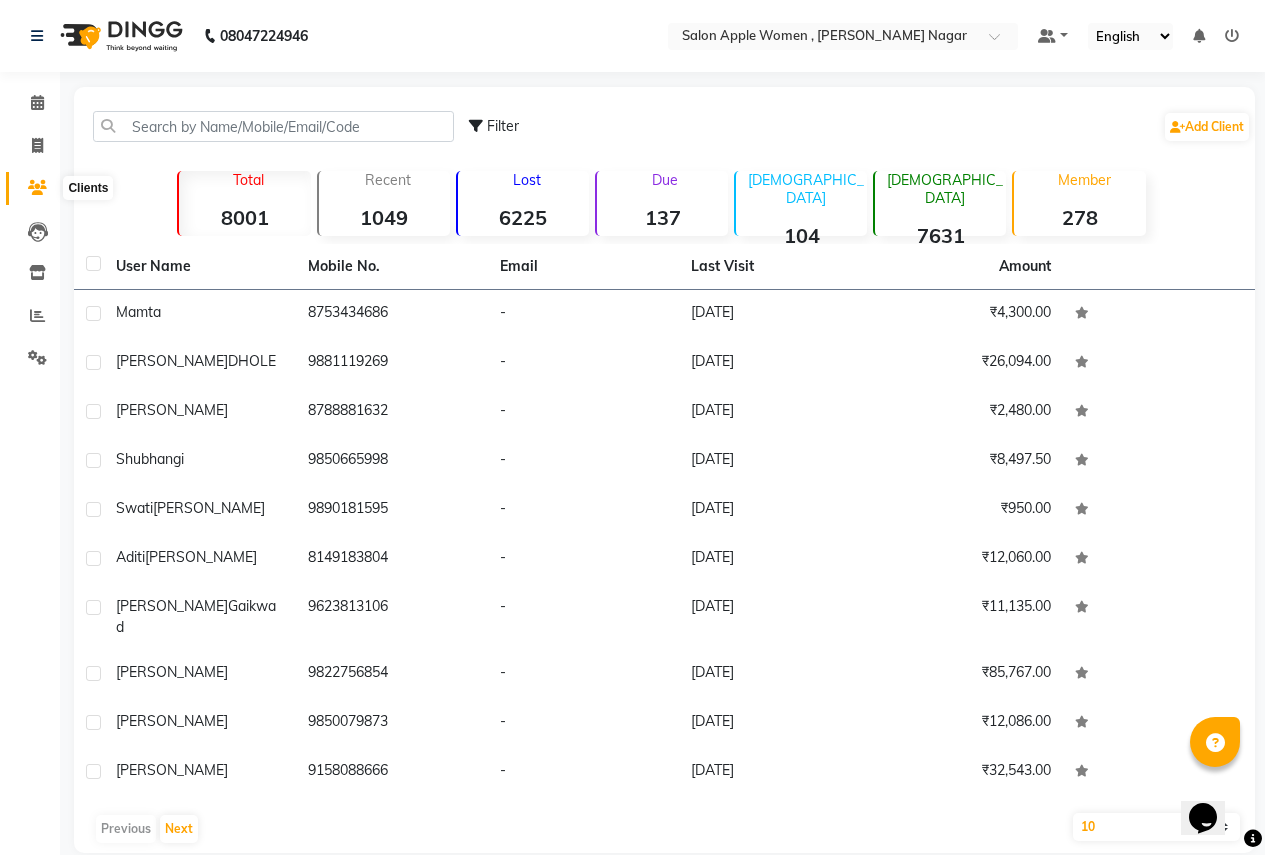 click 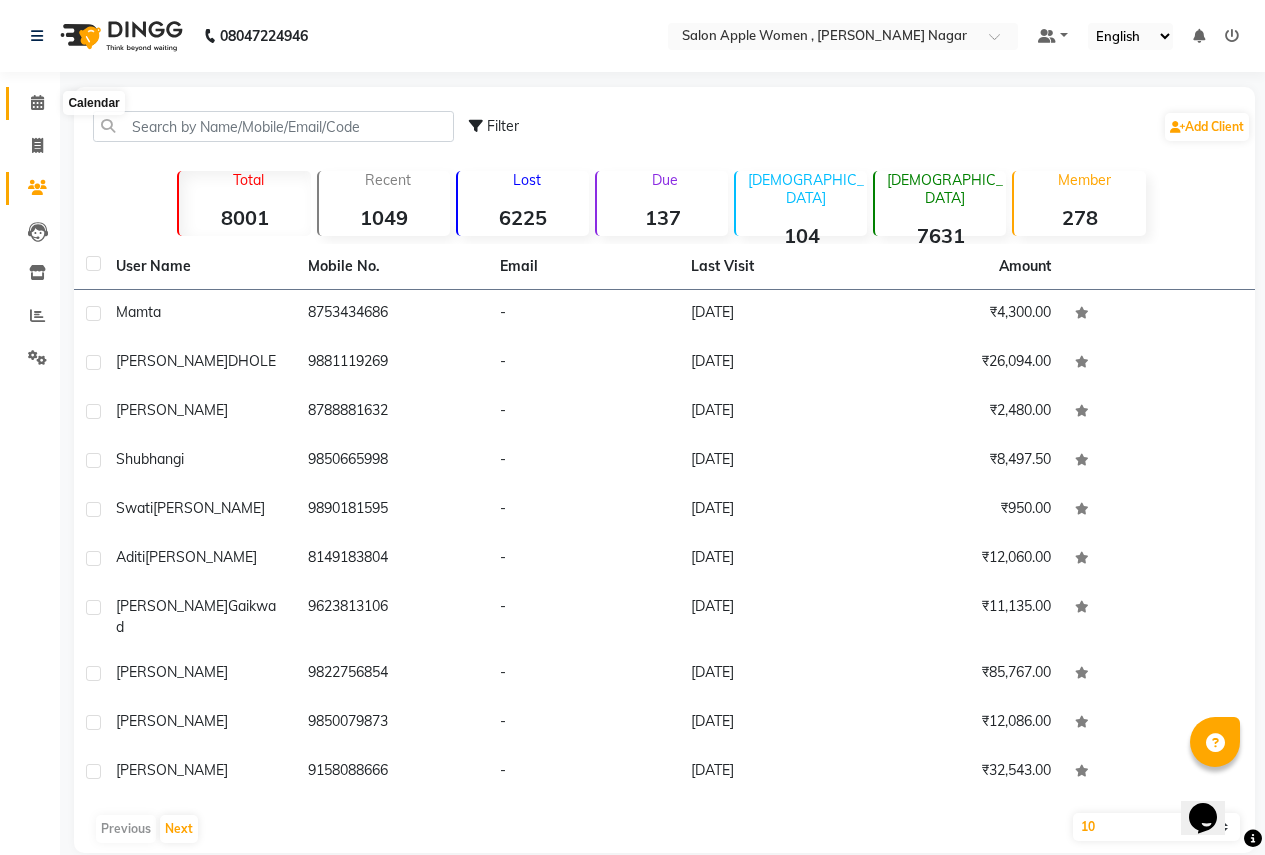 click 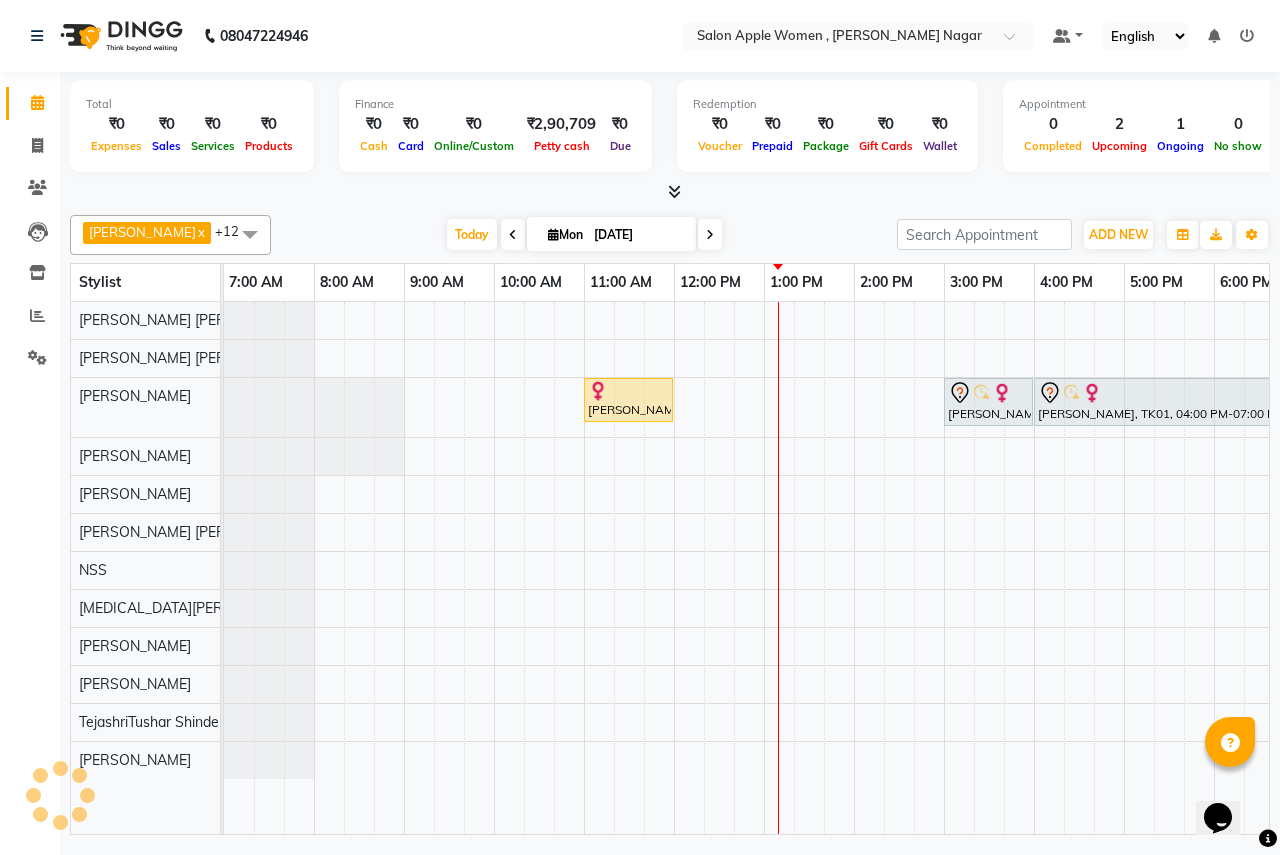 scroll, scrollTop: 0, scrollLeft: 0, axis: both 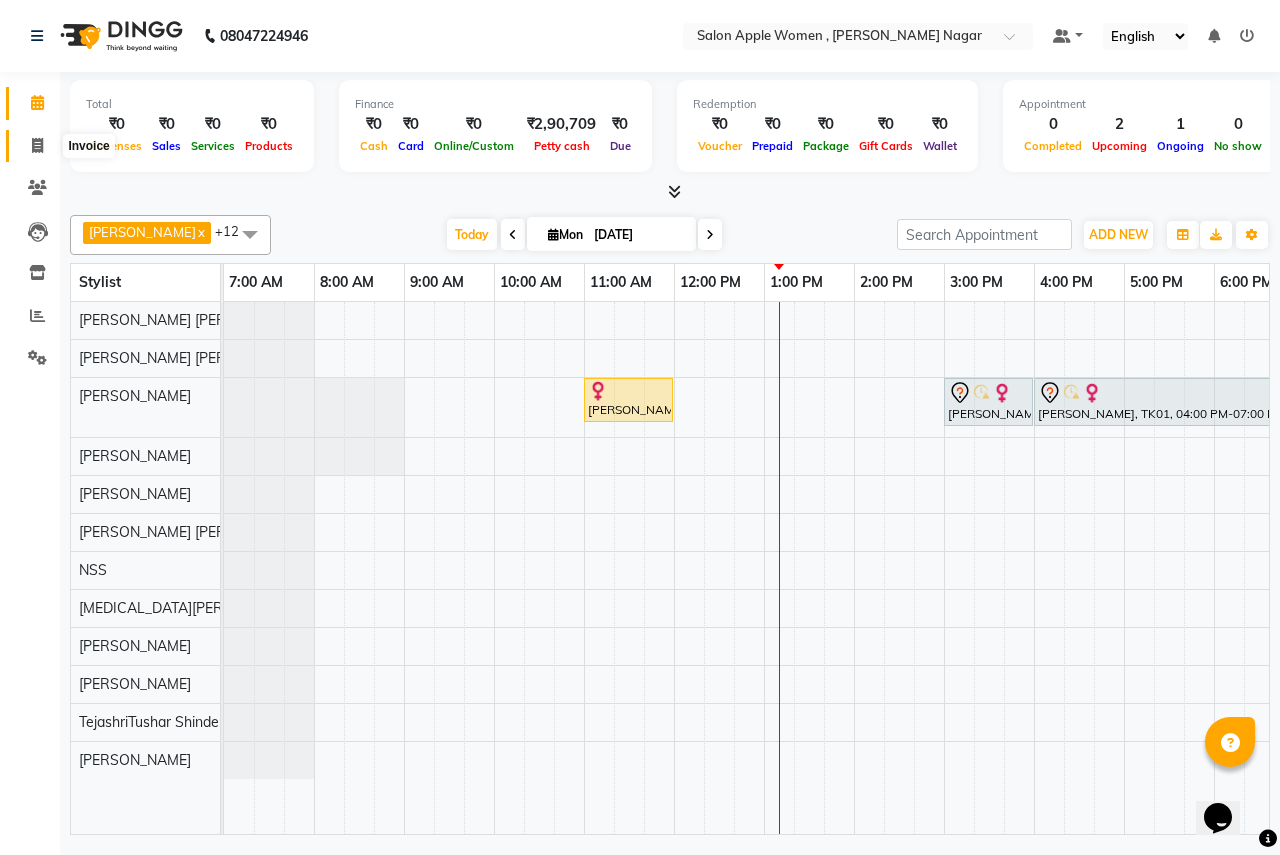 click 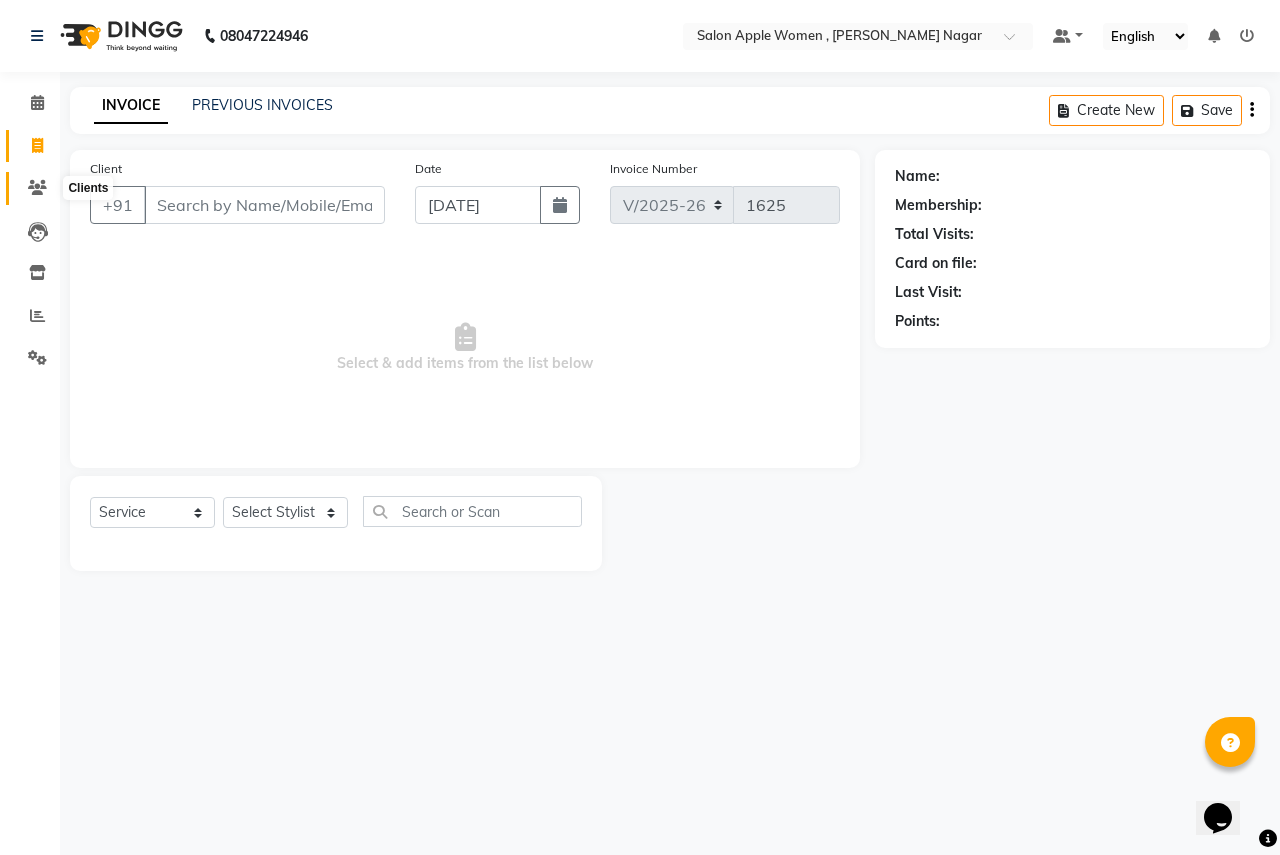 click 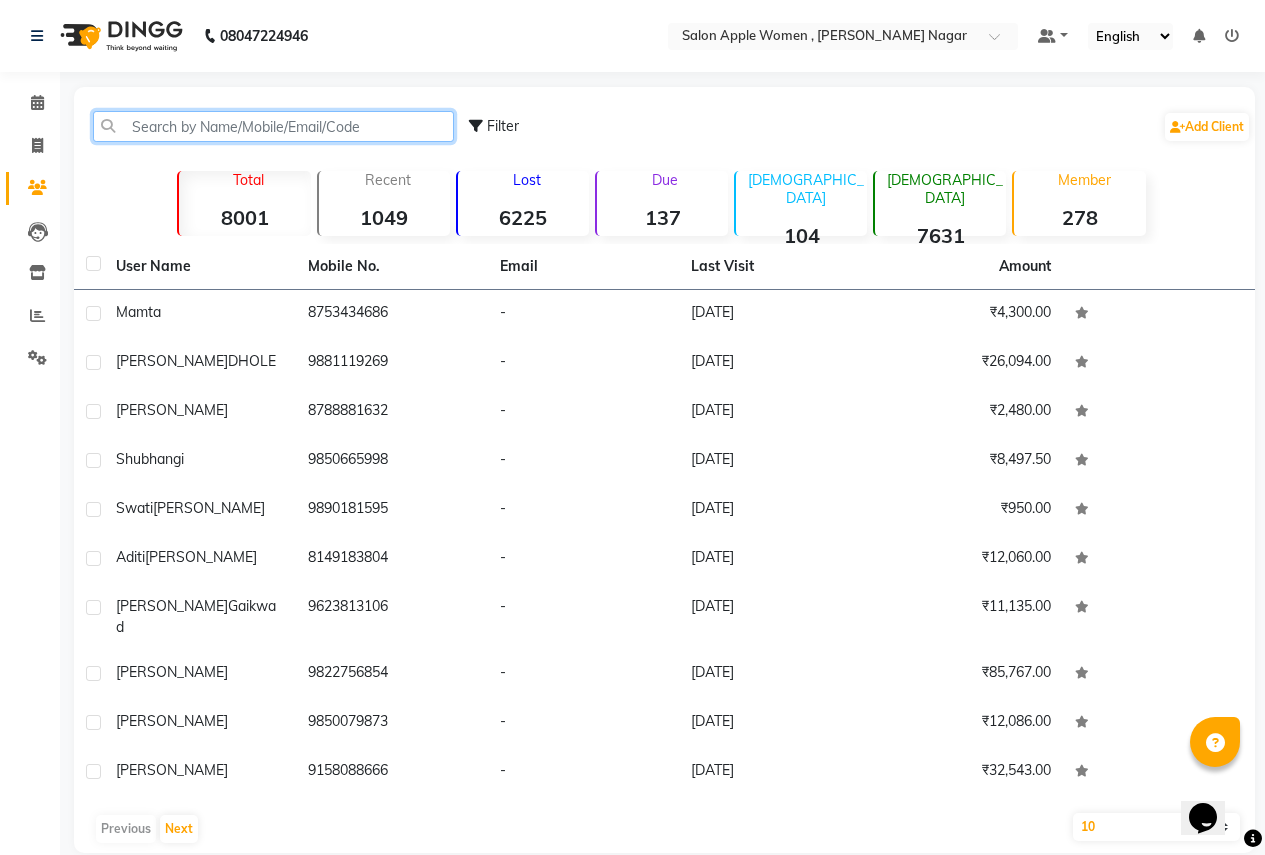 click 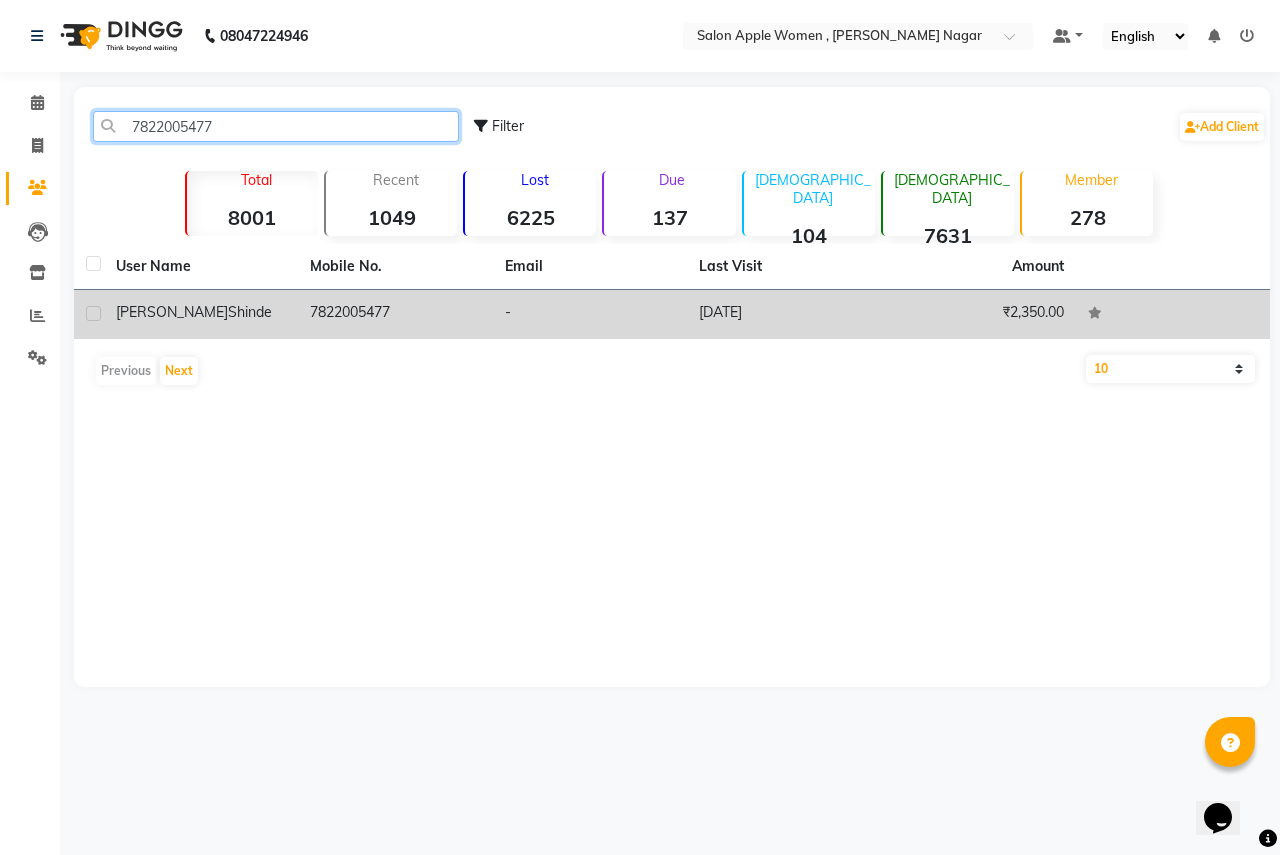 type on "7822005477" 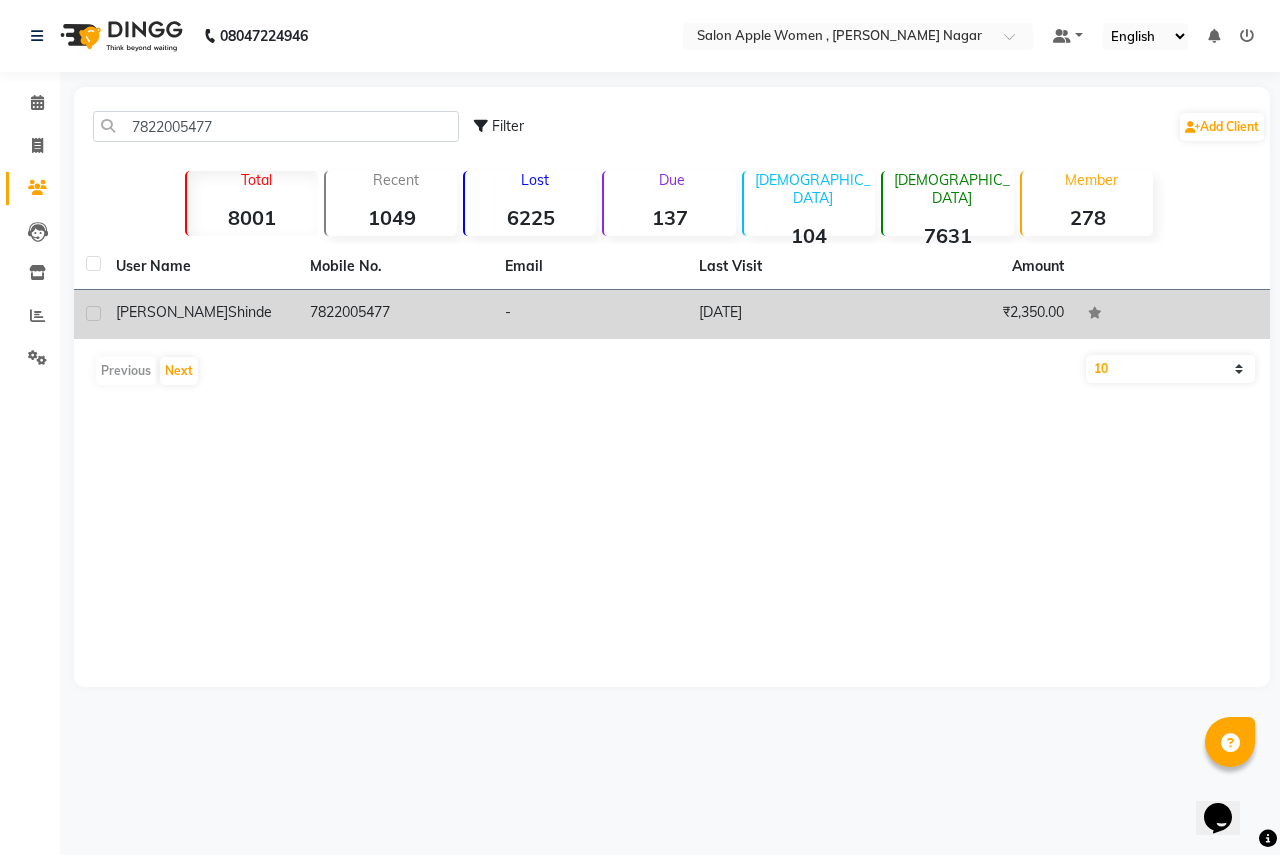 click on "[PERSON_NAME]" 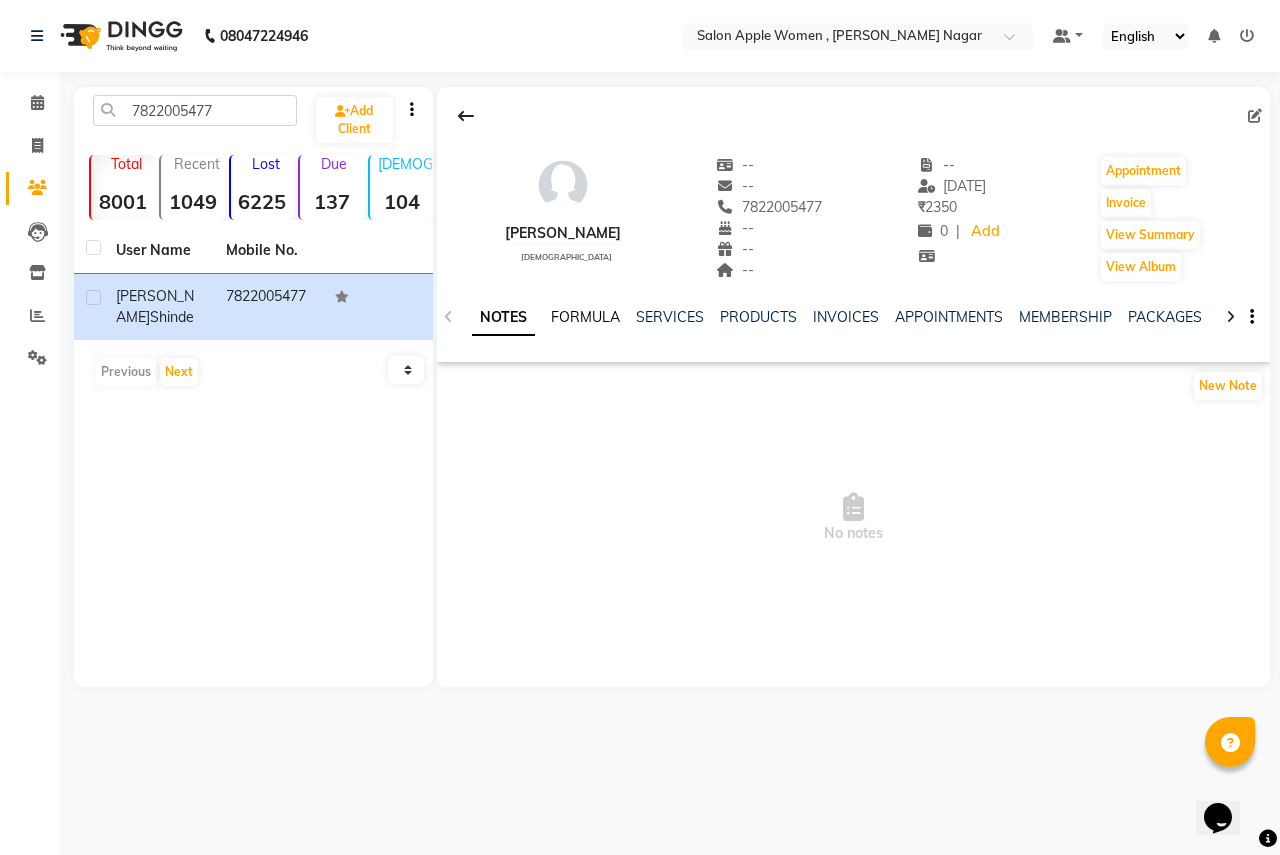 click on "FORMULA" 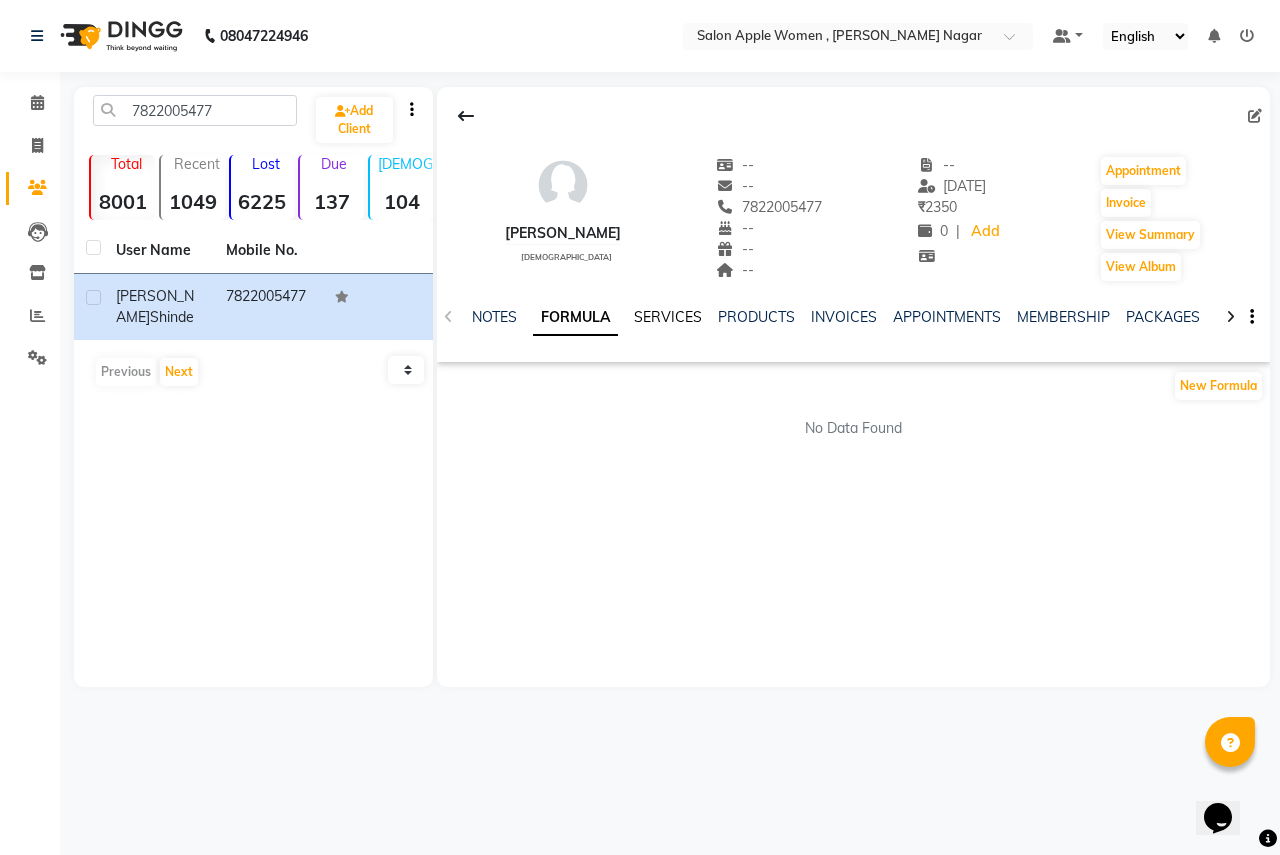click on "SERVICES" 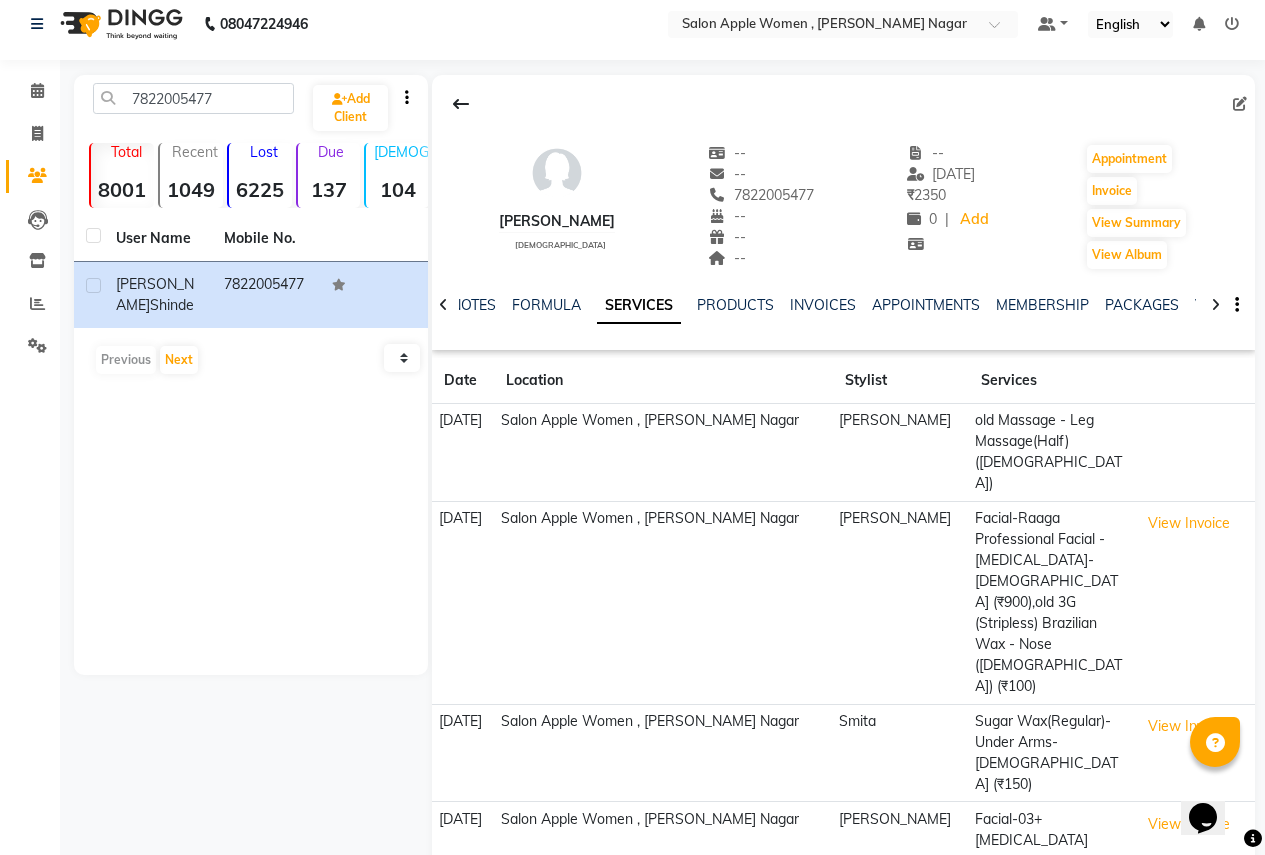 scroll, scrollTop: 19, scrollLeft: 0, axis: vertical 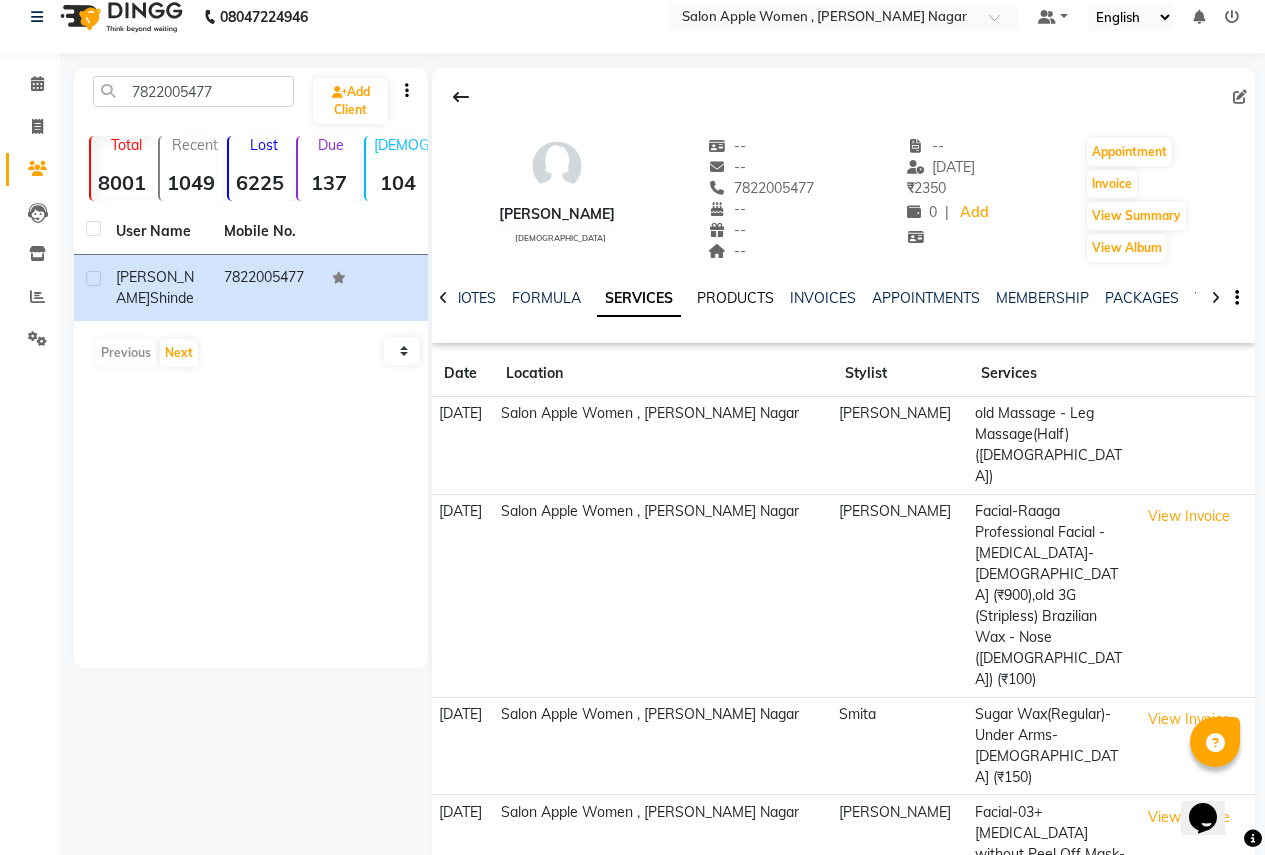 click on "PRODUCTS" 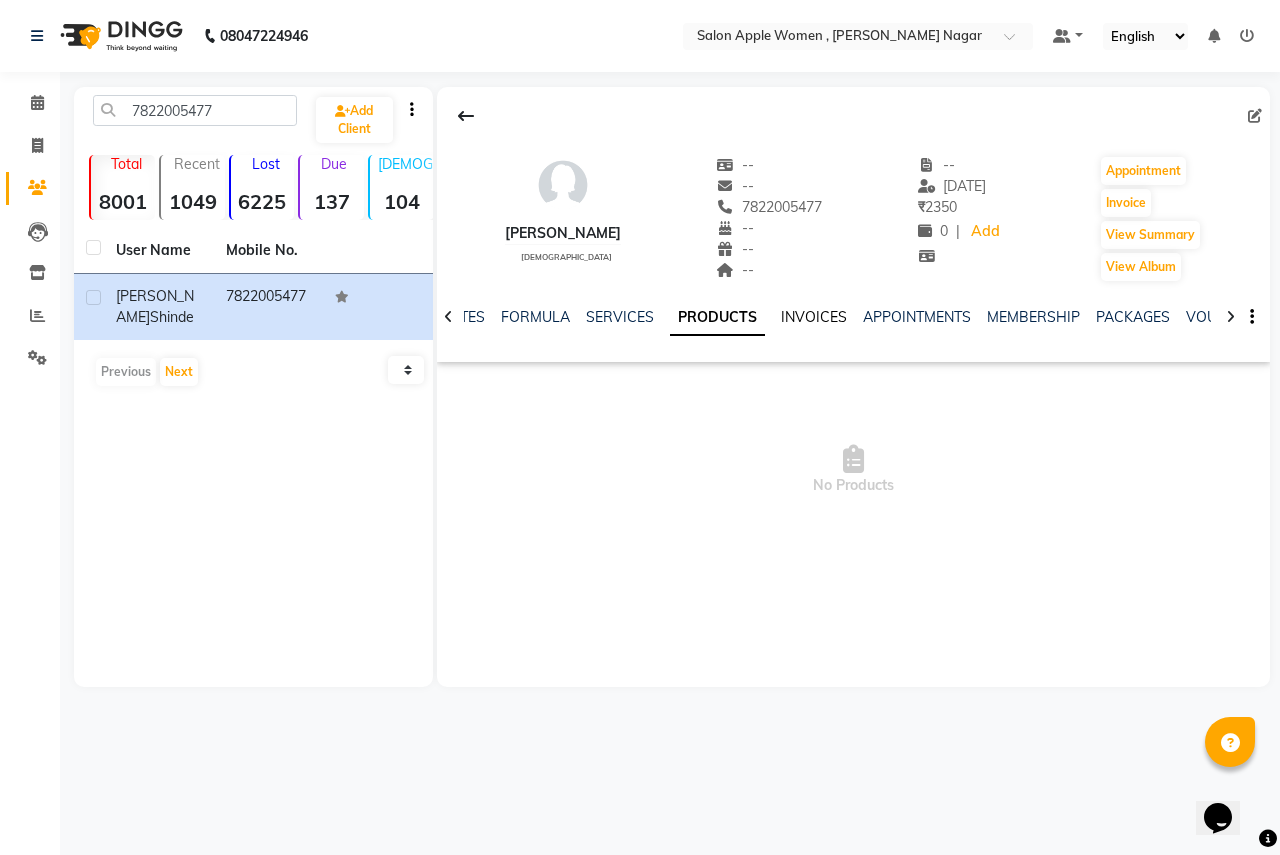 click on "INVOICES" 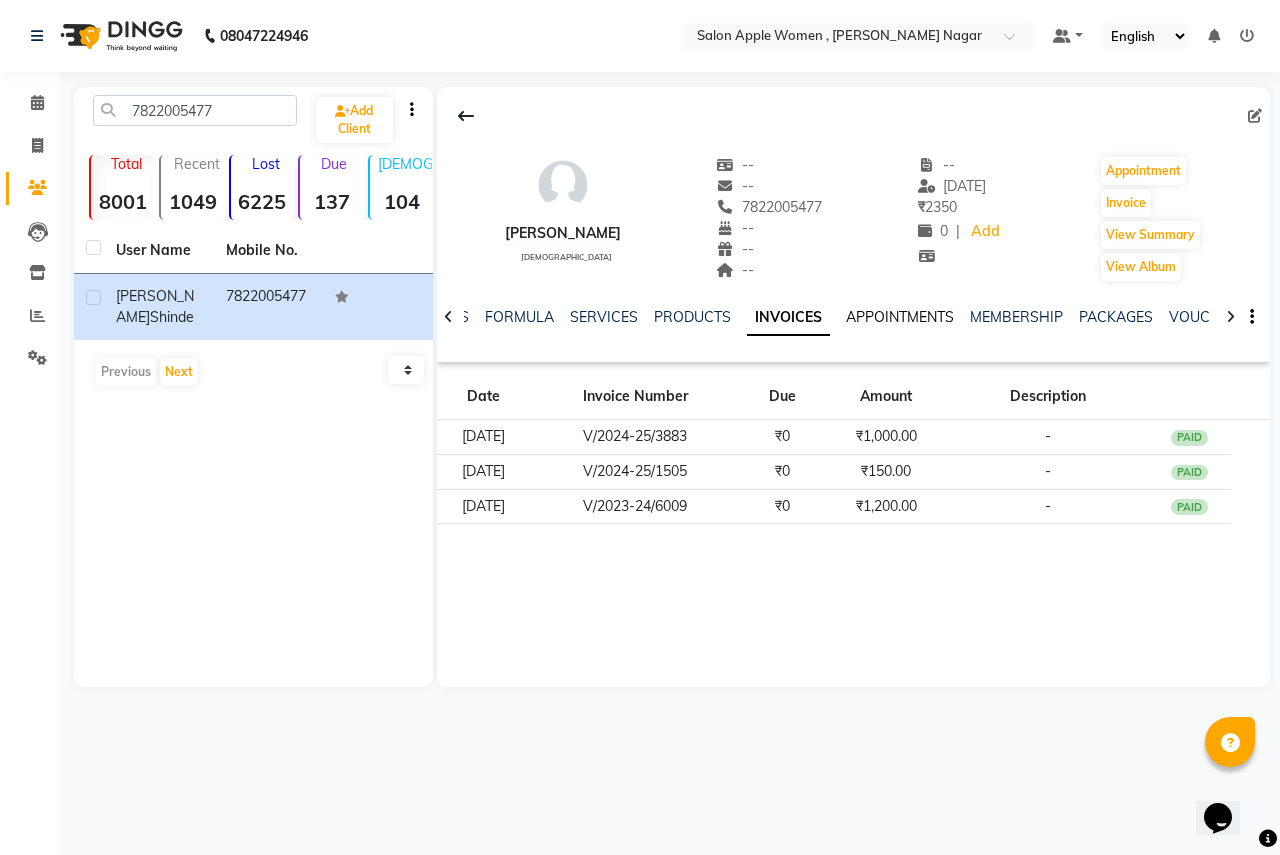 click on "APPOINTMENTS" 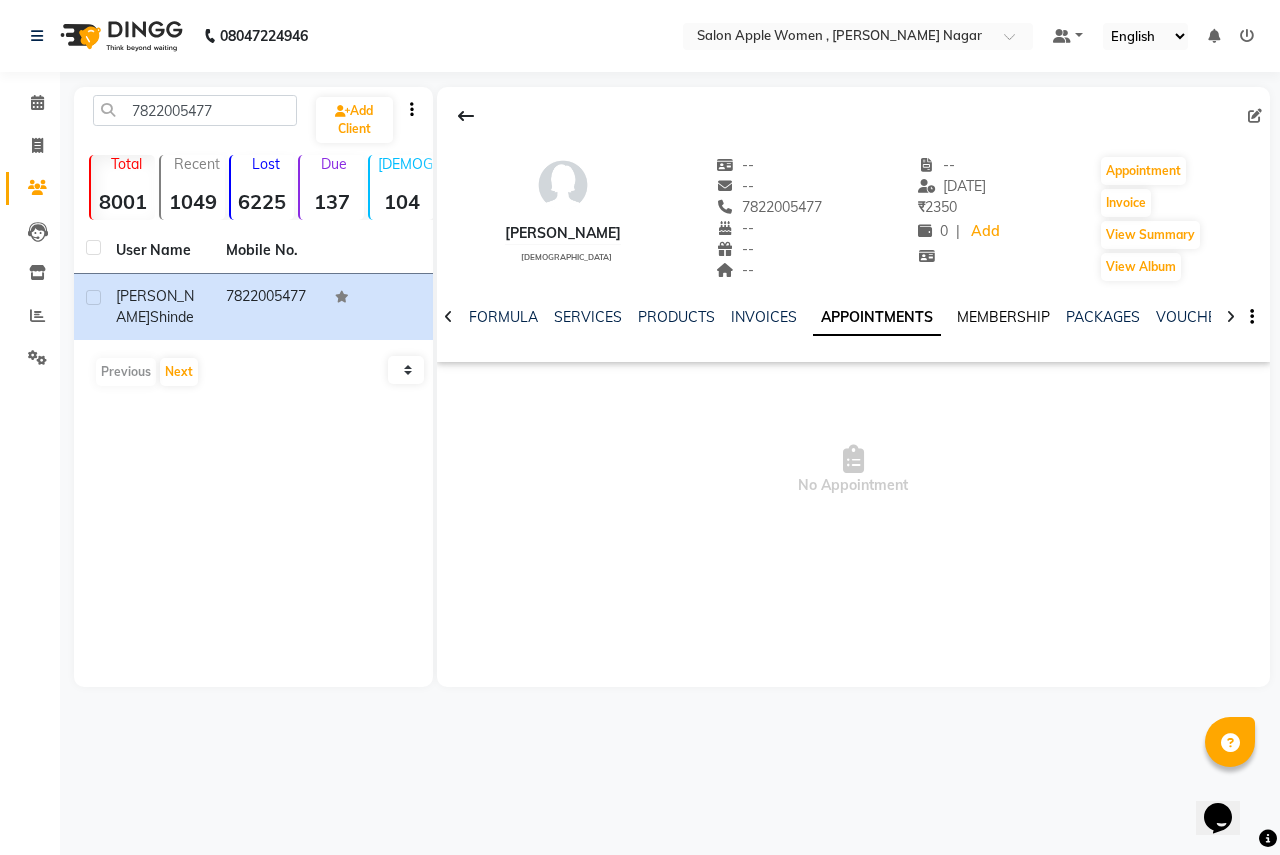 click on "MEMBERSHIP" 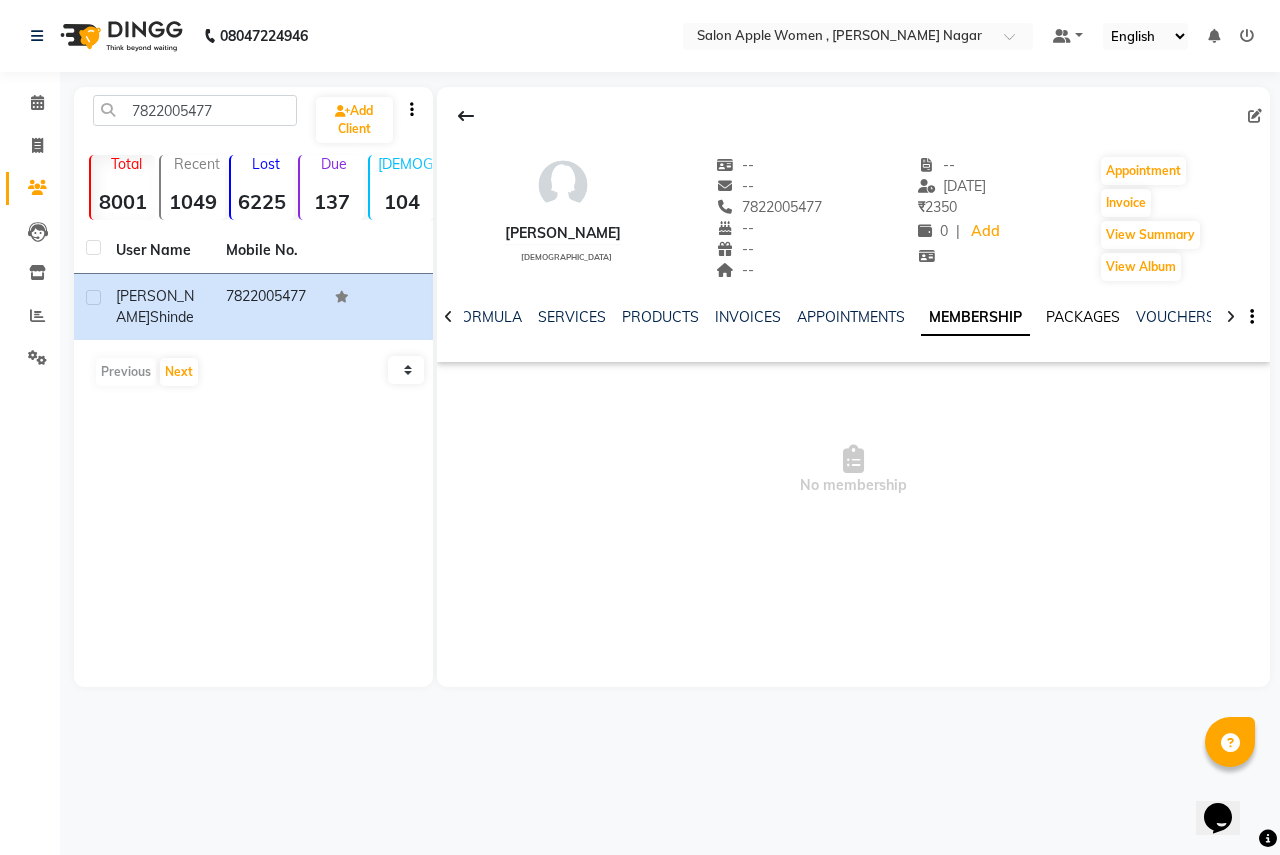 click on "PACKAGES" 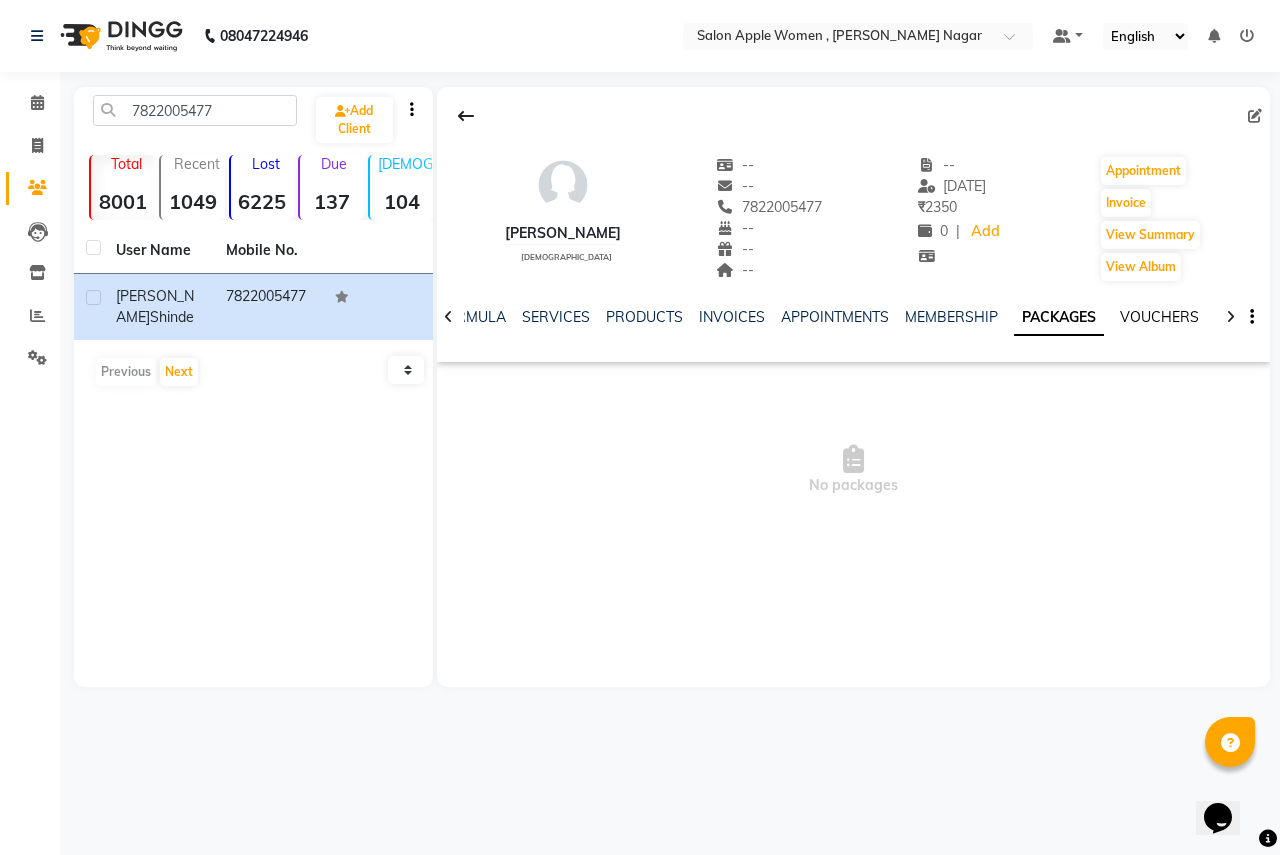 click on "VOUCHERS" 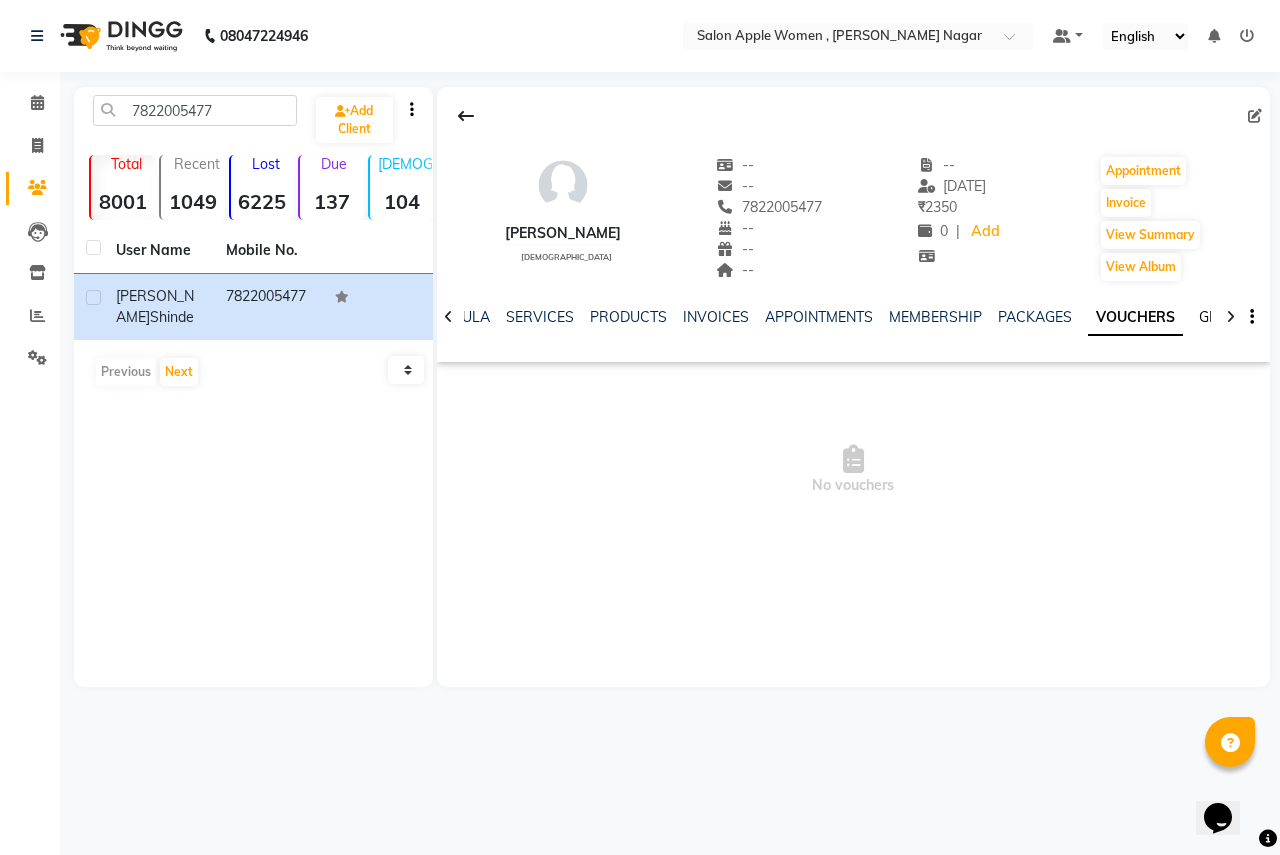 click on "GIFTCARDS" 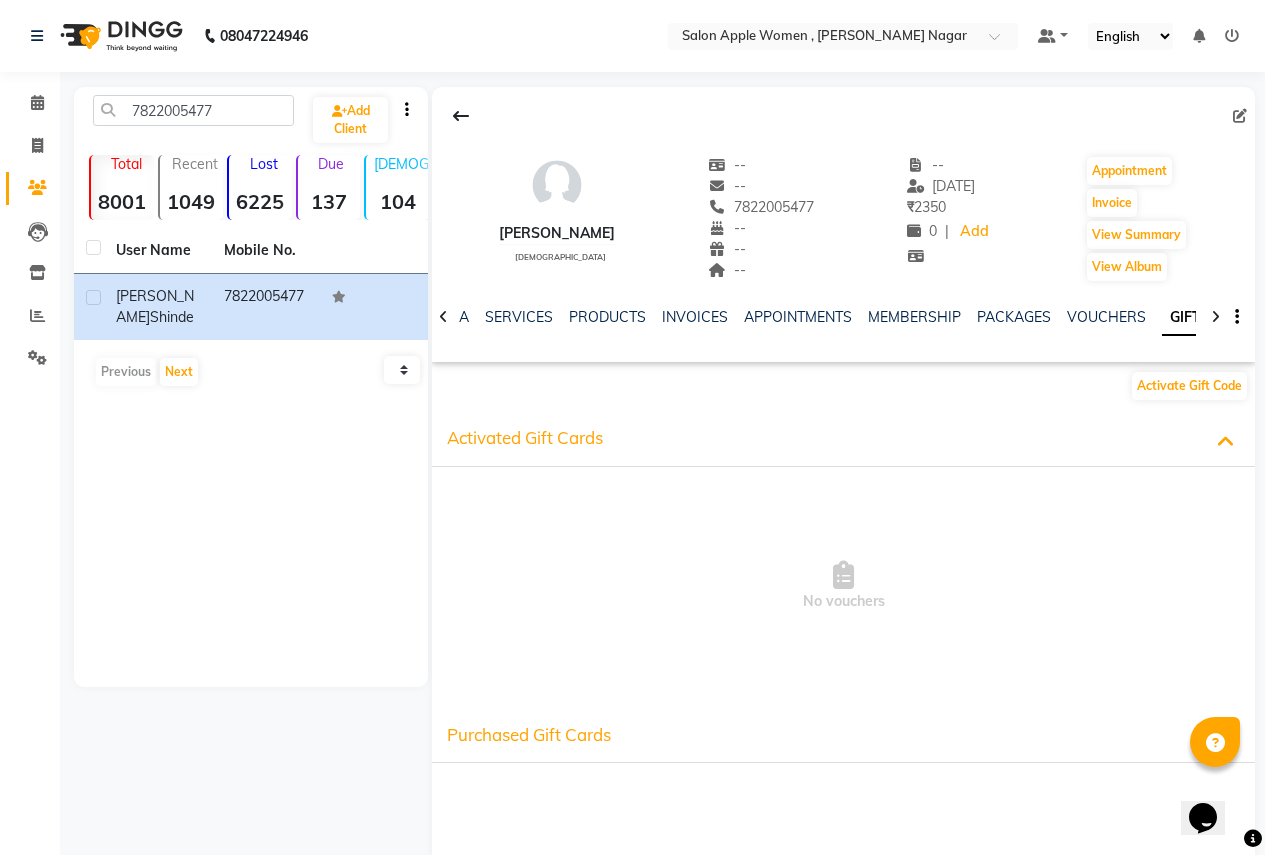 click on "MEMBERSHIP" 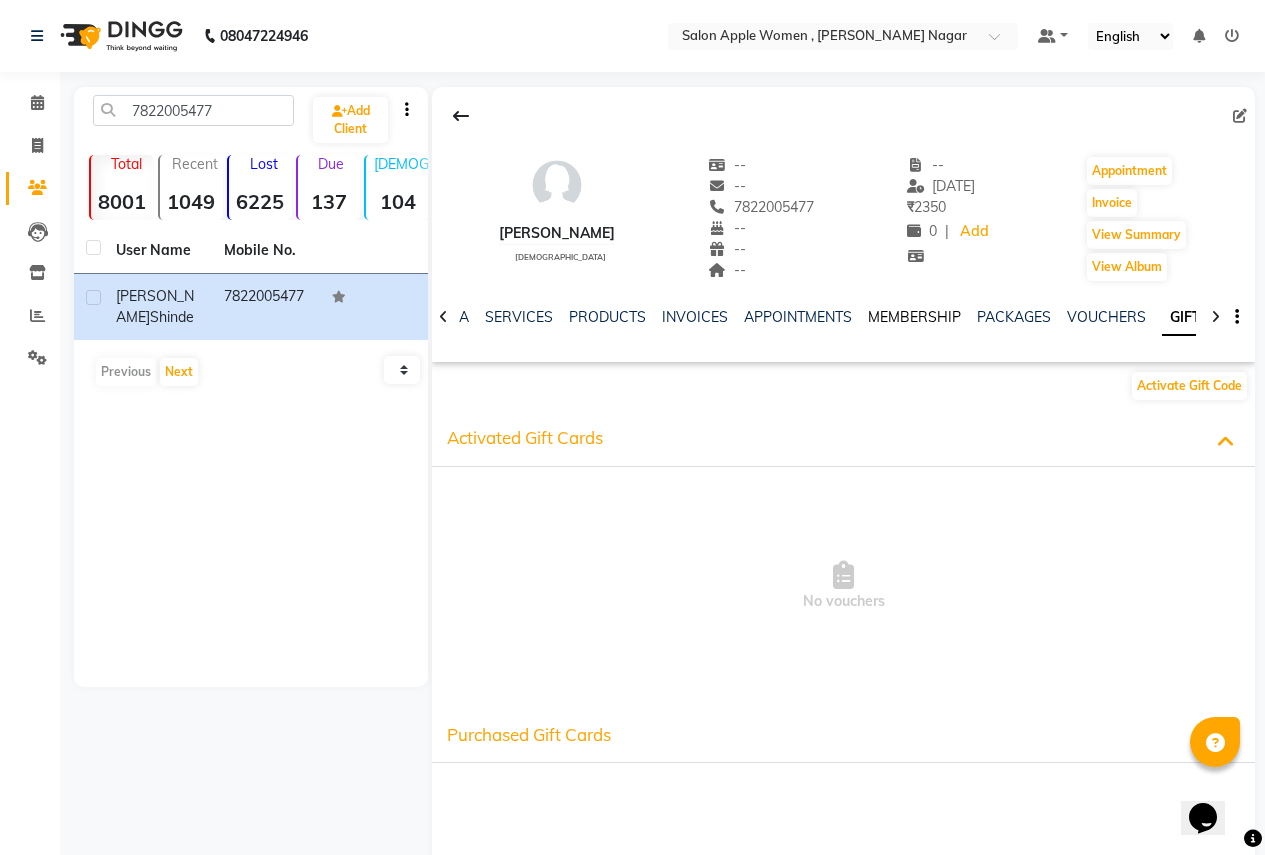 click on "MEMBERSHIP" 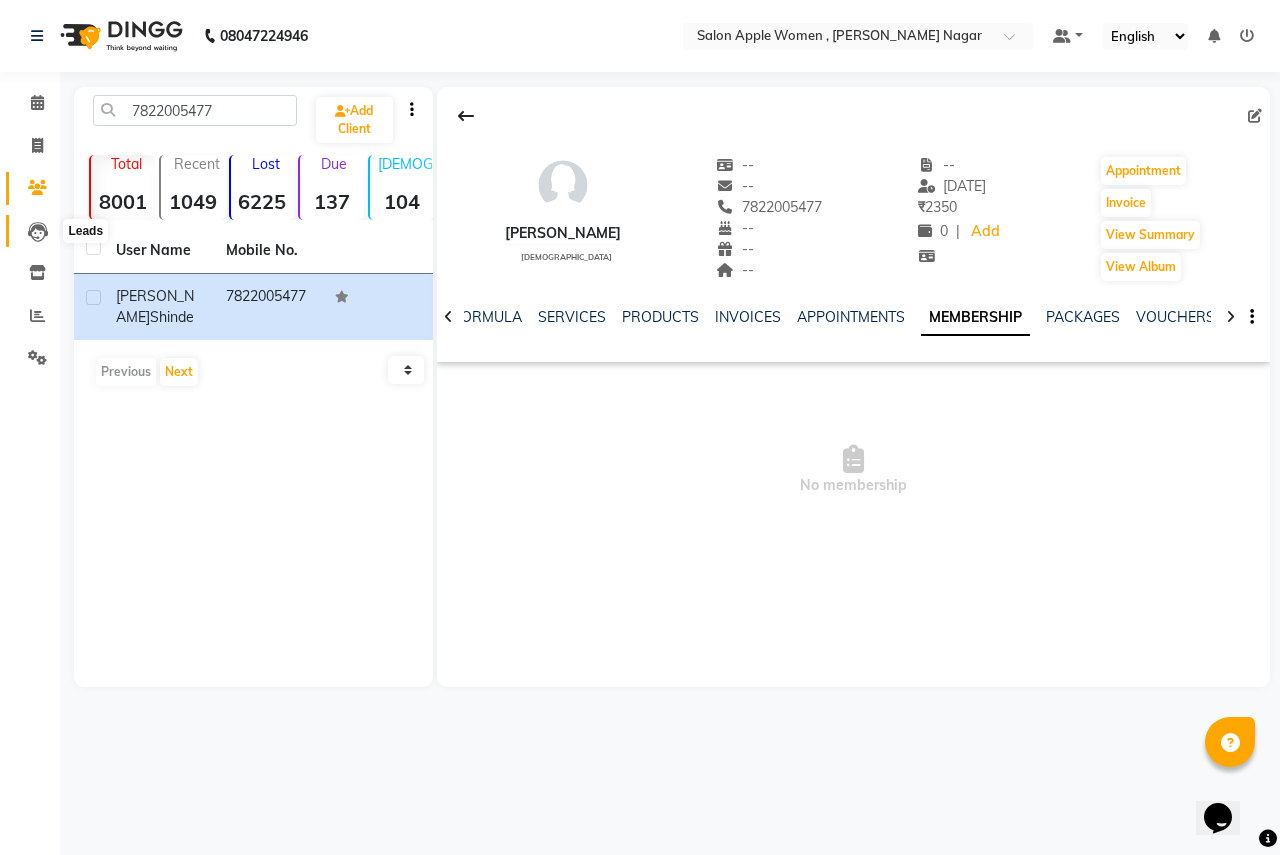 click 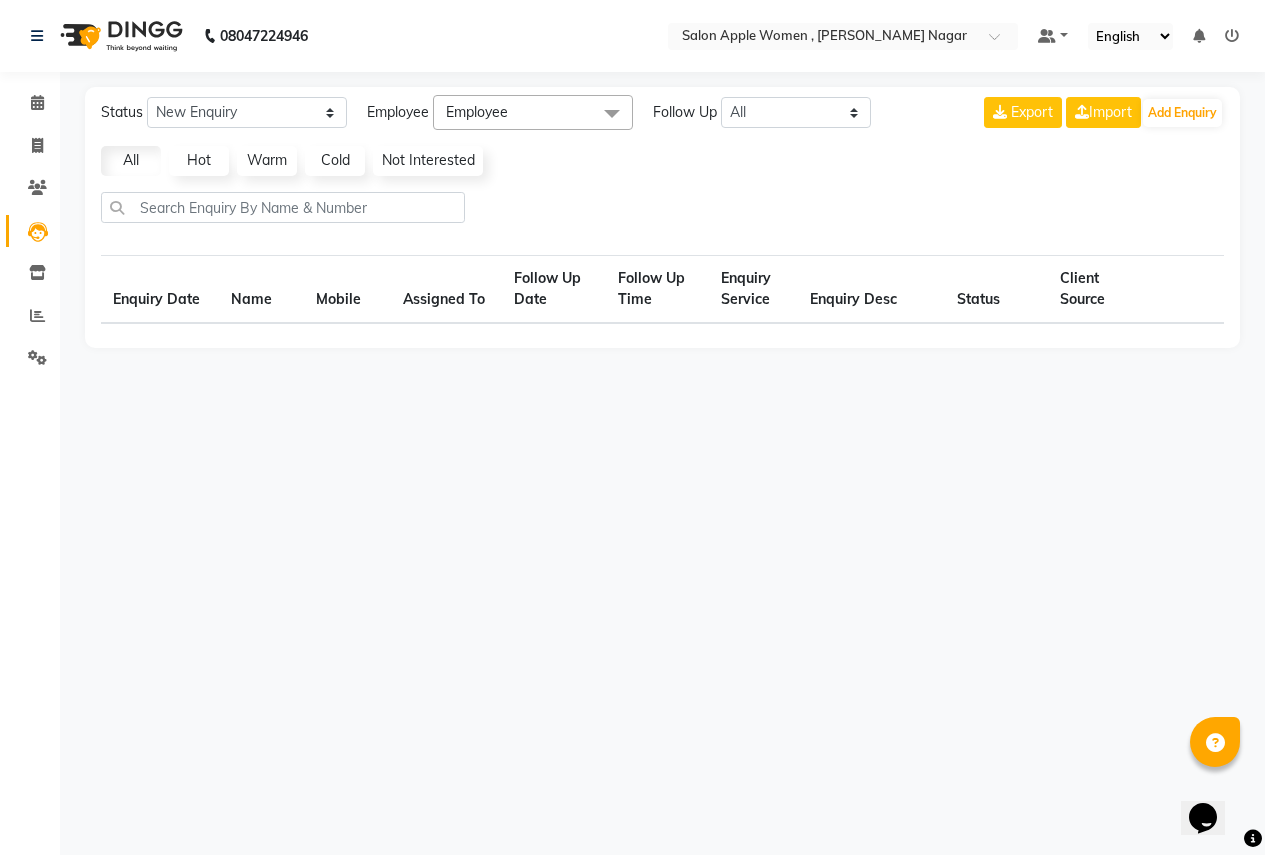 select on "10" 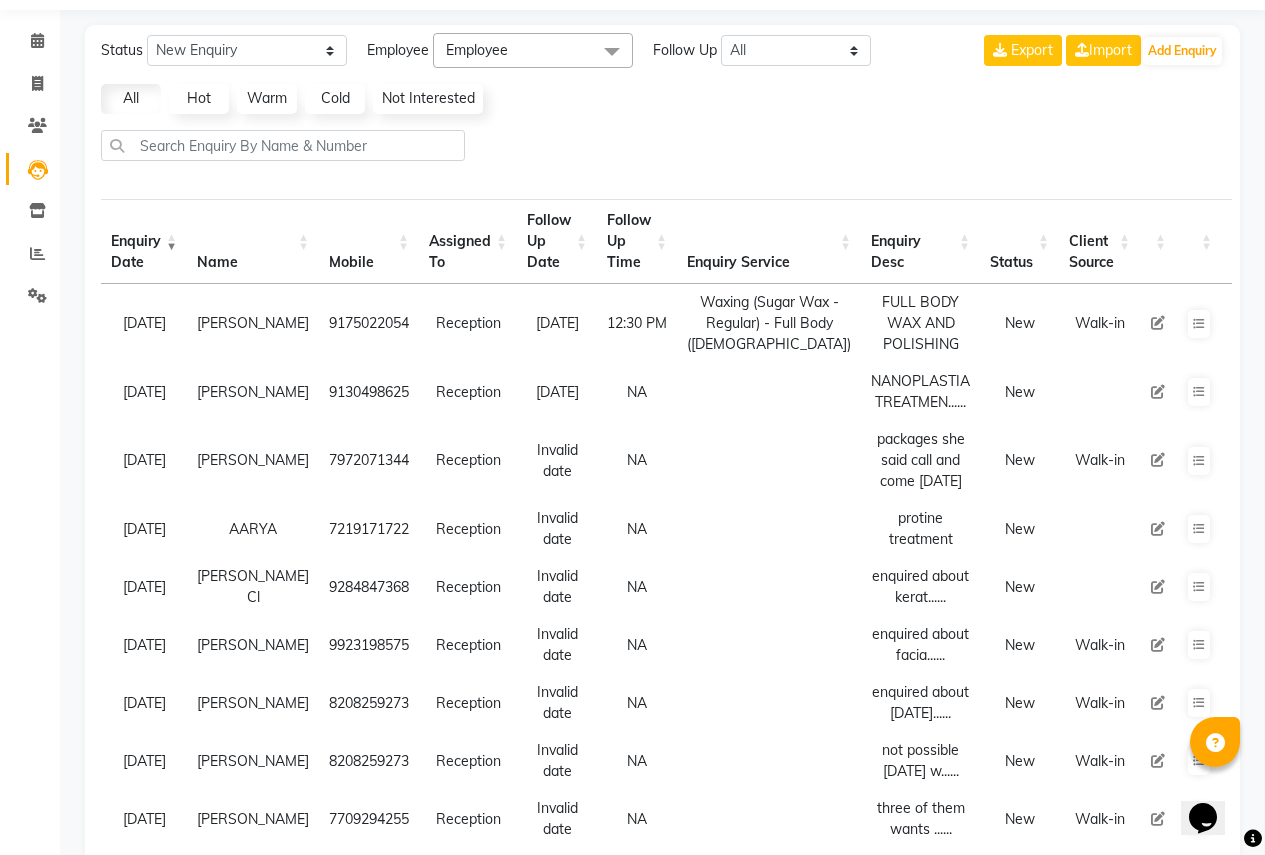 scroll, scrollTop: 54, scrollLeft: 0, axis: vertical 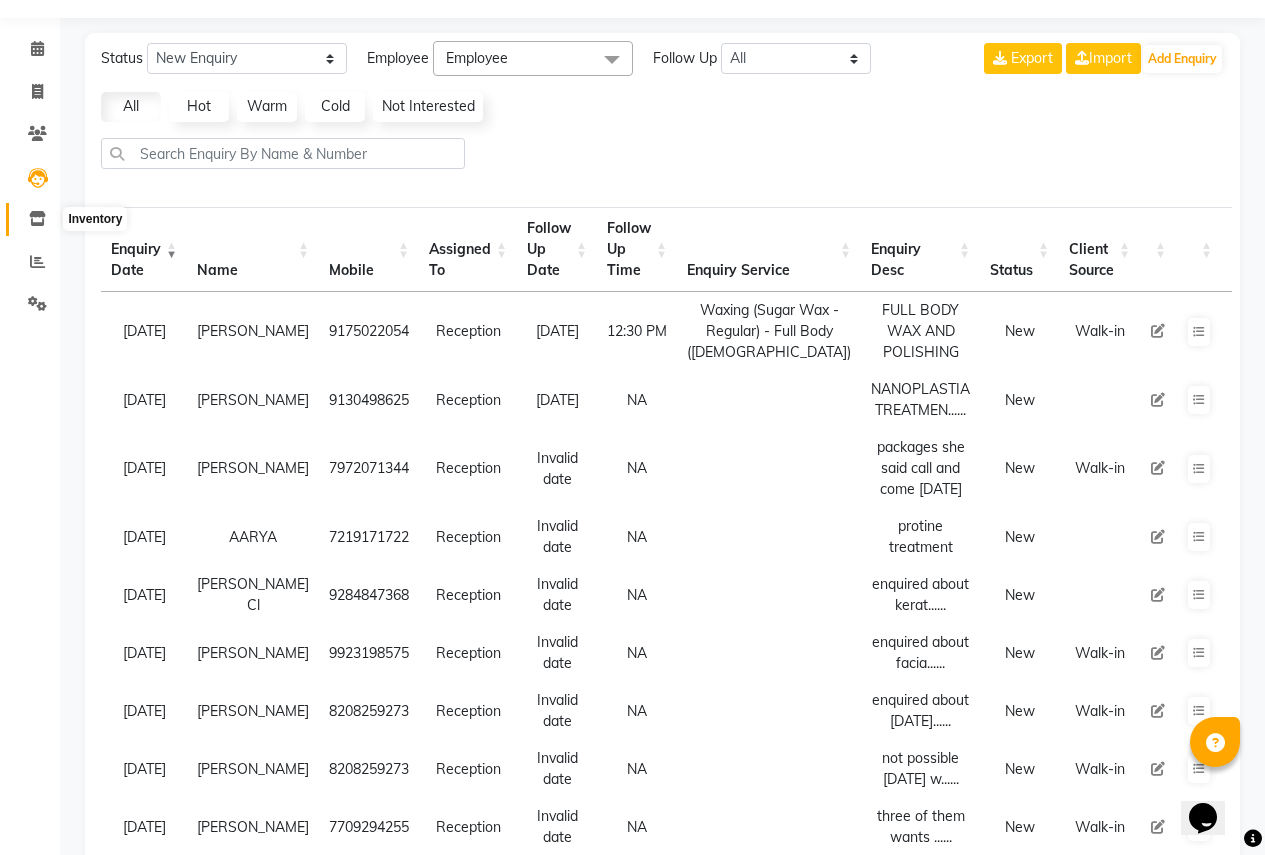 click 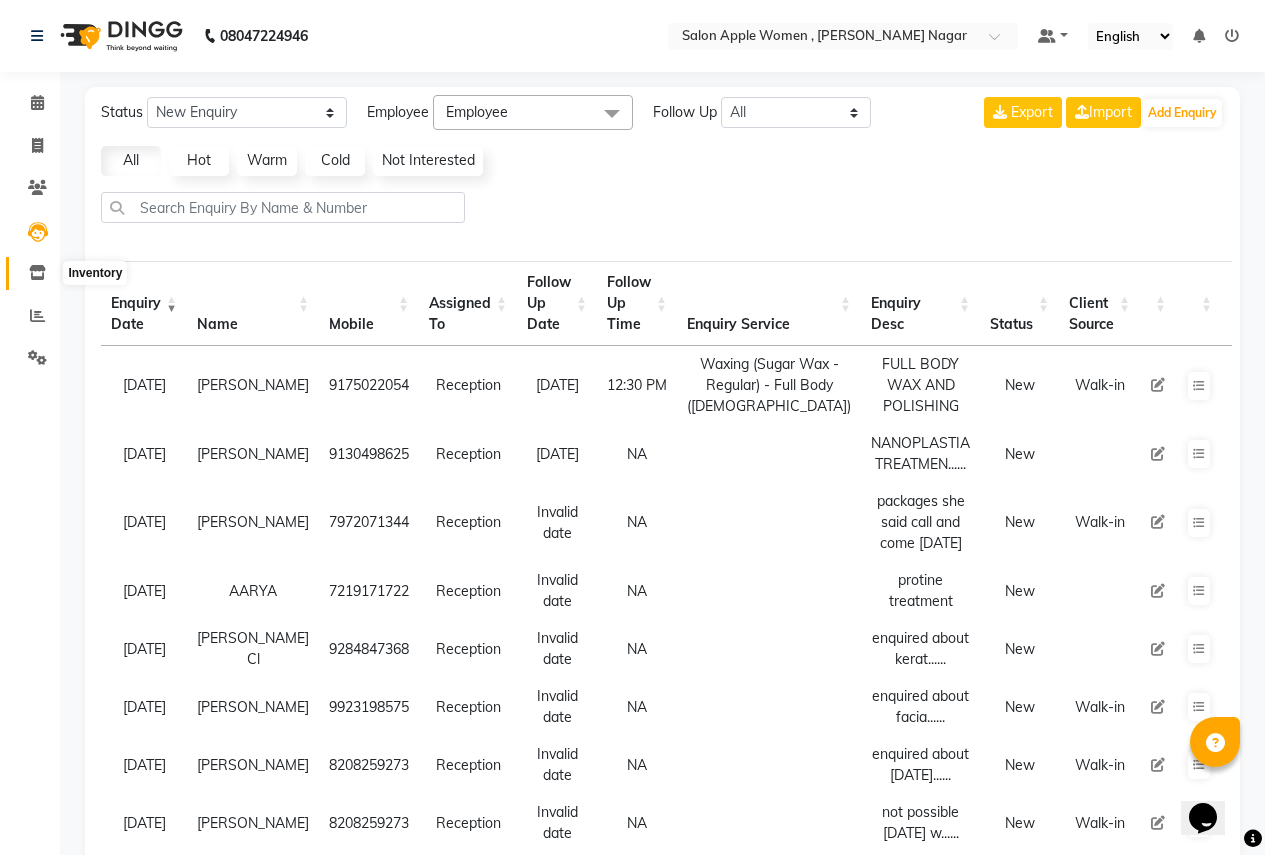 select 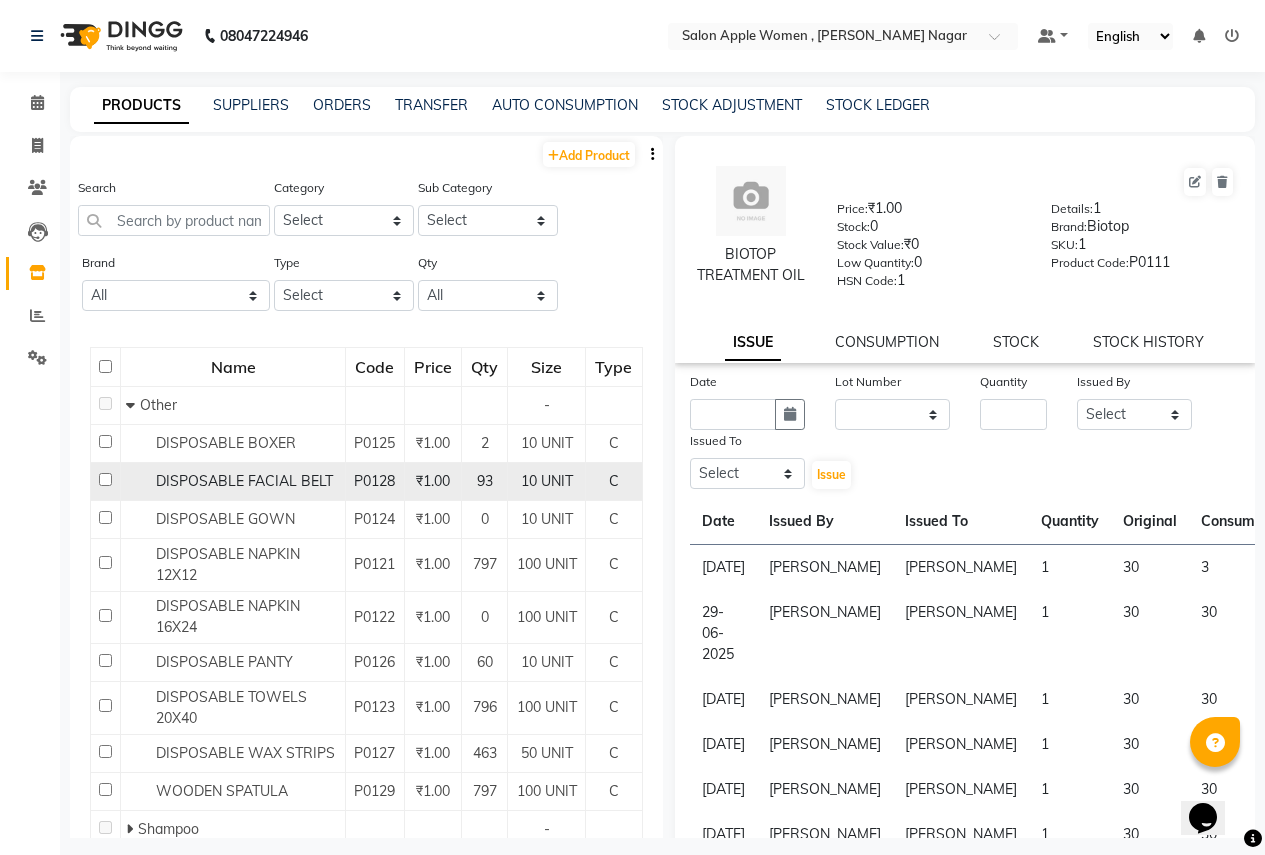 click 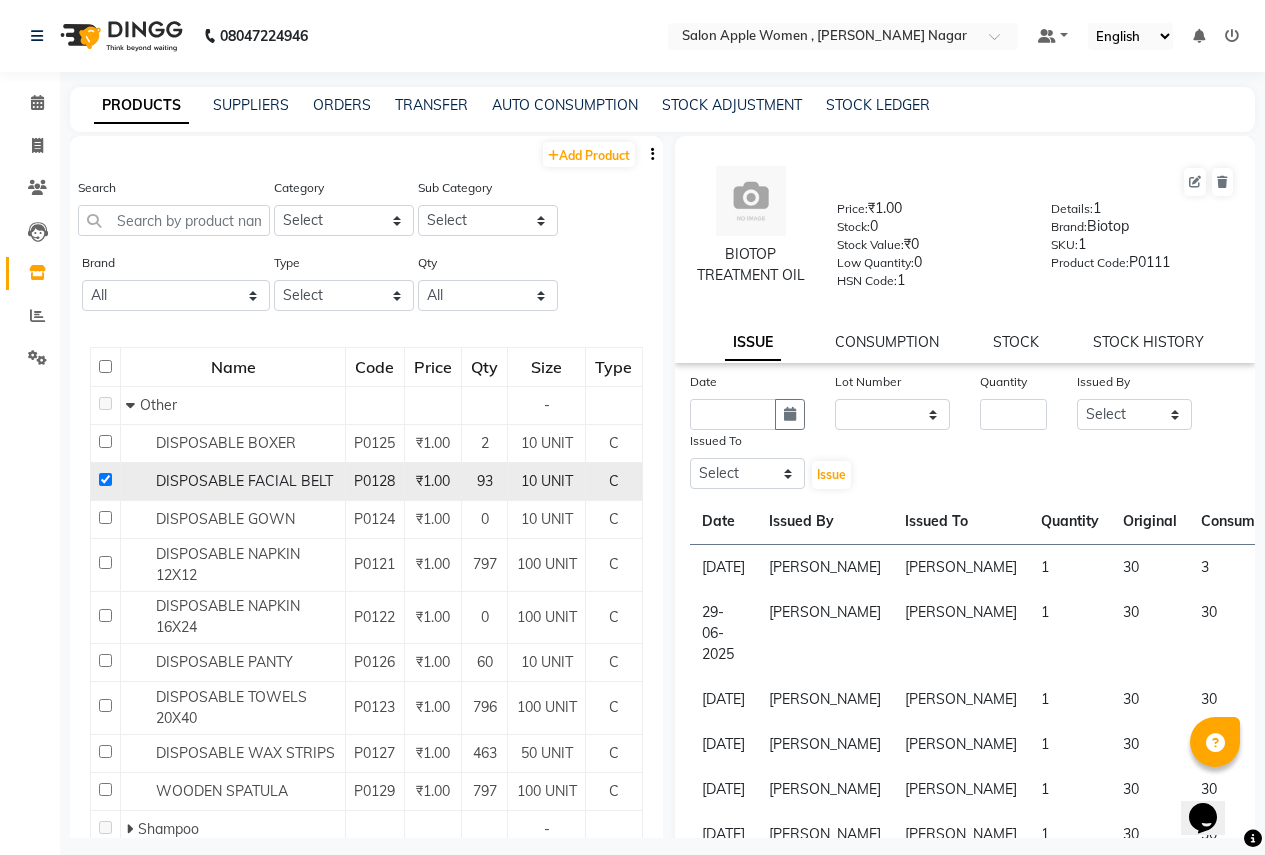 checkbox on "true" 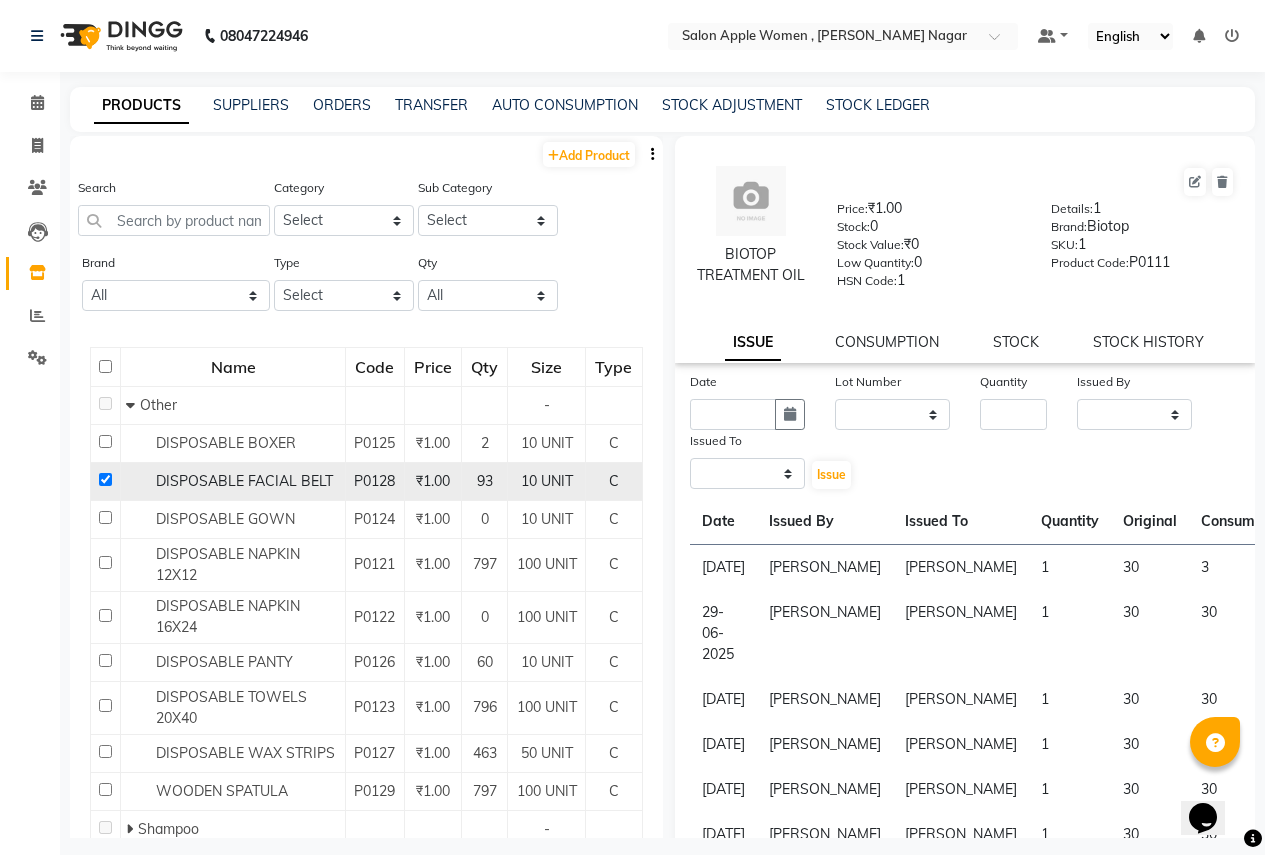 select 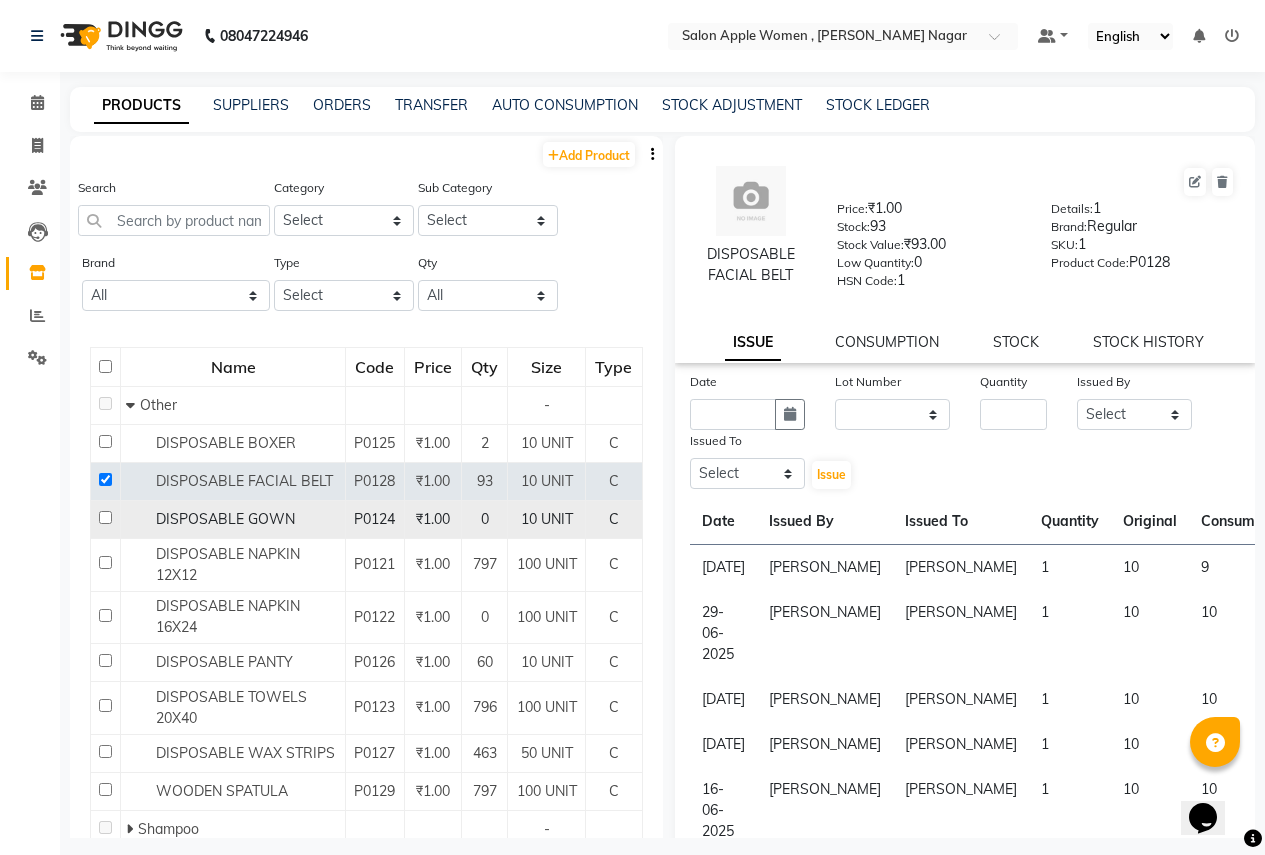 click 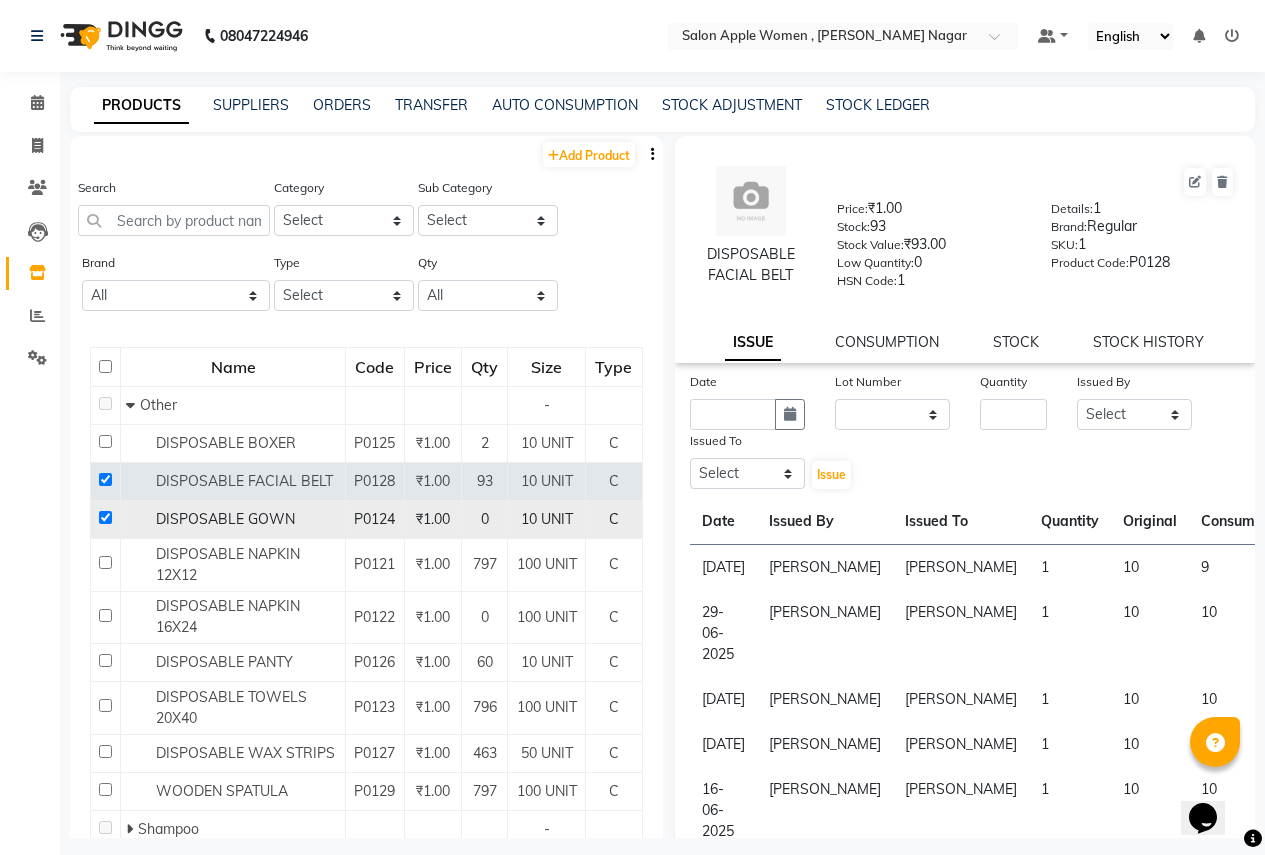 checkbox on "true" 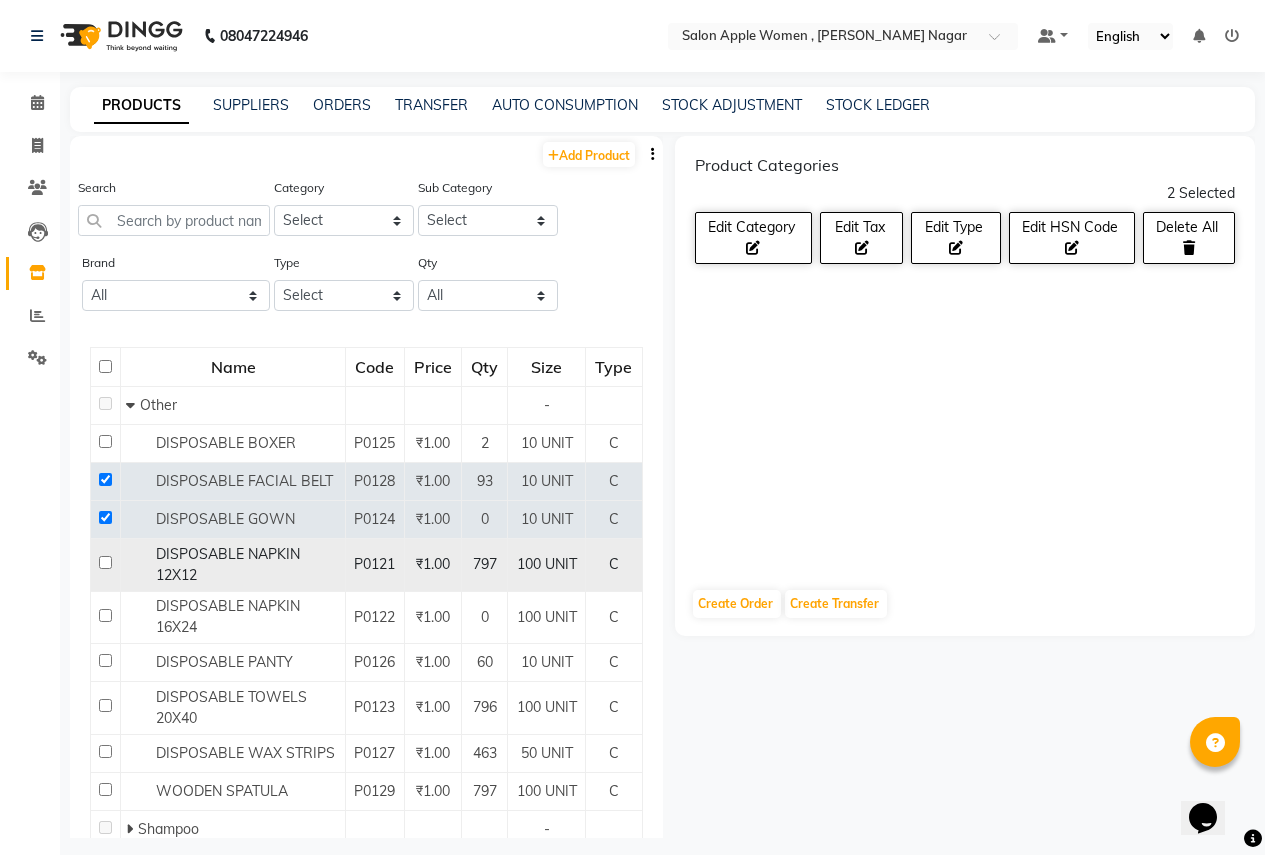 click 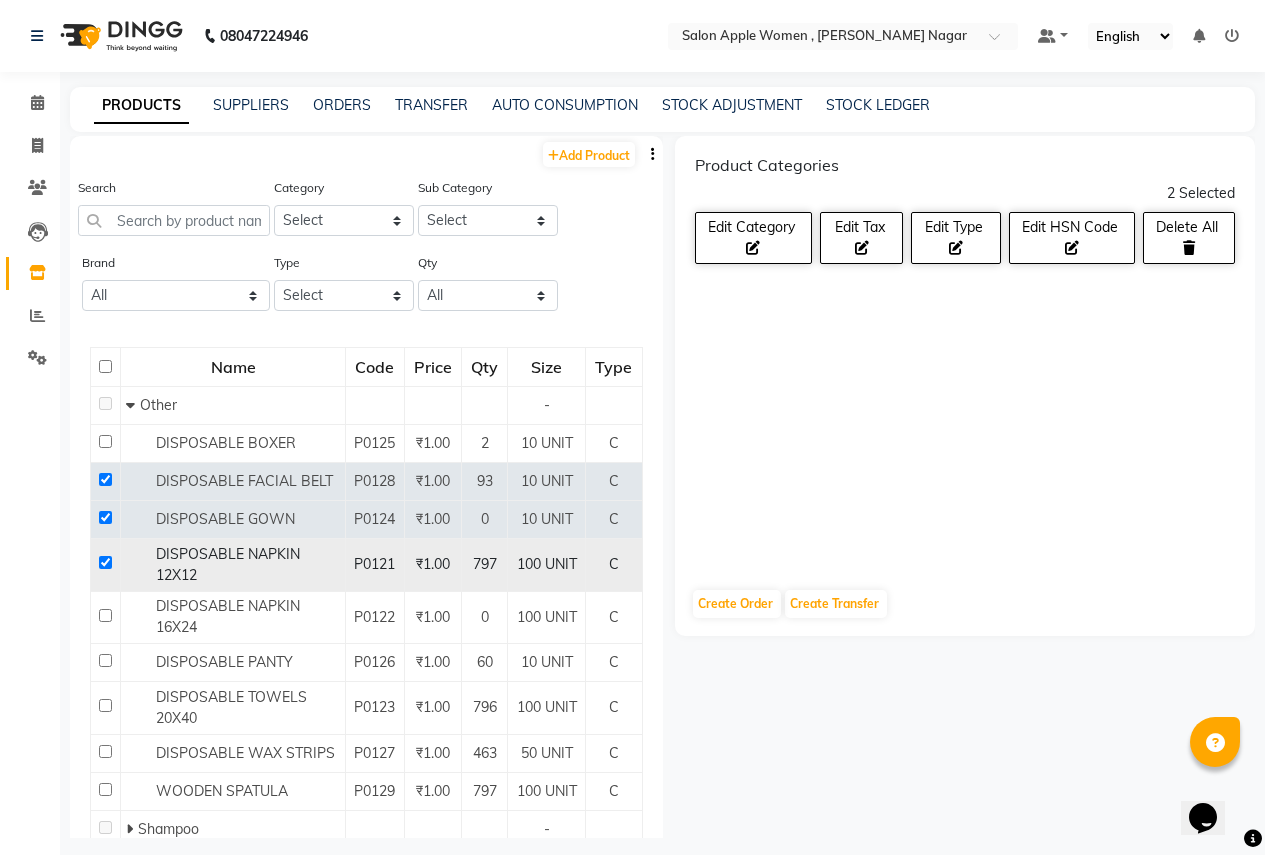 checkbox on "true" 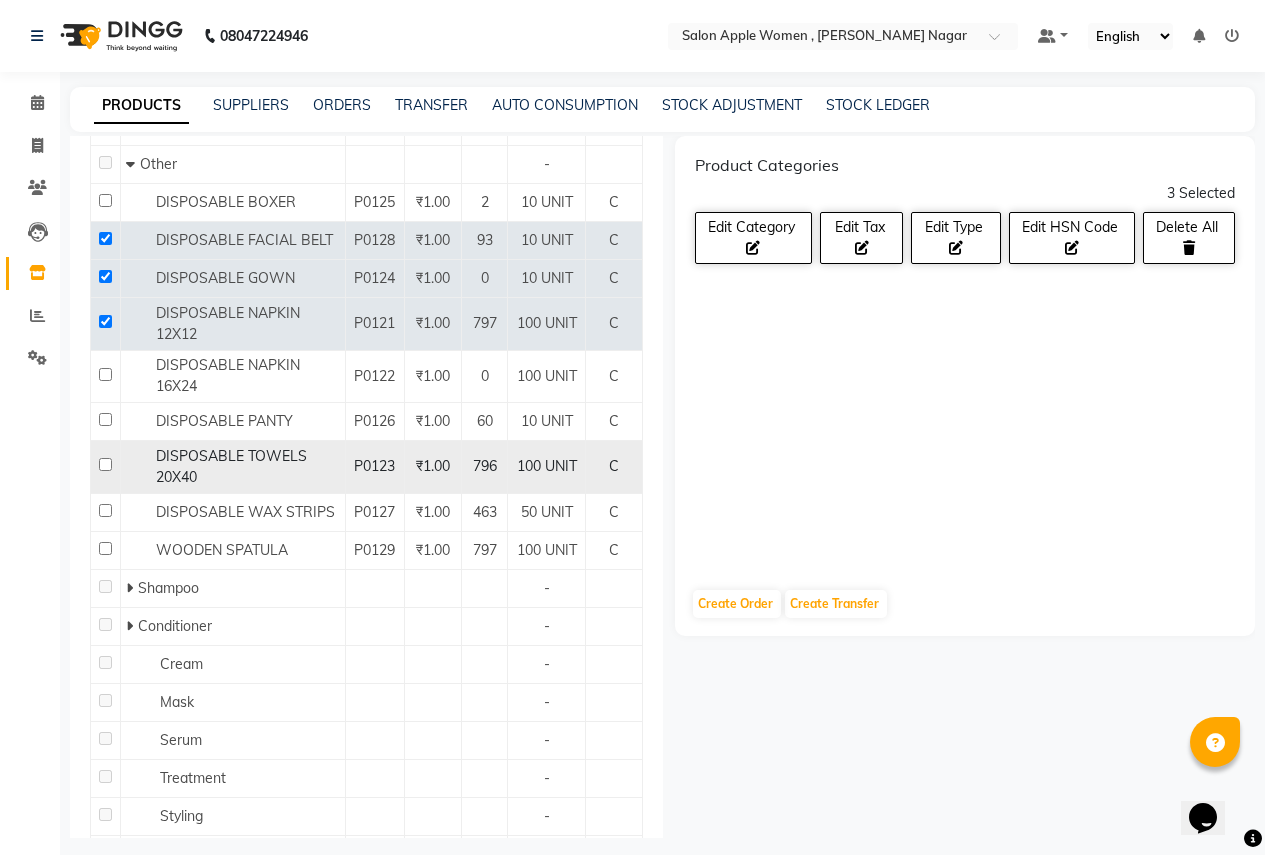 scroll, scrollTop: 400, scrollLeft: 0, axis: vertical 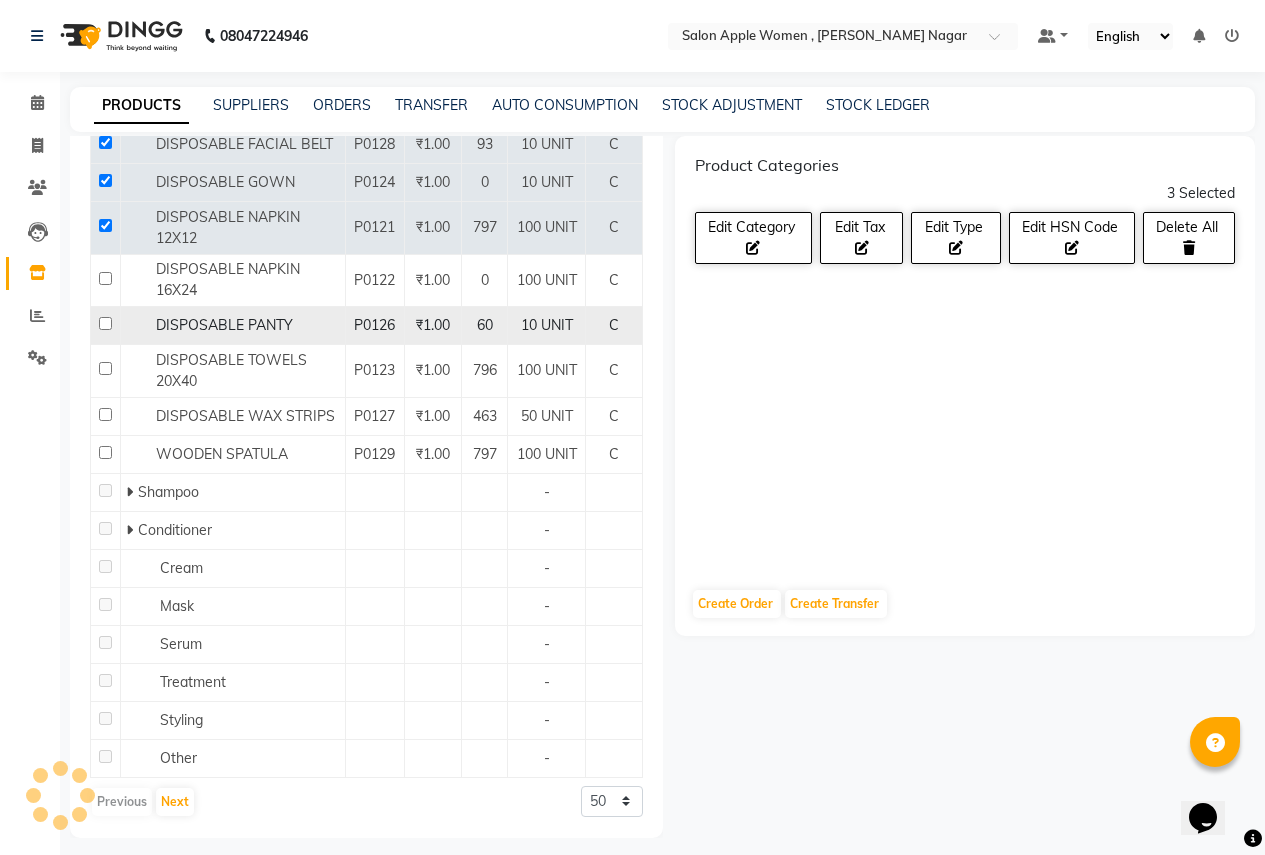 click 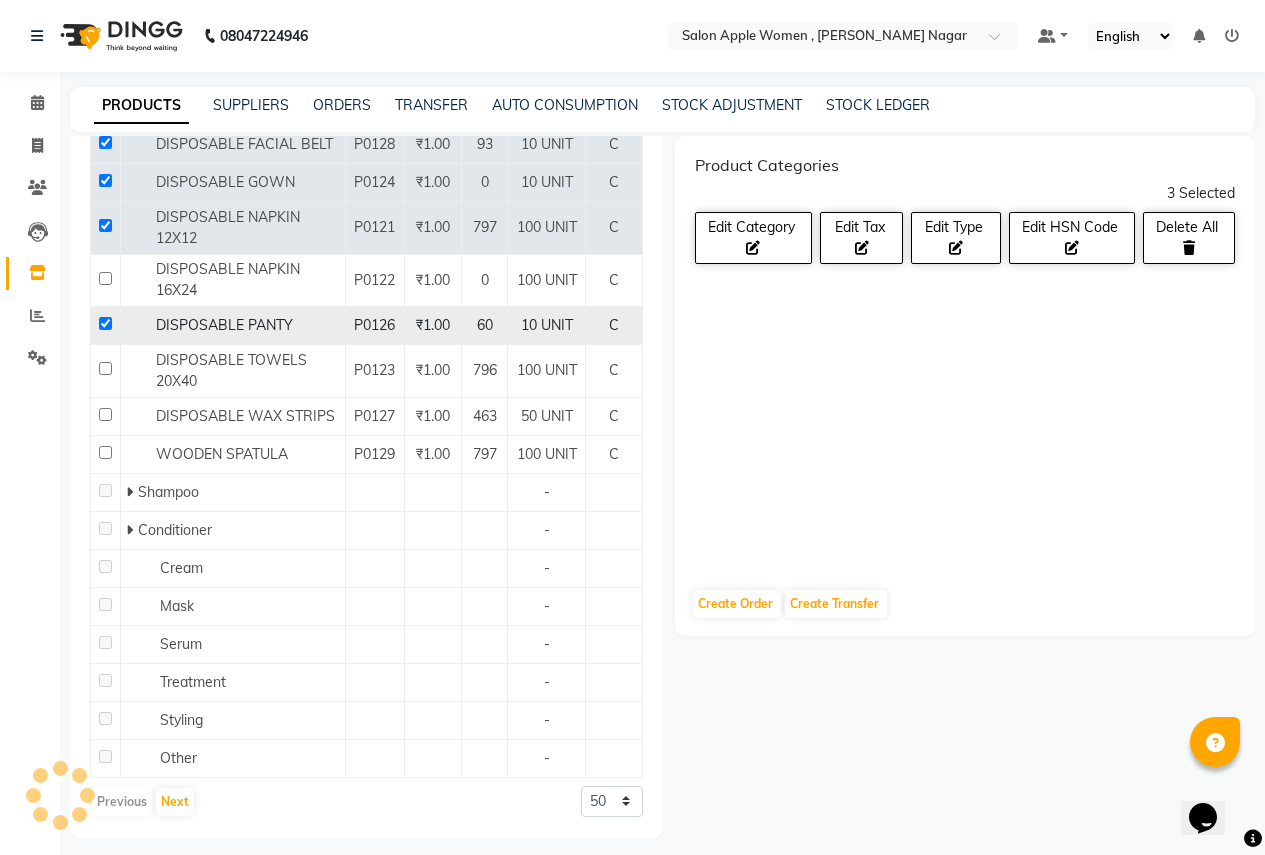 checkbox on "true" 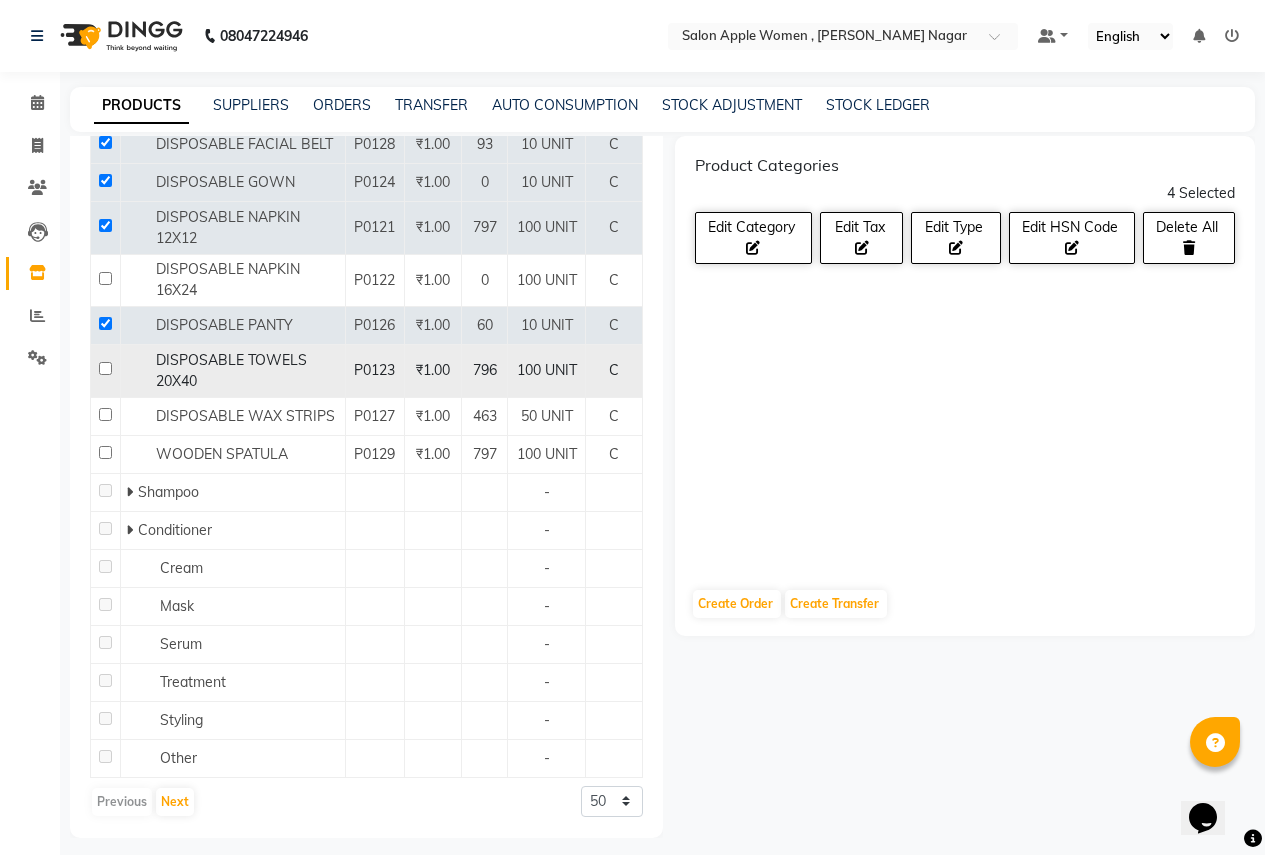 click 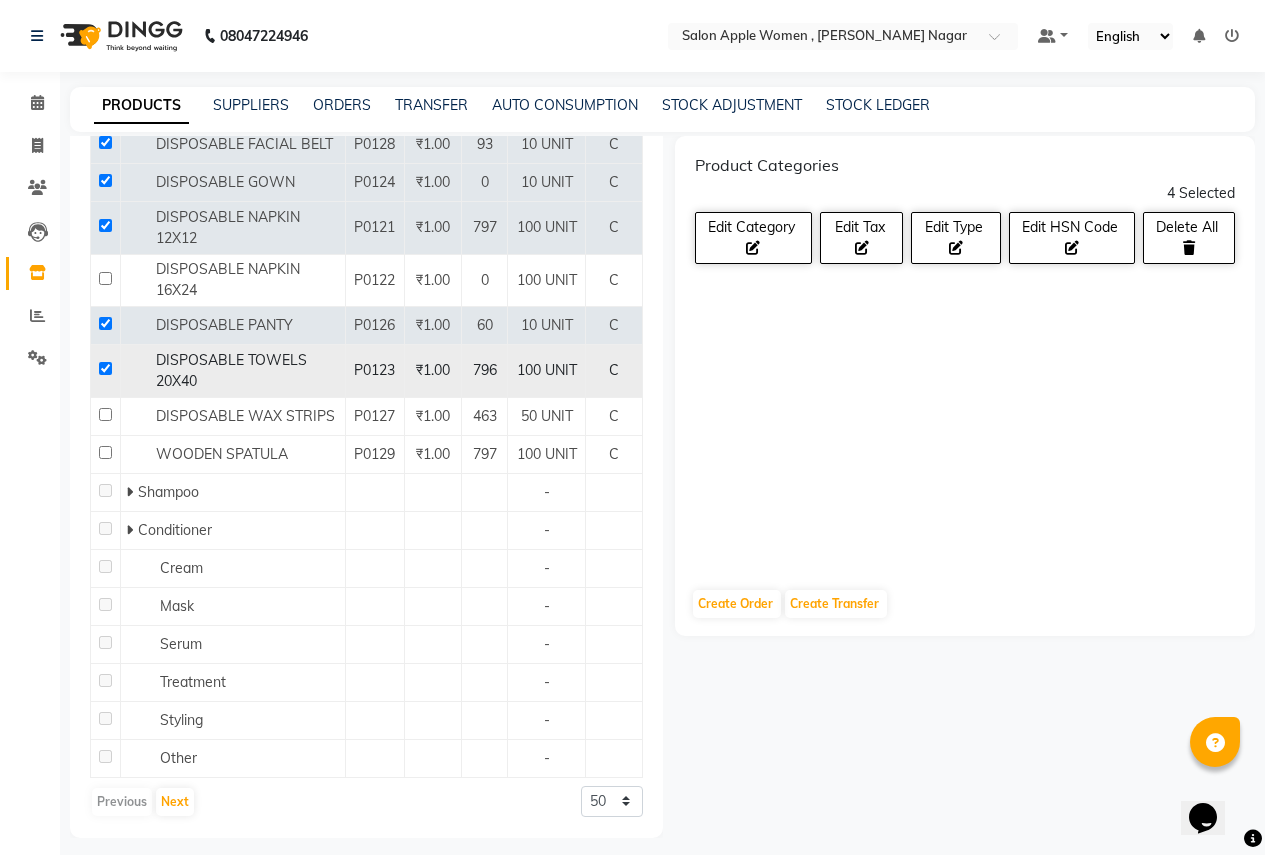 checkbox on "true" 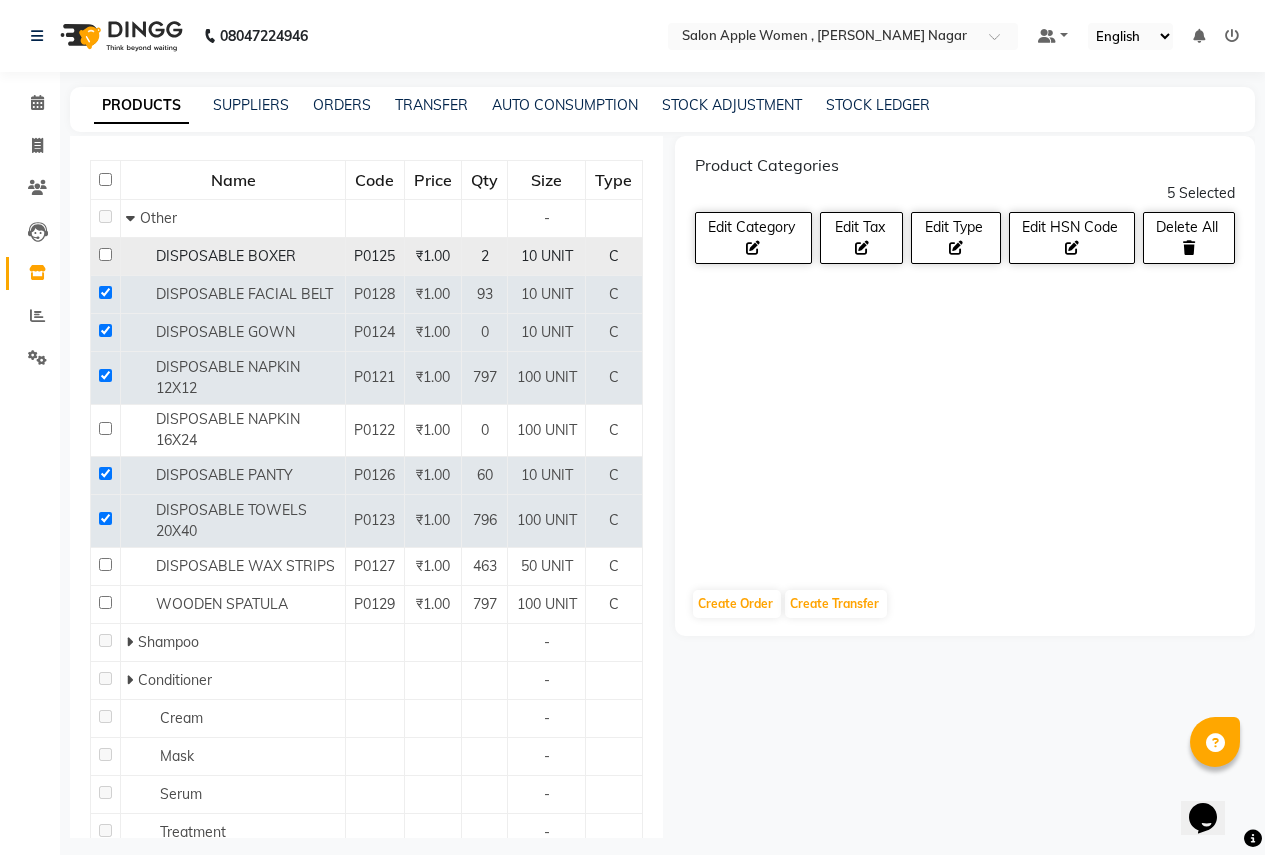 scroll, scrollTop: 0, scrollLeft: 0, axis: both 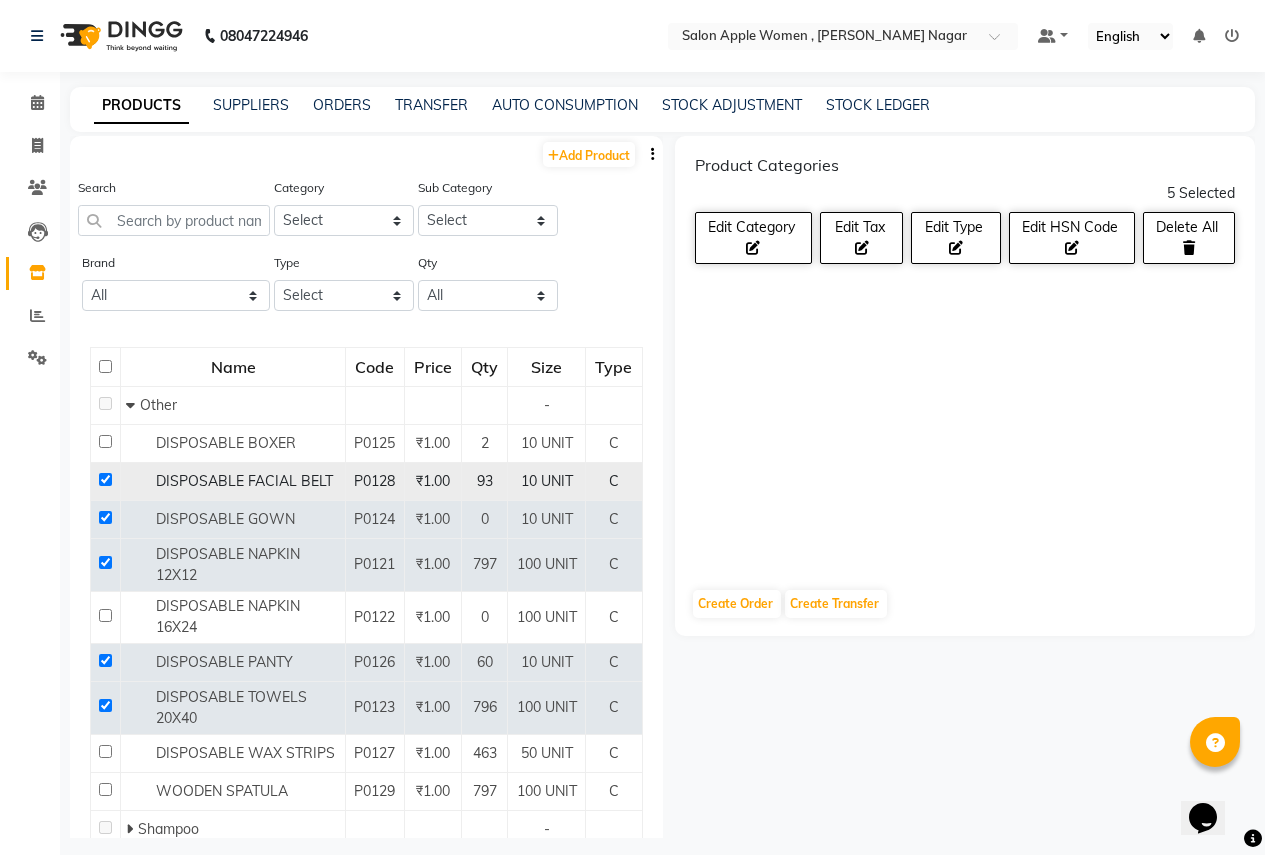 click on "P0128" 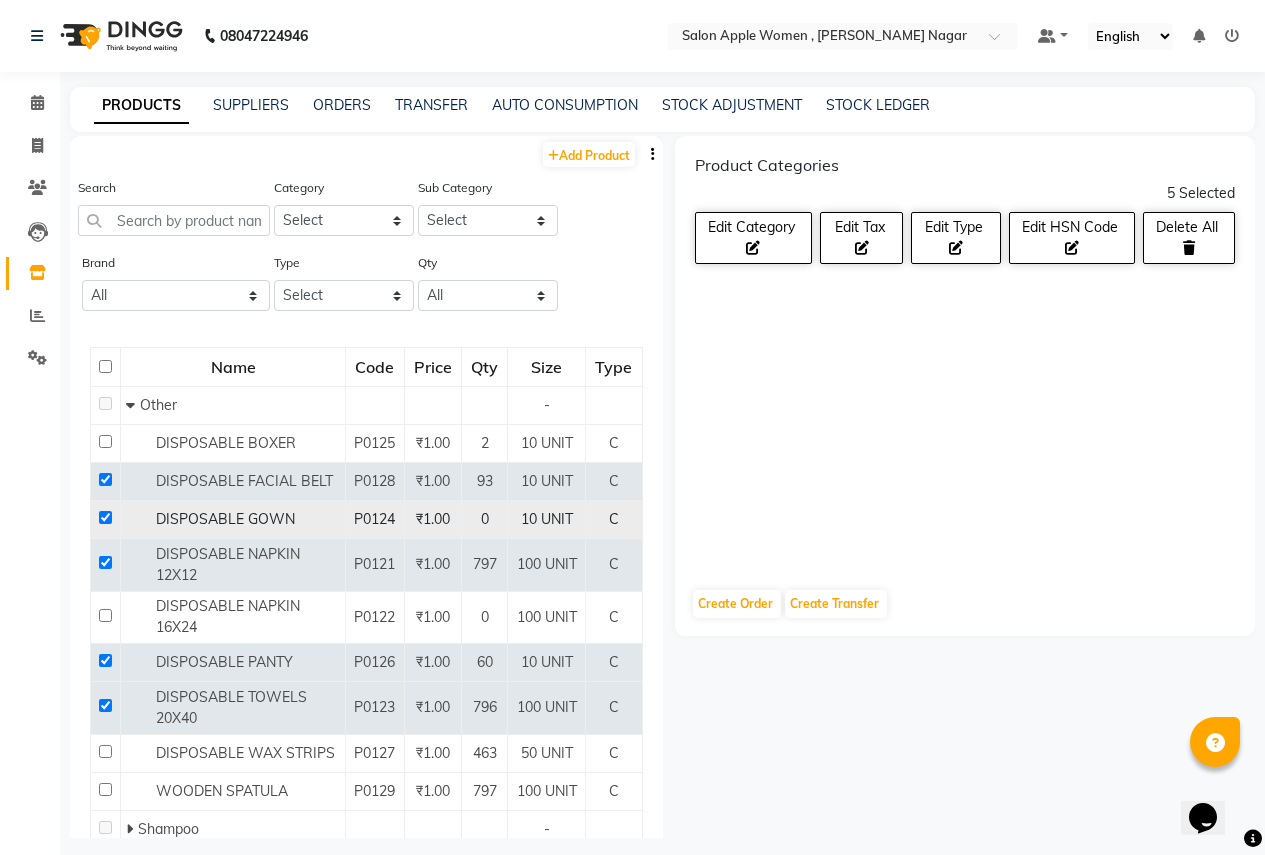 click on "DISPOSABLE GOWN" 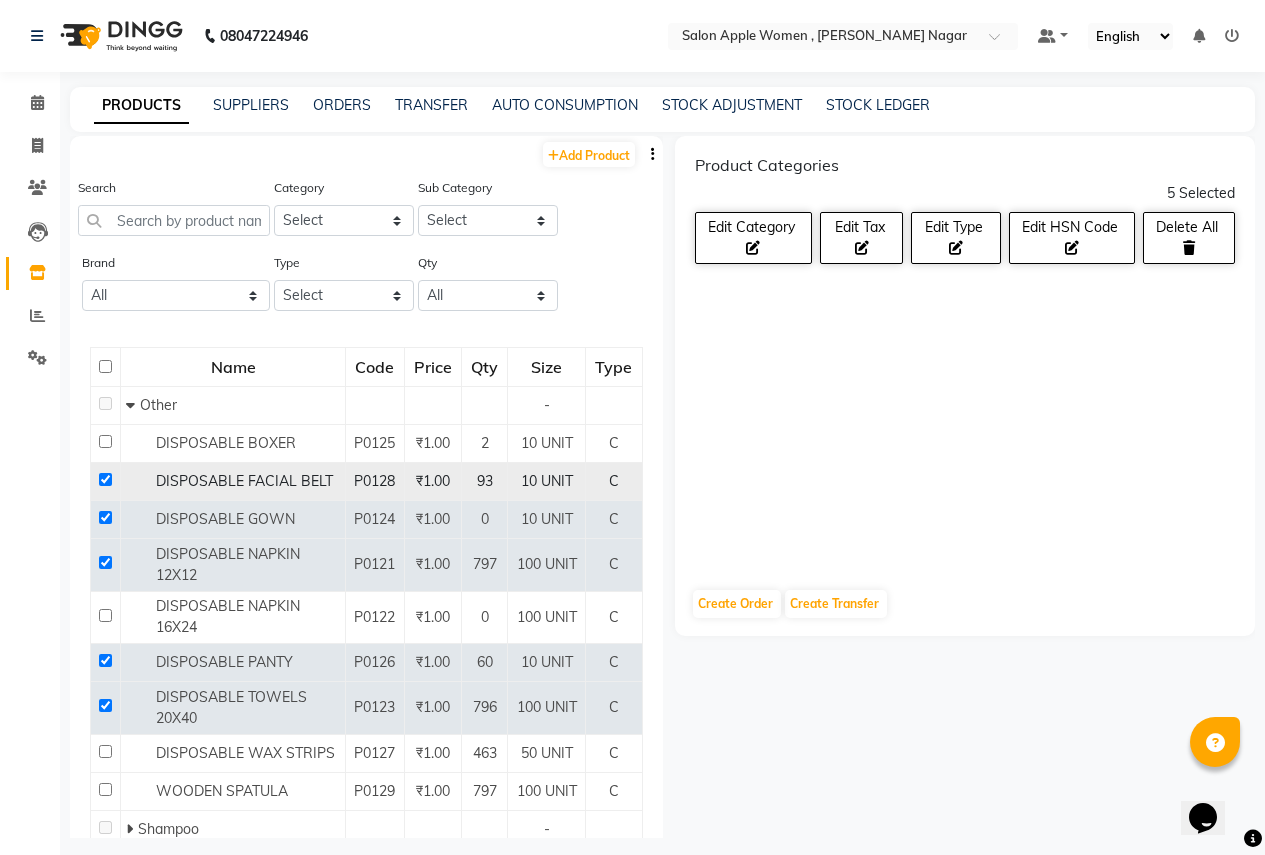 drag, startPoint x: 318, startPoint y: 517, endPoint x: 319, endPoint y: 529, distance: 12.0415945 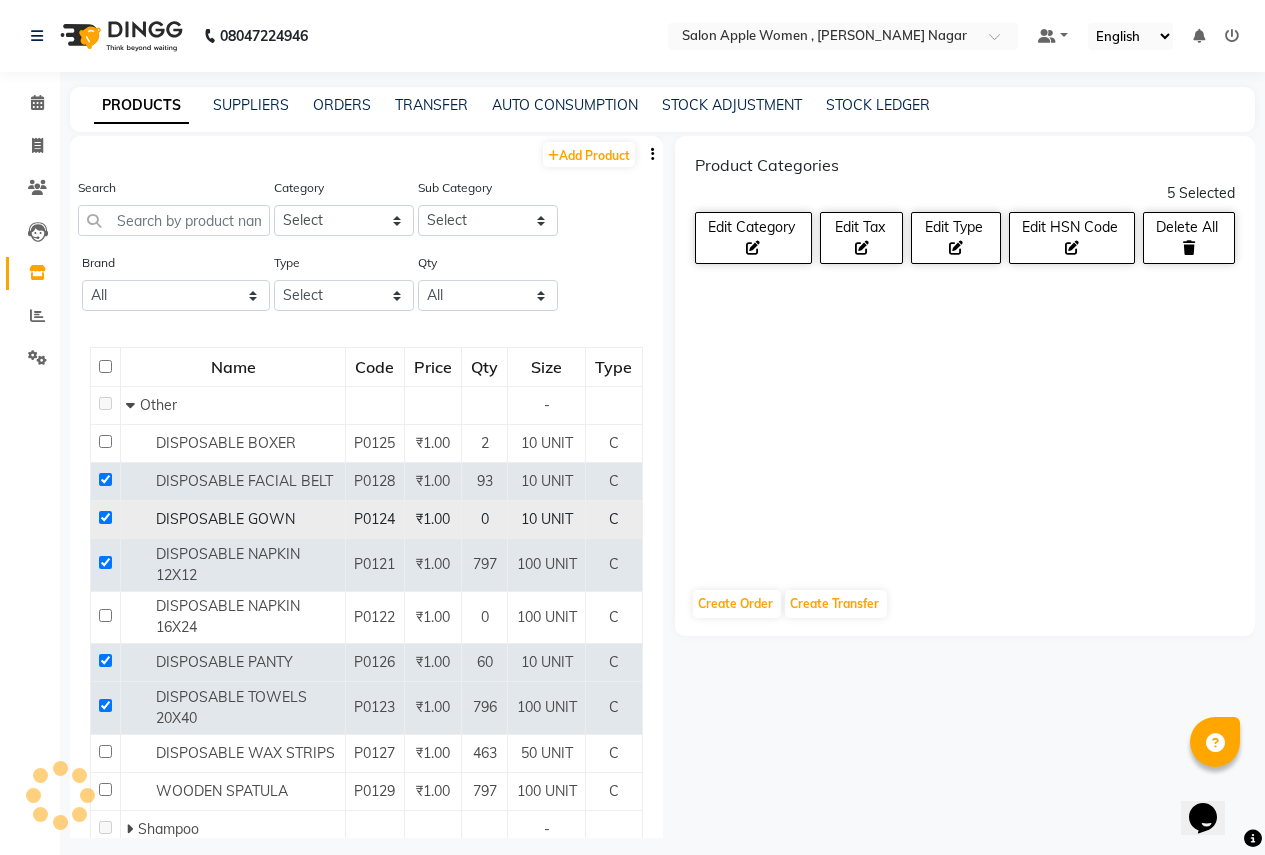click on "DISPOSABLE GOWN" 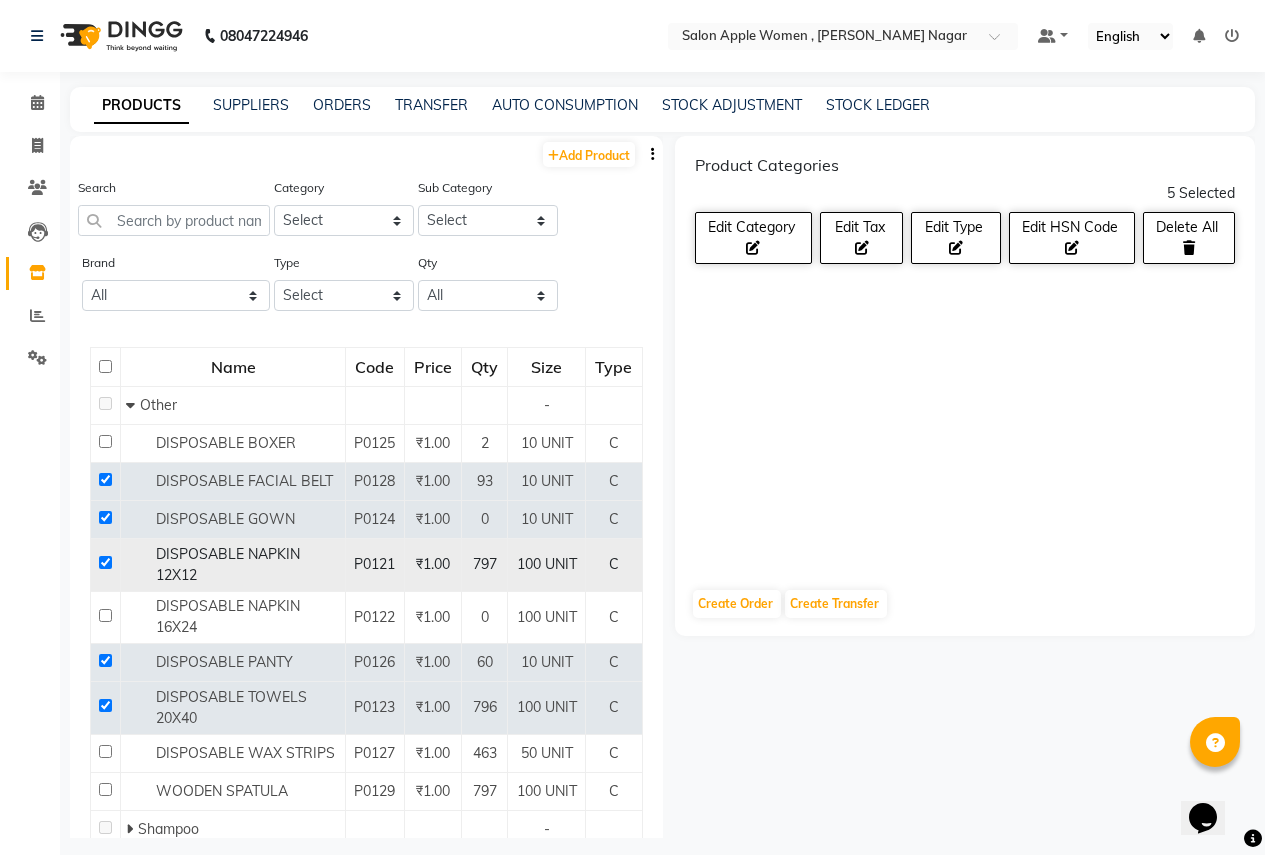 click on "DISPOSABLE NAPKIN 12X12" 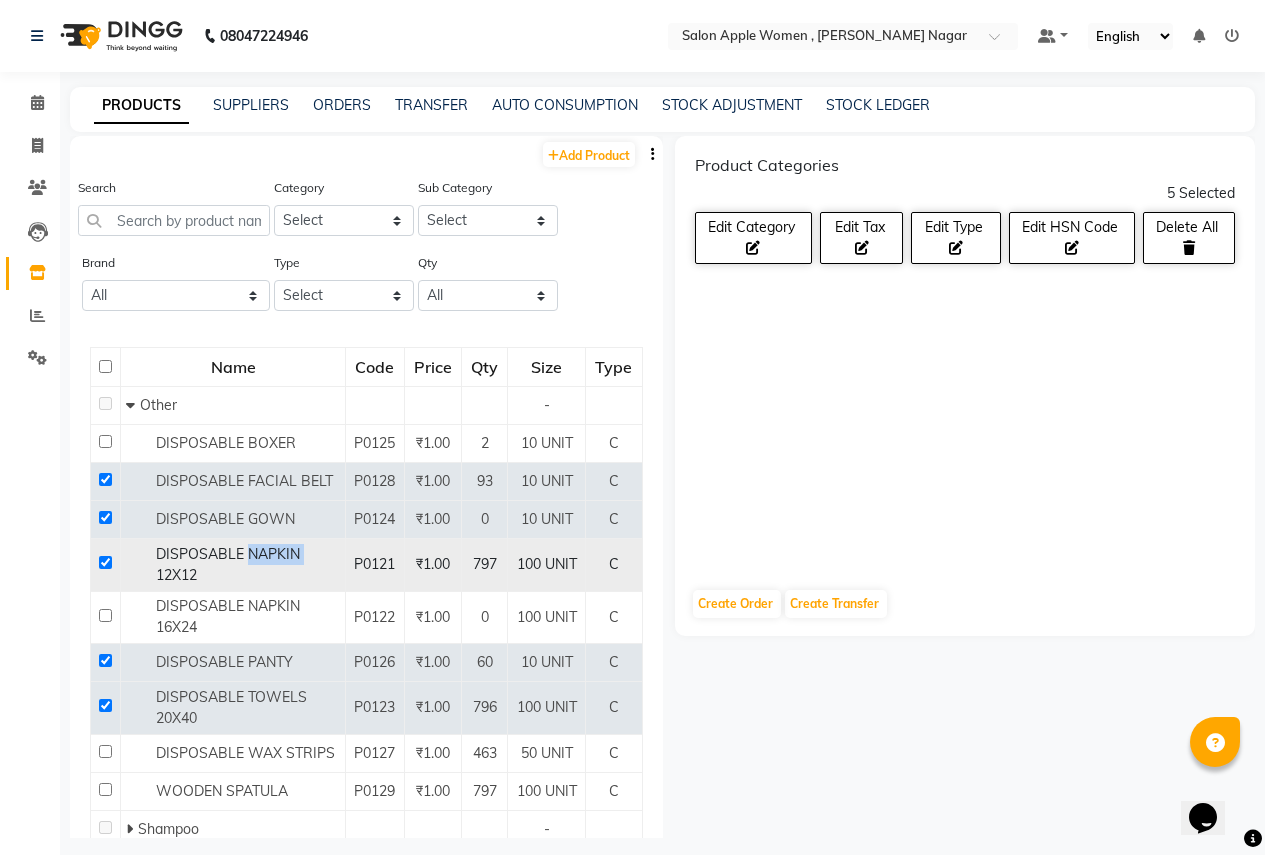 click on "DISPOSABLE NAPKIN 12X12" 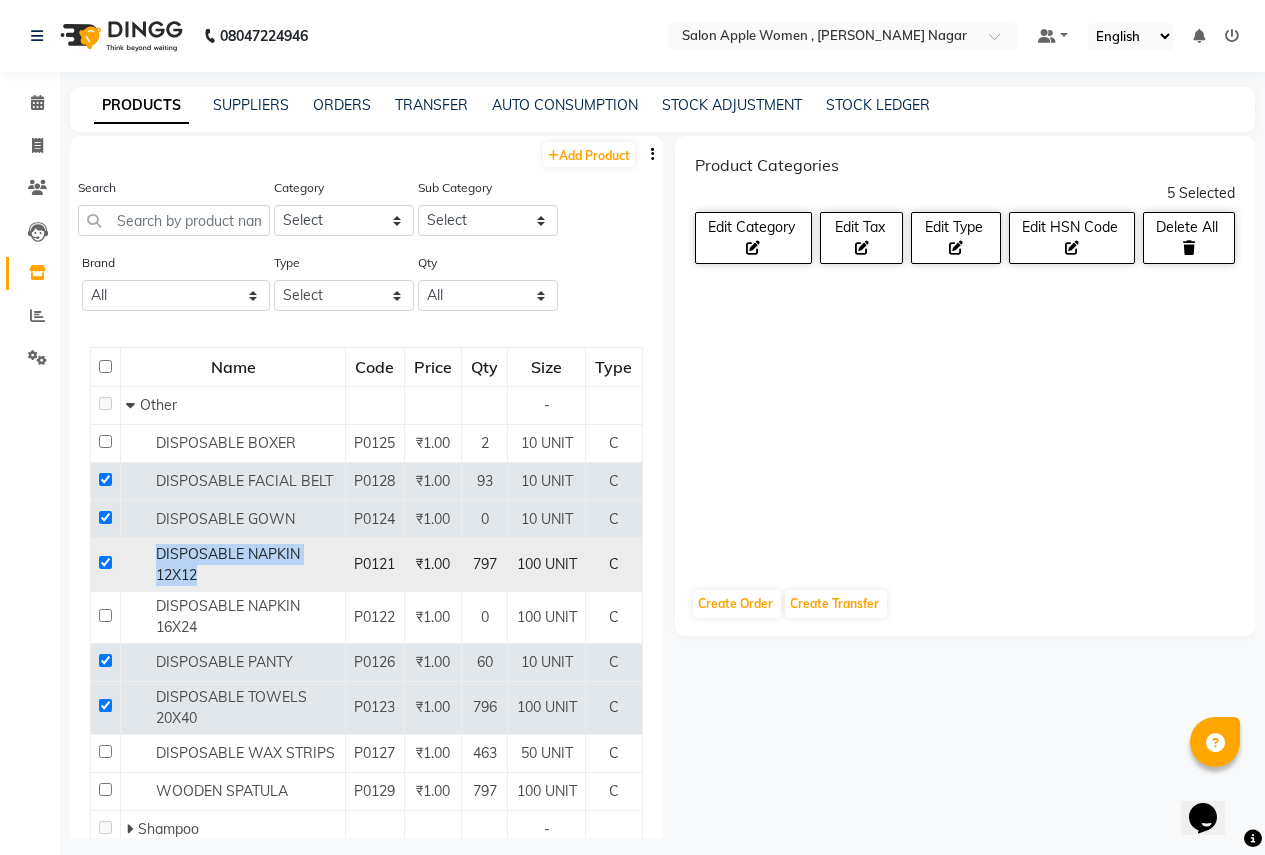 click on "DISPOSABLE NAPKIN 12X12" 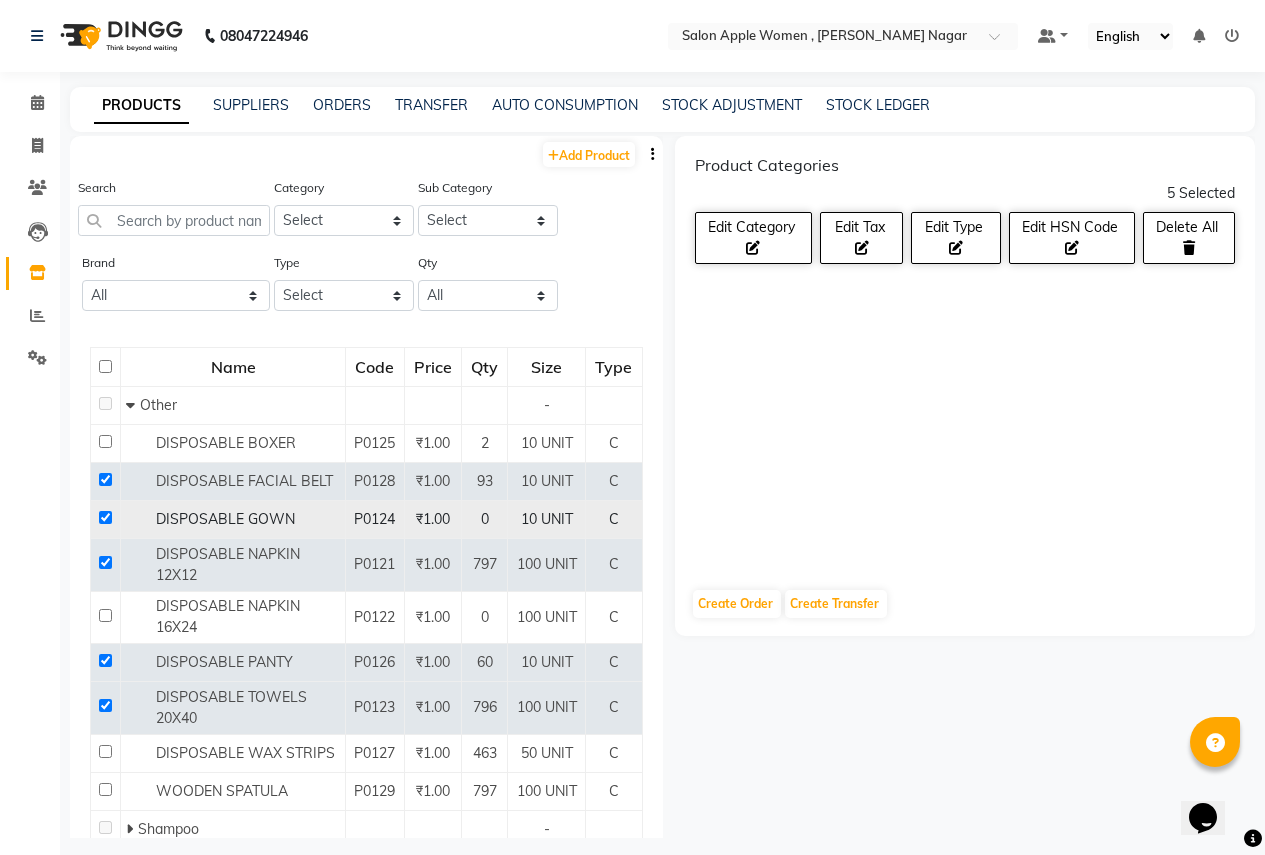 click on "DISPOSABLE GOWN" 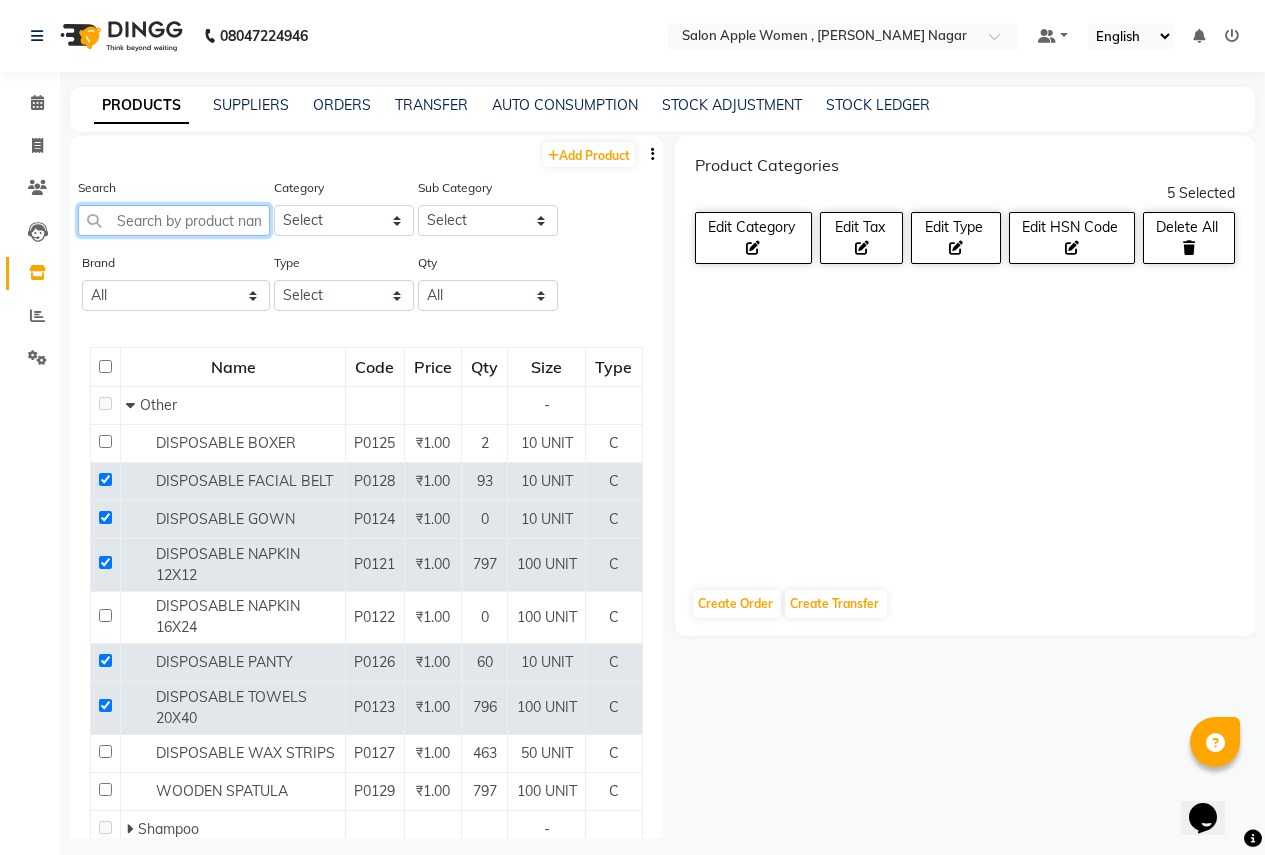click 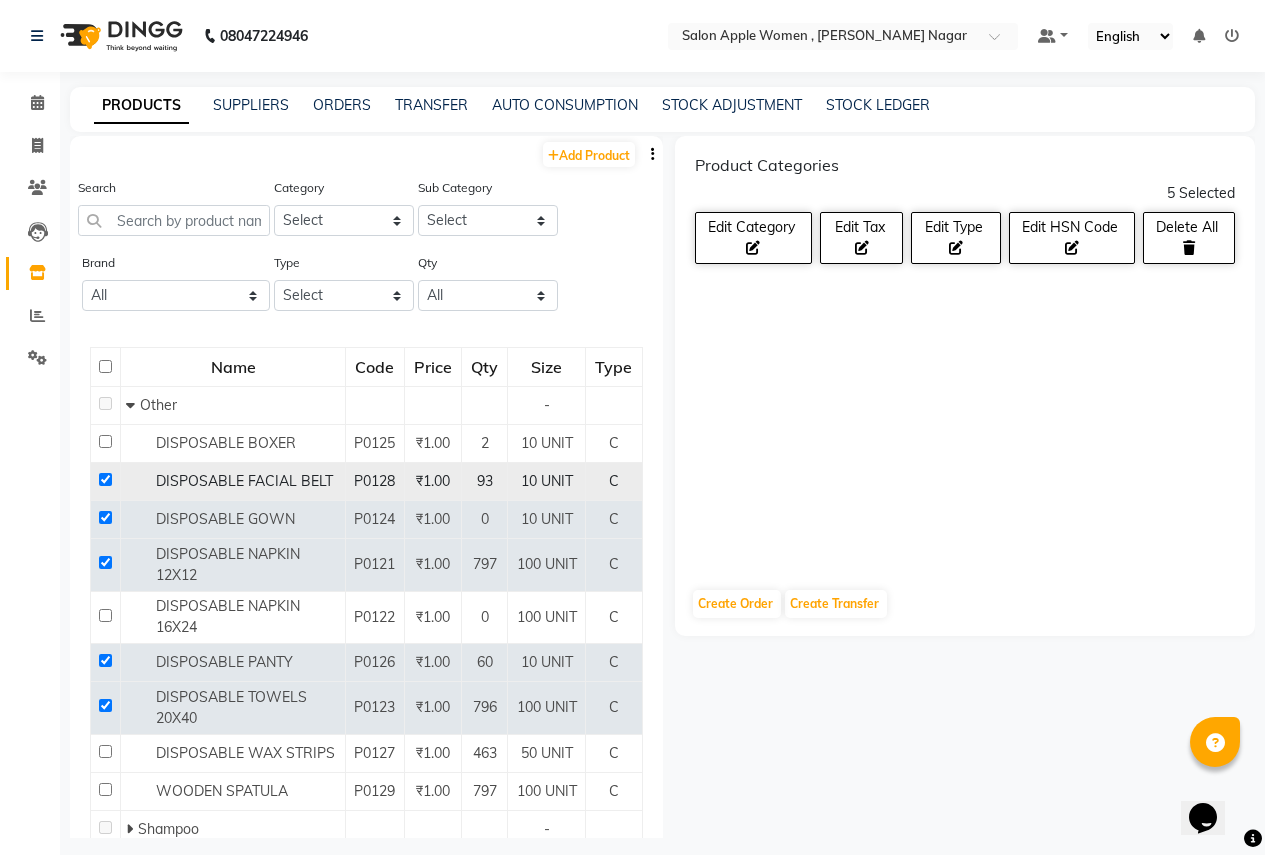 click 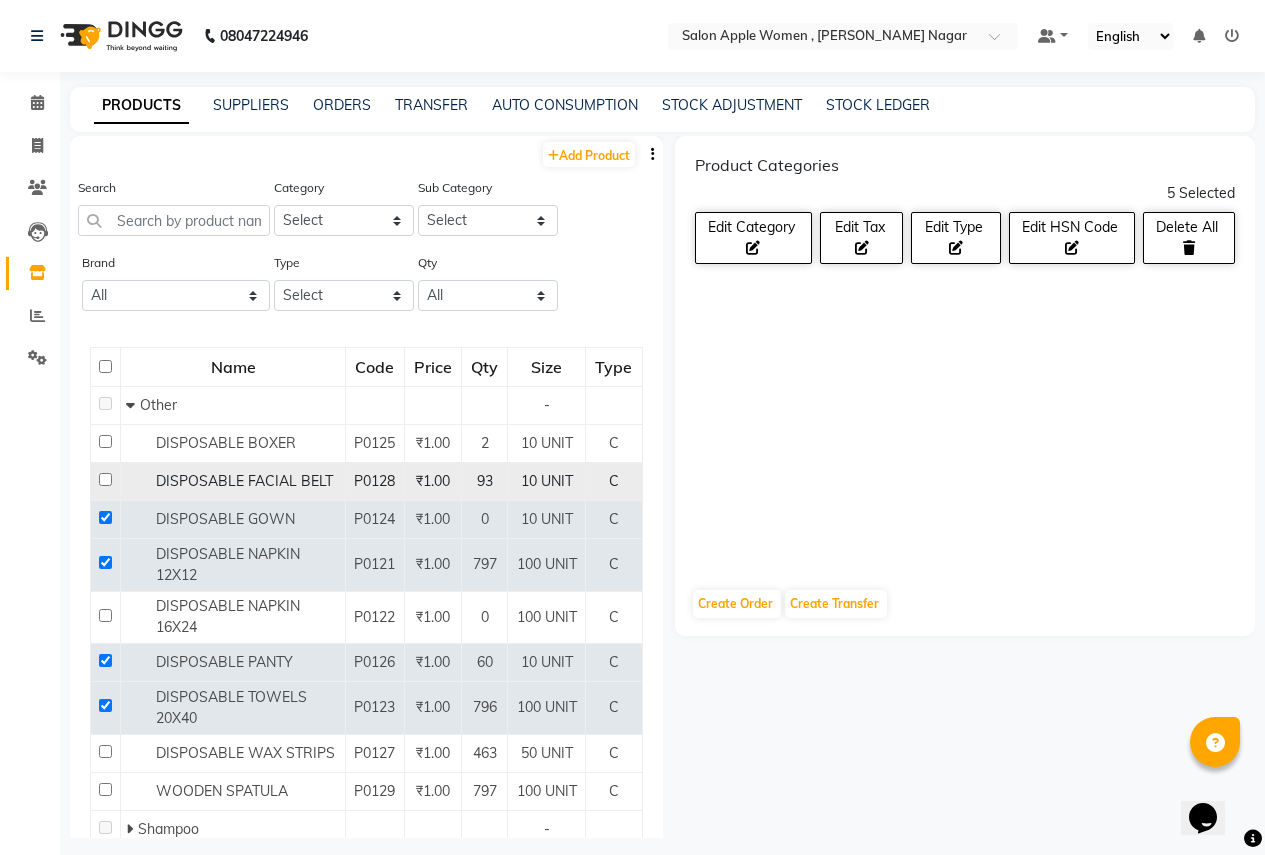 checkbox on "false" 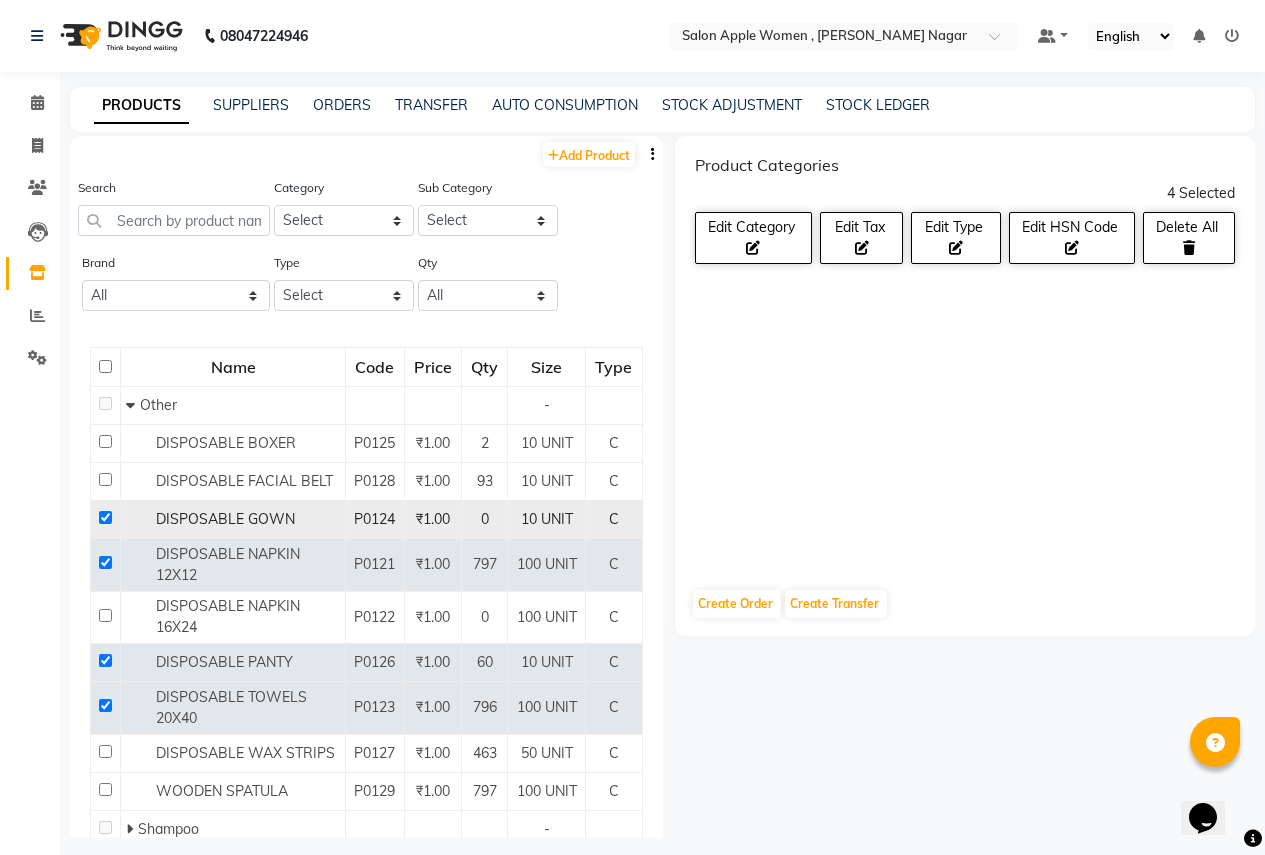 click 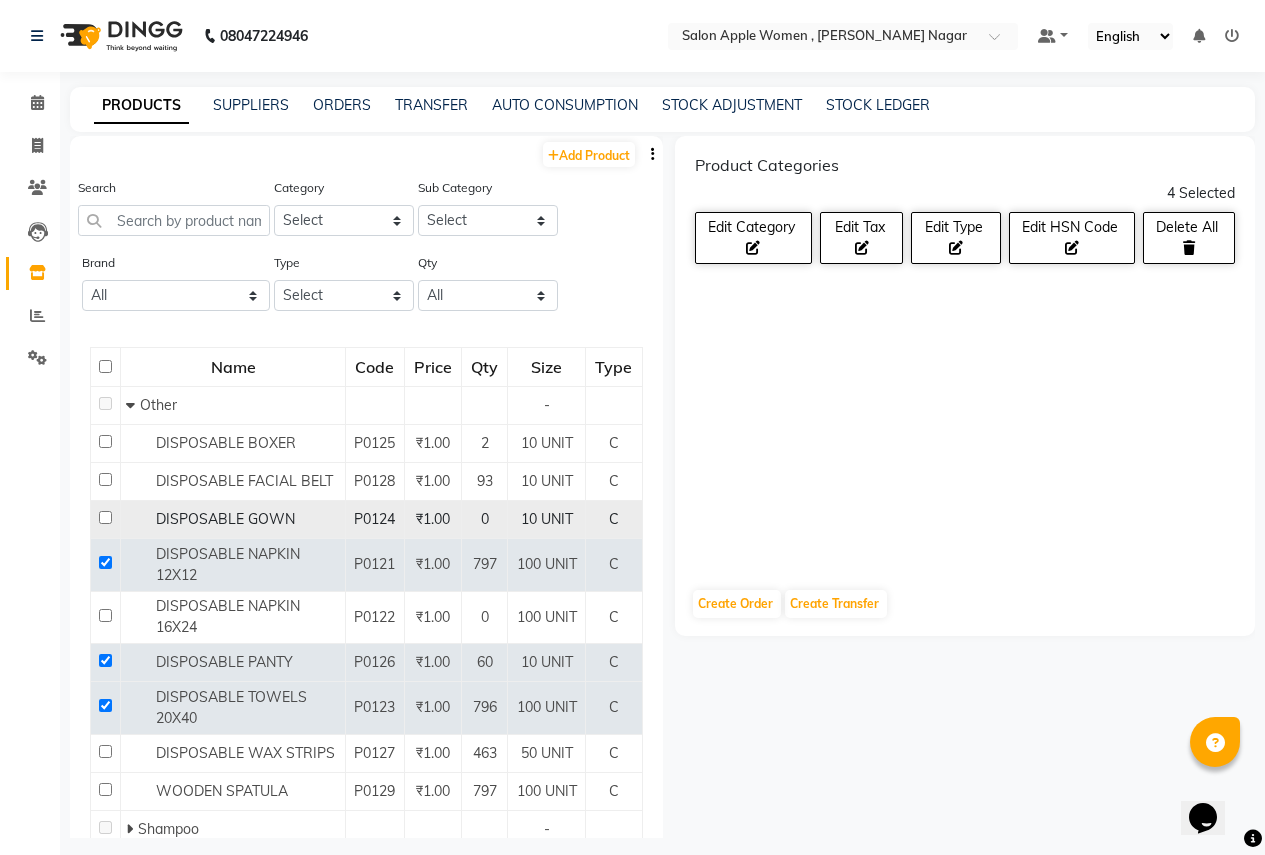 checkbox on "false" 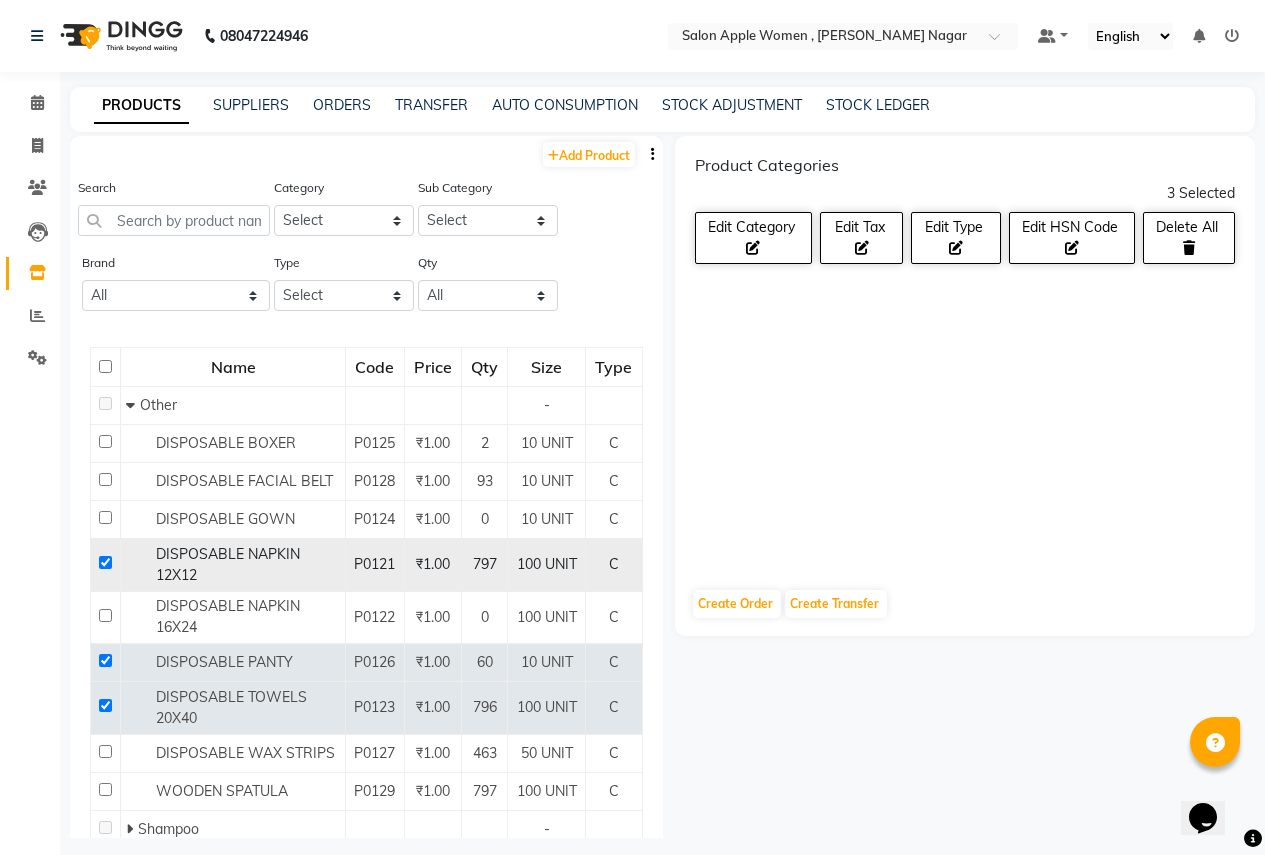 click 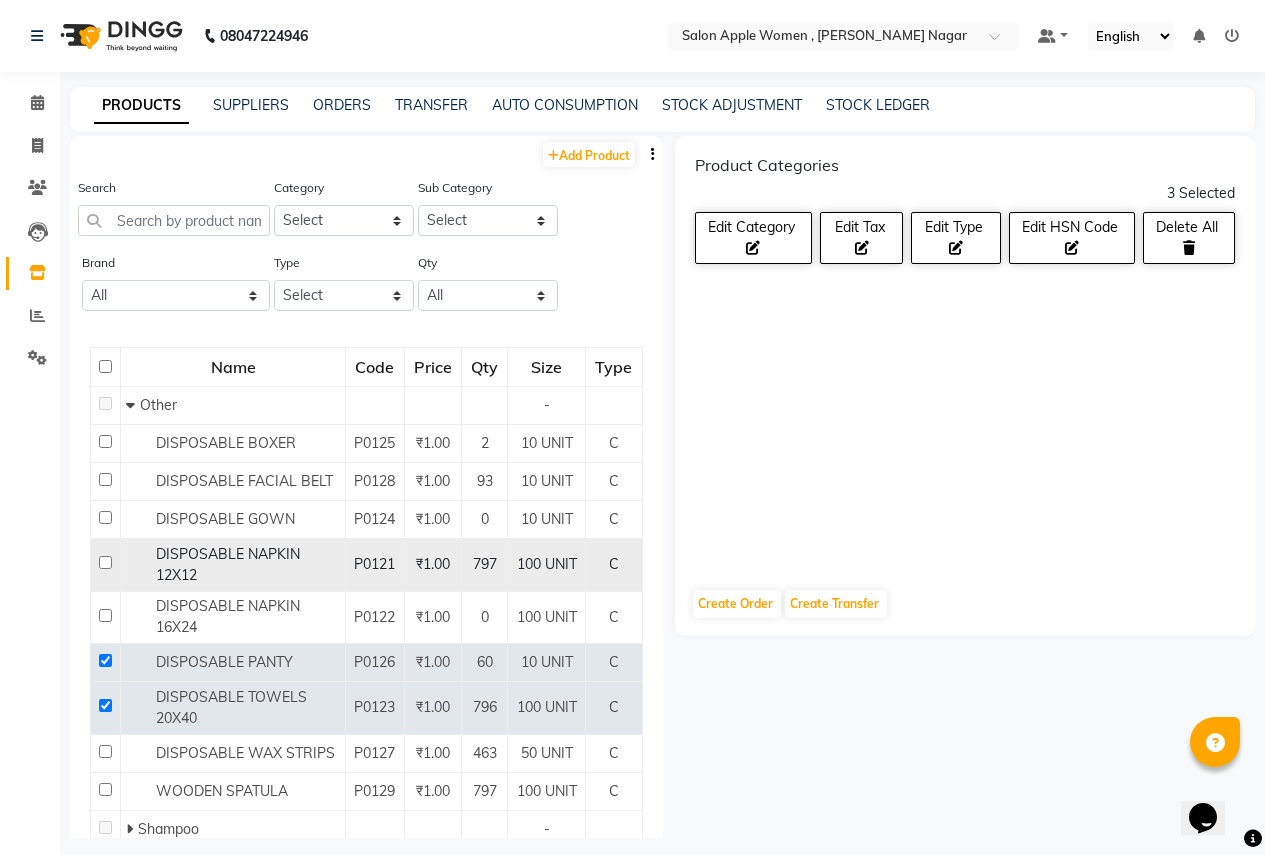 checkbox on "false" 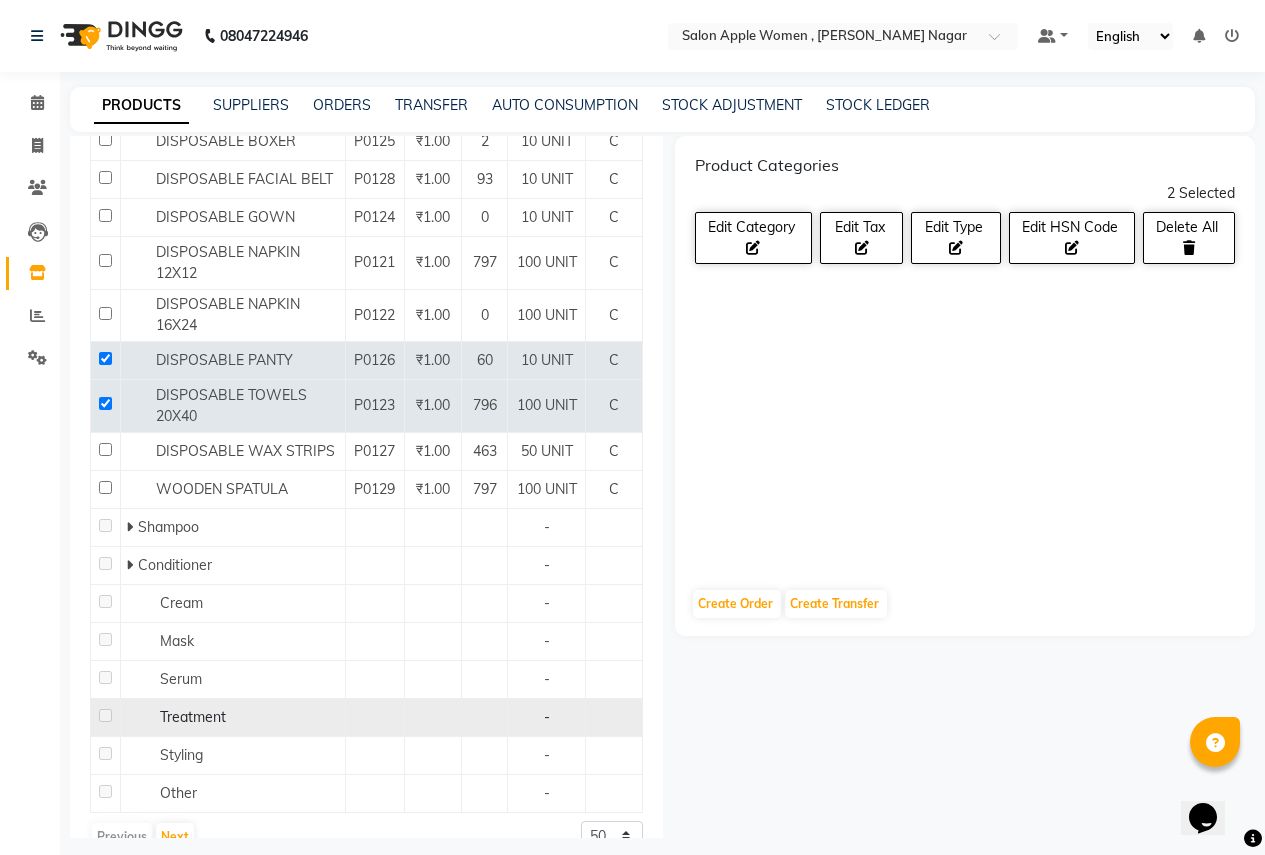 scroll, scrollTop: 482, scrollLeft: 0, axis: vertical 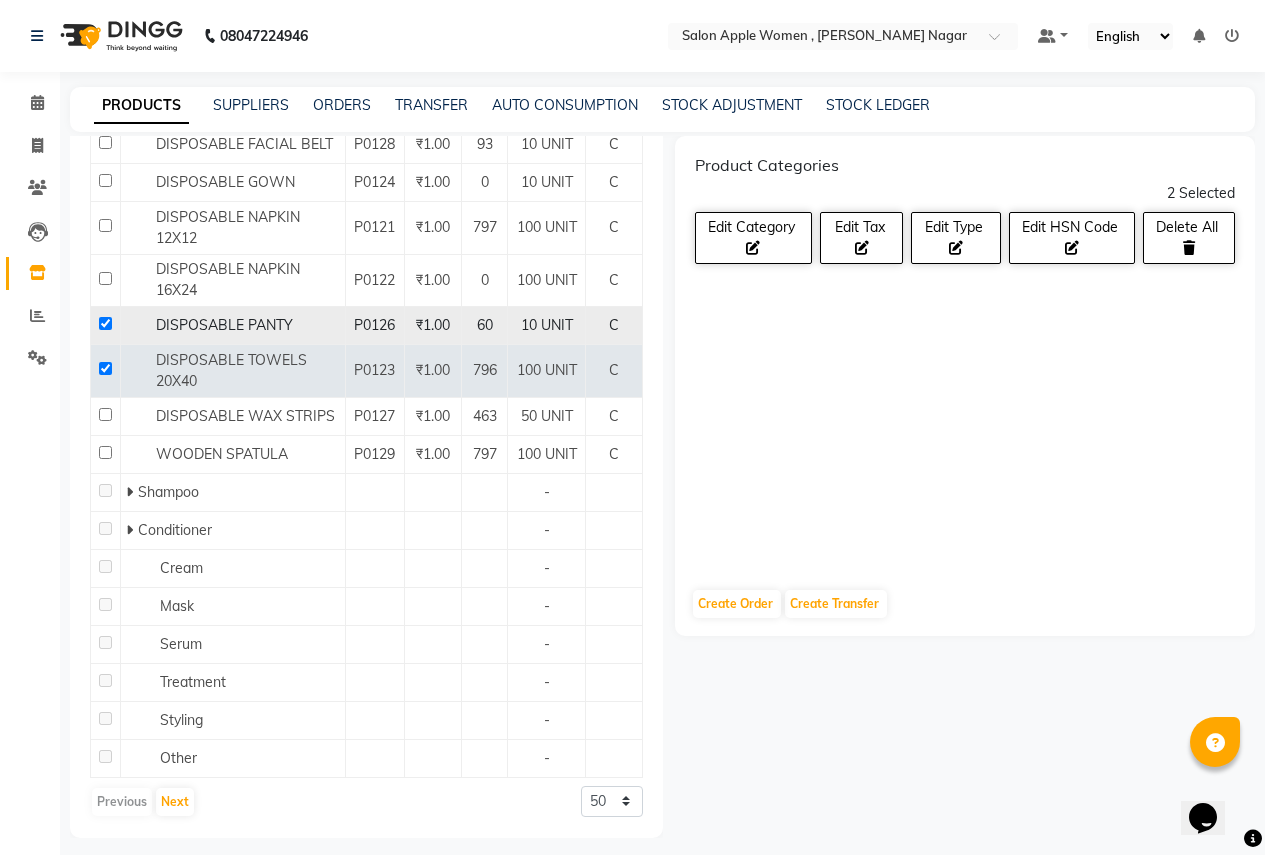 click 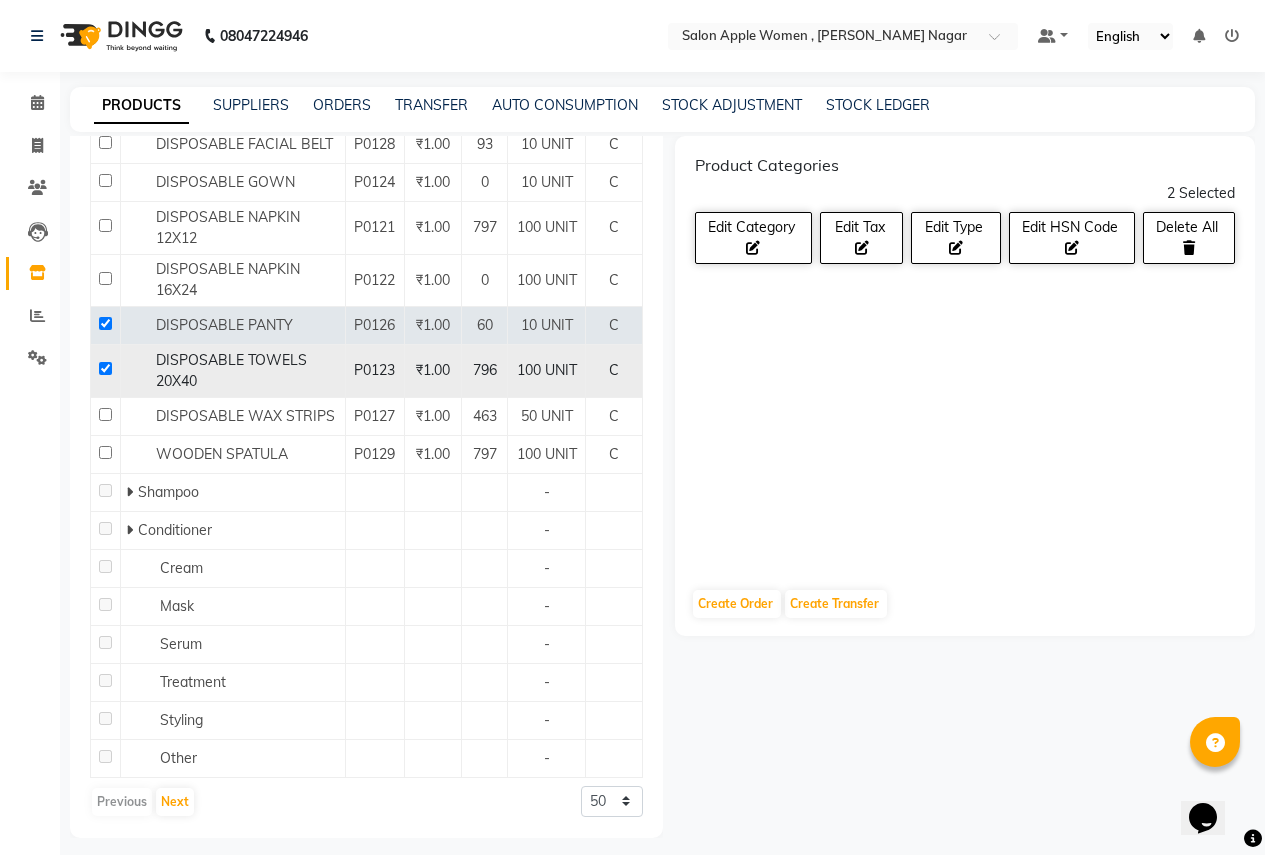 click 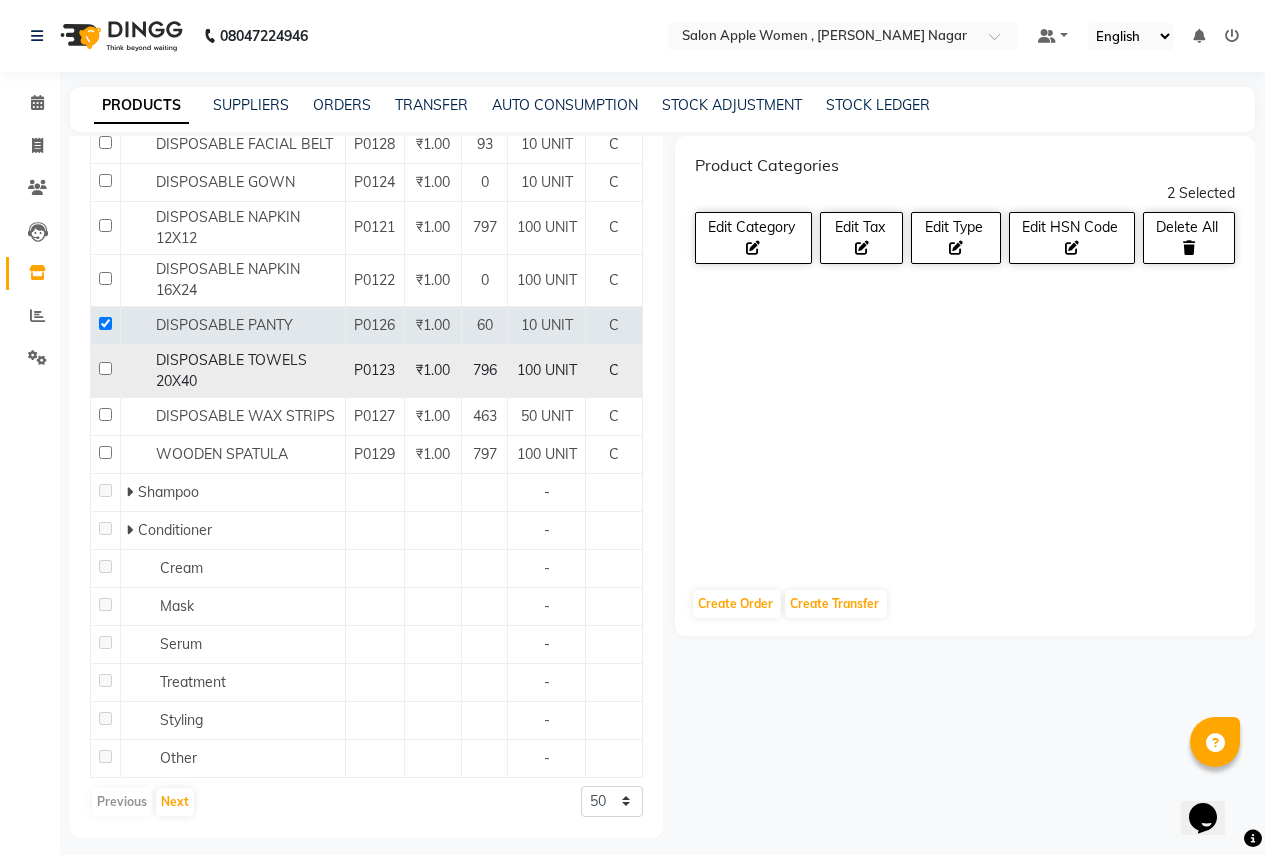 checkbox on "false" 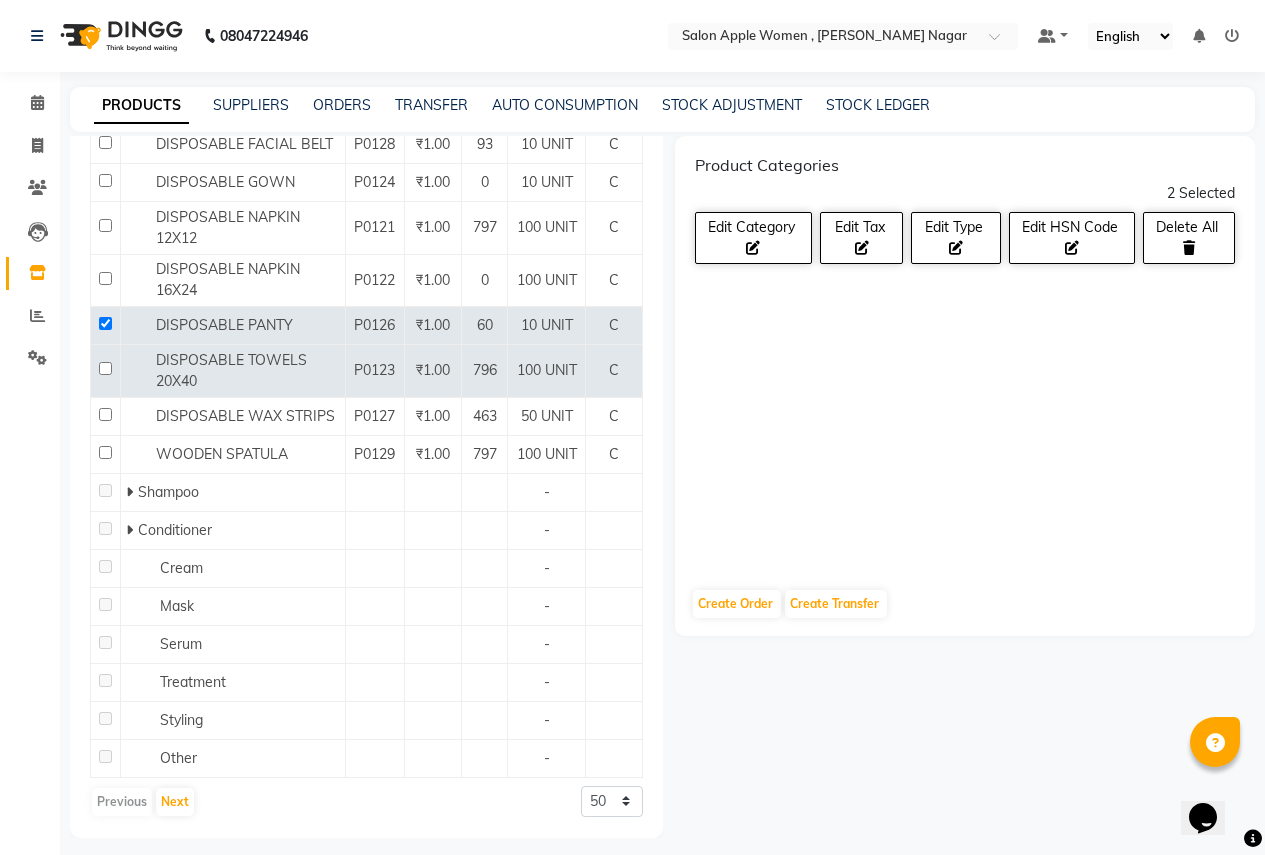 select 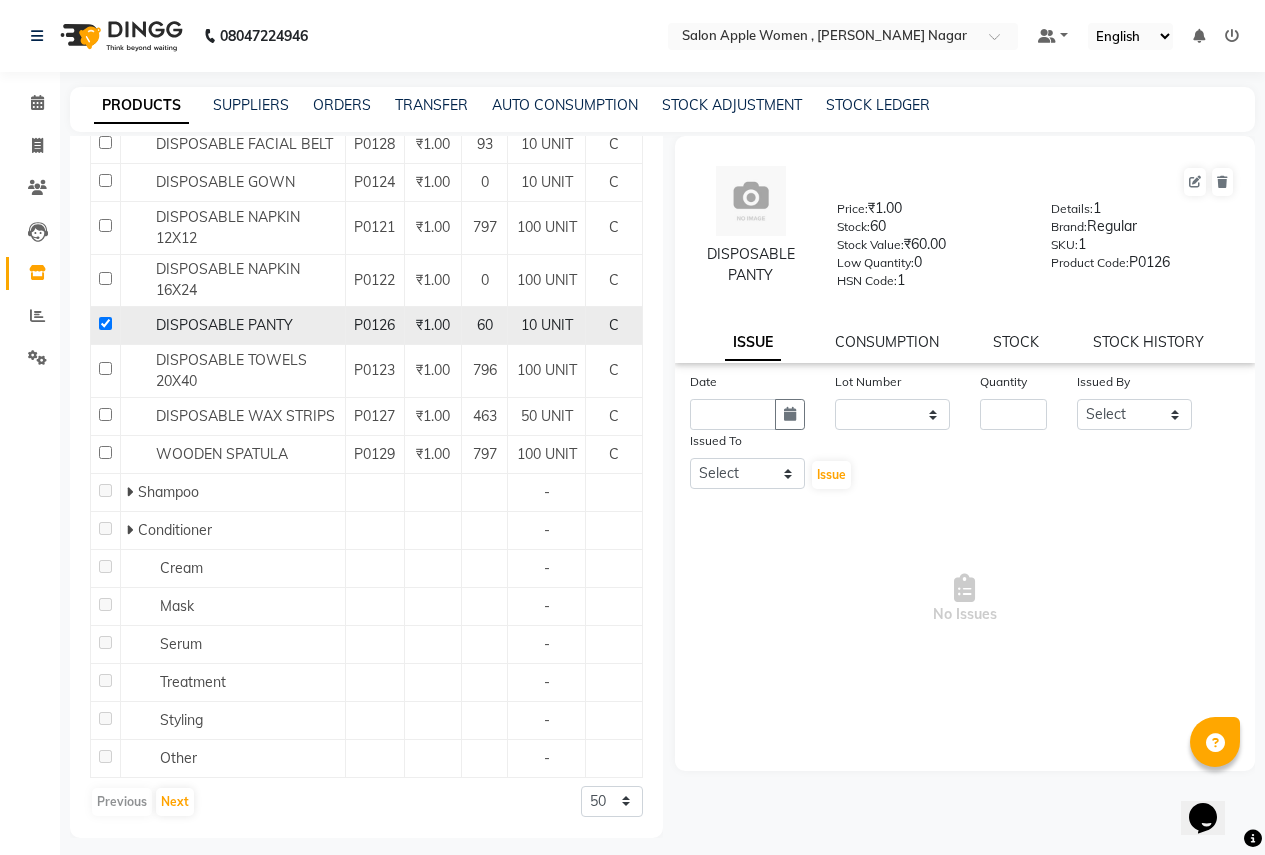 click 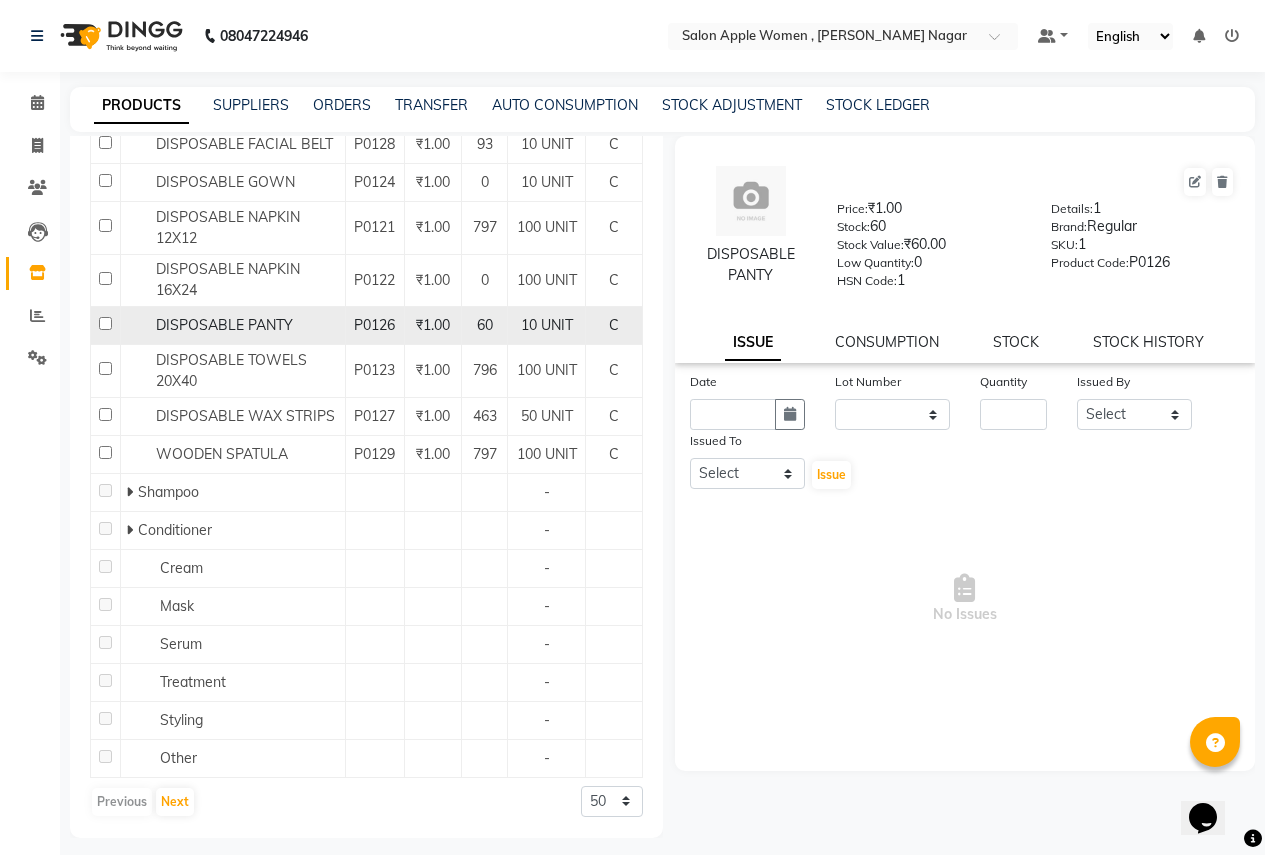 checkbox on "false" 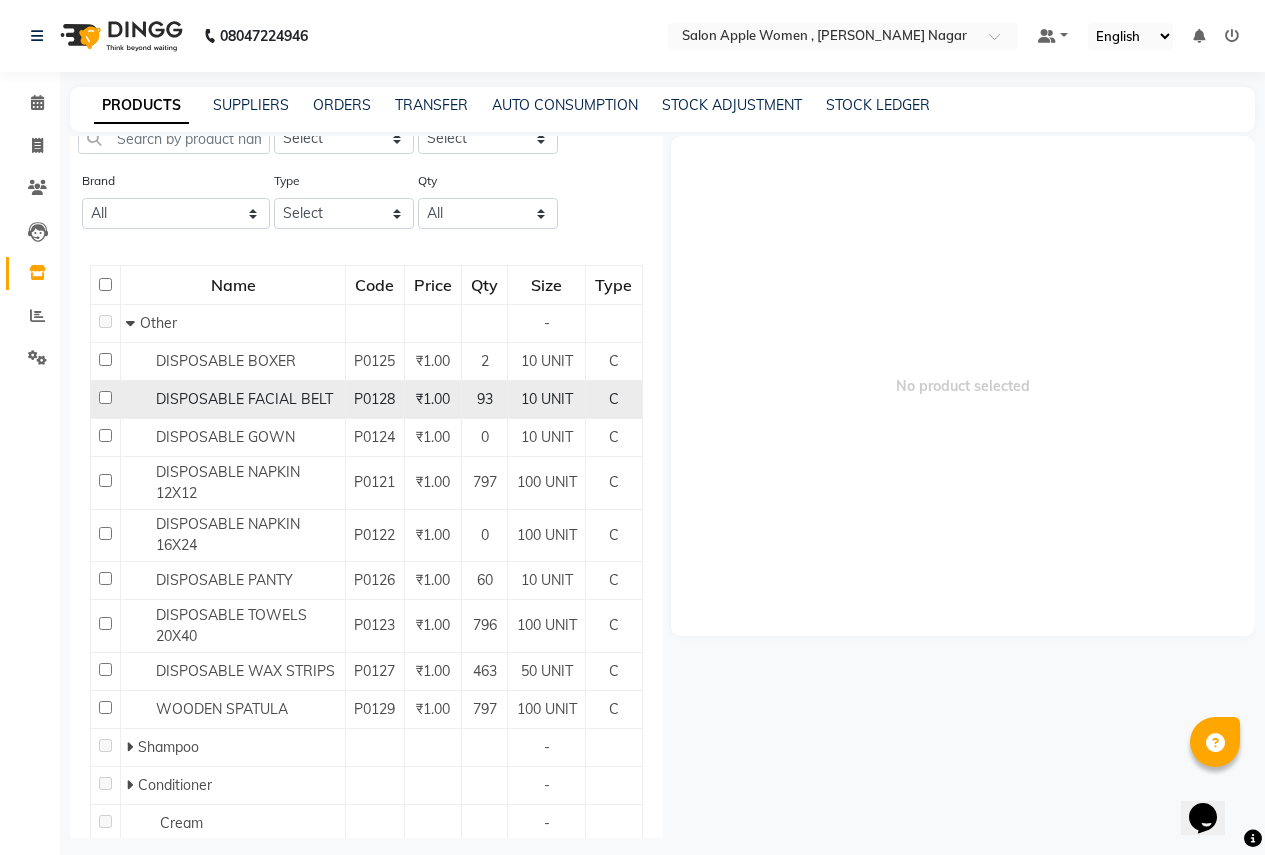 scroll, scrollTop: 0, scrollLeft: 0, axis: both 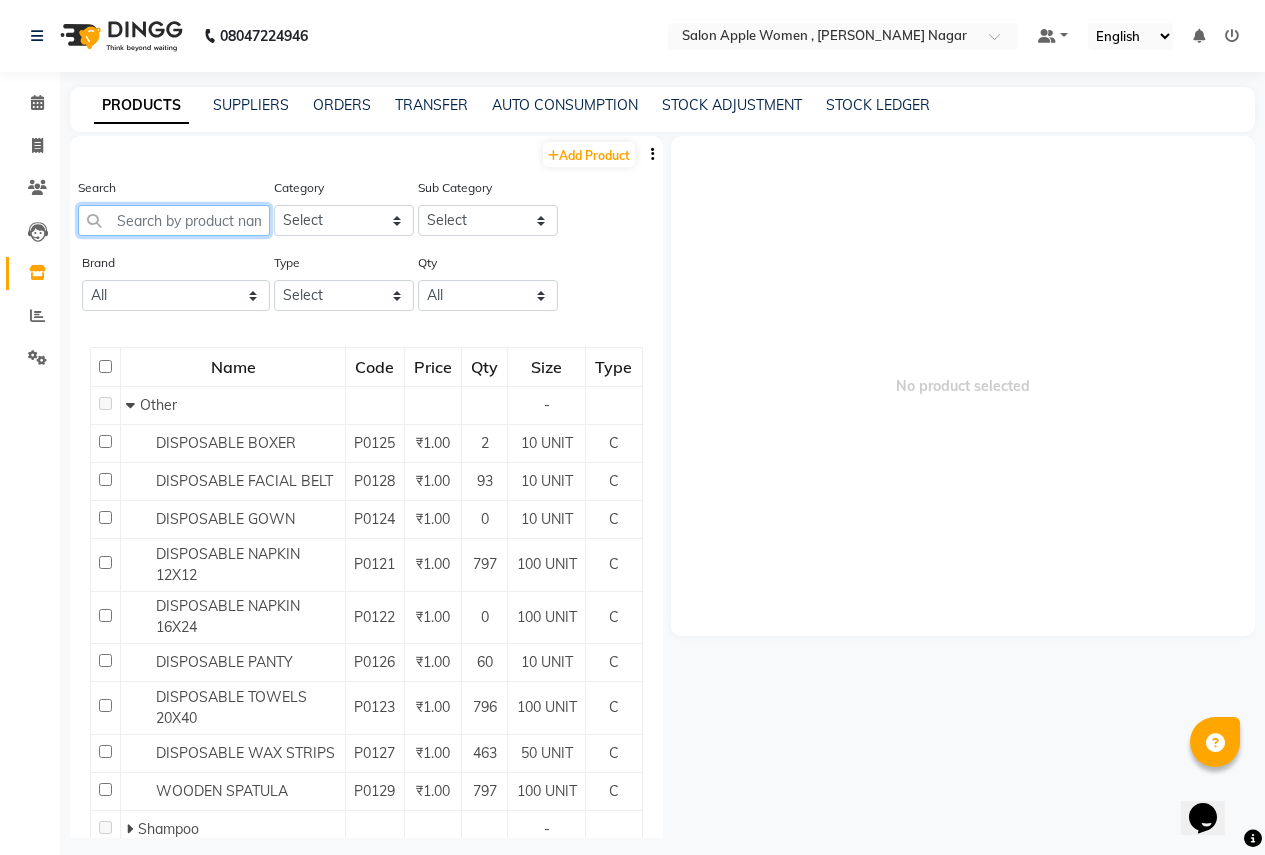 click 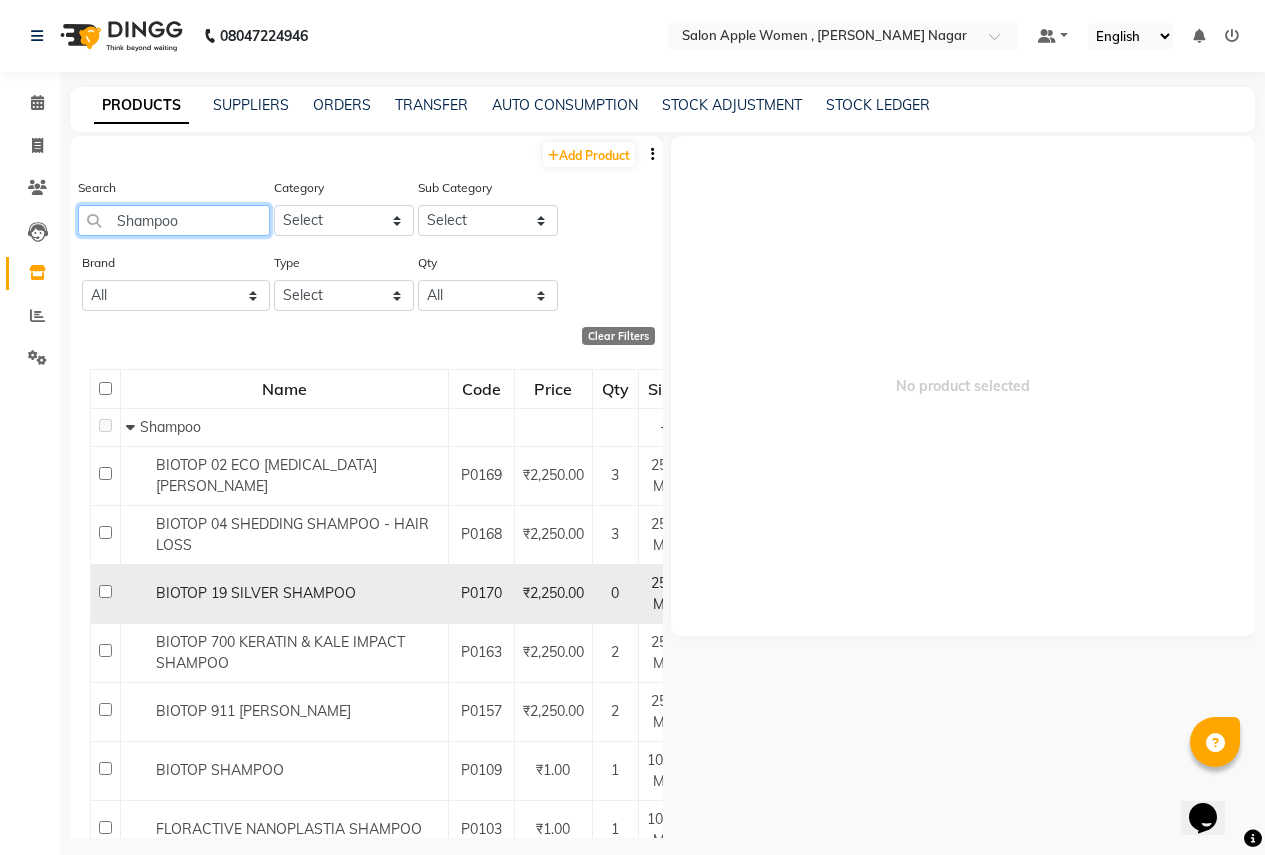 type on "Shampoo" 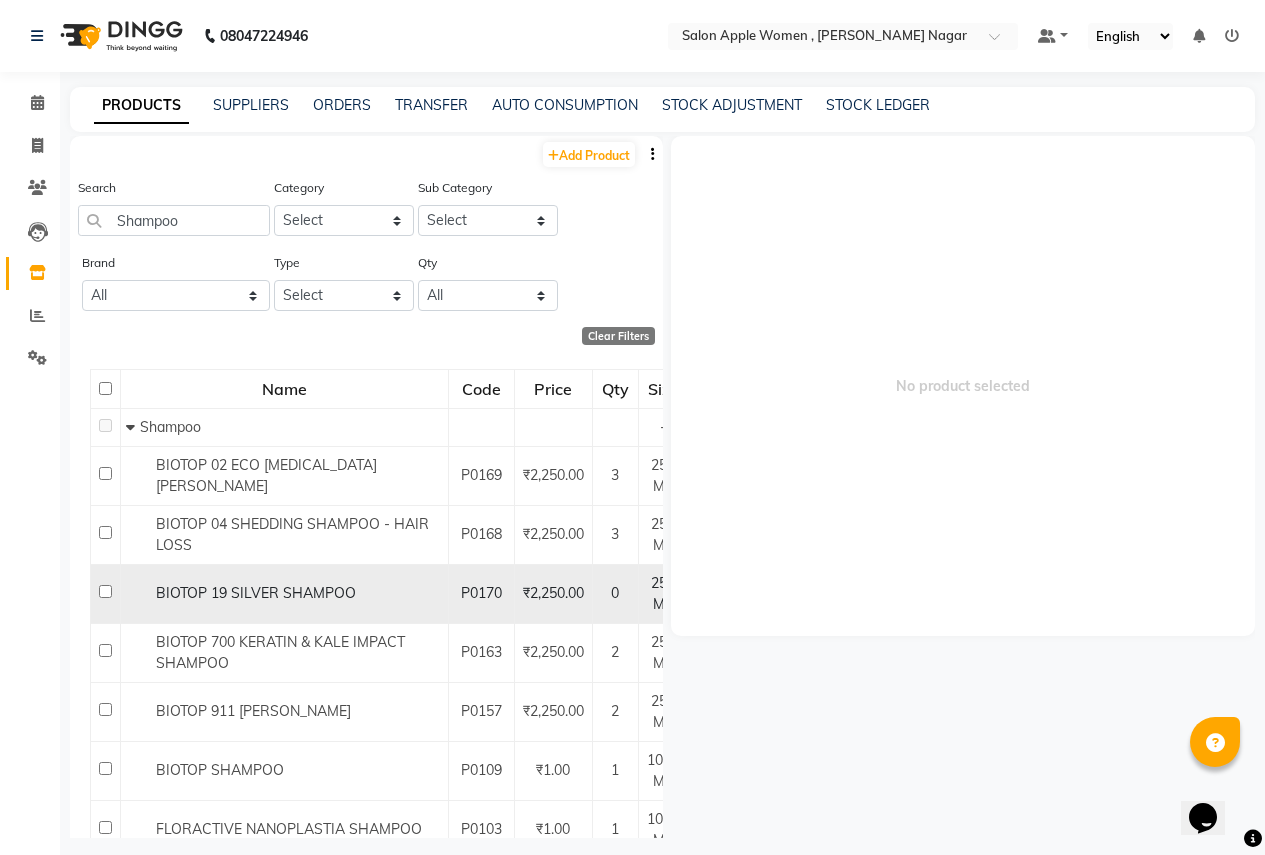 click 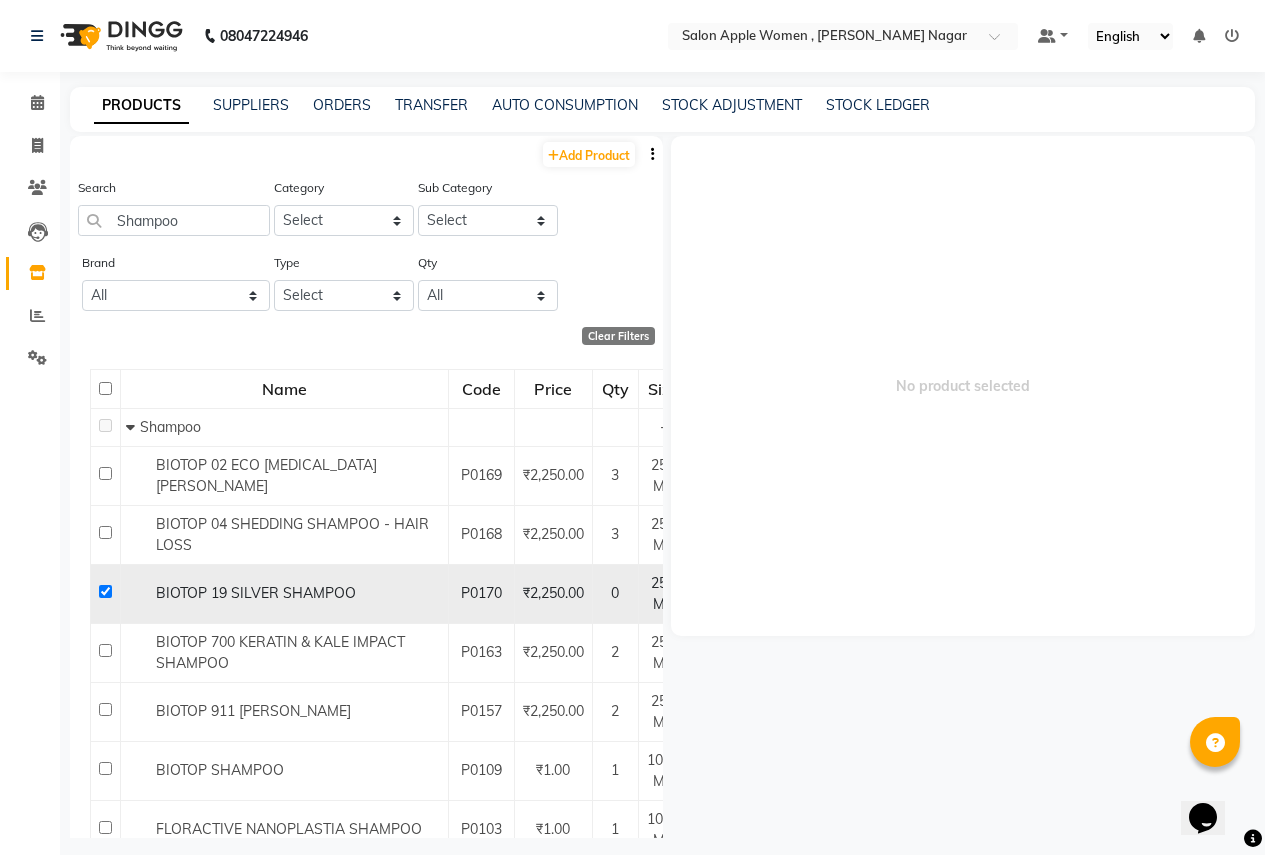 checkbox on "true" 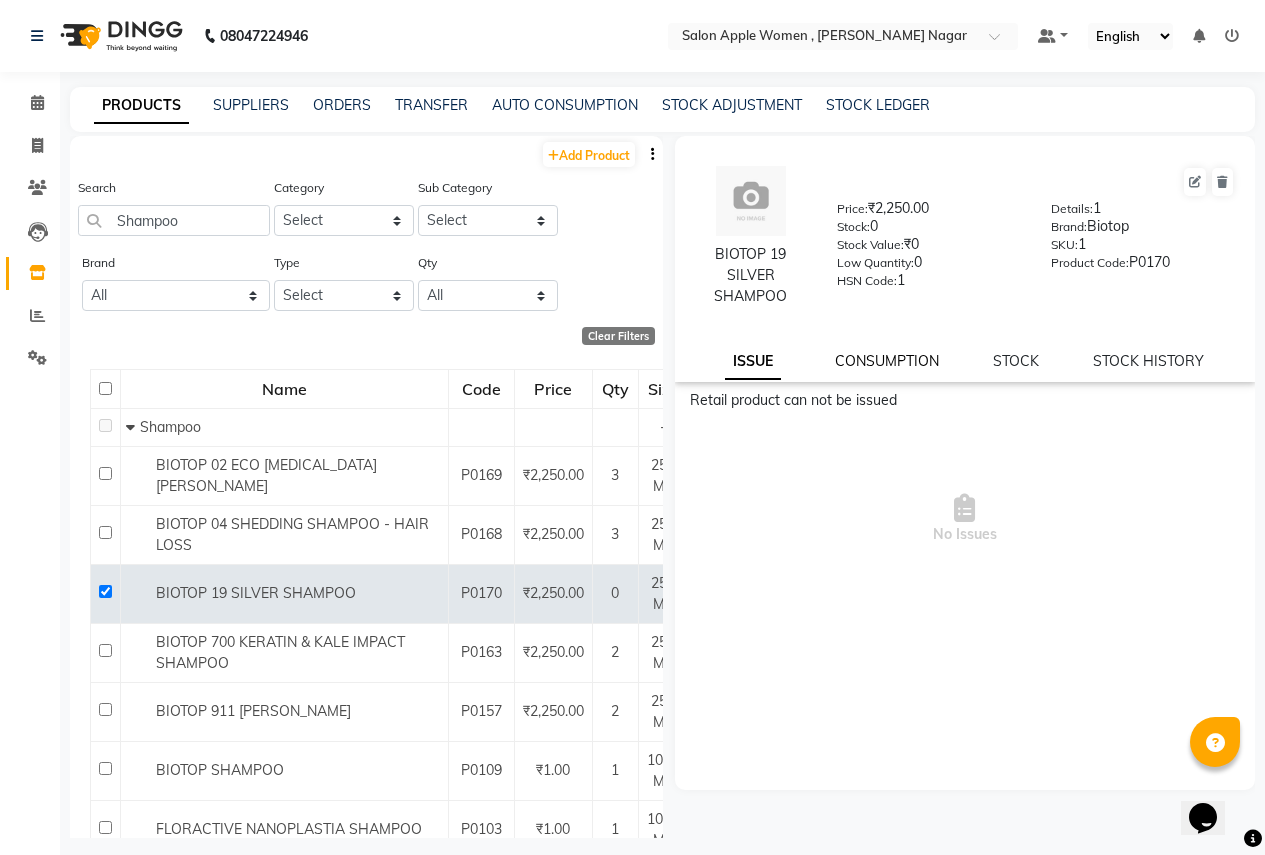 click on "CONSUMPTION" 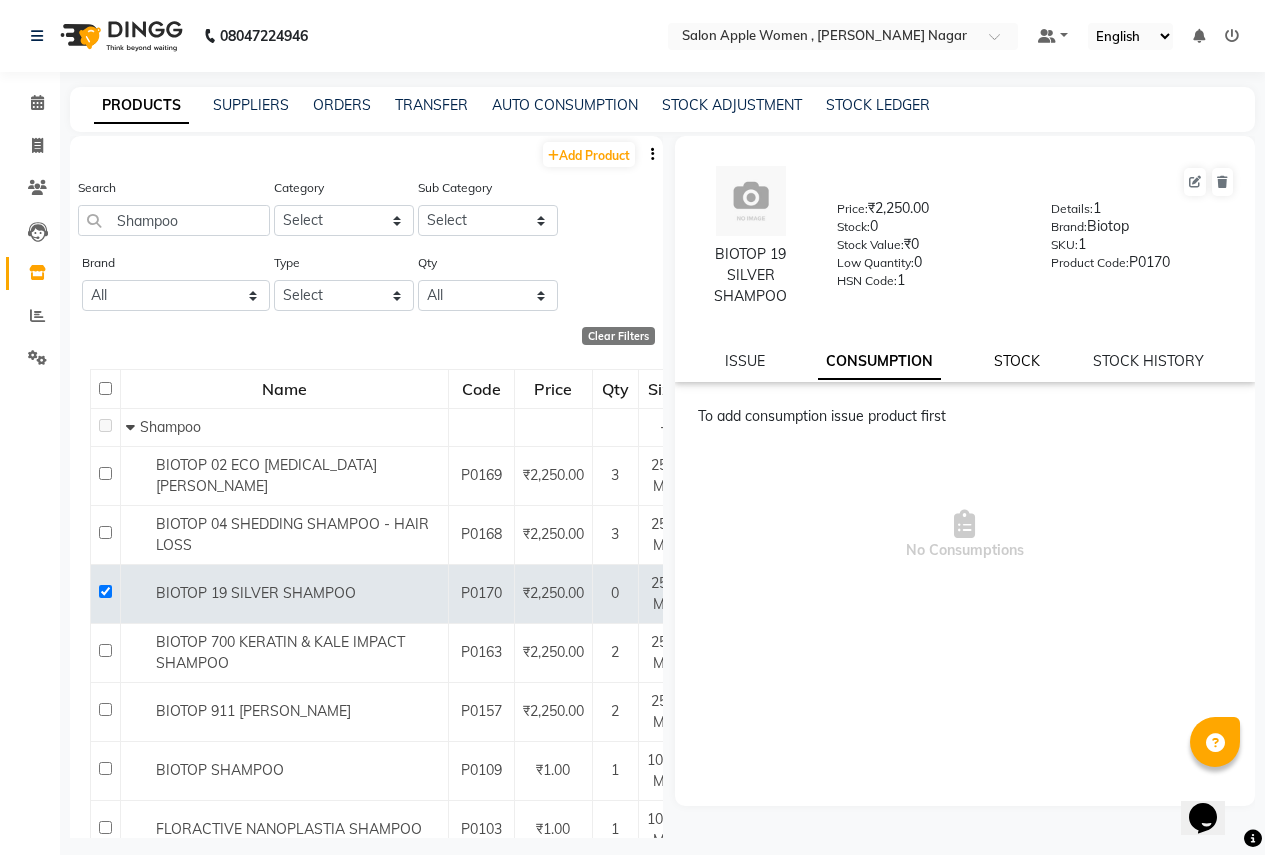 click on "STOCK" 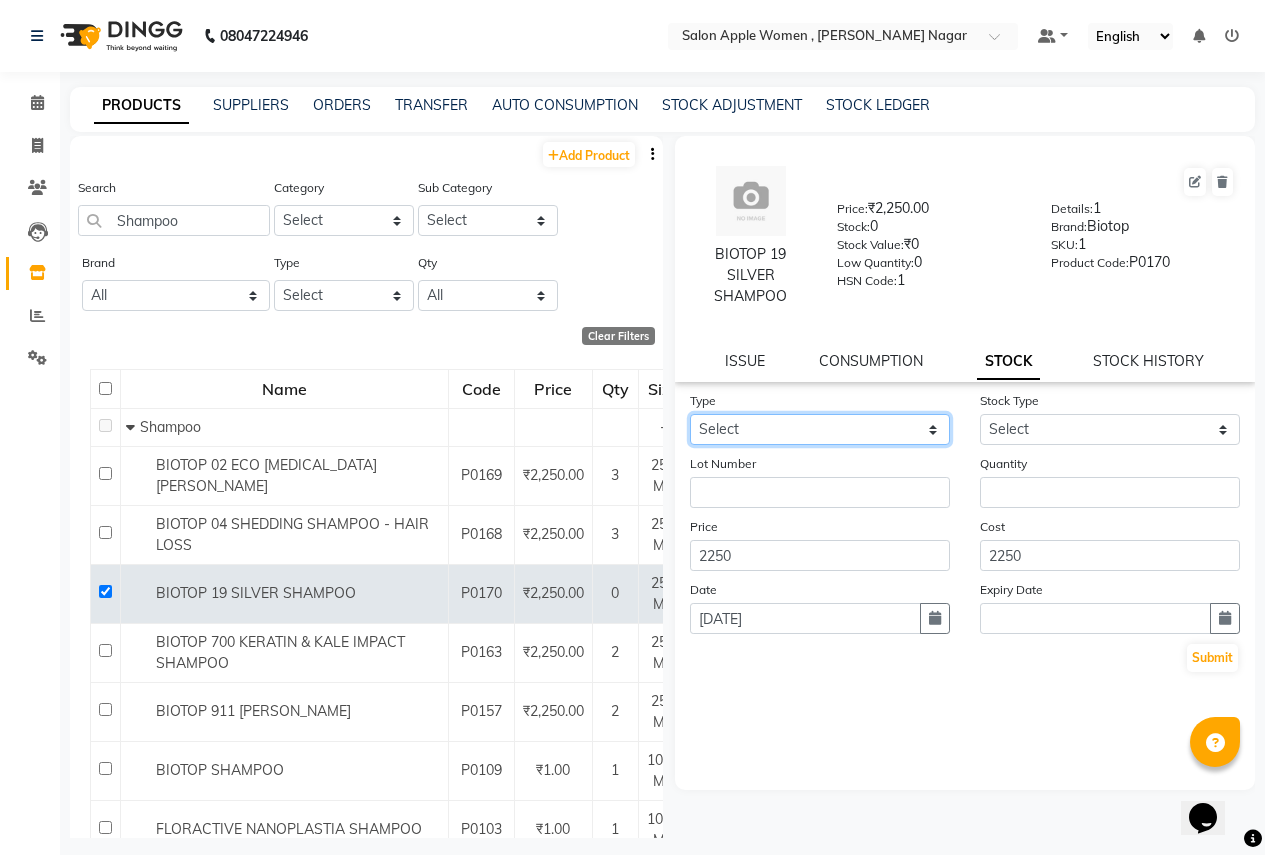 click on "Select In" 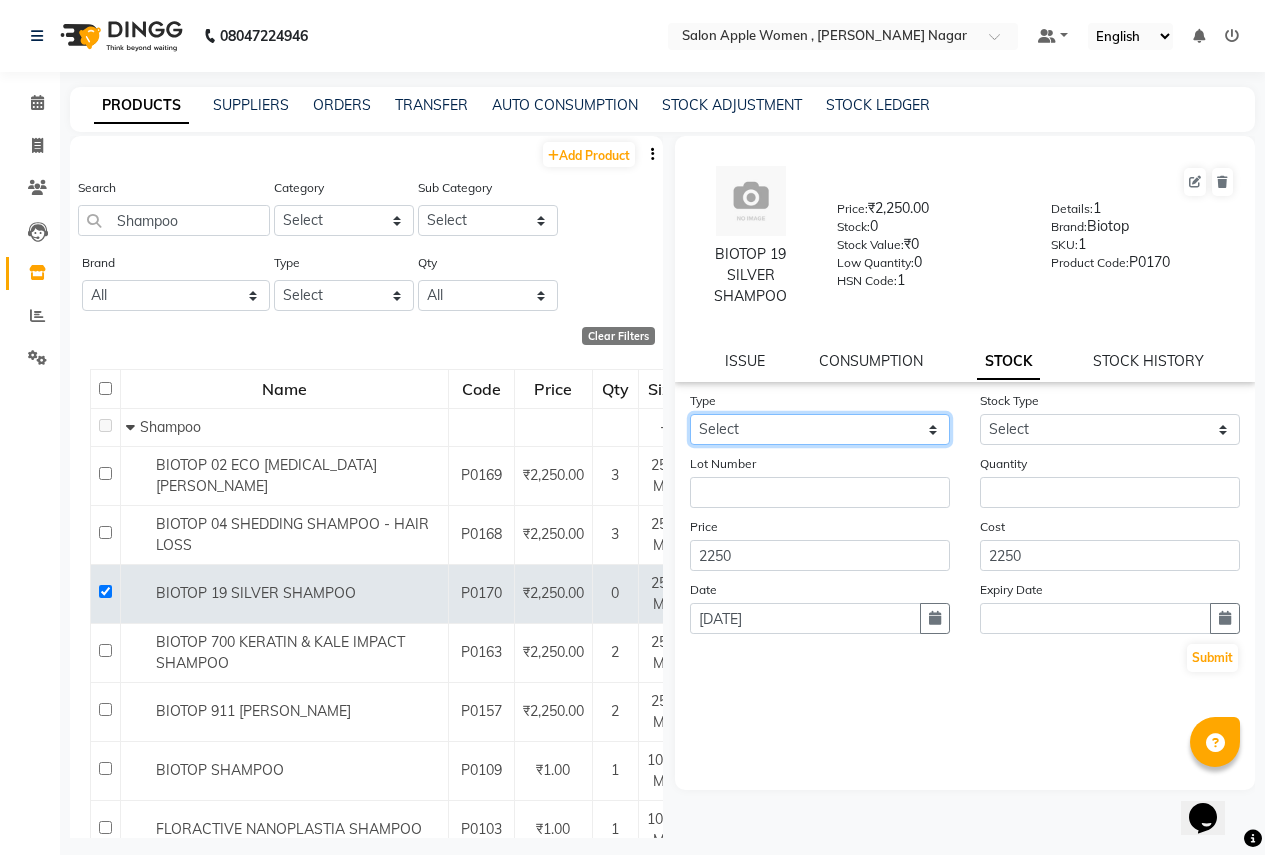 select on "in" 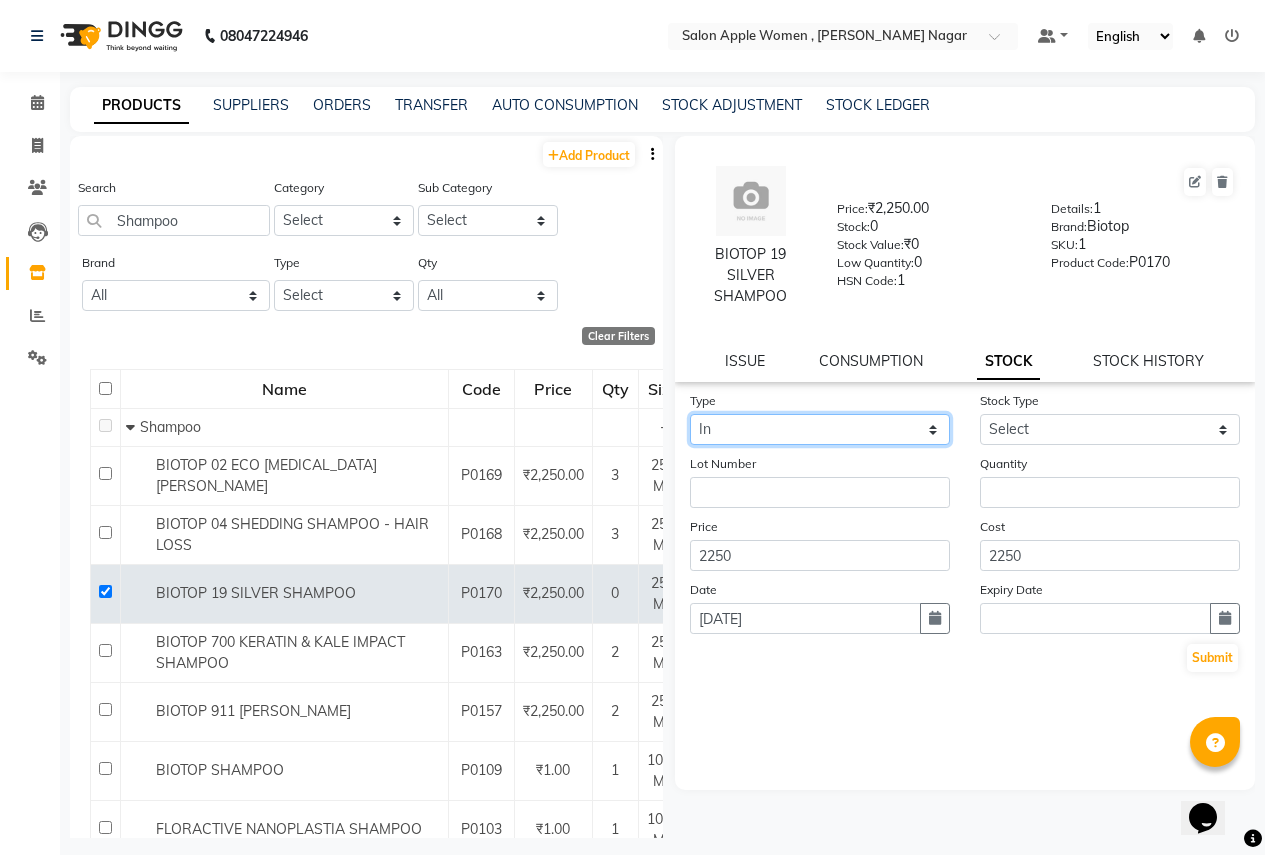 click on "Select In" 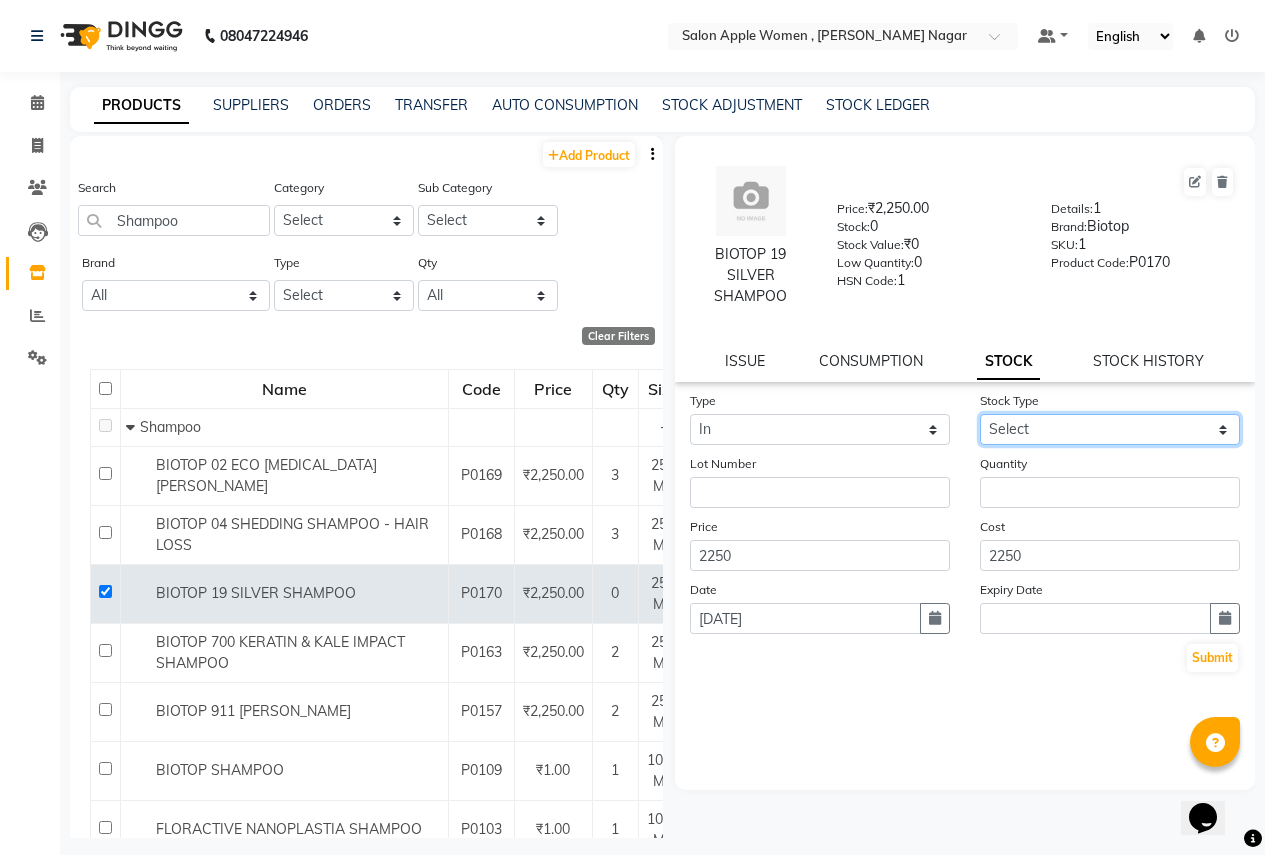click on "Select New Stock Adjustment Return Other" 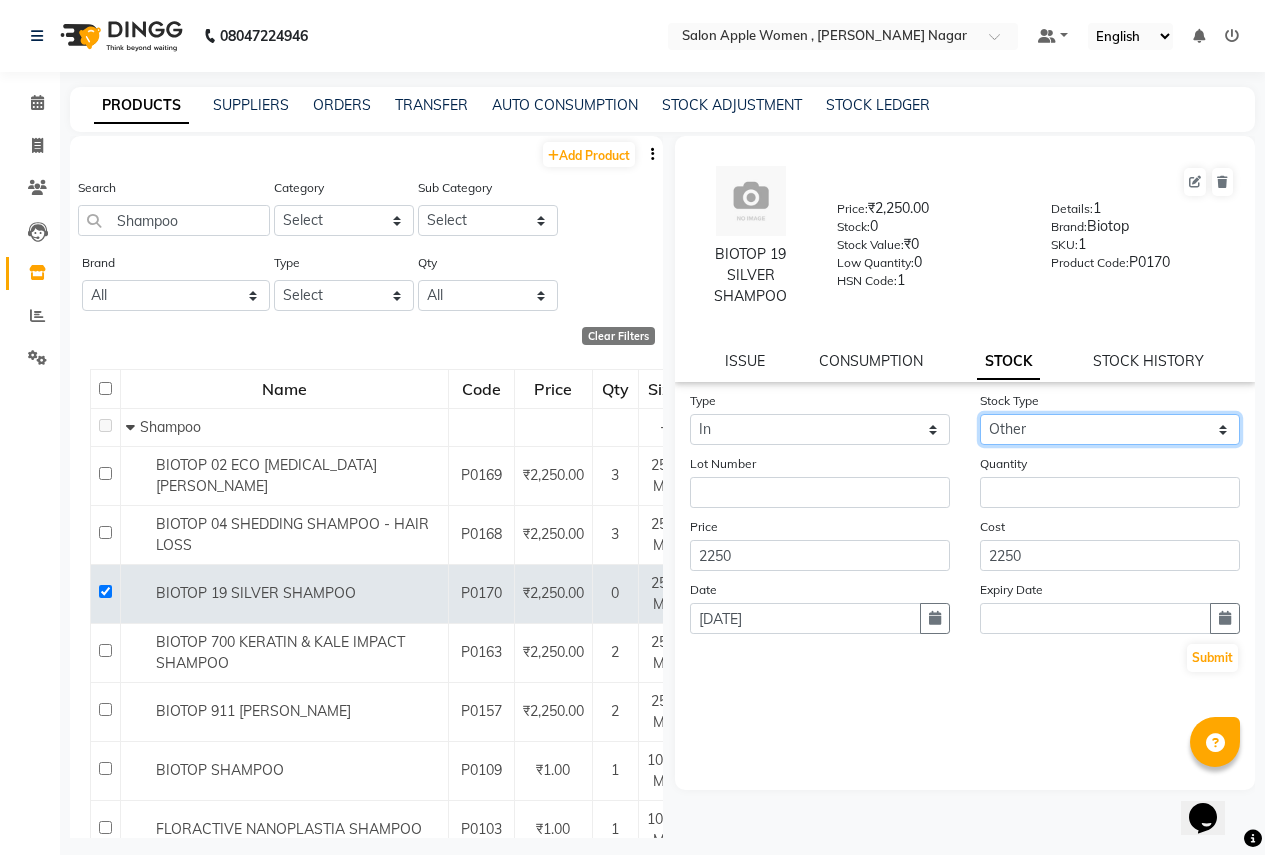 click on "Select New Stock Adjustment Return Other" 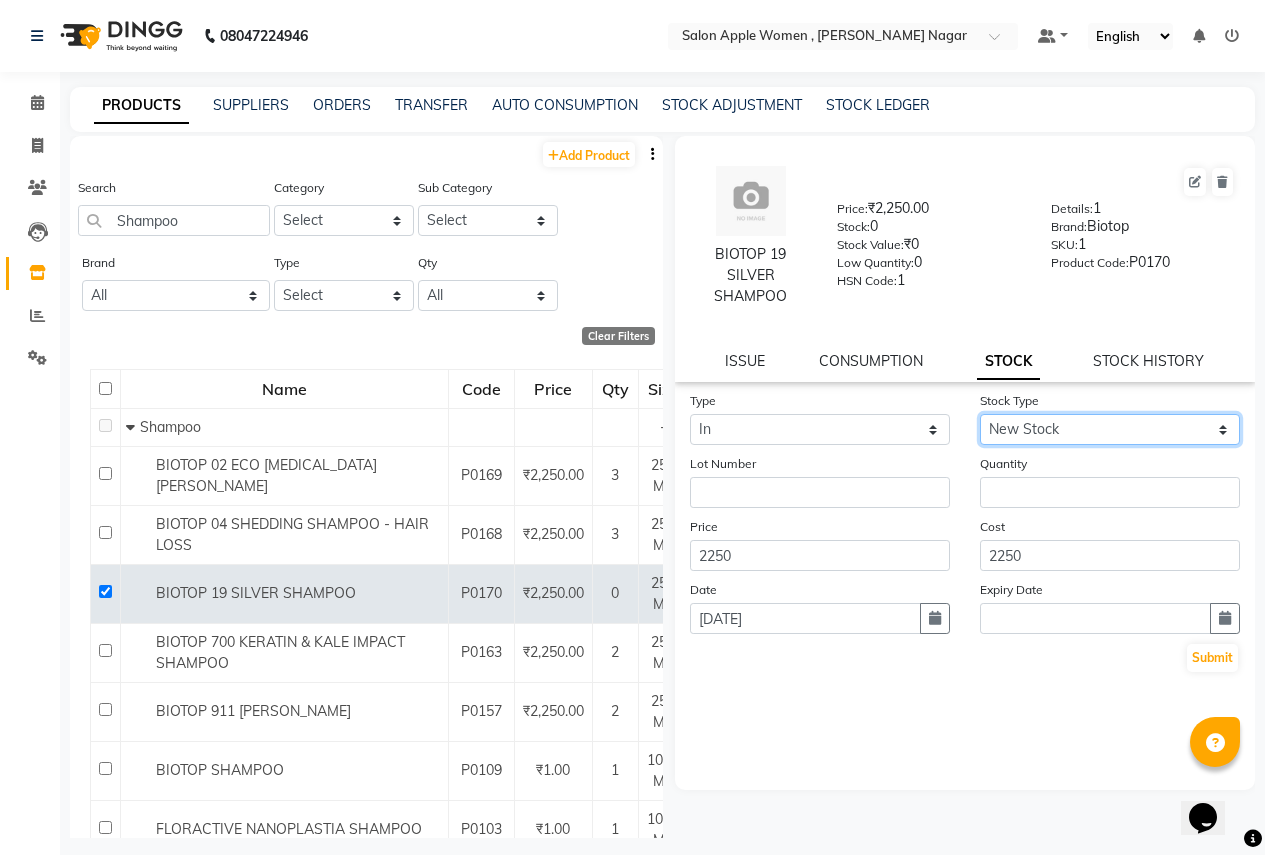 click on "Select New Stock Adjustment Return Other" 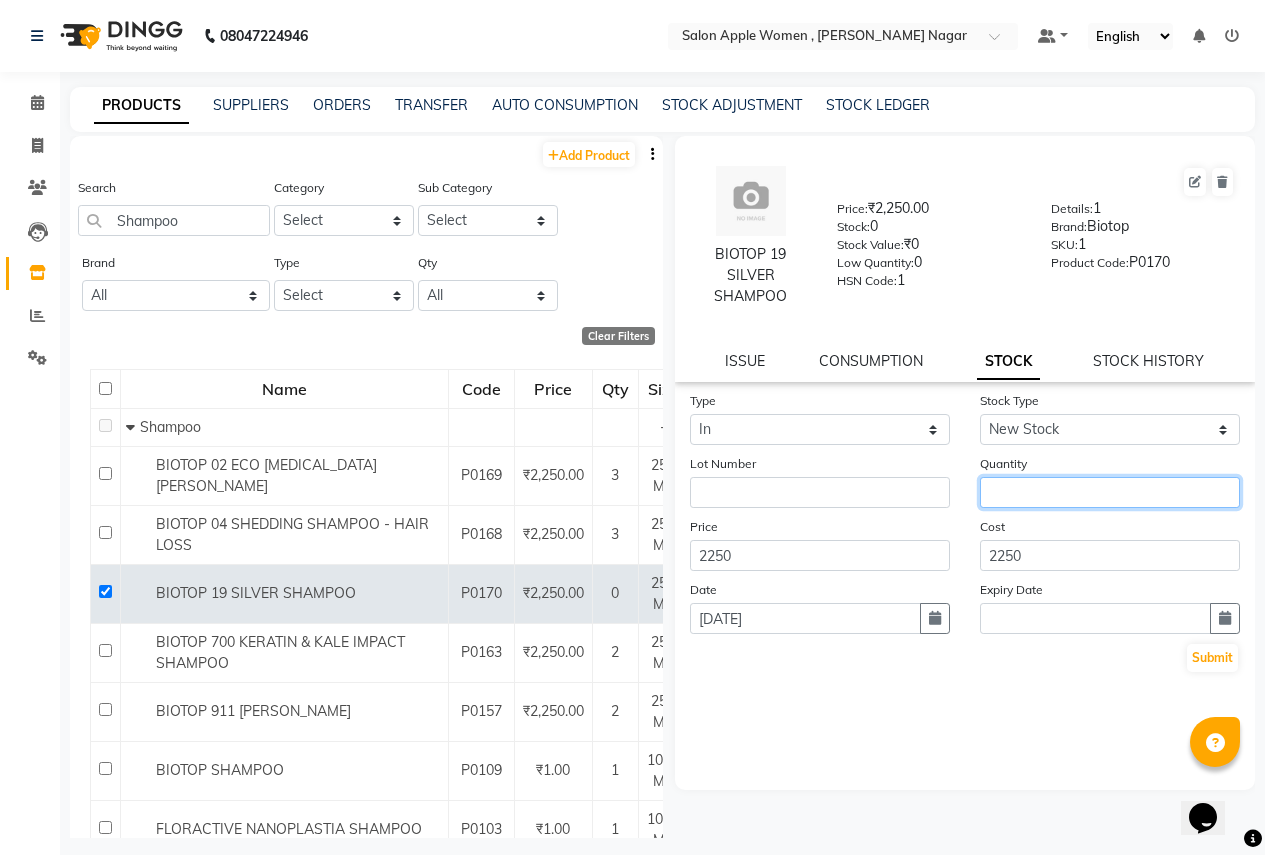click 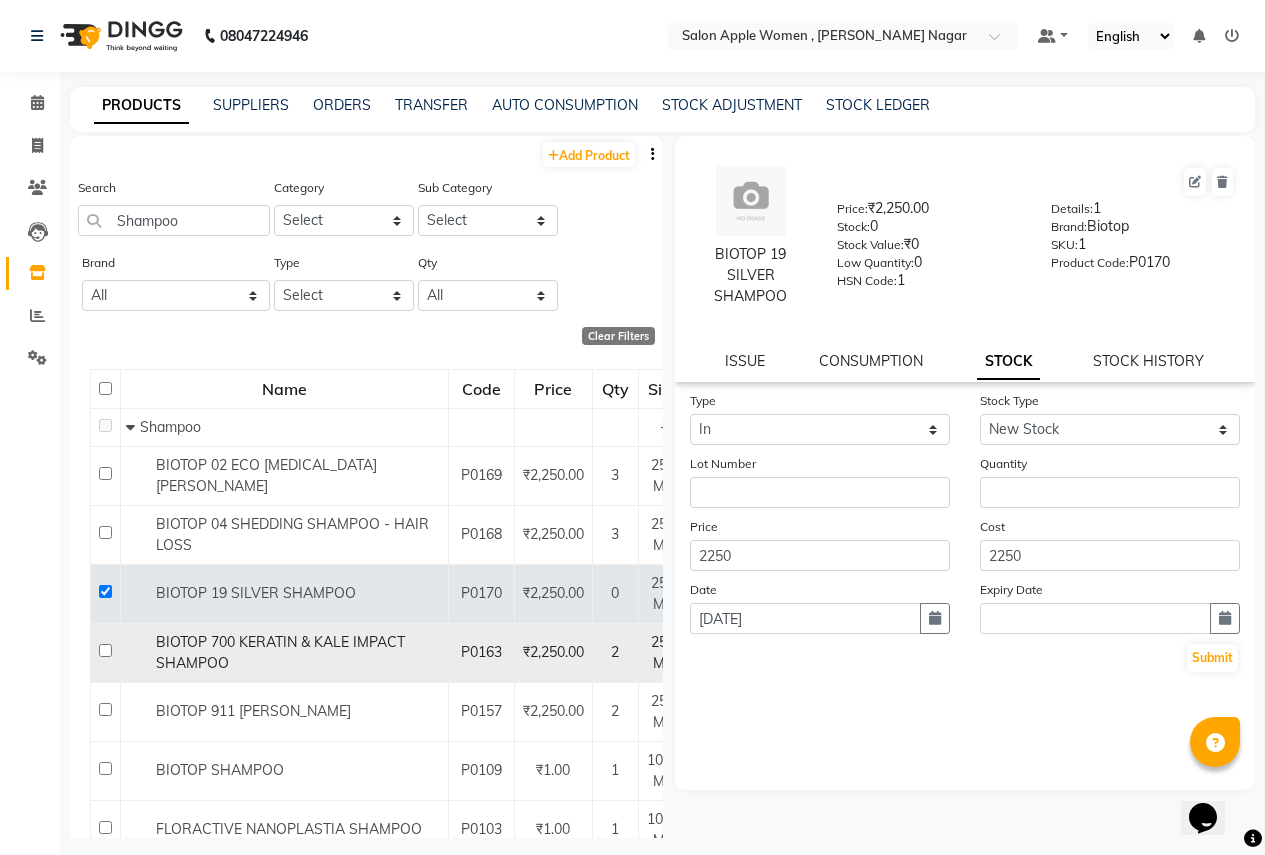 click 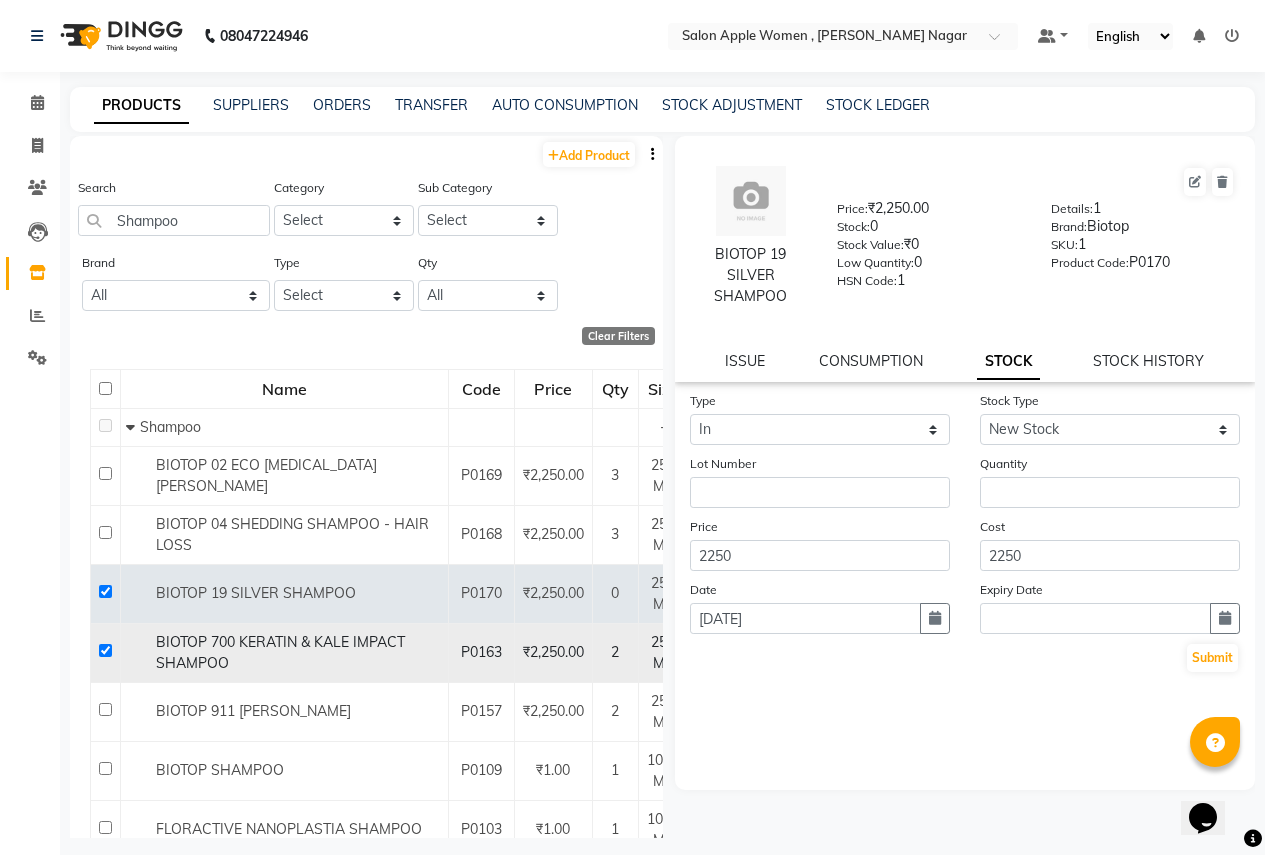 checkbox on "true" 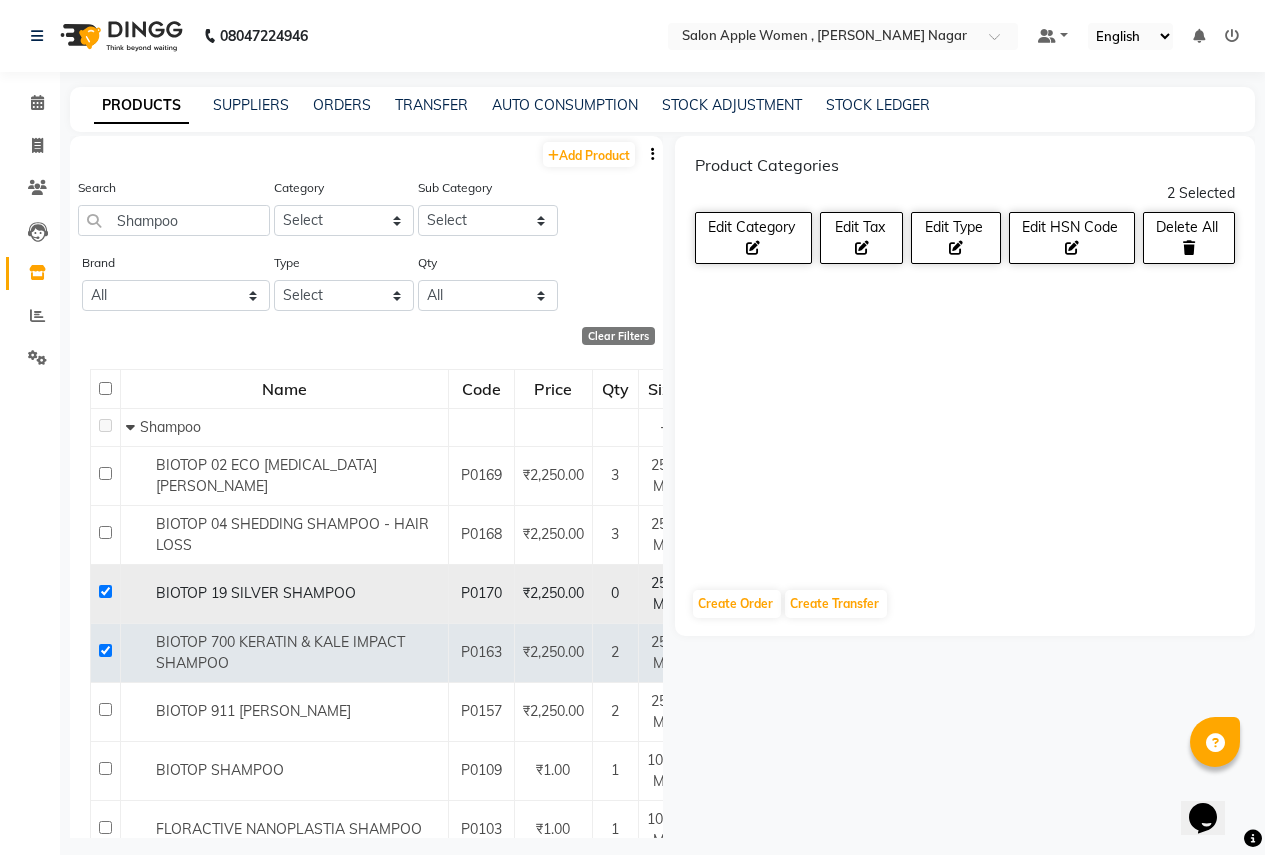 click 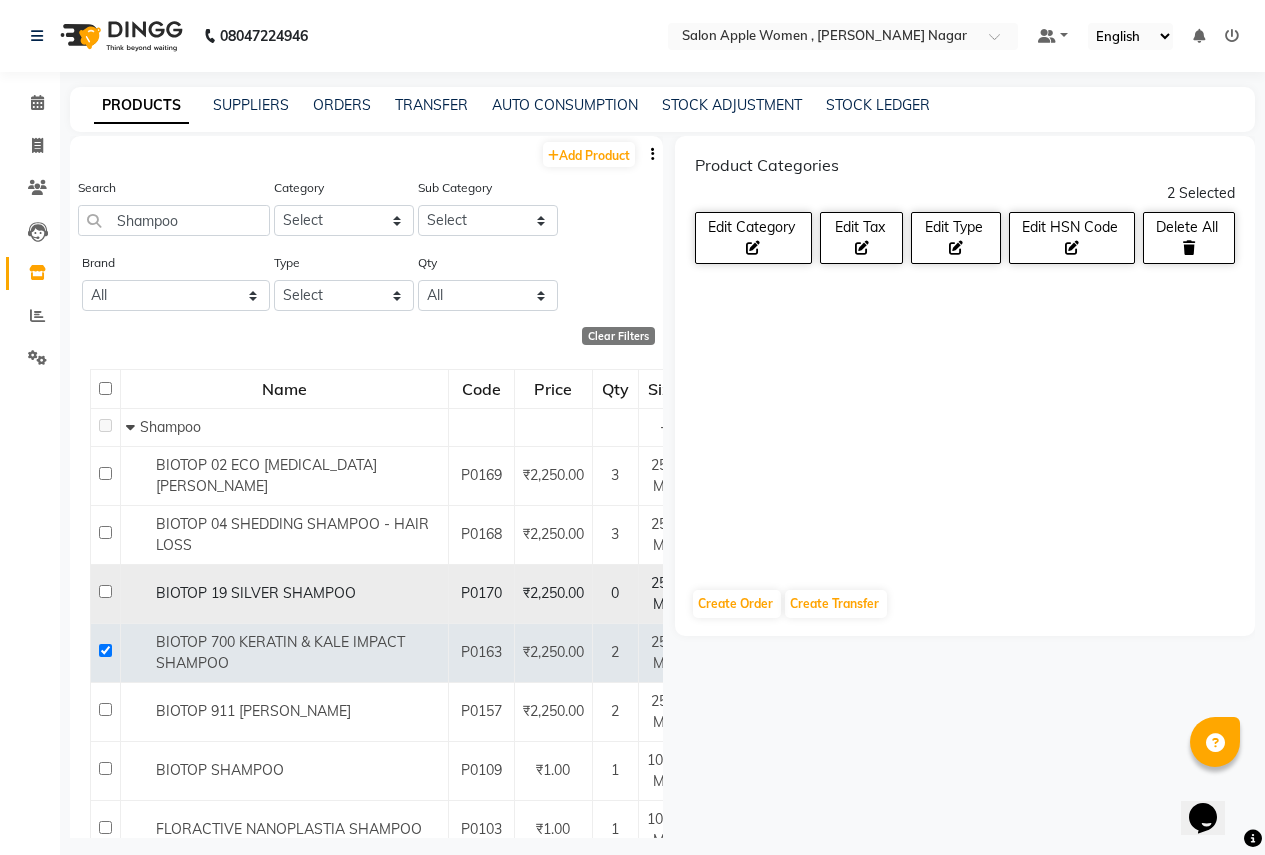 checkbox on "false" 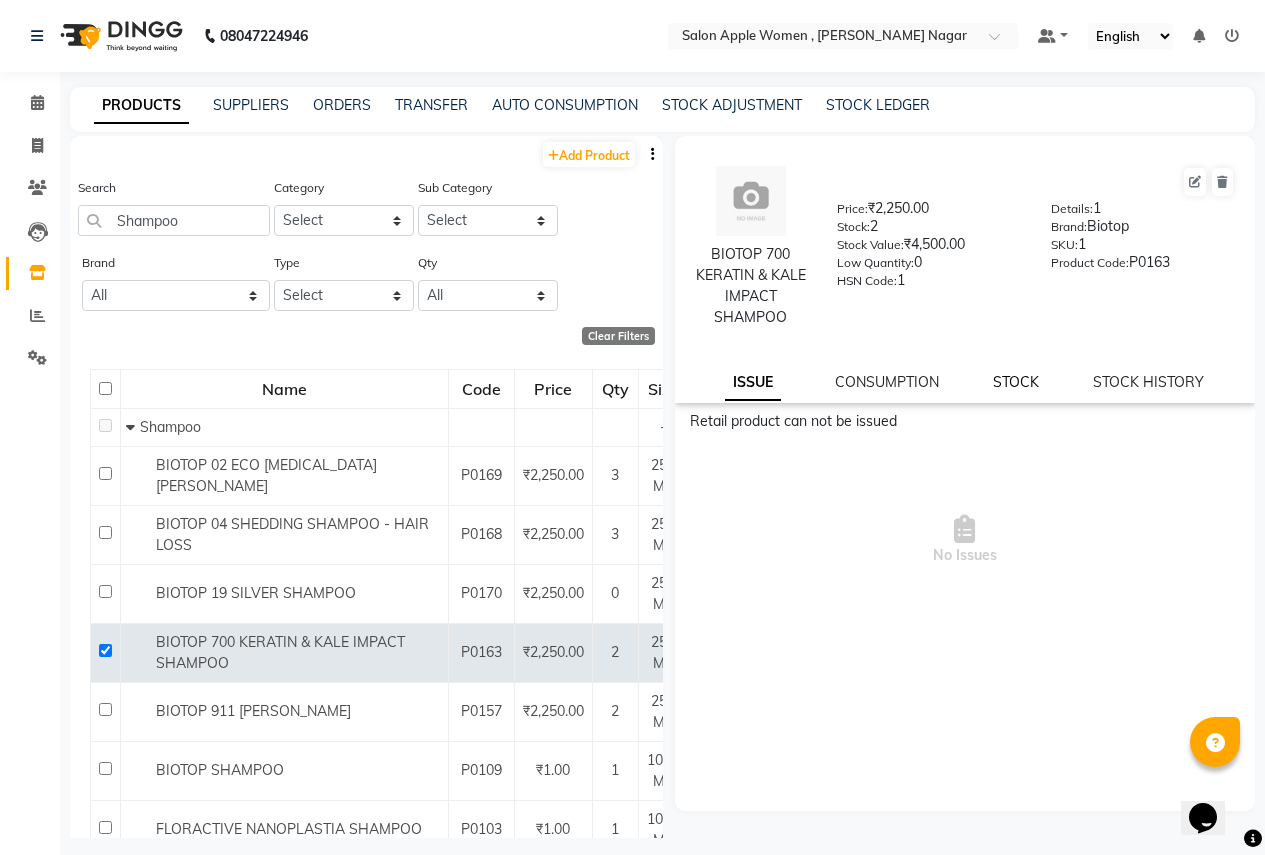 click on "STOCK" 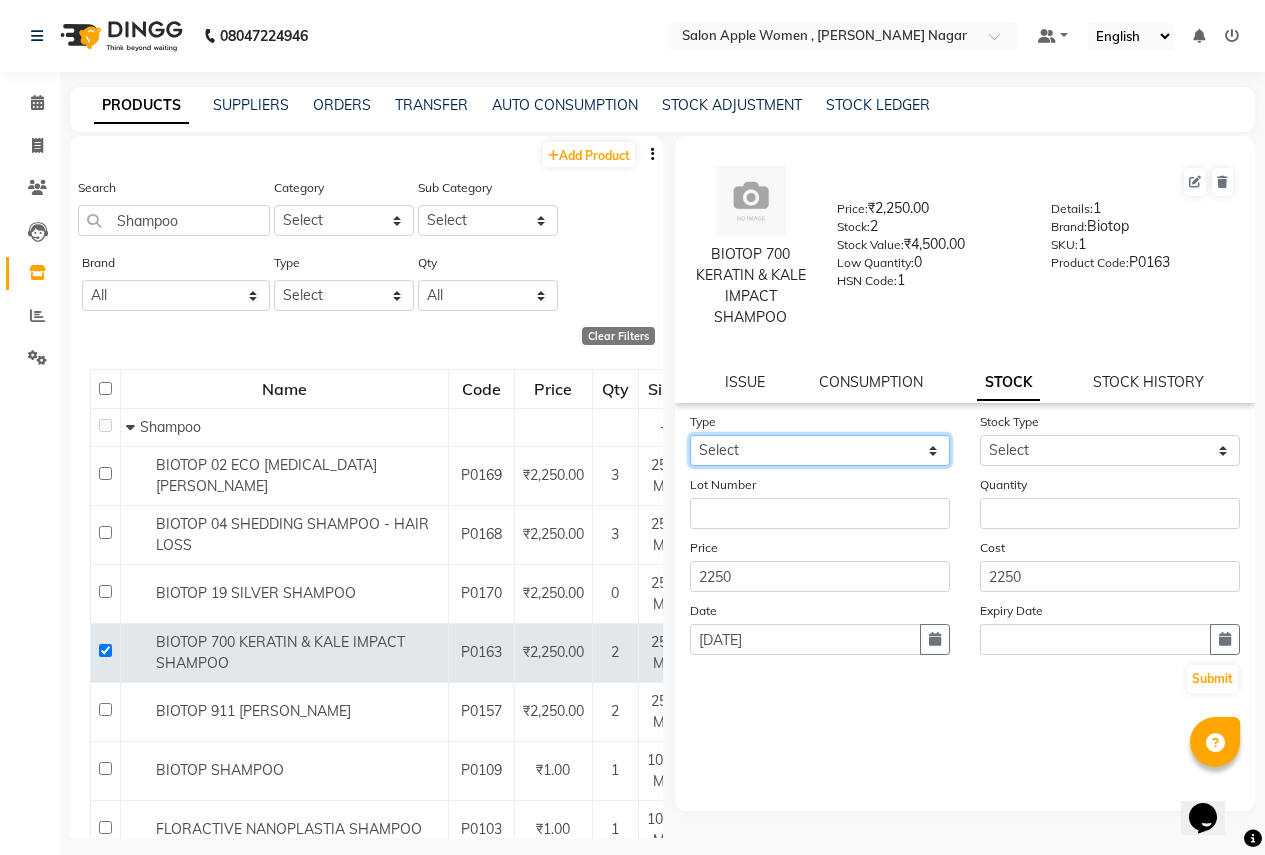 click on "Select In" 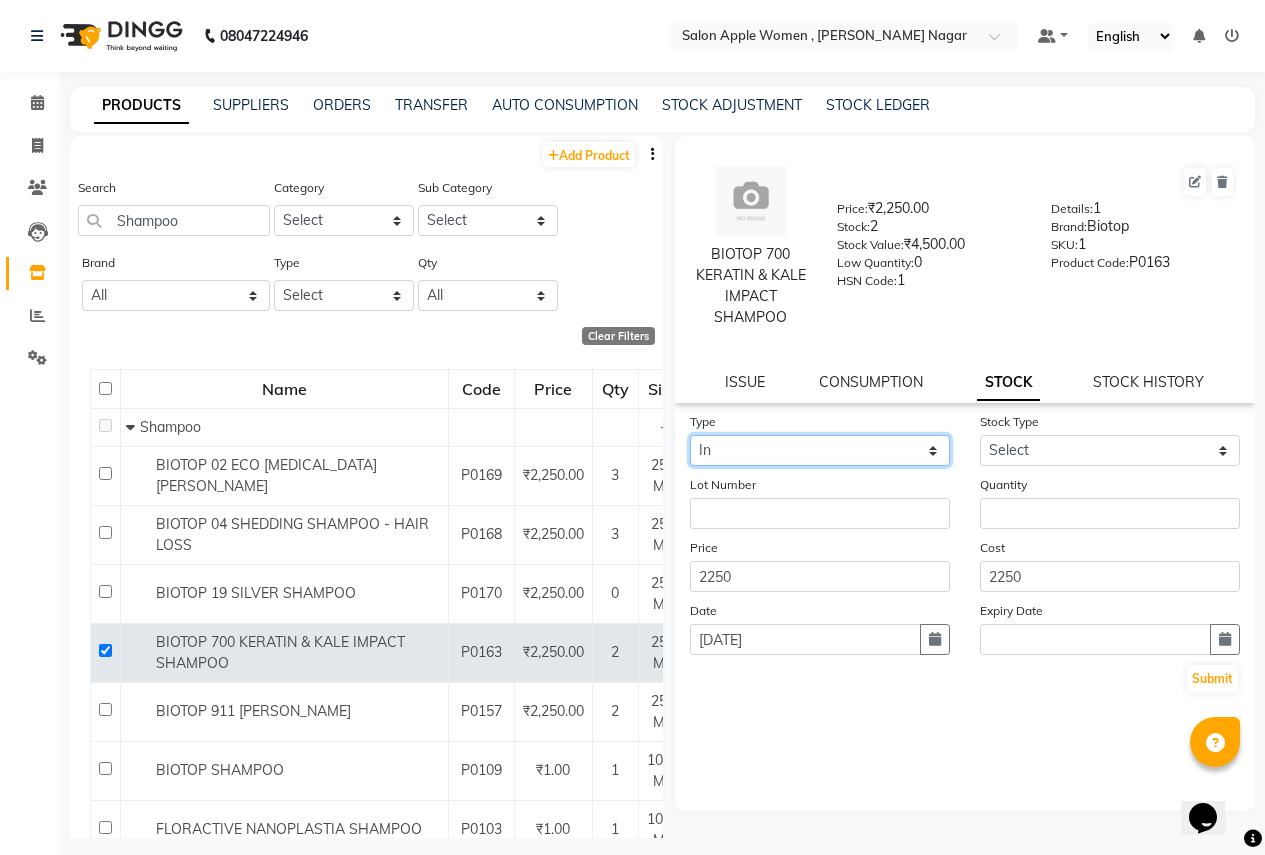 click on "Select In" 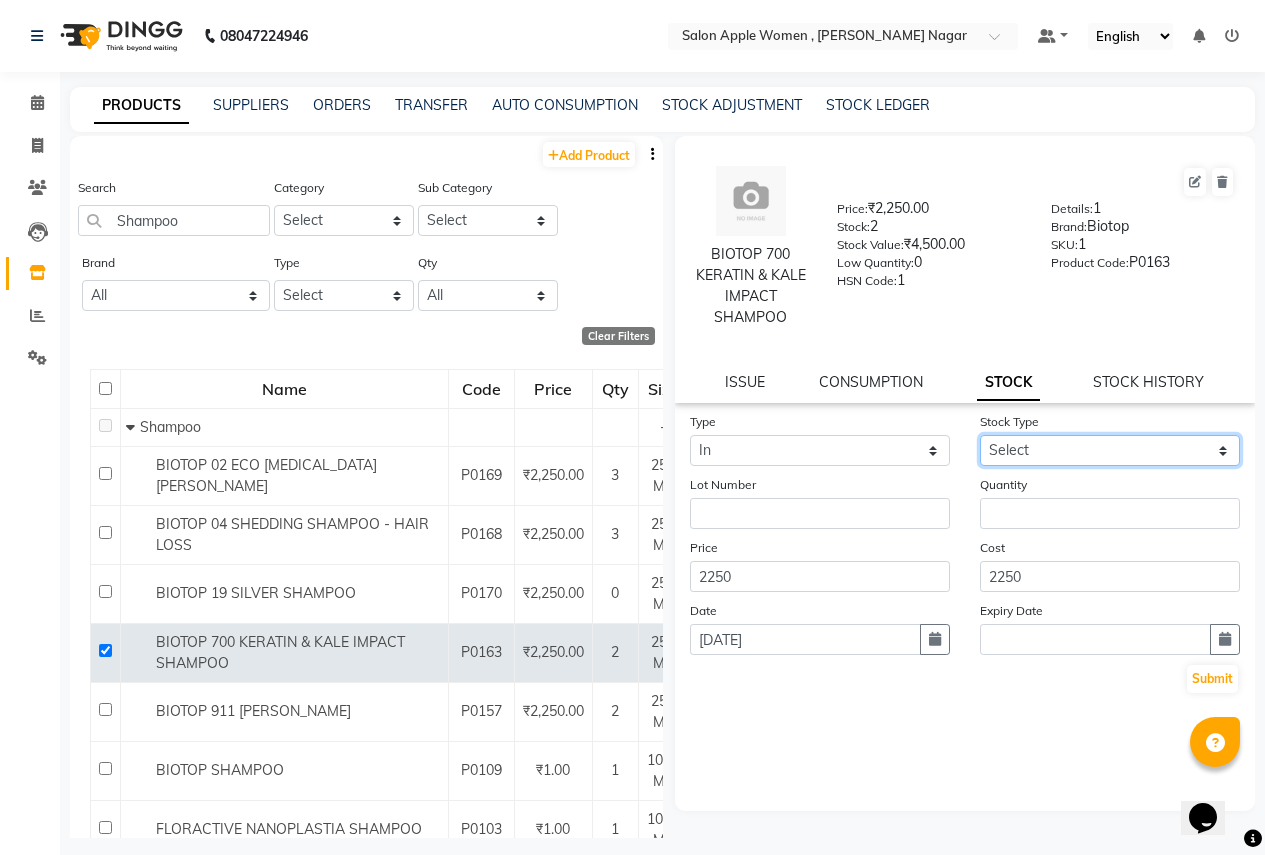 click on "Select New Stock Adjustment Return Other" 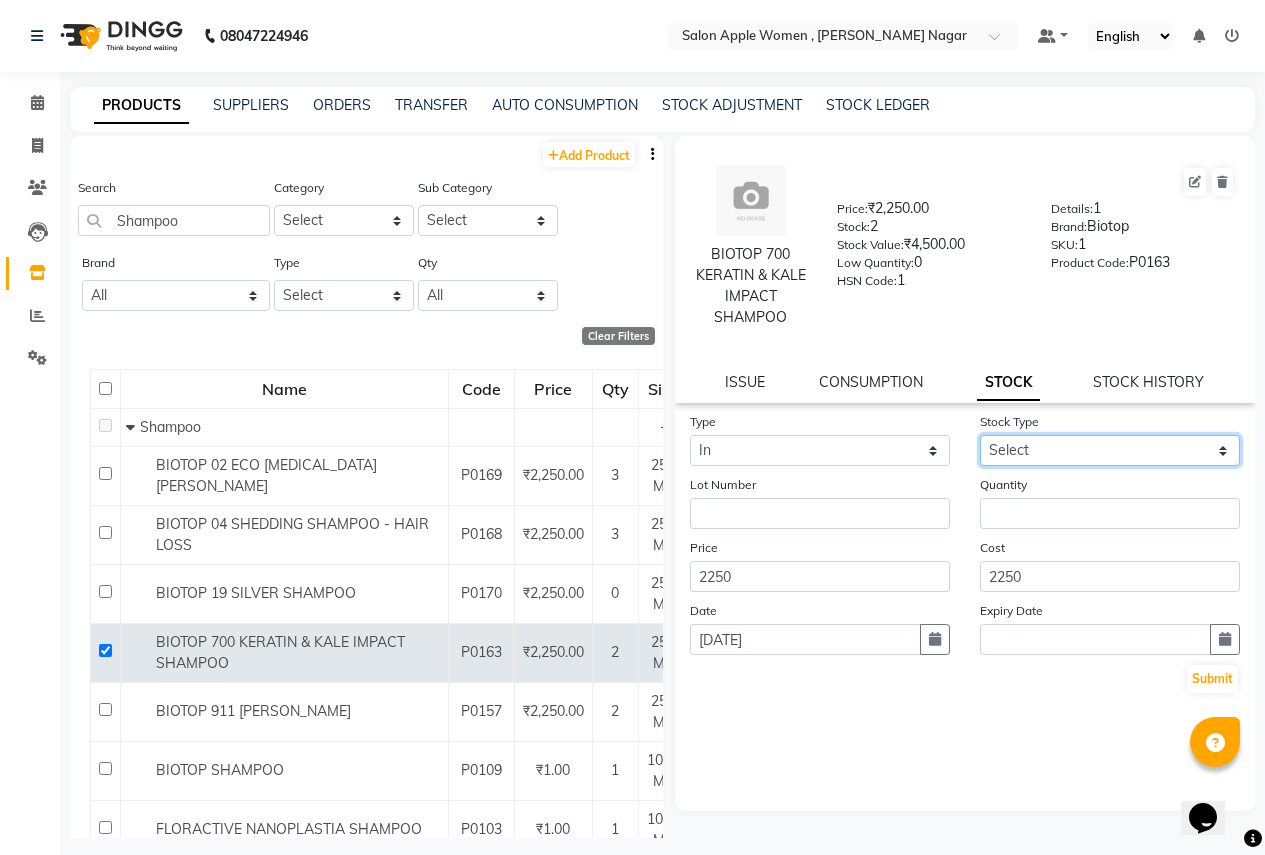 select on "new stock" 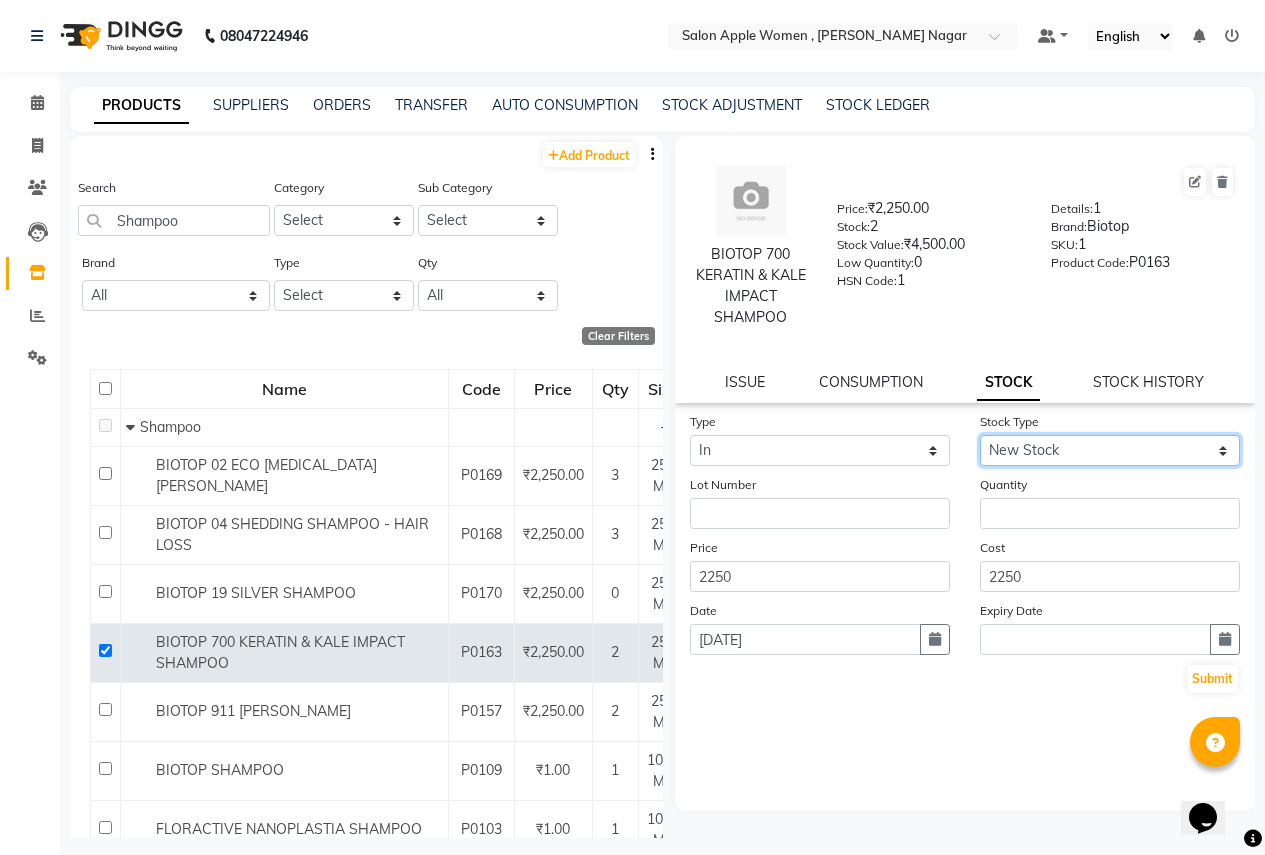 click on "Select New Stock Adjustment Return Other" 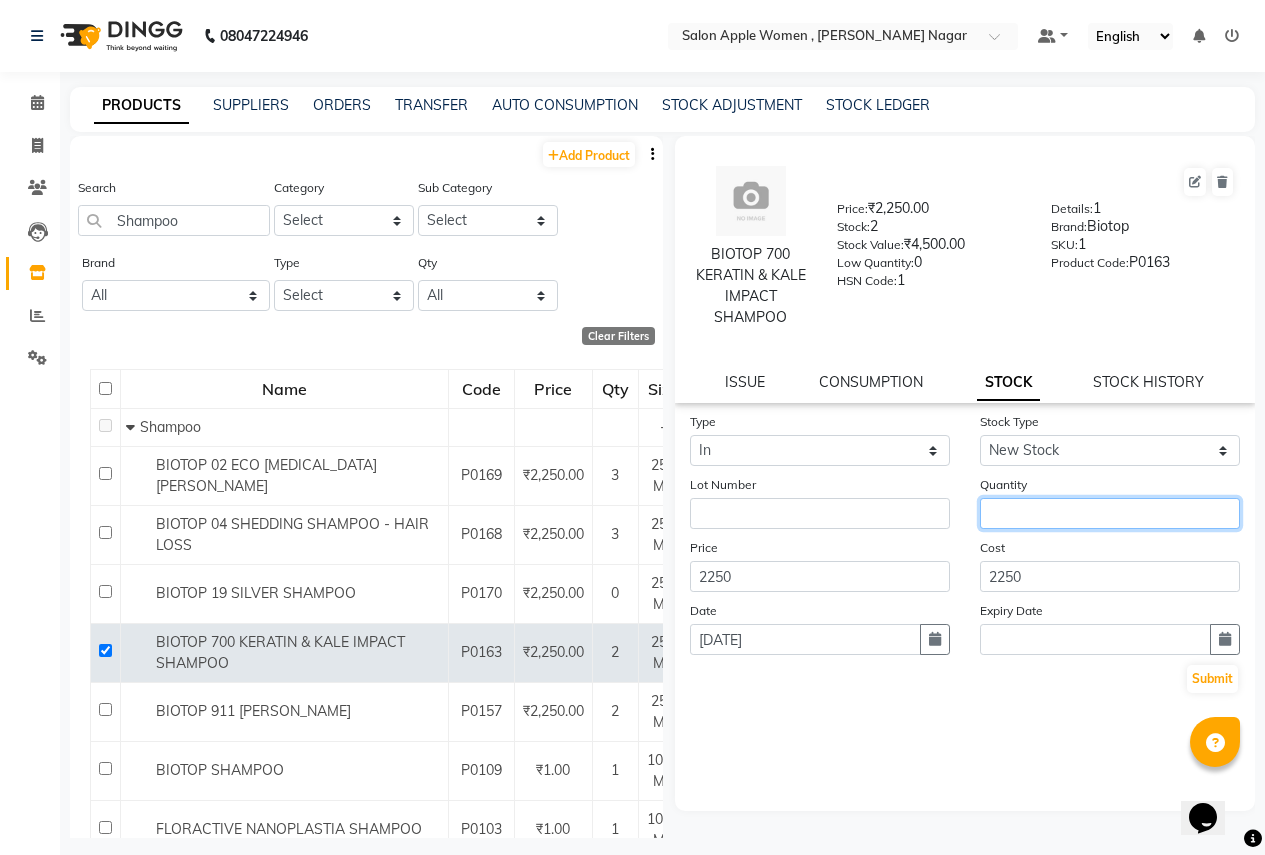 click 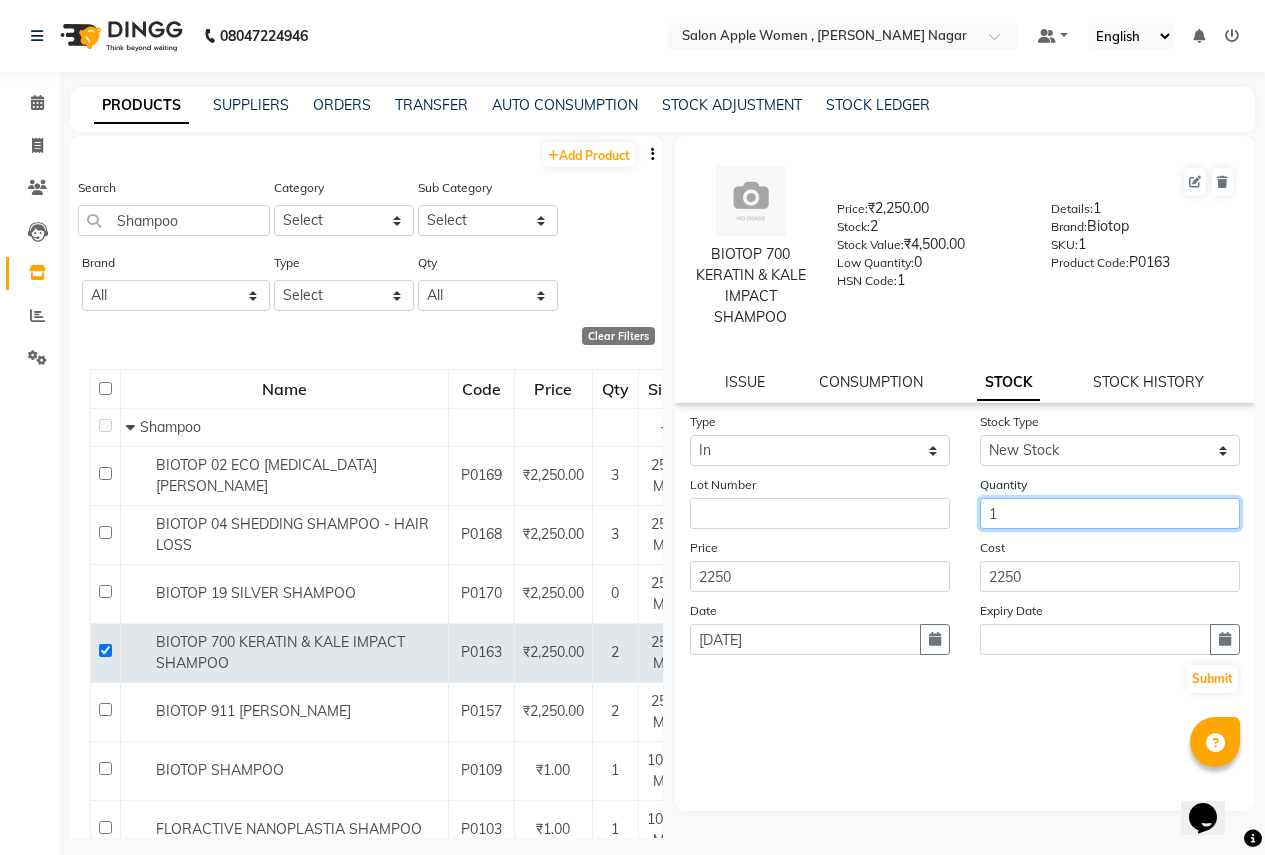 type on "1" 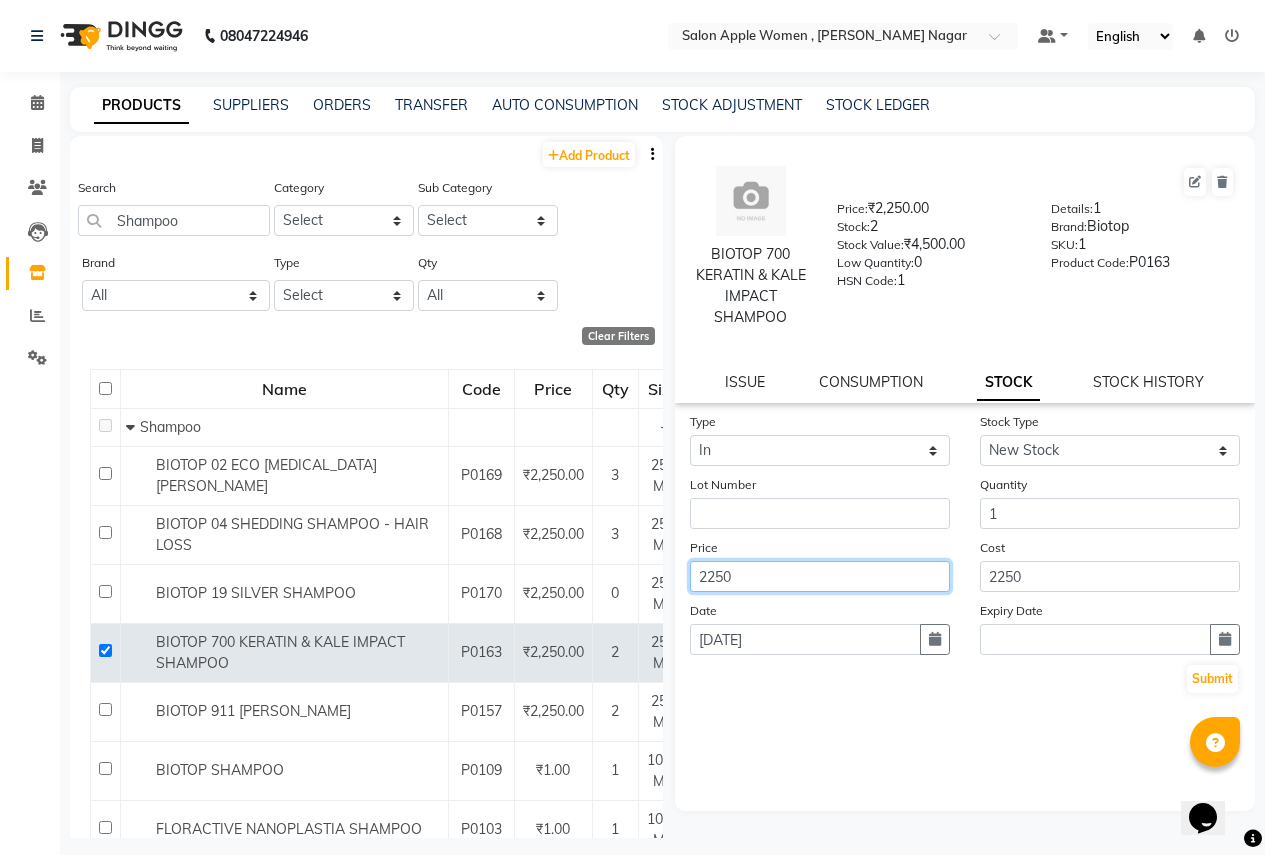 click on "2250" 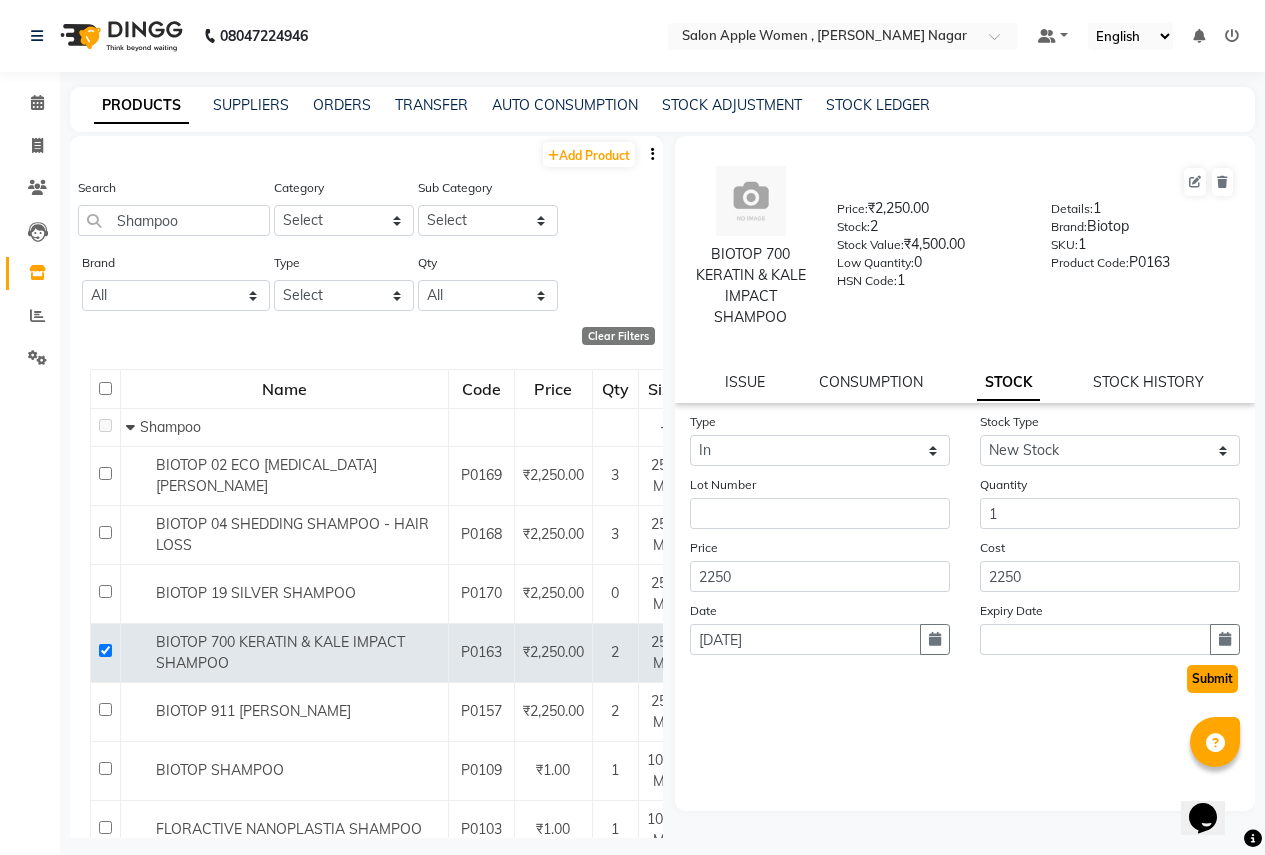 click on "Submit" 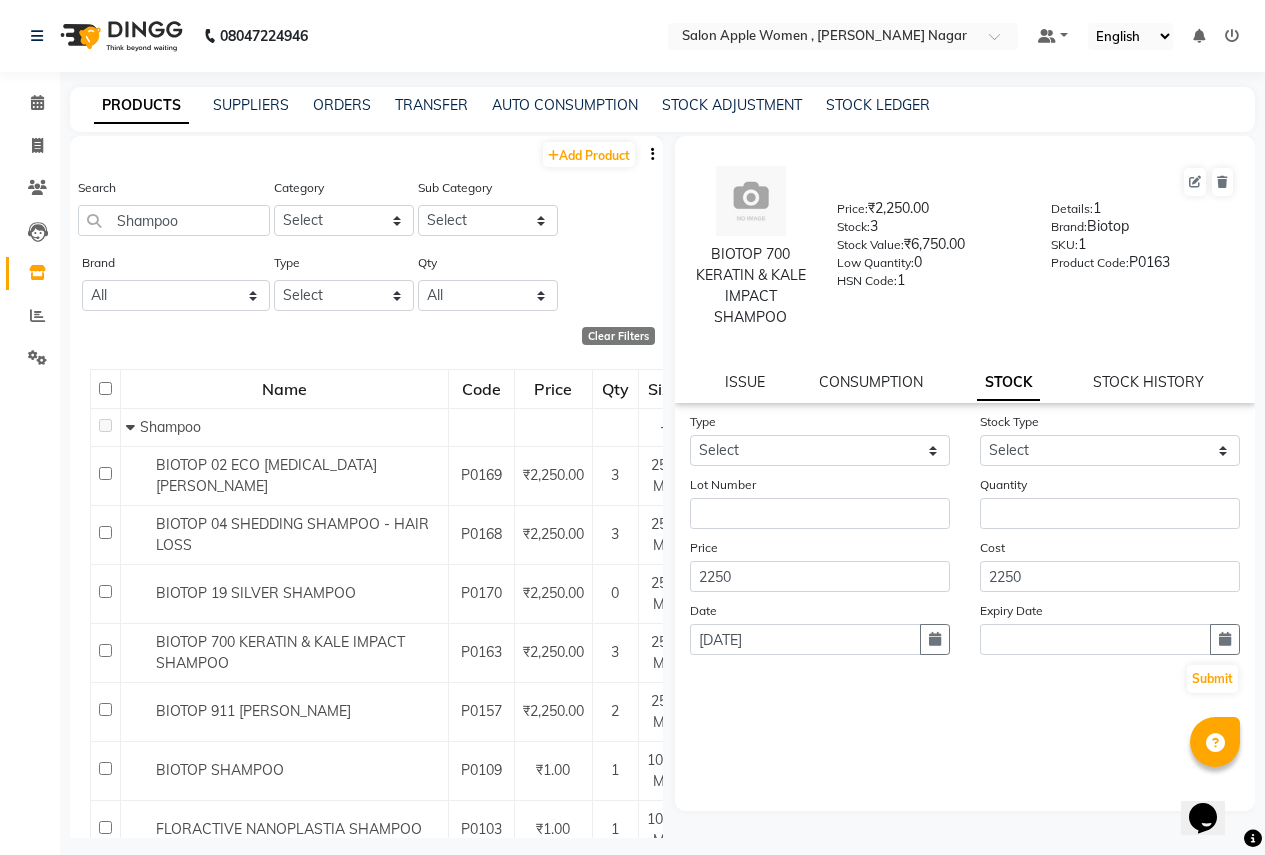 click on "ISSUE CONSUMPTION STOCK STOCK HISTORY" 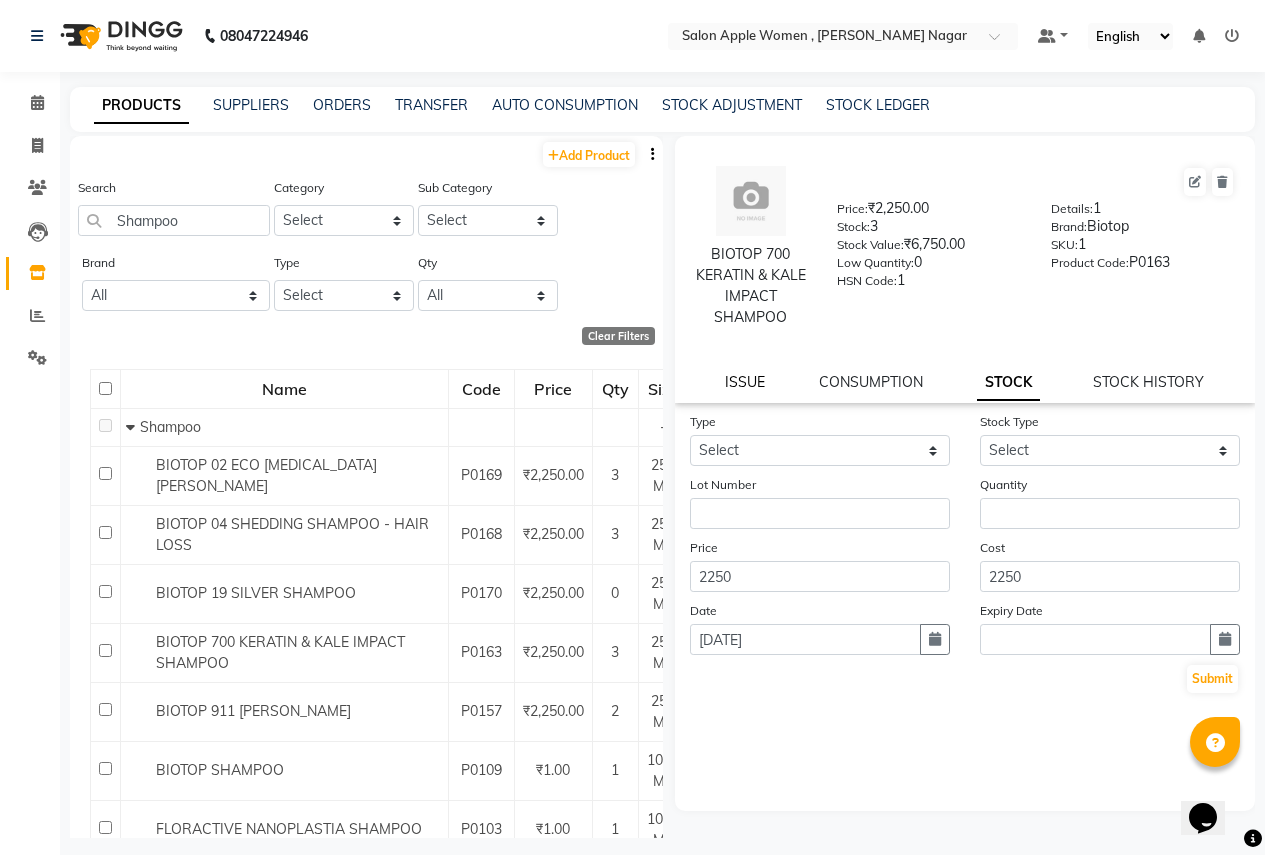 click on "ISSUE" 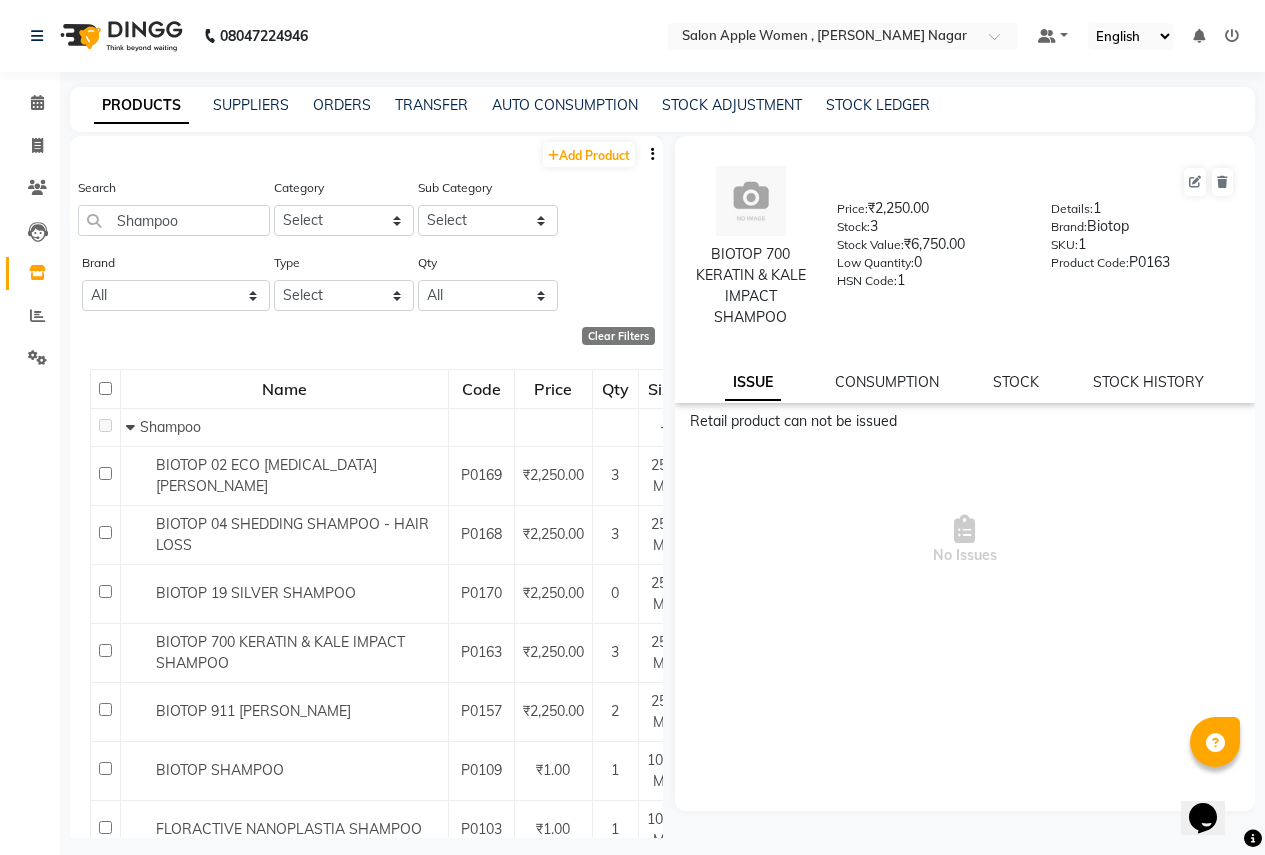 click on "CONSUMPTION" 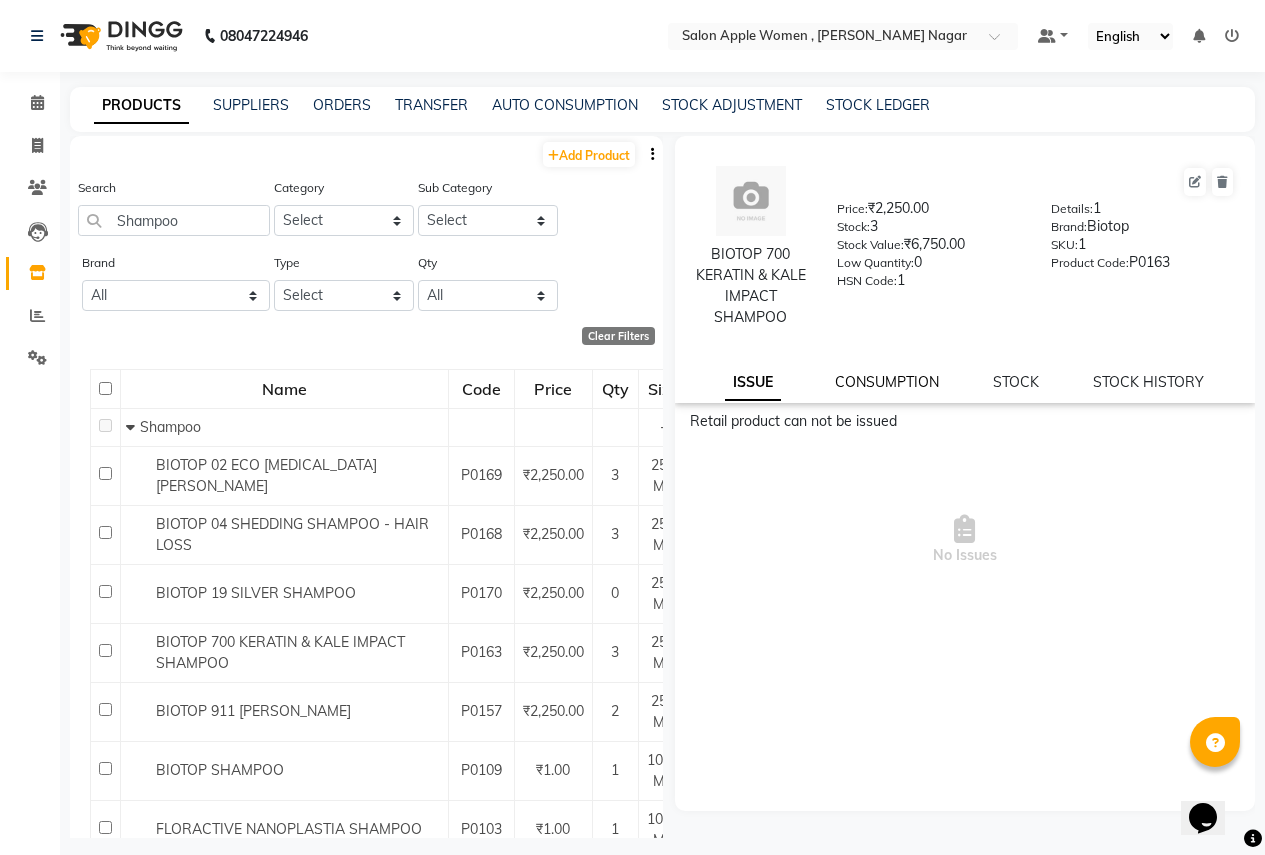 click on "CONSUMPTION" 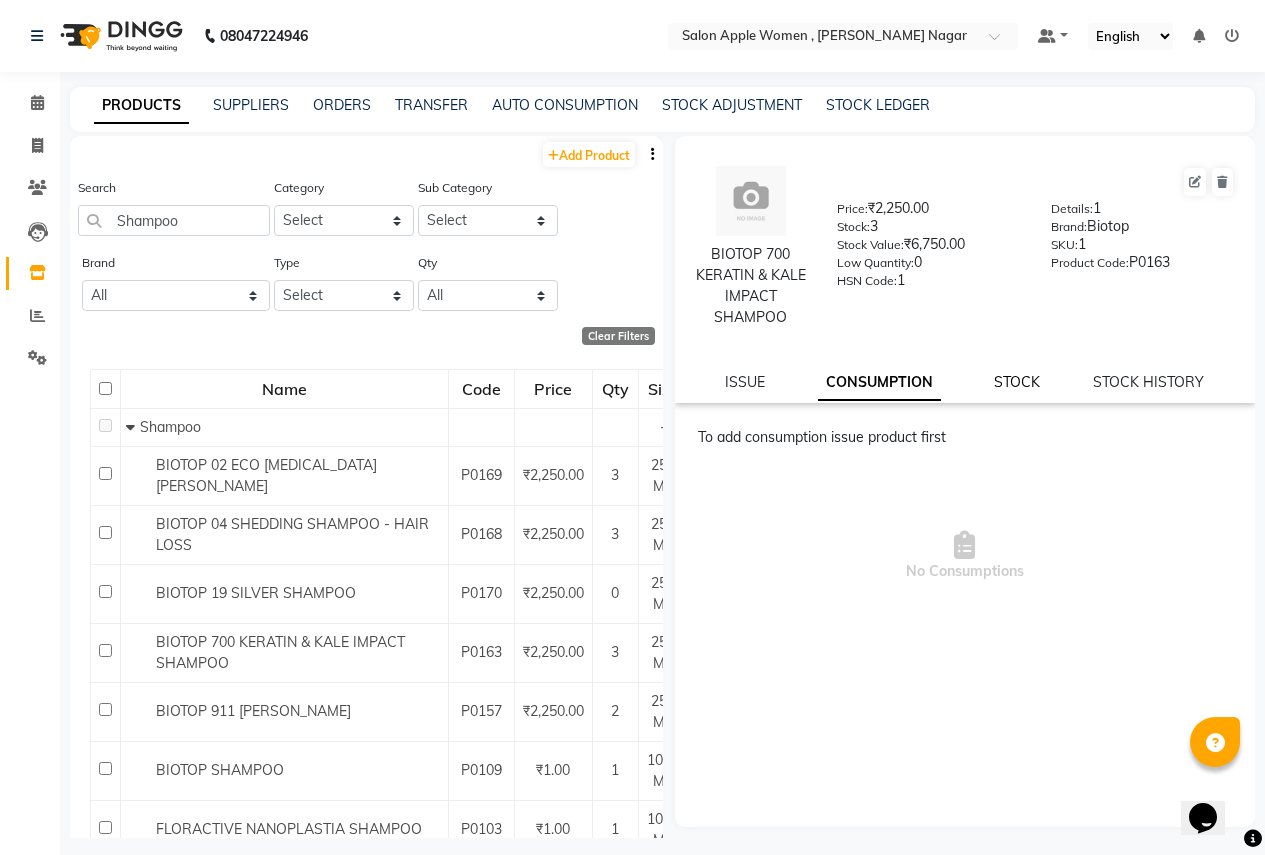 click on "STOCK" 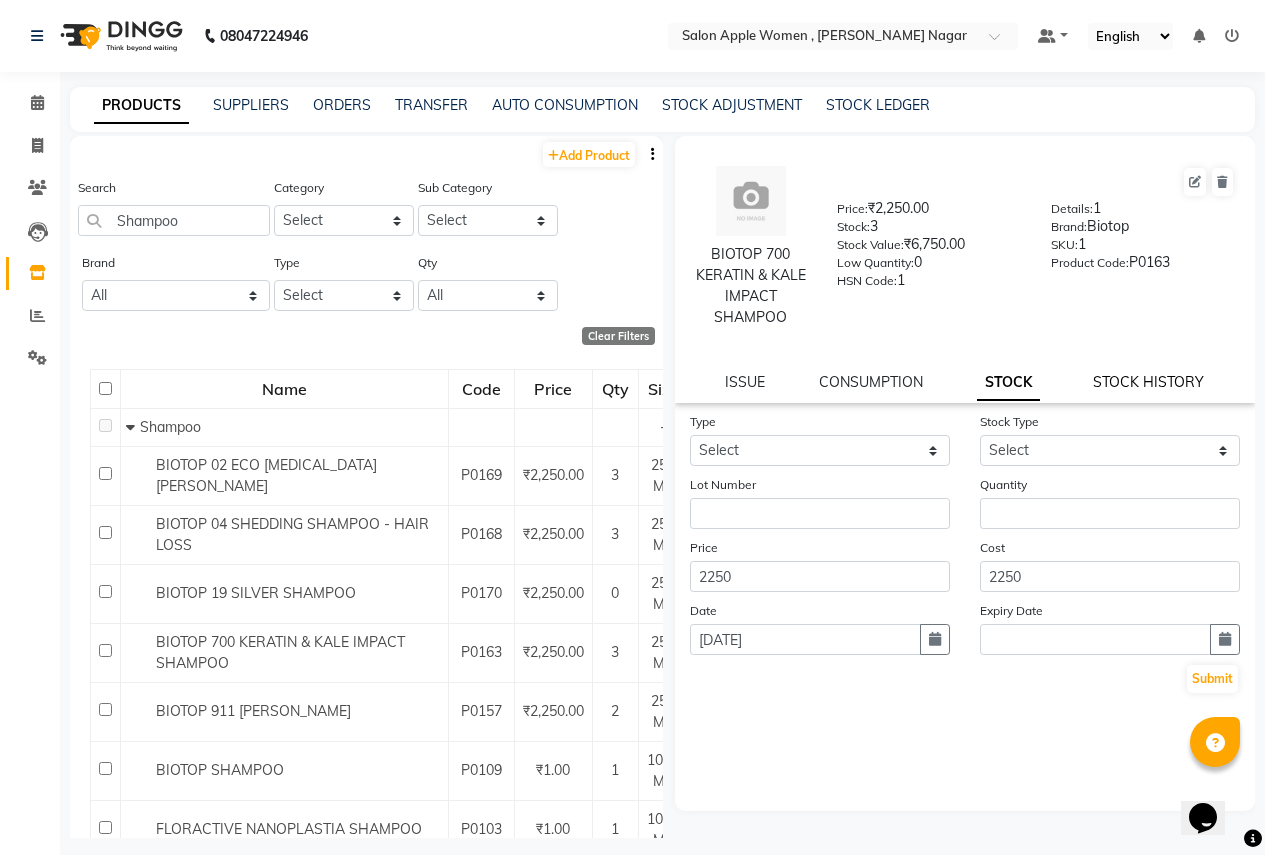 click on "STOCK HISTORY" 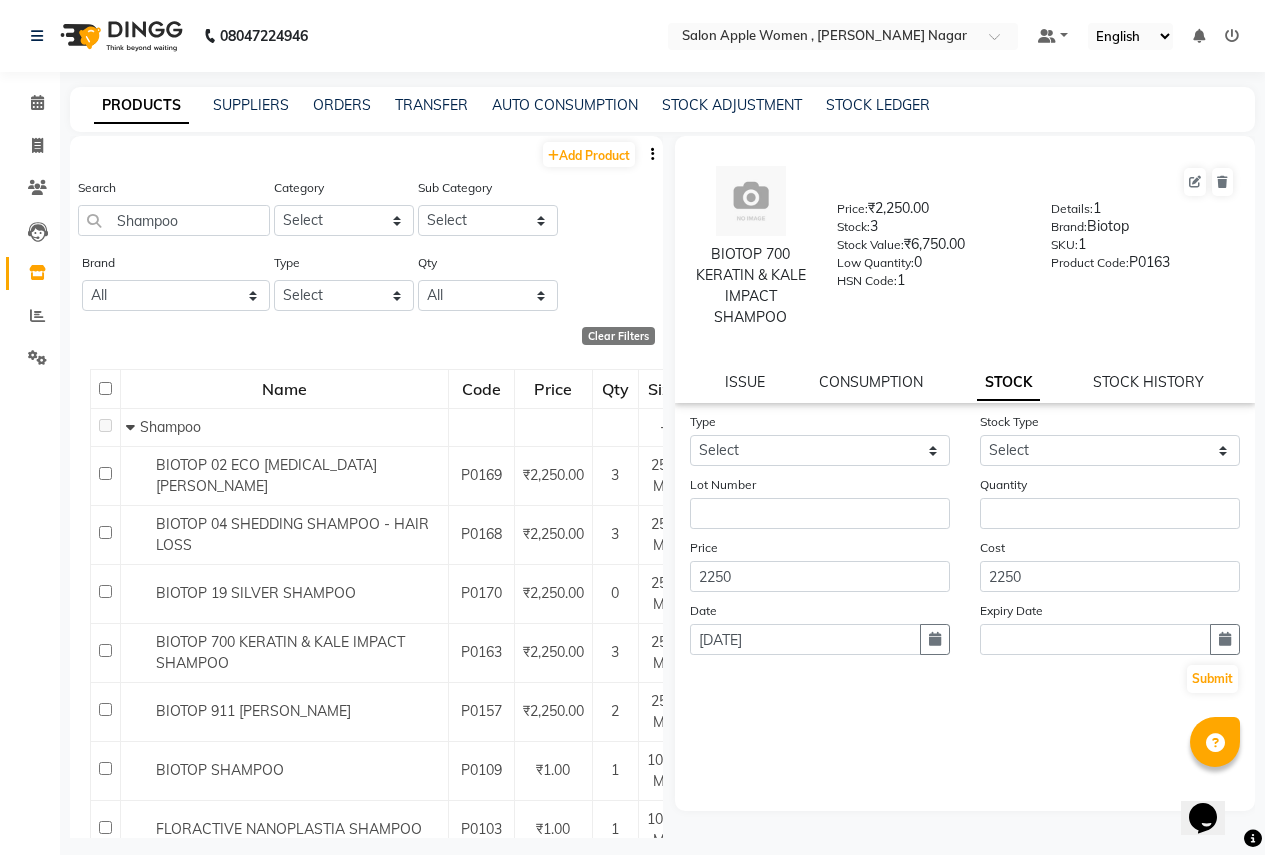 select on "all" 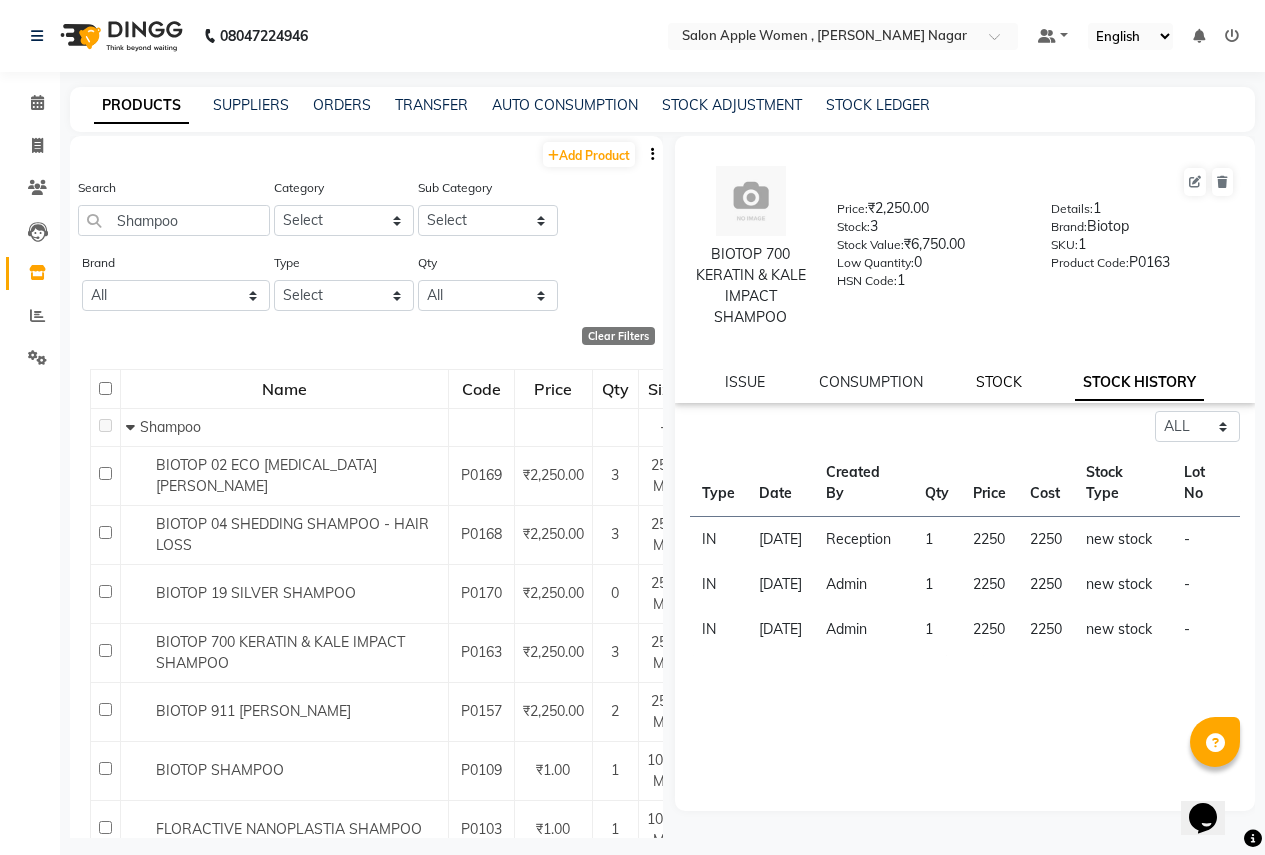 click on "STOCK" 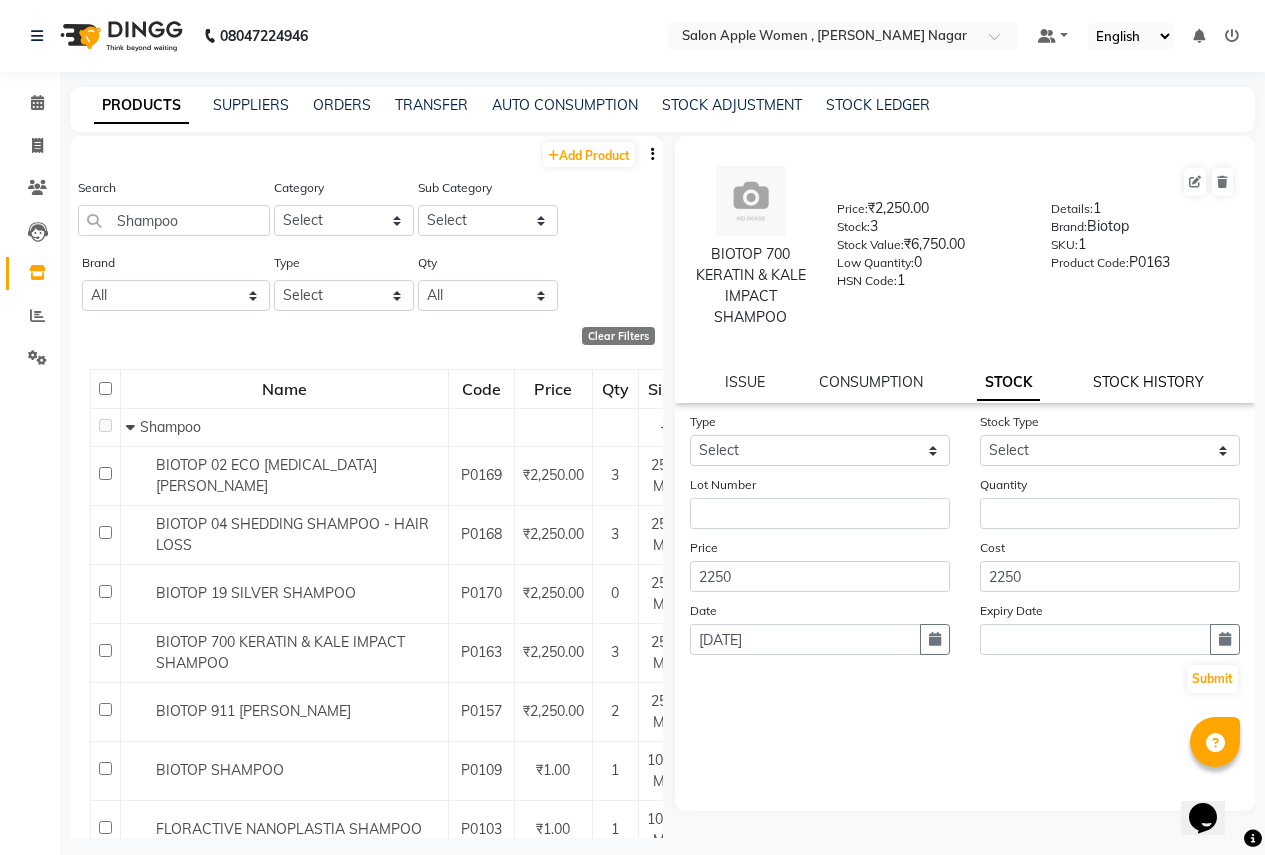 click on "STOCK HISTORY" 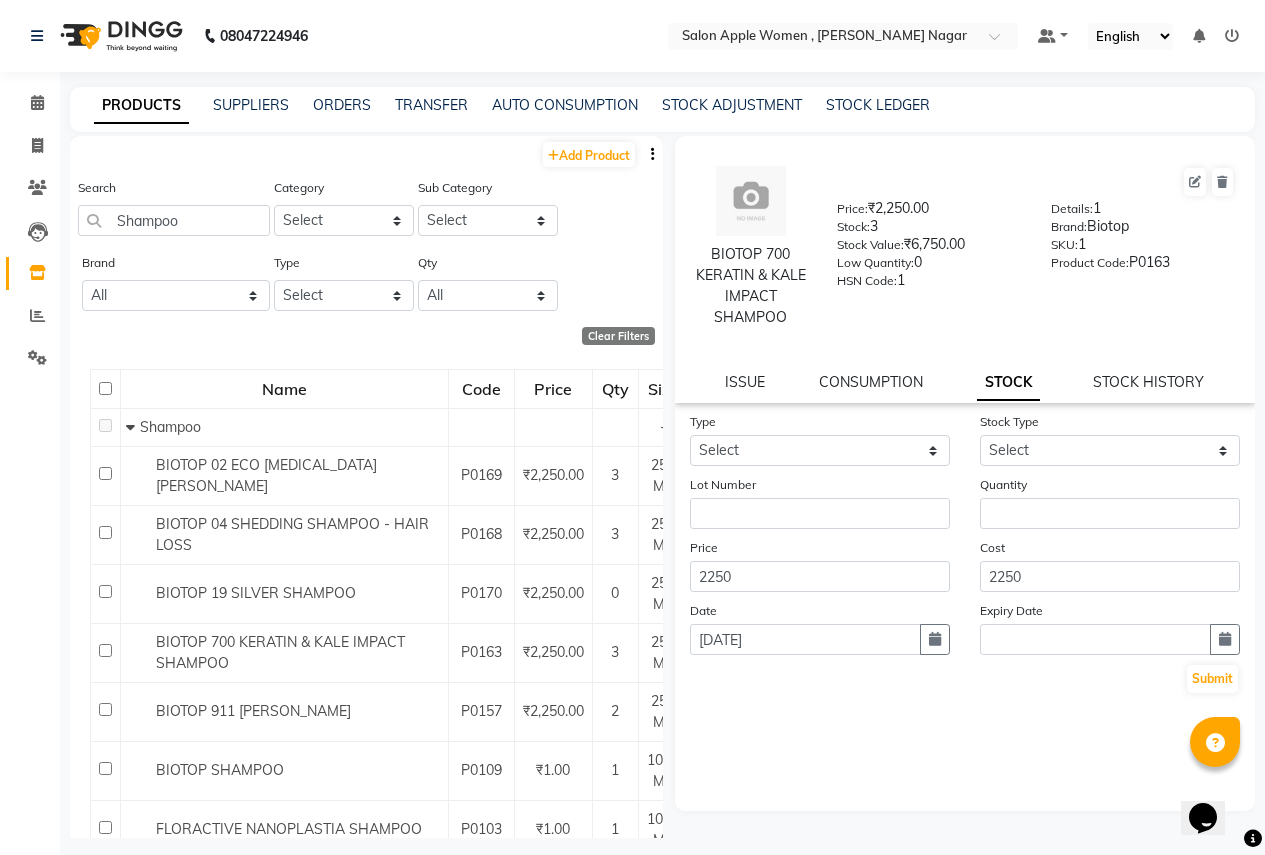 select on "all" 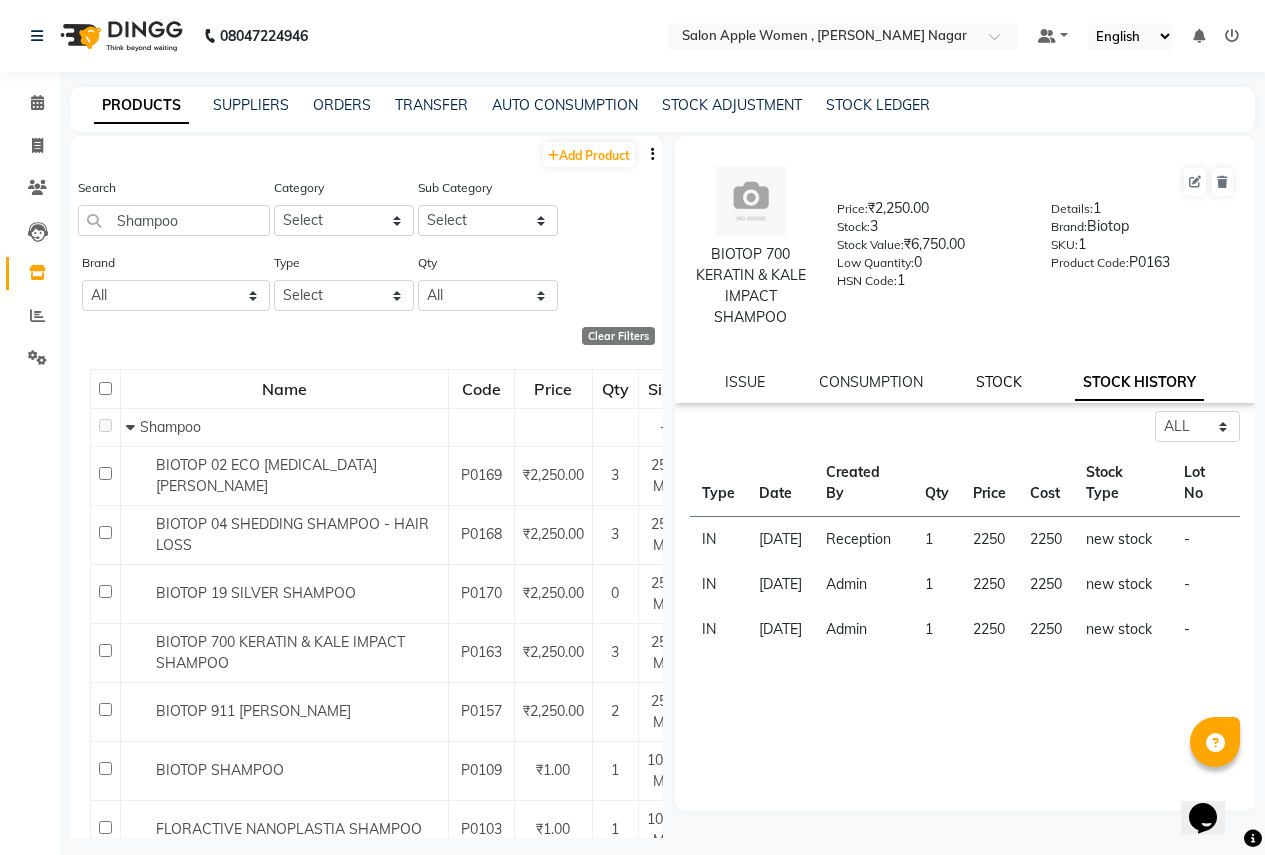 click on "STOCK" 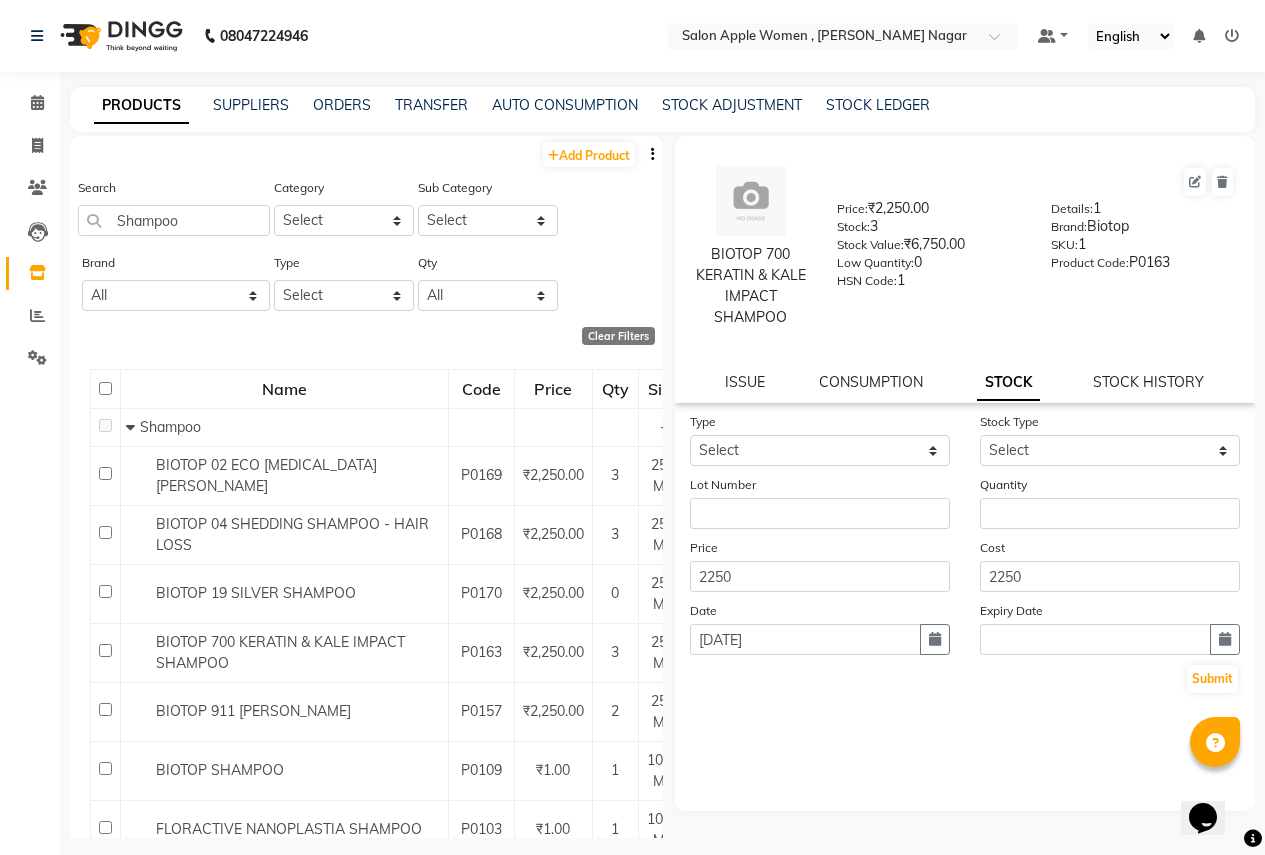 click on "STOCK HISTORY" 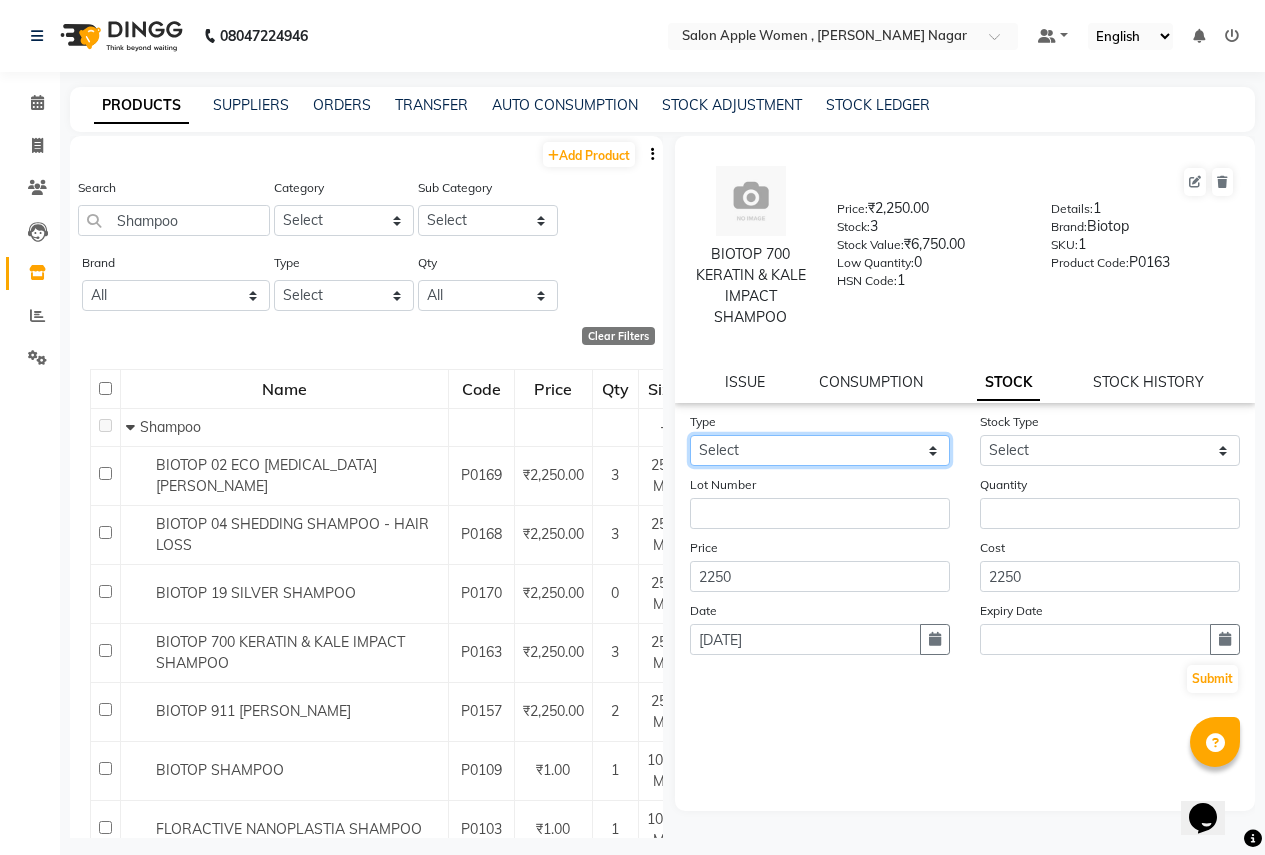 drag, startPoint x: 932, startPoint y: 455, endPoint x: 916, endPoint y: 463, distance: 17.888544 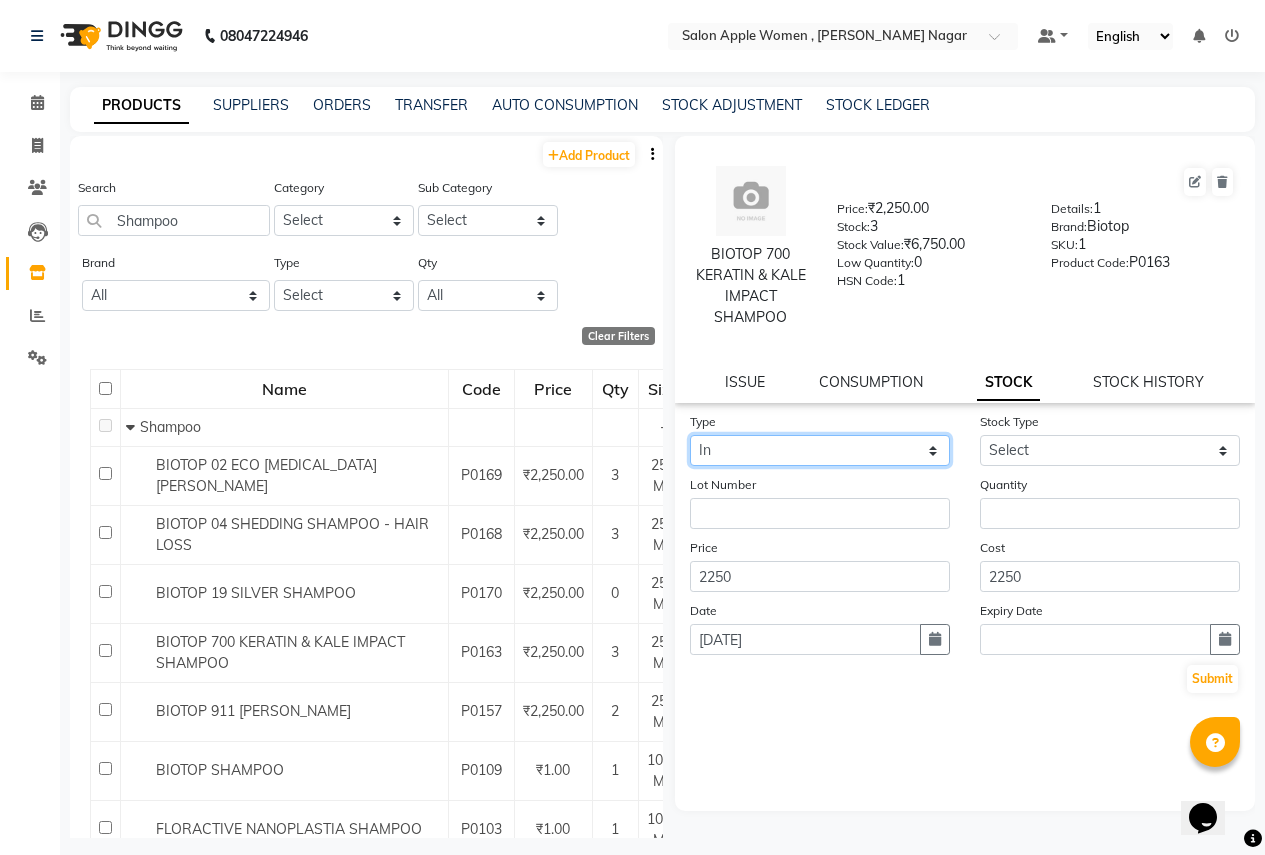 click on "Select In" 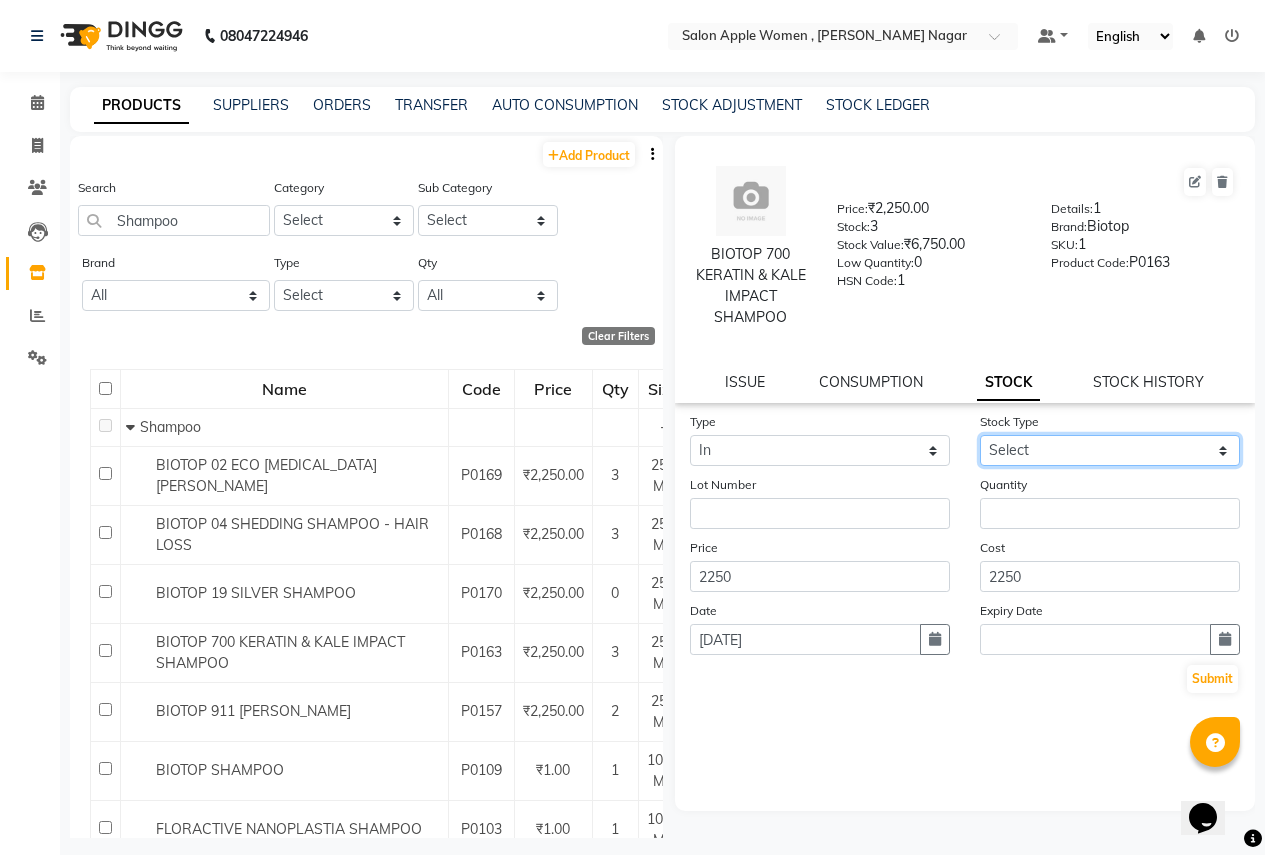 click on "Select New Stock Adjustment Return Other" 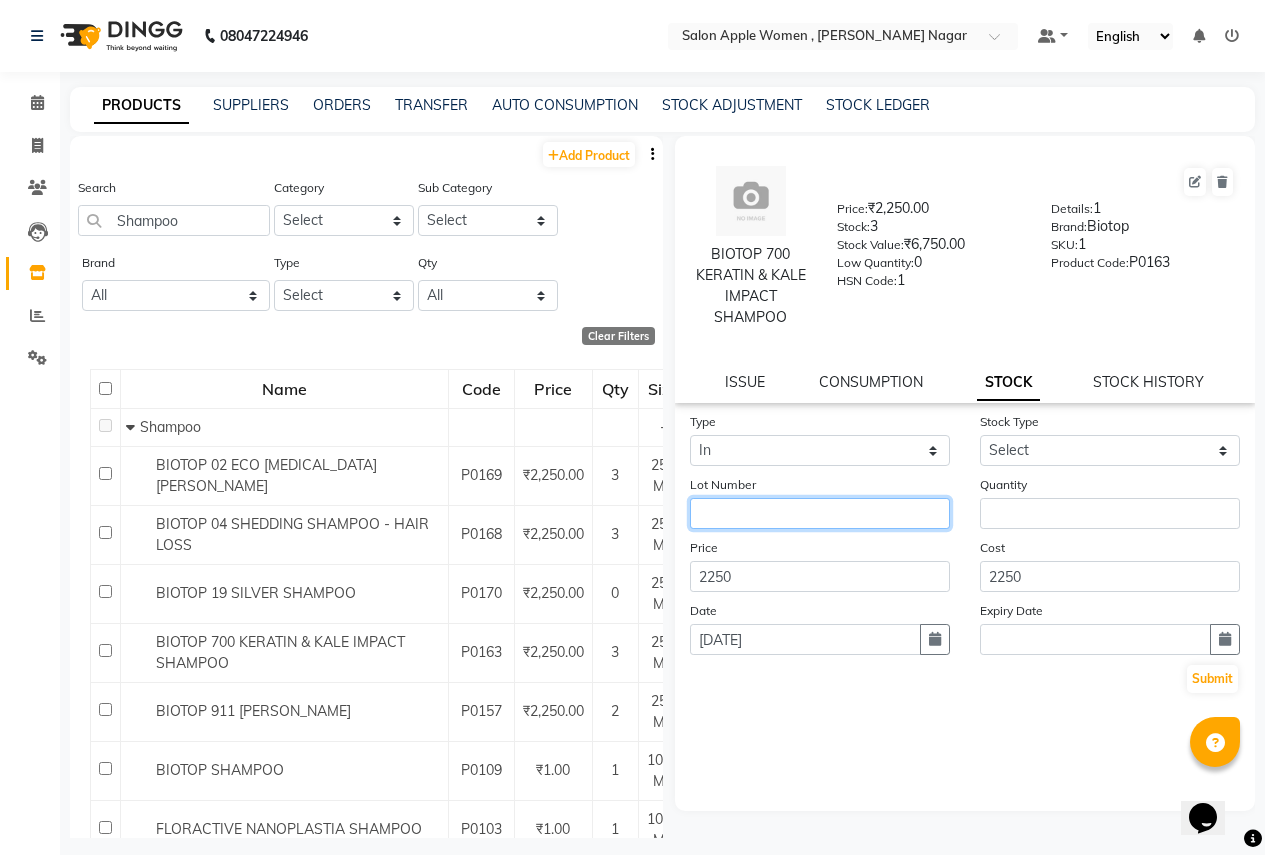 click 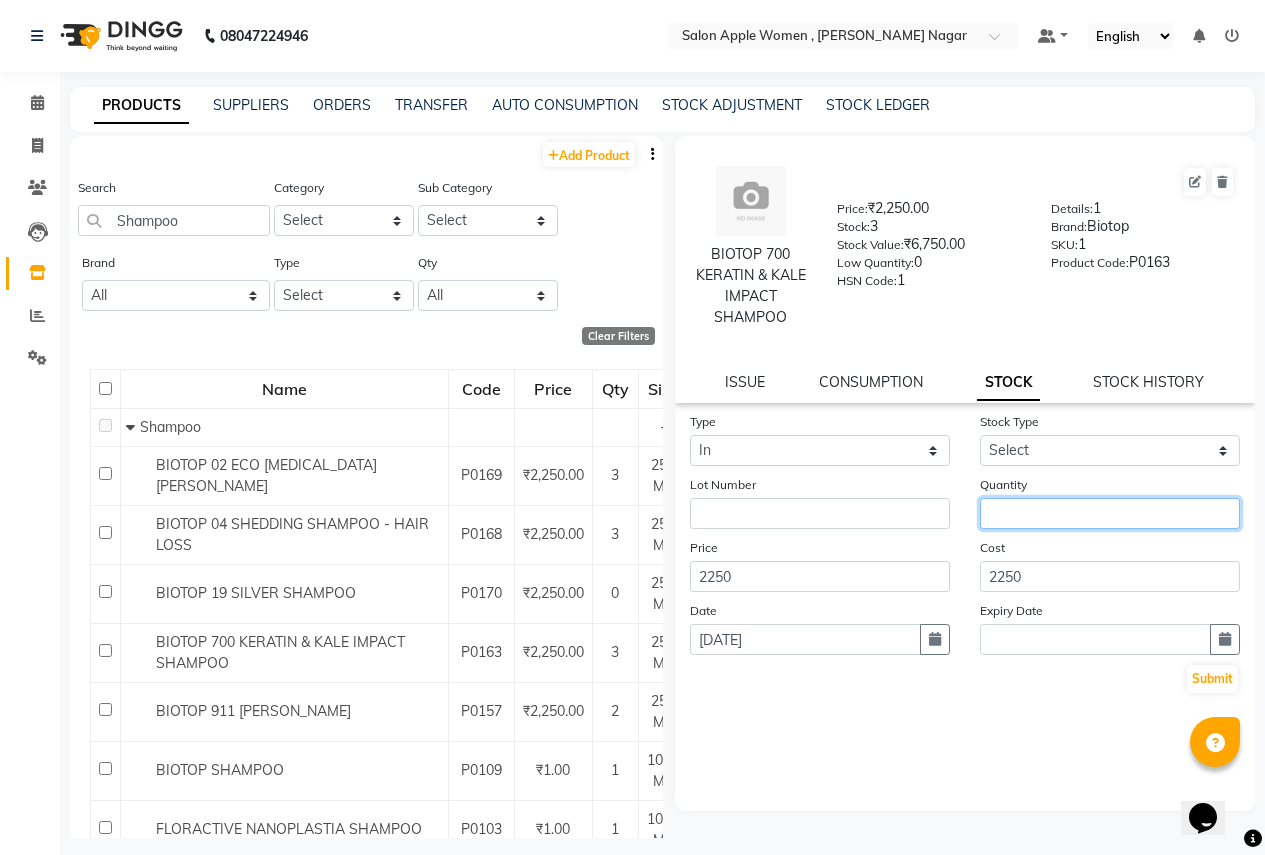 click 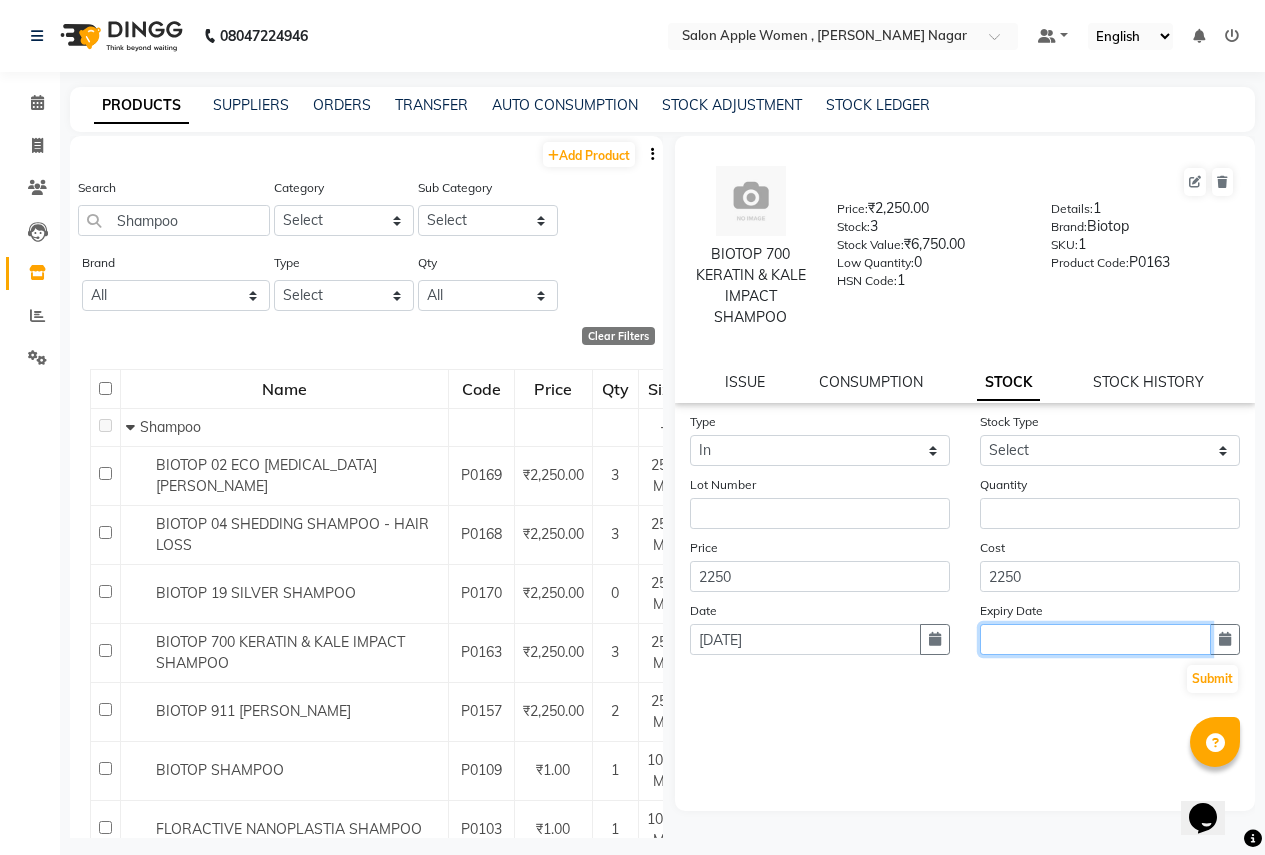 click 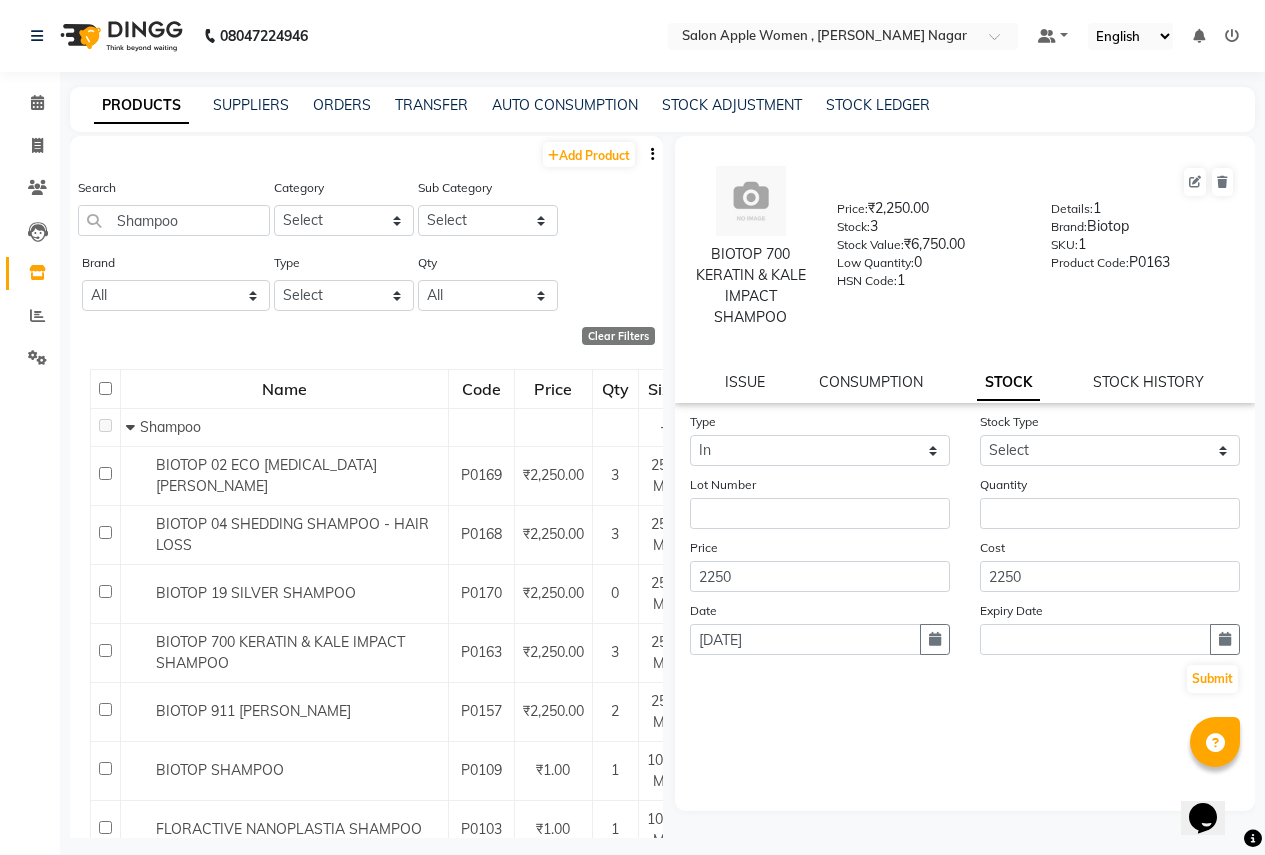 select on "7" 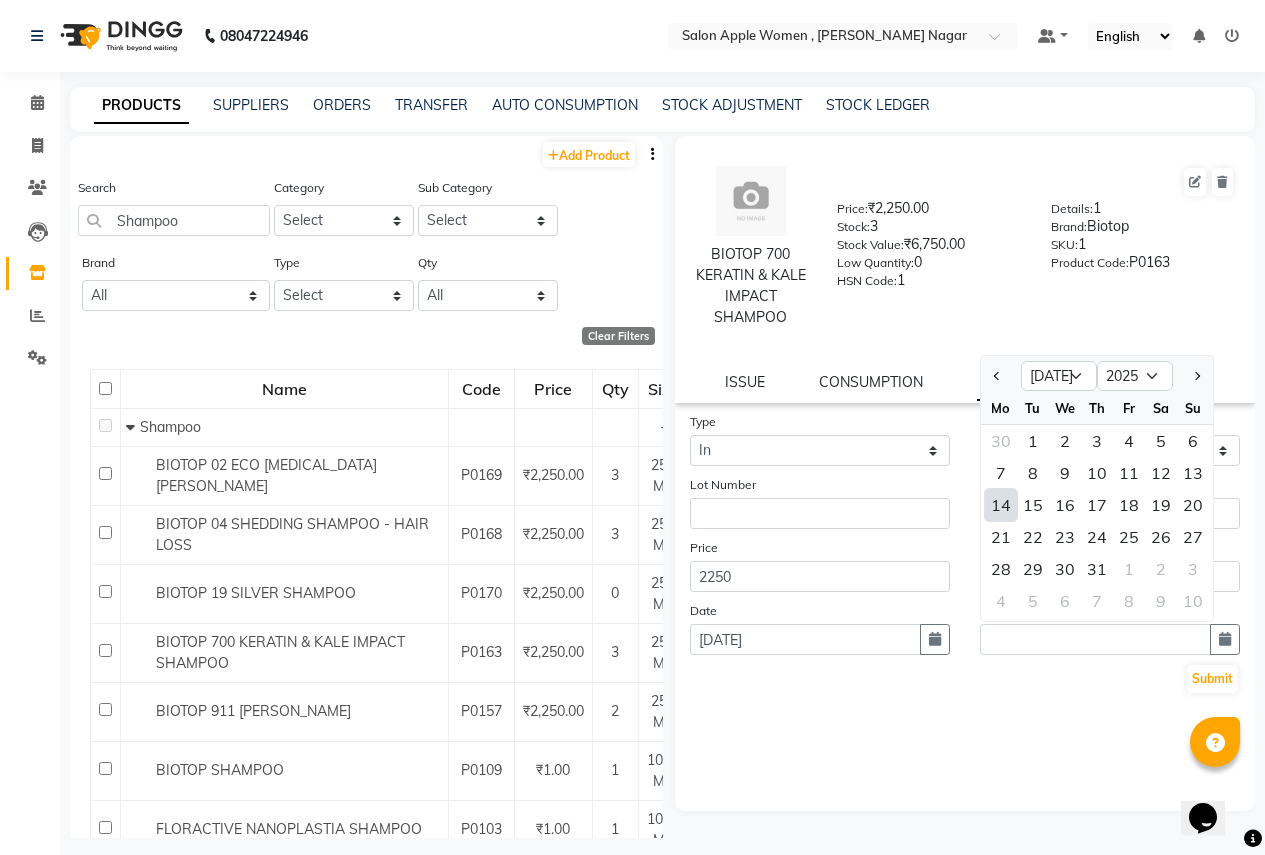 click on "BIOTOP 700 KERATIN & KALE IMPACT SHAMPOO  Price:   ₹2,250.00  Stock:   3  Stock Value:   ₹6,750.00  Low Quantity:  0  HSN Code:  1  Details:   1  Brand:   Biotop  SKU:   1  Product Code:   P0163  ISSUE CONSUMPTION STOCK STOCK HISTORY Type Select In Stock Type Select New Stock Adjustment Return Other Lot Number Quantity Price 2250 Cost 2250 Date [DATE] Expiry Date Jan Feb Mar Apr May Jun [DATE] Aug Sep Oct Nov [DATE] 2016 2017 2018 2019 2020 2021 2022 2023 2024 2025 2026 2027 2028 2029 2030 2031 2032 2033 2034 2035 Mo Tu We Th Fr Sa Su 30 1 2 3 4 5 6 7 8 9 10 11 12 13 14 15 16 17 18 19 20 21 22 23 24 25 26 27 28 29 30 31 1 2 3 4 5 6 7 8 9 10  Submit" 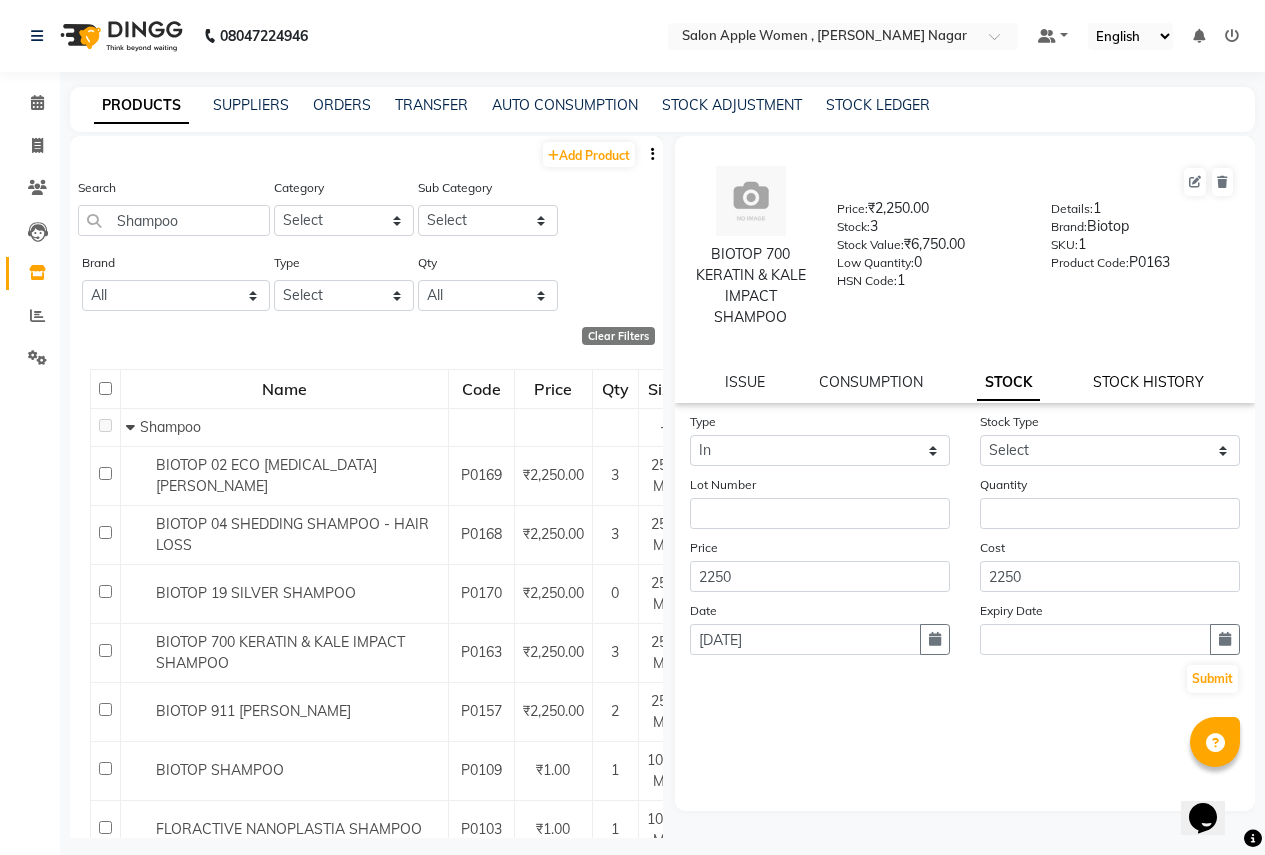 click on "STOCK HISTORY" 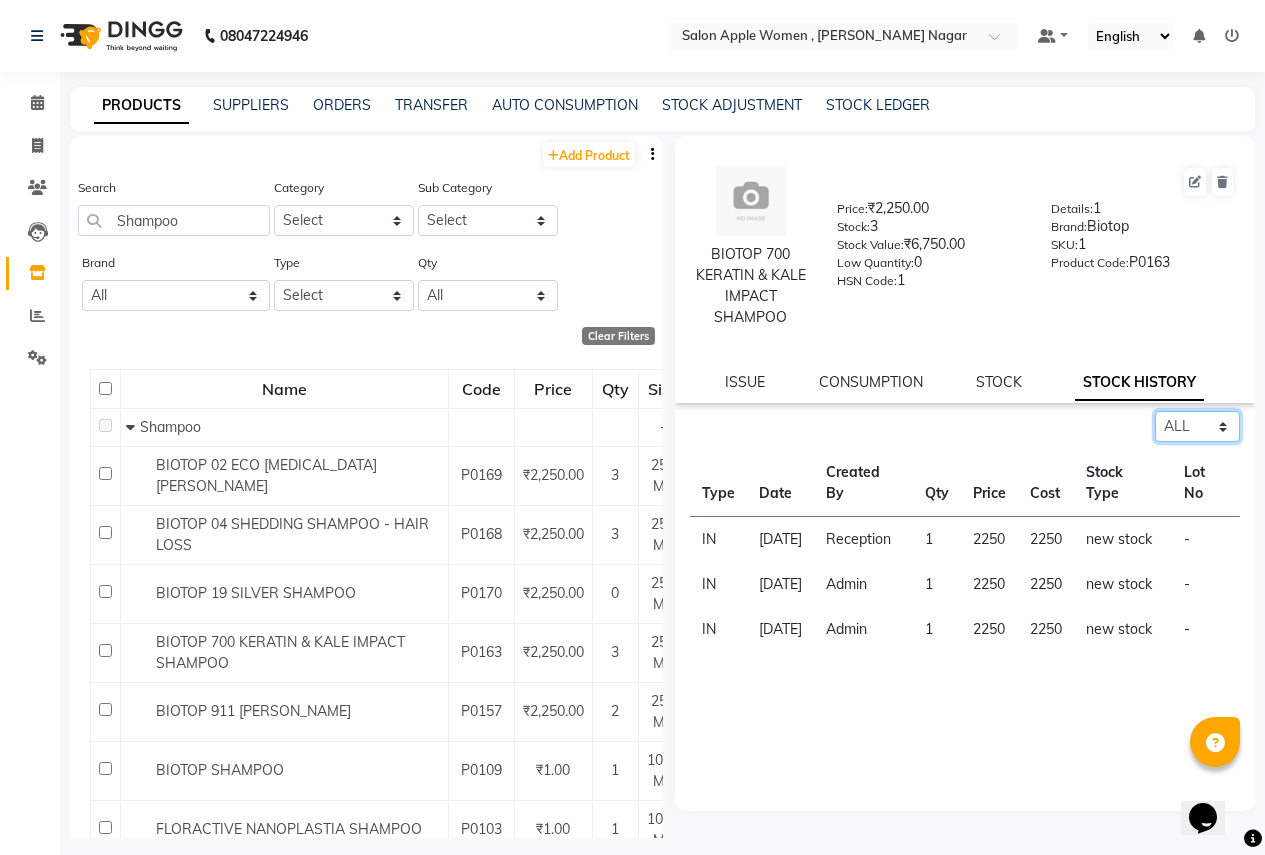 click on "Select ALL IN OUT" 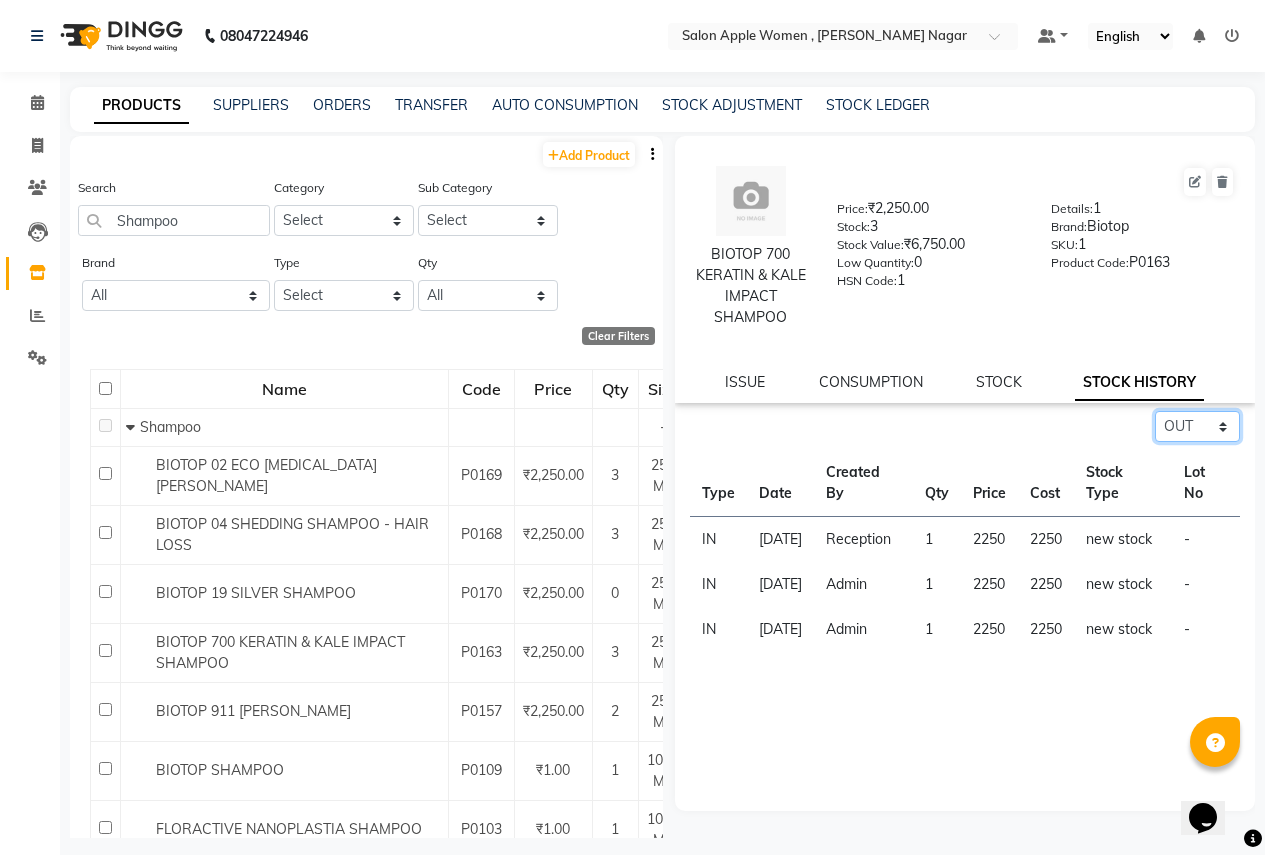 click on "Select ALL IN OUT" 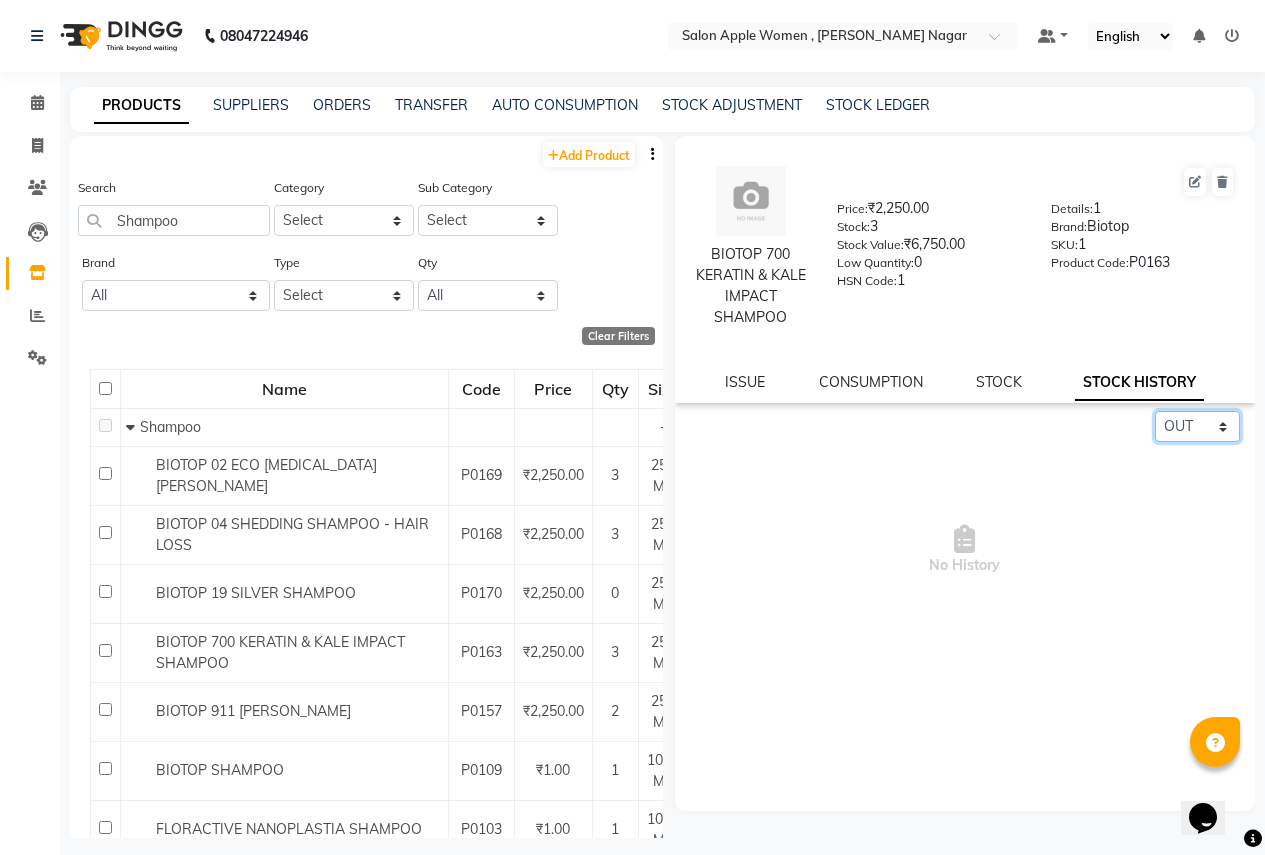 click on "Select ALL IN OUT" 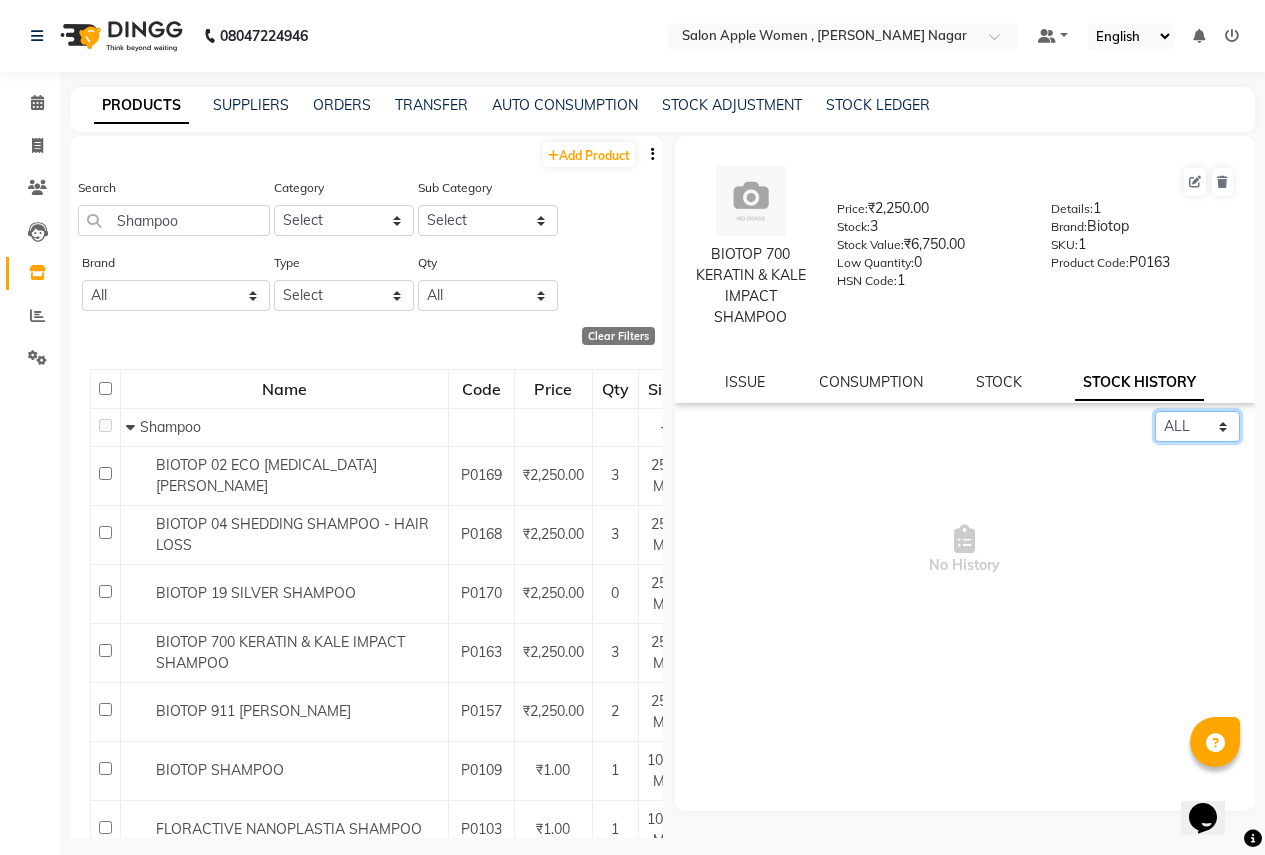 click on "Select ALL IN OUT" 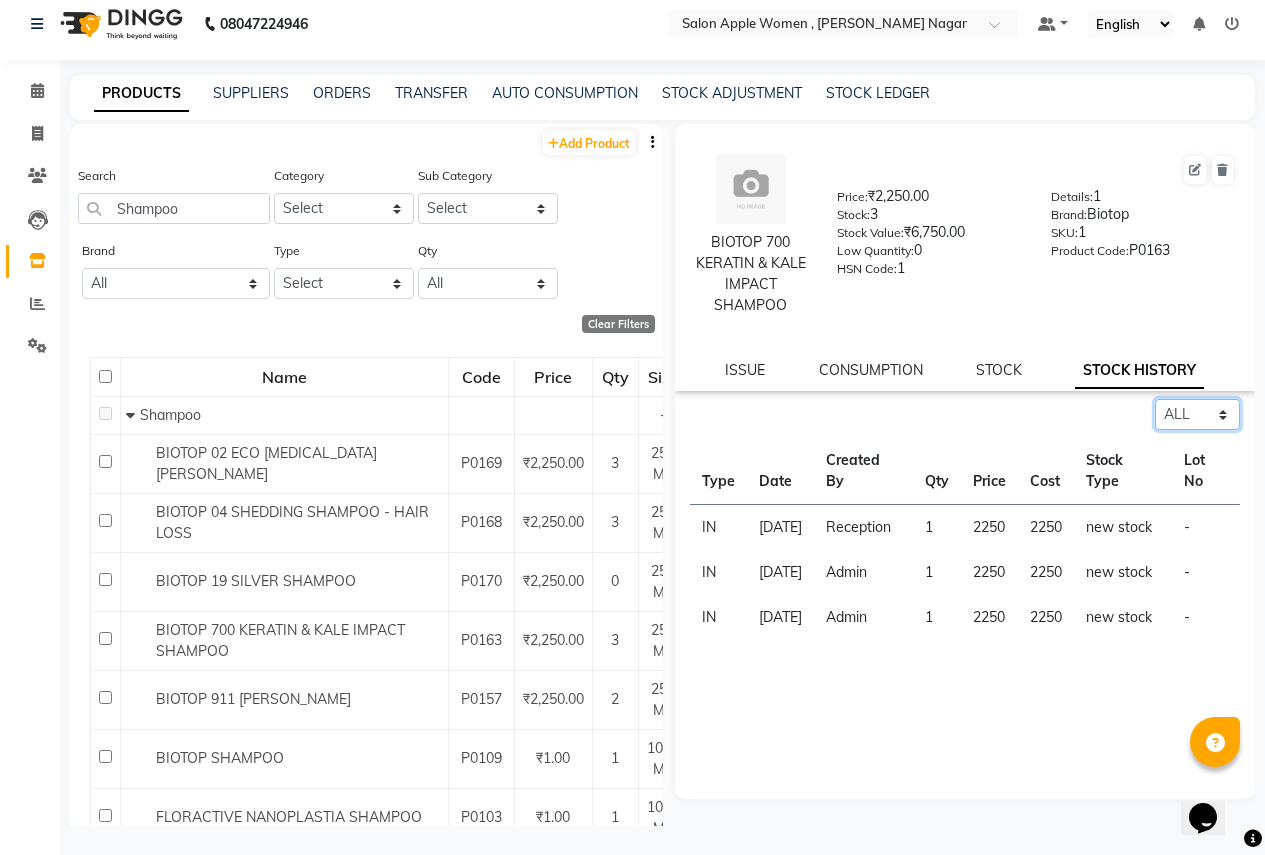 scroll, scrollTop: 13, scrollLeft: 0, axis: vertical 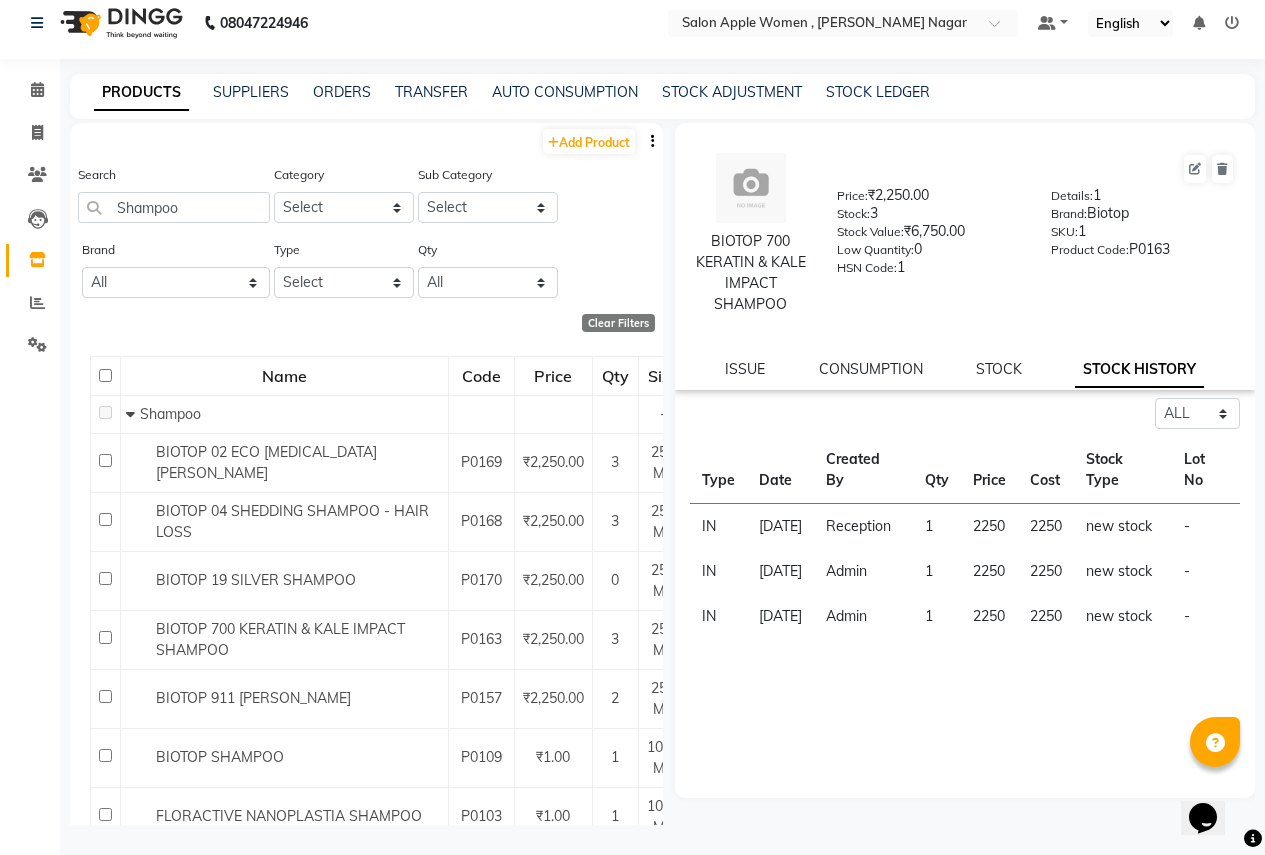 click on "STOCK HISTORY" 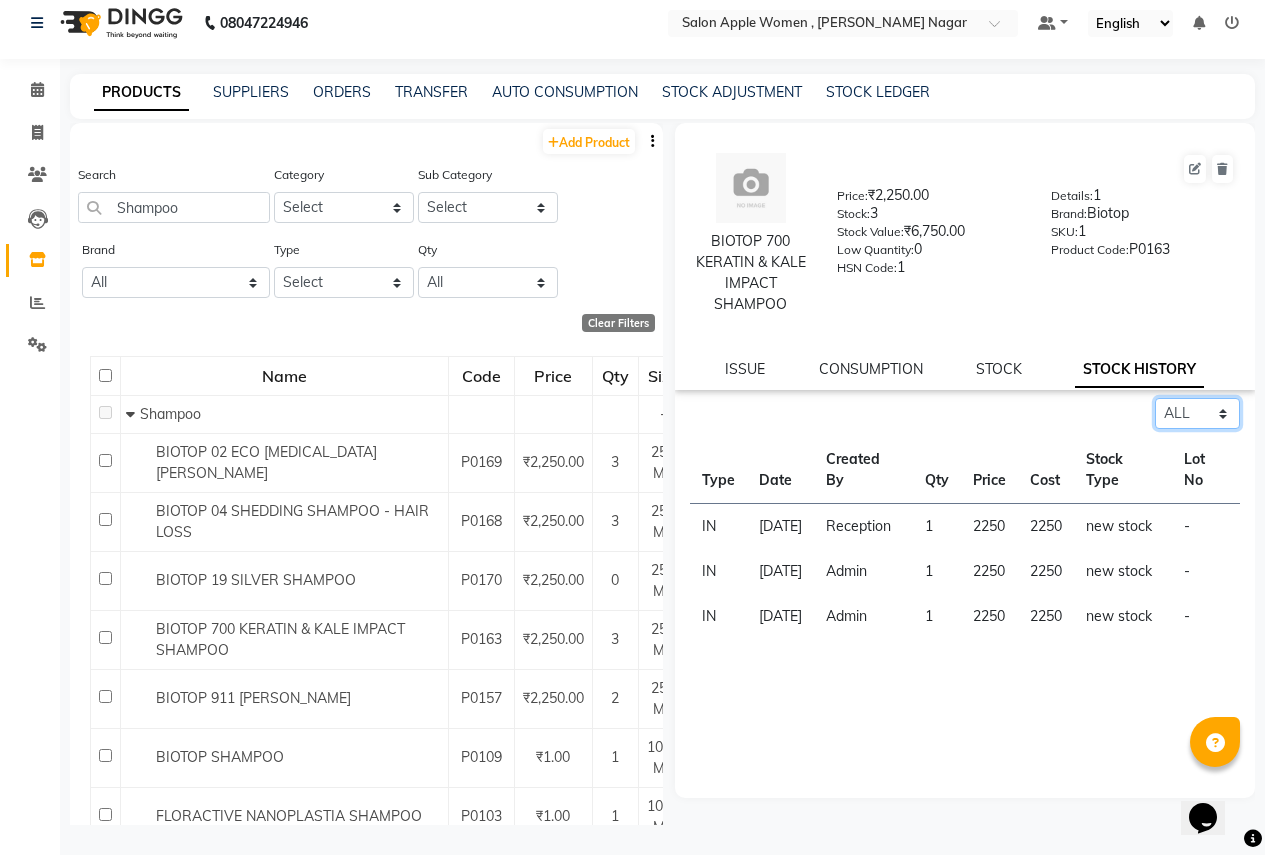 click on "Select ALL IN OUT" 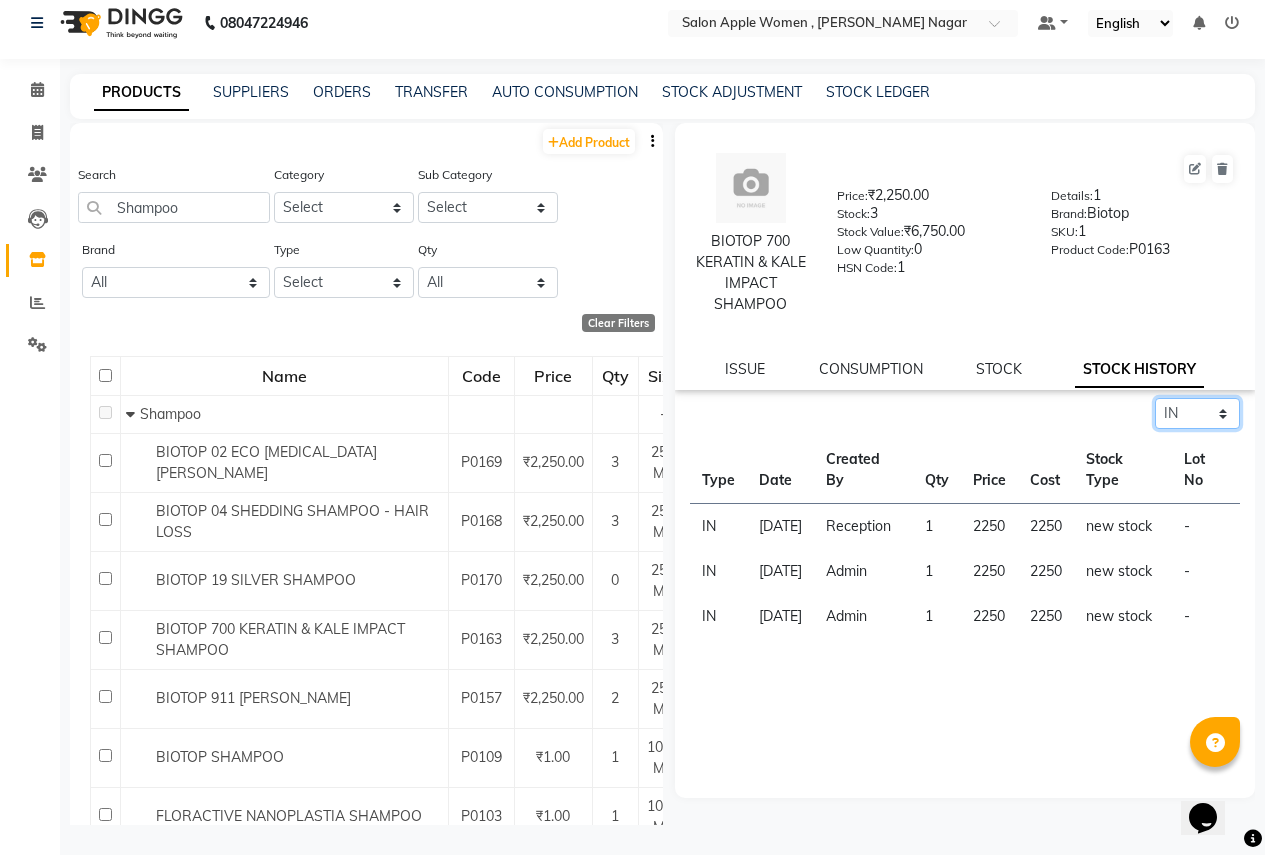 click on "Select ALL IN OUT" 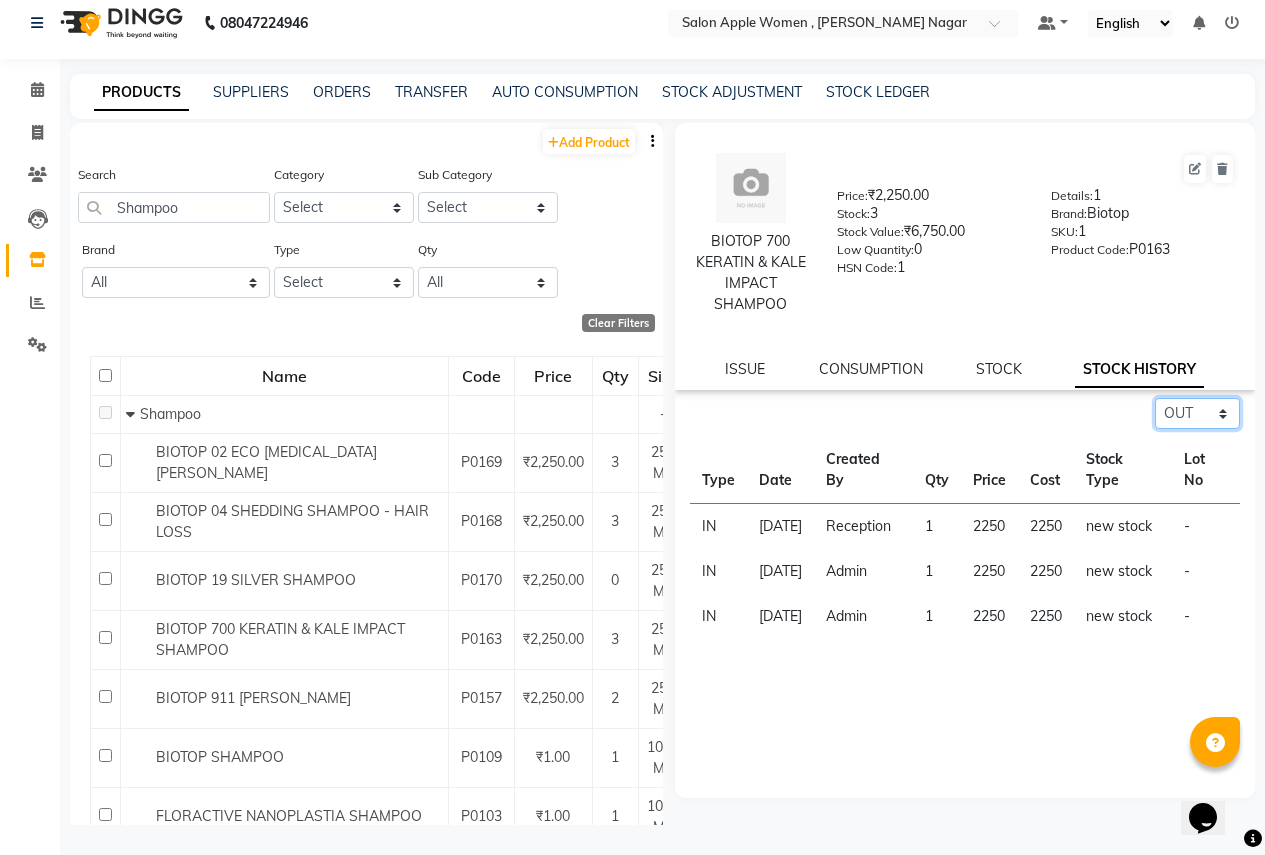 click on "Select ALL IN OUT" 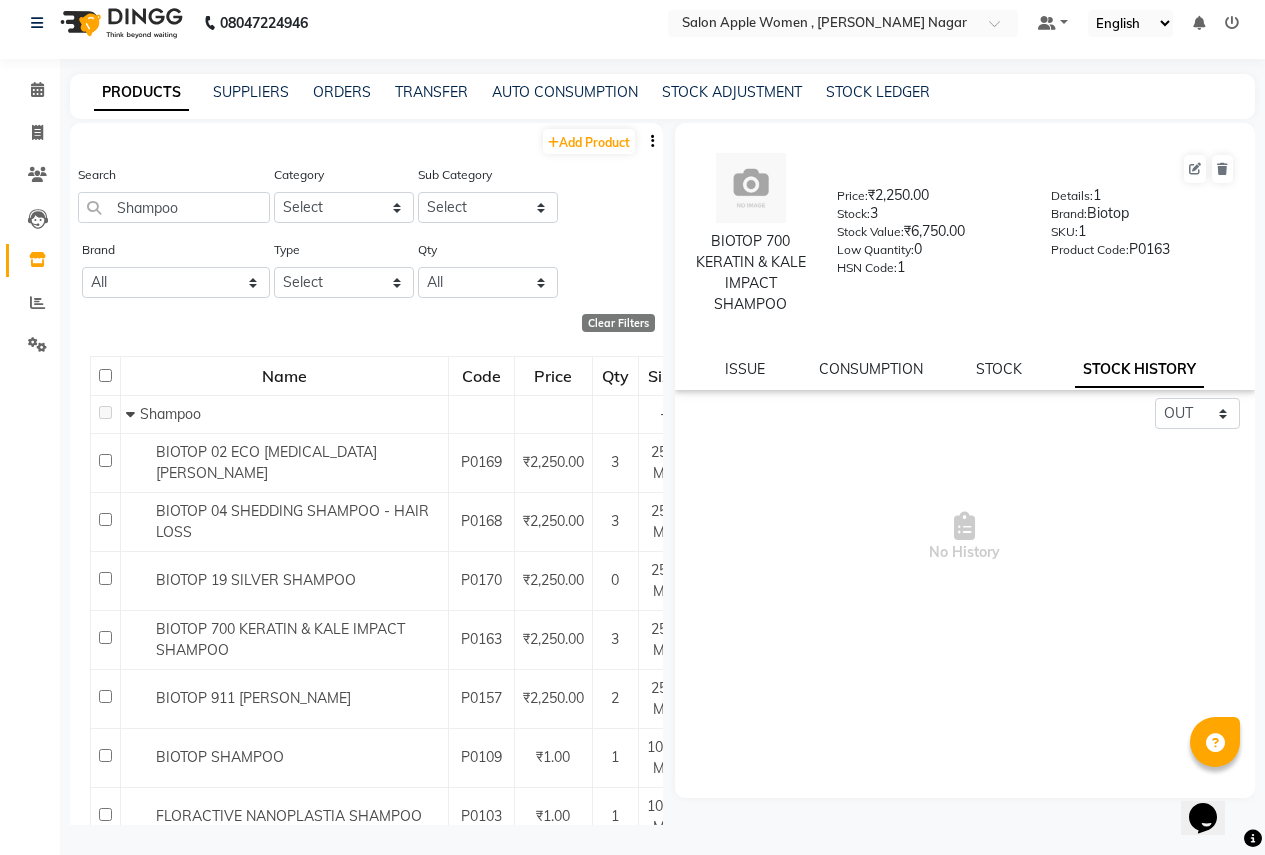 click on "No History" at bounding box center [965, 537] 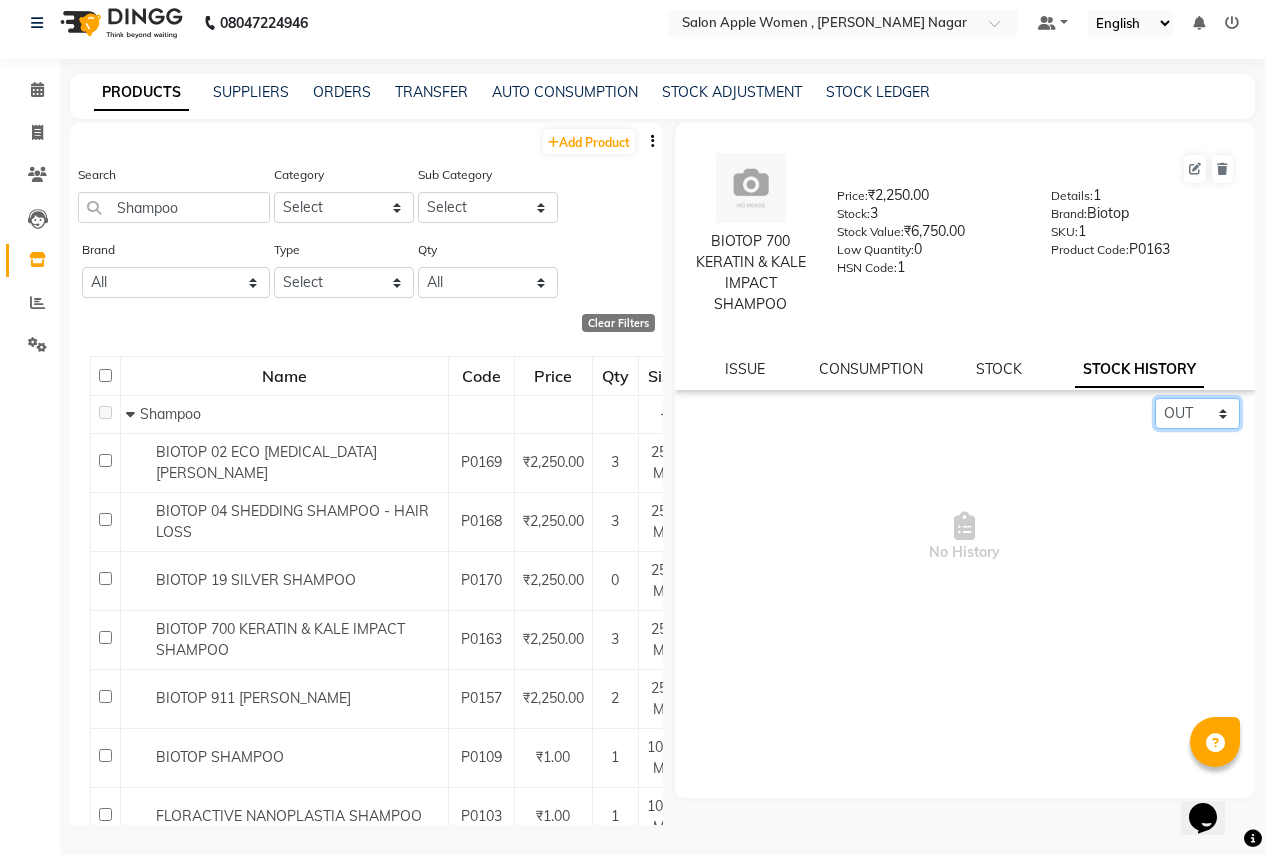 click on "Select ALL IN OUT" 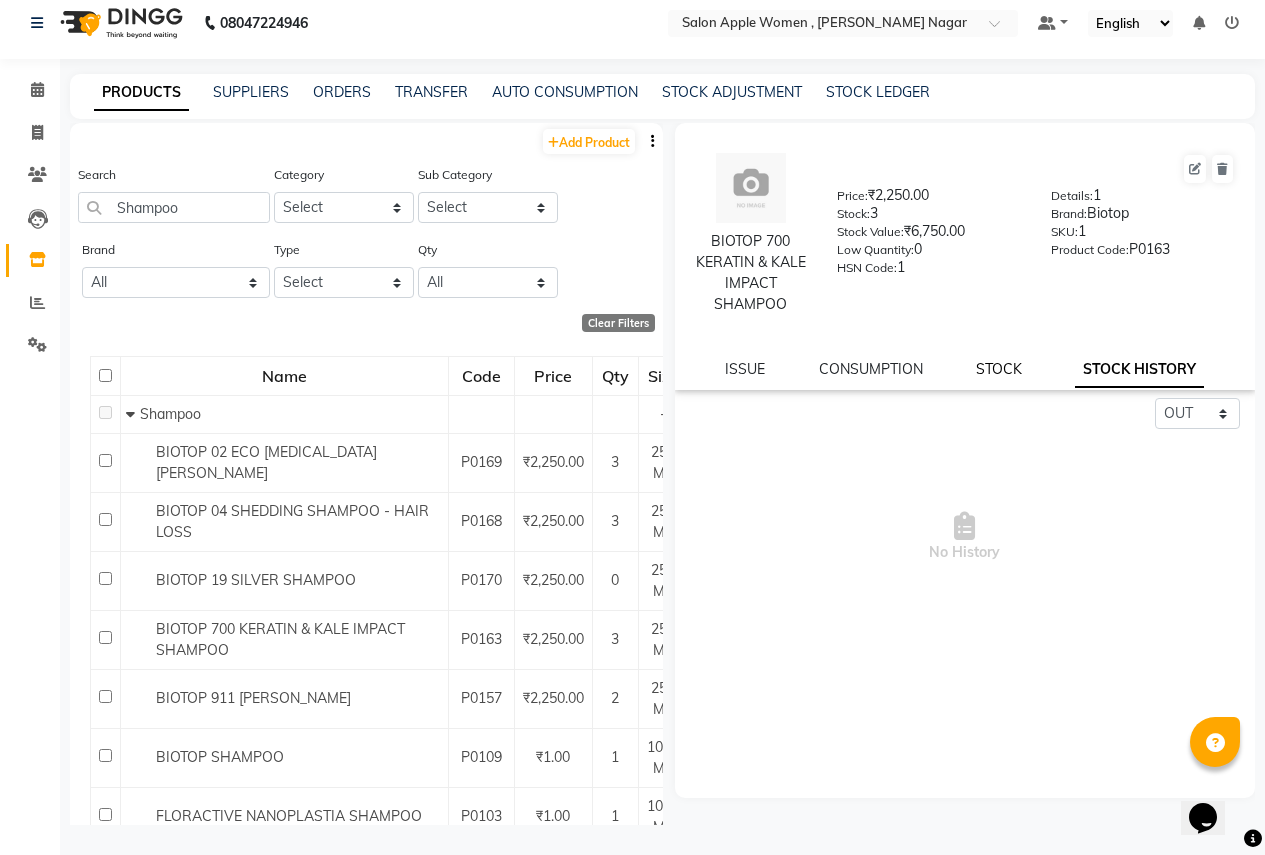 click on "STOCK" 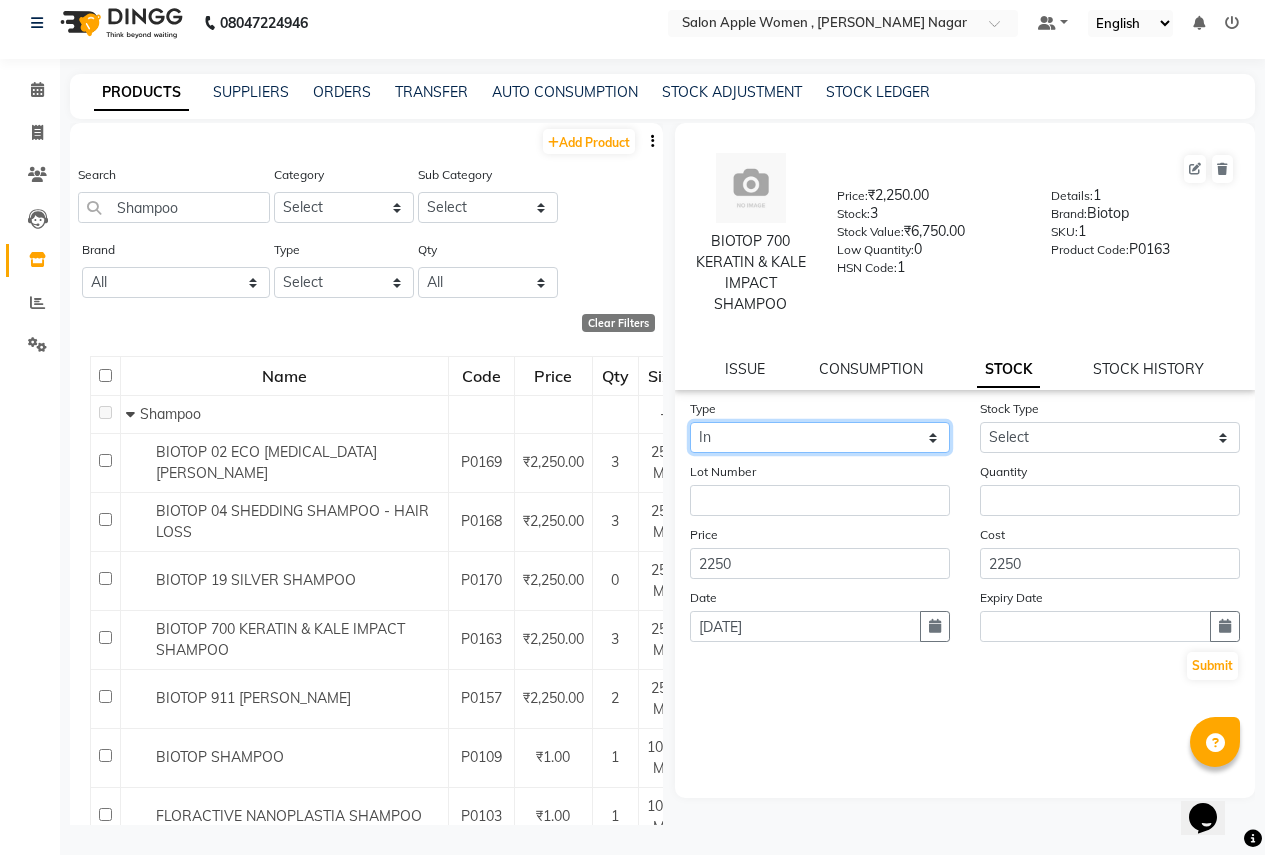click on "Select In" 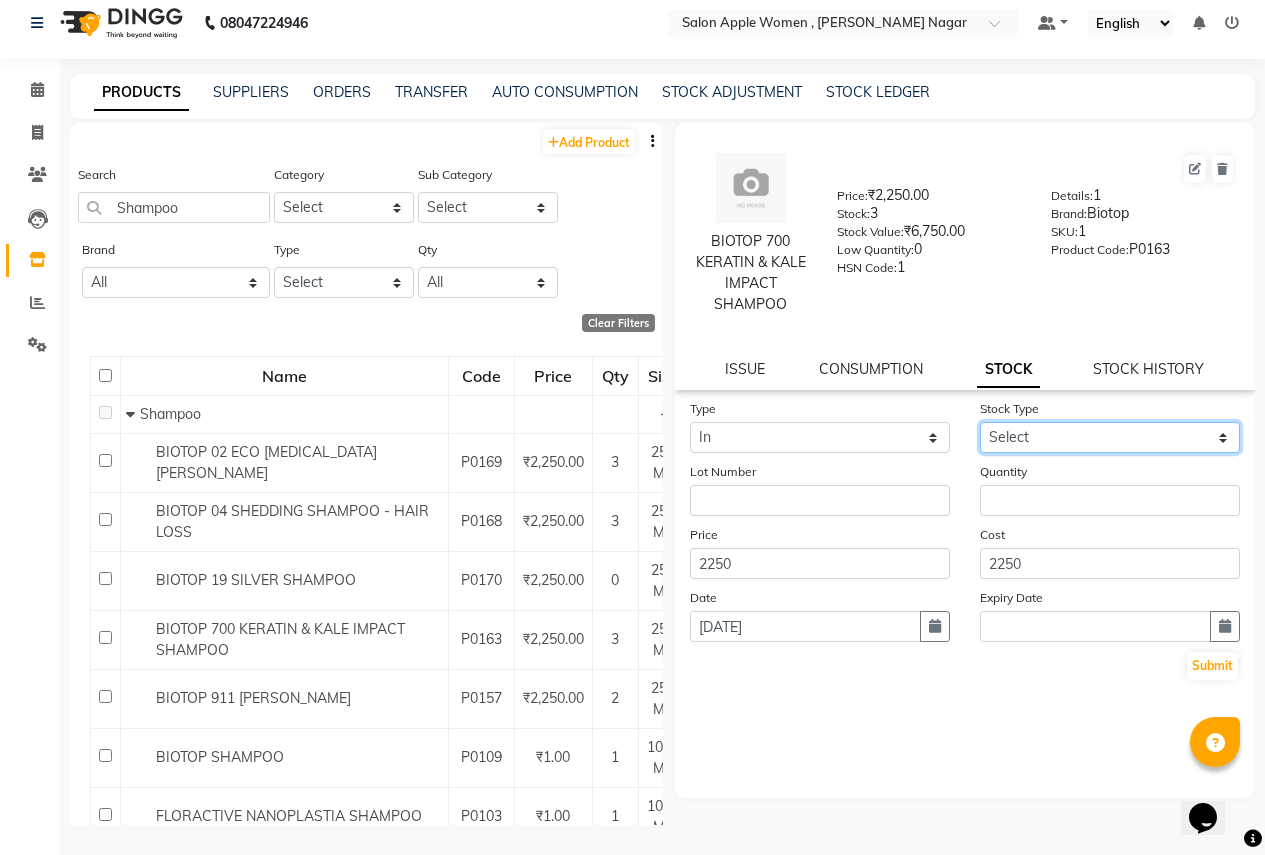 click on "Select New Stock Adjustment Return Other" 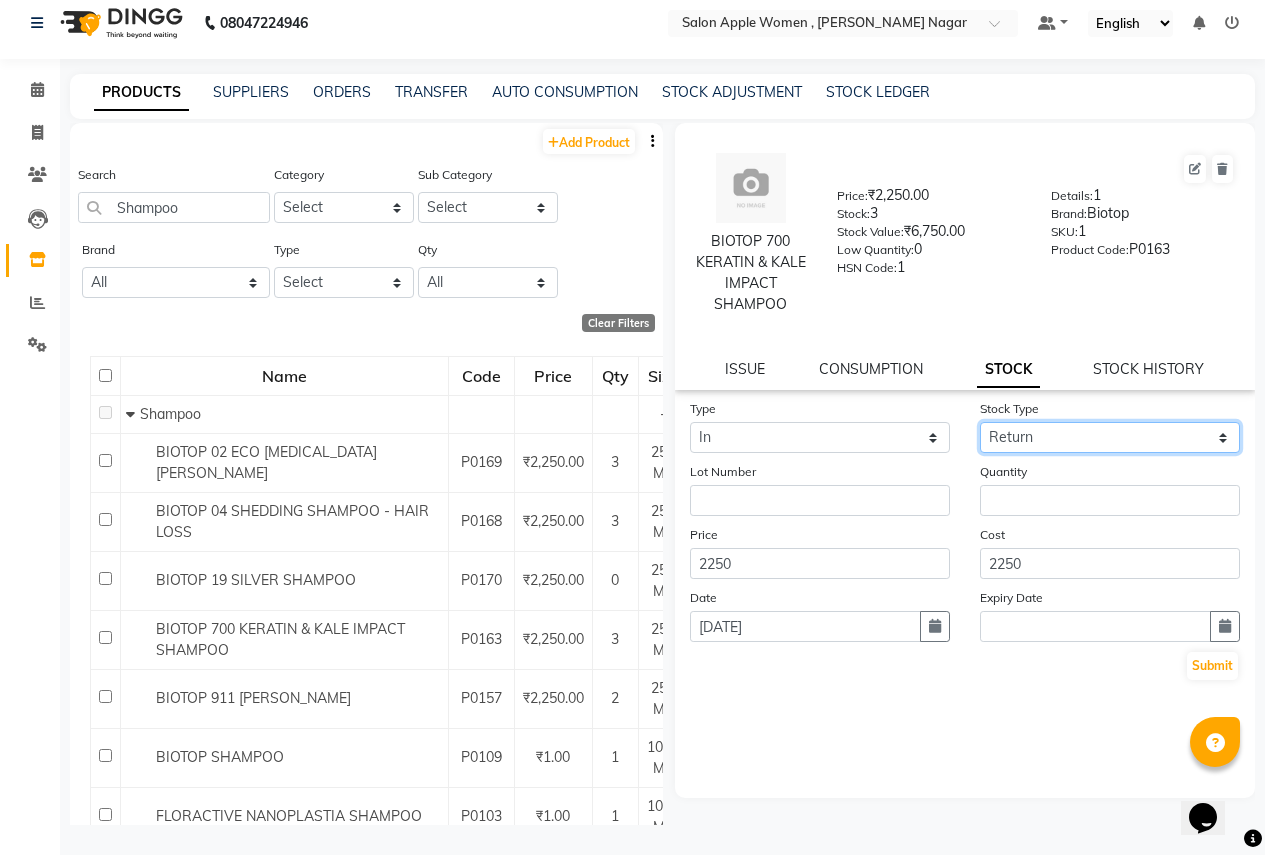 click on "Select New Stock Adjustment Return Other" 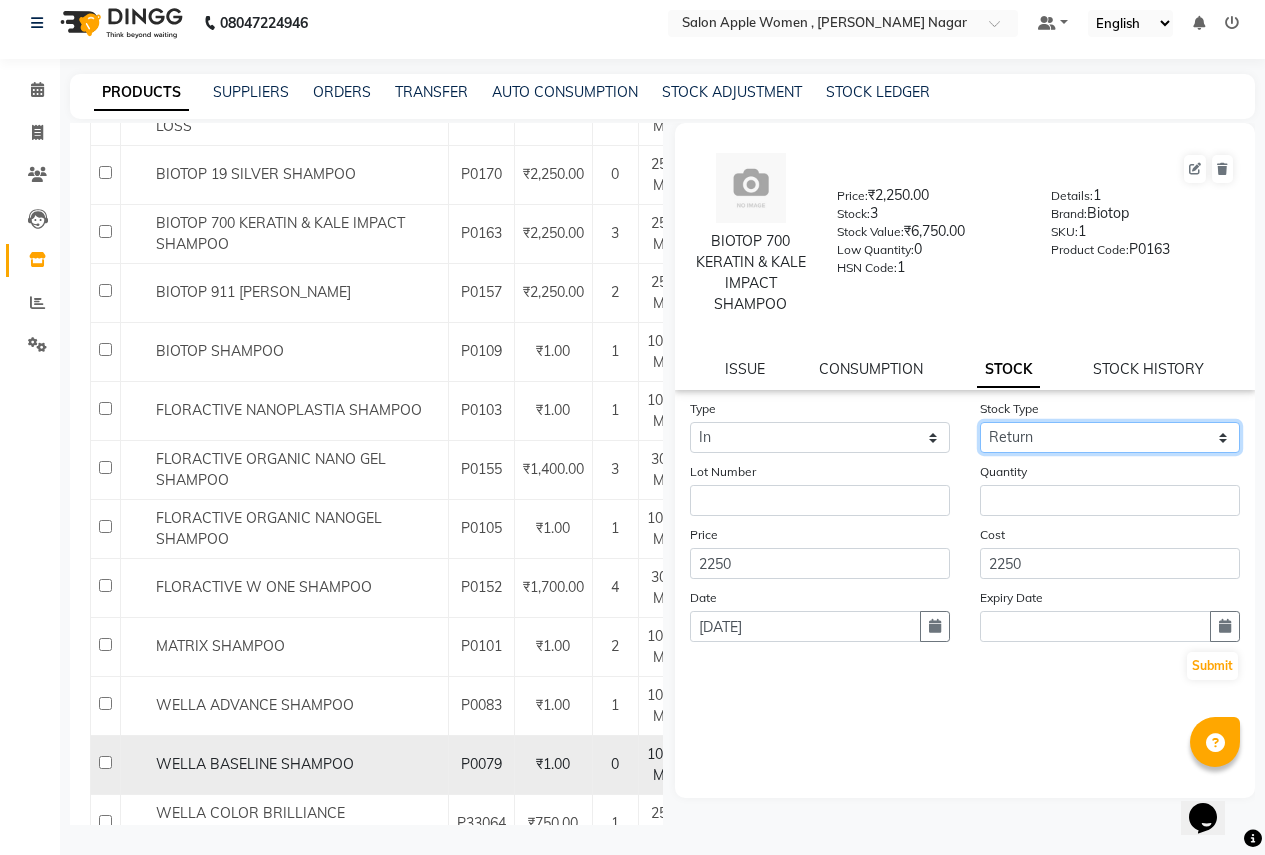 scroll, scrollTop: 500, scrollLeft: 0, axis: vertical 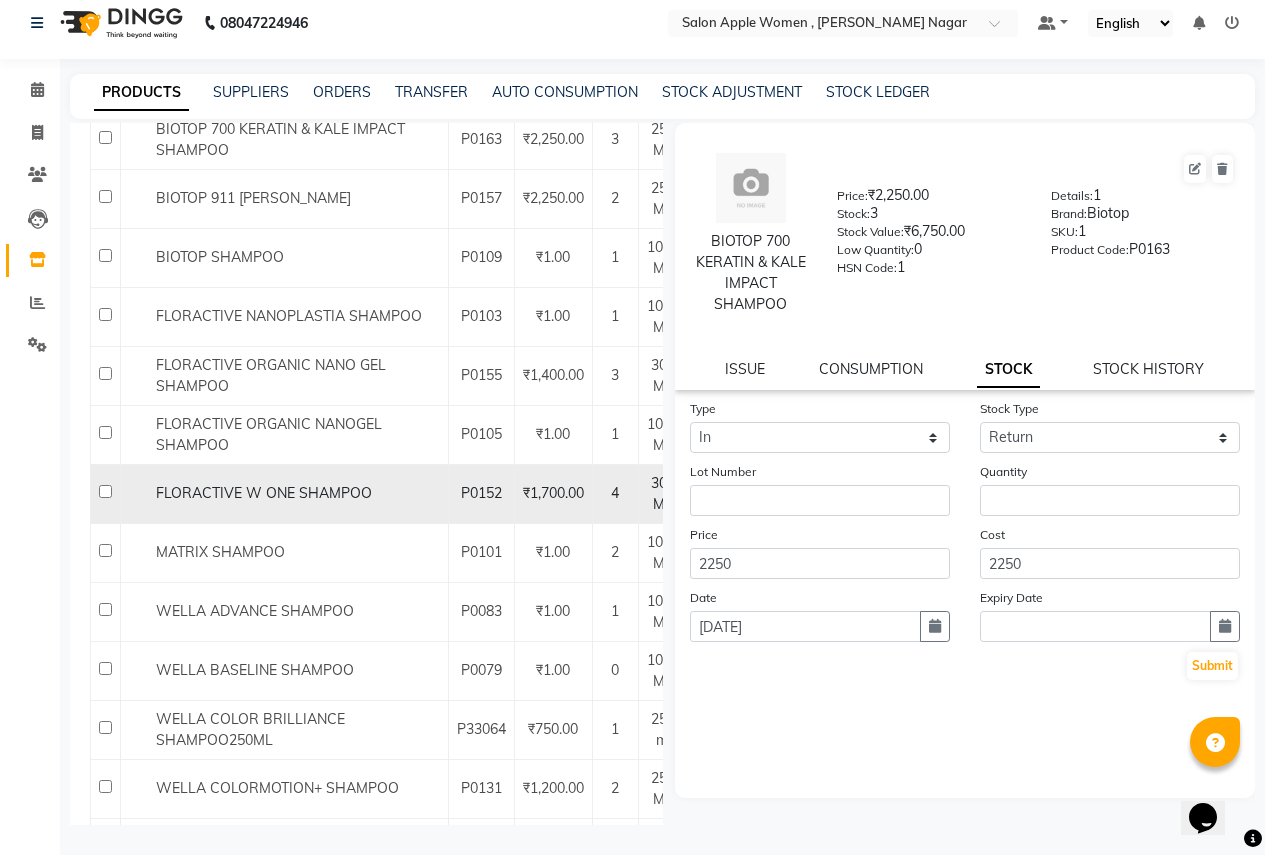drag, startPoint x: 102, startPoint y: 481, endPoint x: 102, endPoint y: 492, distance: 11 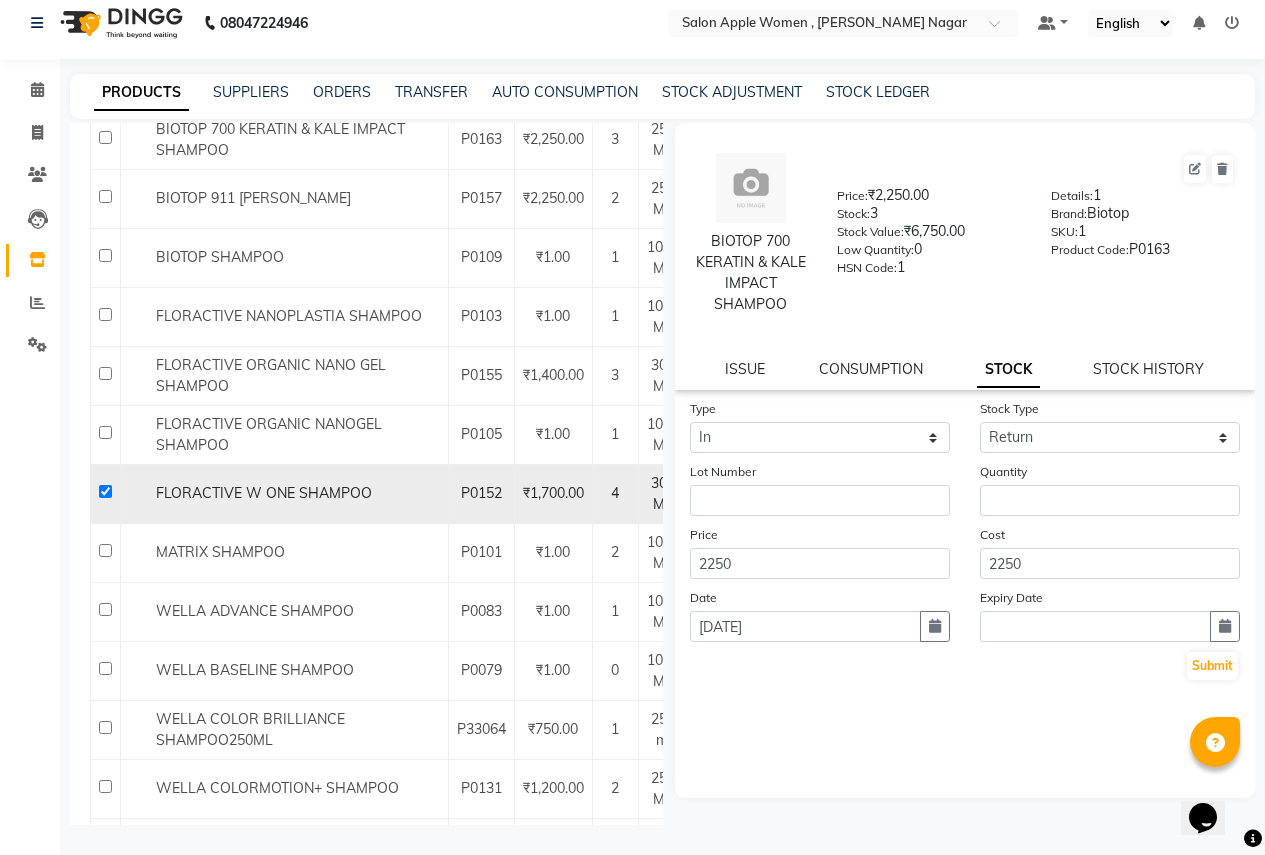 checkbox on "true" 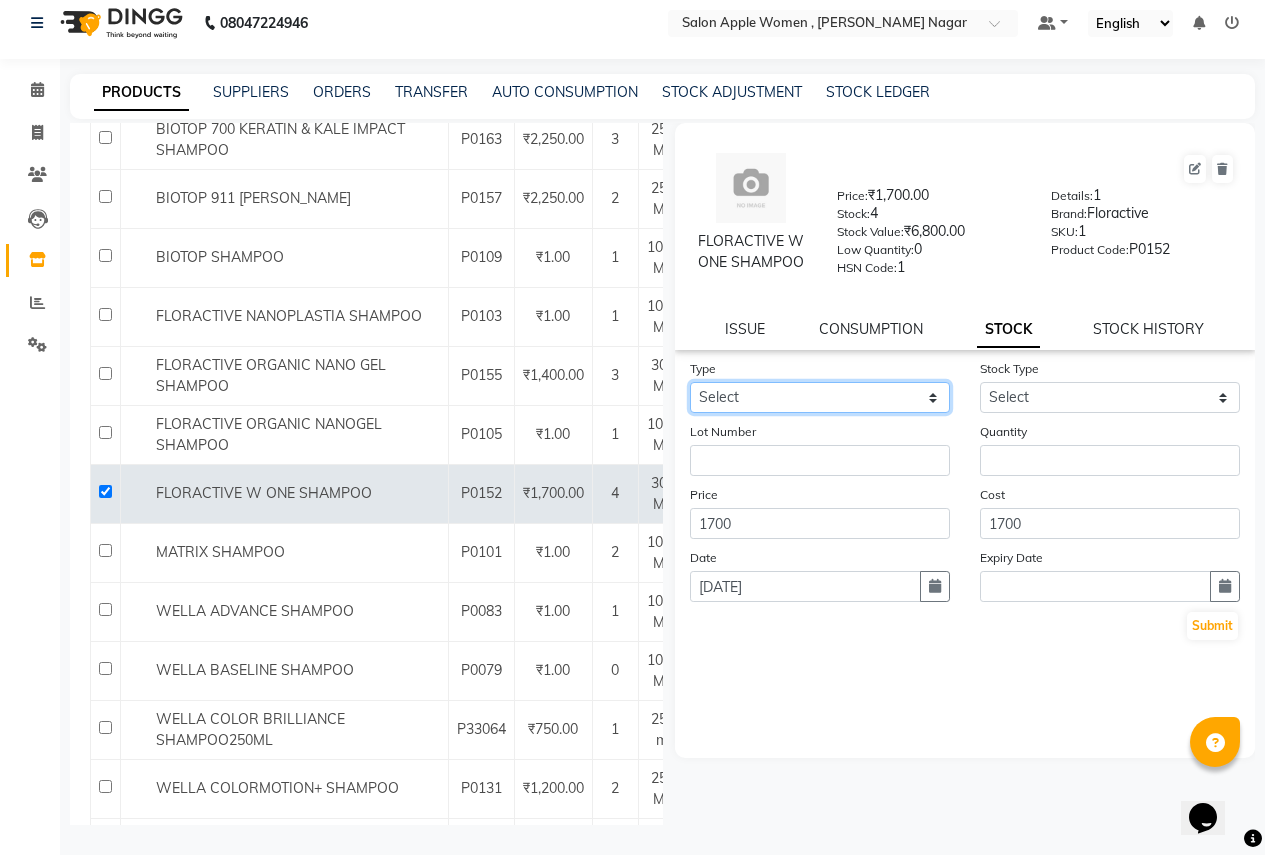 click on "Select In" 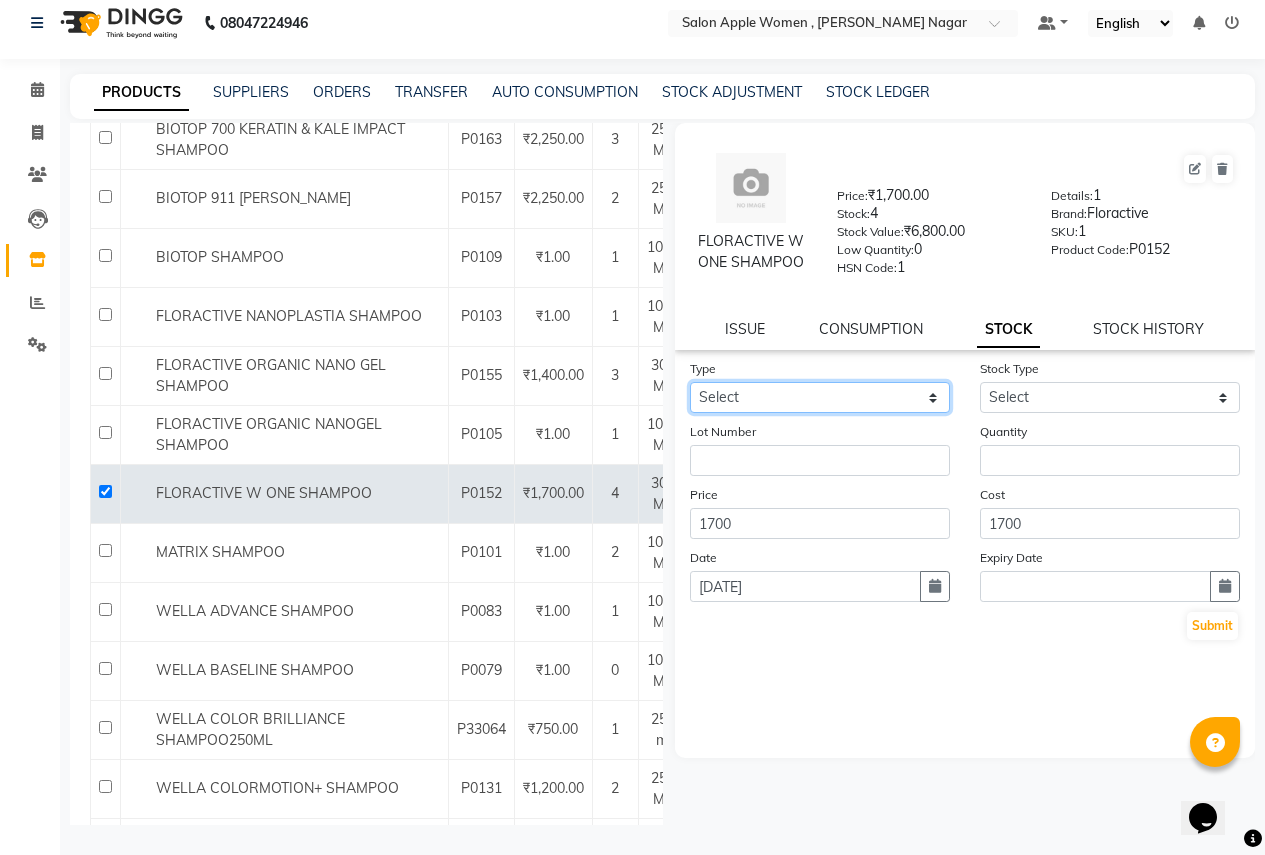 select on "in" 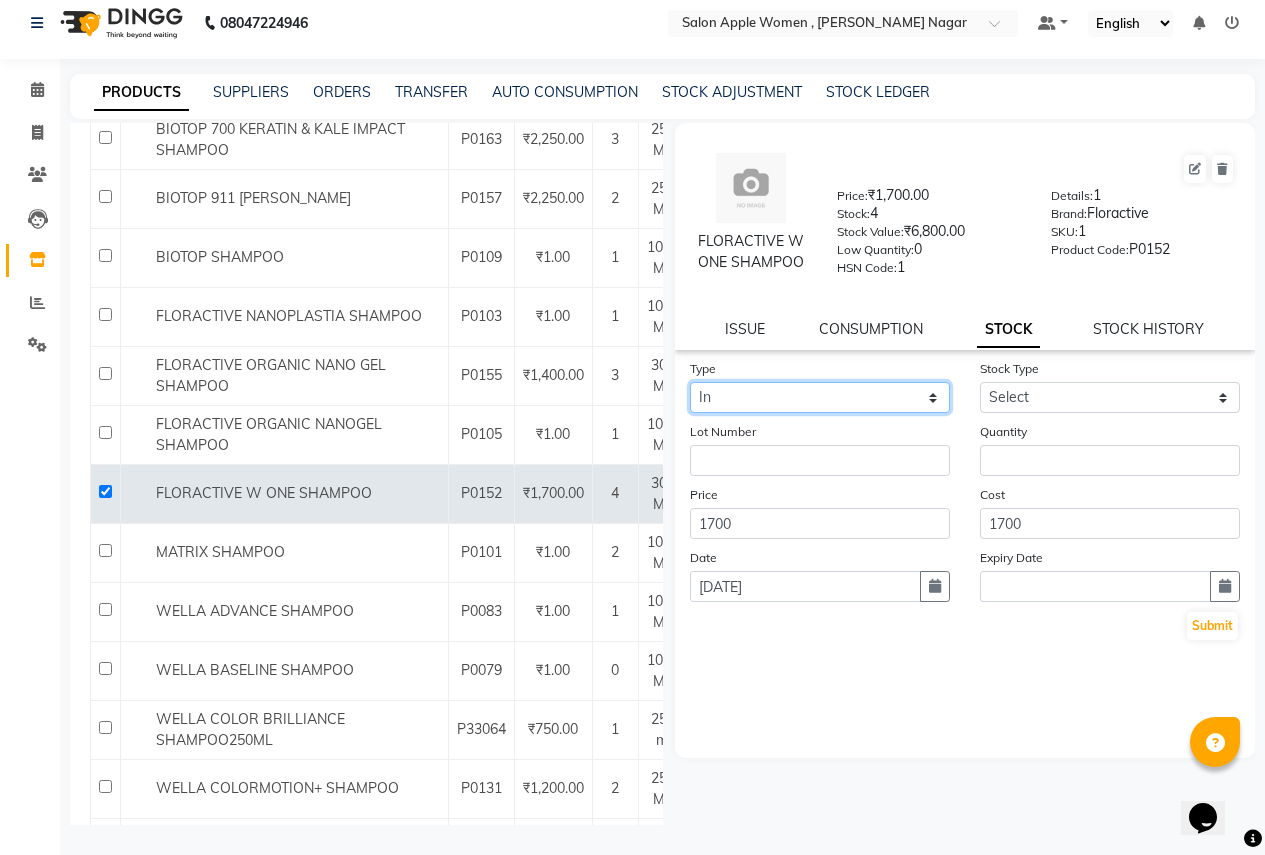click on "Select In" 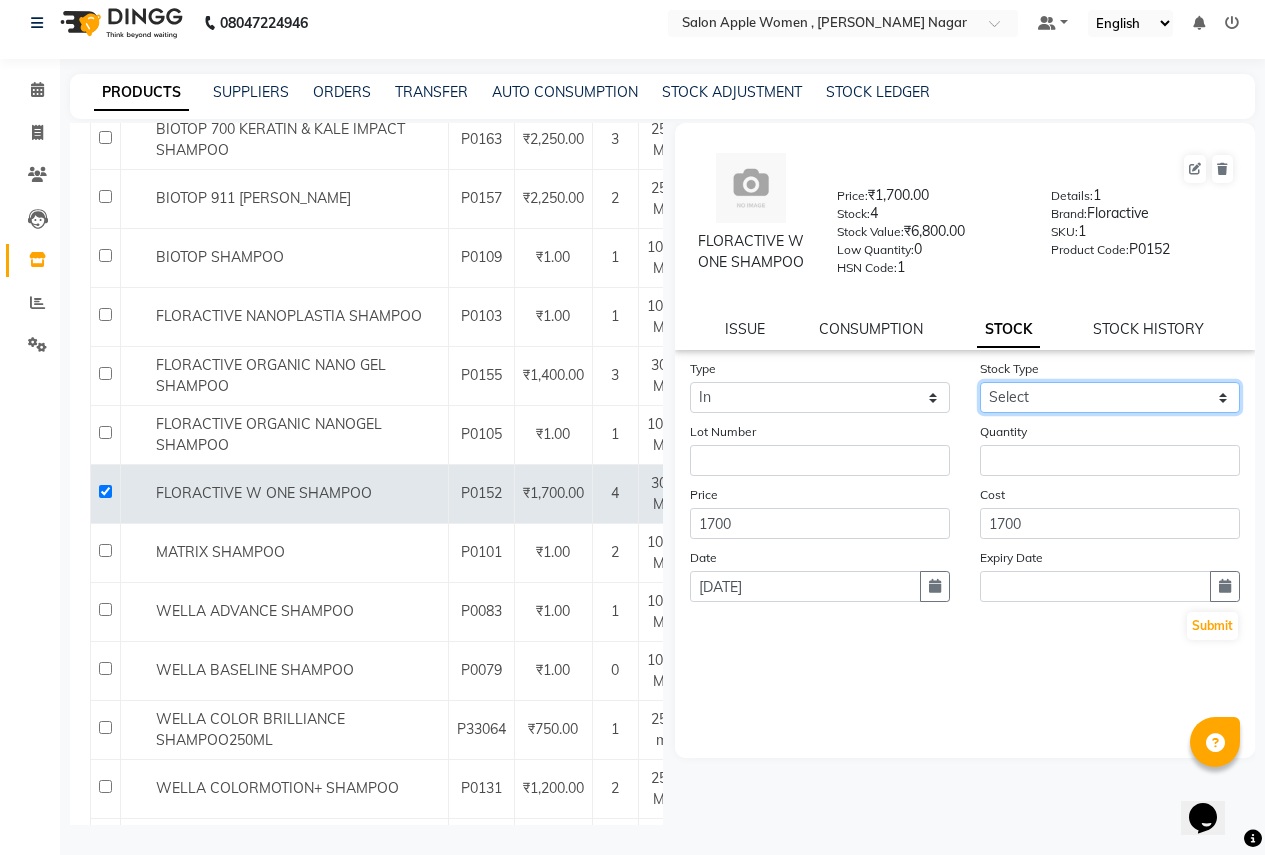 click on "Select New Stock Adjustment Return Other" 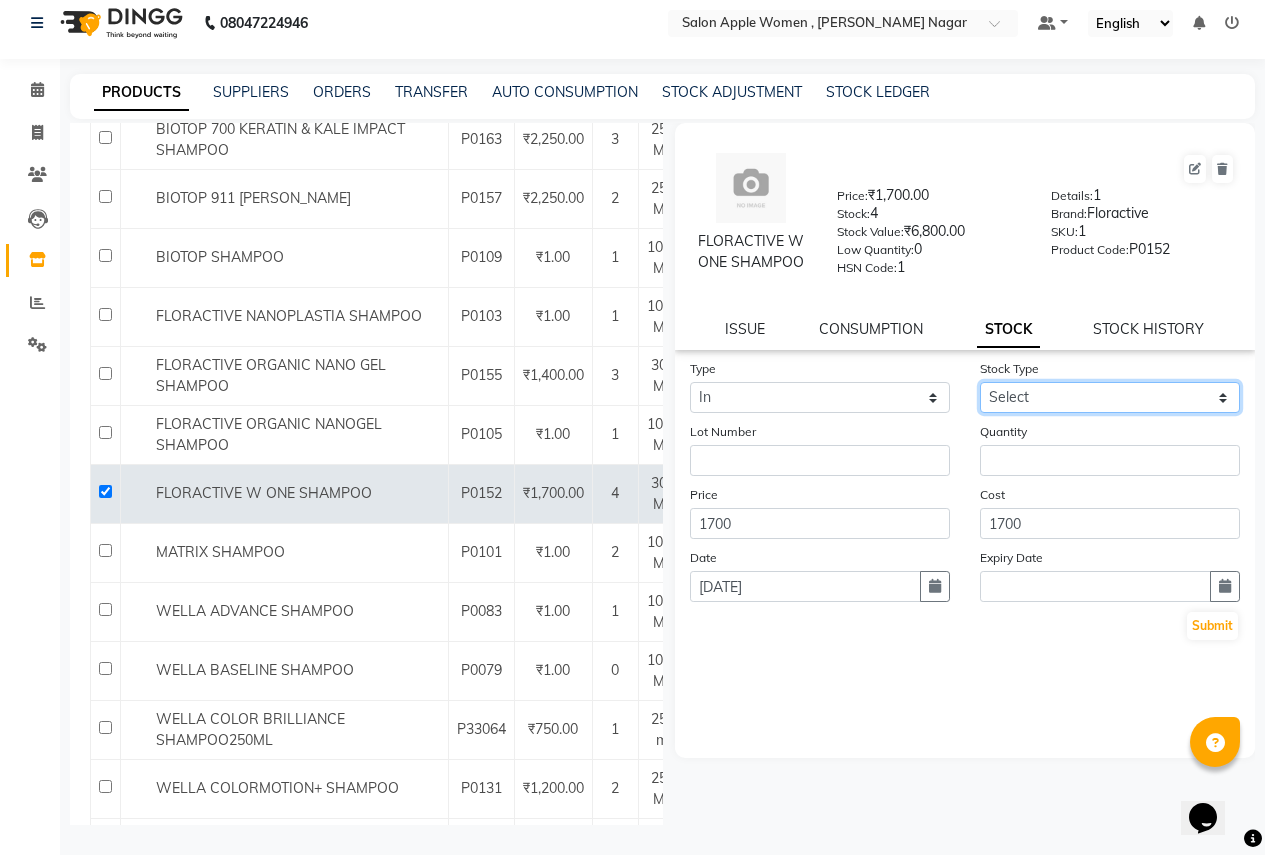 select on "return" 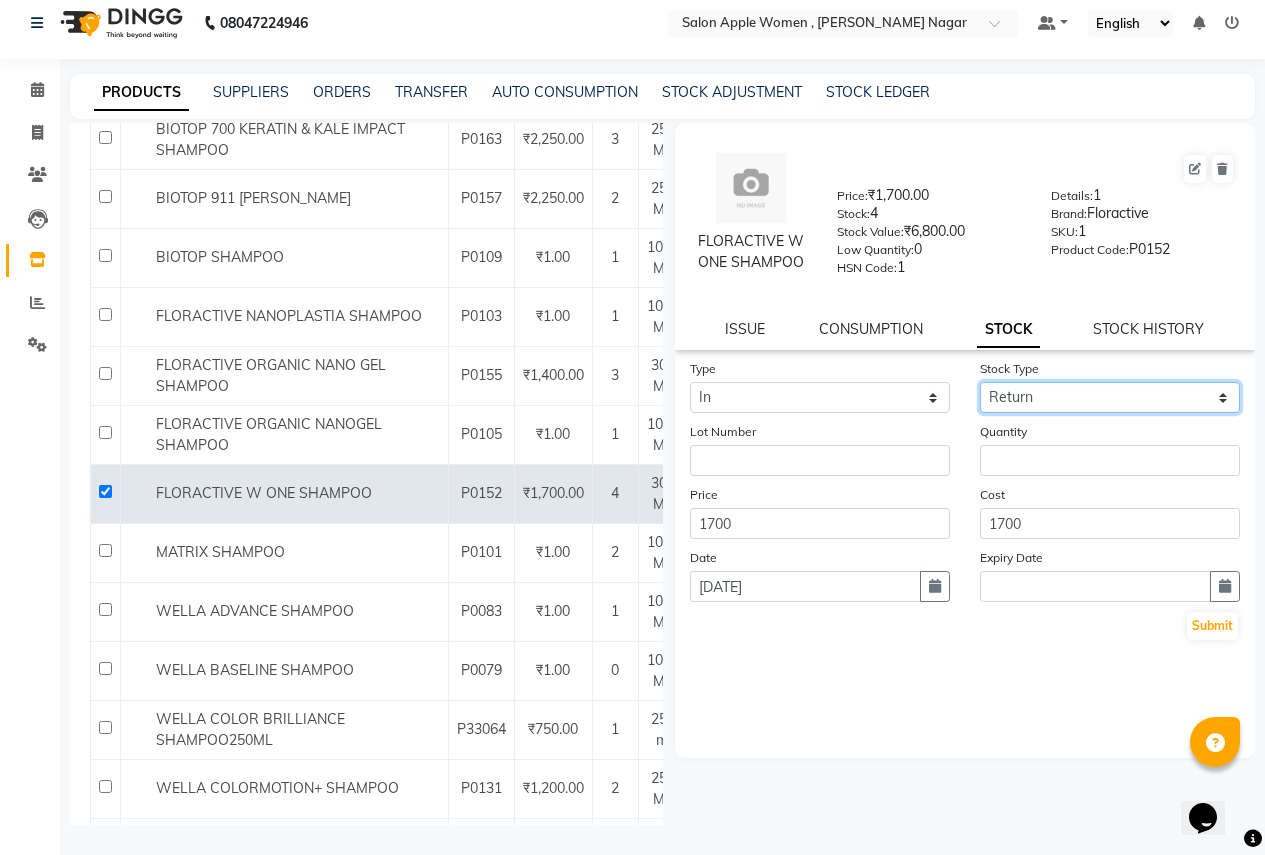 click on "Select New Stock Adjustment Return Other" 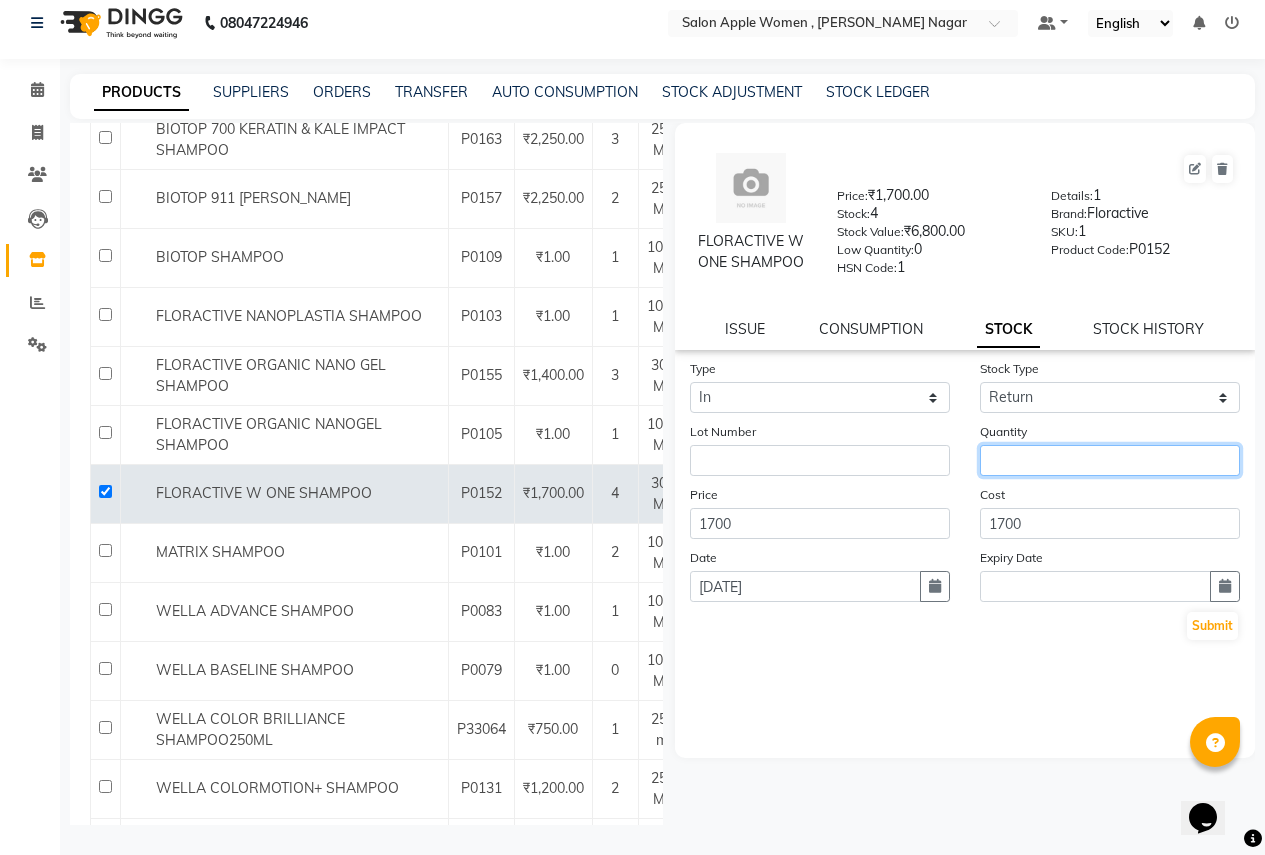 click 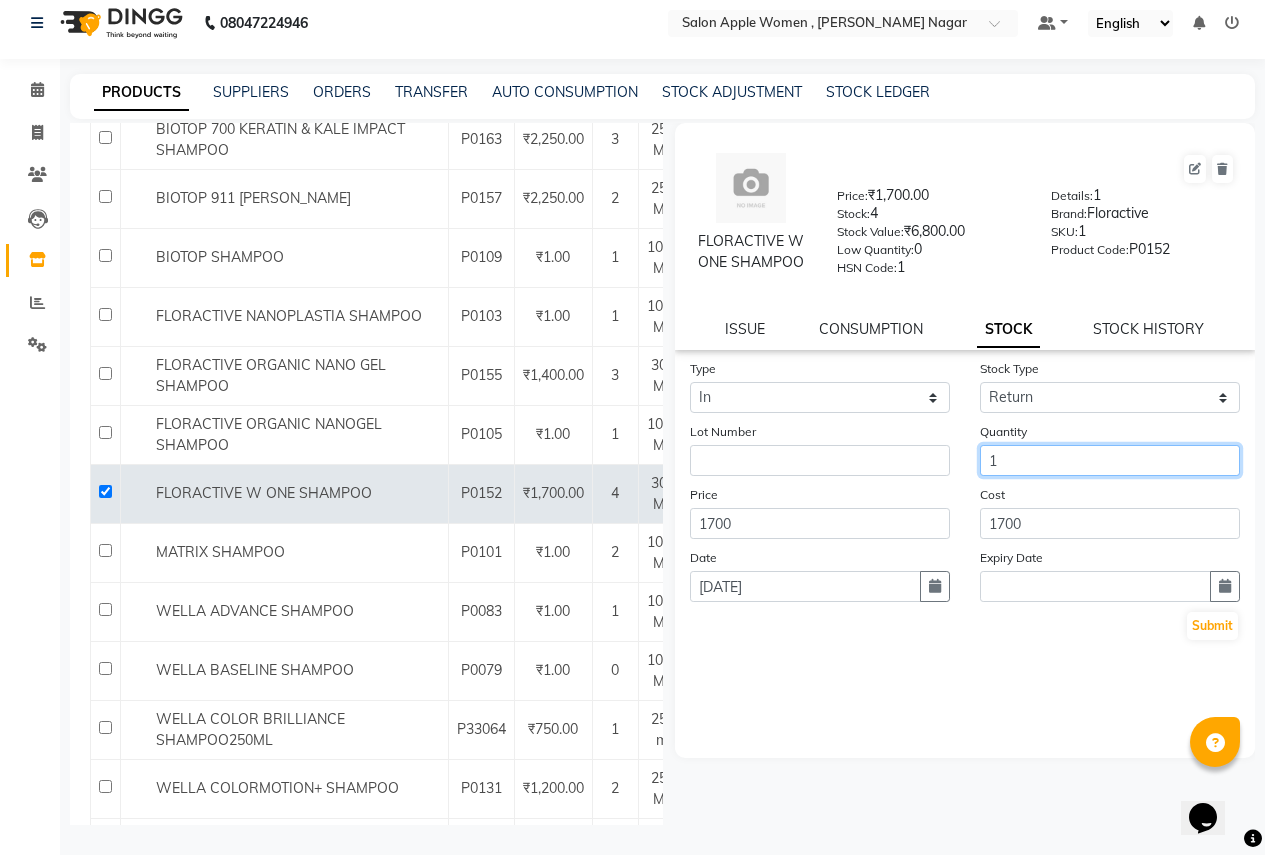 type on "1" 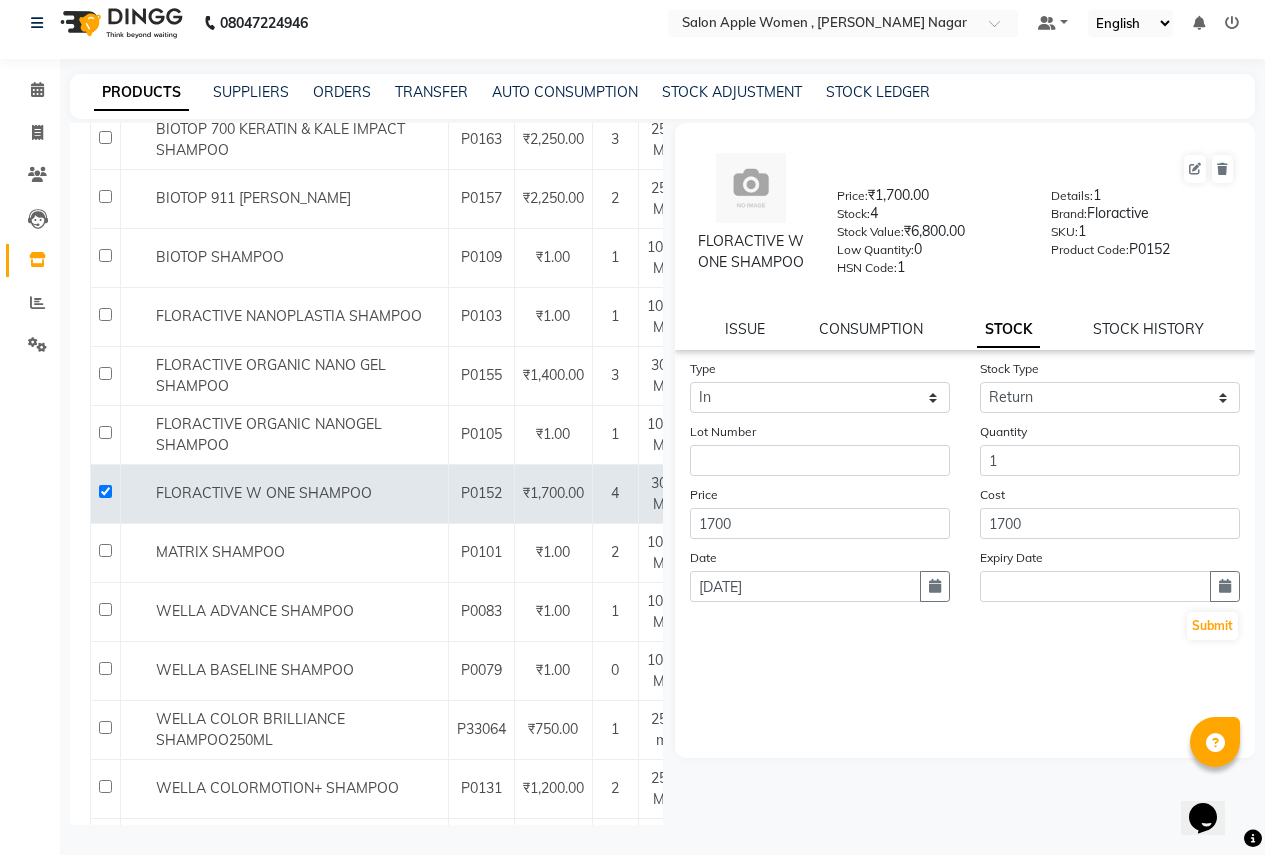 click on "Type Select In Stock Type Select New Stock Adjustment Return Other Lot Number Quantity 1 Price 1700 Cost 1700 Date [DATE] Expiry Date  Submit" 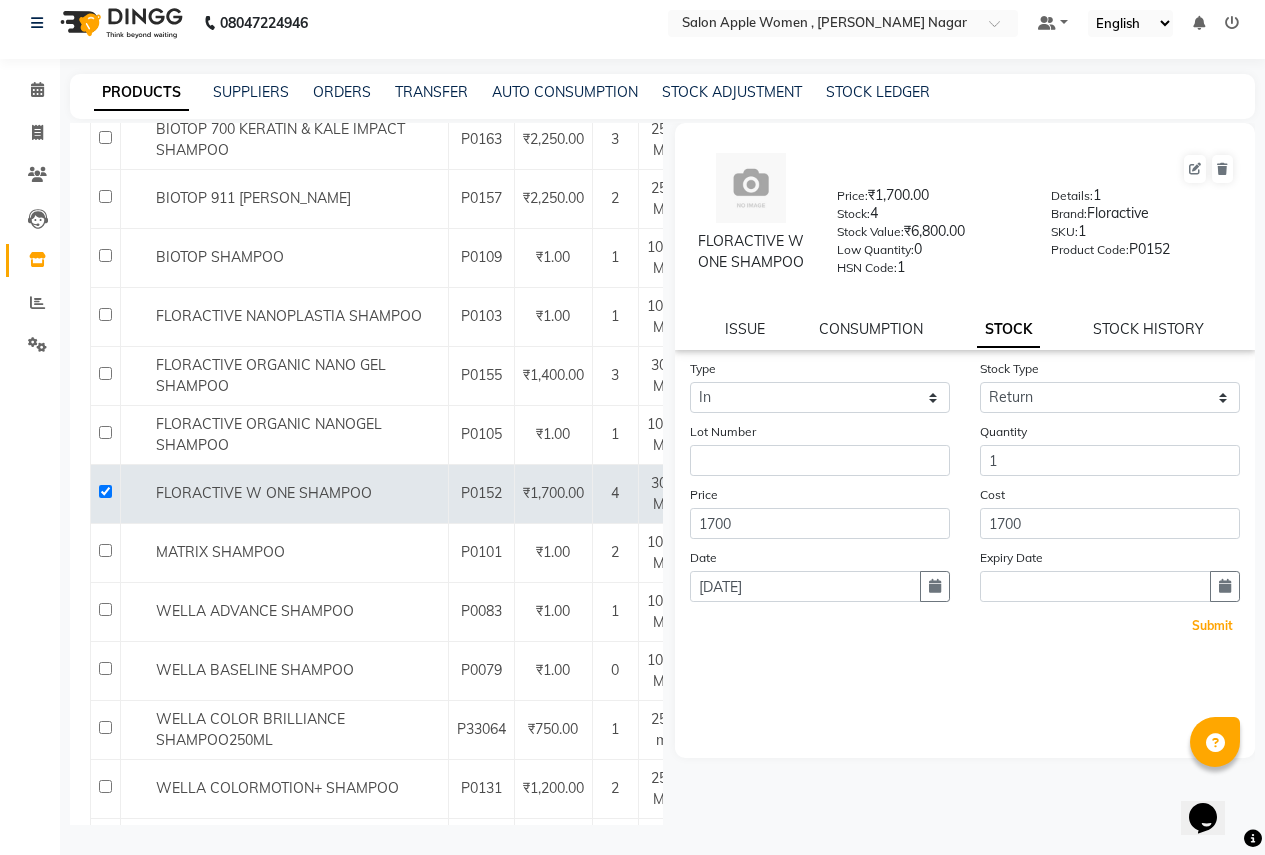 click on "Submit" 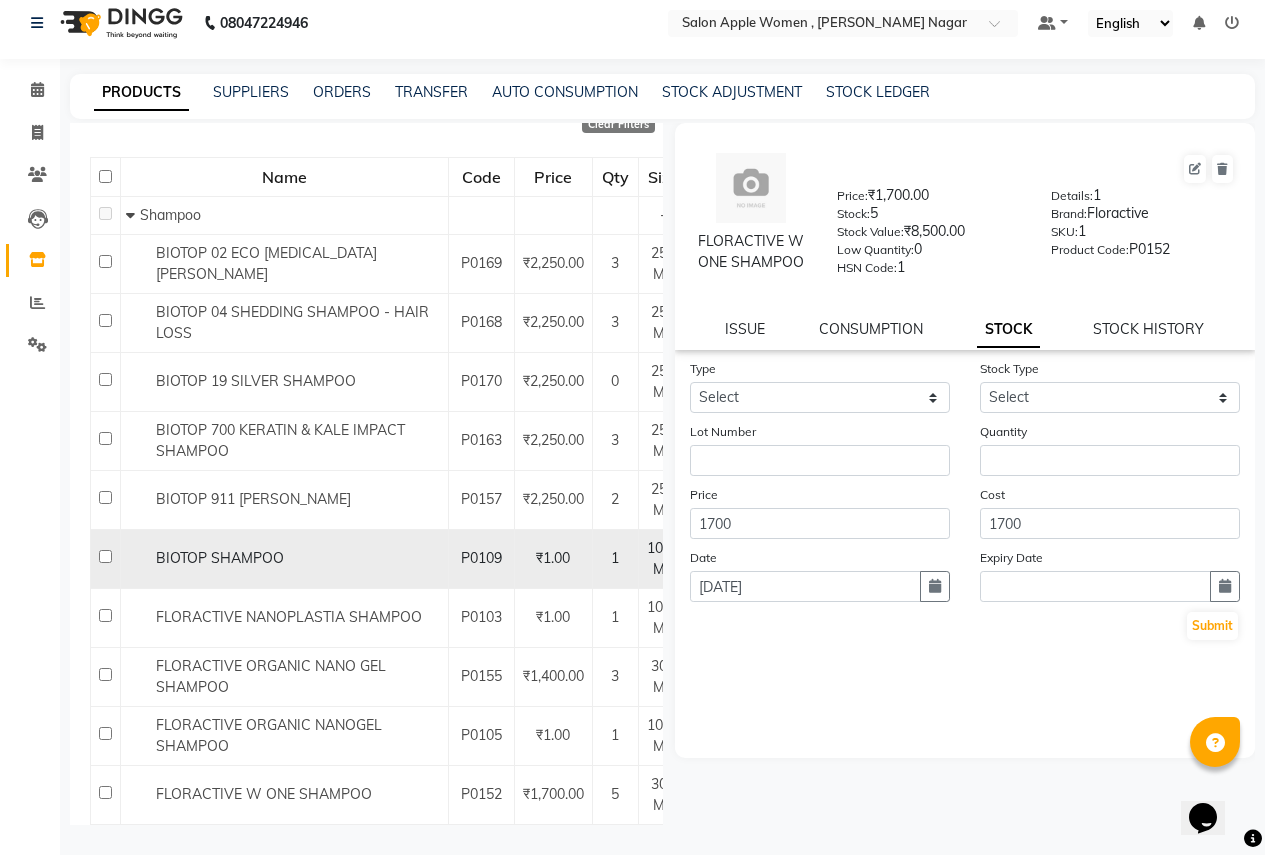 scroll, scrollTop: 200, scrollLeft: 0, axis: vertical 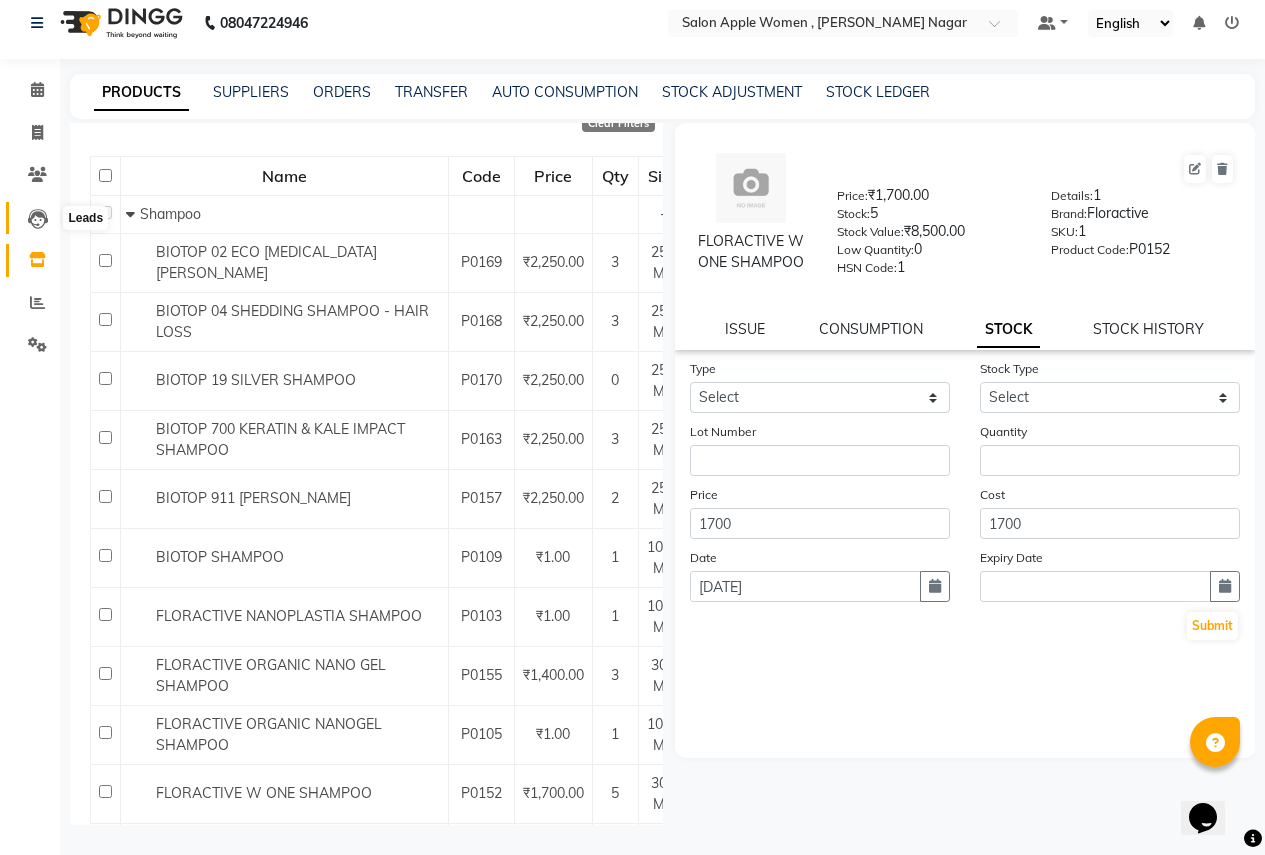 click 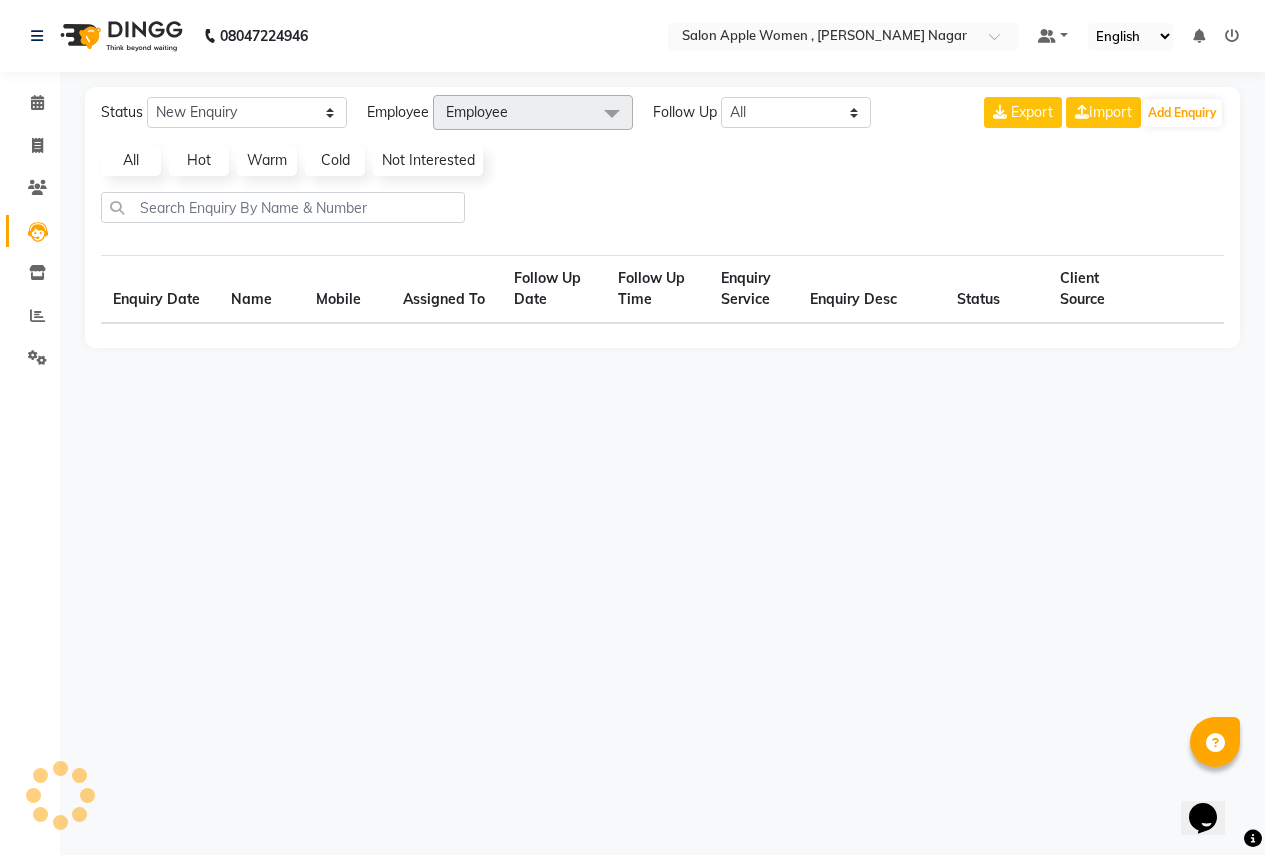 scroll, scrollTop: 0, scrollLeft: 0, axis: both 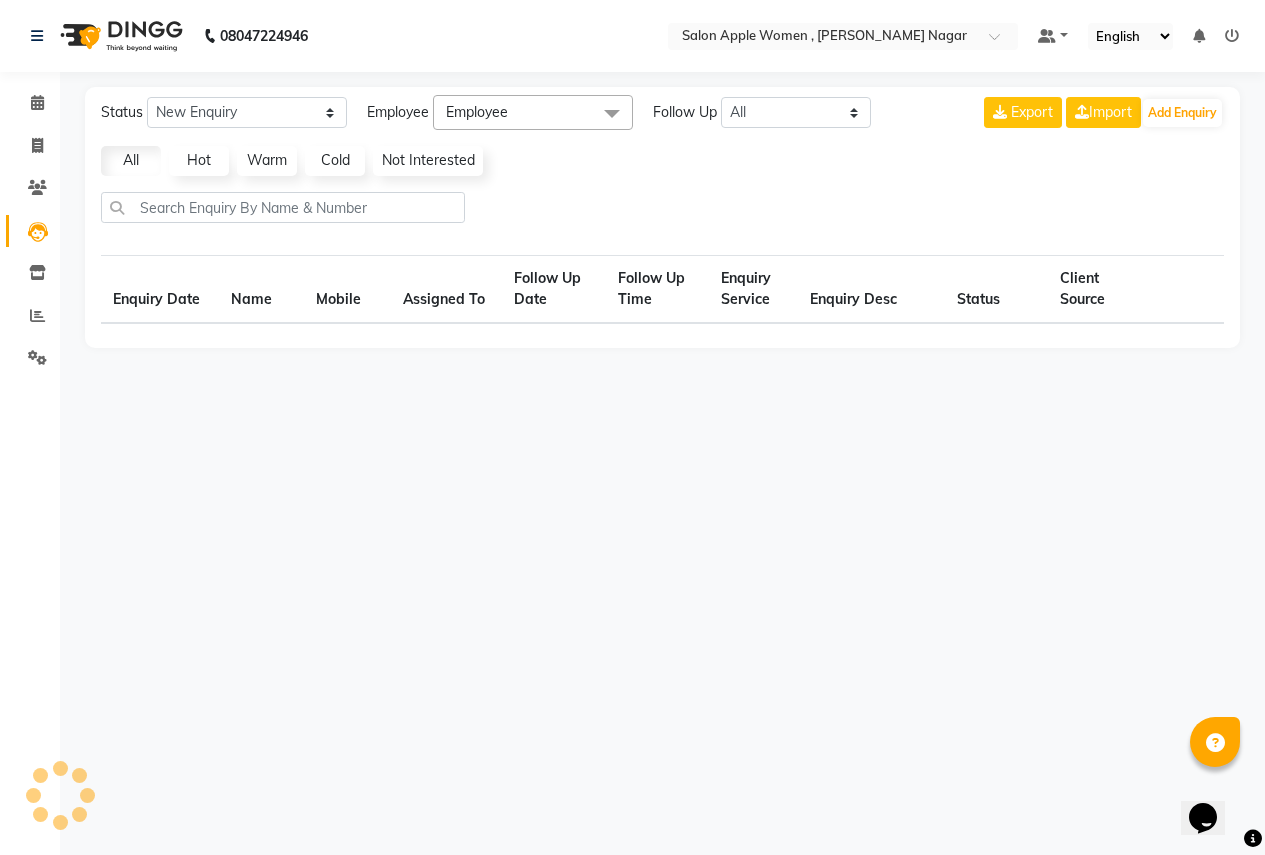 select on "10" 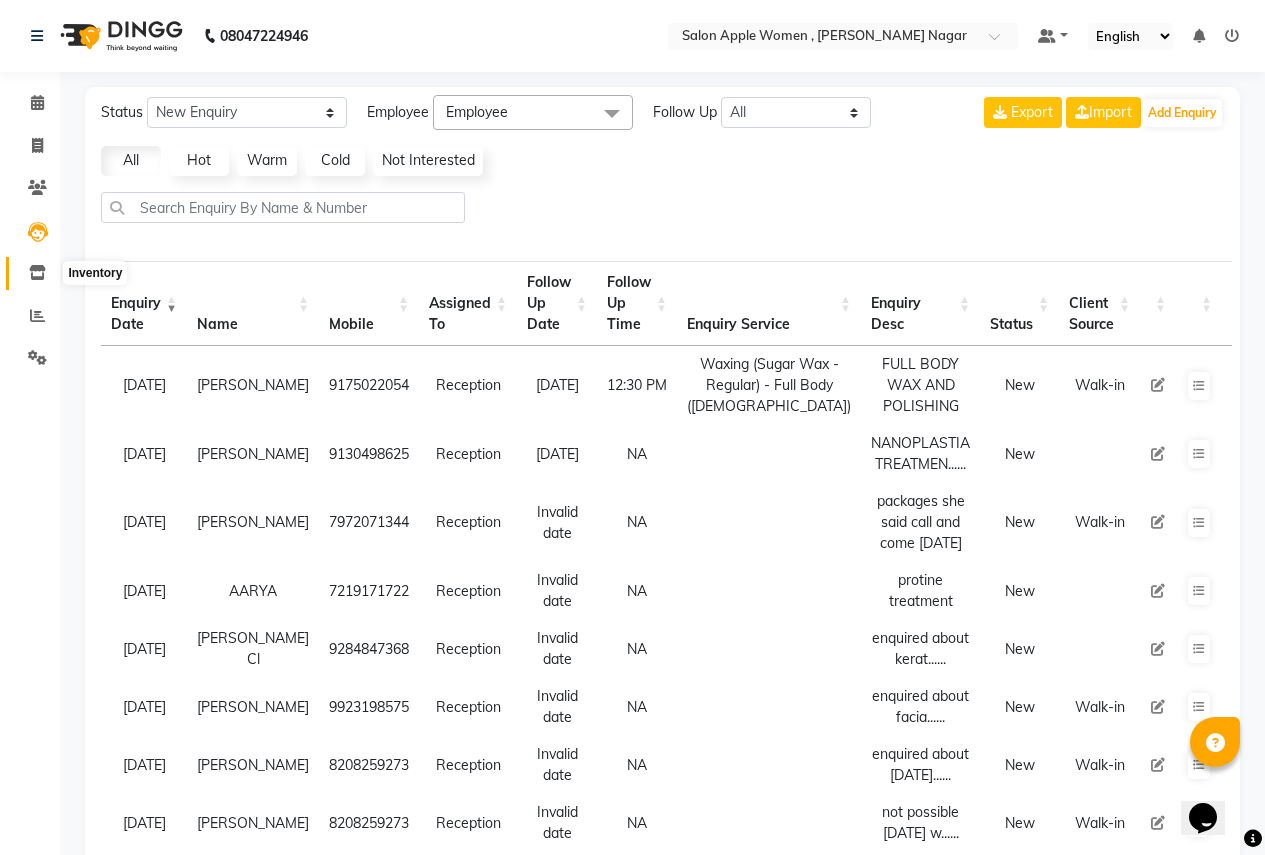click 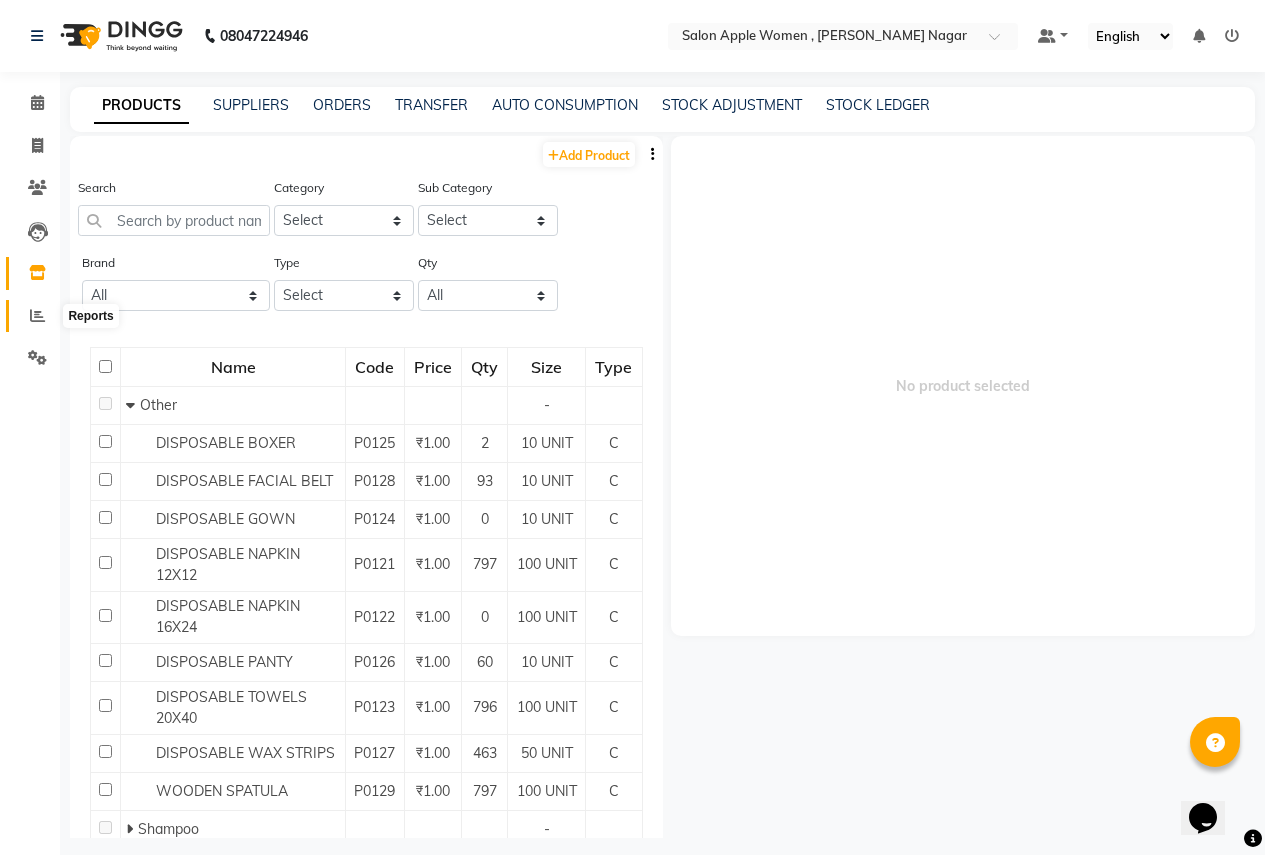 click 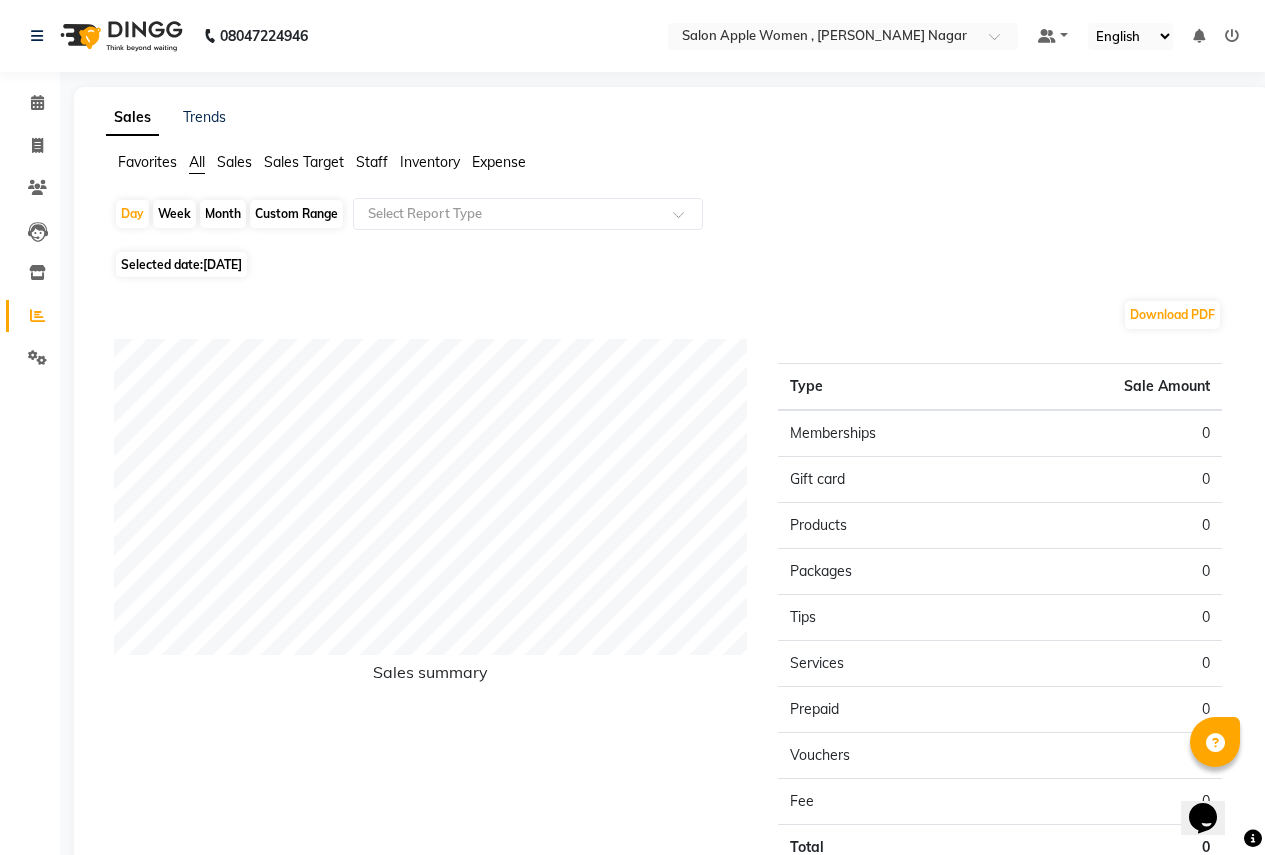 click on "Favorites All Sales Sales Target Staff Inventory Expense" 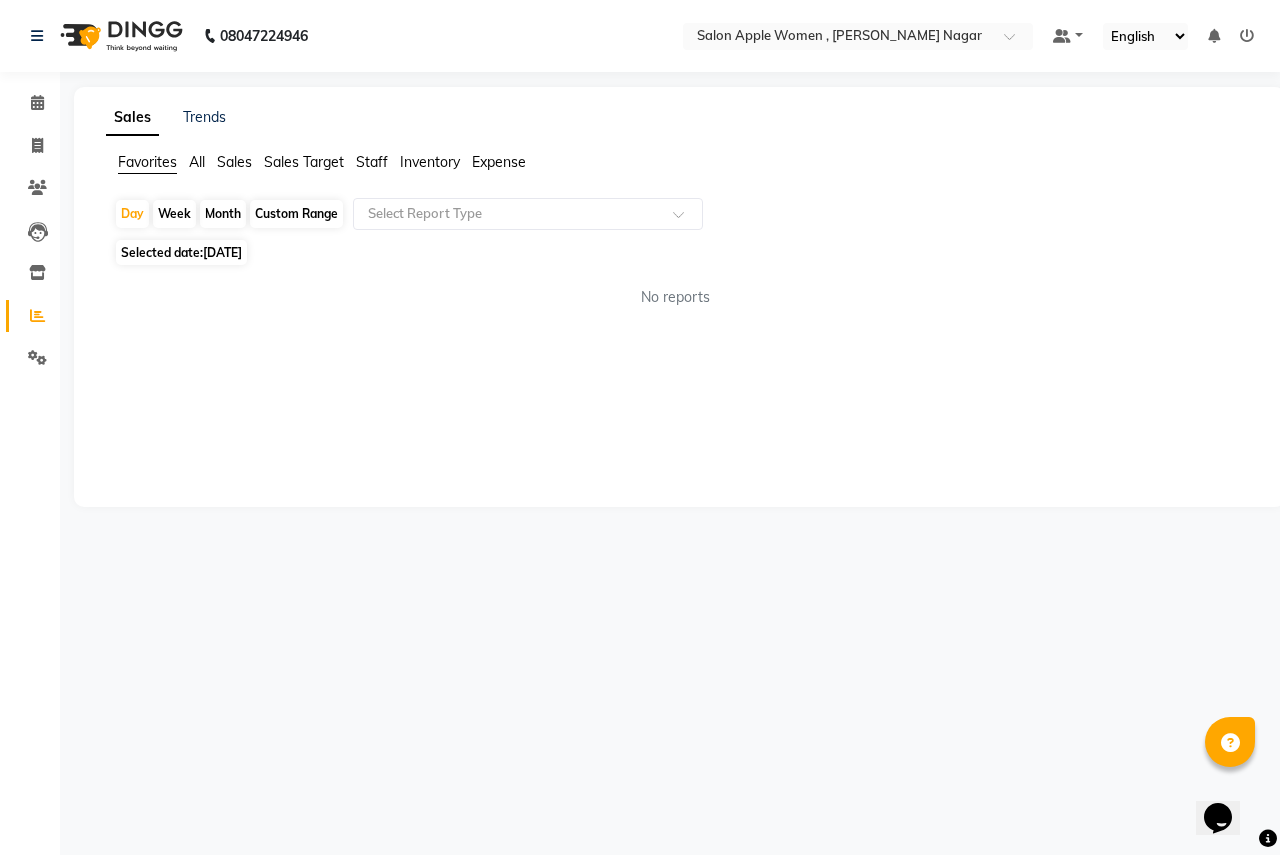 click on "All" 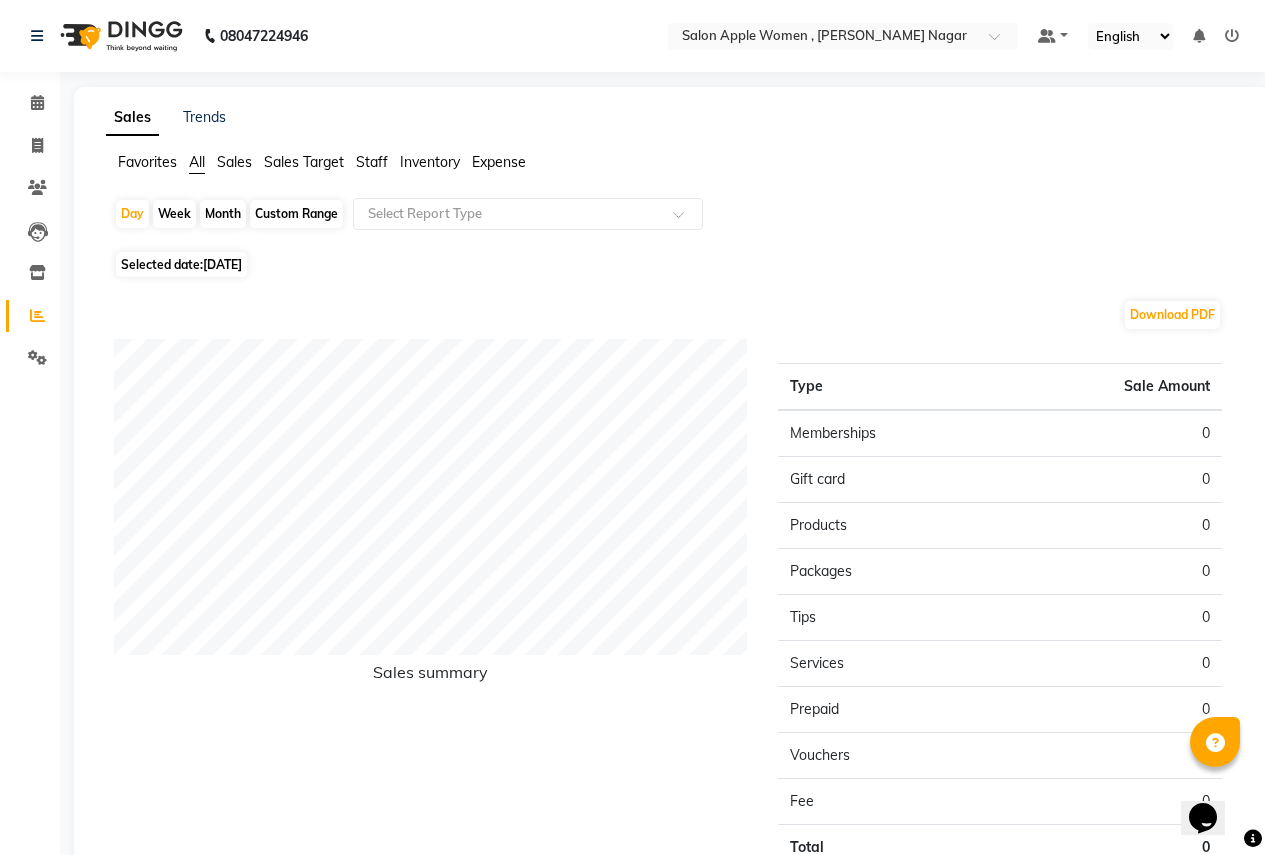 click on "Sales" 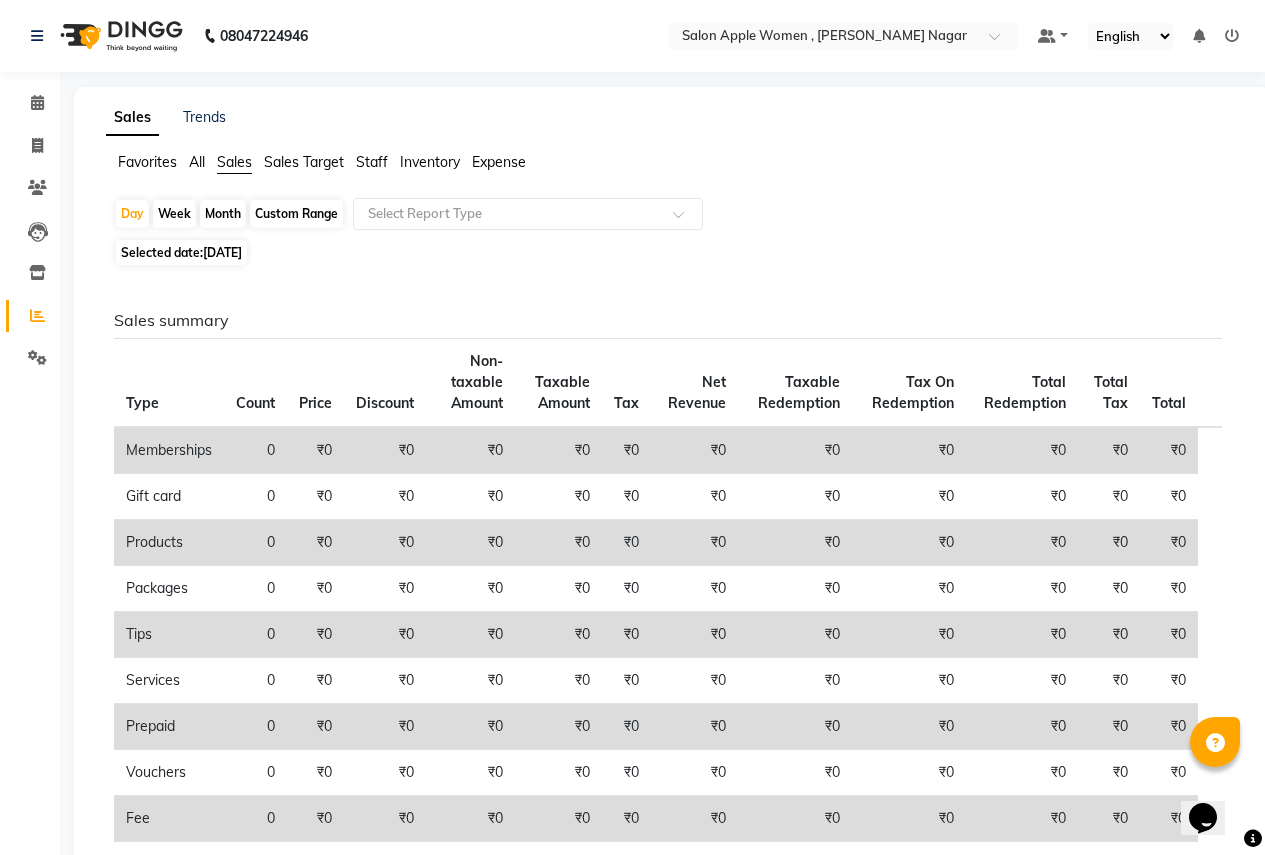 click on "Sales Target" 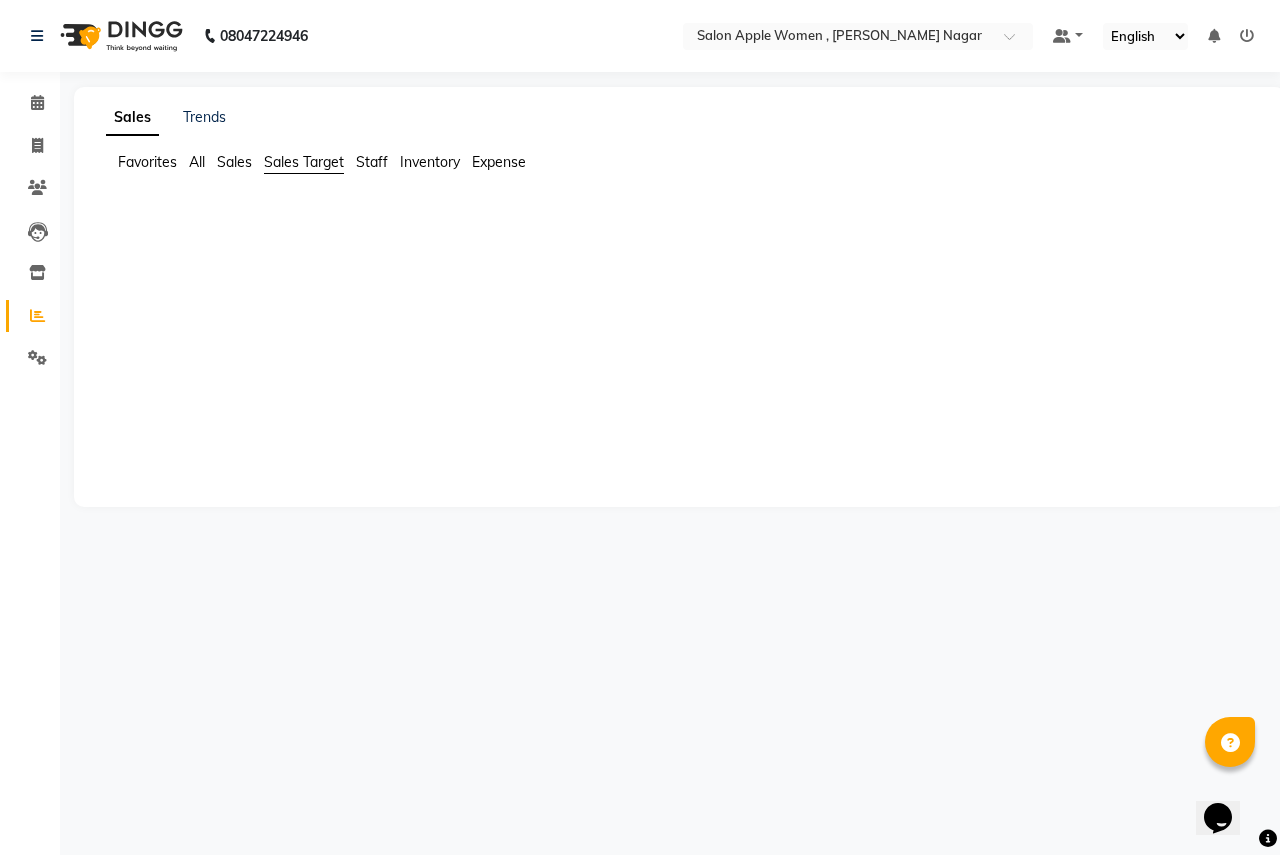 click on "Staff" 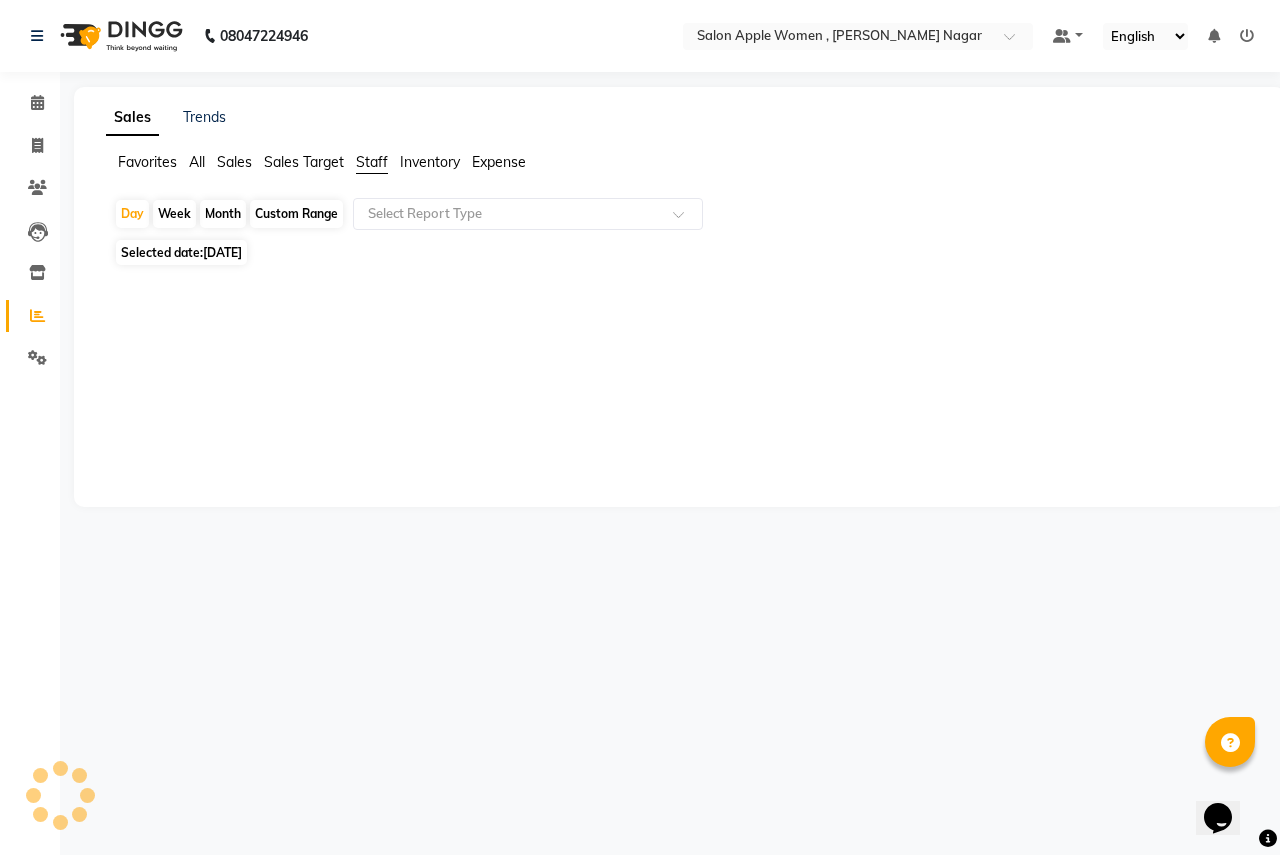 click on "Inventory" 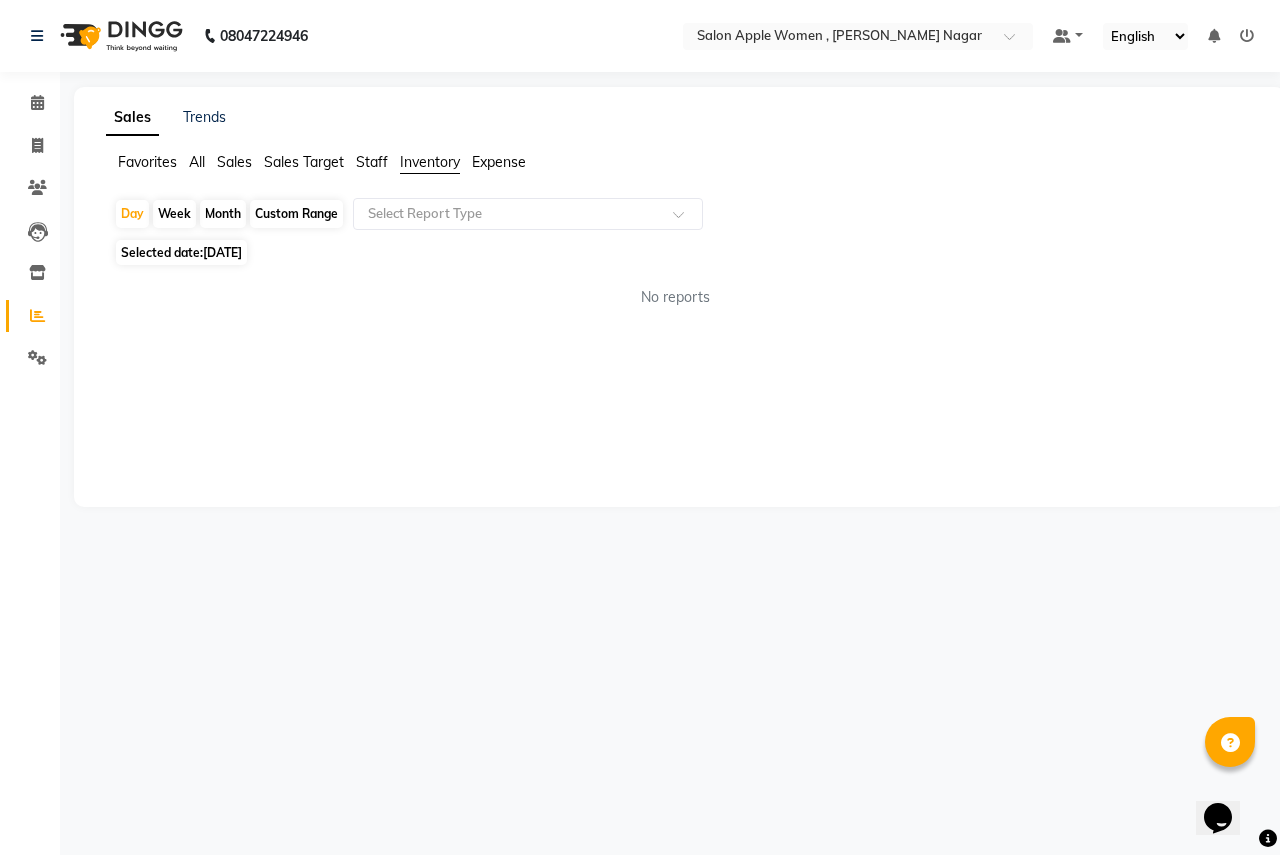 click on "Expense" 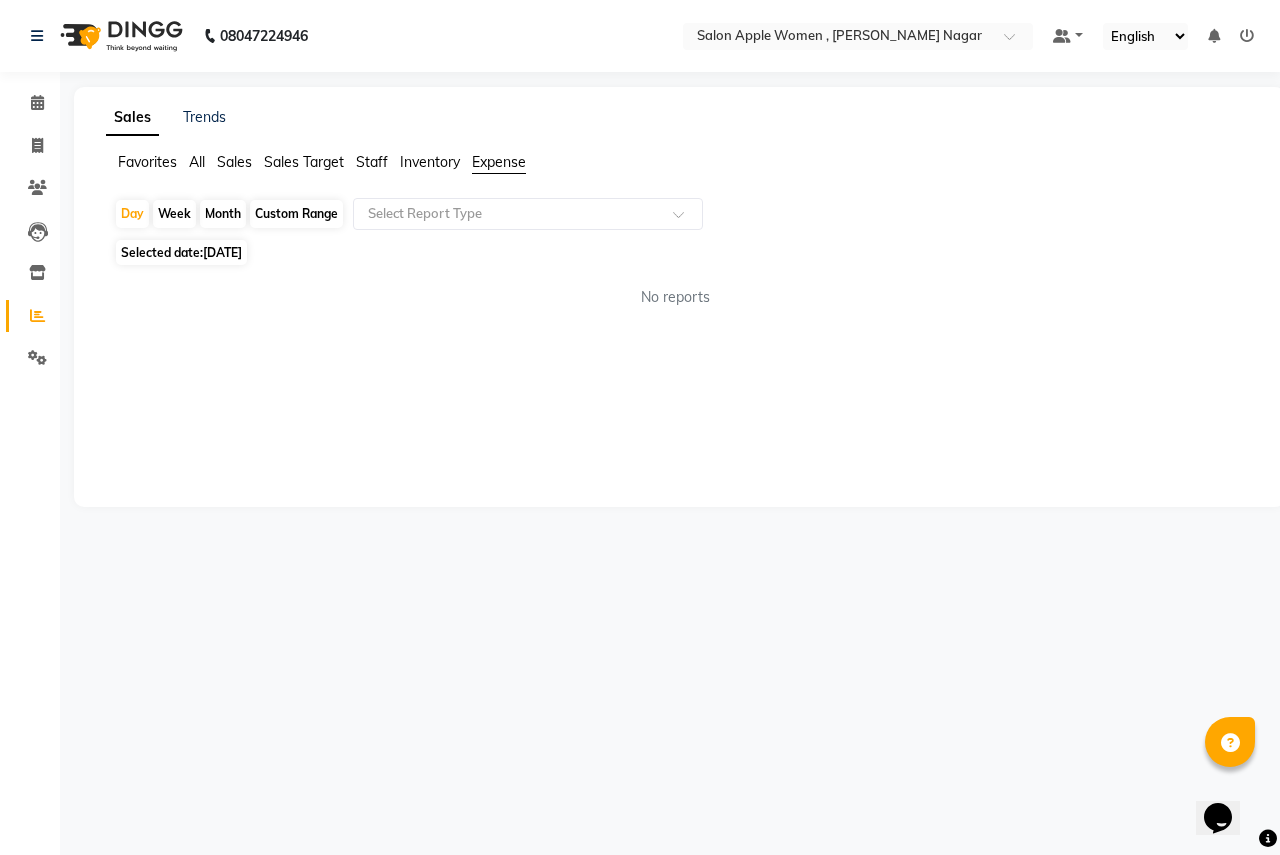 click on "All" 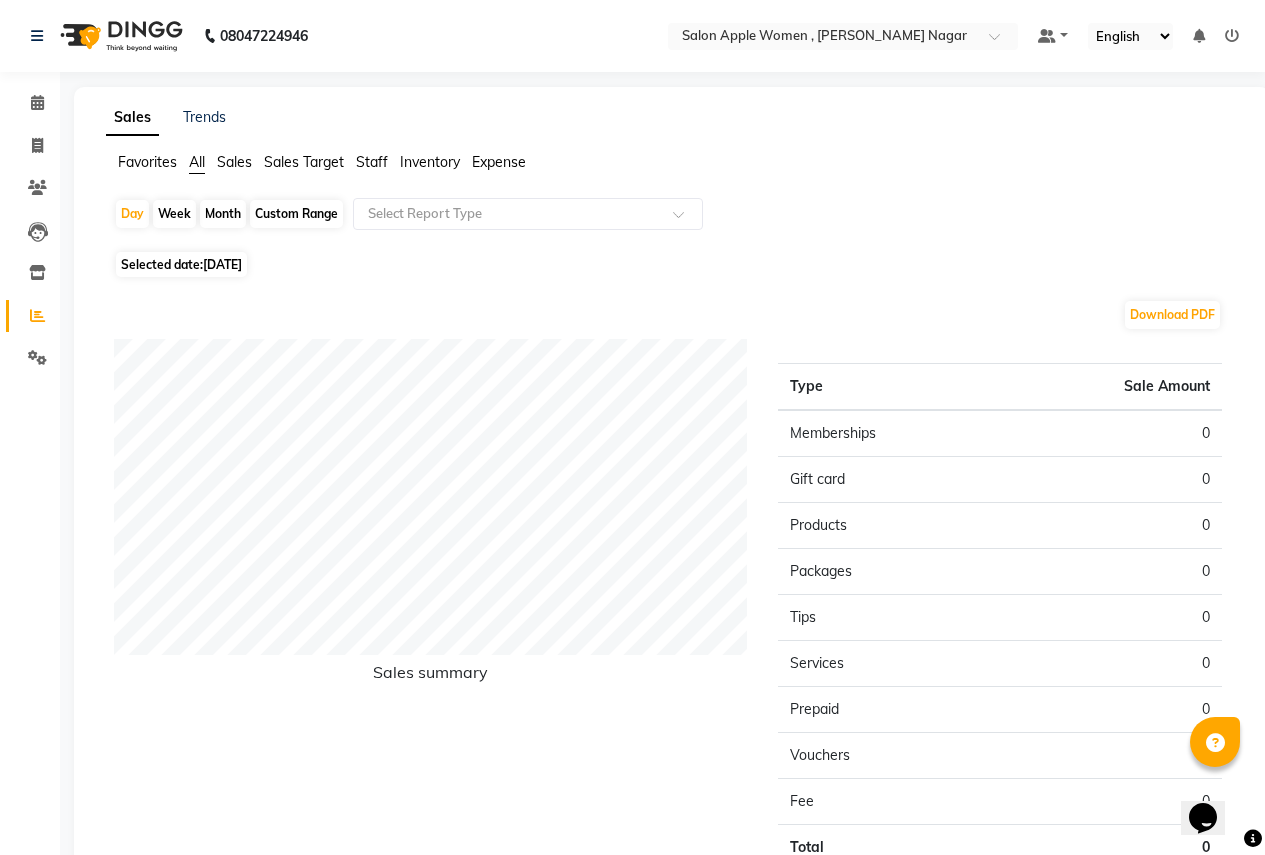 click on "Sales" 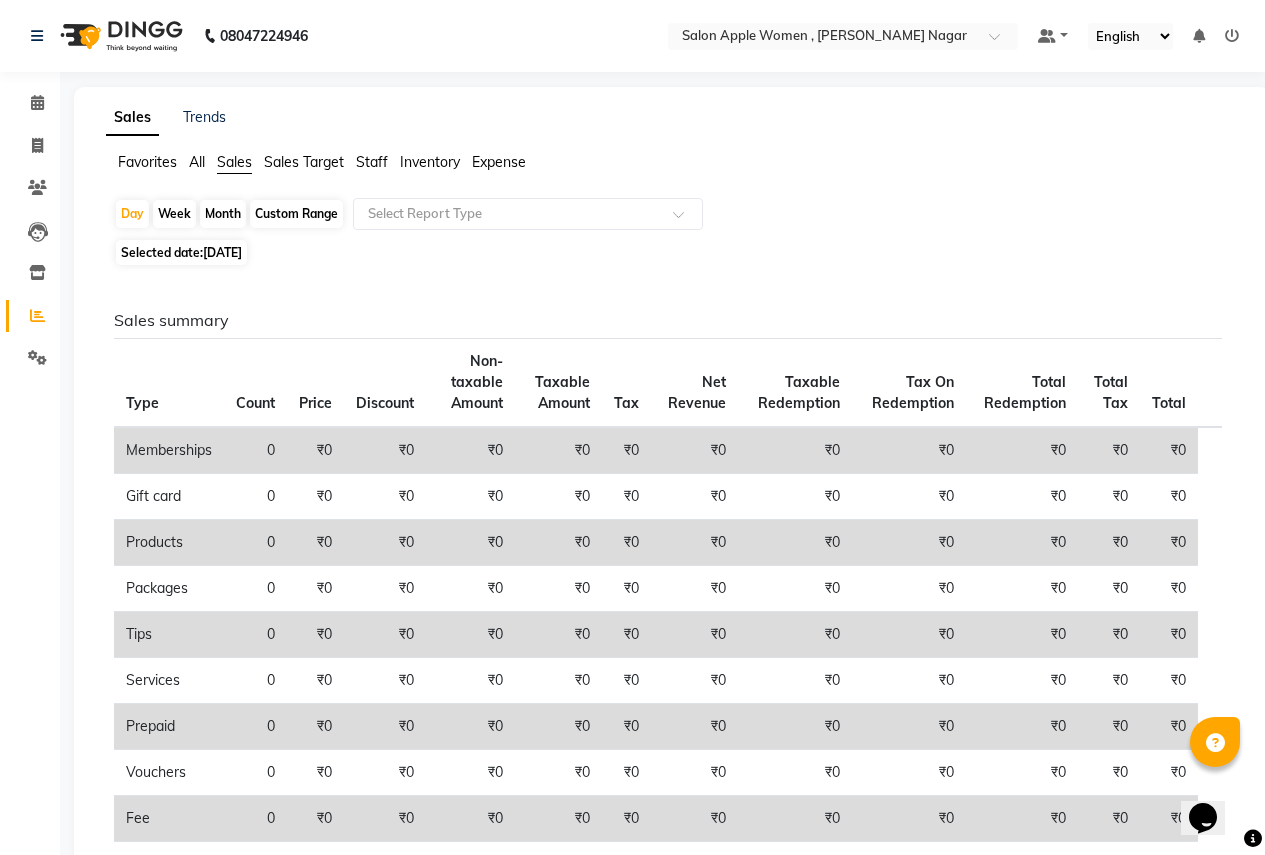 click on "Sales" 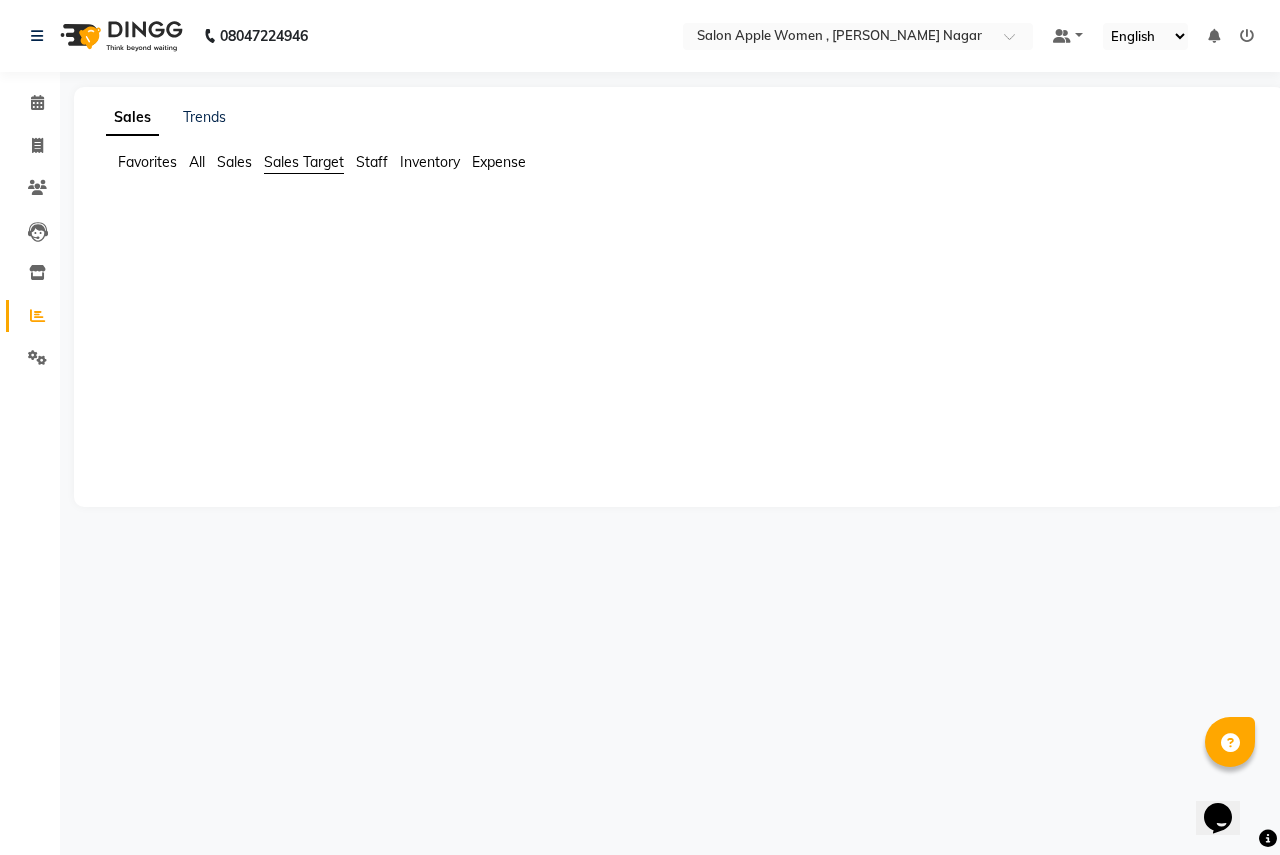 click on "Staff" 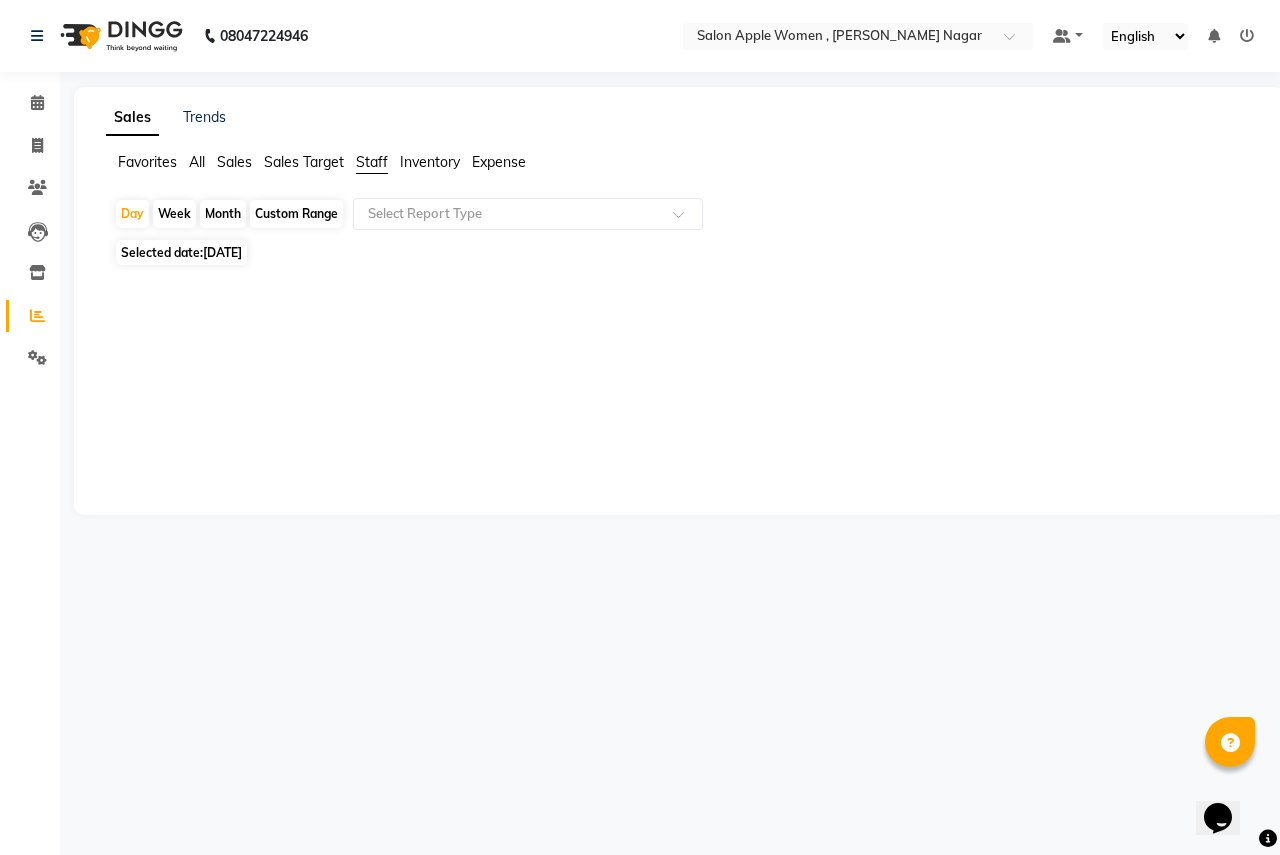 click on "Inventory" 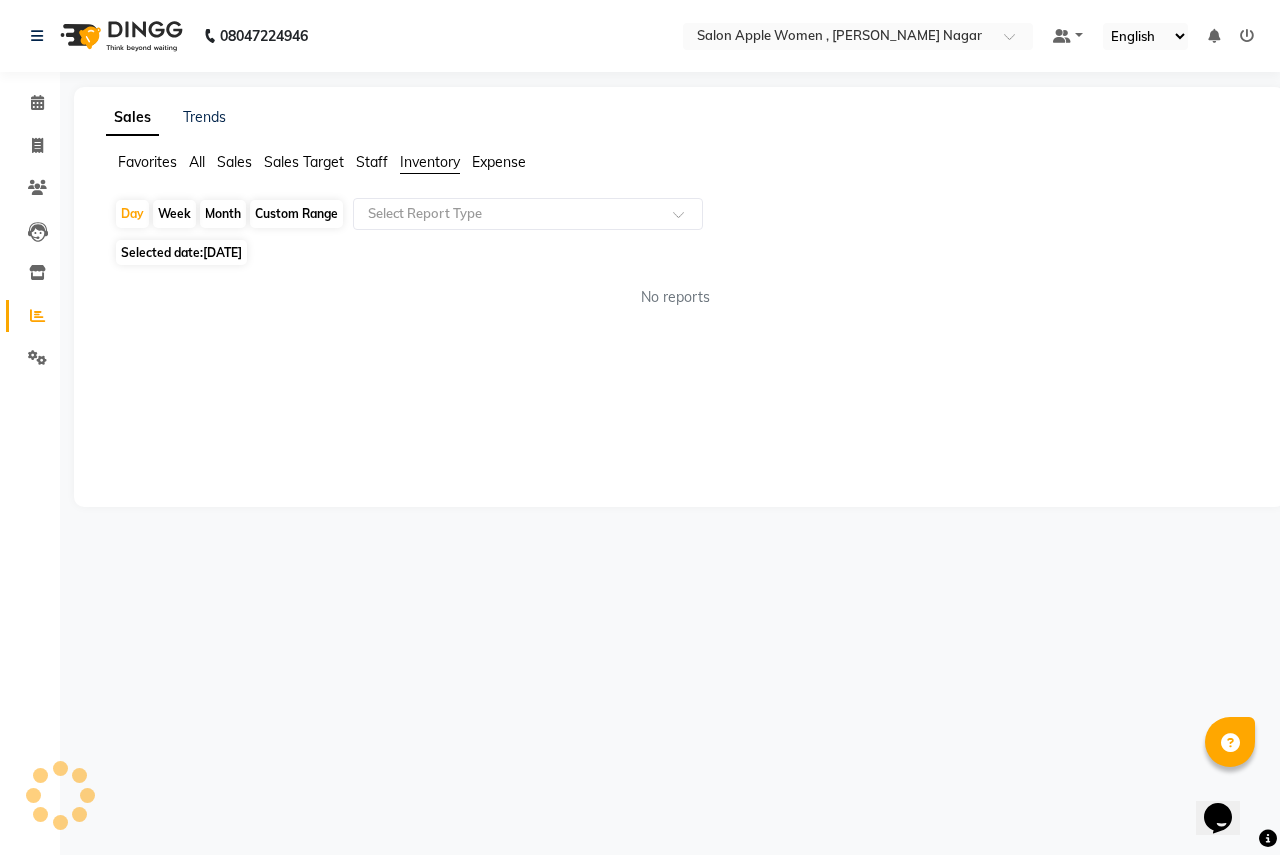 click on "Staff" 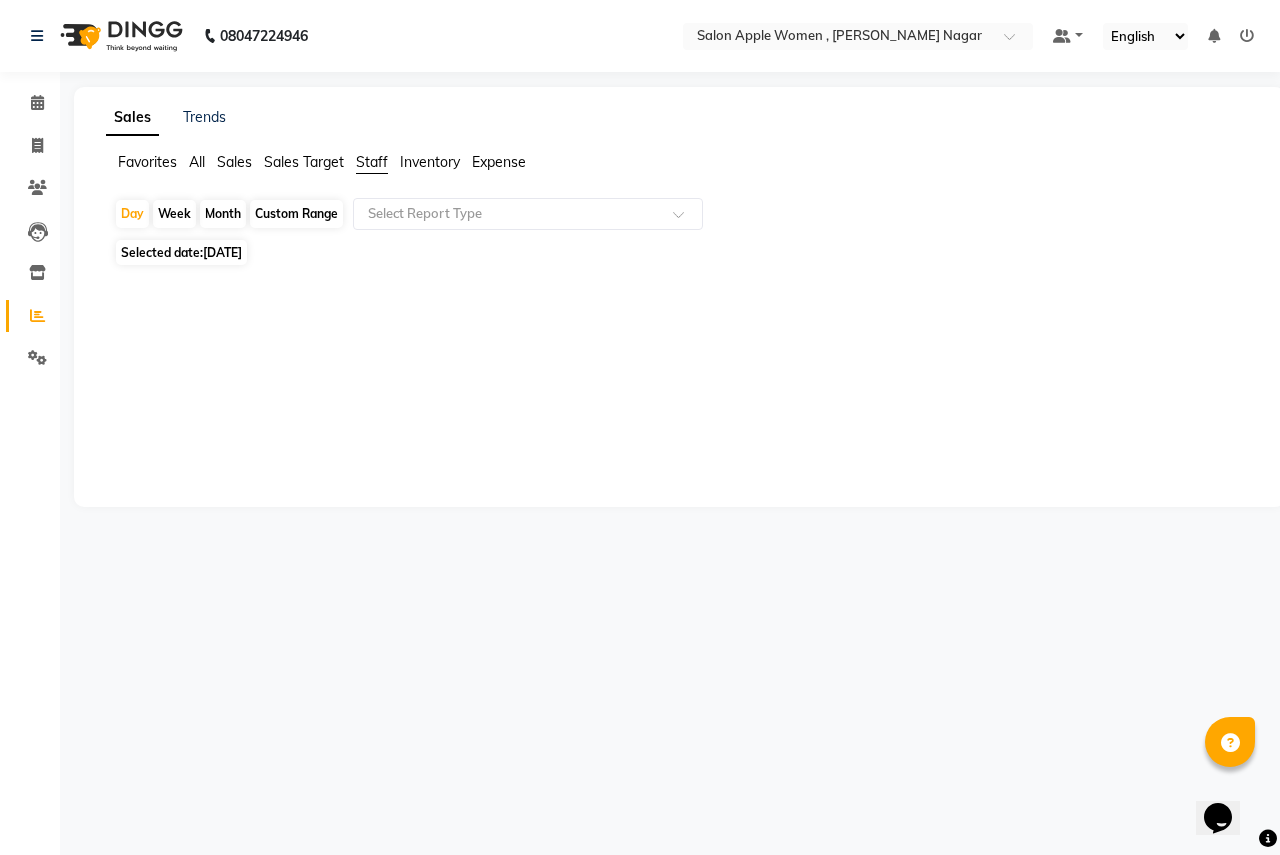 click on "Inventory" 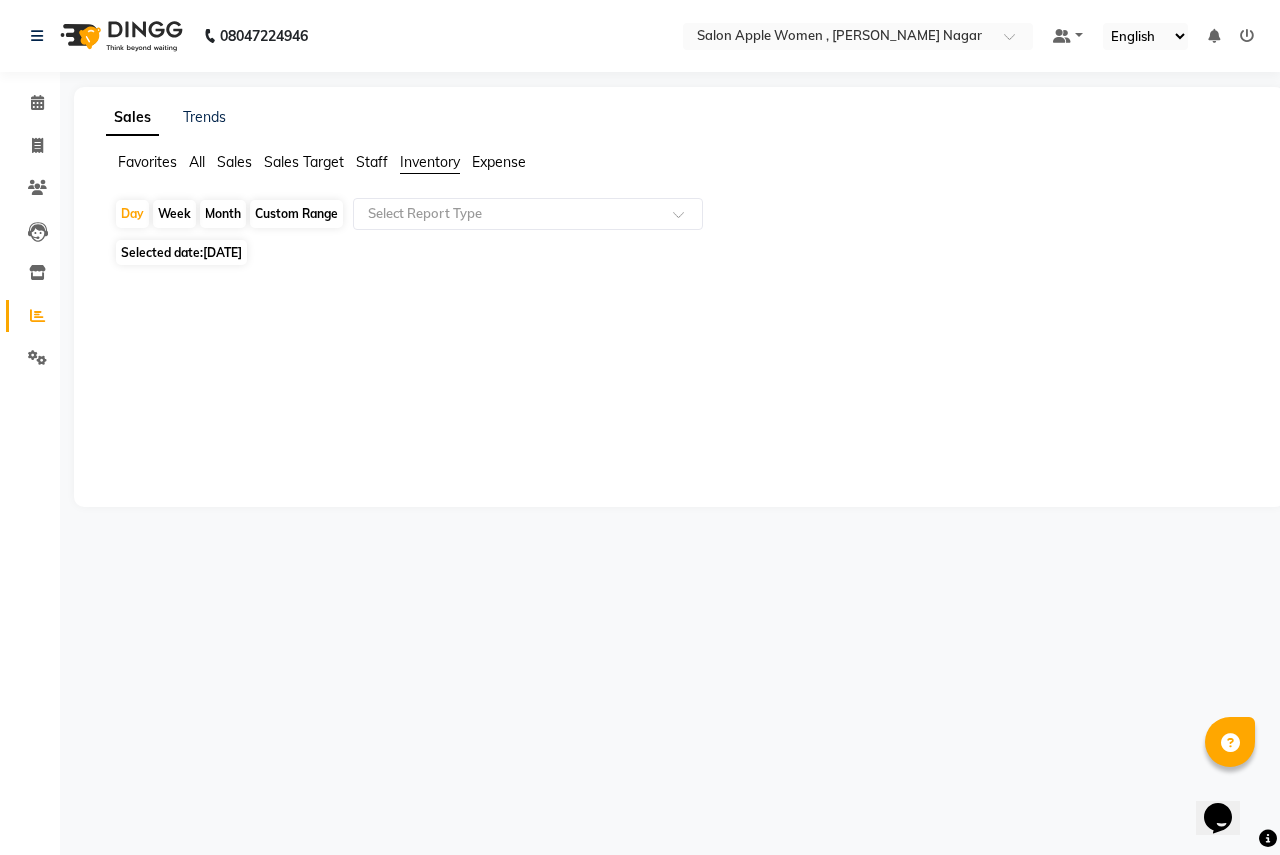 click on "Expense" 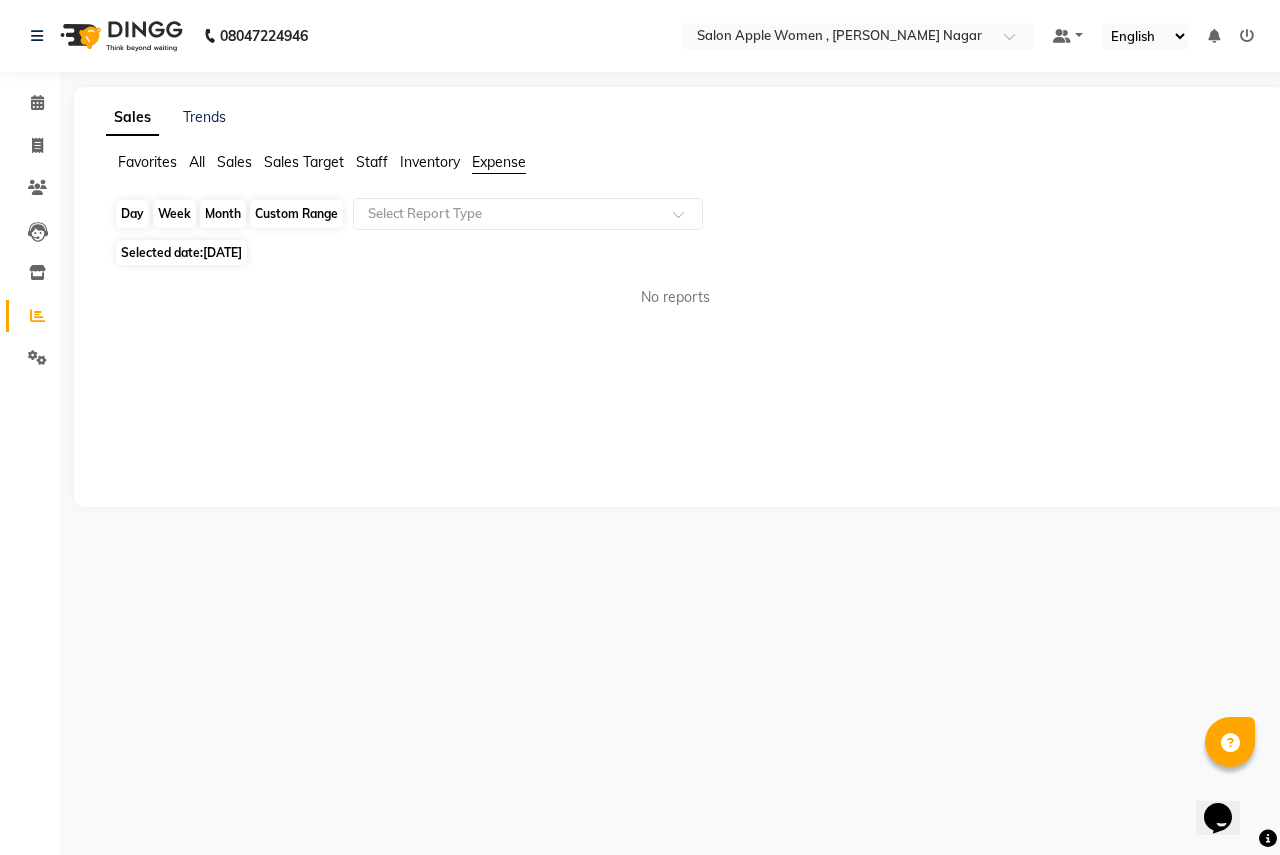 click on "Day" 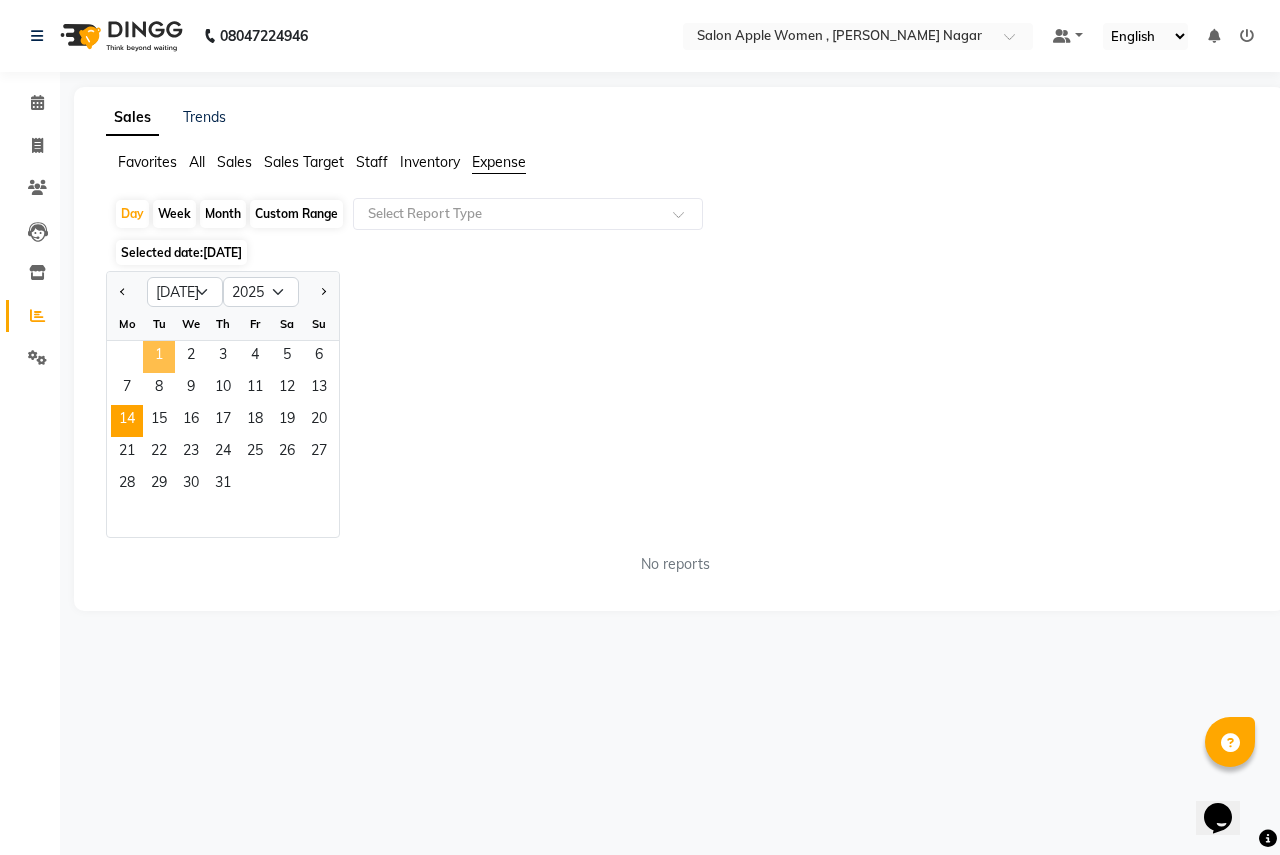 click on "1" 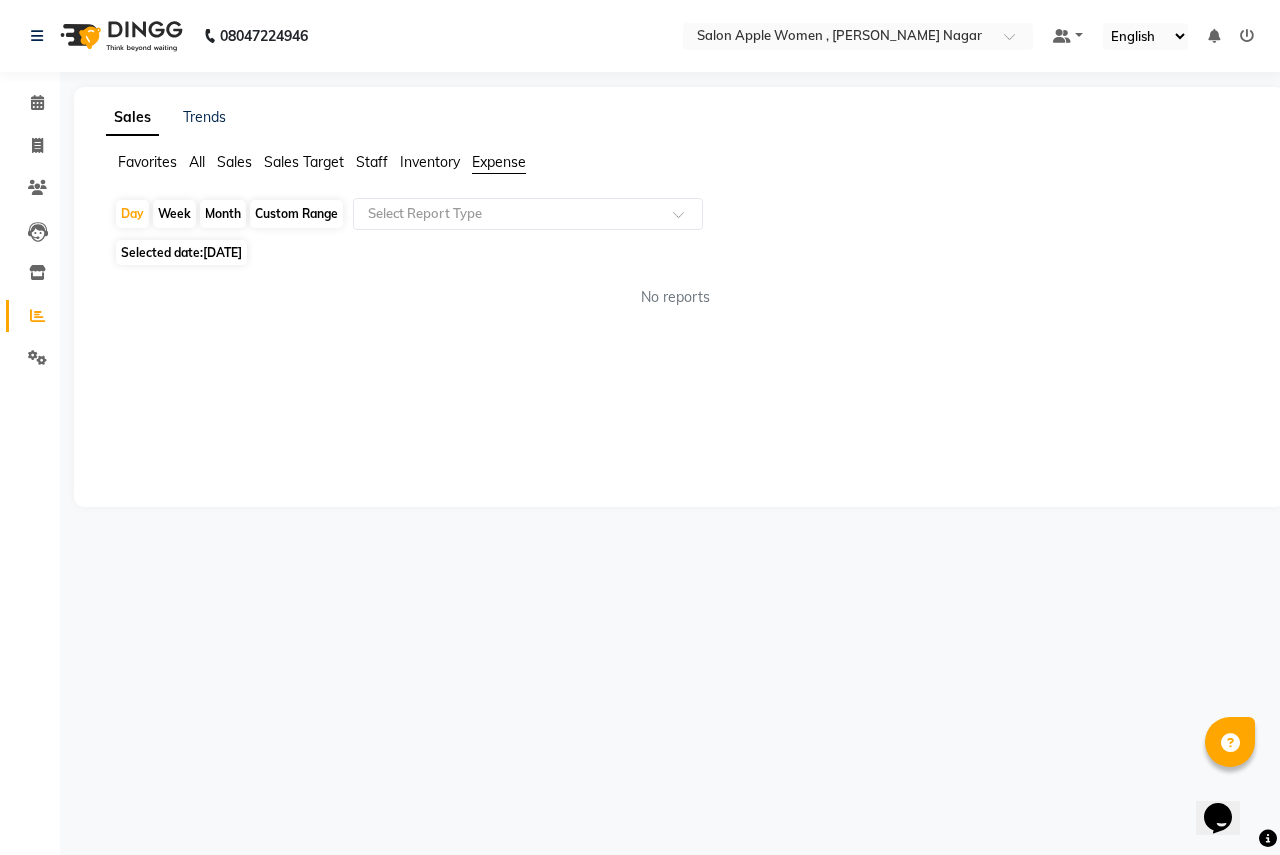 click on "Week" 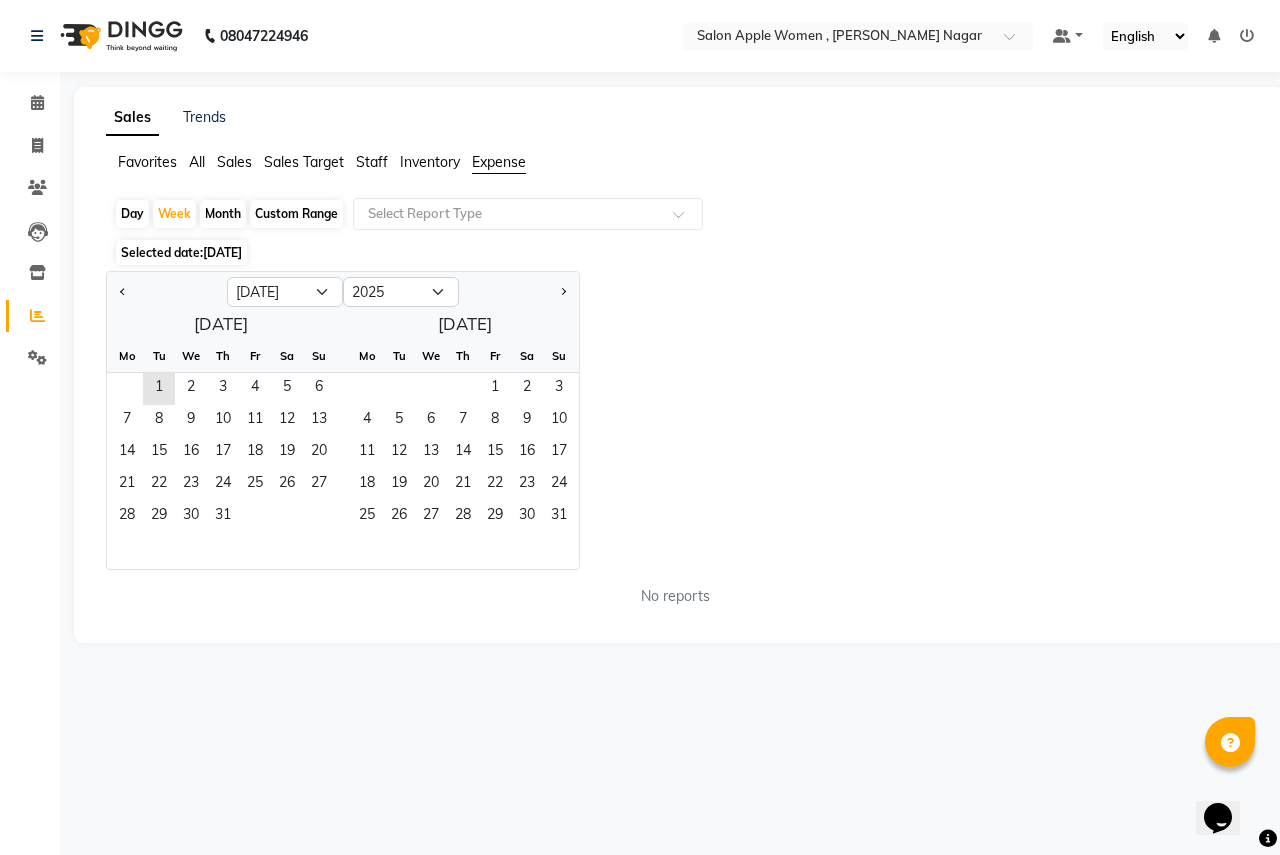 click on "All" 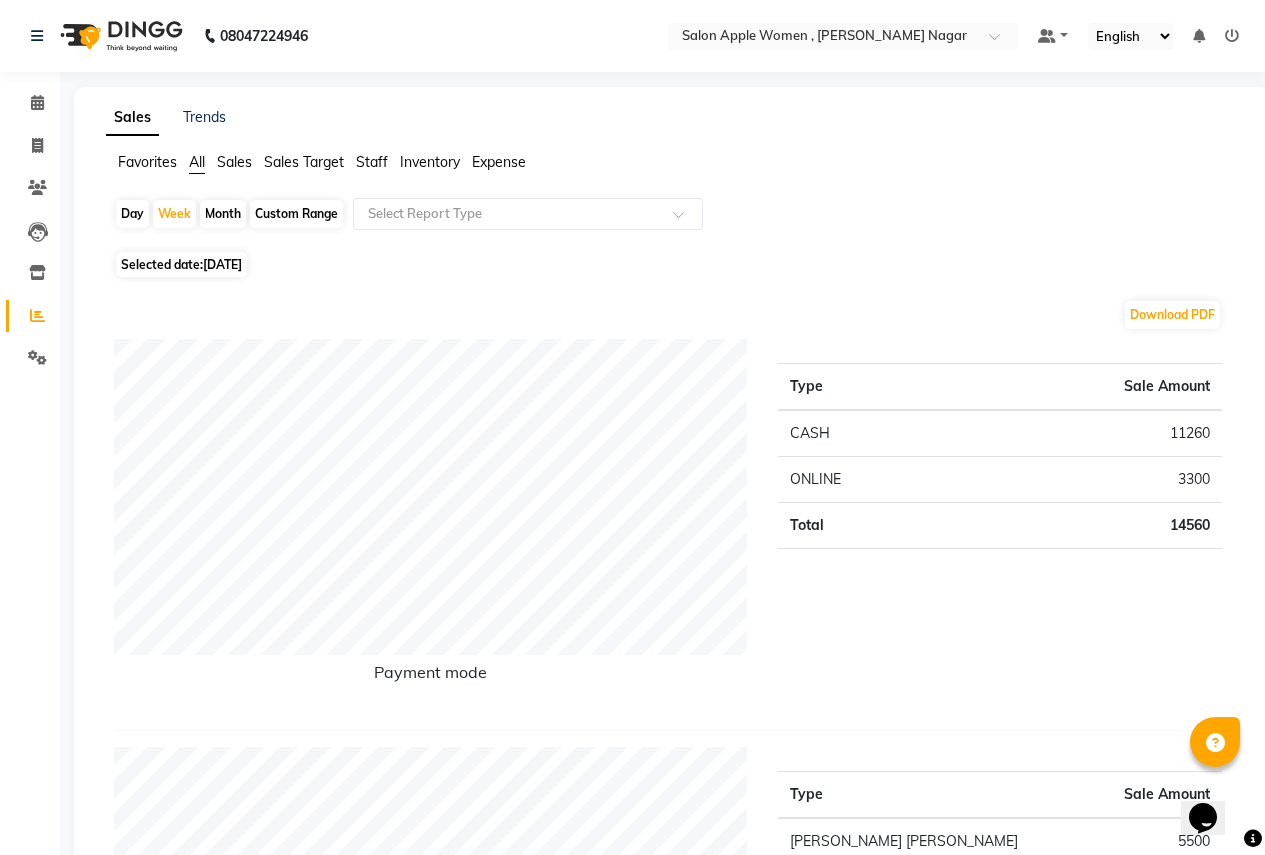 click on "Sales" 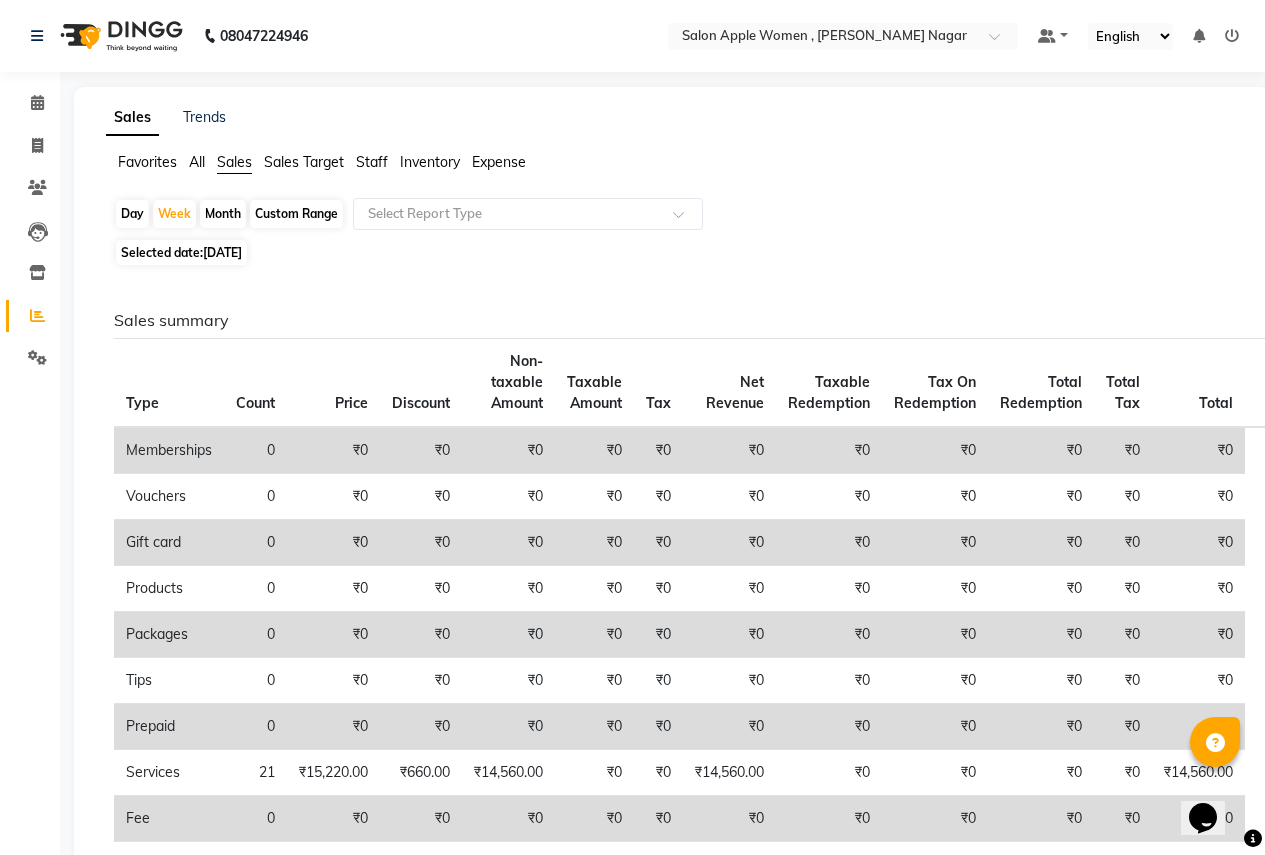 click on "Day" 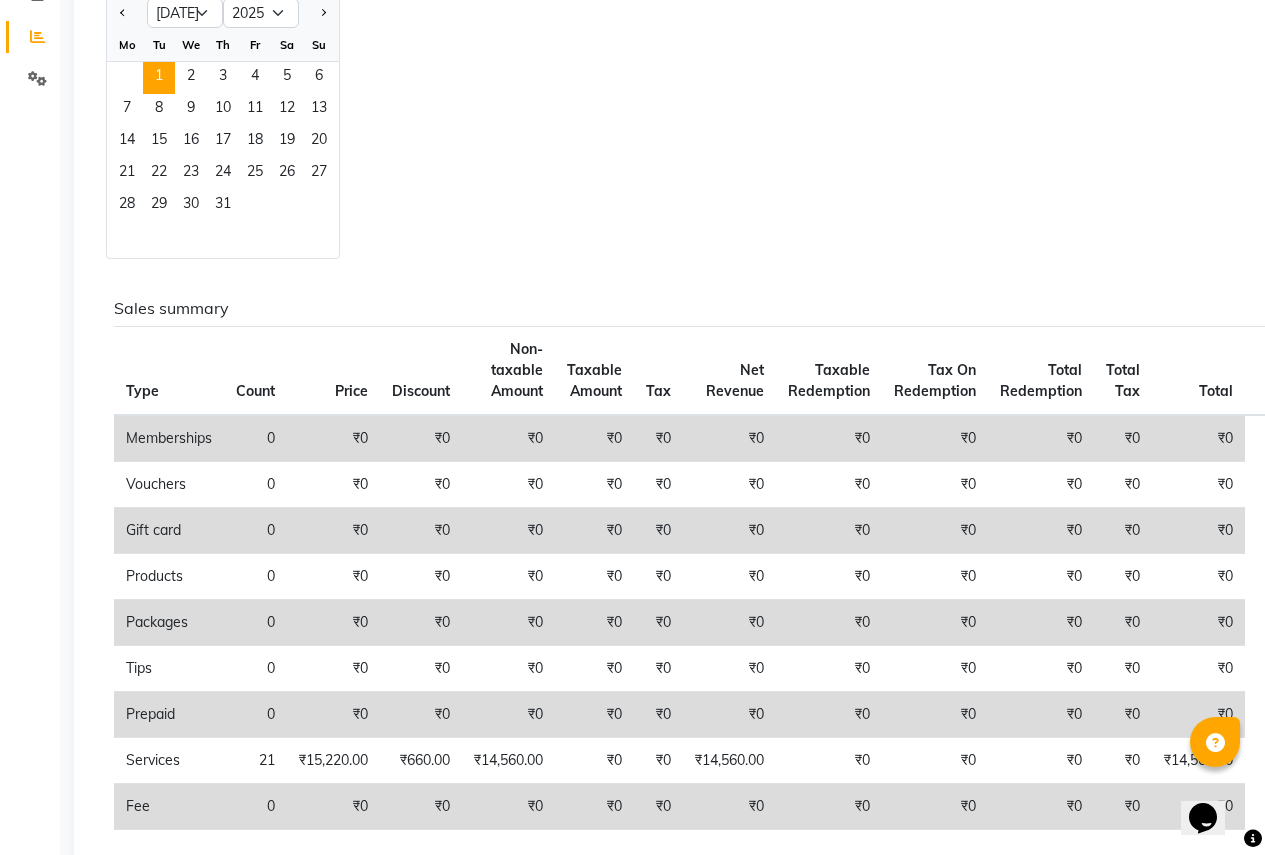 scroll, scrollTop: 0, scrollLeft: 0, axis: both 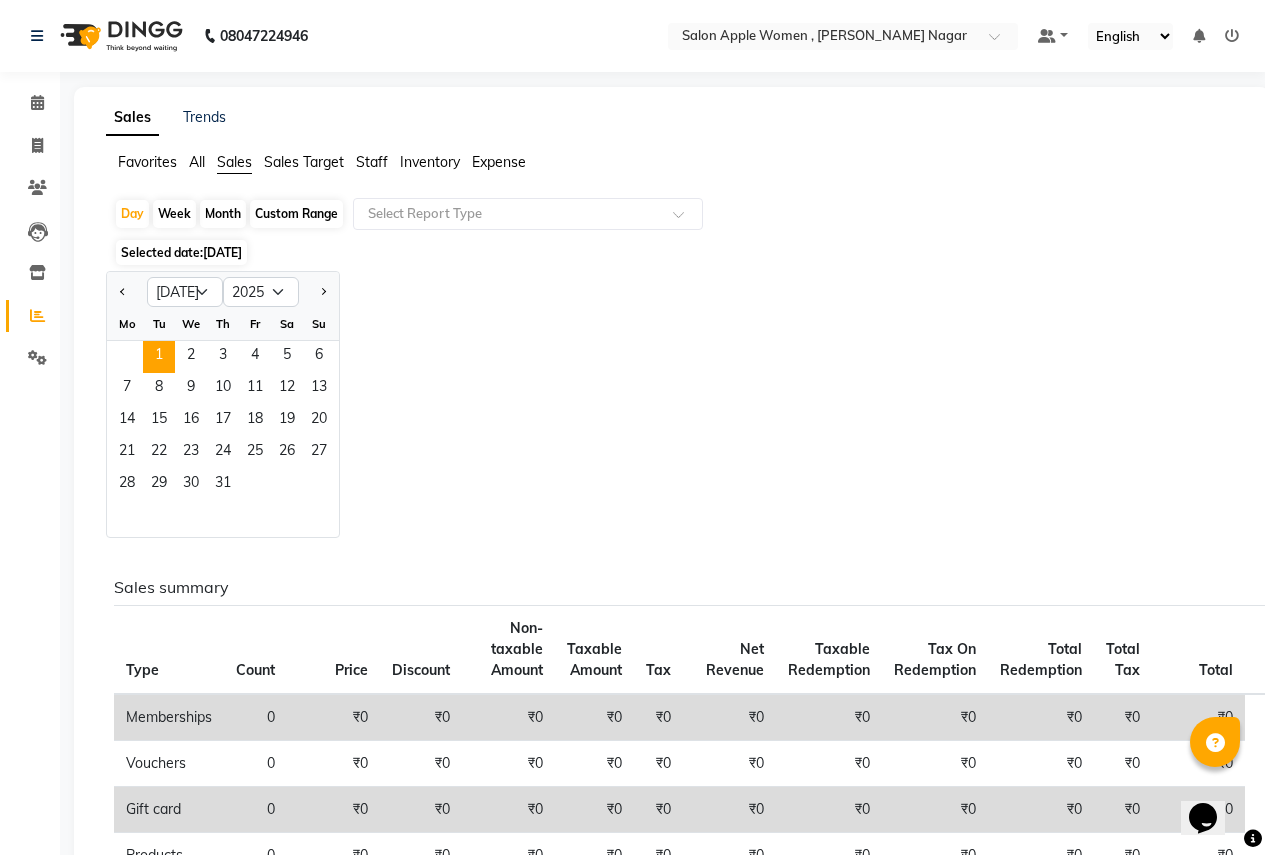 click on "Sales" 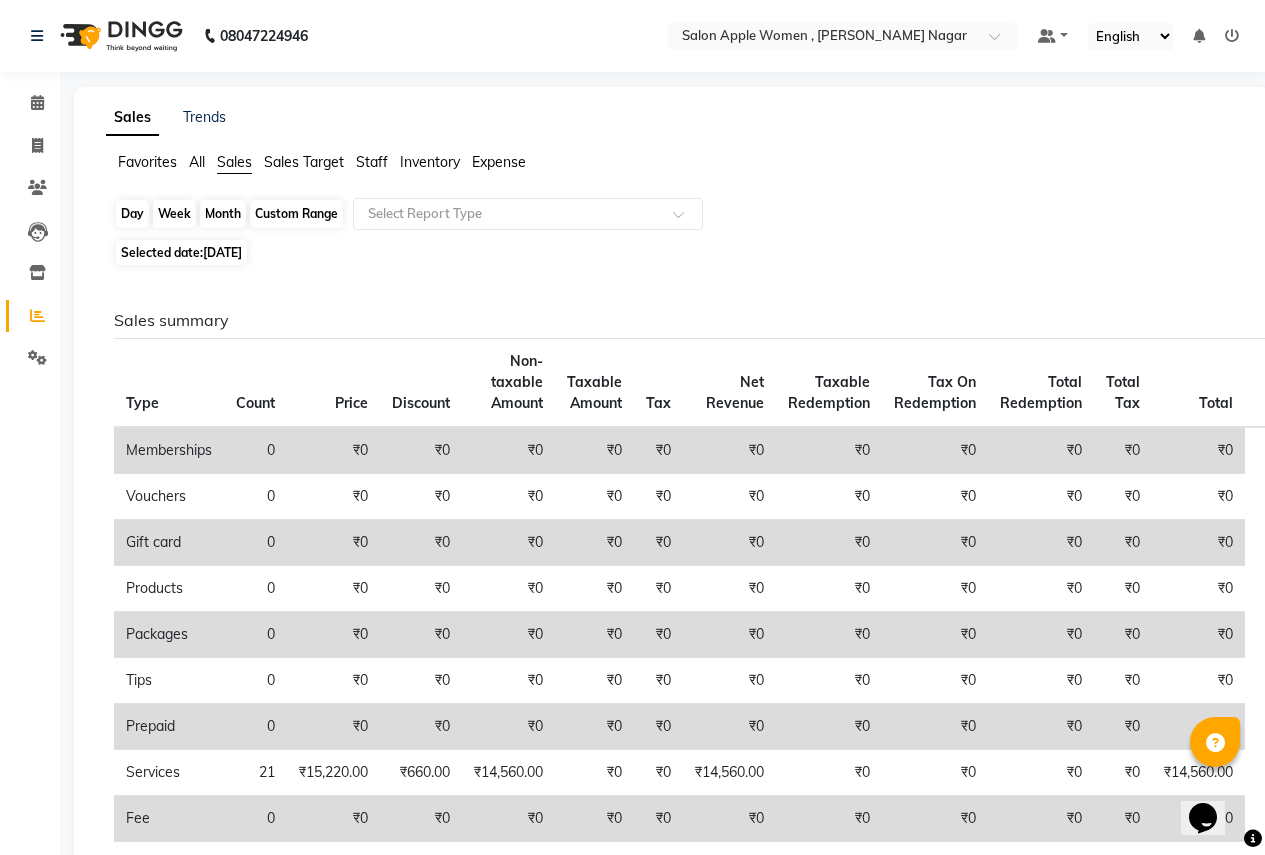 click on "Day" 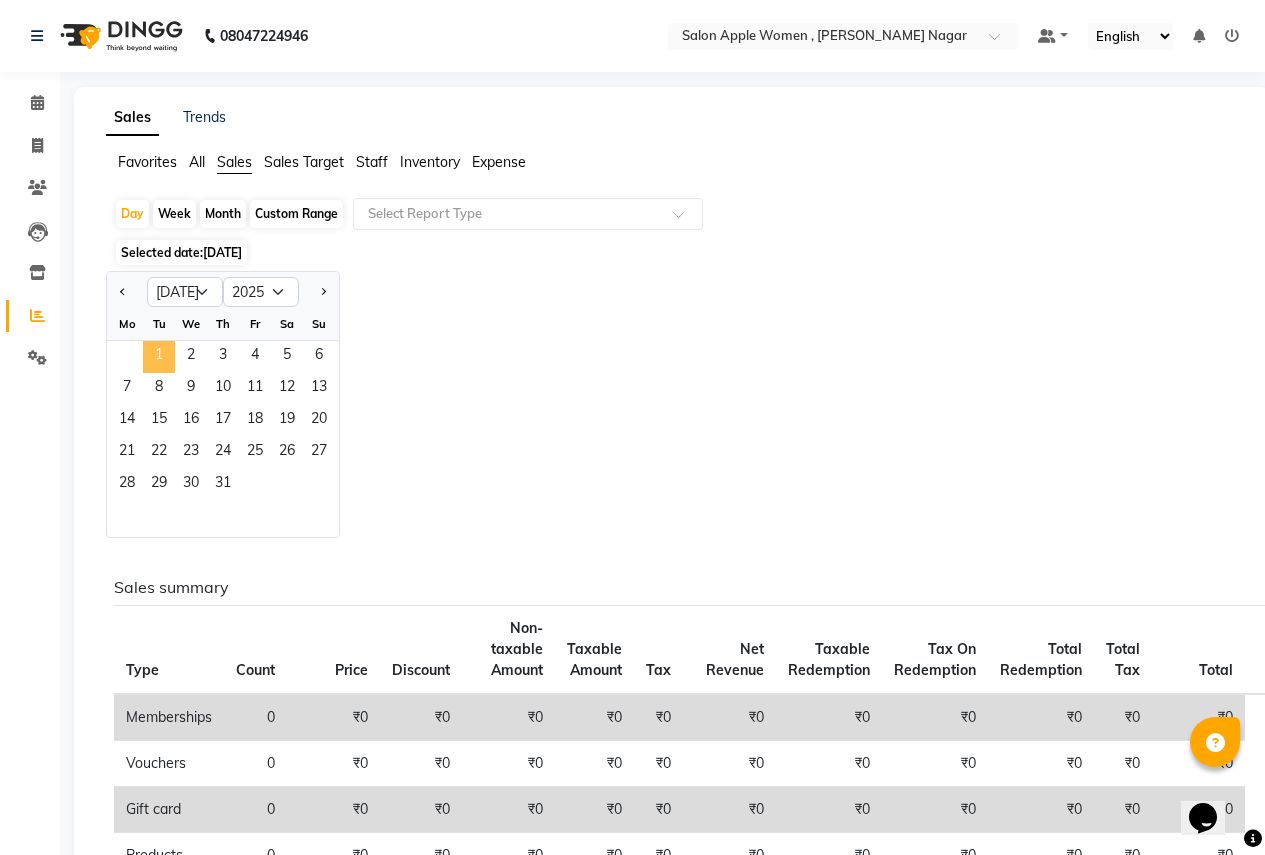 click on "1" 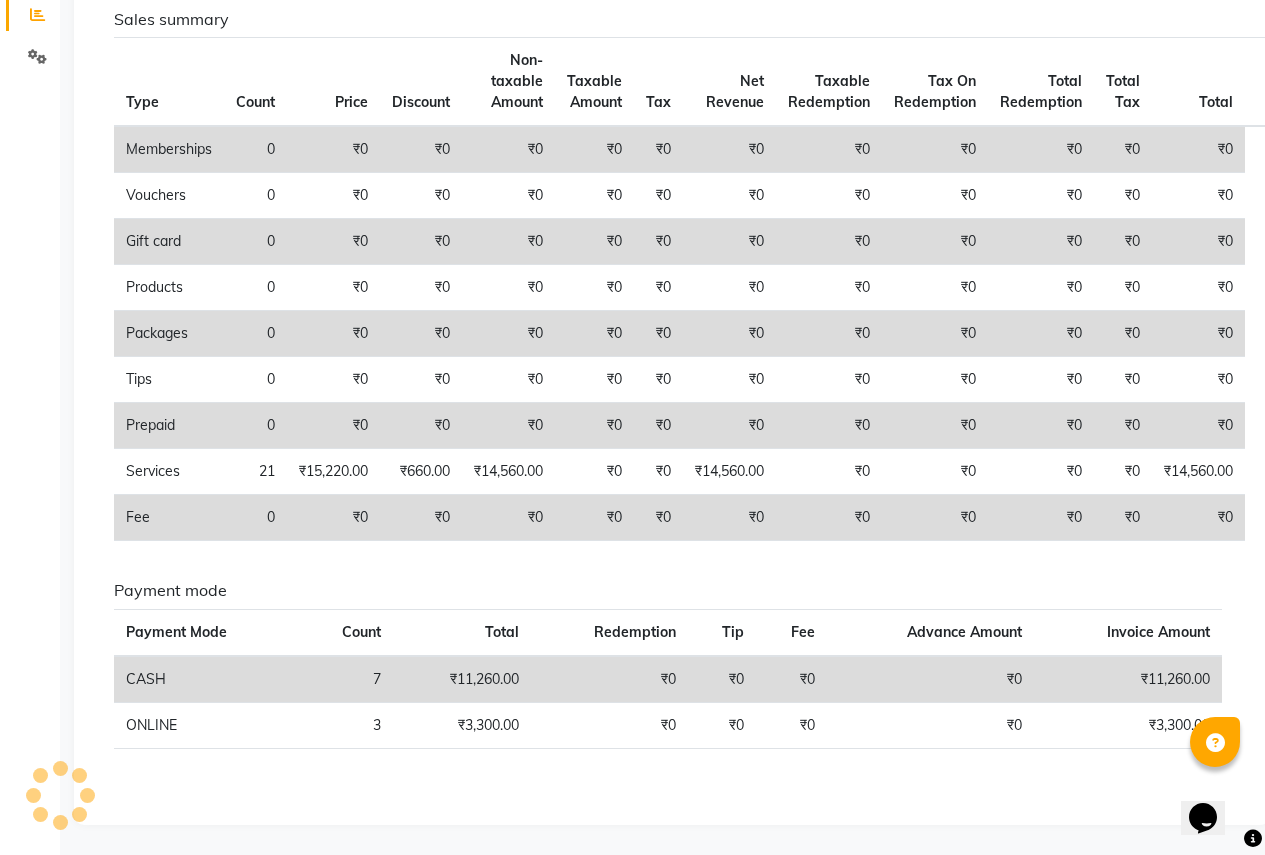 scroll, scrollTop: 0, scrollLeft: 0, axis: both 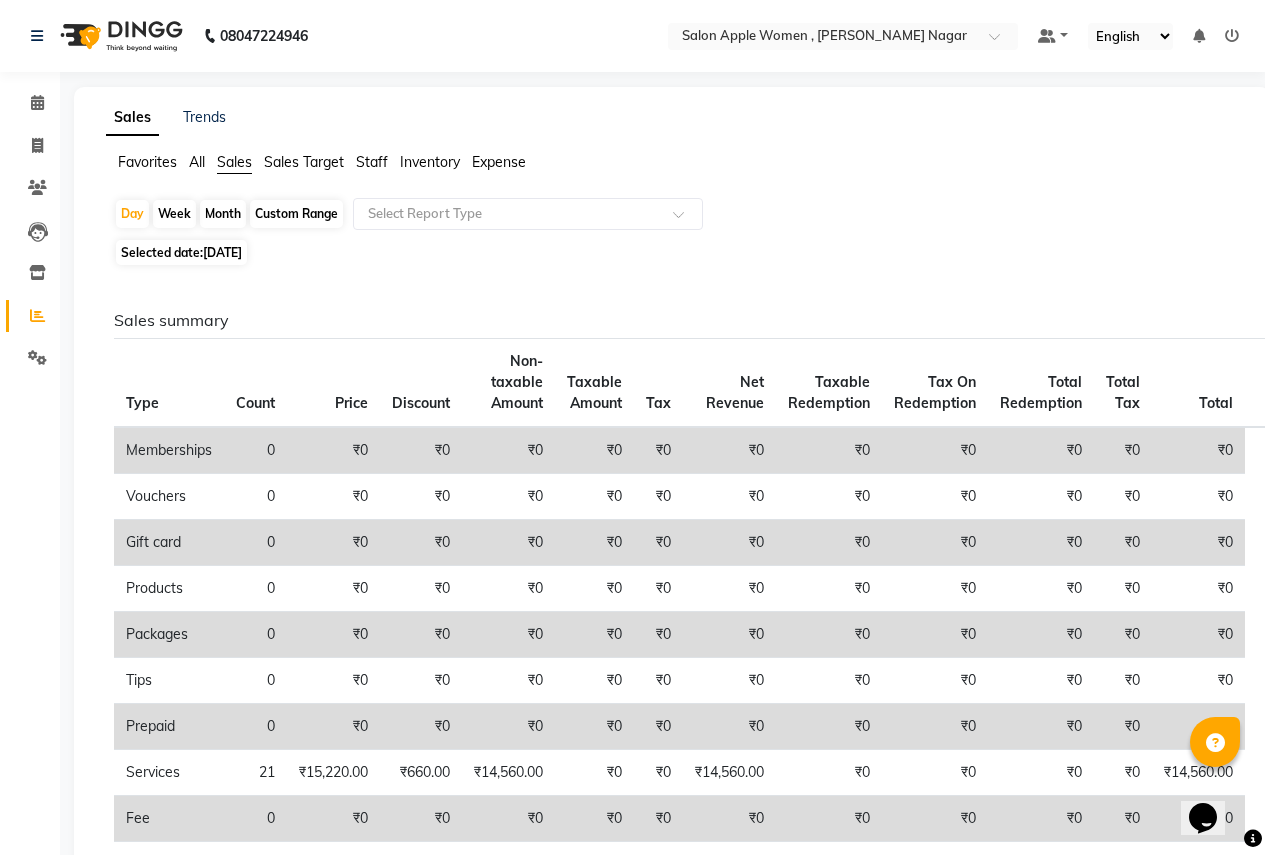 click on "Week" 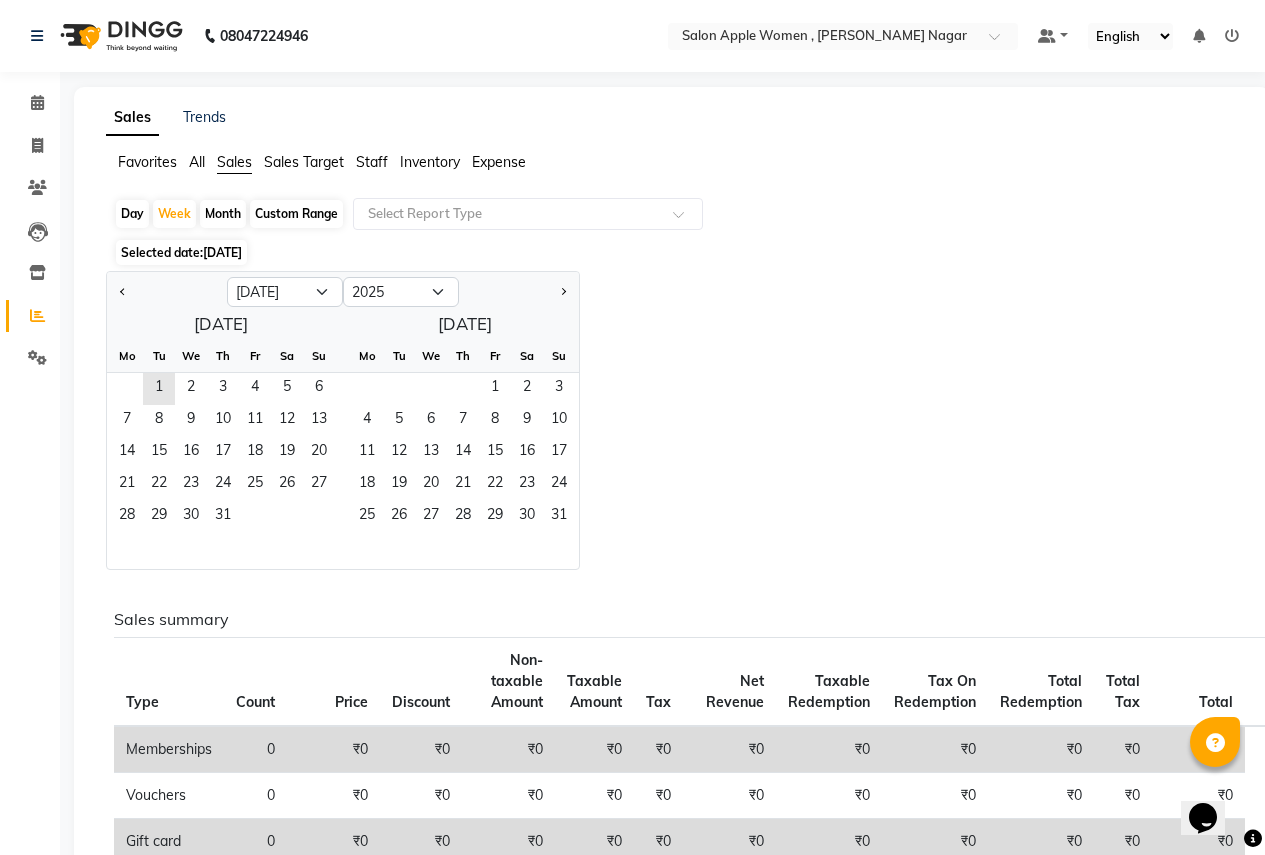 drag, startPoint x: 160, startPoint y: 383, endPoint x: 351, endPoint y: 387, distance: 191.04189 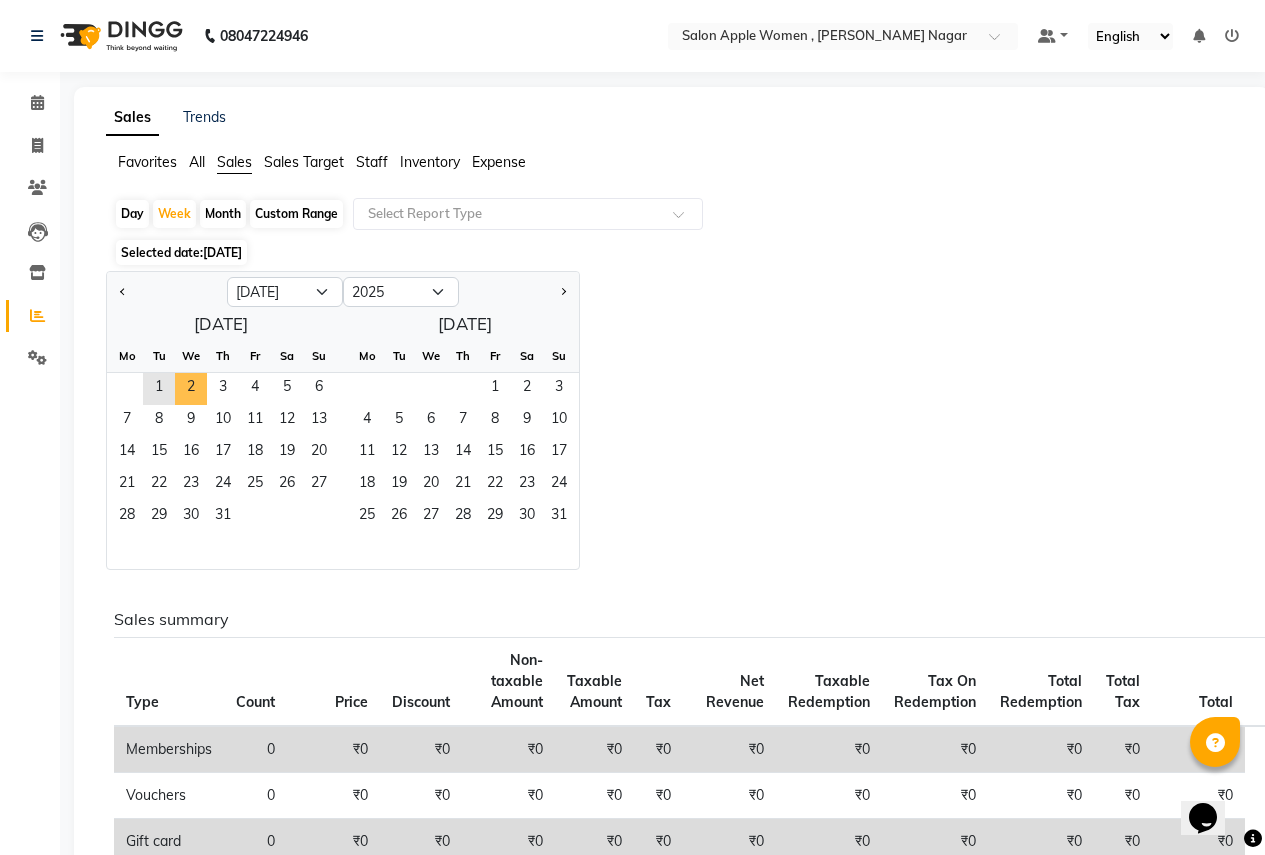 click on "We" 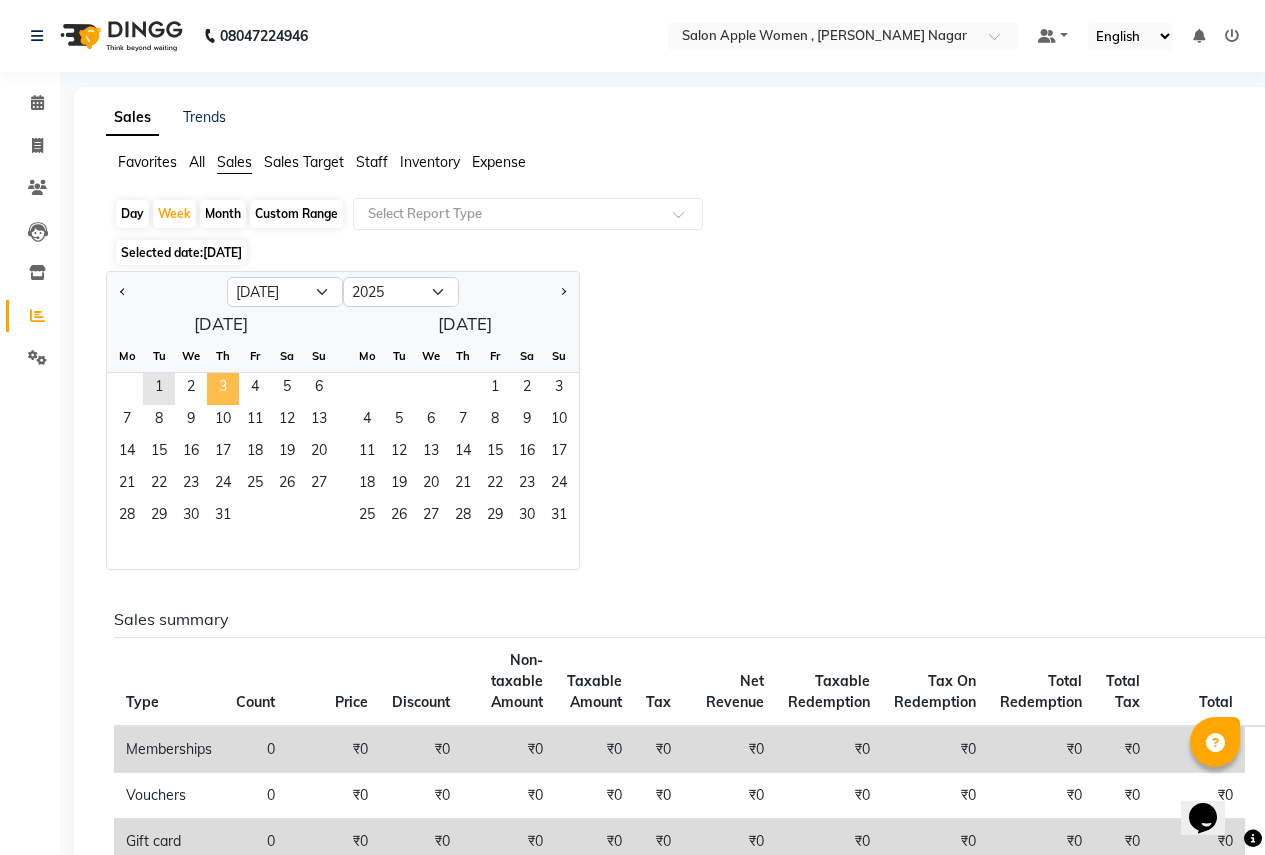 click on "3" 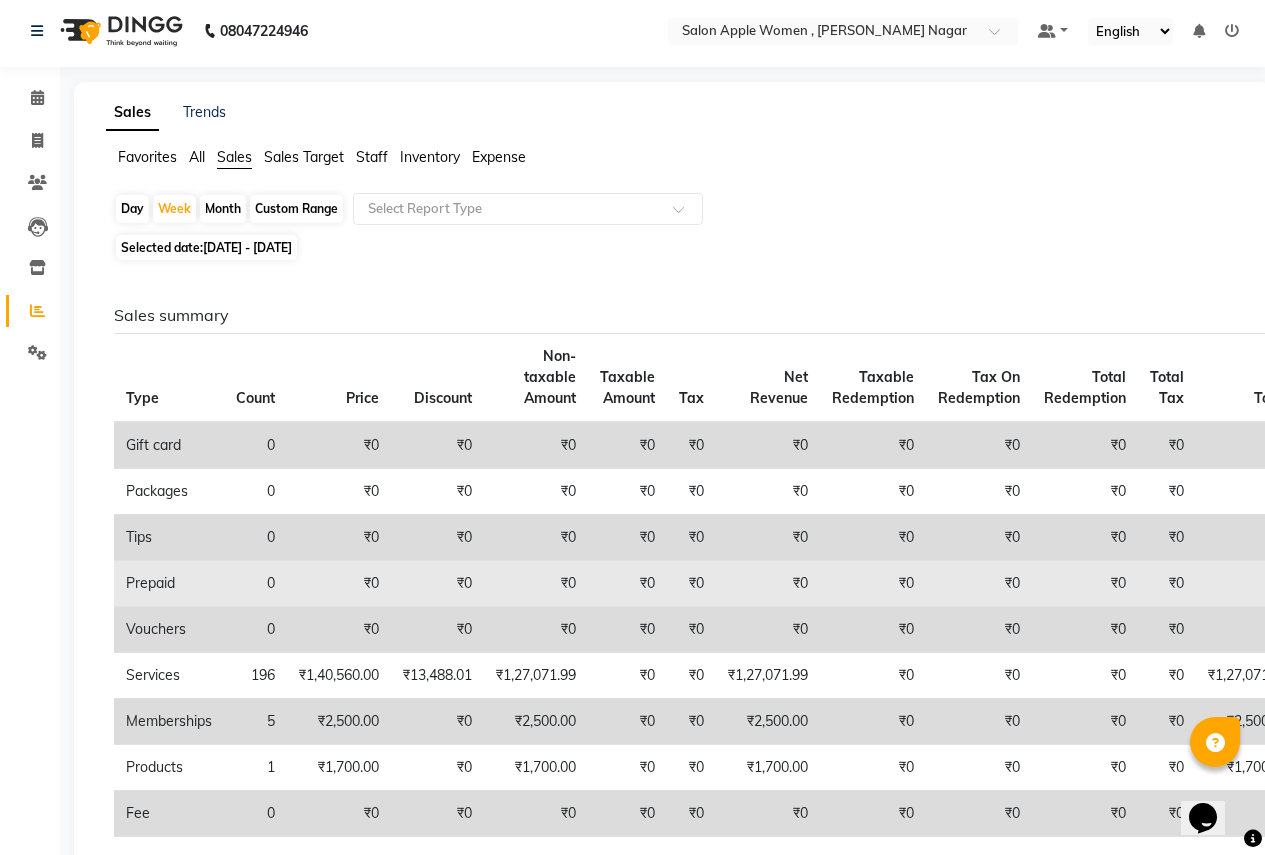 scroll, scrollTop: 0, scrollLeft: 0, axis: both 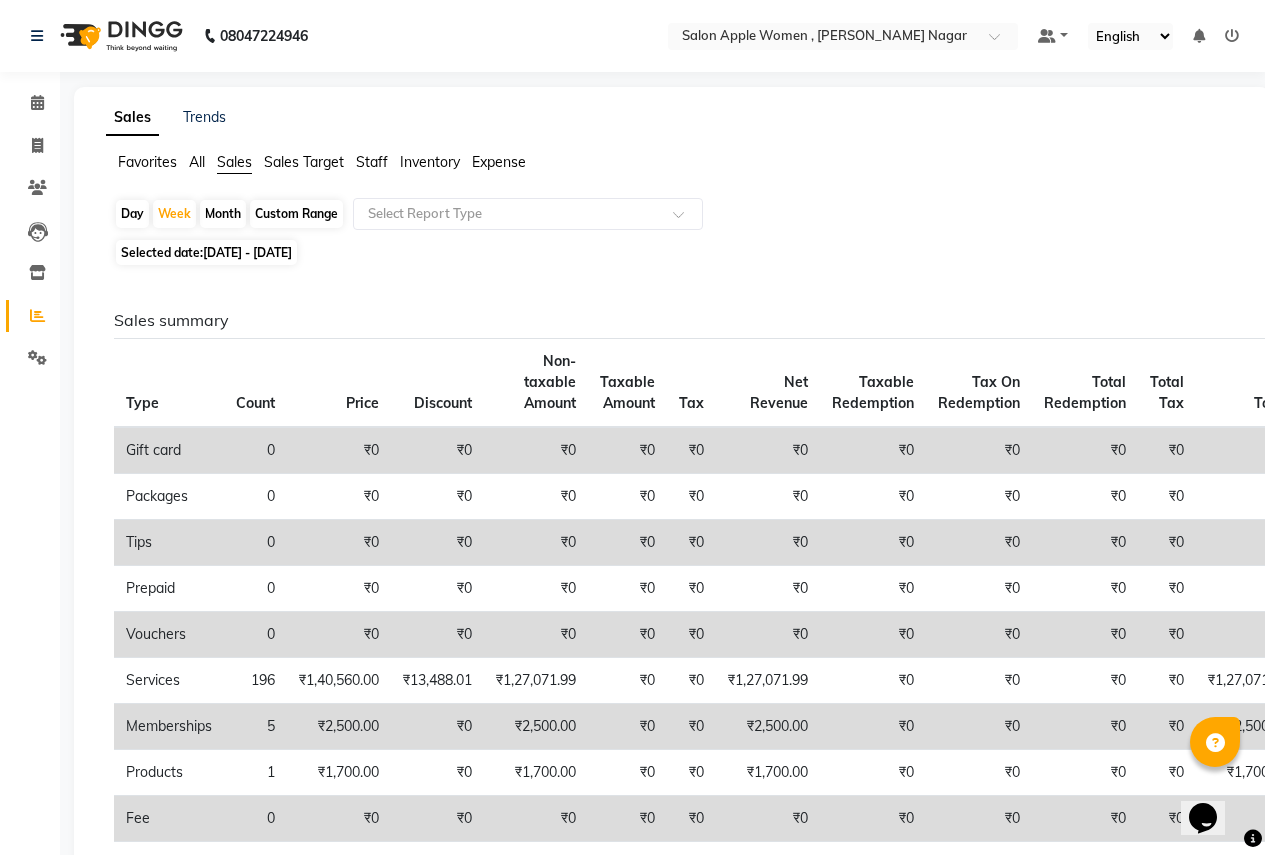 click on "Month" 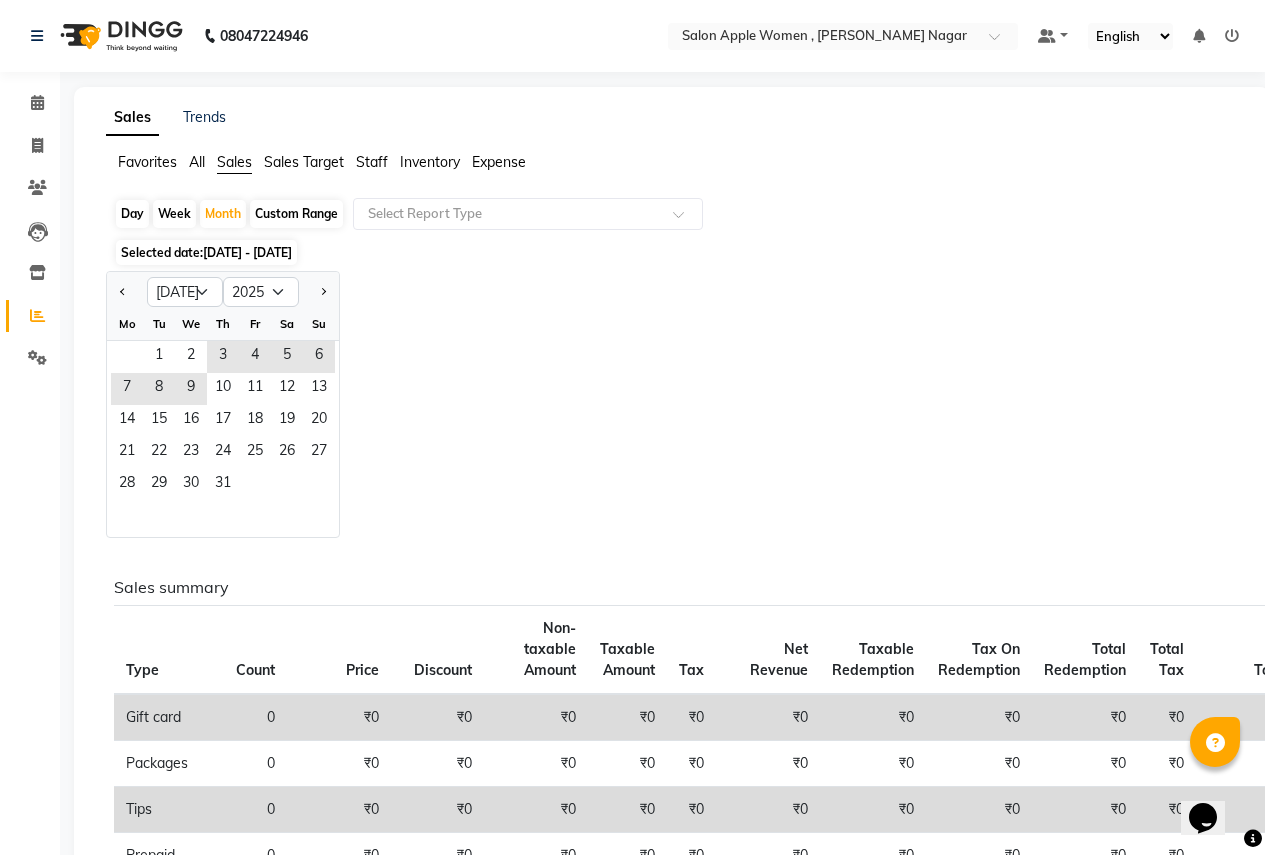 drag, startPoint x: 164, startPoint y: 346, endPoint x: 248, endPoint y: 481, distance: 159 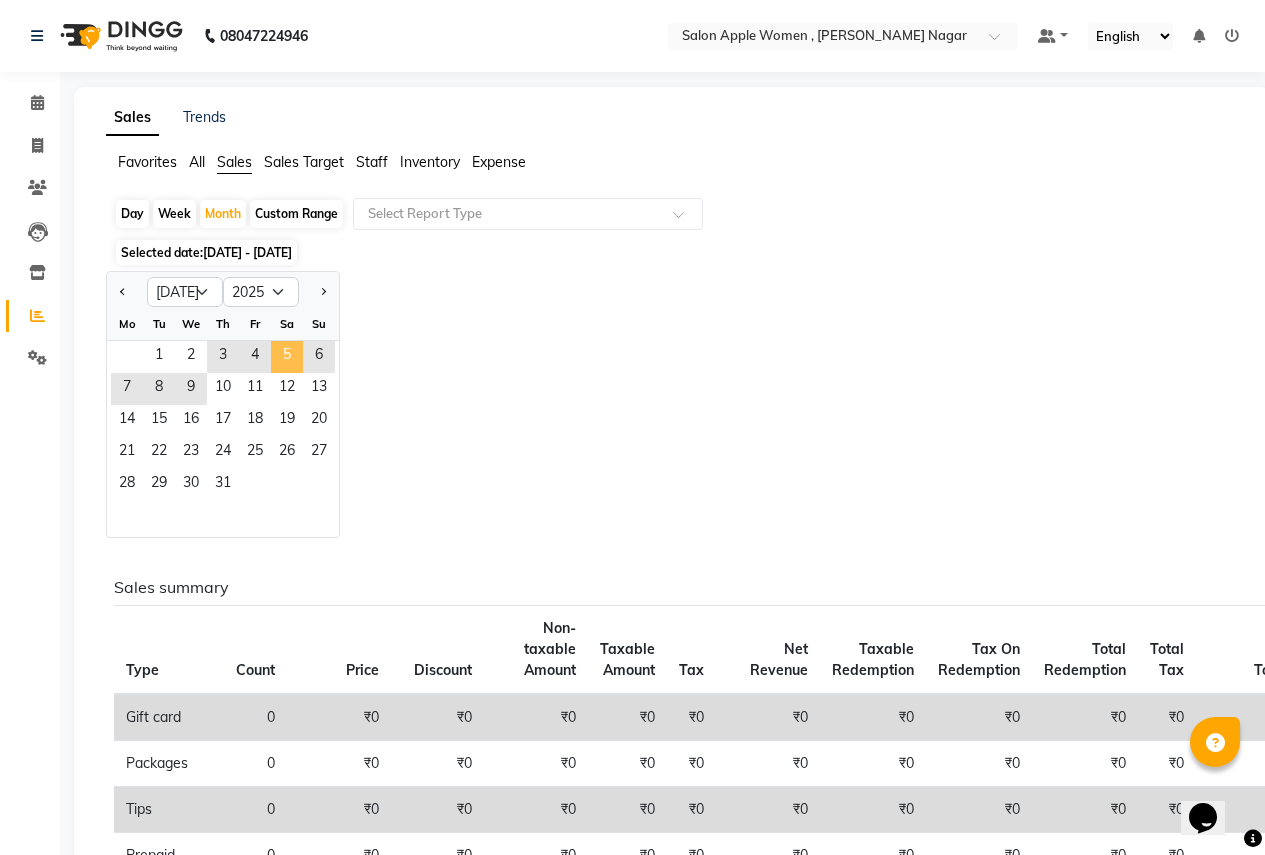 drag, startPoint x: 192, startPoint y: 354, endPoint x: 295, endPoint y: 358, distance: 103.077644 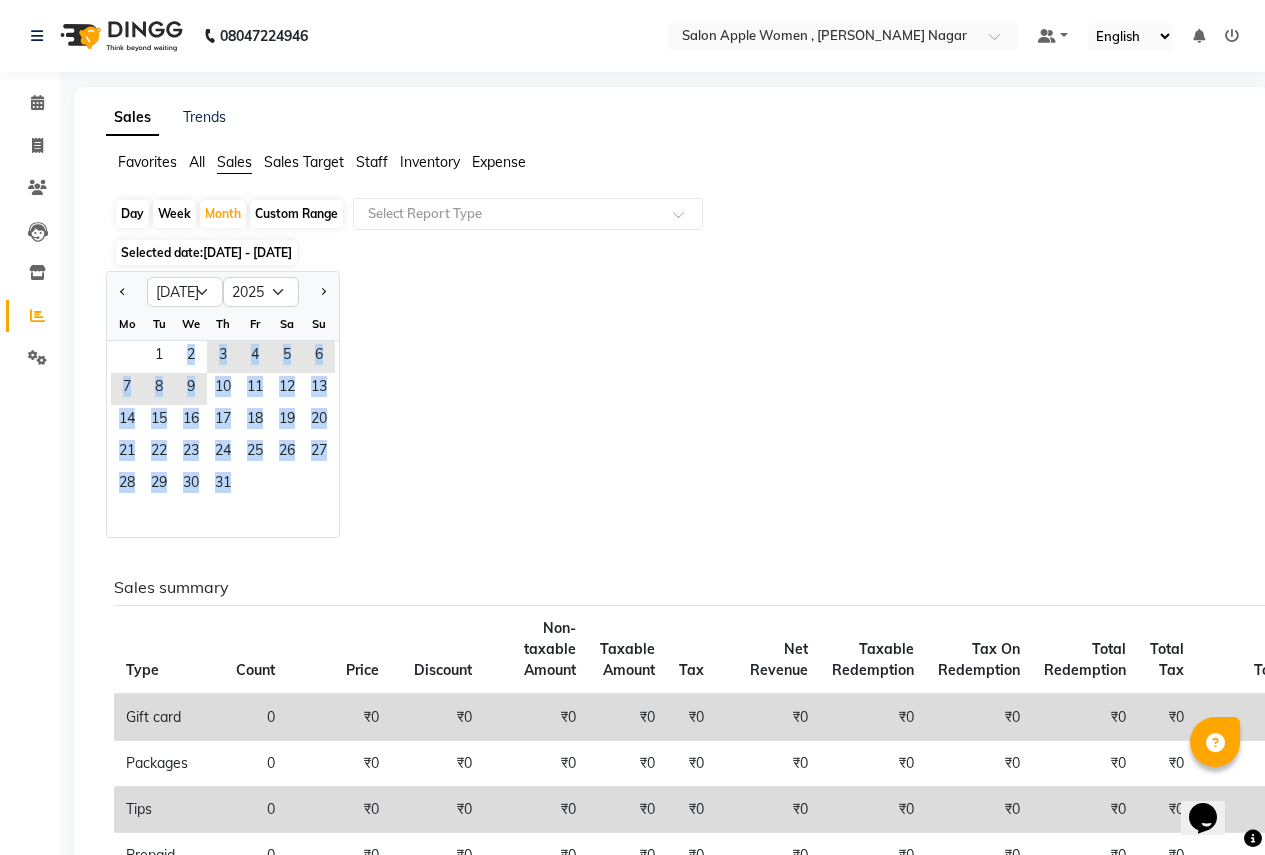 drag, startPoint x: 150, startPoint y: 360, endPoint x: 267, endPoint y: 473, distance: 162.65915 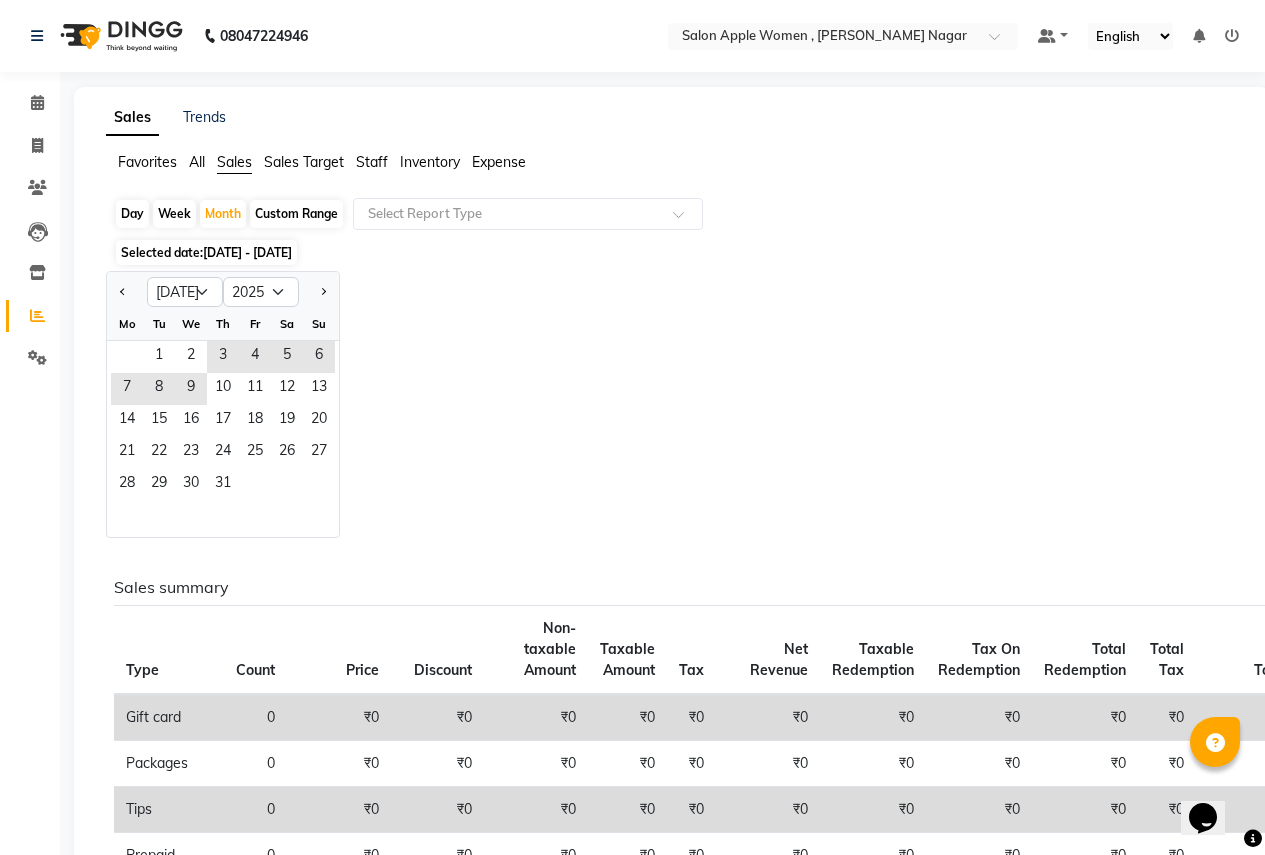 drag, startPoint x: 427, startPoint y: 466, endPoint x: 805, endPoint y: 400, distance: 383.71866 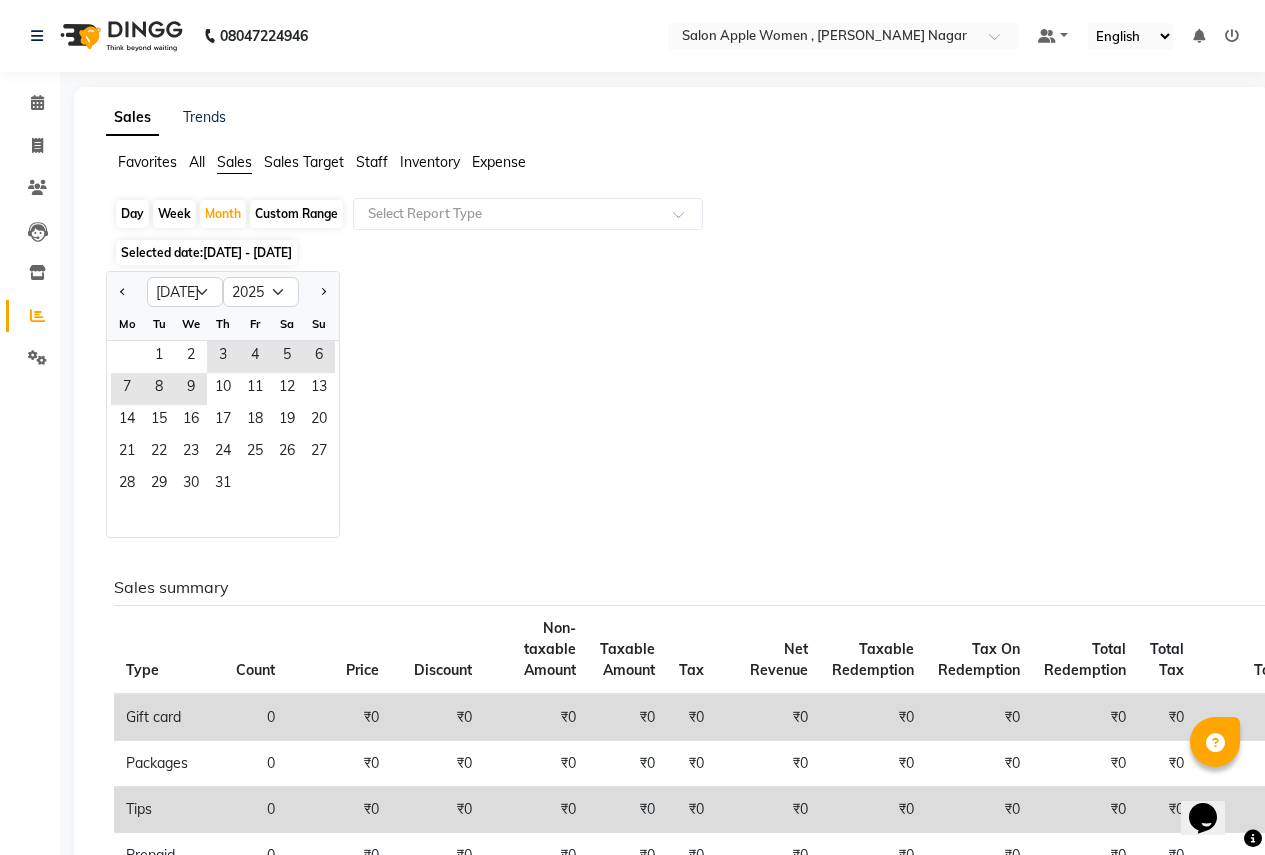 drag, startPoint x: 166, startPoint y: 355, endPoint x: 268, endPoint y: 513, distance: 188.06381 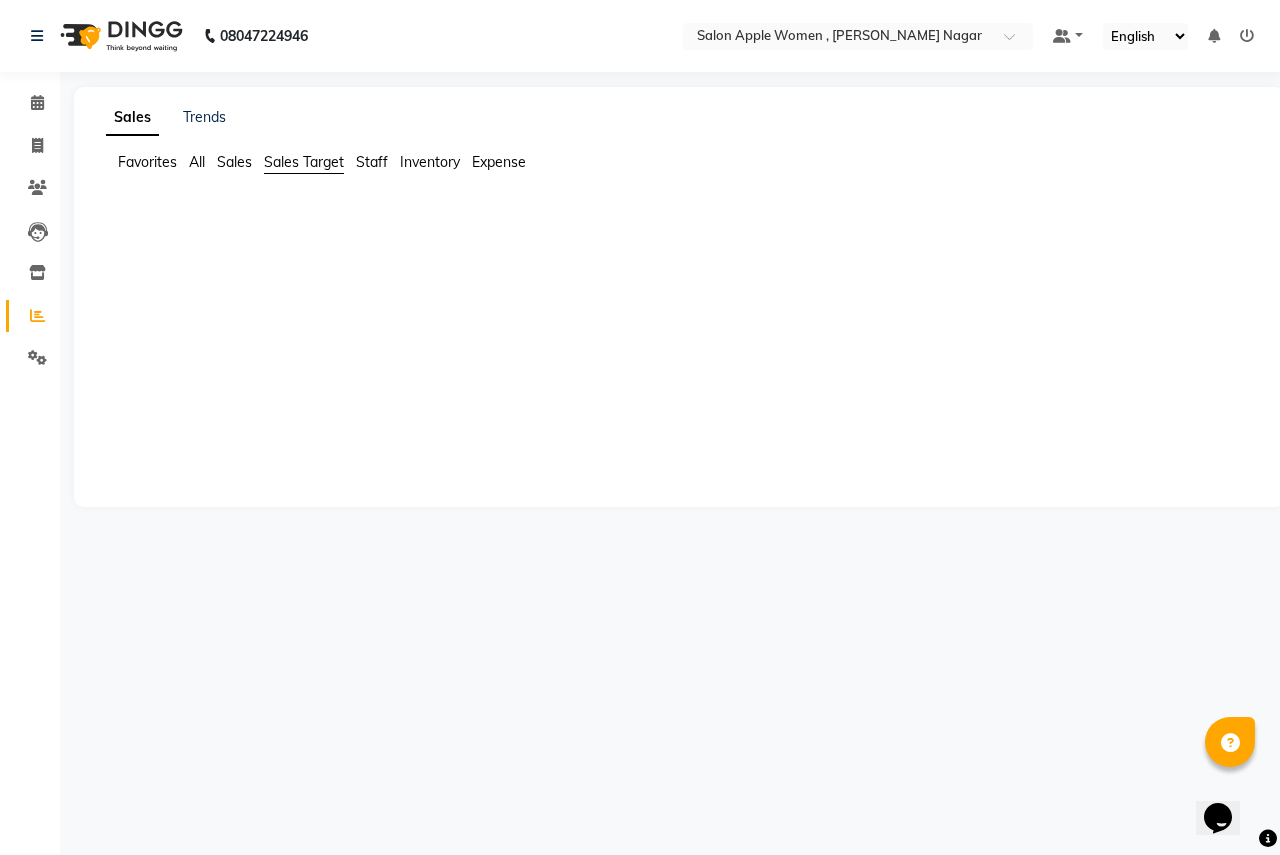 click on "Favorites All Sales Sales Target Staff Inventory Expense" 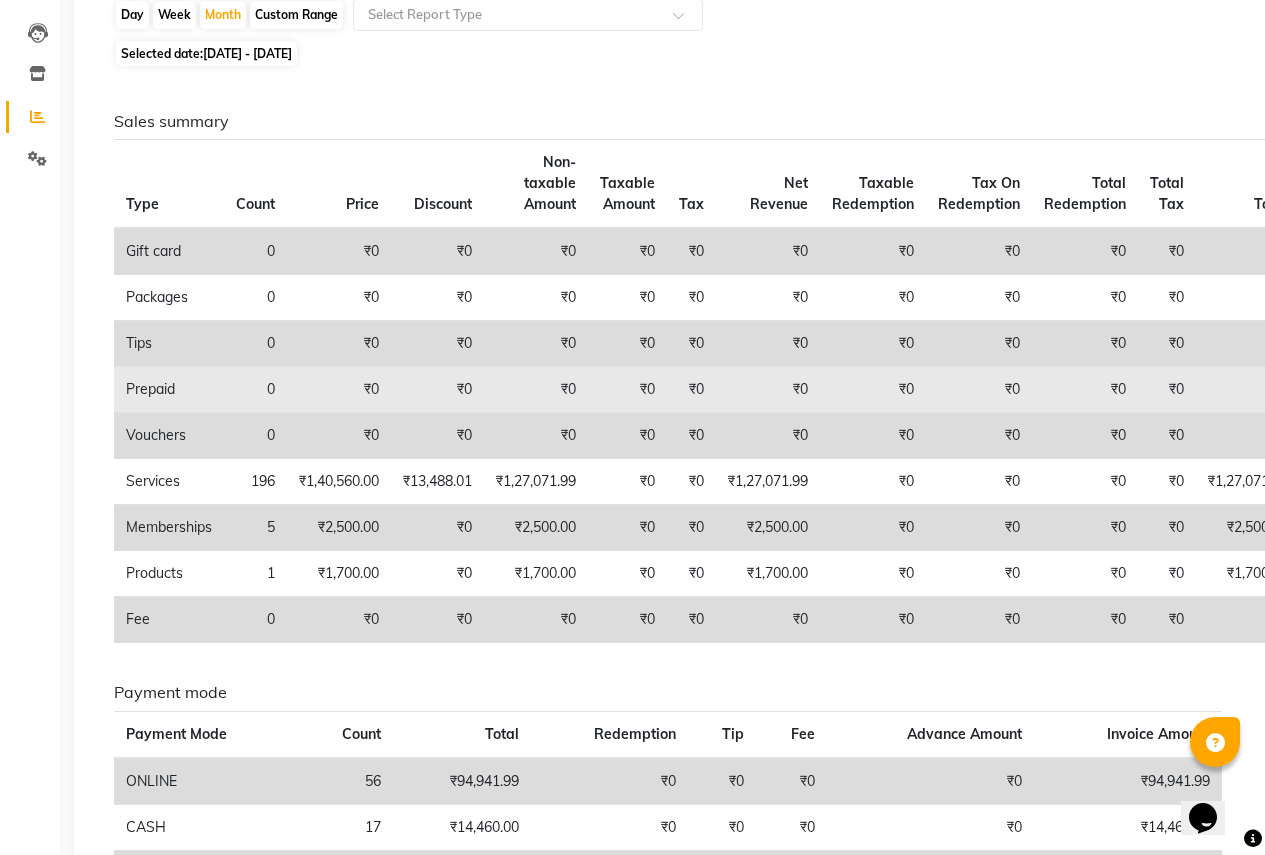 scroll, scrollTop: 200, scrollLeft: 0, axis: vertical 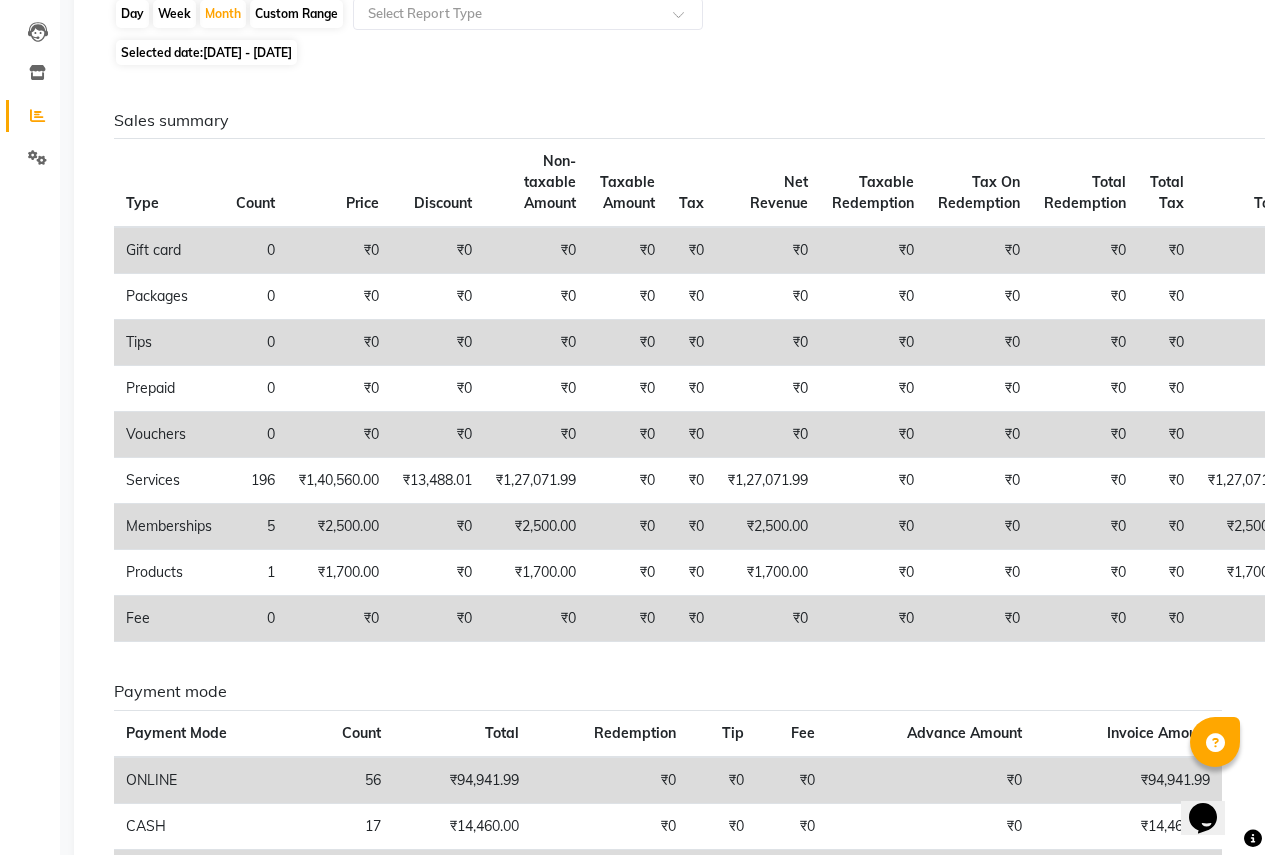 click on "[DATE] - [DATE]" 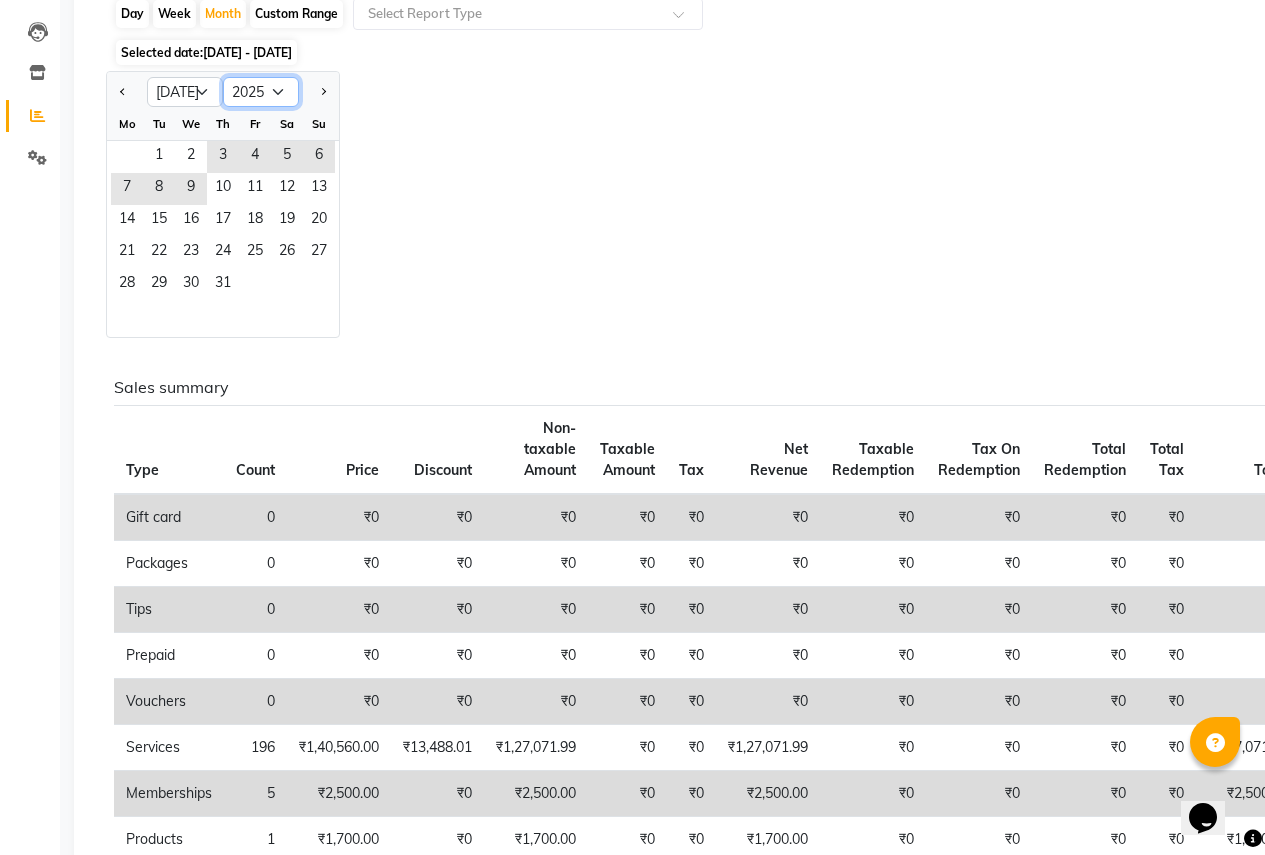 click on "2015 2016 2017 2018 2019 2020 2021 2022 2023 2024 2025 2026 2027 2028 2029 2030 2031 2032 2033 2034 2035" 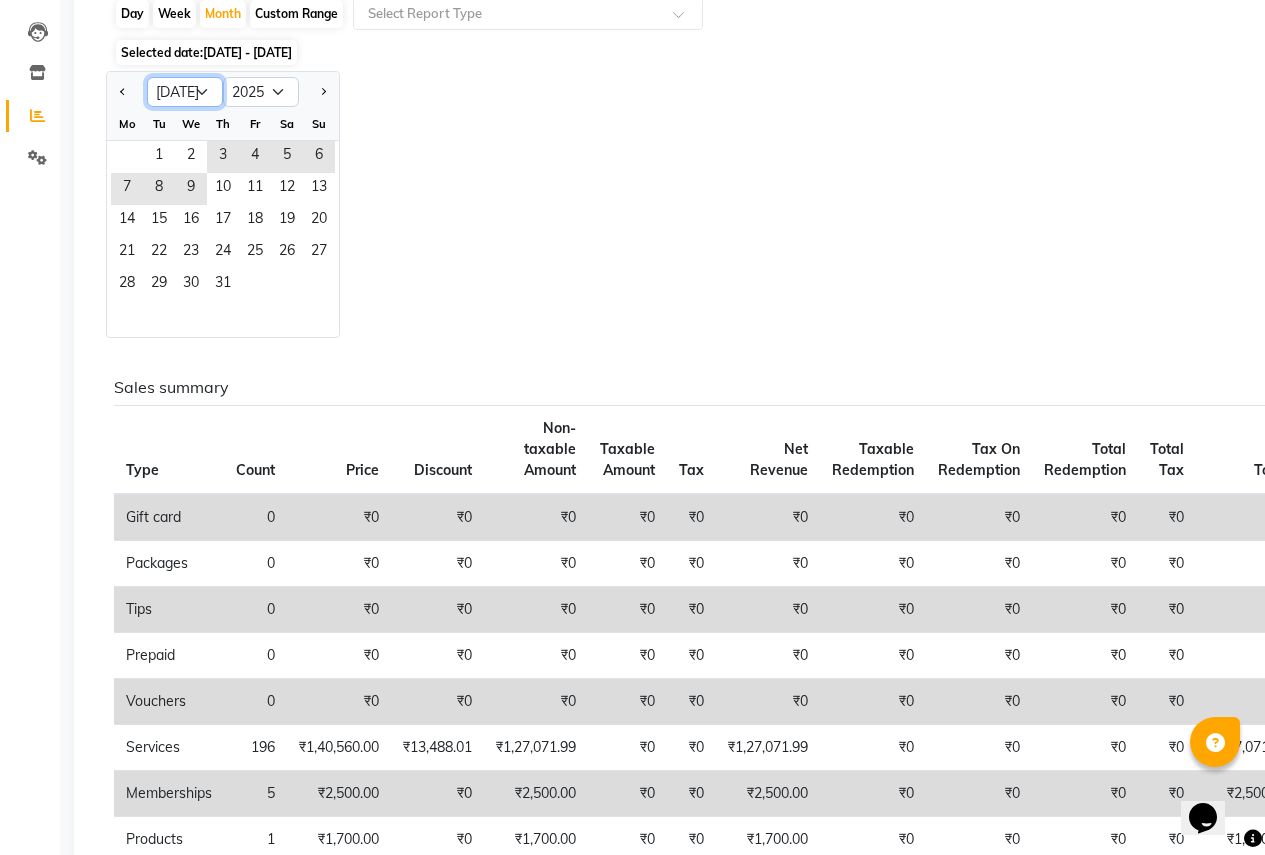 click on "Jan Feb Mar Apr May Jun [DATE] Aug Sep Oct Nov Dec" 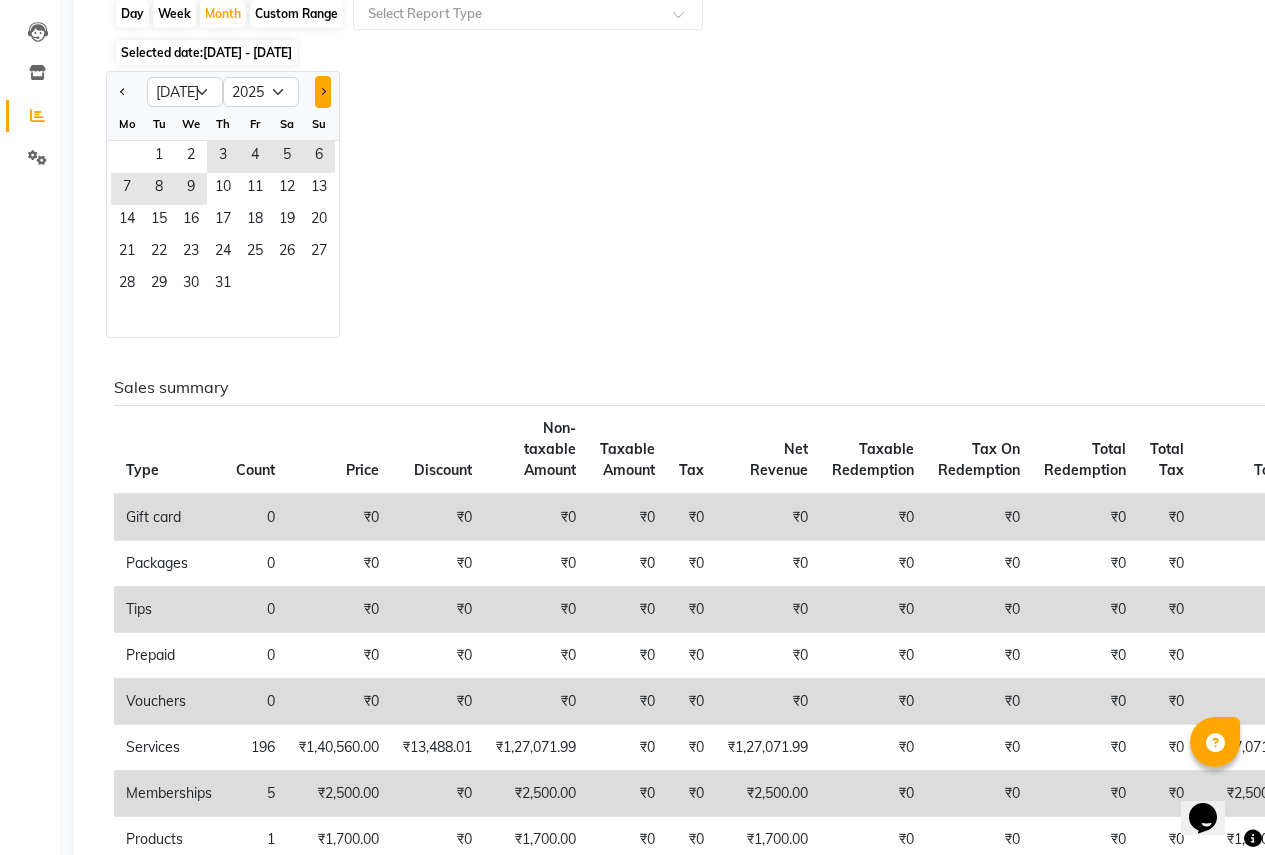 click 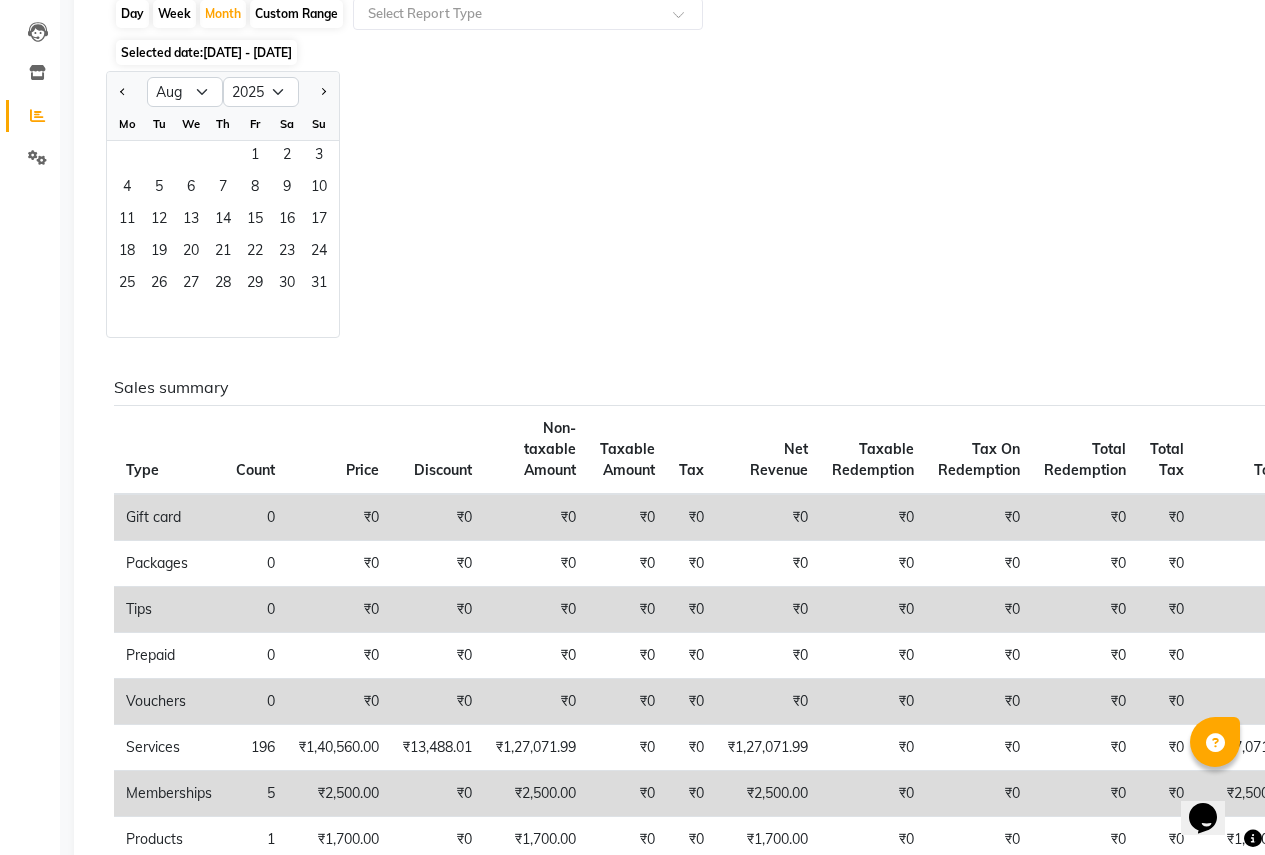 click 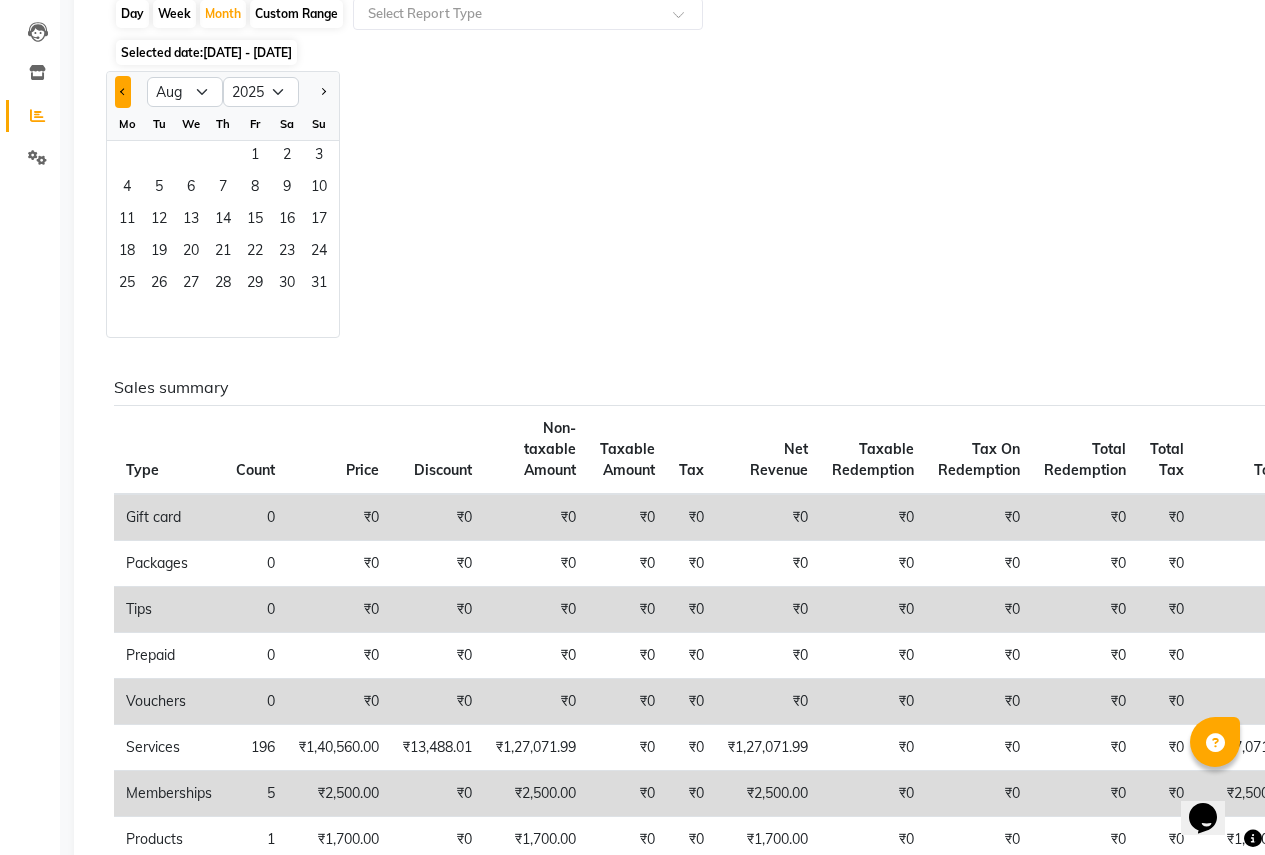 click 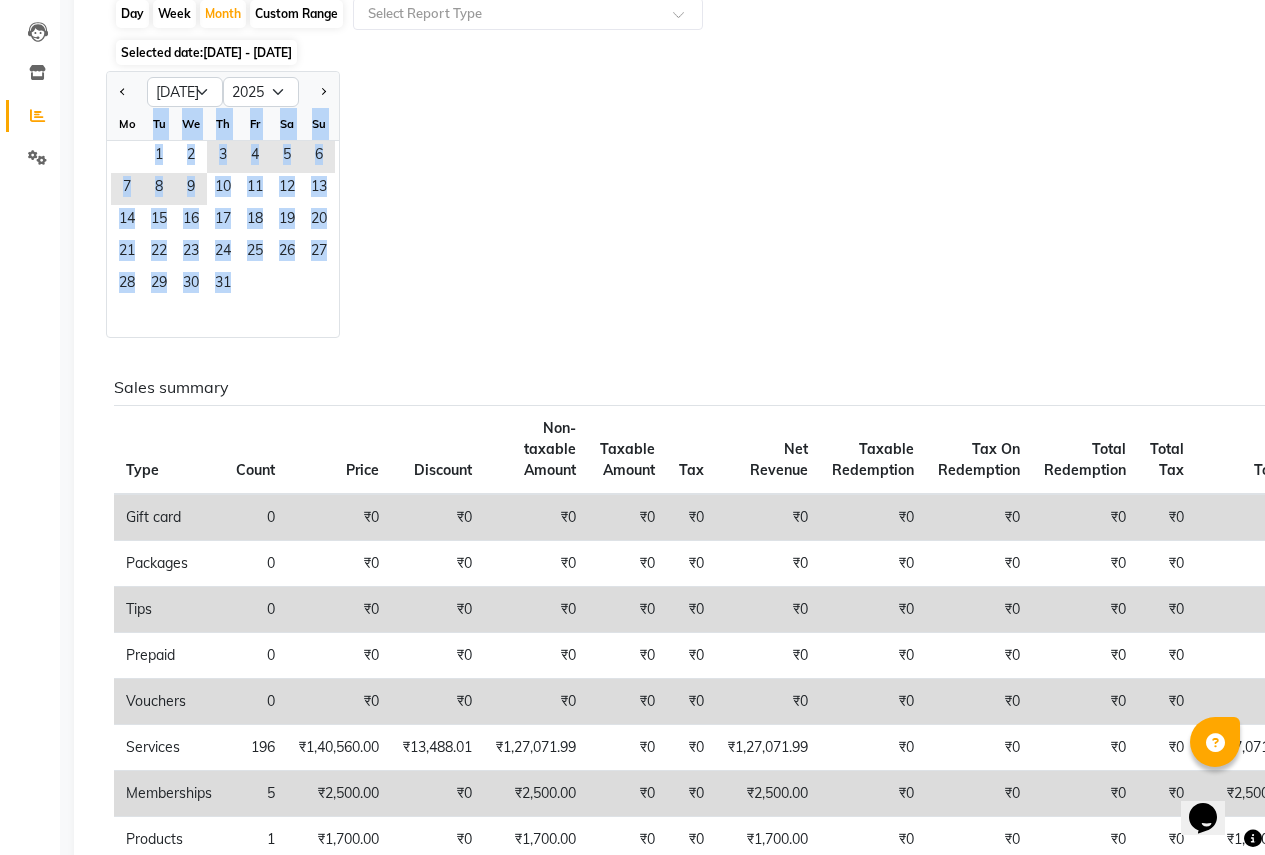 drag, startPoint x: 149, startPoint y: 139, endPoint x: 255, endPoint y: 299, distance: 191.92706 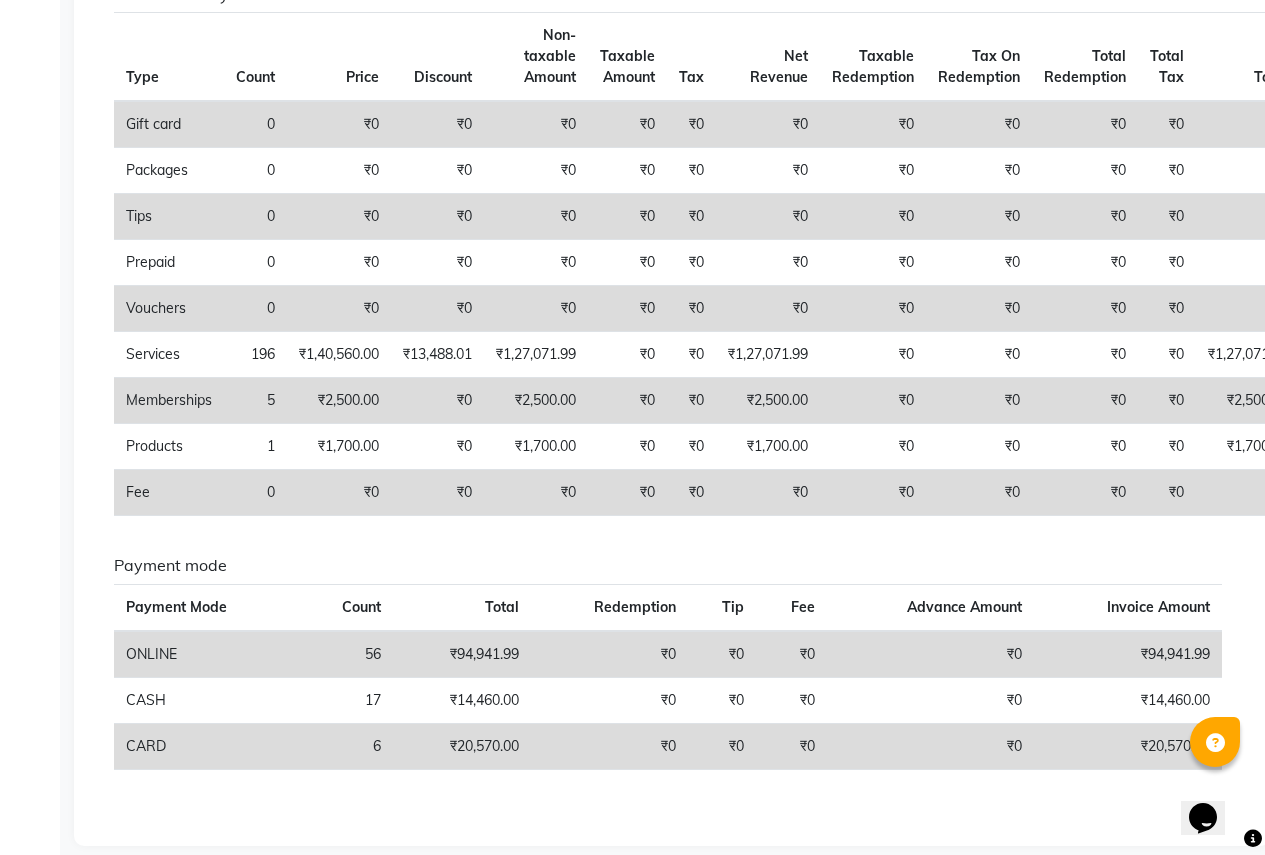 scroll, scrollTop: 93, scrollLeft: 0, axis: vertical 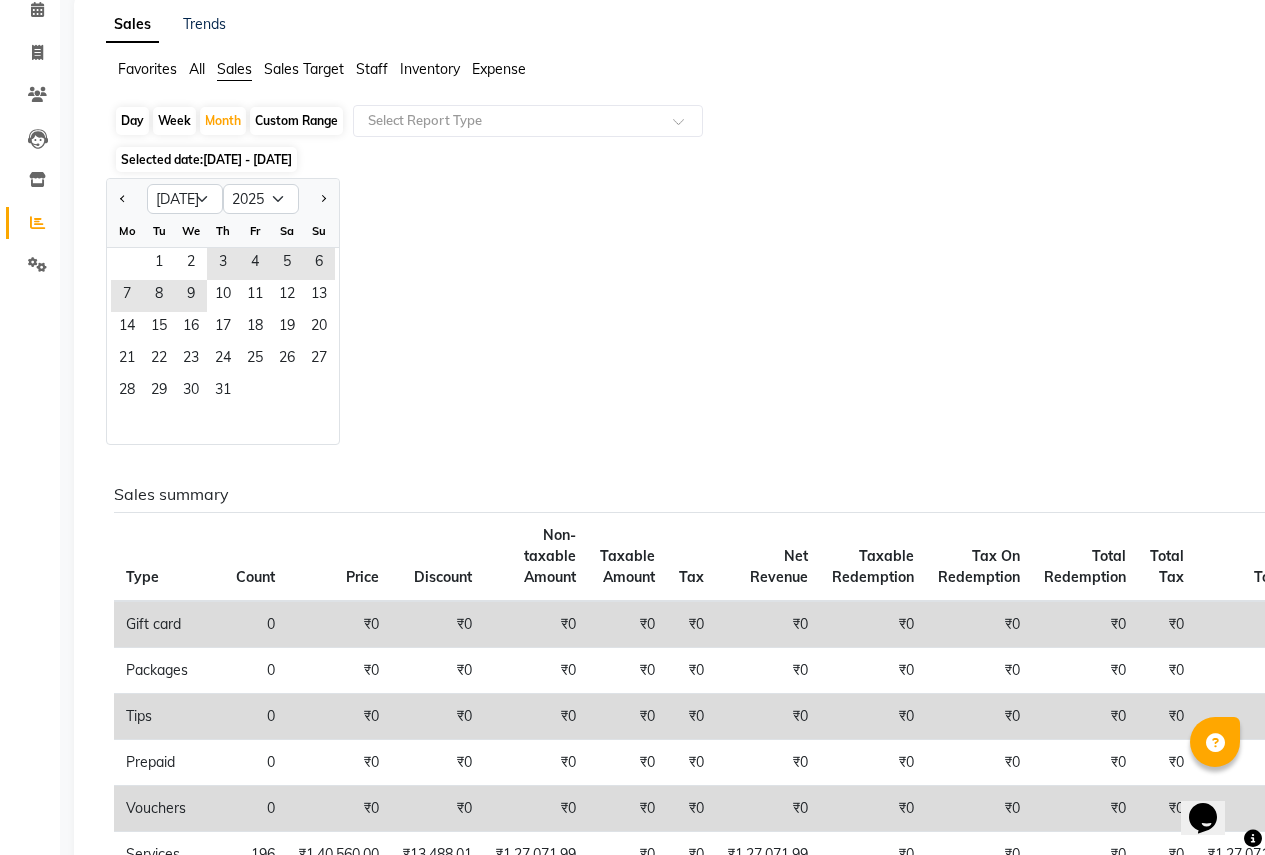 click on "Custom Range" 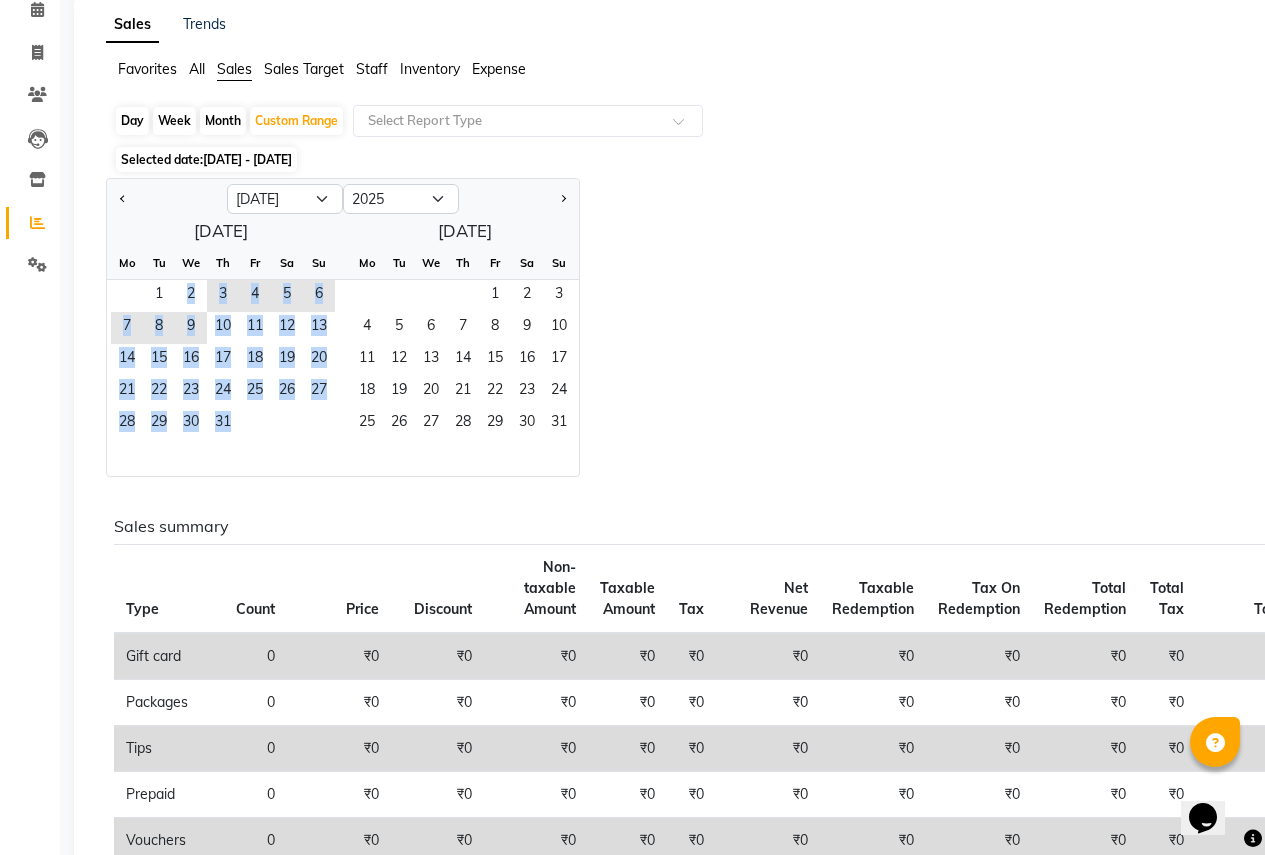 drag, startPoint x: 157, startPoint y: 298, endPoint x: 293, endPoint y: 416, distance: 180.05554 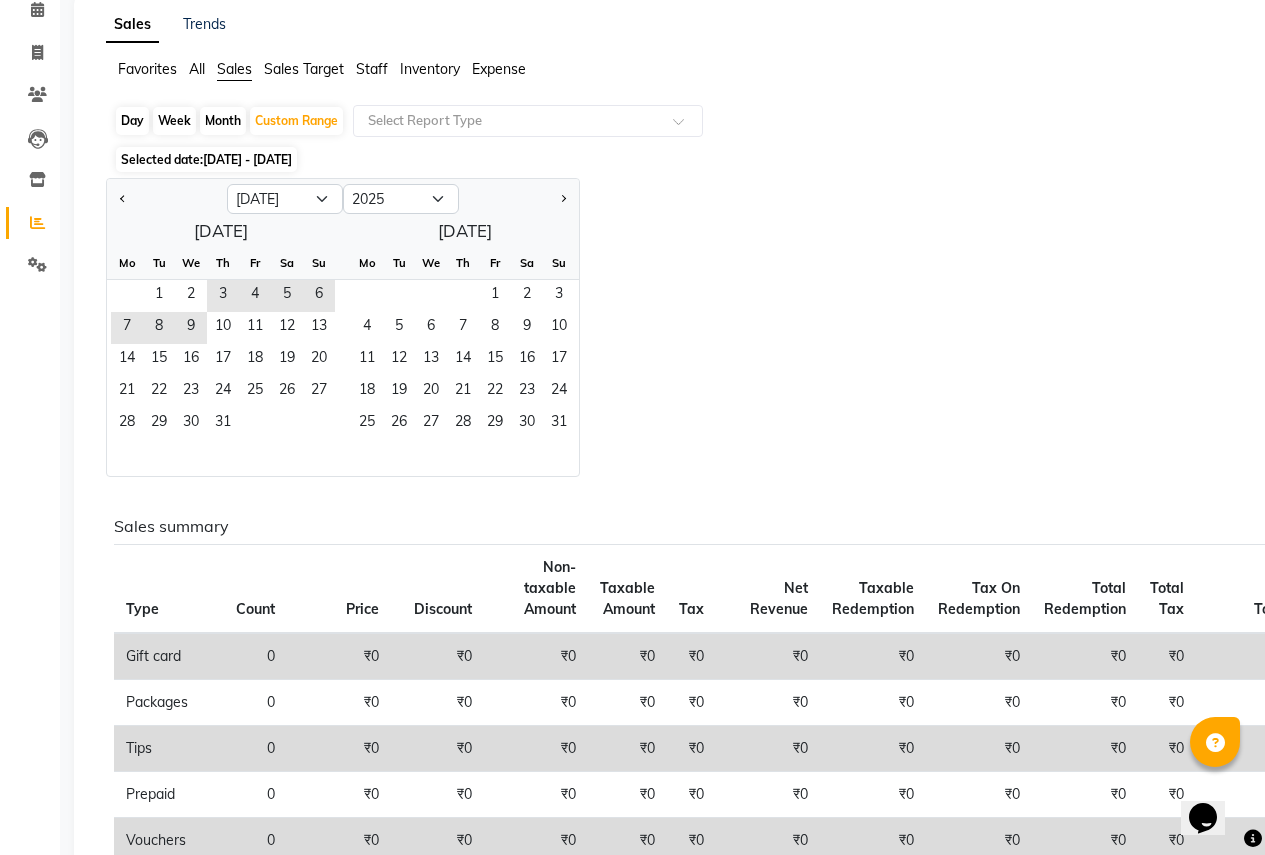 click on "[DATE] - [DATE]" 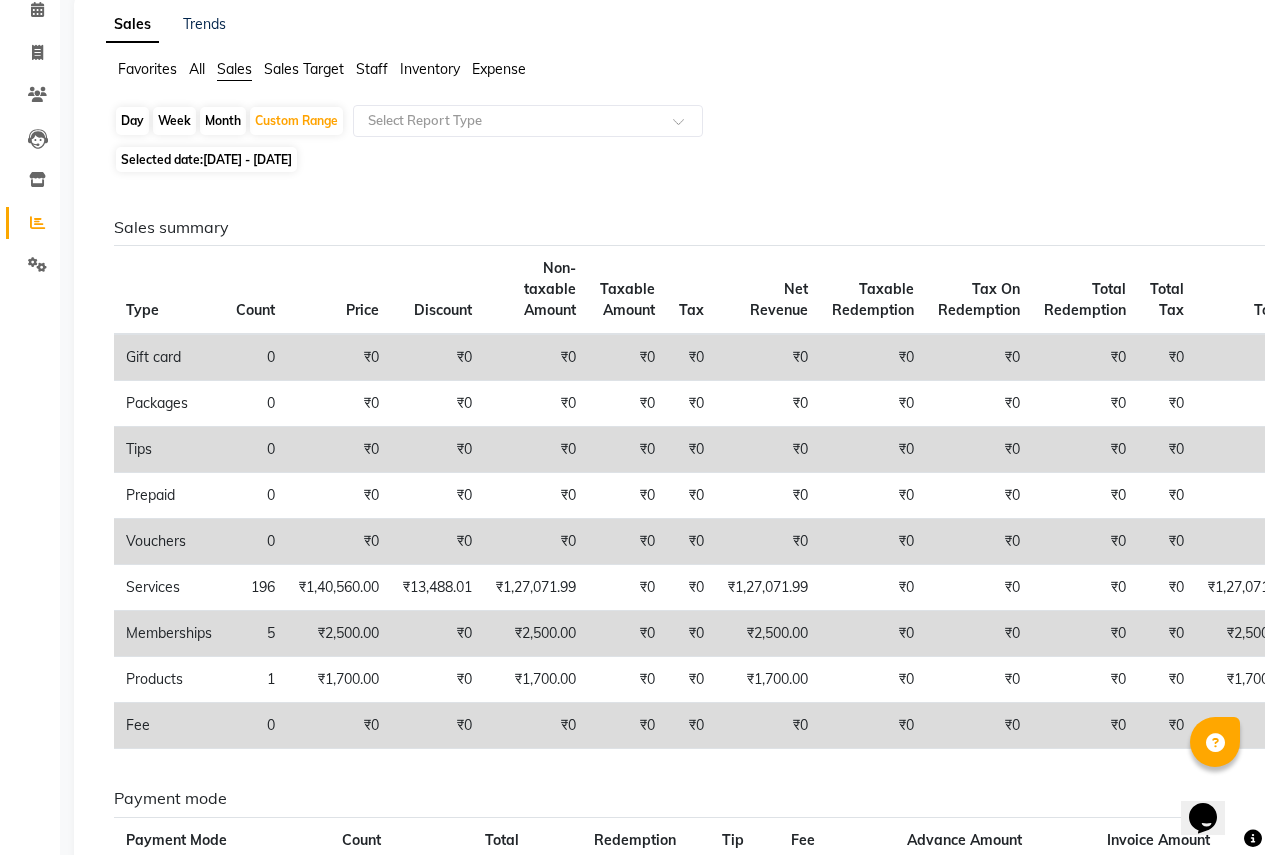 drag, startPoint x: 231, startPoint y: 156, endPoint x: 740, endPoint y: 248, distance: 517.2475 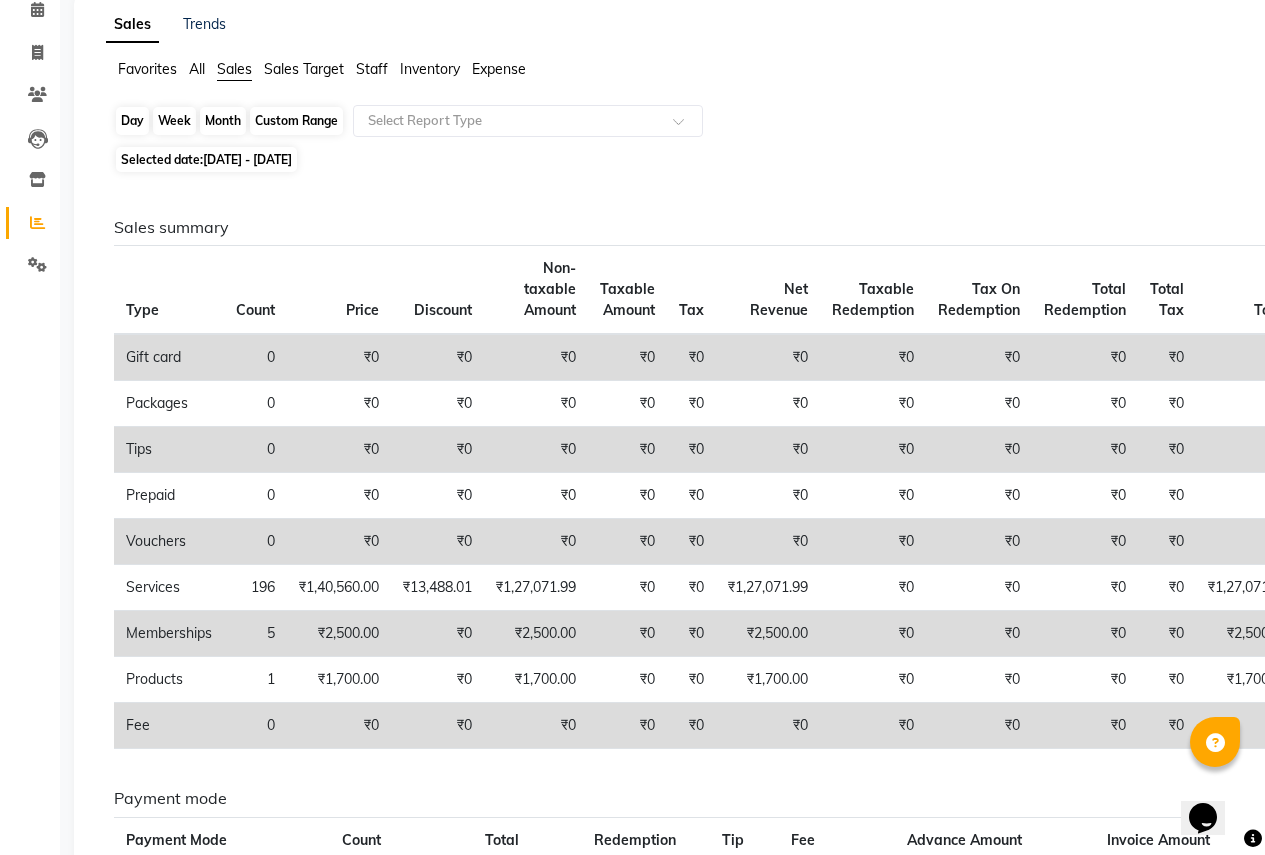 click on "Custom Range" 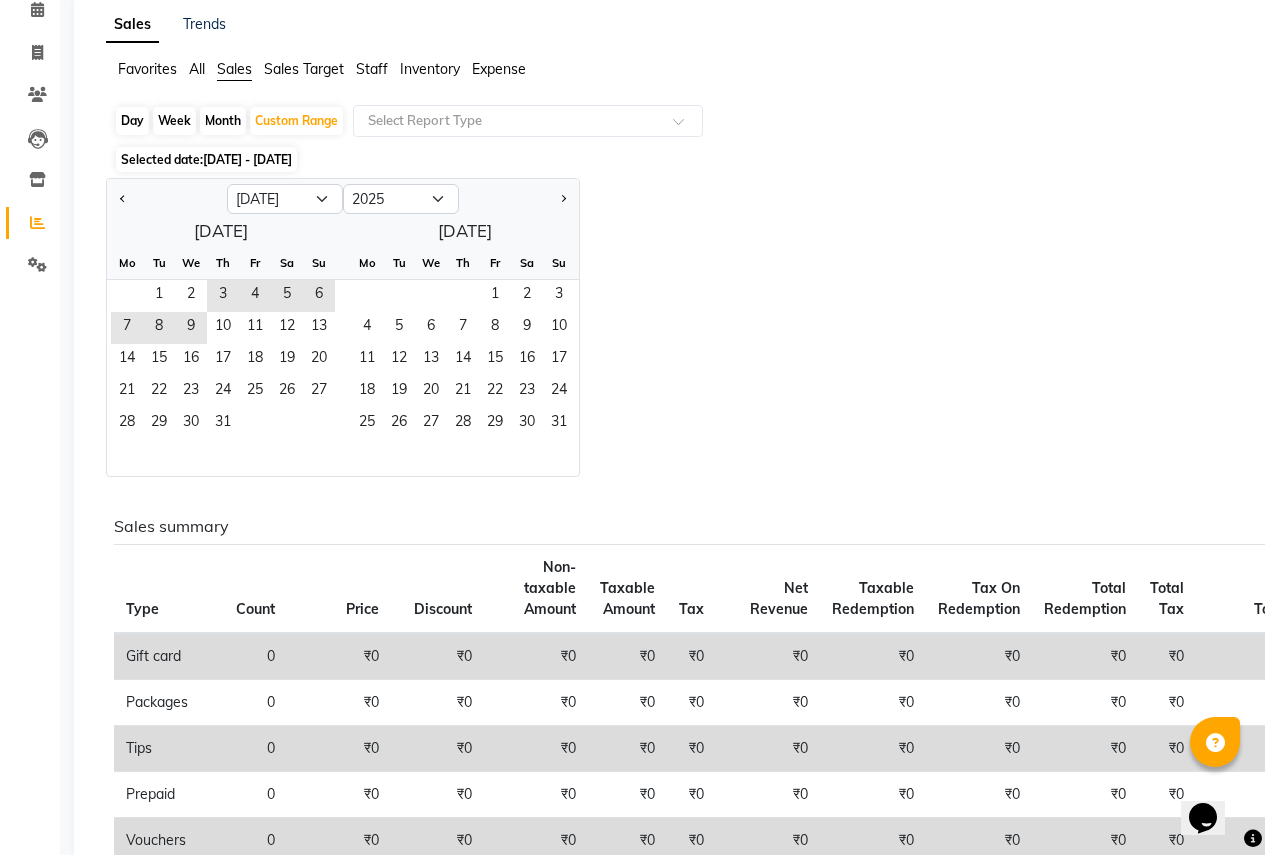 click on "[DATE] - [DATE]" 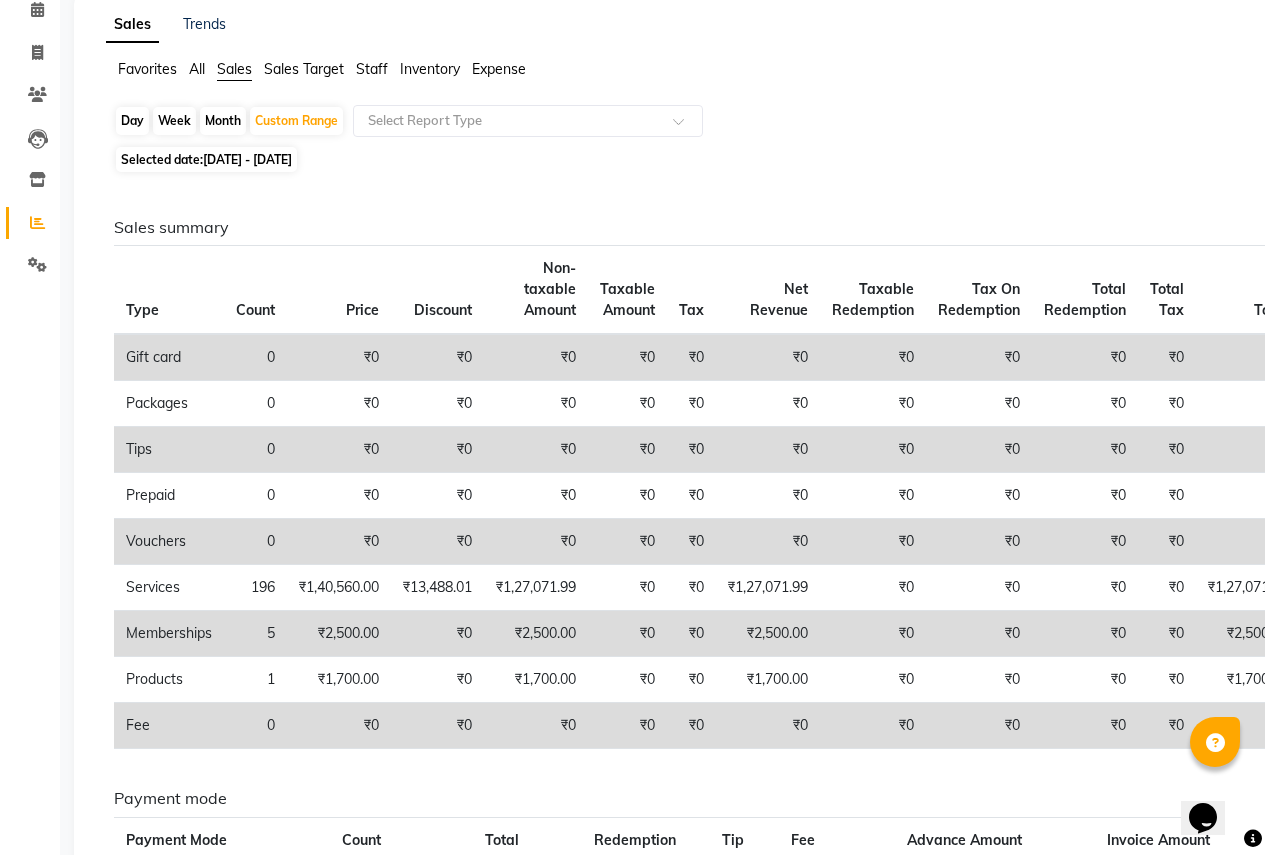 click on "[DATE] - [DATE]" 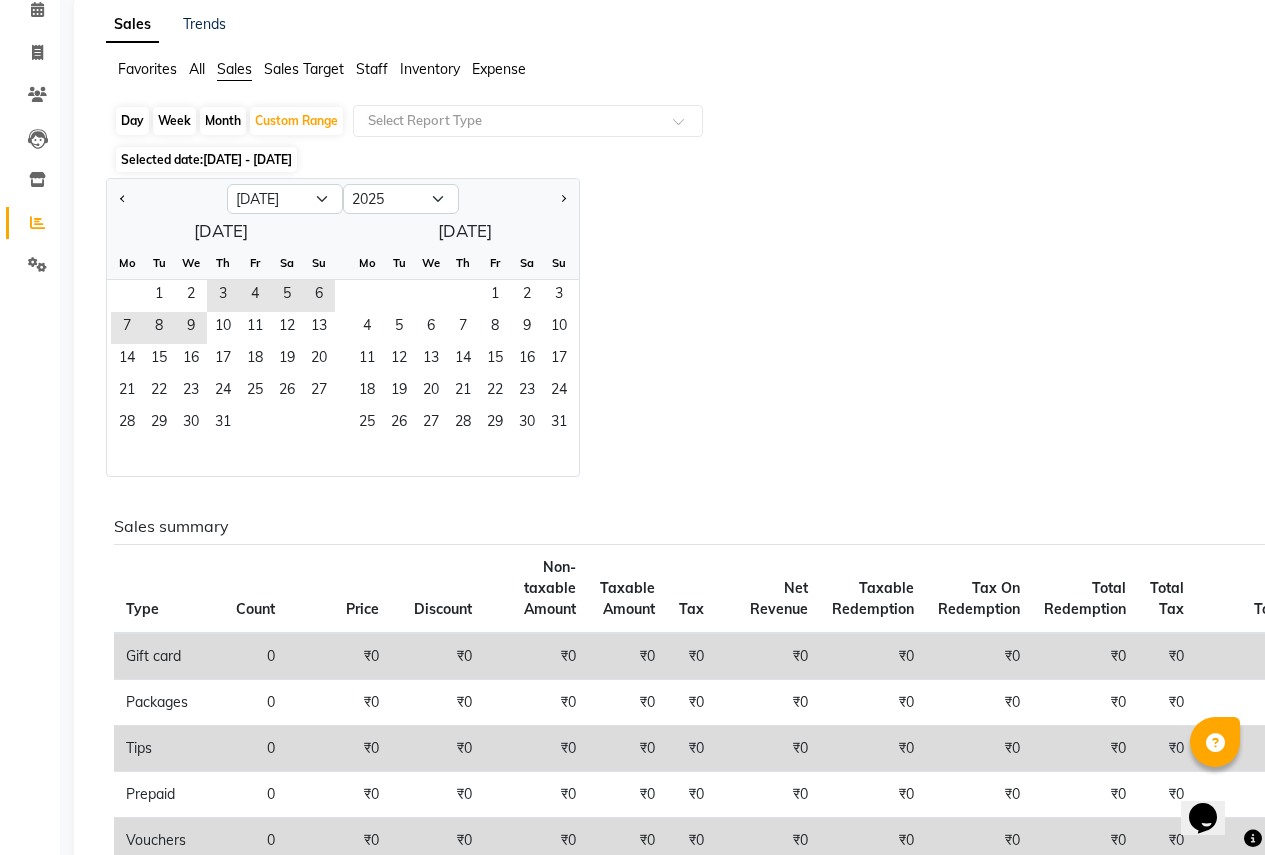 drag, startPoint x: 162, startPoint y: 300, endPoint x: 299, endPoint y: 416, distance: 179.51323 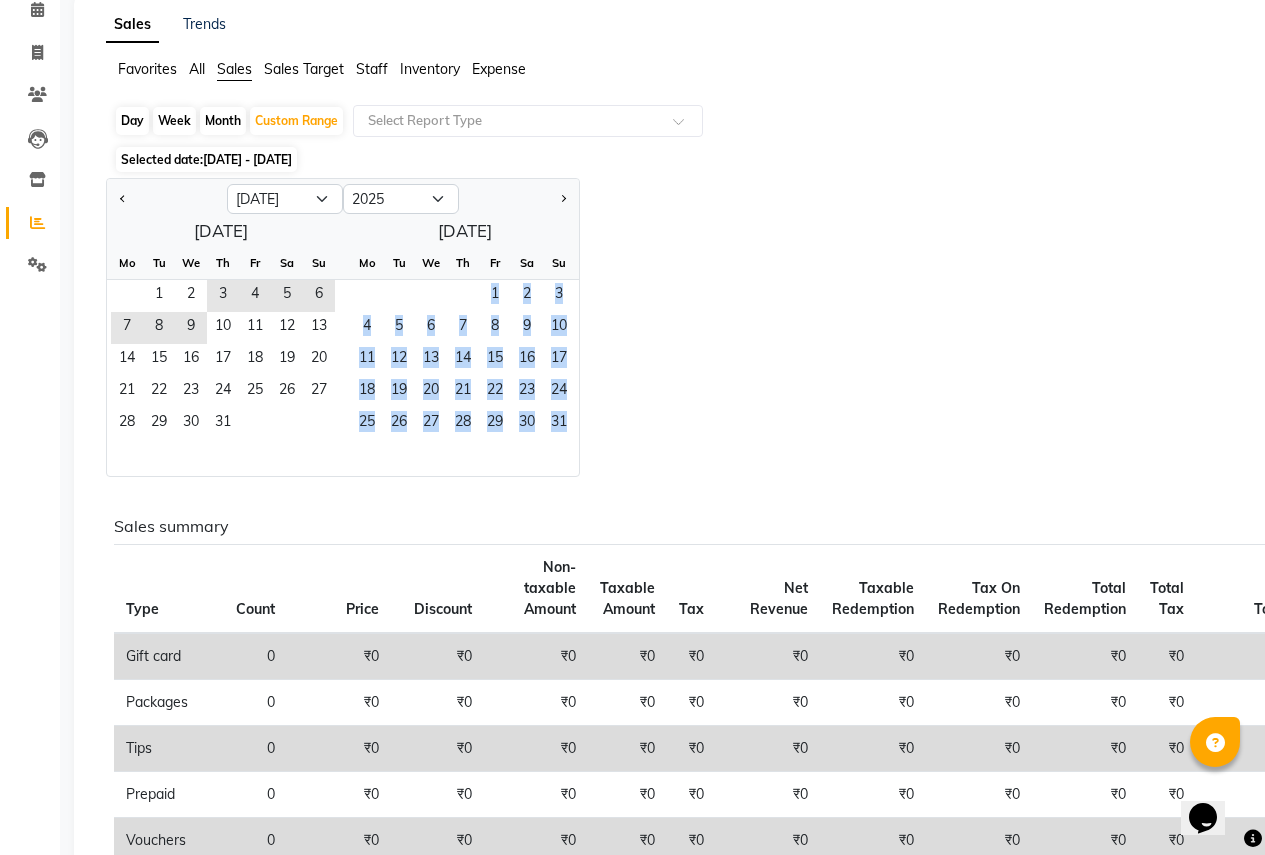 drag, startPoint x: 456, startPoint y: 299, endPoint x: 608, endPoint y: 305, distance: 152.11838 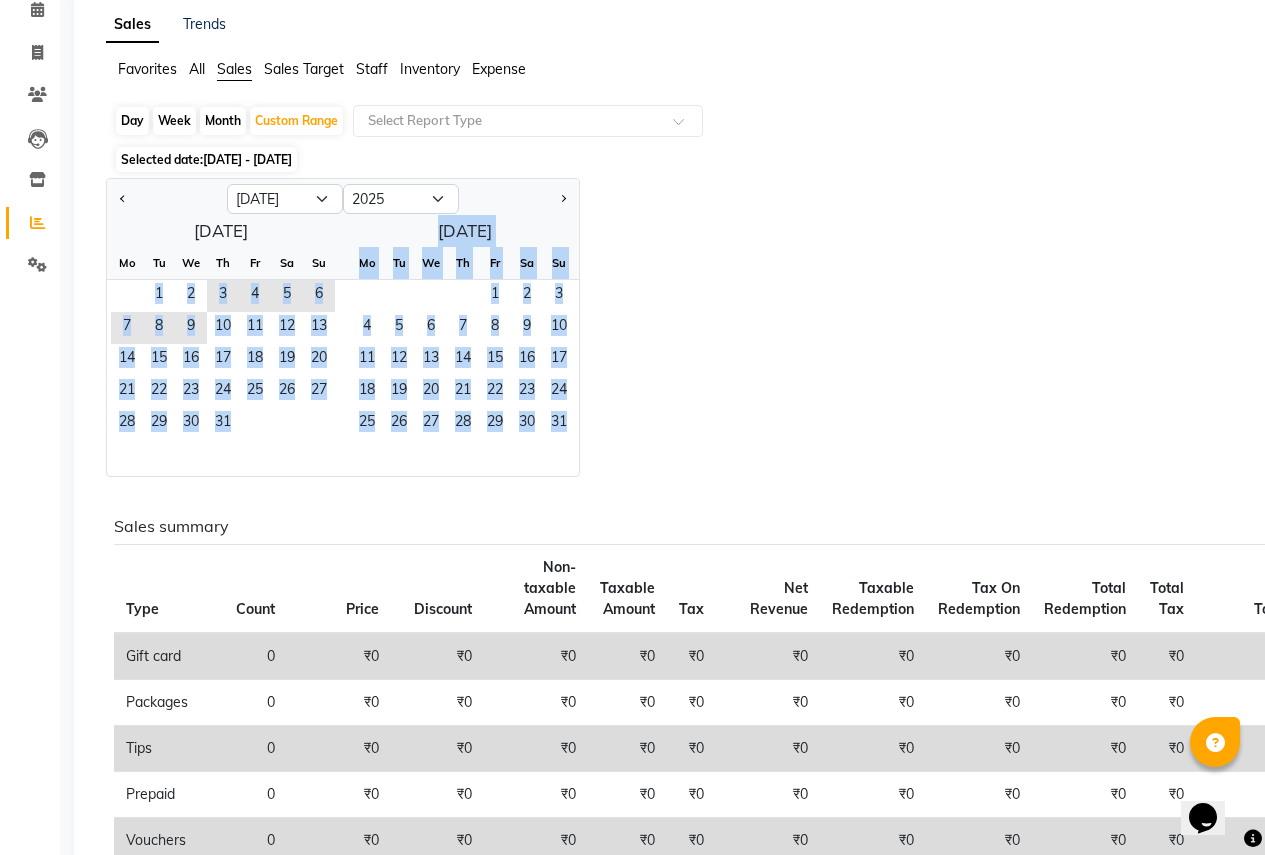 drag, startPoint x: 132, startPoint y: 294, endPoint x: 580, endPoint y: 469, distance: 480.96674 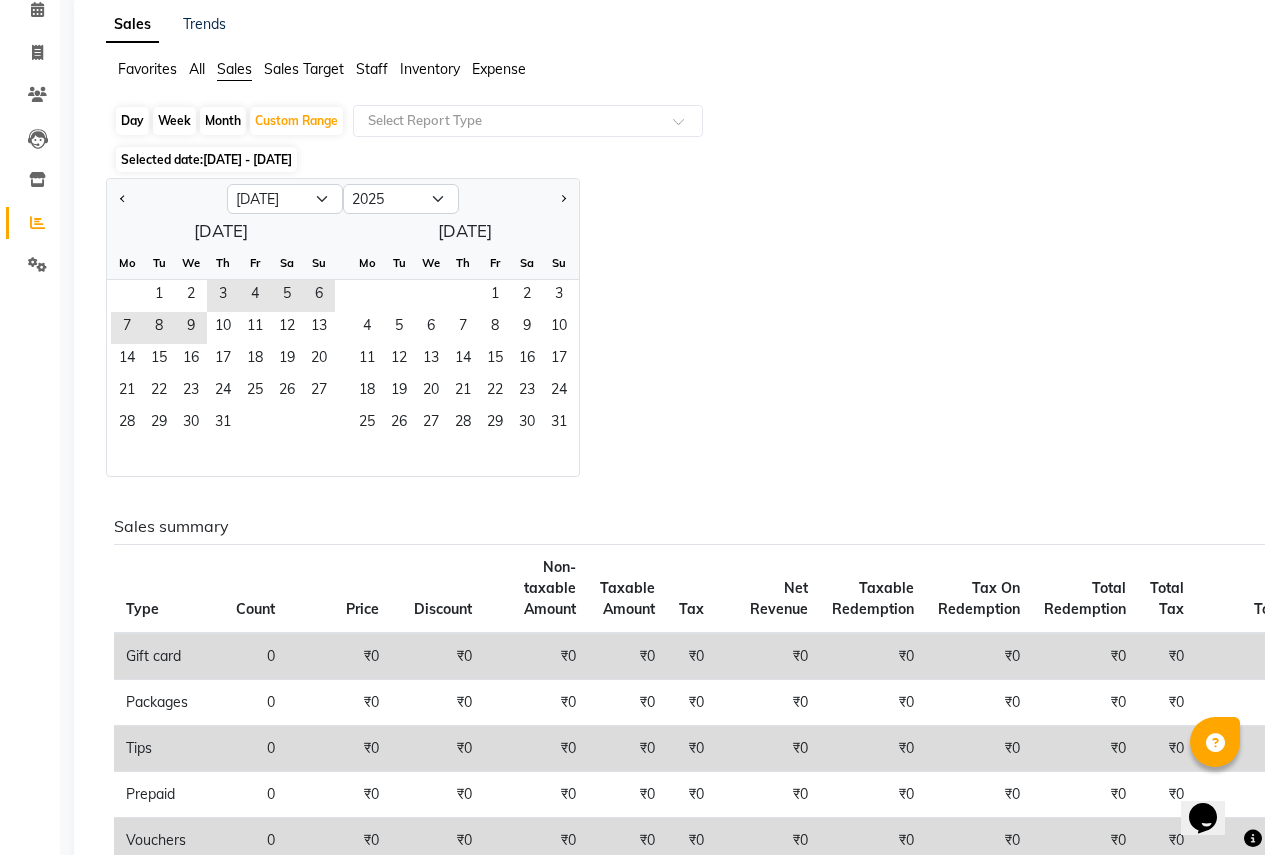 click on "Jan Feb Mar Apr May Jun [DATE] Aug Sep Oct Nov [DATE] 2016 2017 2018 2019 2020 2021 2022 2023 2024 2025 2026 2027 2028 2029 2030 2031 2032 2033 2034 2035  [DATE]  Mo Tu We Th Fr Sa Su  1   2   3   4   5   6   7   8   9   10   11   12   13   14   15   16   17   18   19   20   21   22   23   24   25   26   27   28   29   30   [DATE] Tu We Th Fr Sa Su  1   2   3   4   5   6   7   8   9   10   11   12   13   14   15   16   17   18   19   20   21   22   23   24   25   26   27   28   29   30   31" 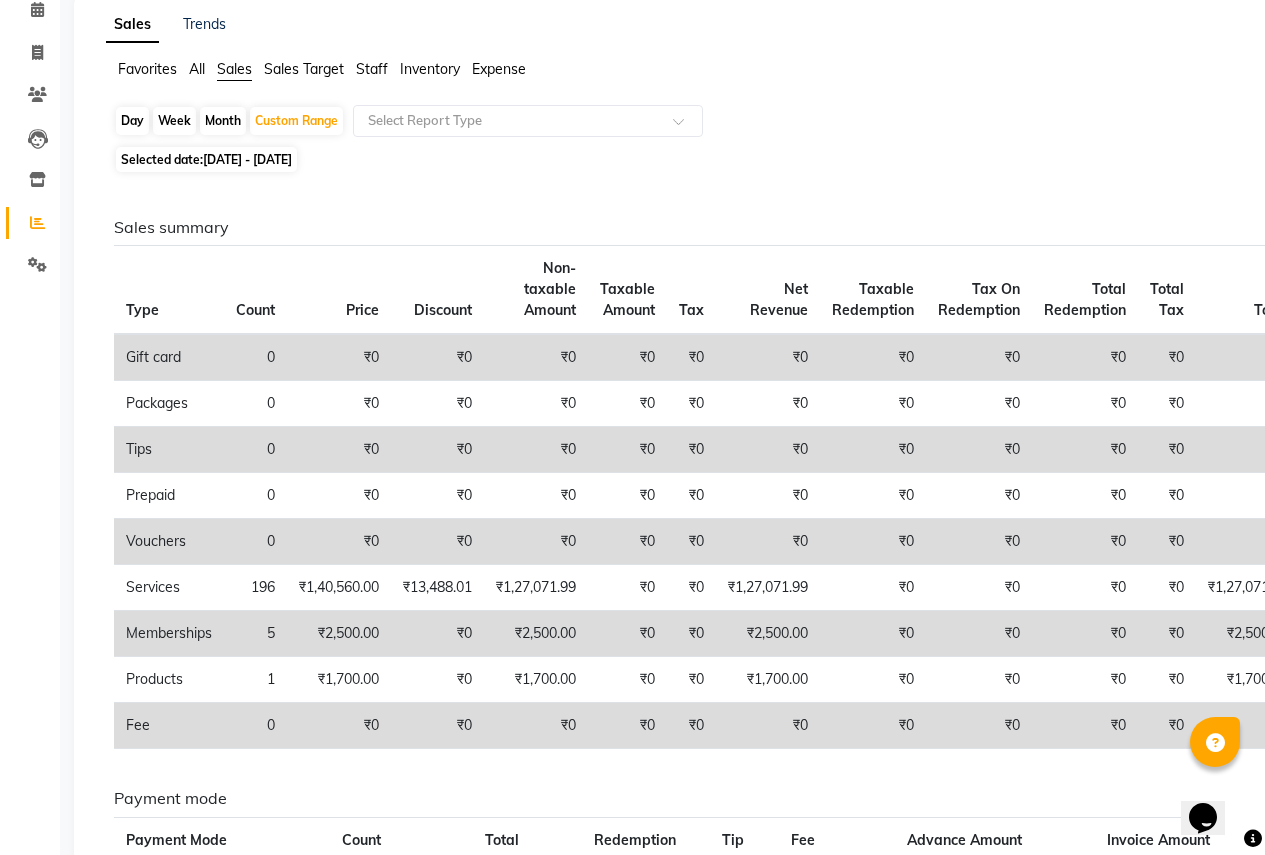 drag, startPoint x: 300, startPoint y: 158, endPoint x: 704, endPoint y: 209, distance: 407.20633 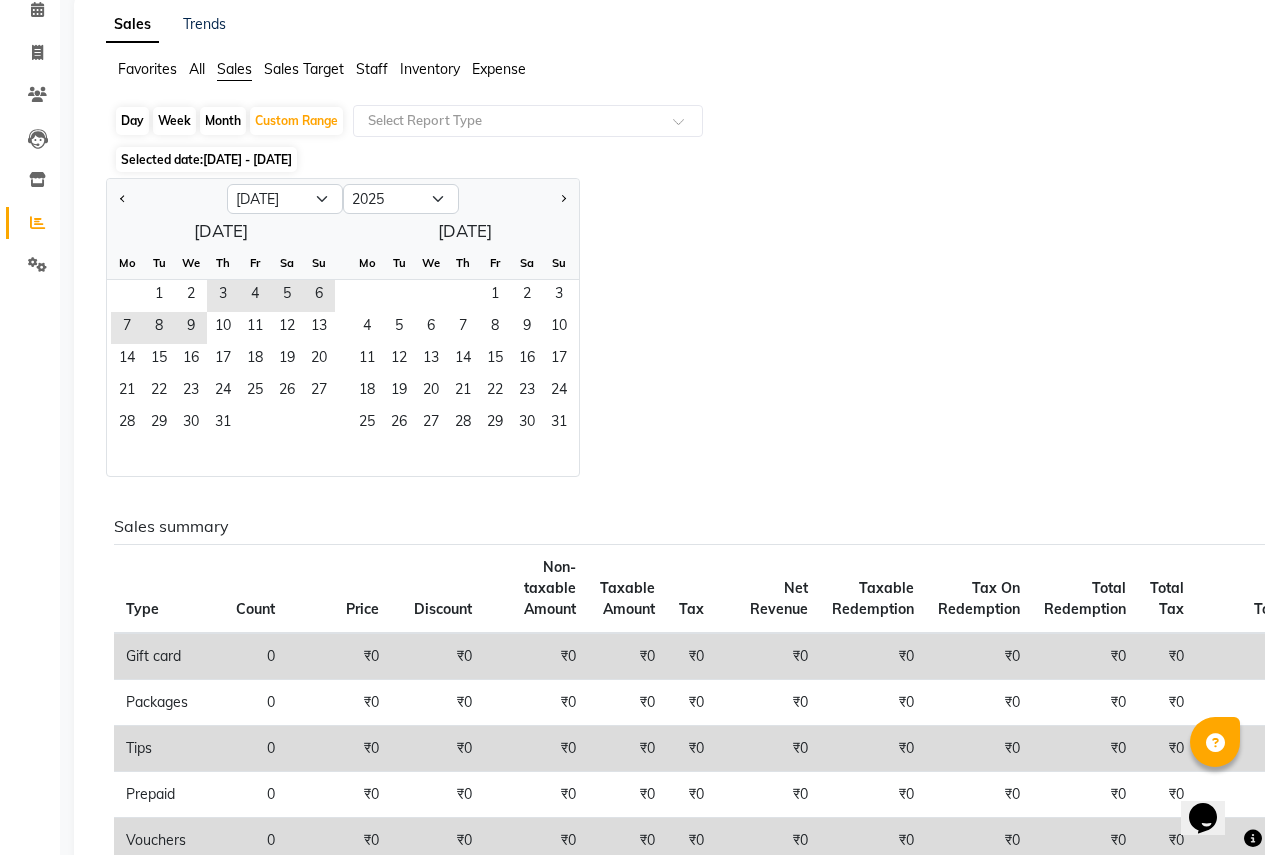 click on "Month" 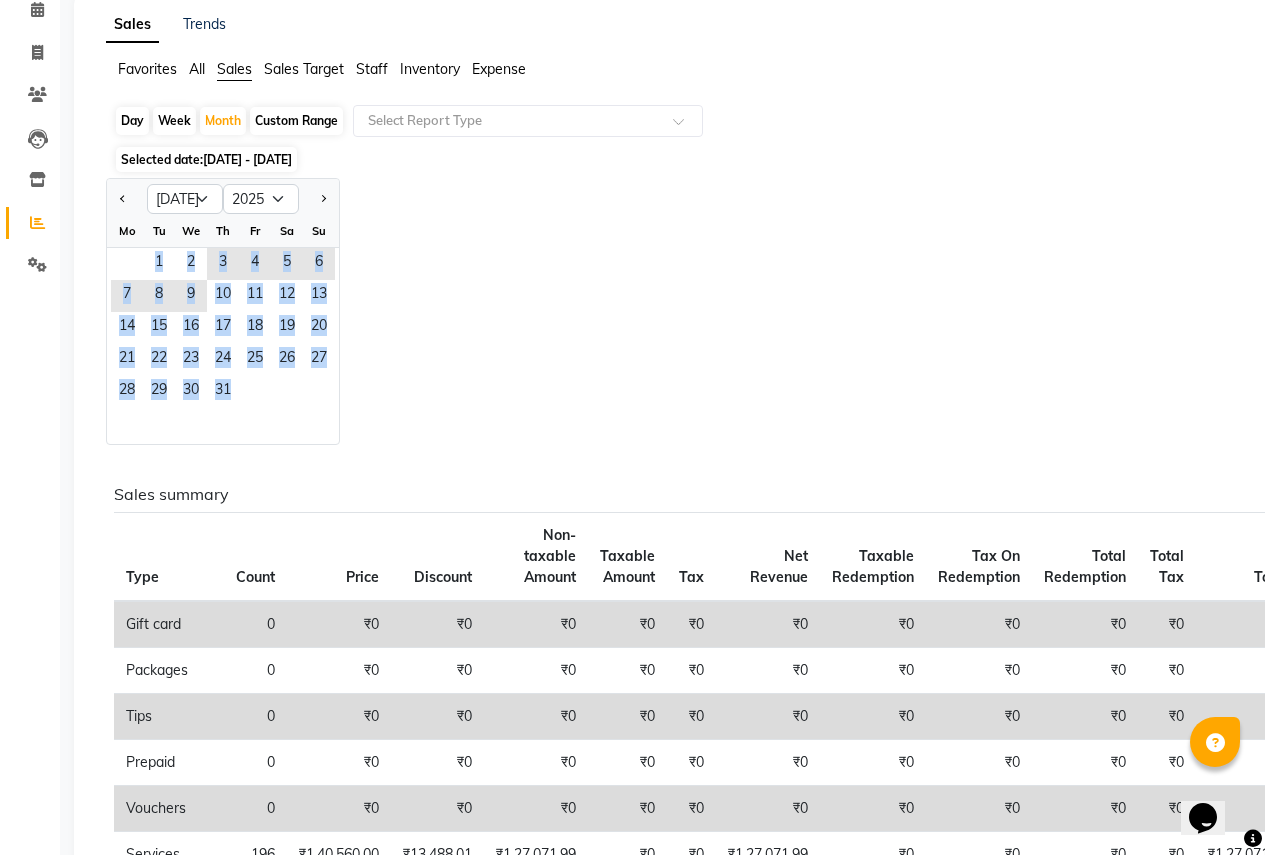 drag, startPoint x: 136, startPoint y: 259, endPoint x: 288, endPoint y: 425, distance: 225.07776 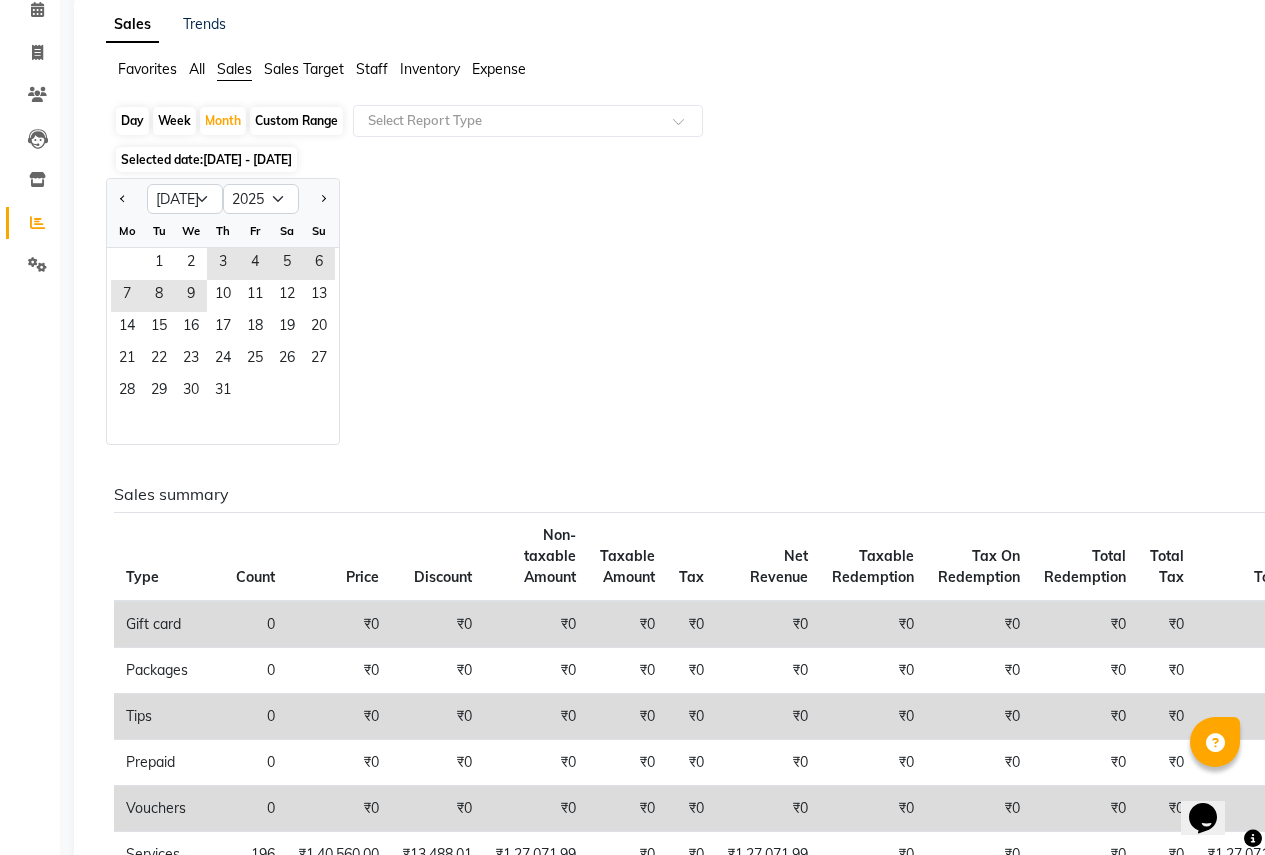 click on "Jan Feb Mar Apr May Jun [DATE] Aug Sep Oct Nov [DATE] 2016 2017 2018 2019 2020 2021 2022 2023 2024 2025 2026 2027 2028 2029 2030 2031 2032 2033 2034 2035 Mo Tu We Th Fr Sa Su  1   2   3   4   5   6   7   8   9   10   11   12   13   14   15   16   17   18   19   20   21   22   23   24   25   26   27   28   29   30   31" 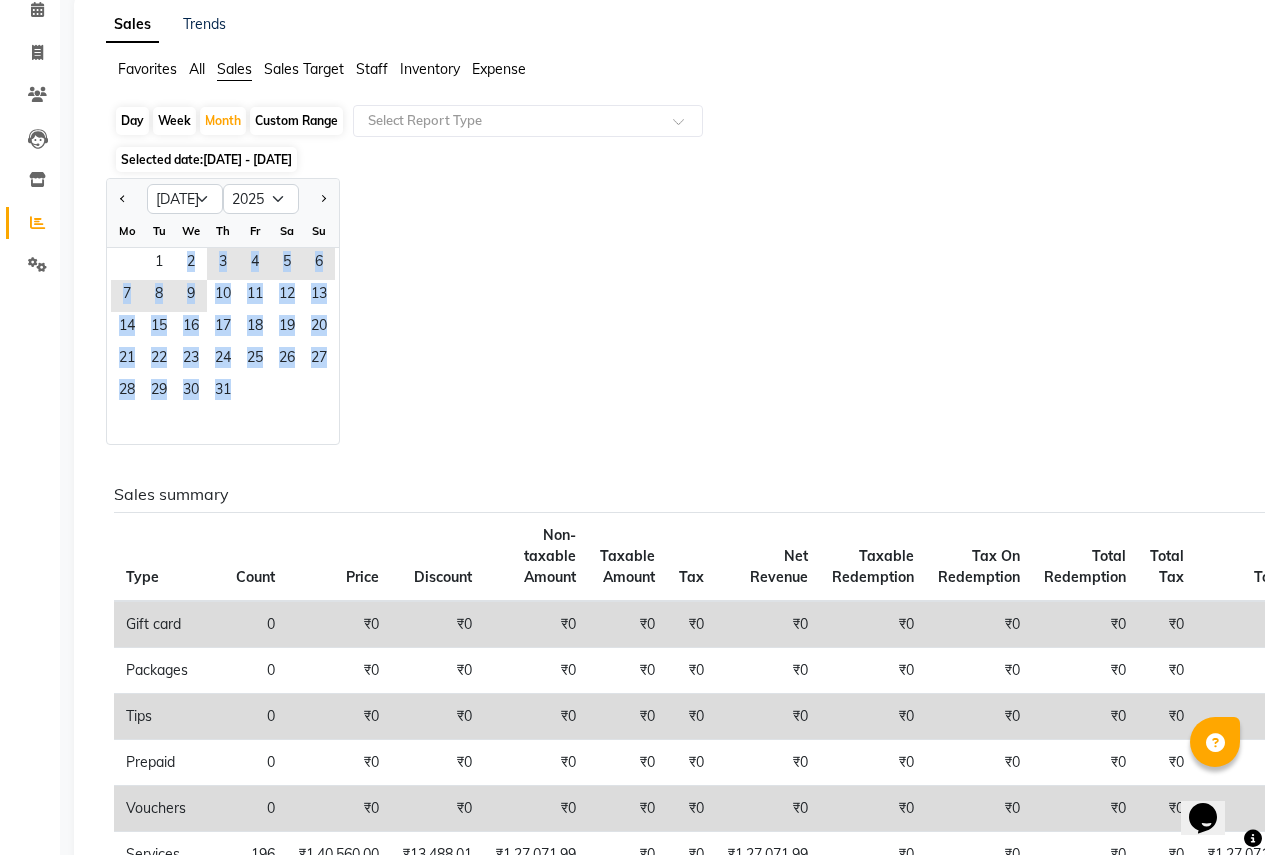 drag, startPoint x: 153, startPoint y: 256, endPoint x: 229, endPoint y: 439, distance: 198.15398 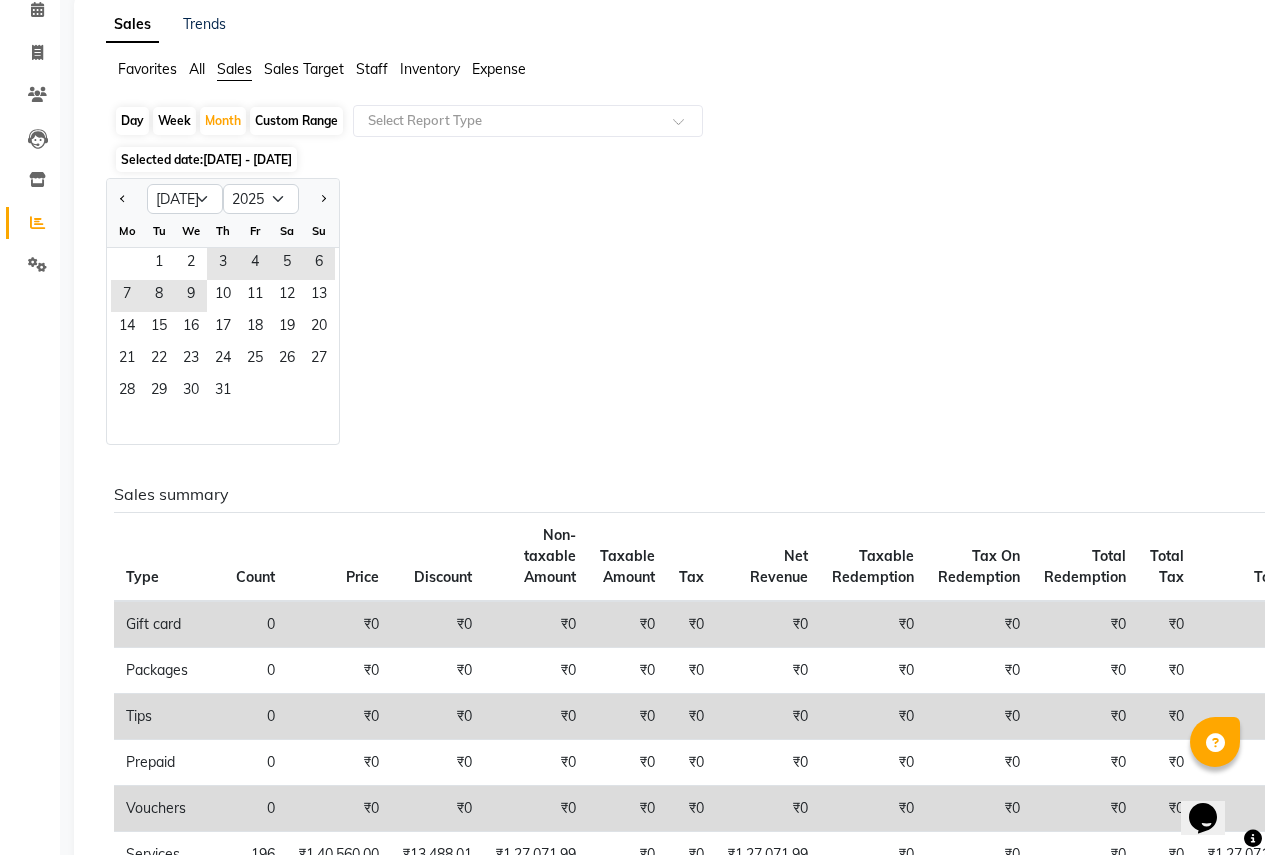 drag, startPoint x: 302, startPoint y: 413, endPoint x: 449, endPoint y: 405, distance: 147.21753 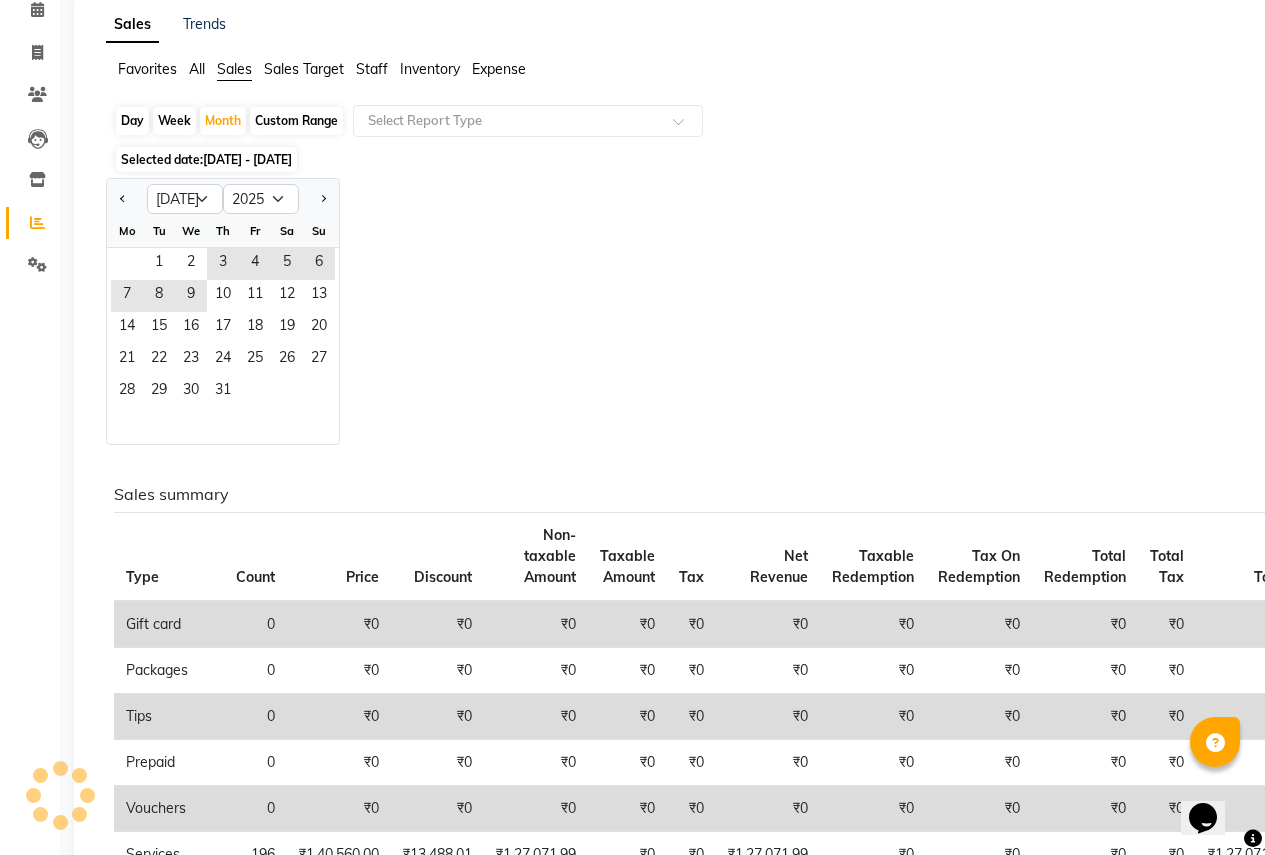 click on "28   29   30   31" 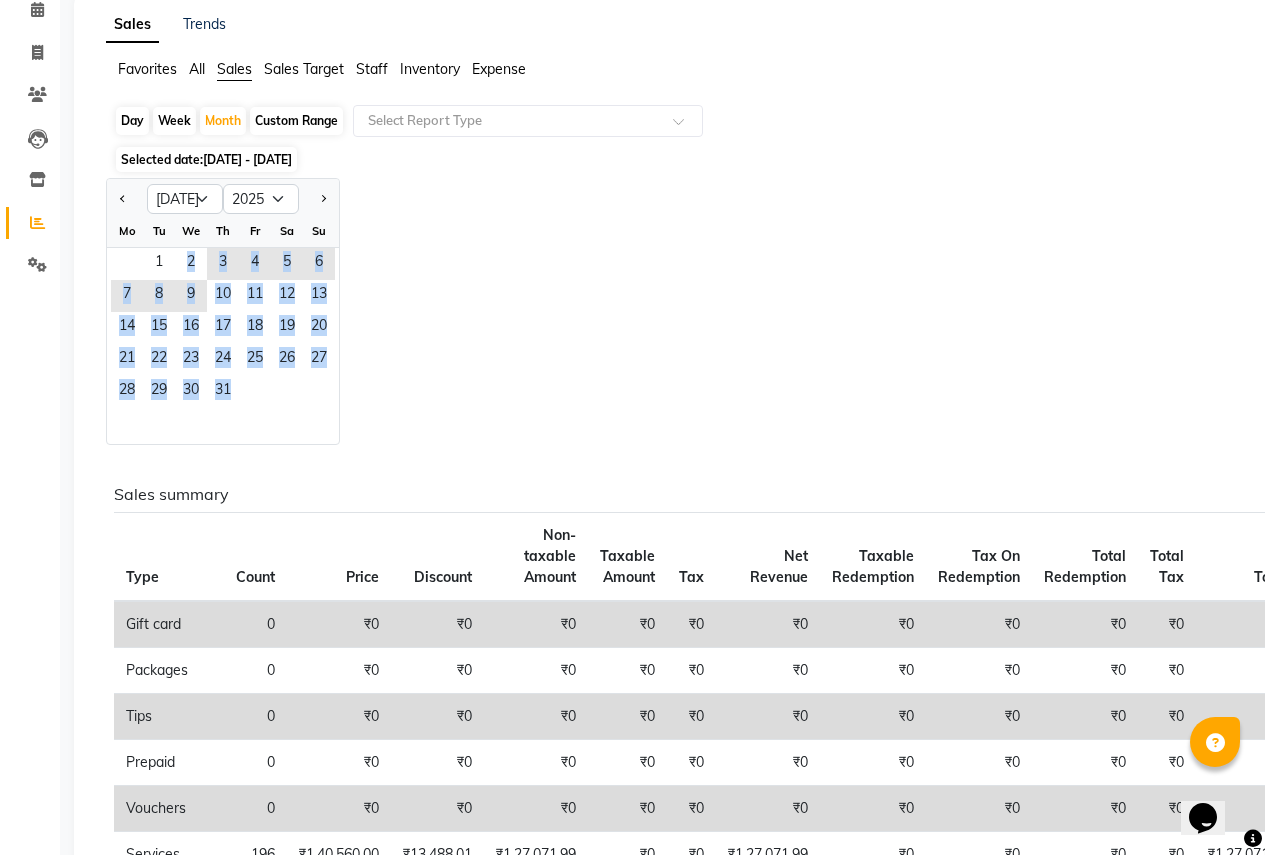 drag, startPoint x: 147, startPoint y: 256, endPoint x: 293, endPoint y: 433, distance: 229.44498 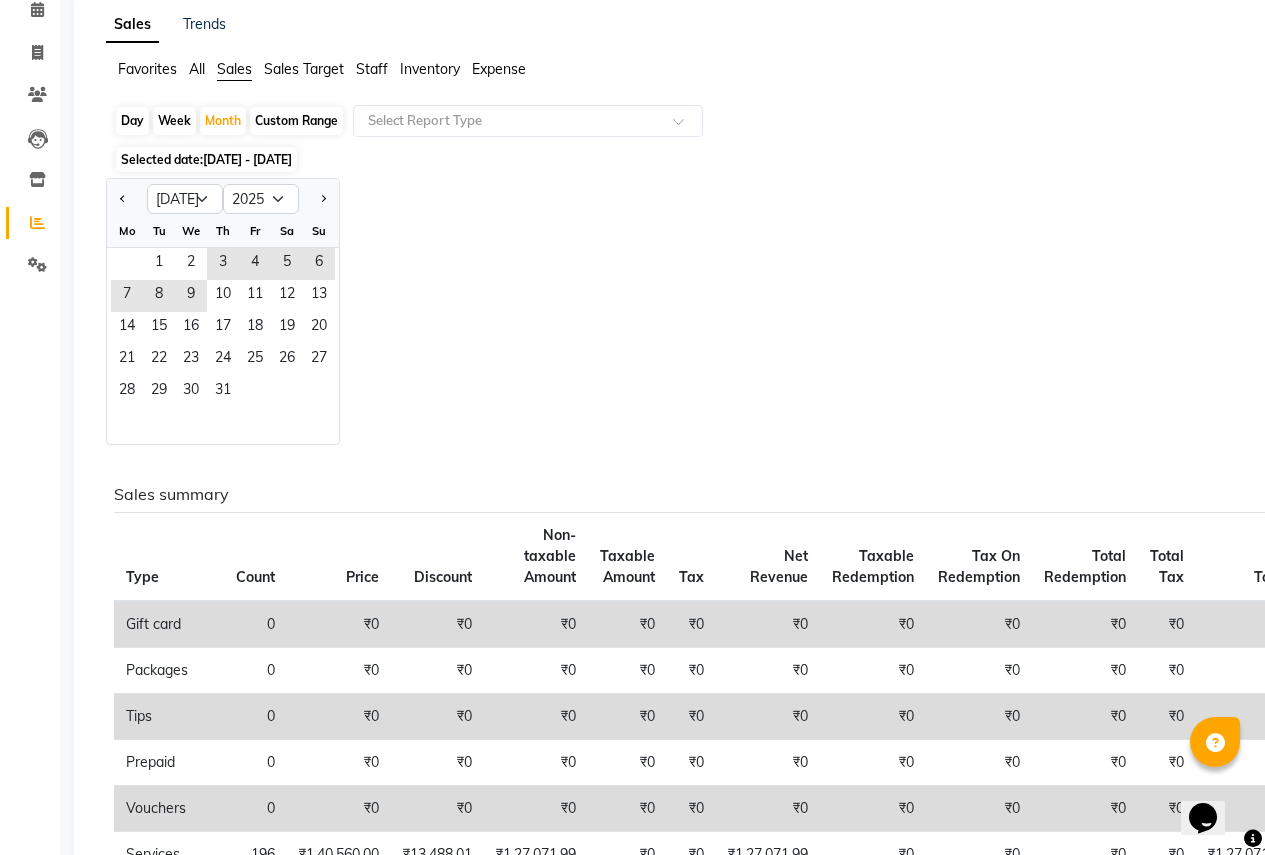 click on "Calendar  Invoice  Clients  Leads   Inventory  Reports  Settings Completed InProgress Upcoming Dropped Tentative Check-In Confirm Bookings Segments Page Builder" 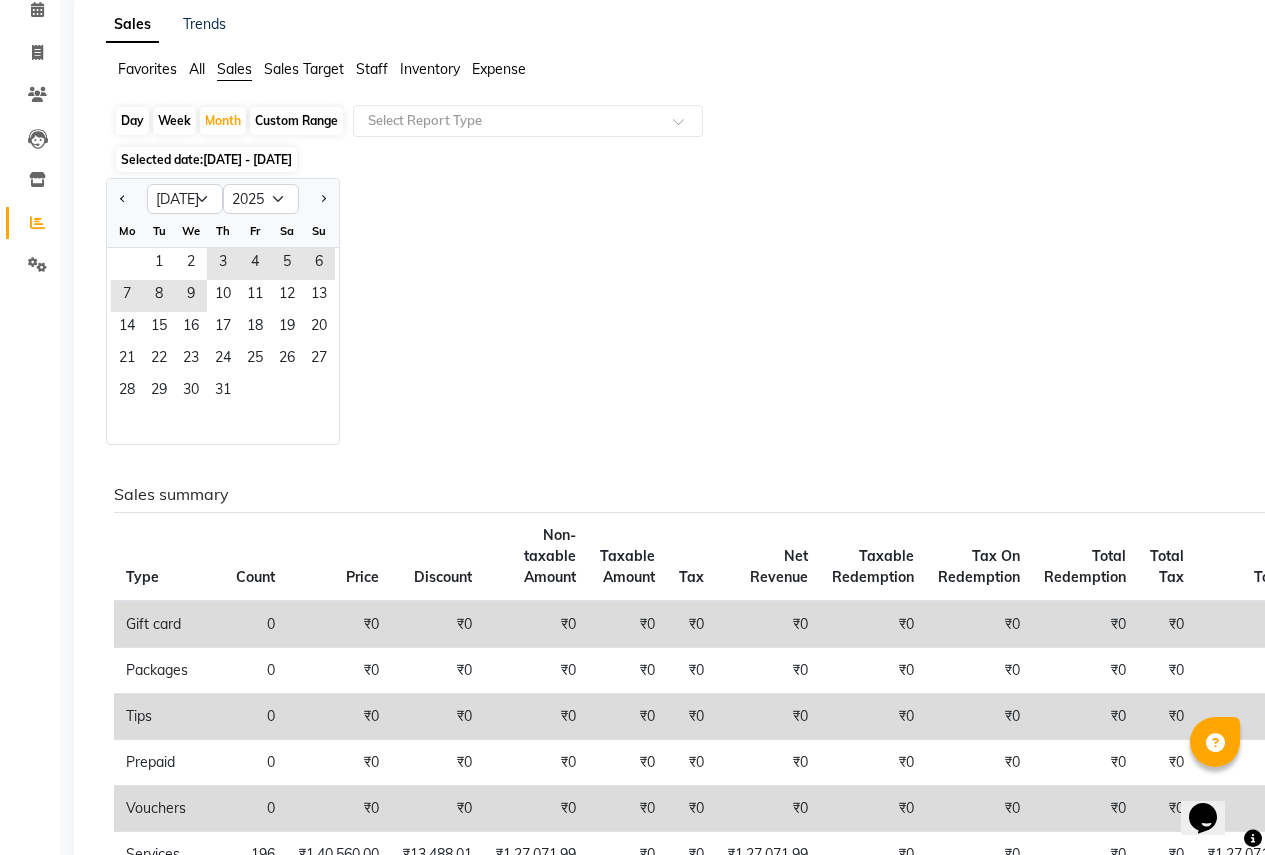 drag, startPoint x: 77, startPoint y: 824, endPoint x: 63, endPoint y: 821, distance: 14.3178215 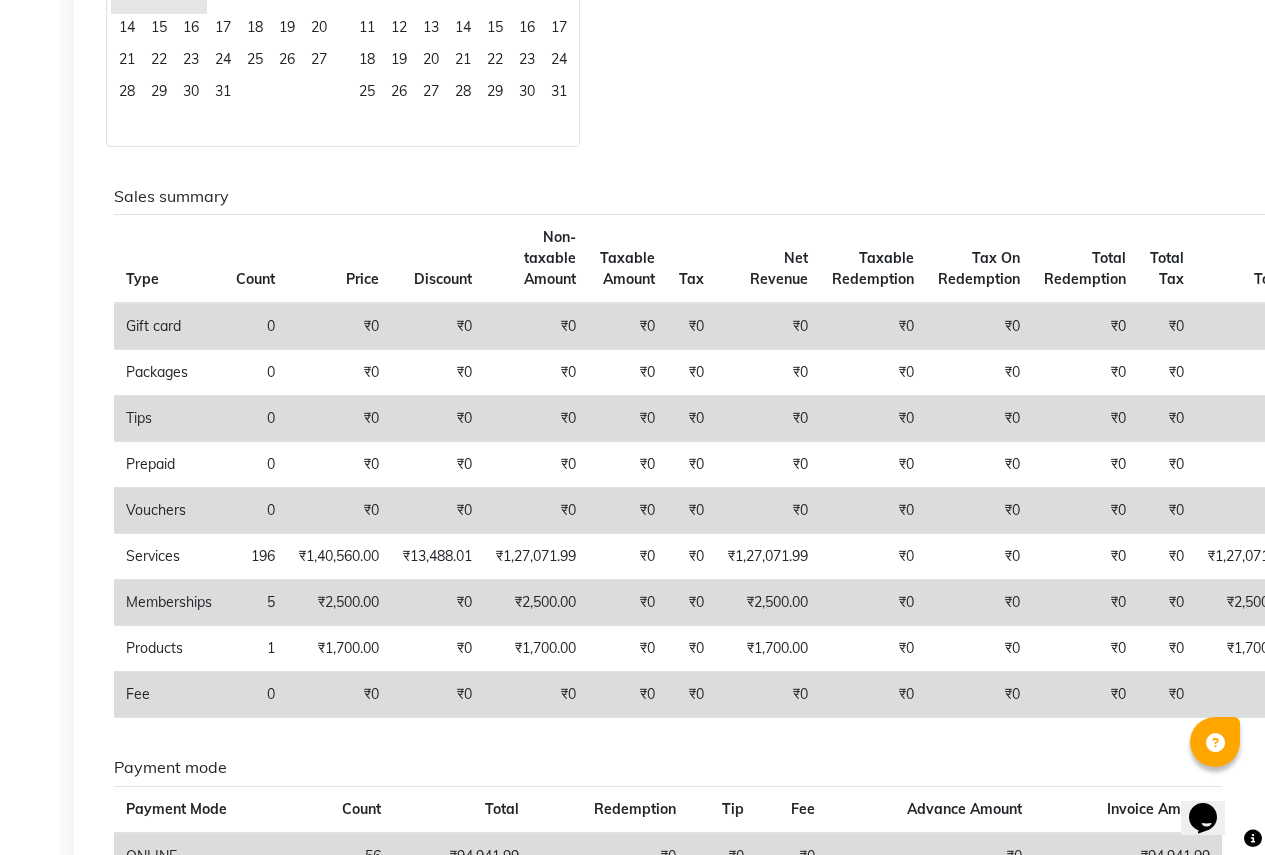 scroll, scrollTop: 225, scrollLeft: 0, axis: vertical 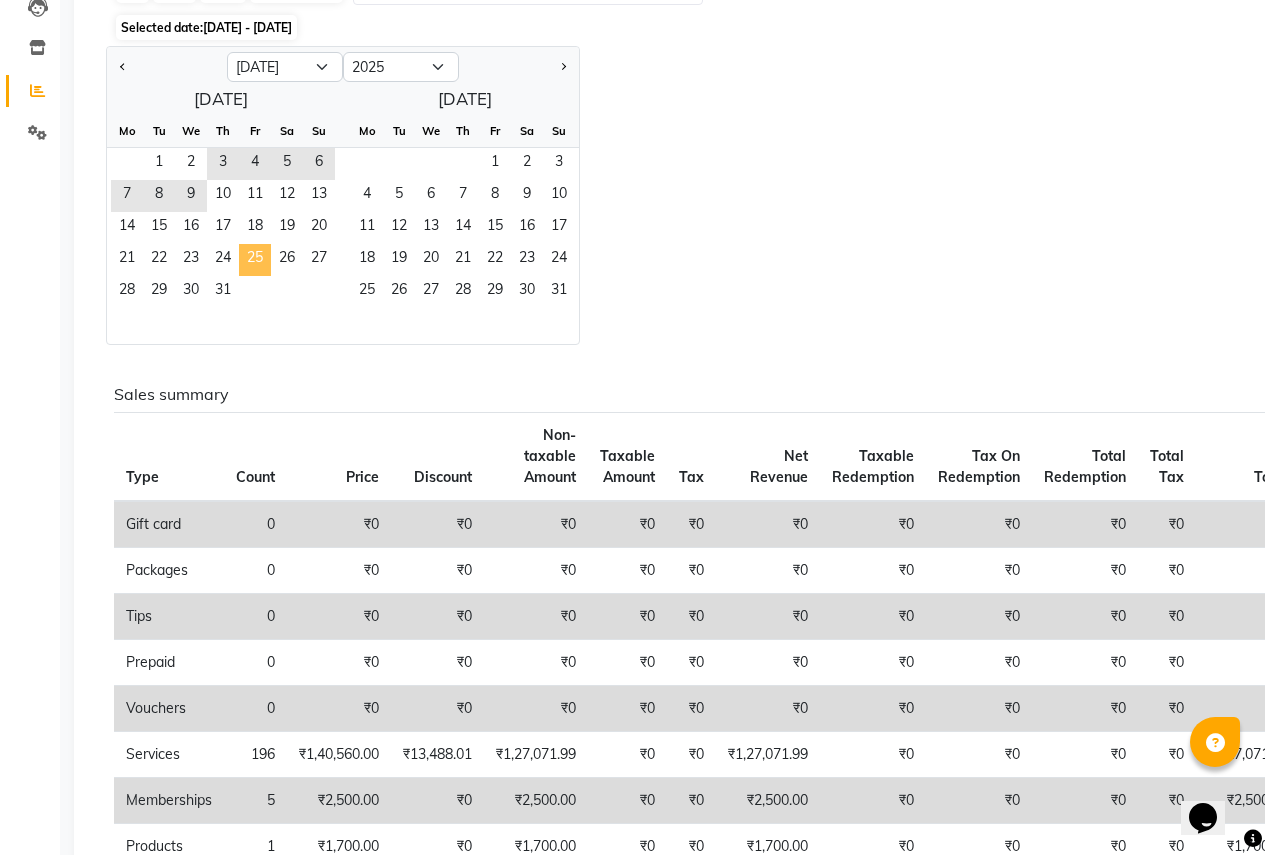 drag, startPoint x: 247, startPoint y: 157, endPoint x: 261, endPoint y: 273, distance: 116.841774 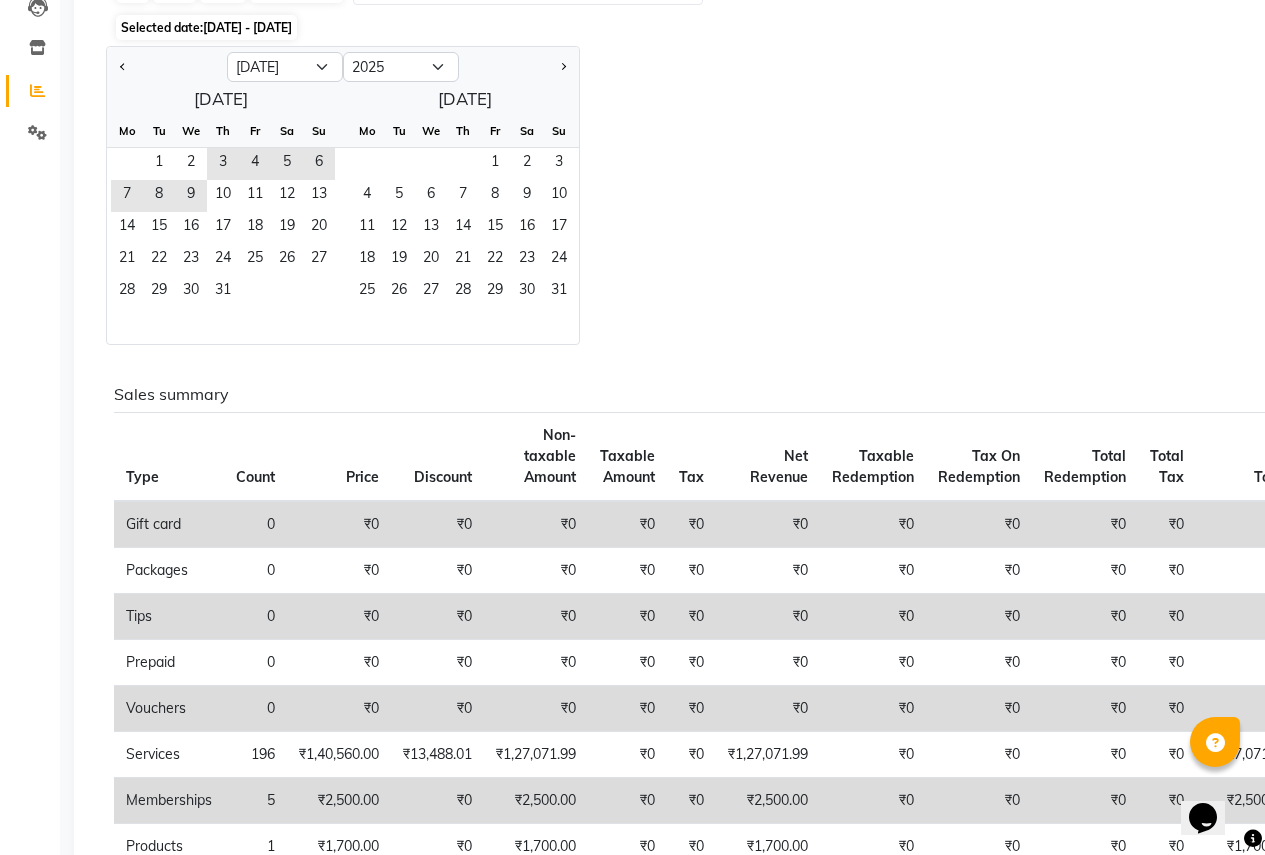 click on "28   29   30   31" 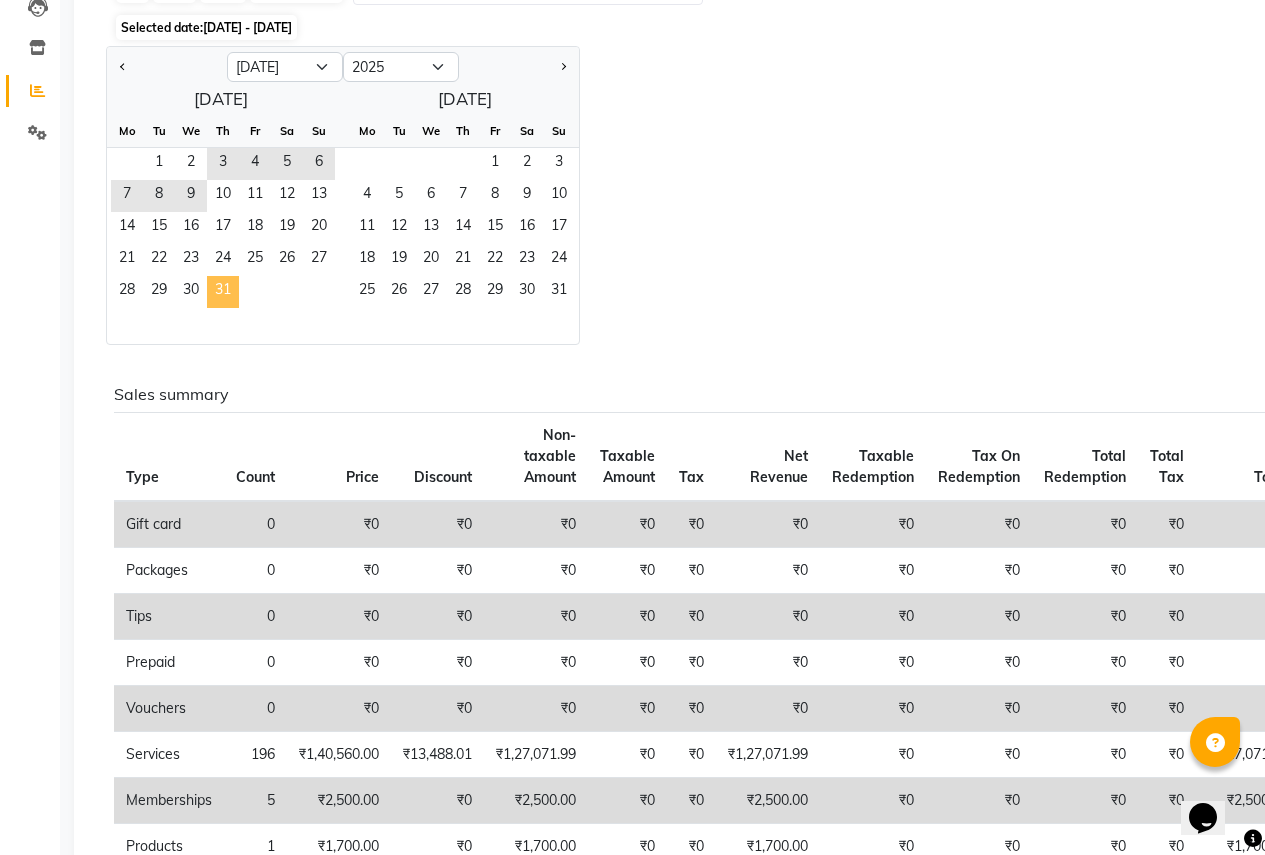 drag, startPoint x: 162, startPoint y: 155, endPoint x: 234, endPoint y: 285, distance: 148.60686 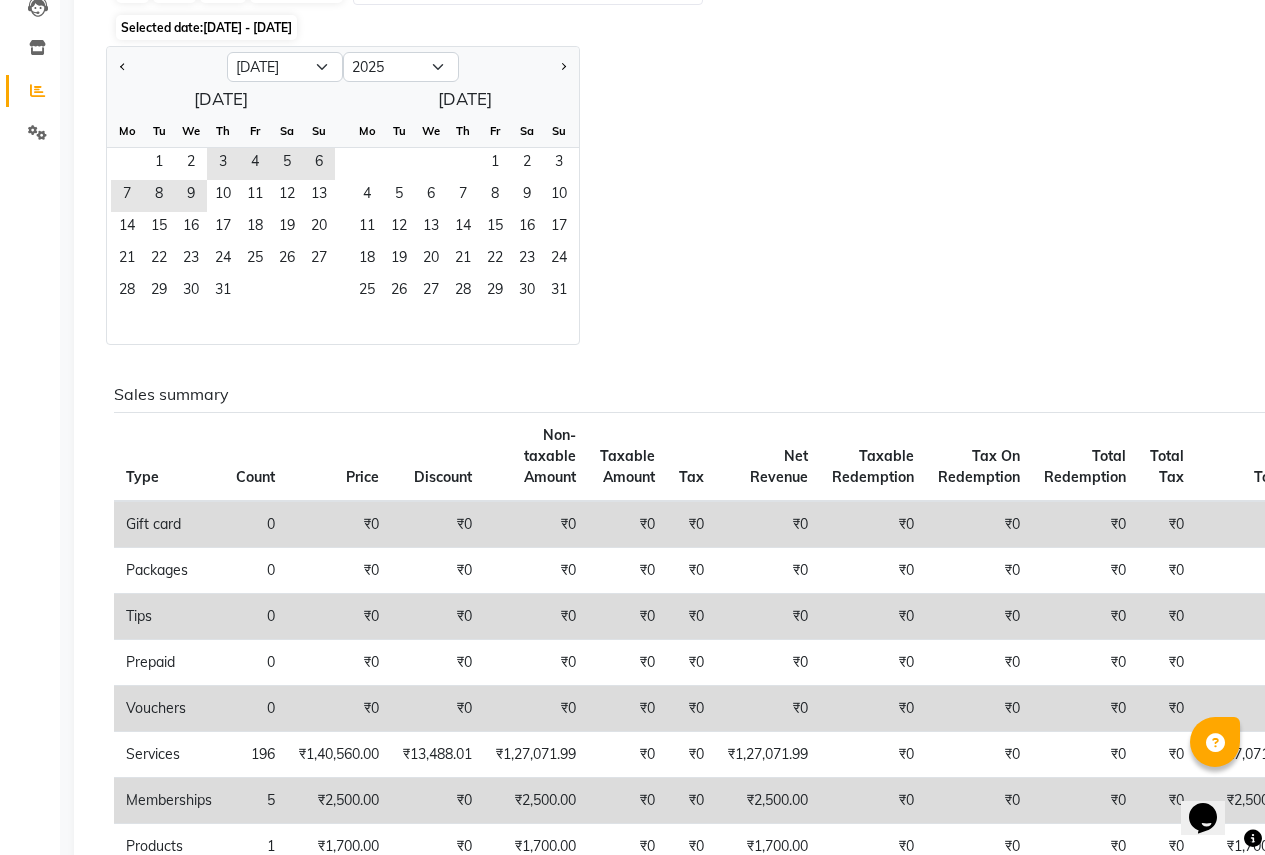 click on "Jan Feb Mar Apr May Jun [DATE] Aug Sep Oct Nov [DATE] 2016 2017 2018 2019 2020 2021 2022 2023 2024 2025 2026 2027 2028 2029 2030 2031 2032 2033 2034 2035  [DATE]  Mo Tu We Th Fr Sa Su  1   2   3   4   5   6   7   8   9   10   11   12   13   14   15   16   17   18   19   20   21   22   23   24   25   26   27   28   29   30   [DATE] Tu We Th Fr Sa Su  1   2   3   4   5   6   7   8   9   10   11   12   13   14   15   16   17   18   19   20   21   22   23   24   25   26   27   28   29   30   31" 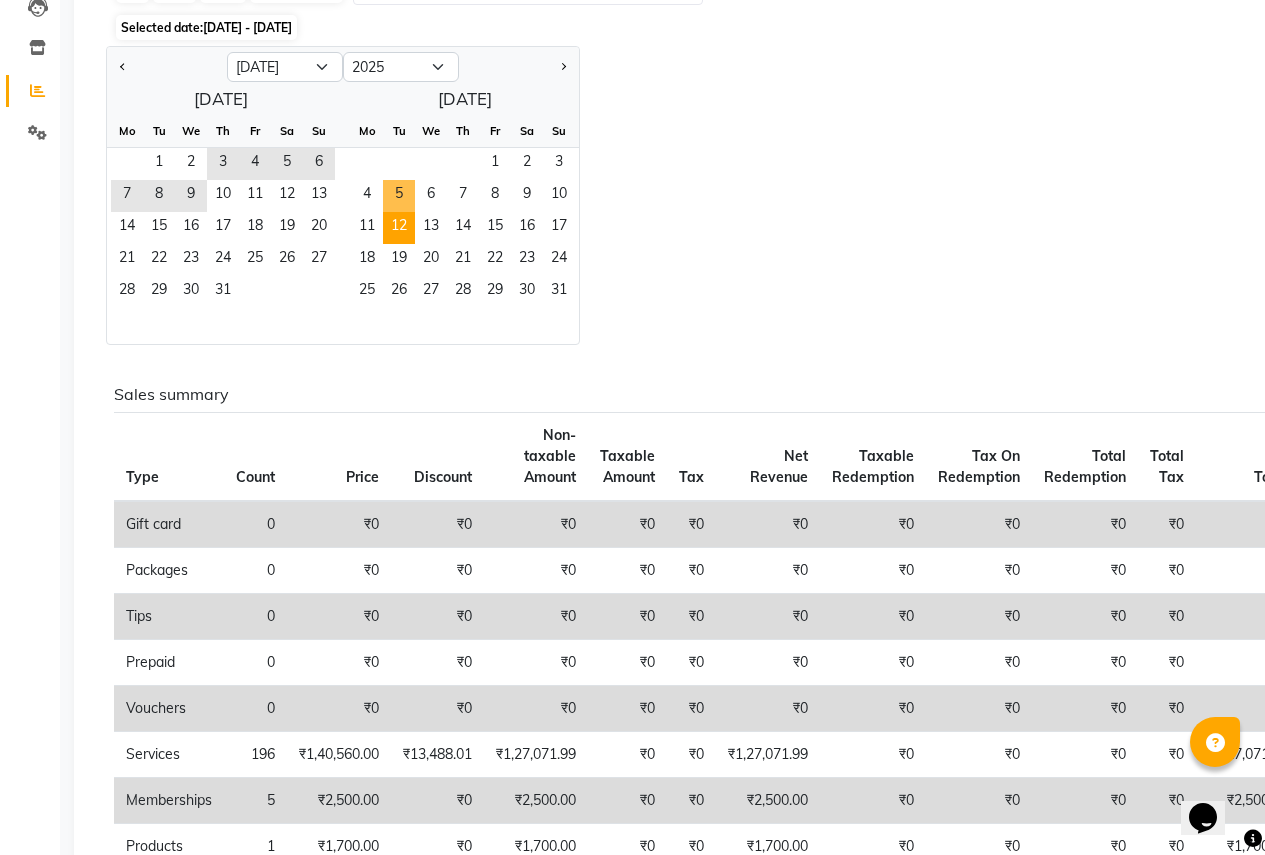 click on "12" 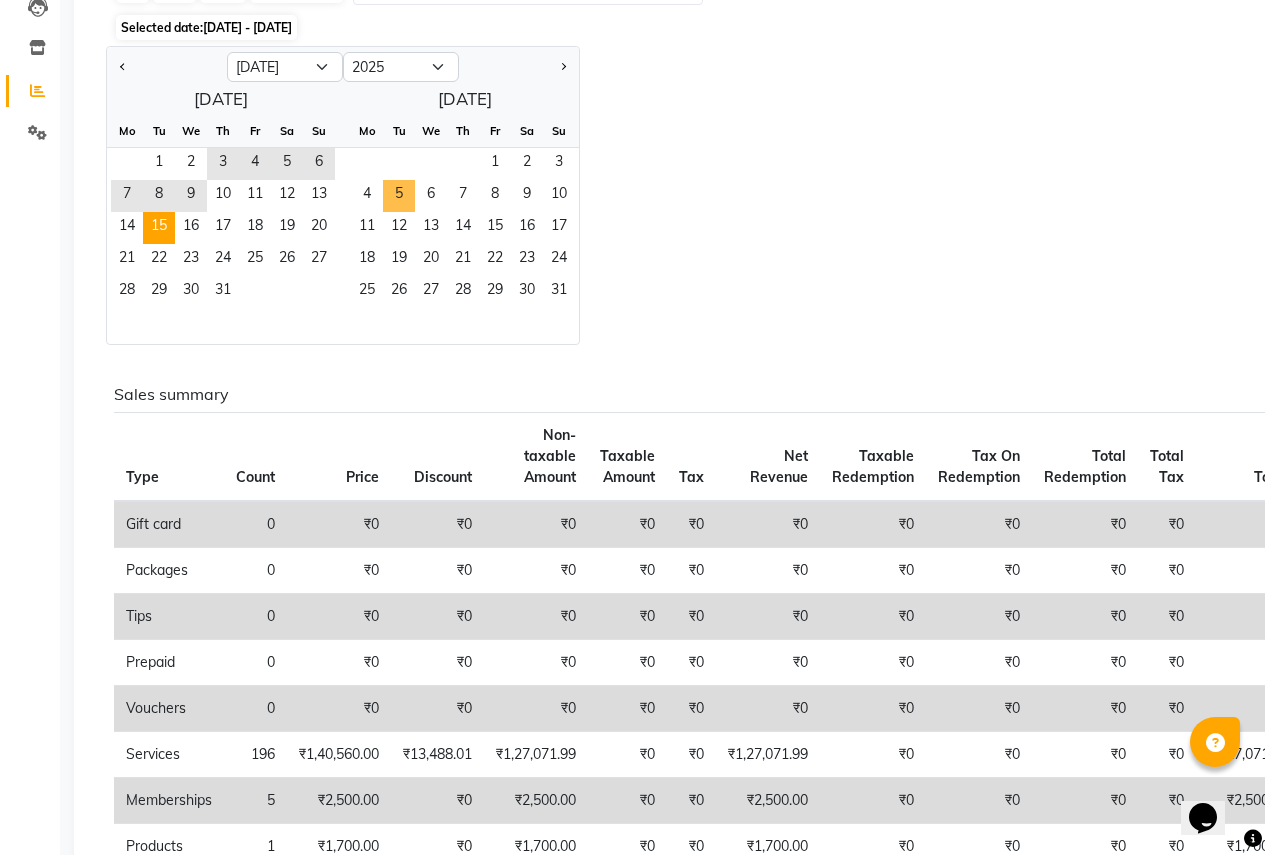 select on "8" 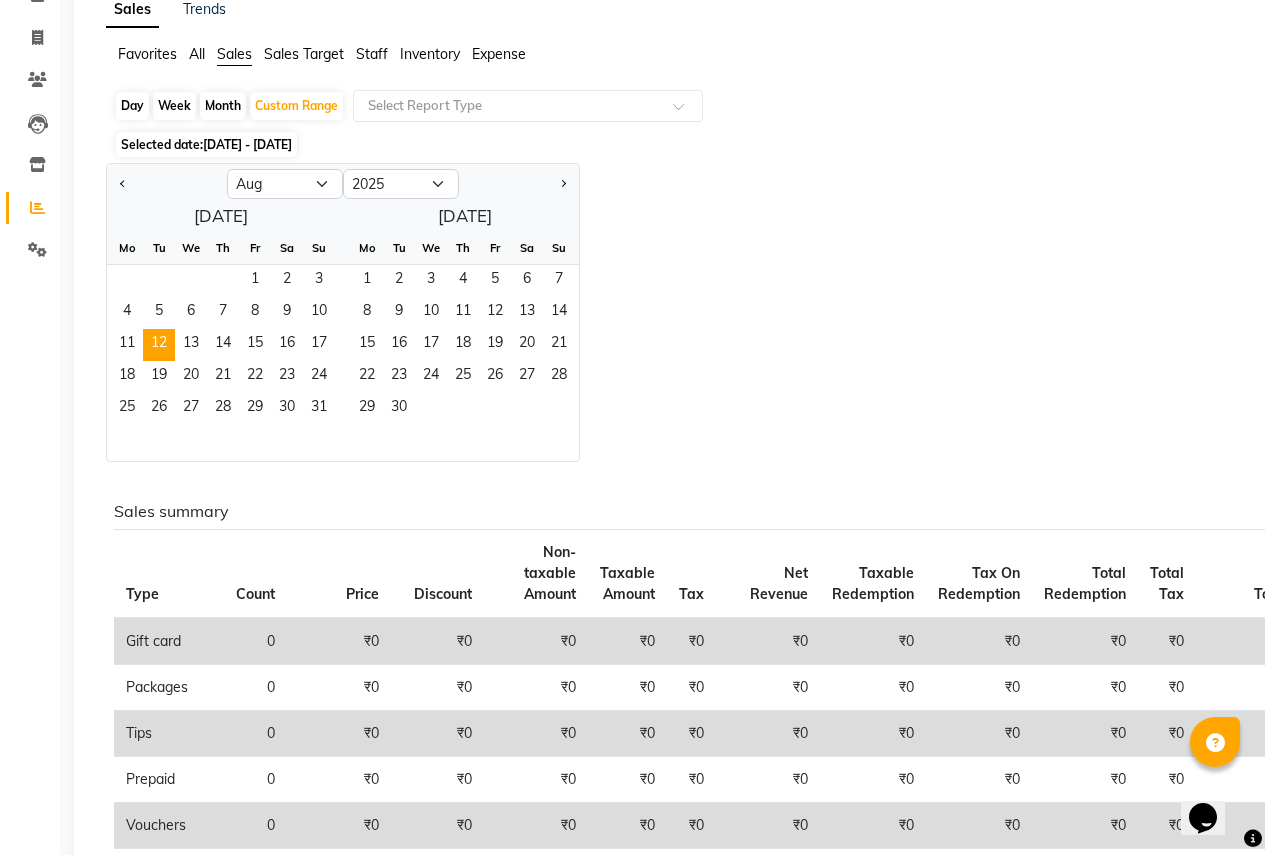 scroll, scrollTop: 0, scrollLeft: 0, axis: both 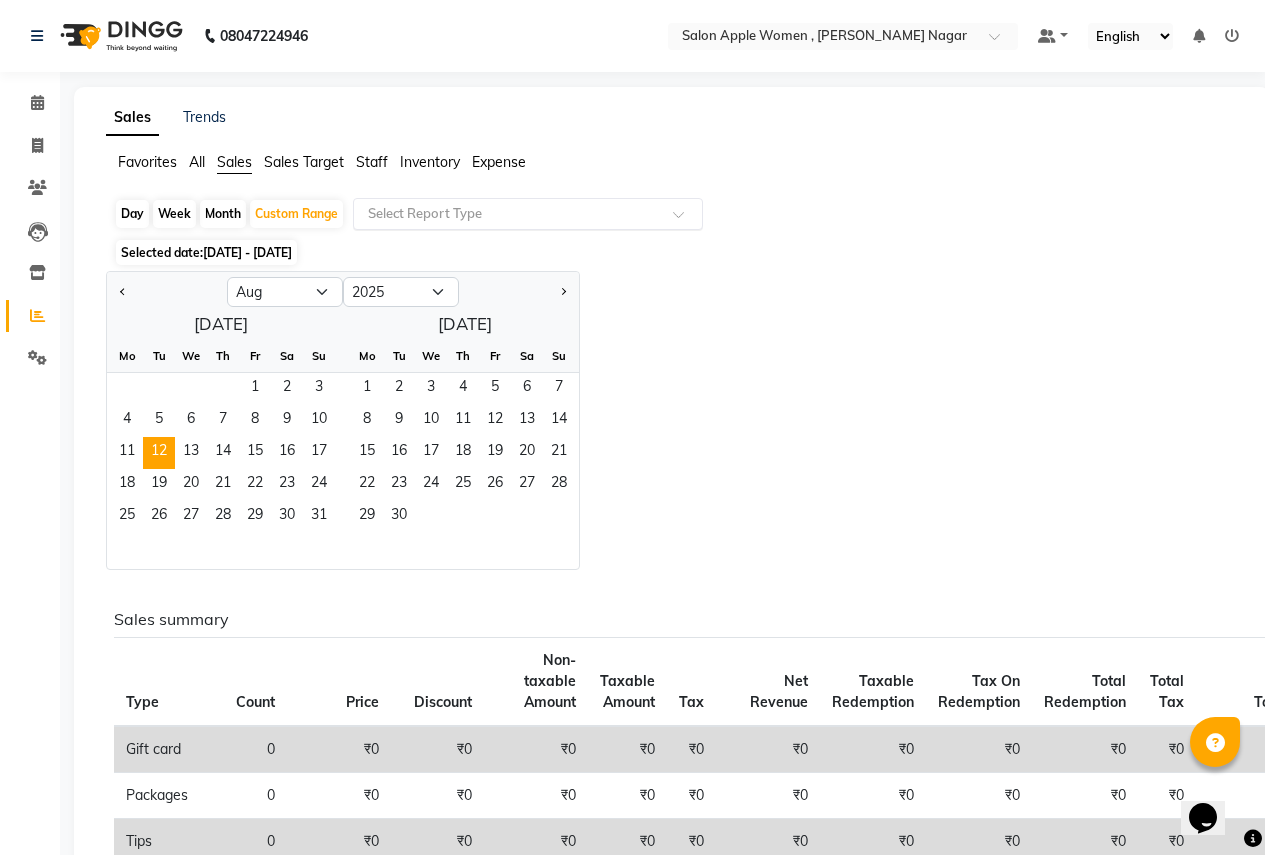 click on "Select Report Type" 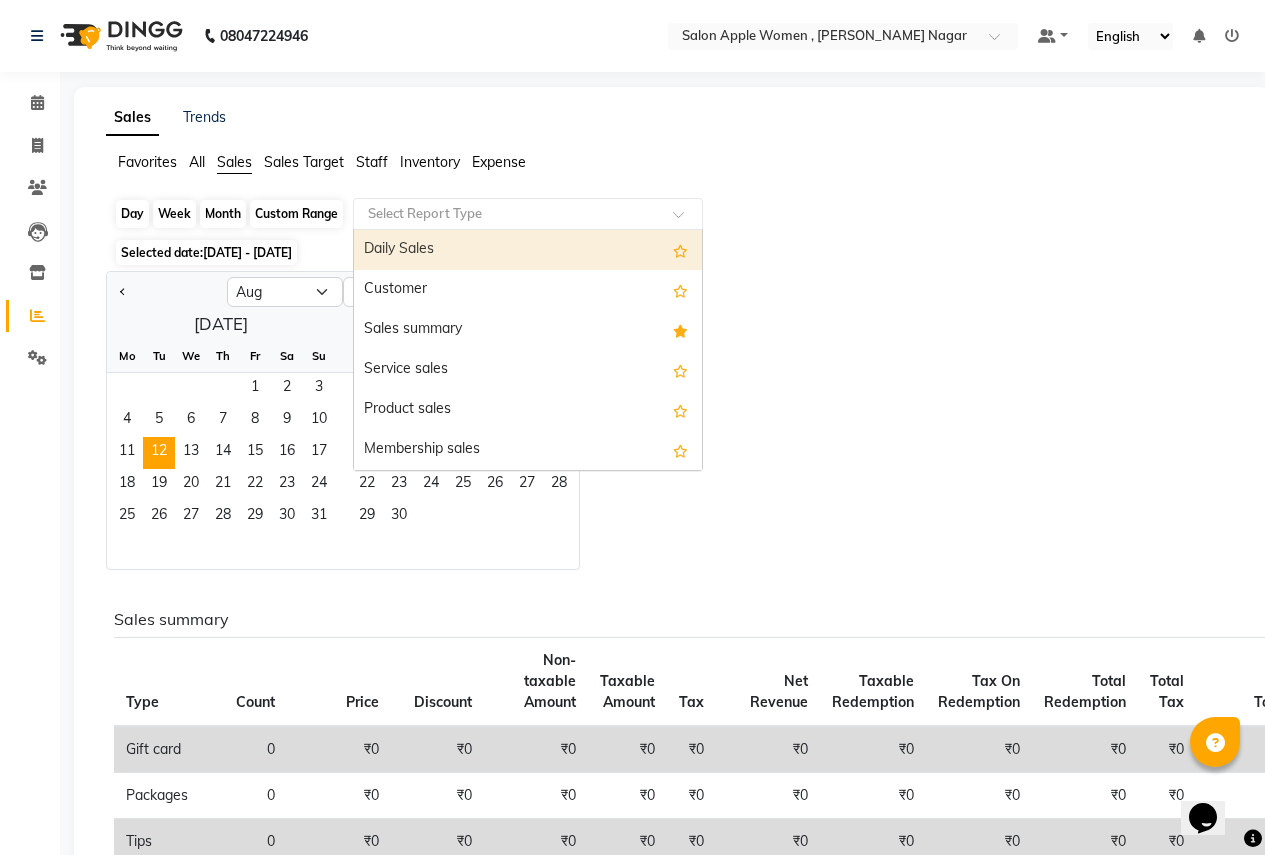 click on "Custom Range" 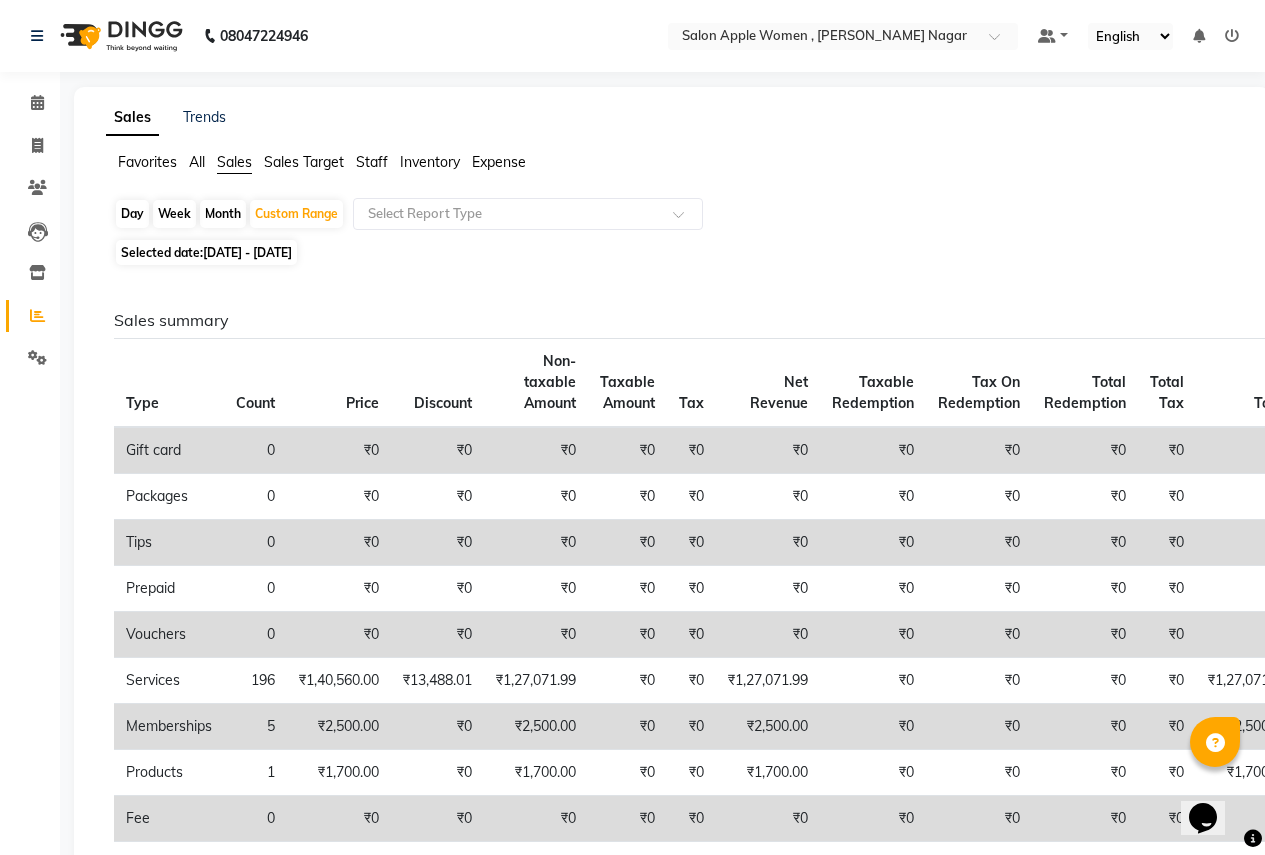 click on "[DATE] - [DATE]" 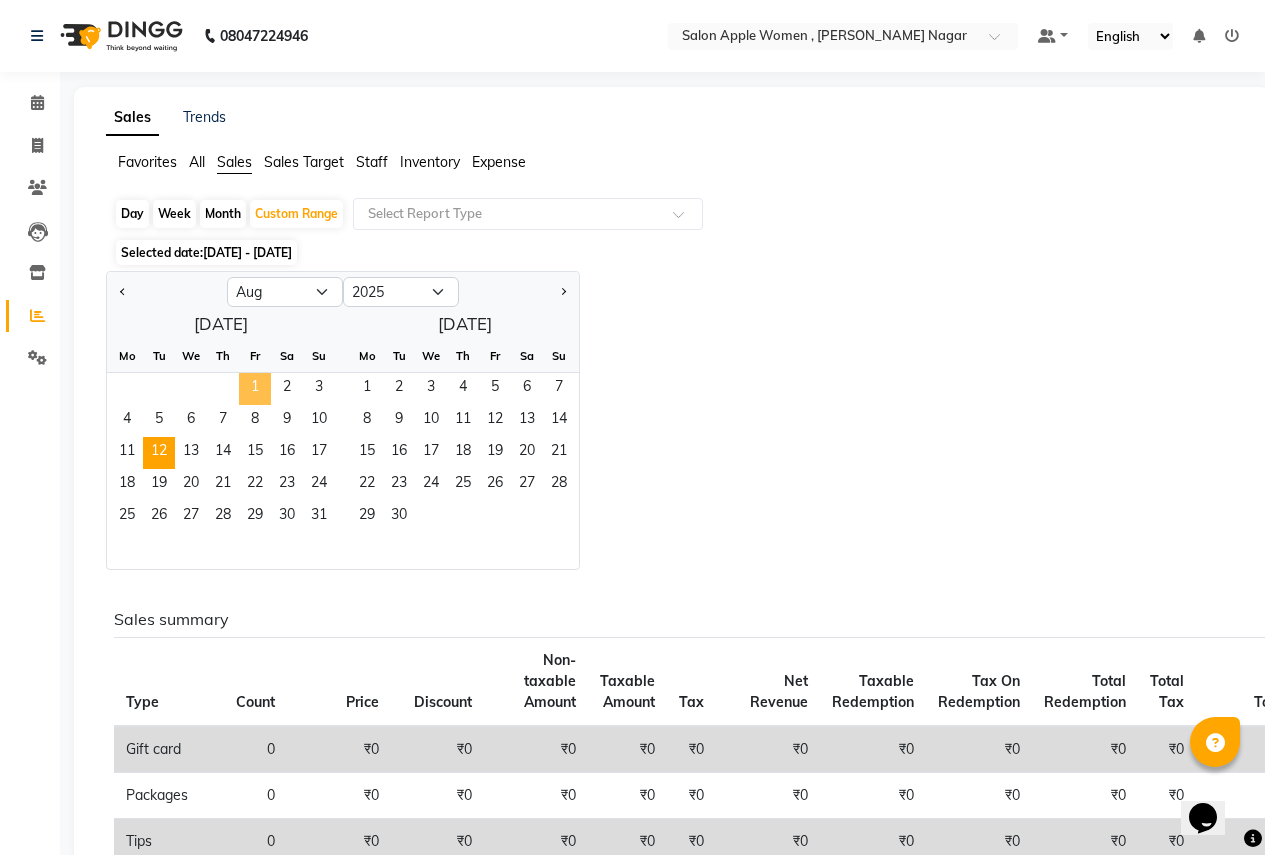 click on "1" 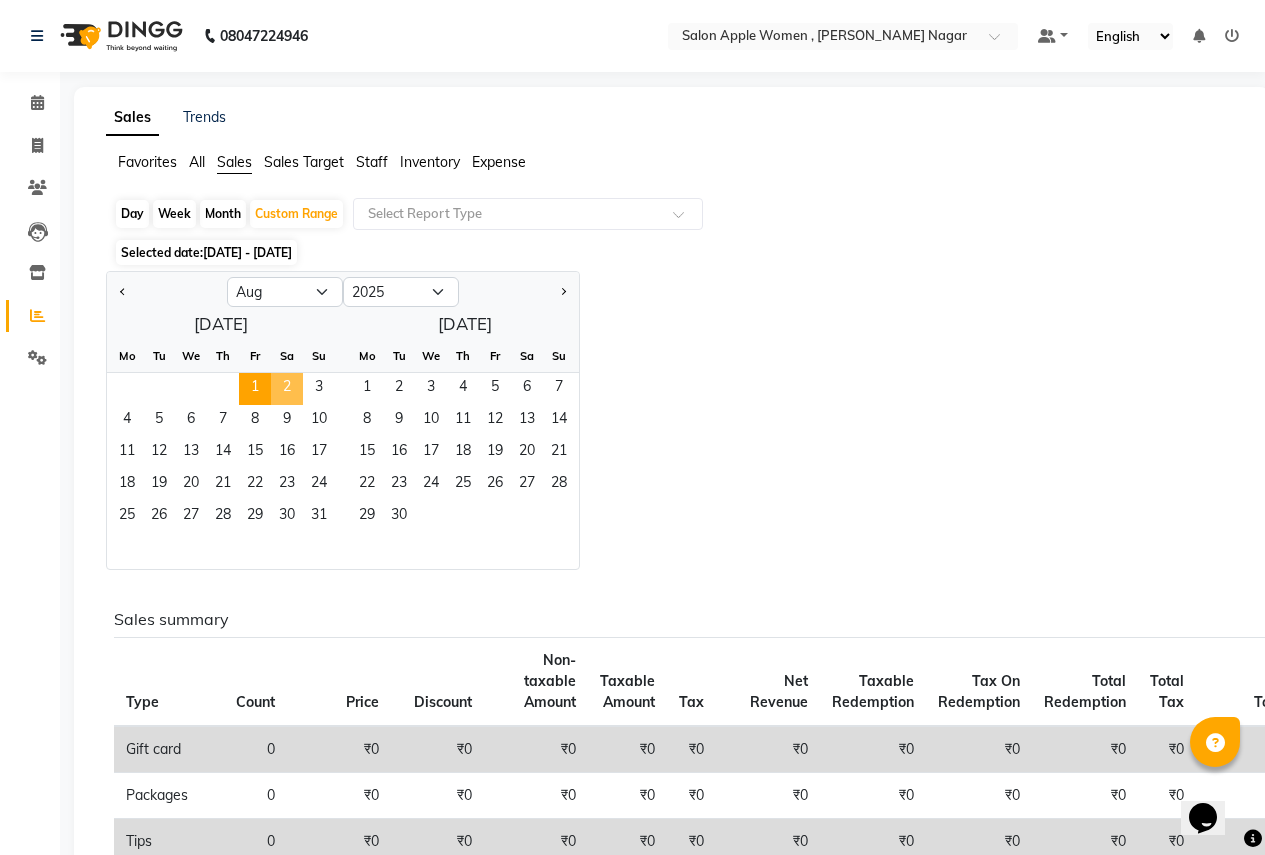 click on "2" 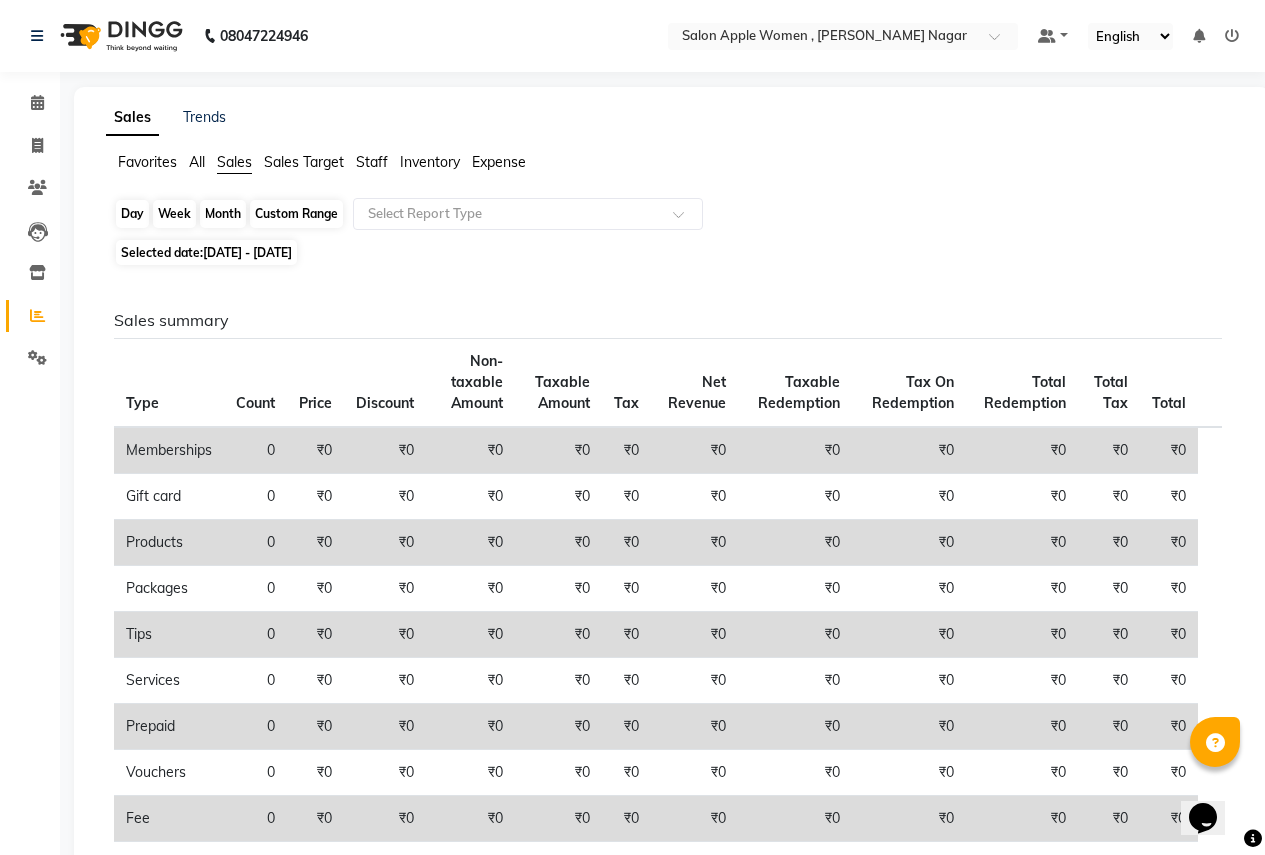 click on "Custom Range" 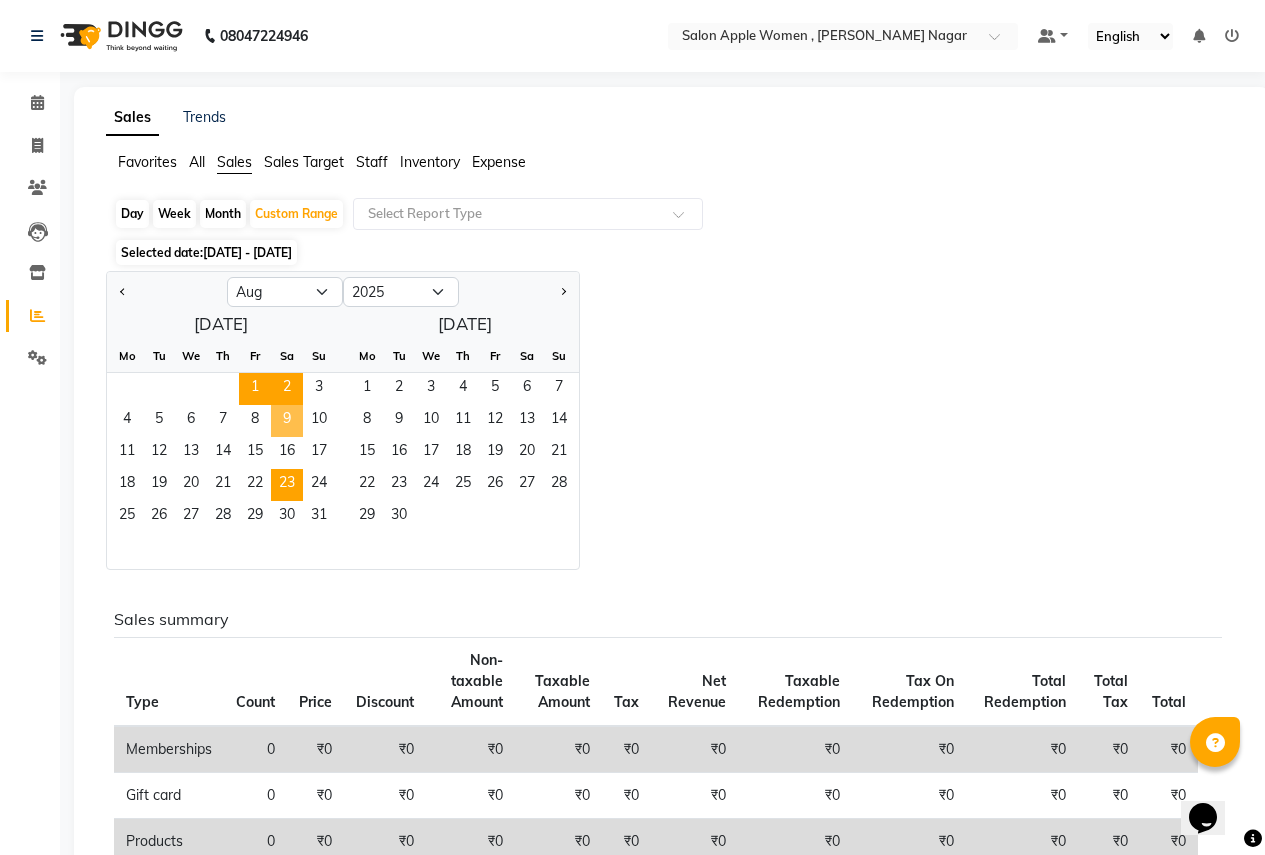 drag, startPoint x: 250, startPoint y: 373, endPoint x: 299, endPoint y: 489, distance: 125.92458 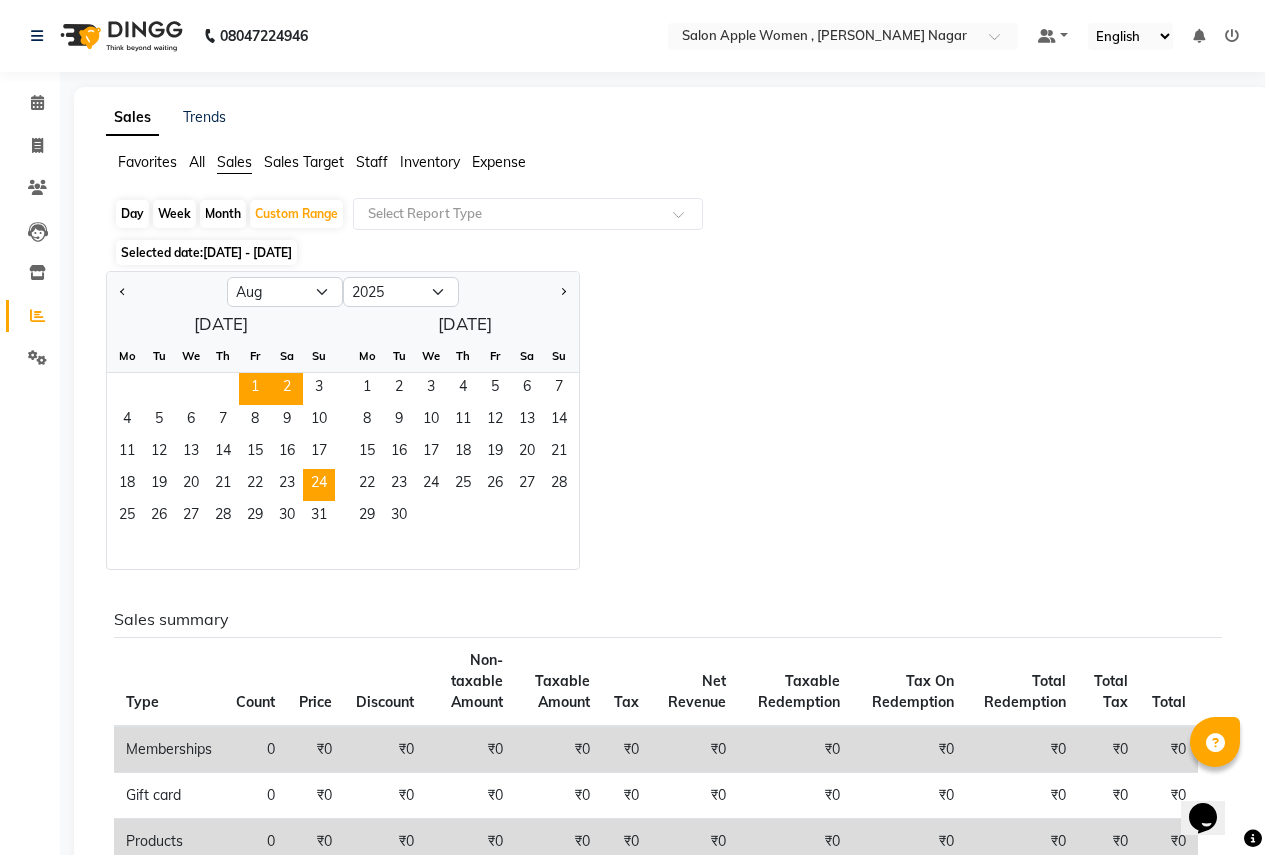 click on "22   23   24   25   26   27   28" 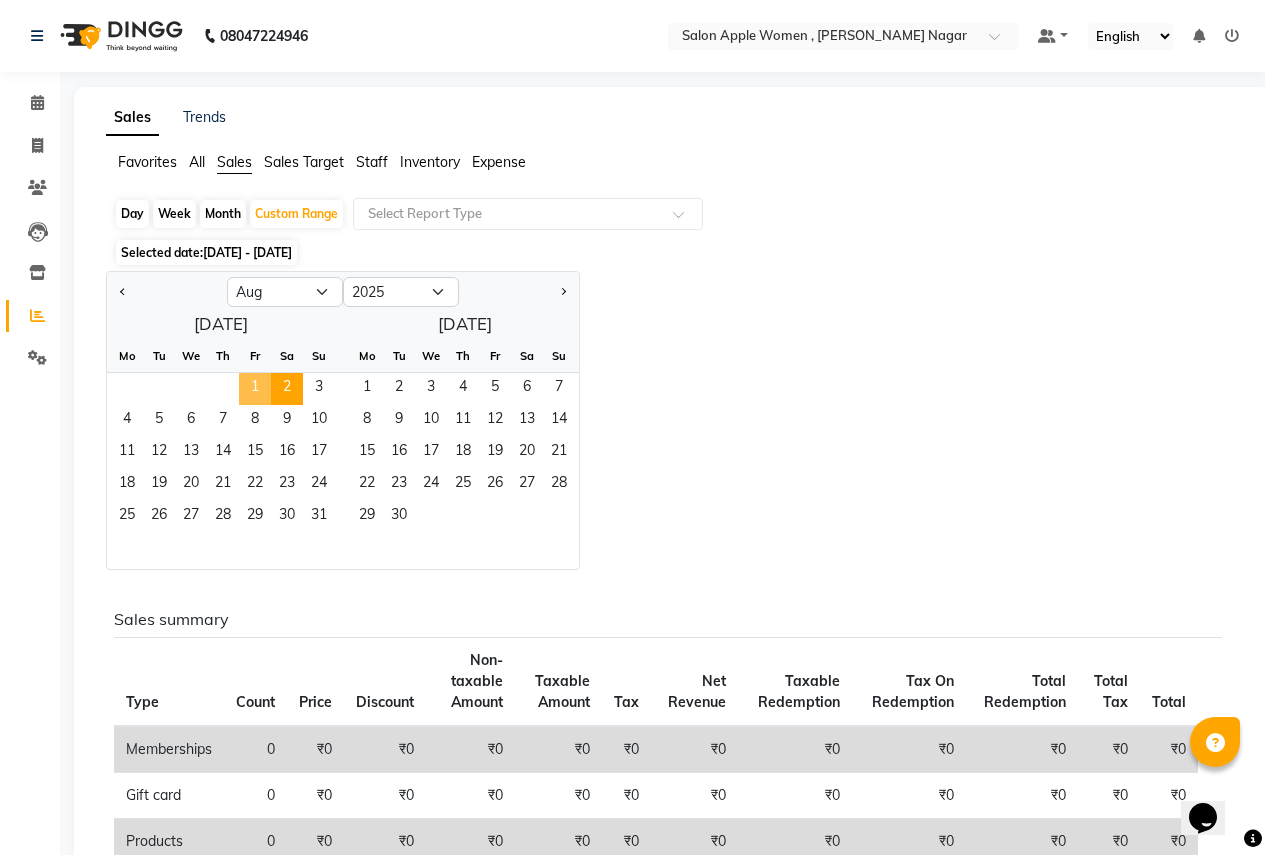 click on "1" 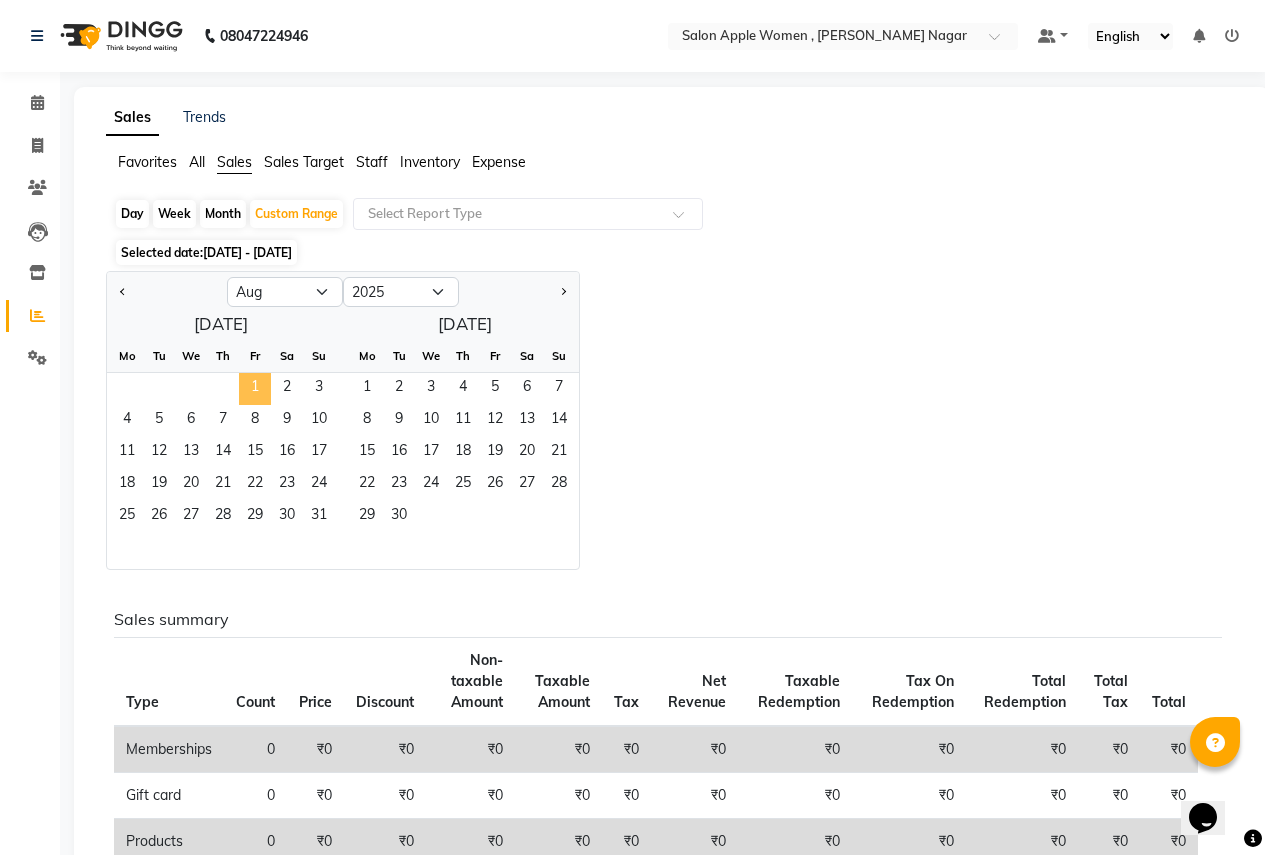 click on "1" 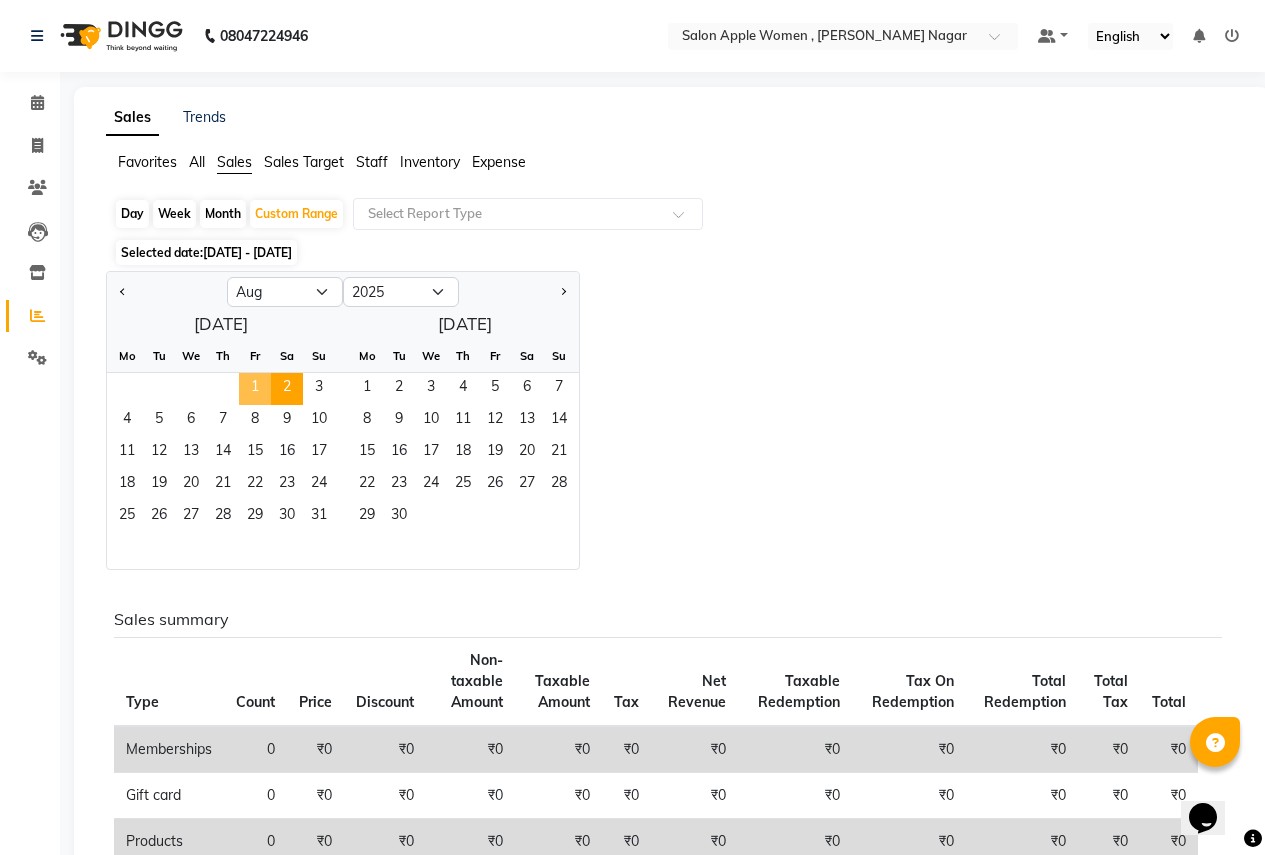 drag, startPoint x: 257, startPoint y: 395, endPoint x: 276, endPoint y: 392, distance: 19.235384 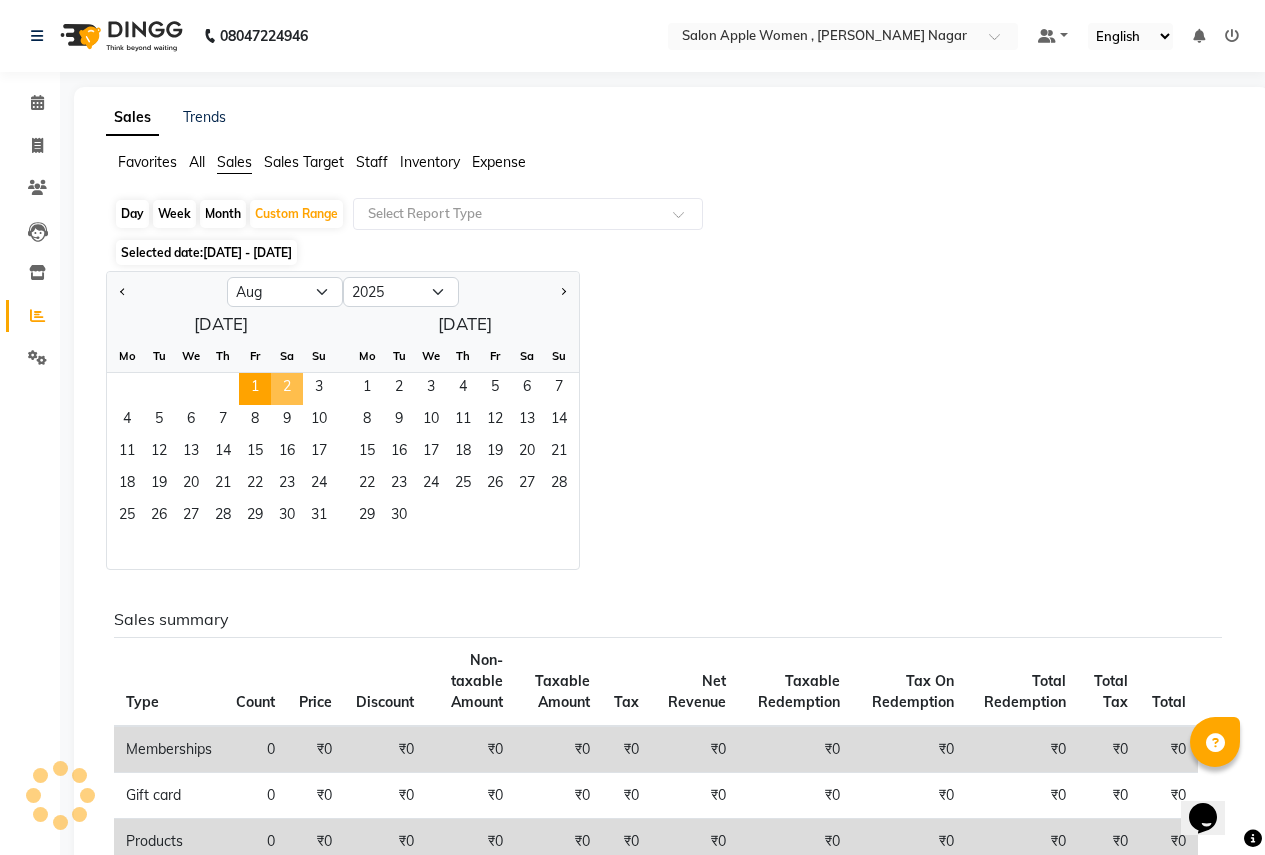 click on "2" 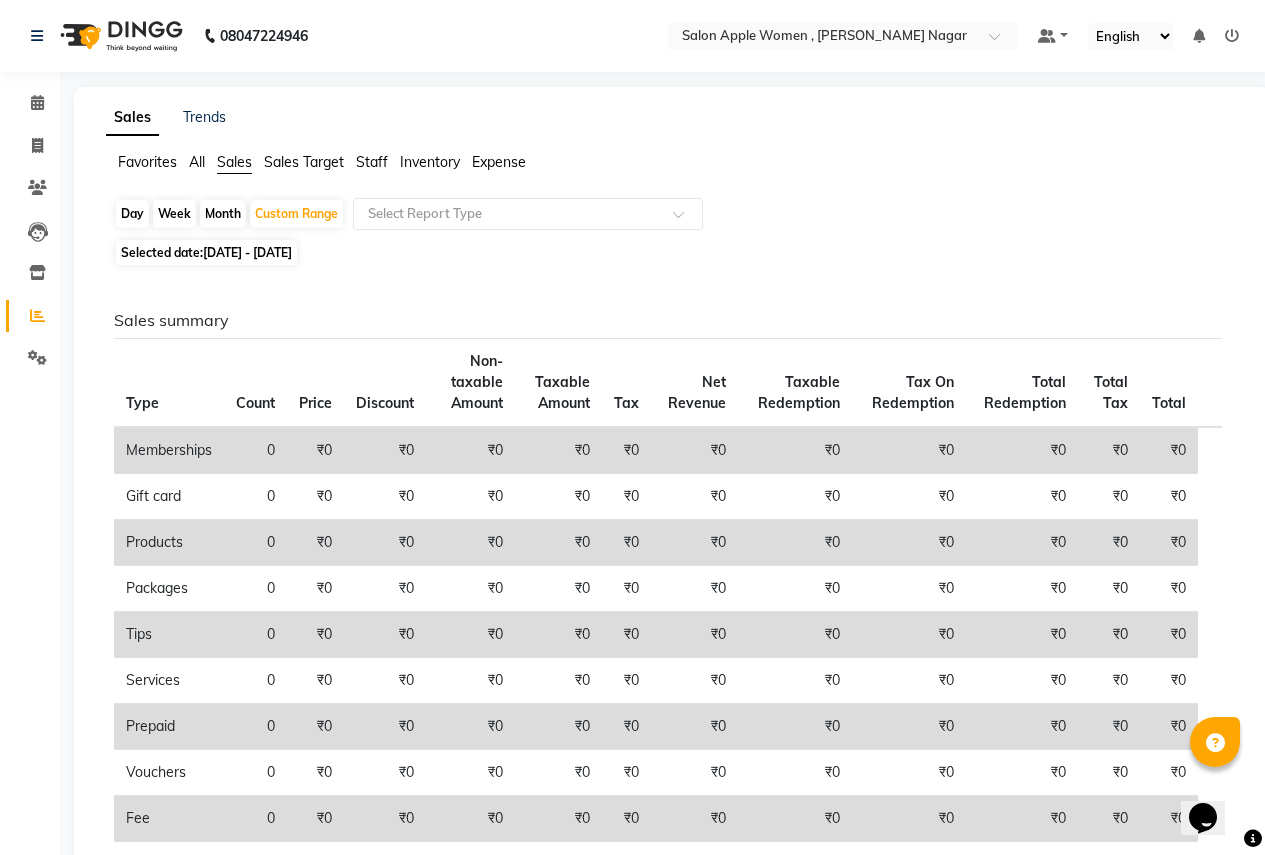click on "[DATE] - [DATE]" 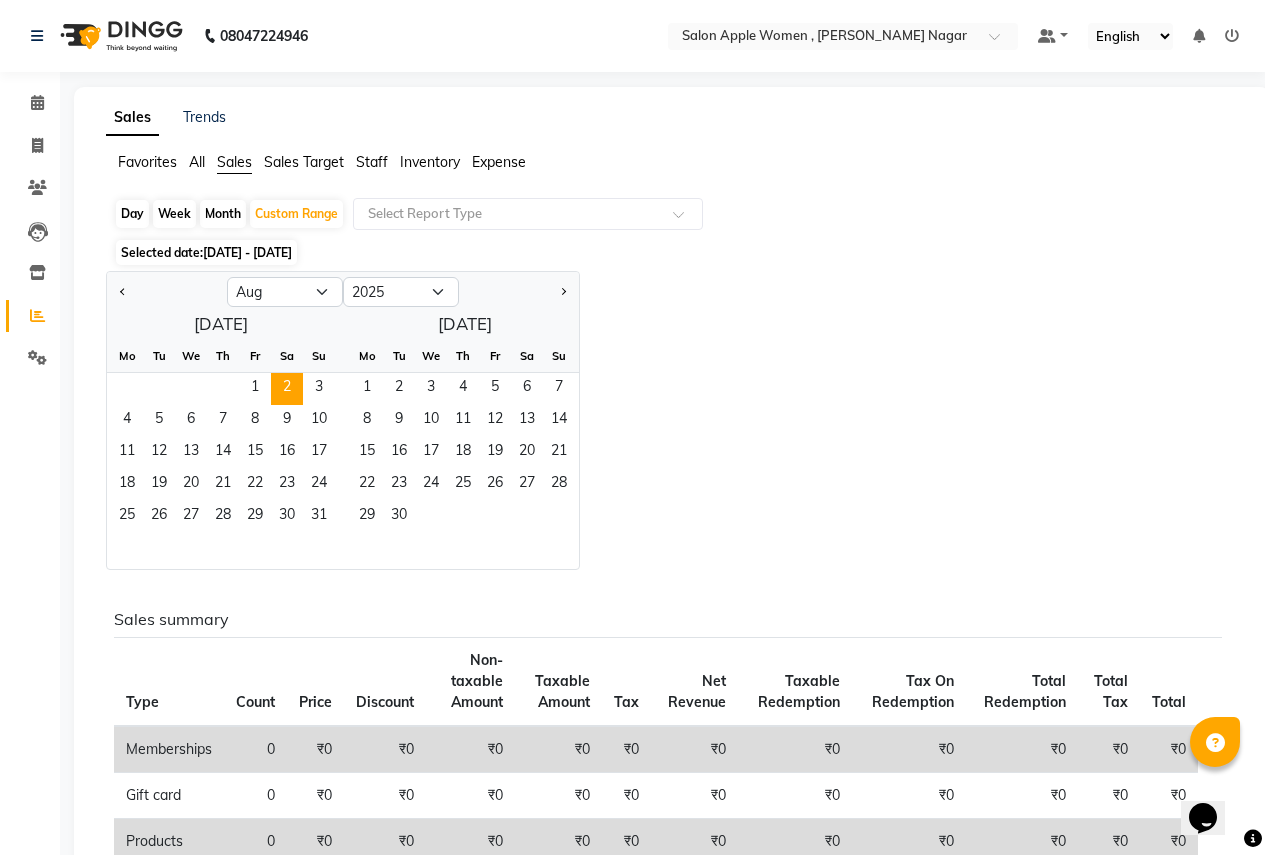 click on "[DATE] - [DATE]" 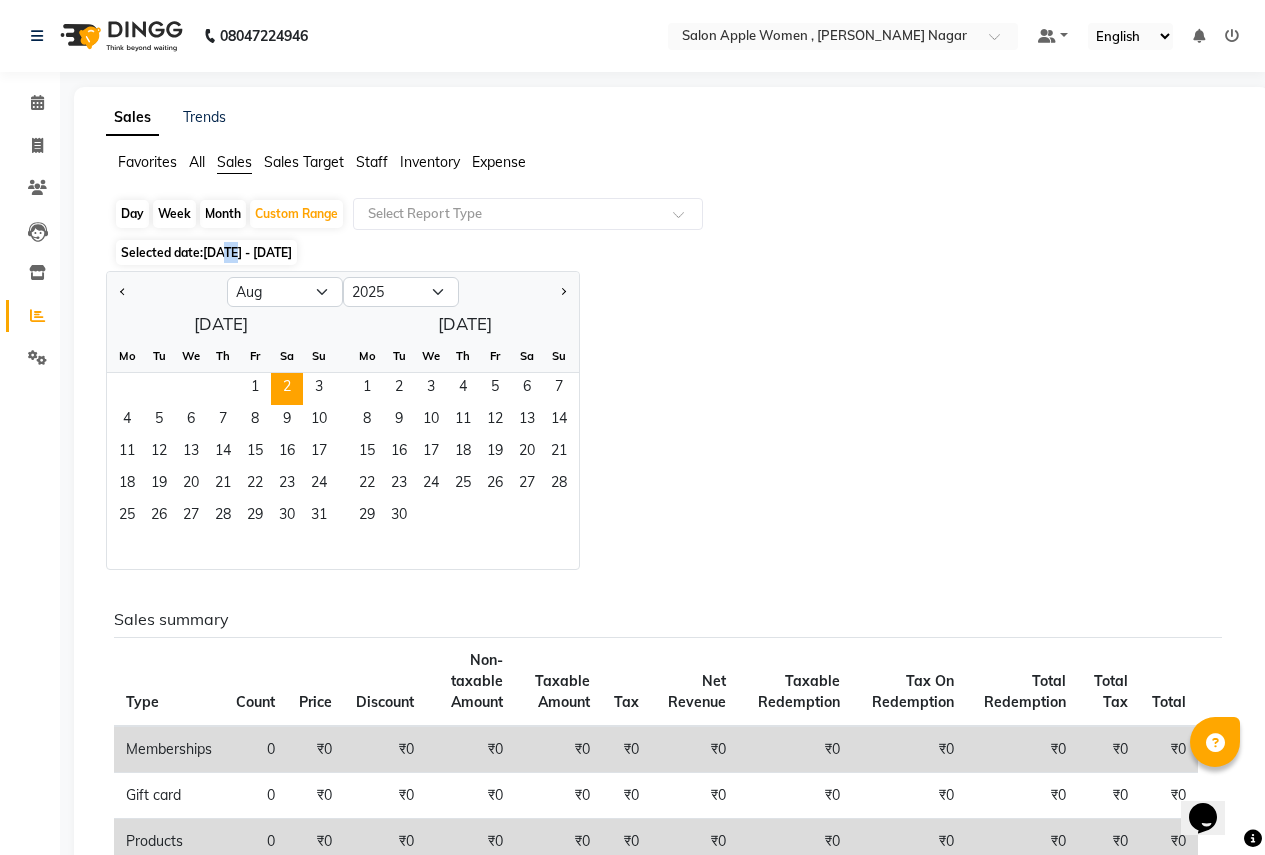 click on "[DATE] - [DATE]" 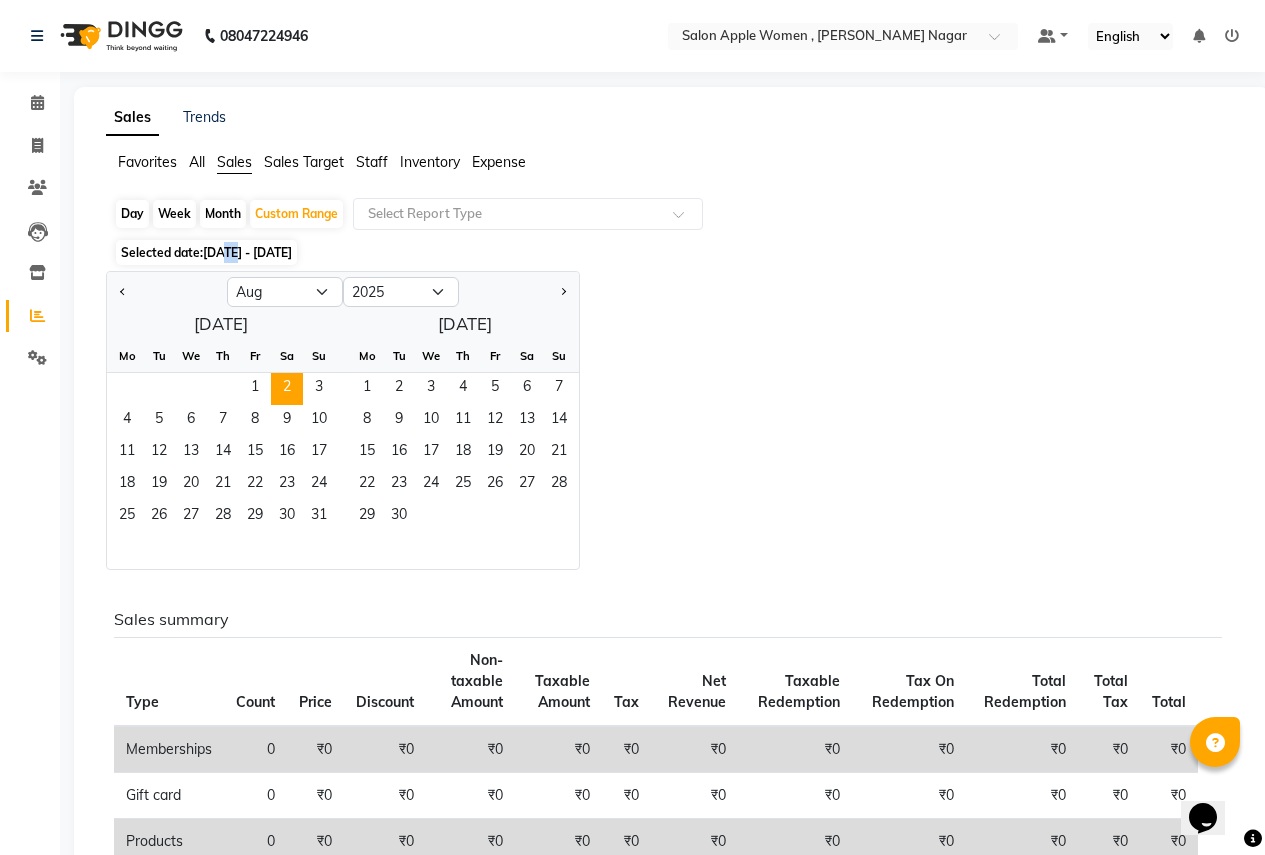 click on "[DATE] - [DATE]" 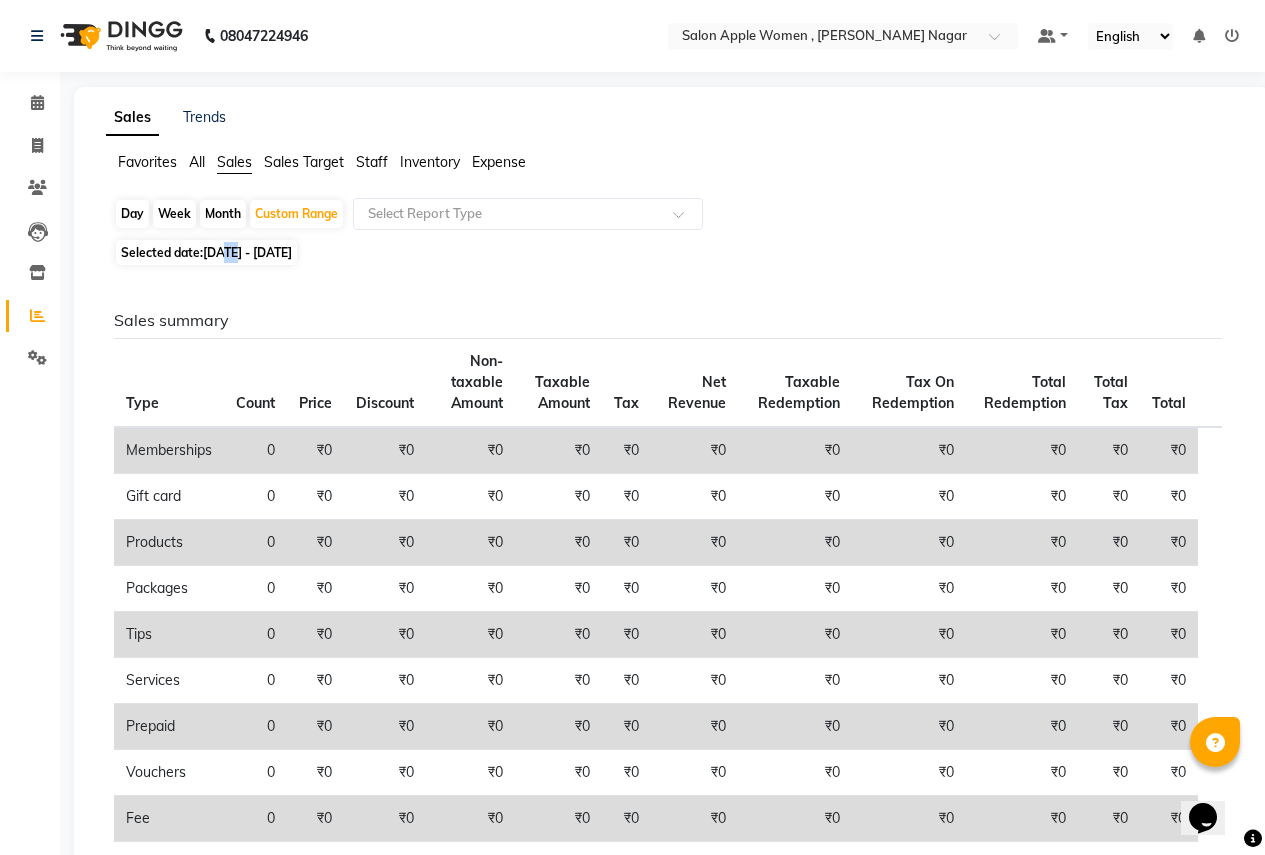 click on "[DATE] - [DATE]" 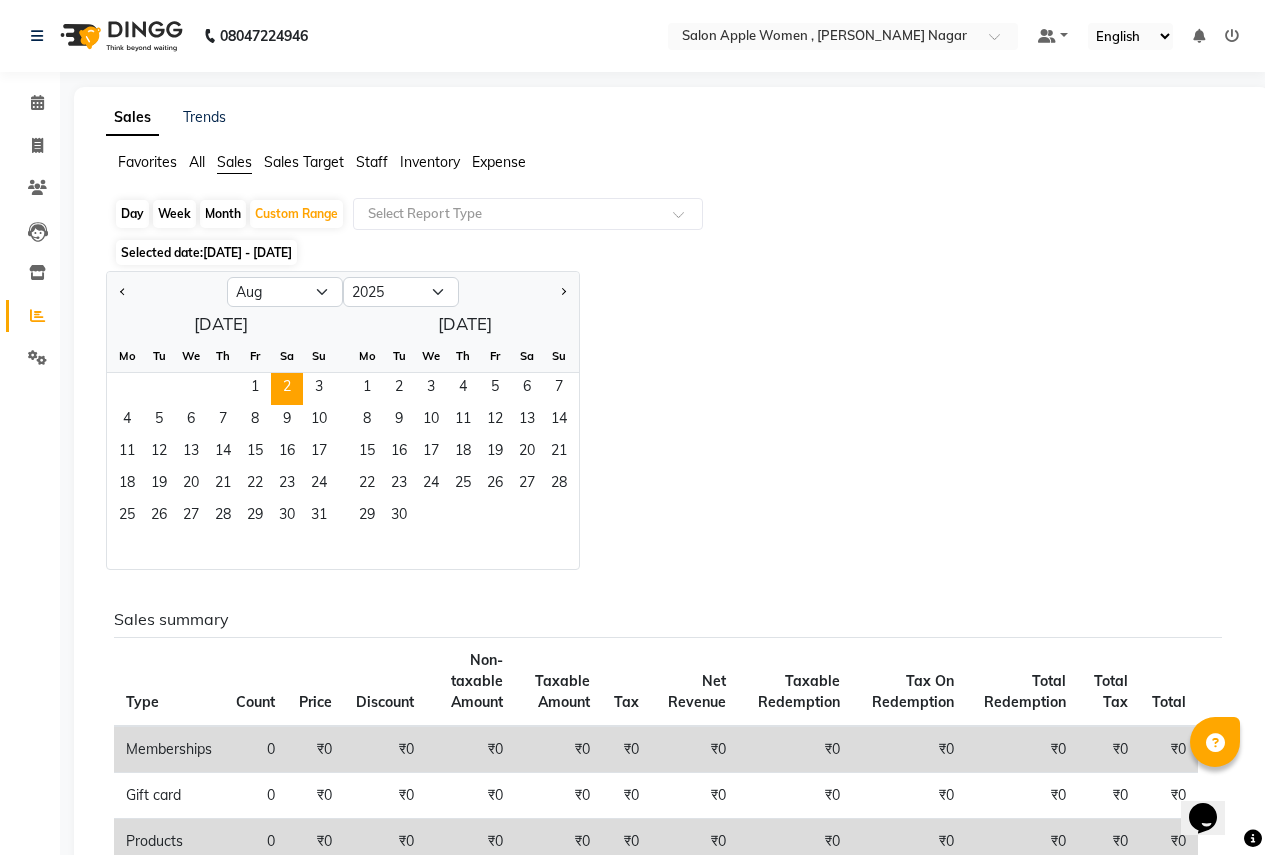 click on "[DATE] - [DATE]" 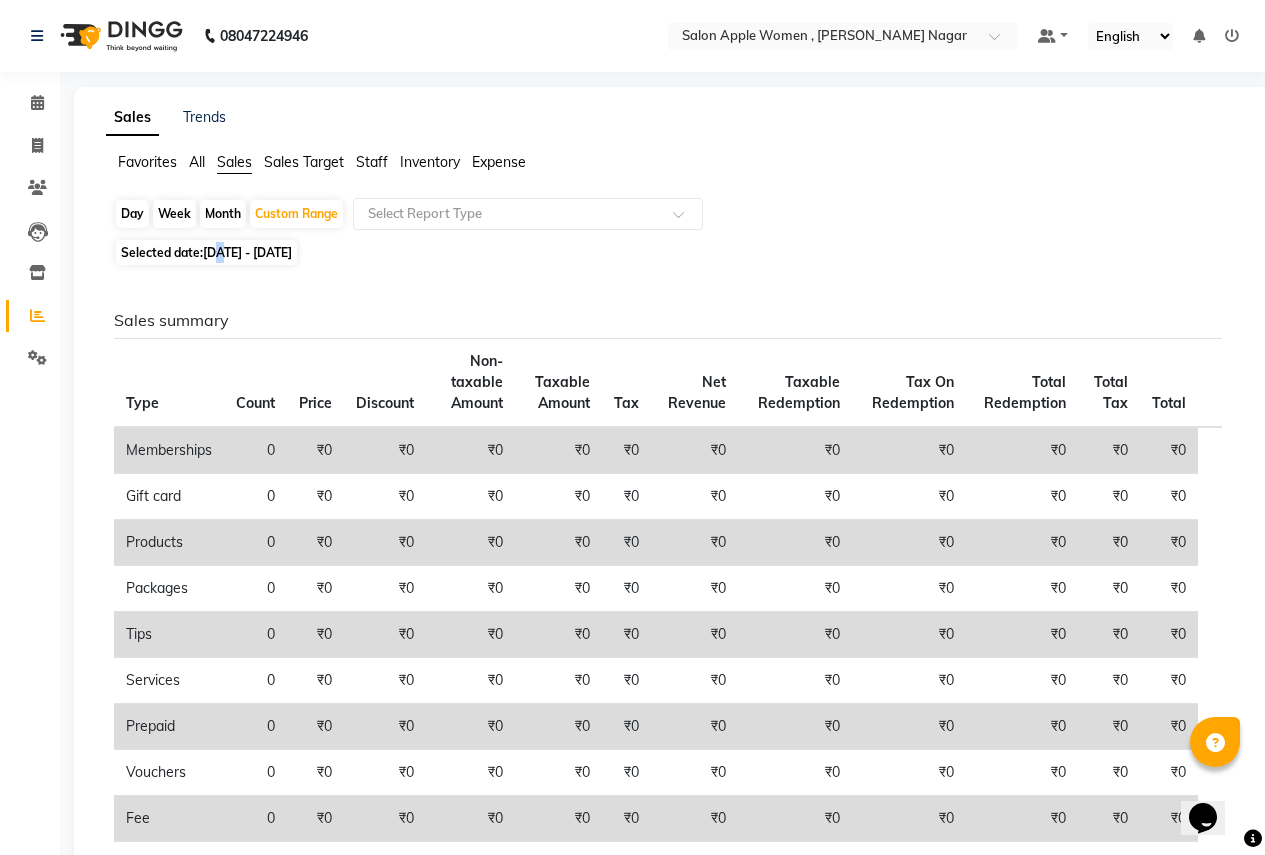 click on "[DATE] - [DATE]" 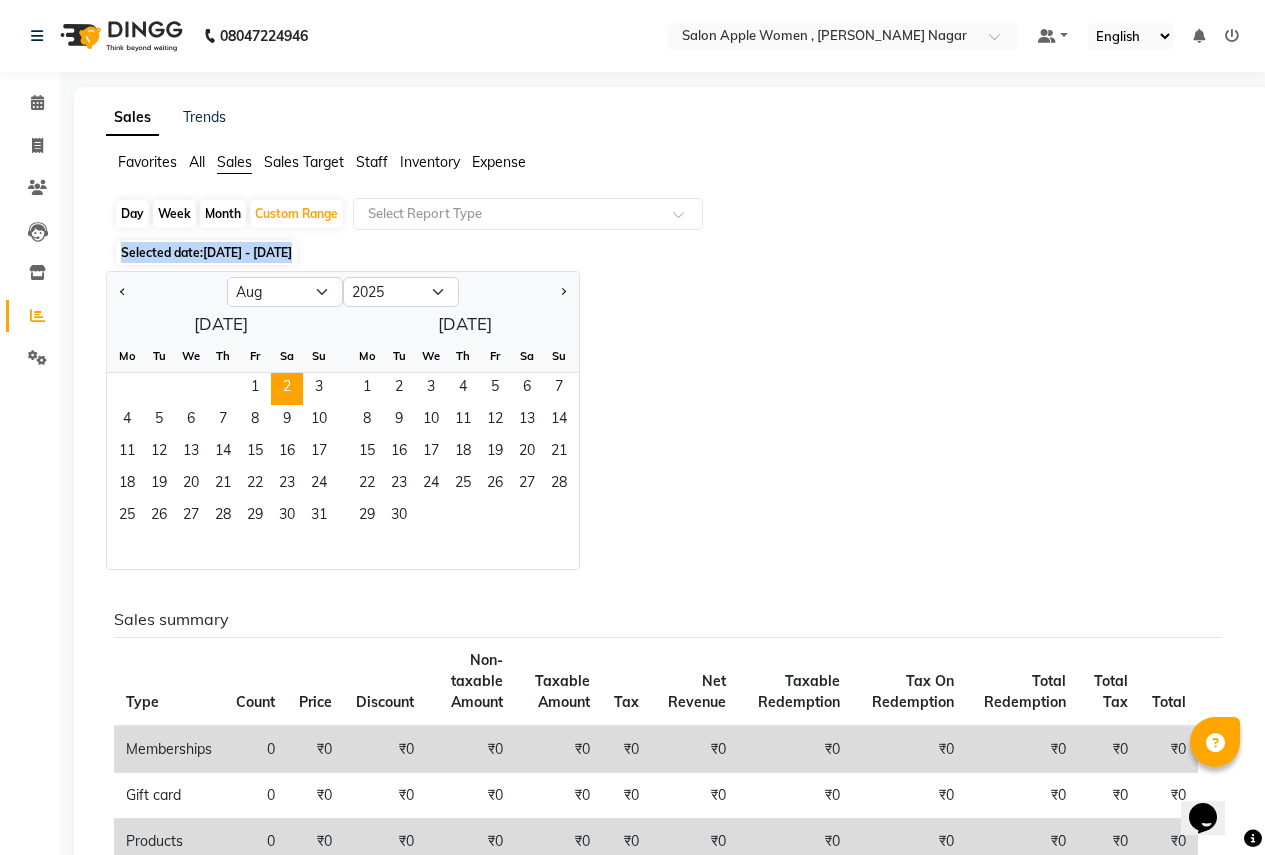 click on "[DATE] - [DATE]" 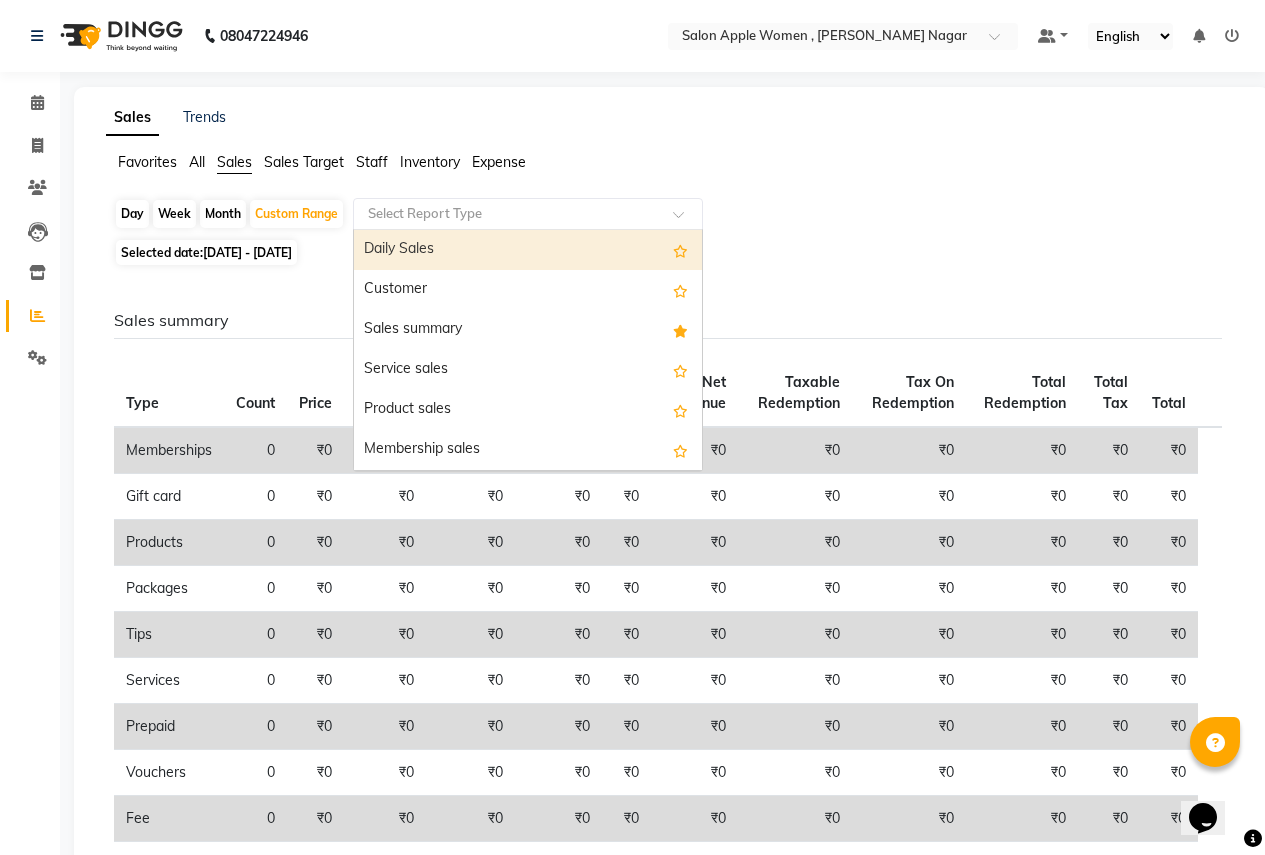 click 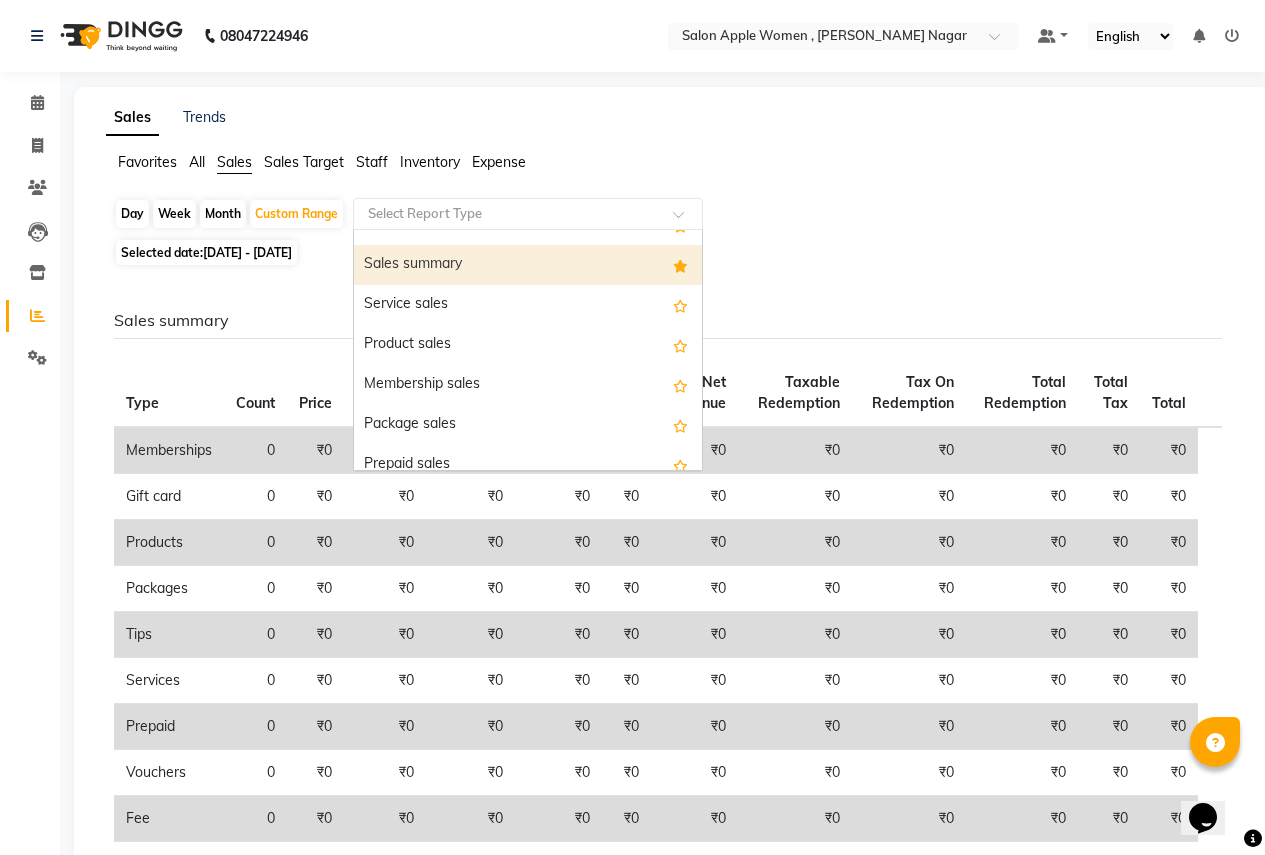 scroll, scrollTop: 100, scrollLeft: 0, axis: vertical 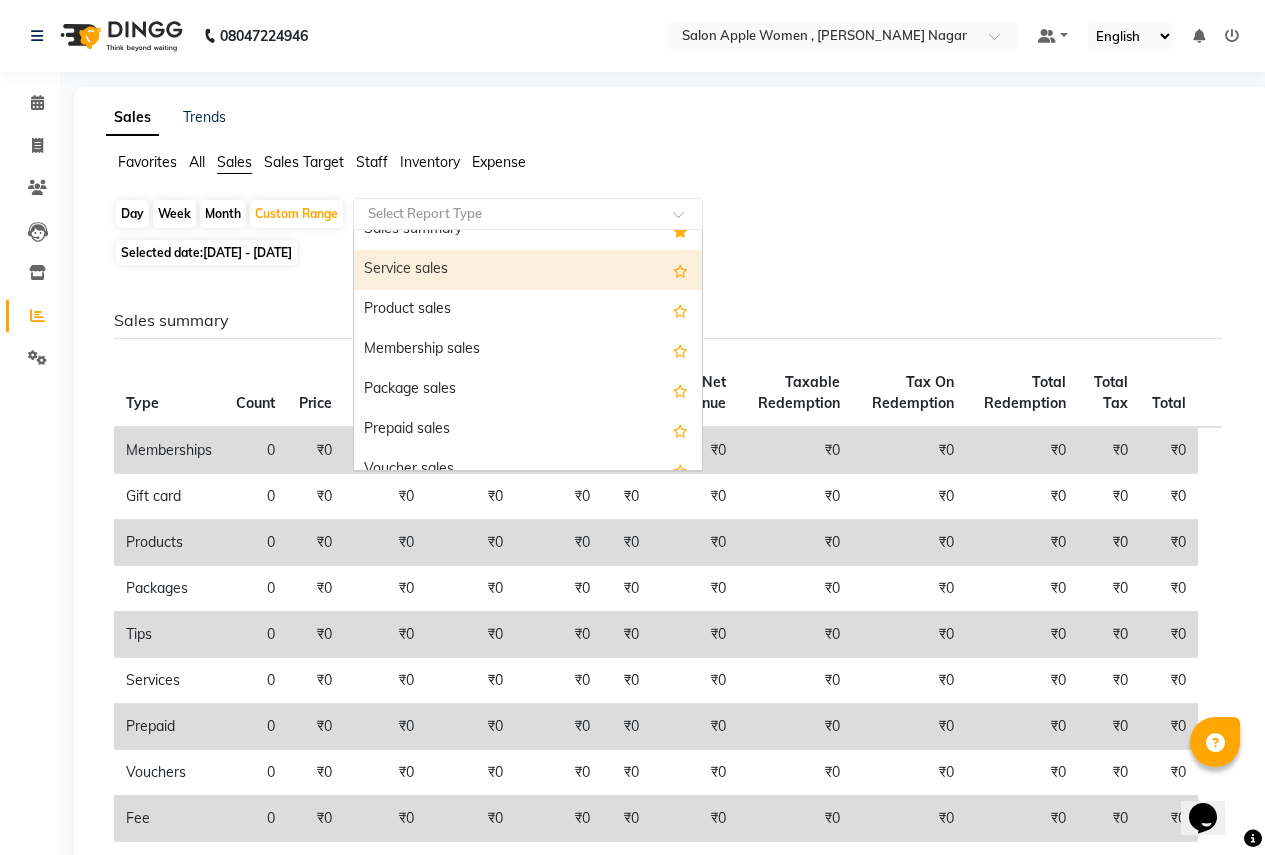 click on "Service sales" at bounding box center (528, 270) 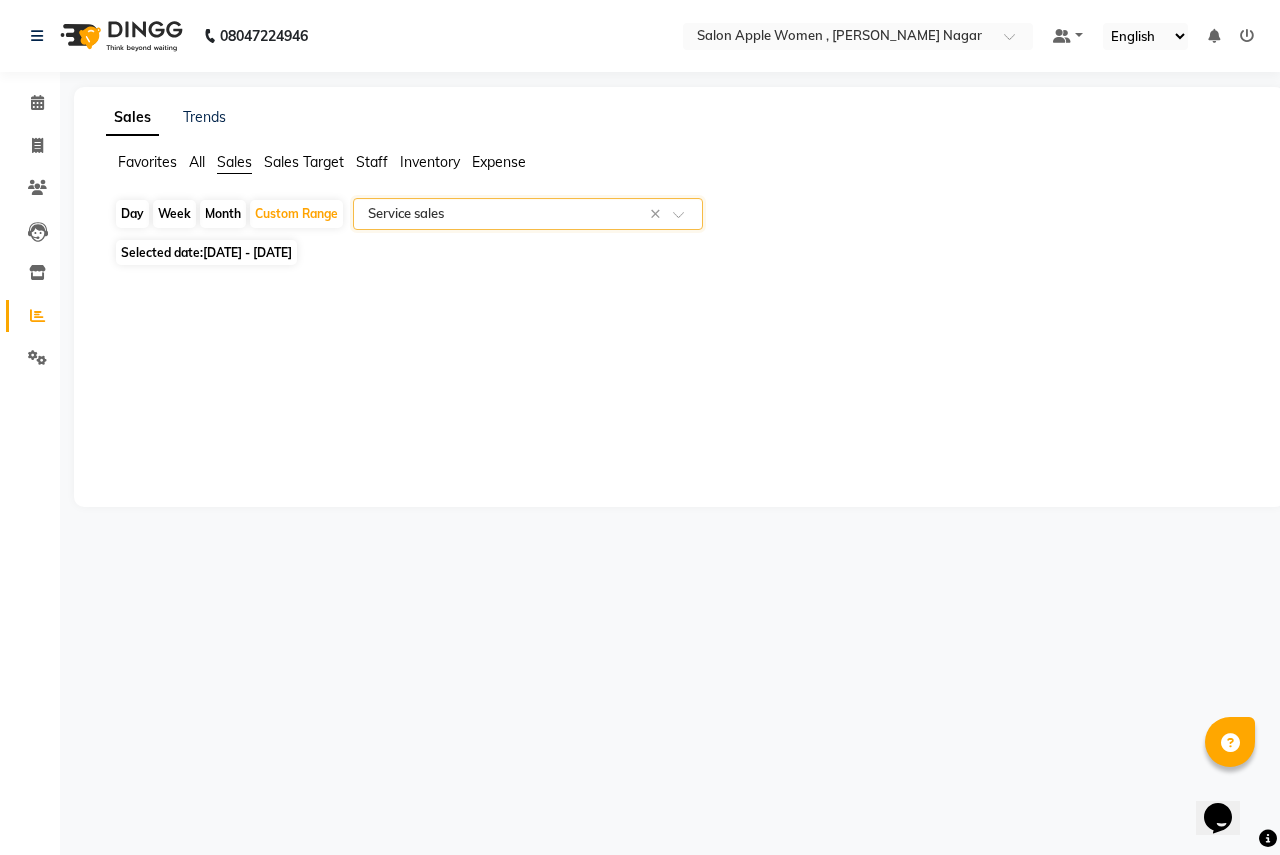 click on "Selected date:  [DATE] - [DATE]" 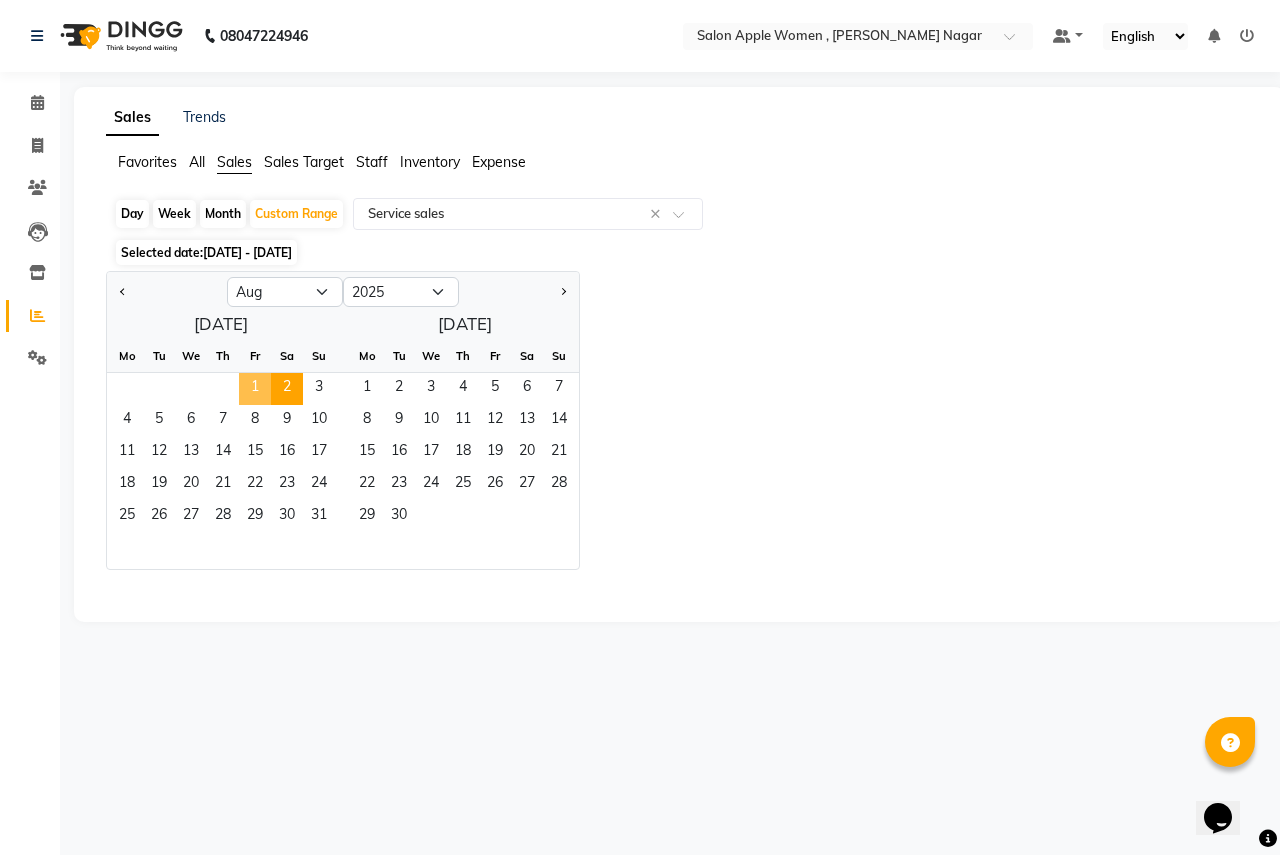 click on "1" 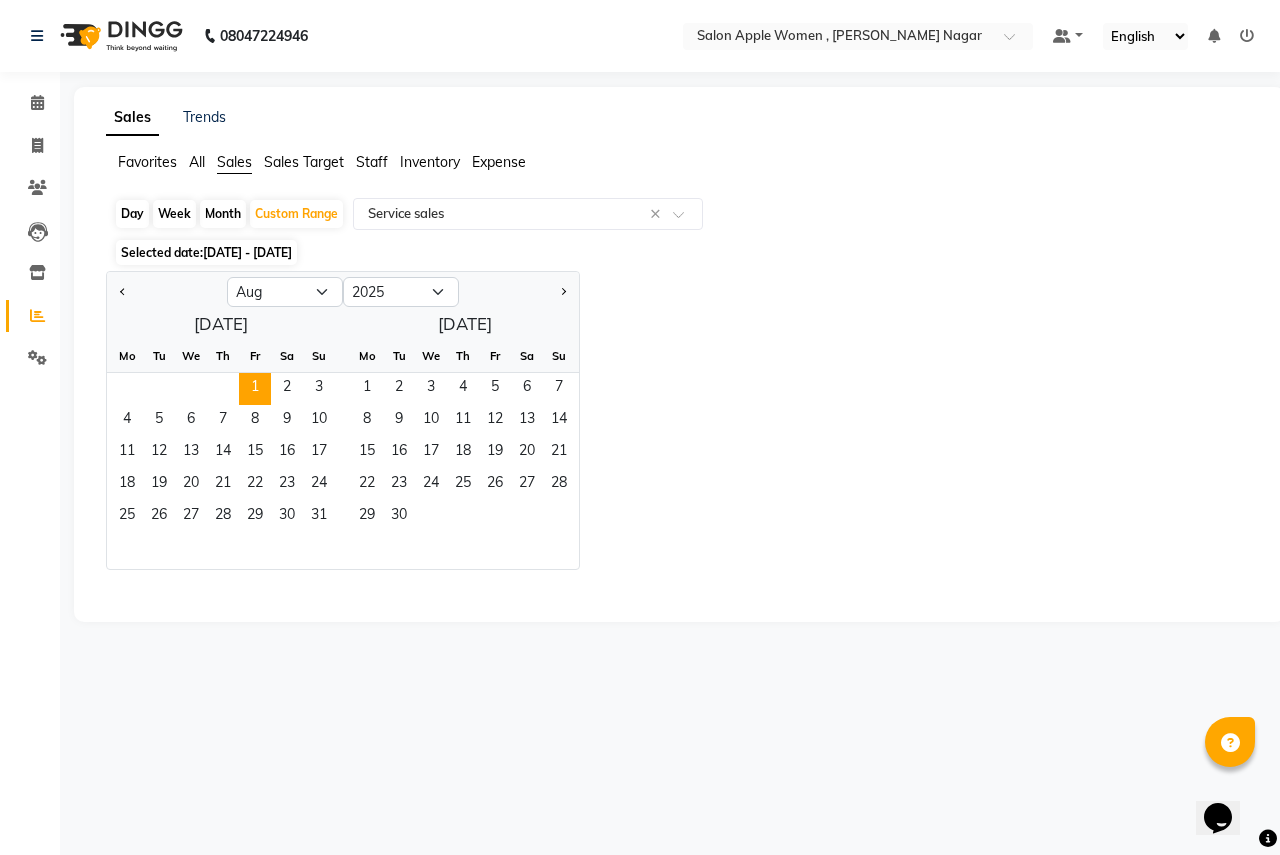 click on "Week" 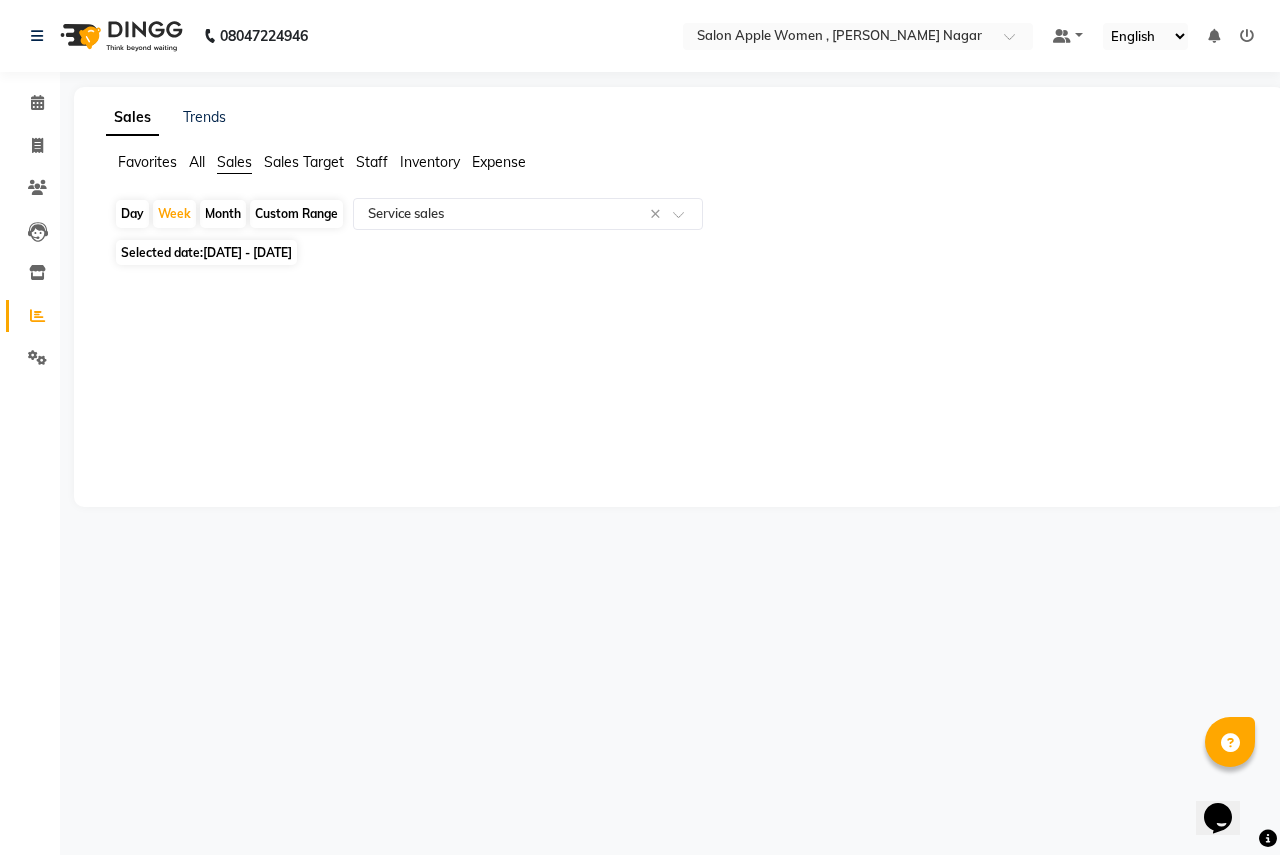 click on "Month" 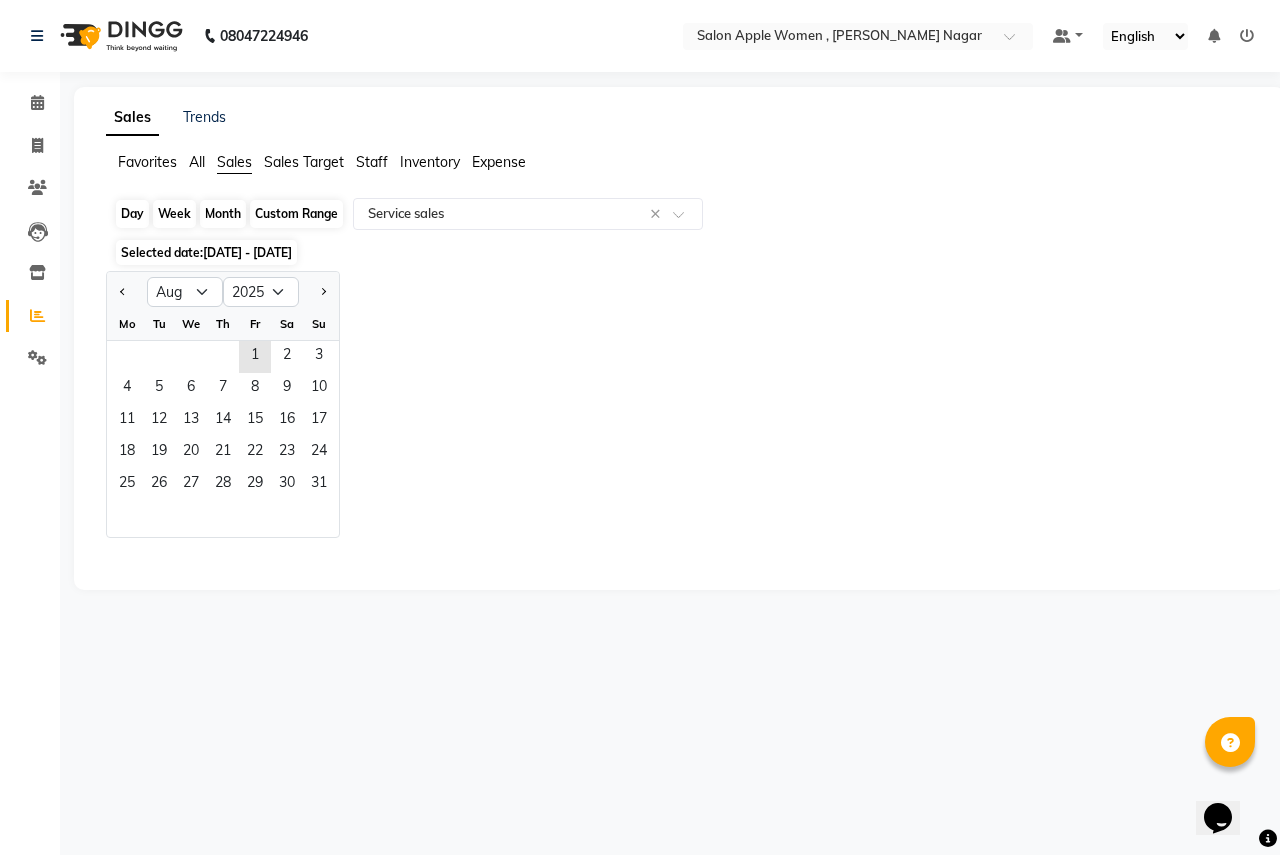 click on "Month" 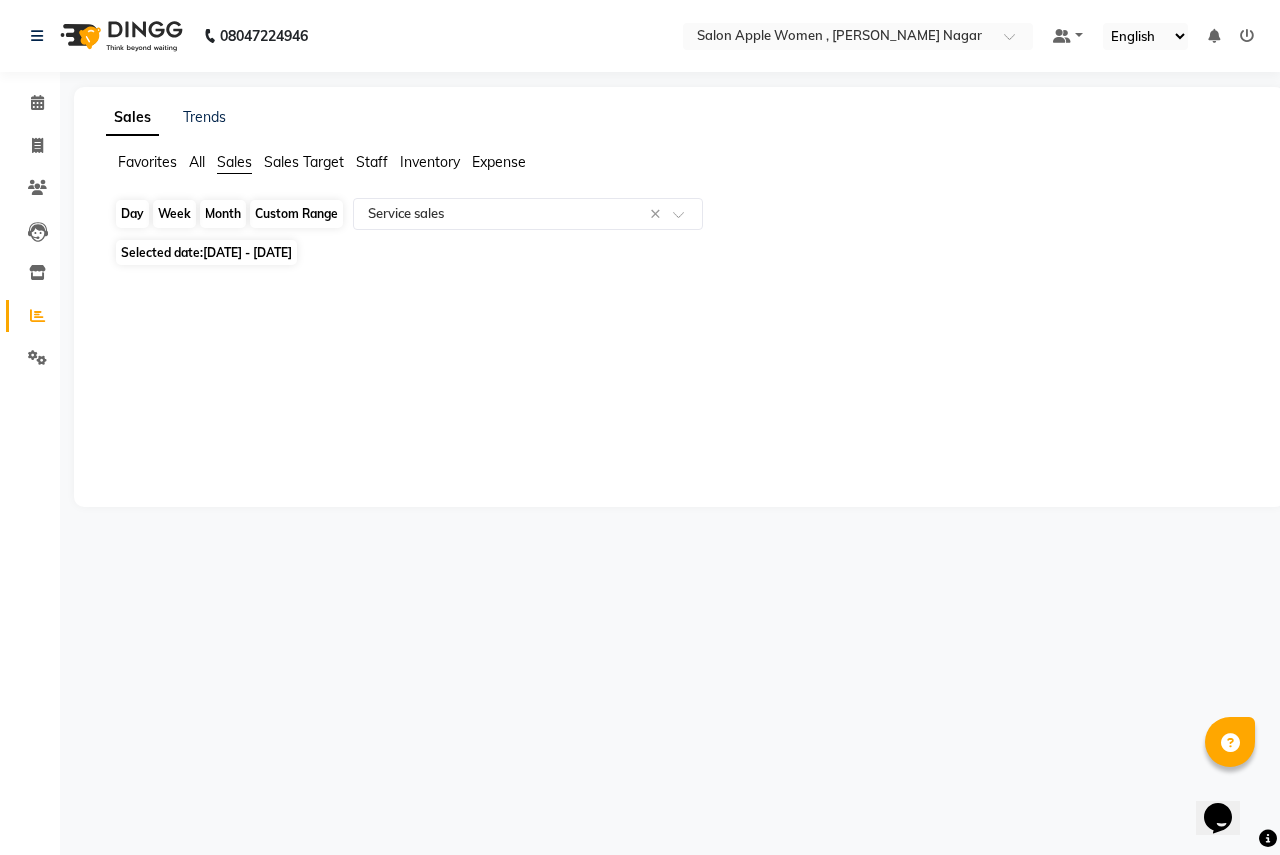 click on "Month" 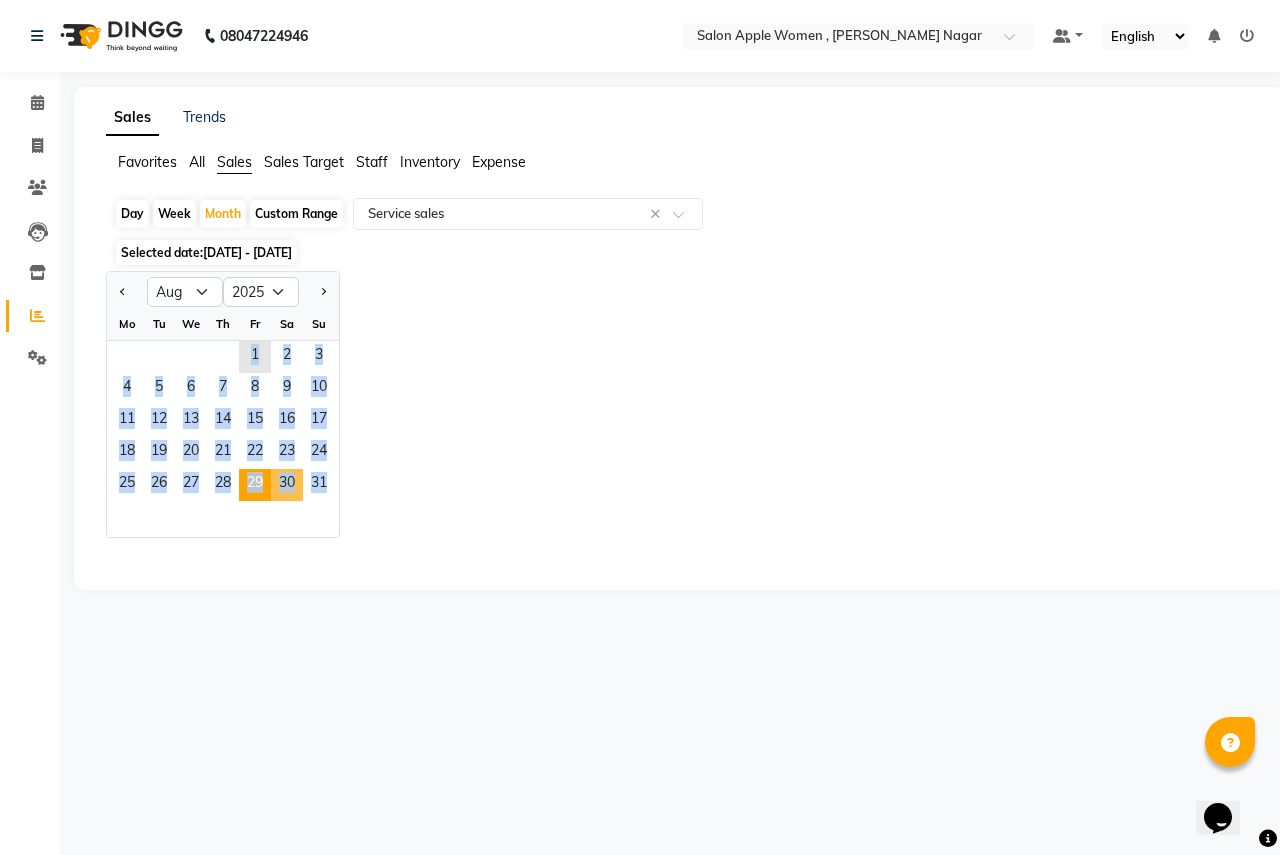 drag, startPoint x: 230, startPoint y: 371, endPoint x: 259, endPoint y: 495, distance: 127.345985 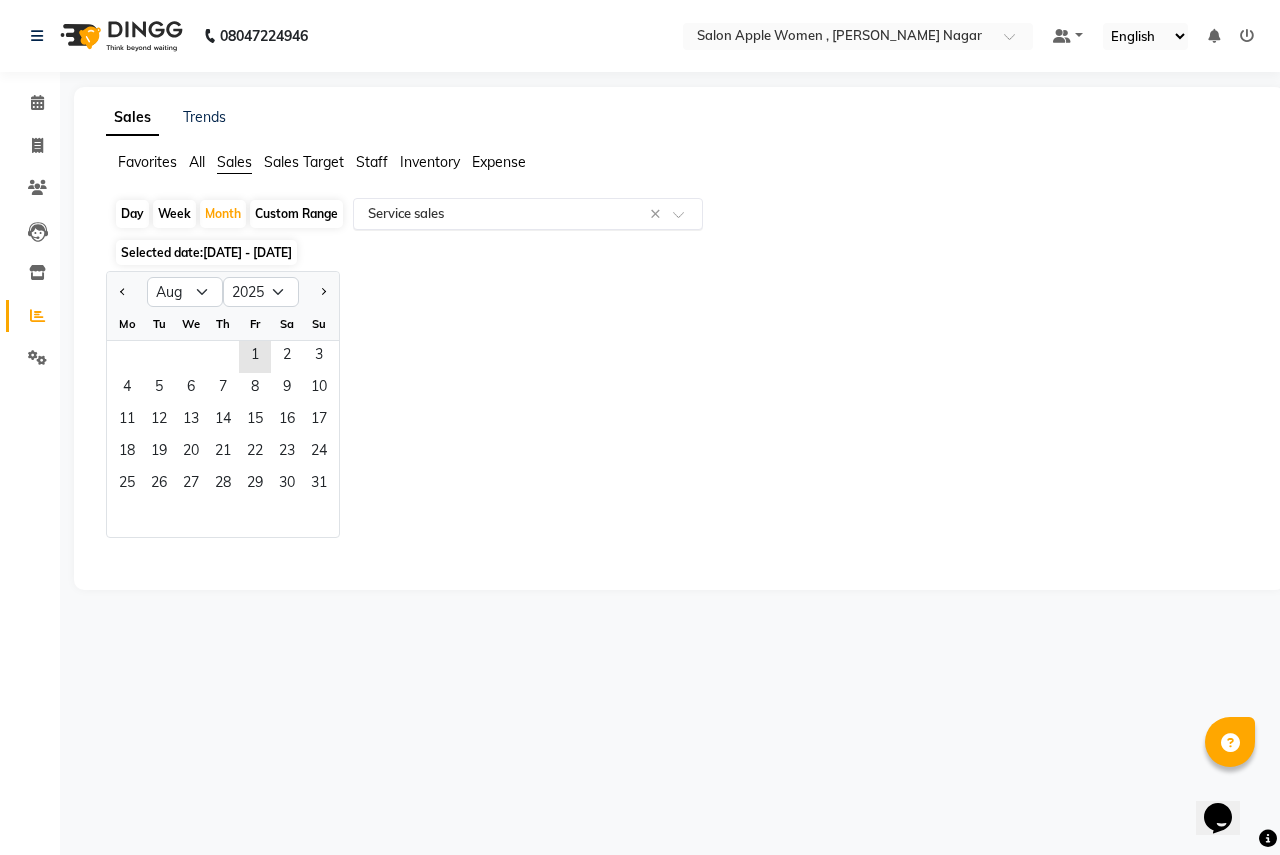 click 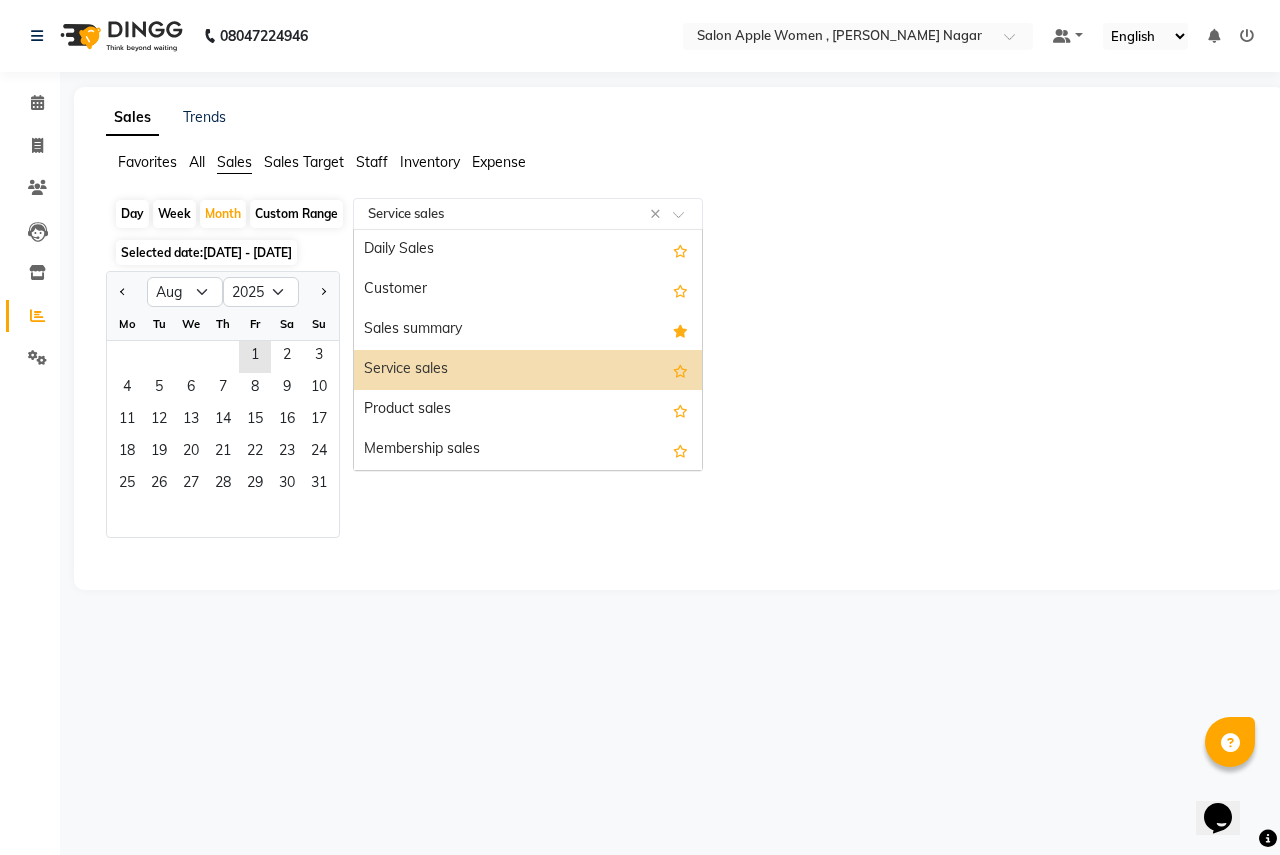 click 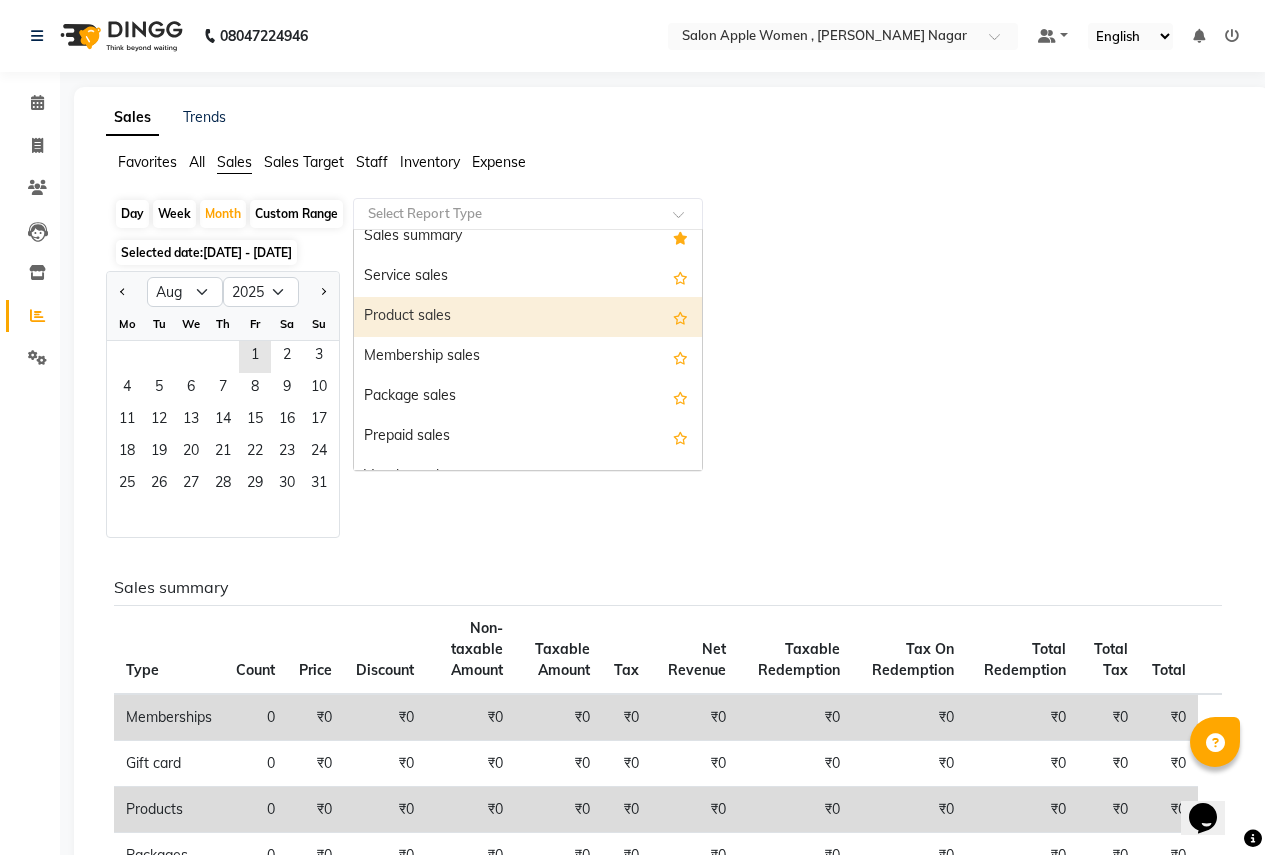 scroll, scrollTop: 160, scrollLeft: 0, axis: vertical 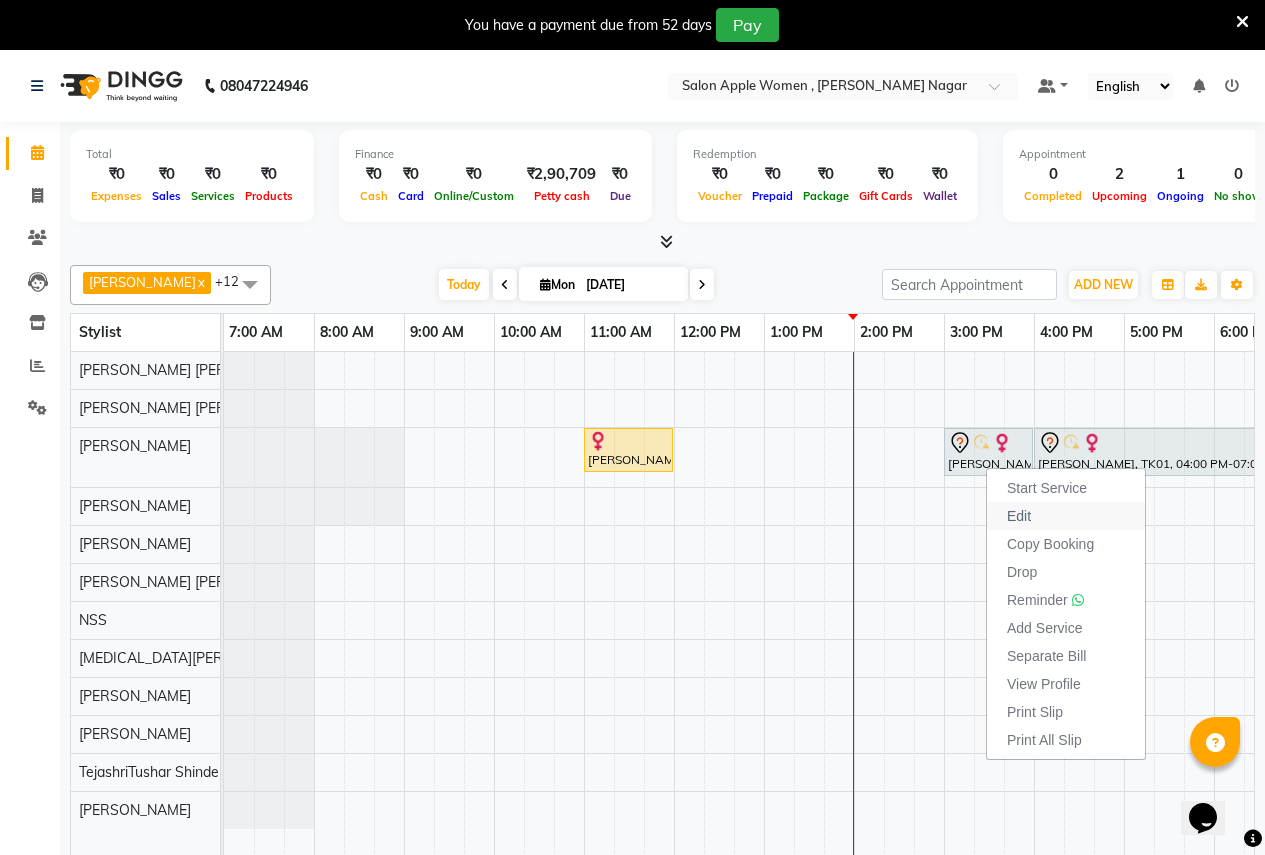 click on "Edit" at bounding box center (1019, 516) 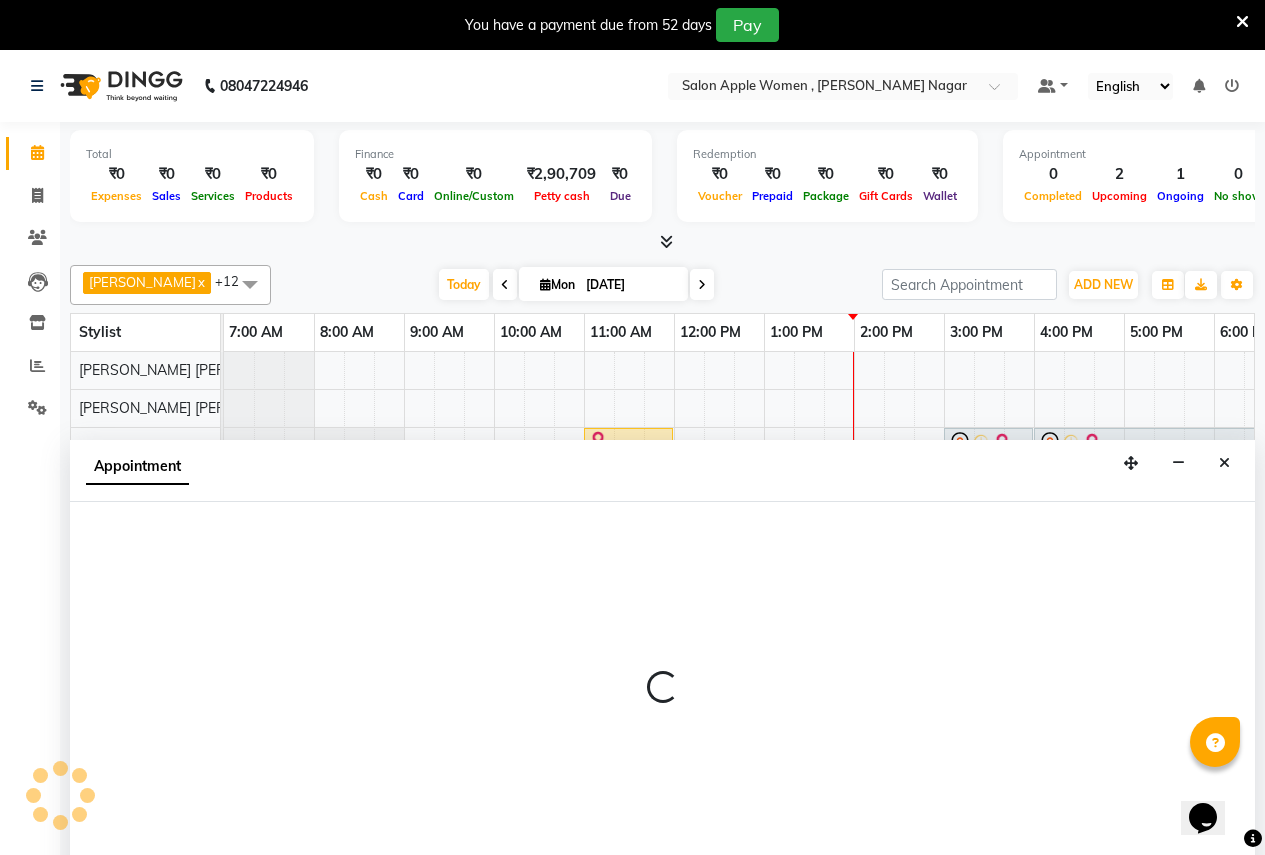 scroll, scrollTop: 50, scrollLeft: 0, axis: vertical 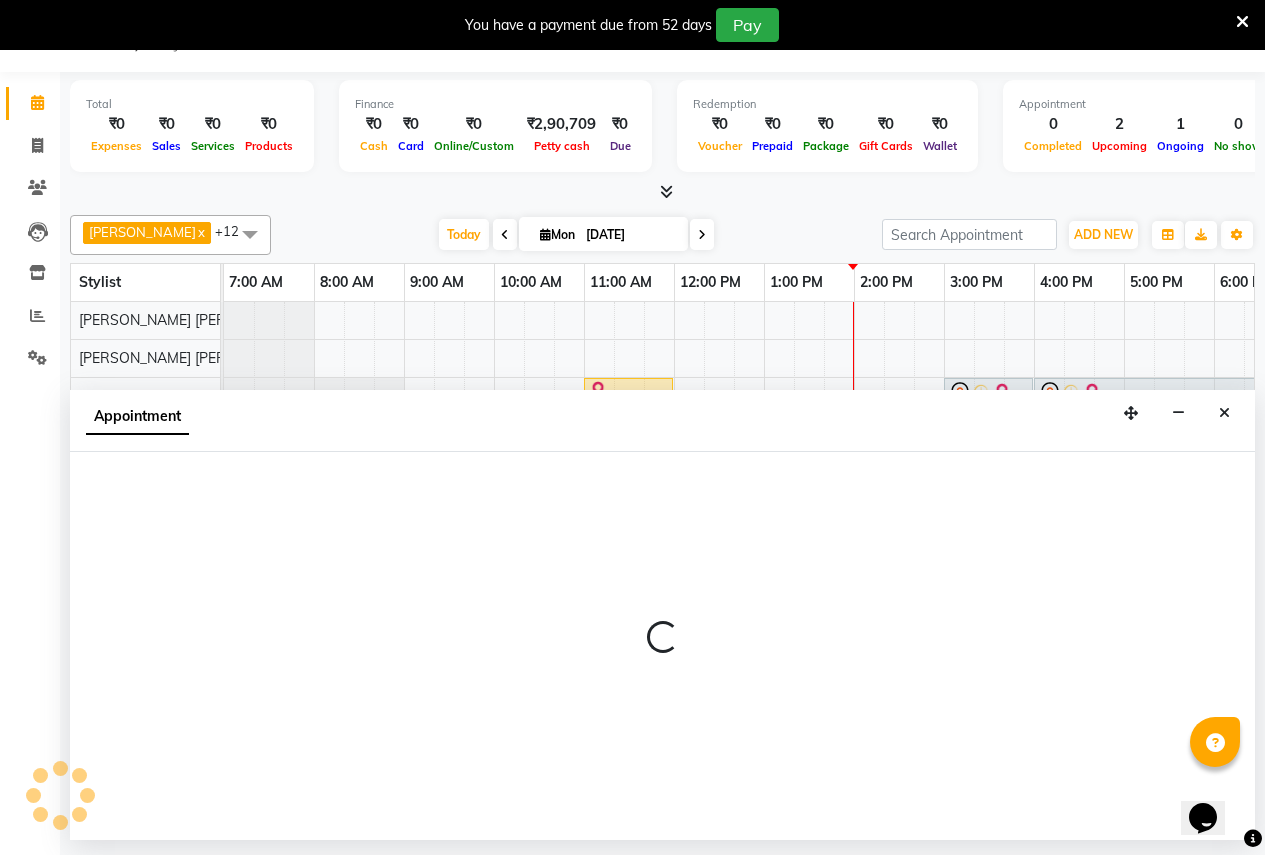 select on "tentative" 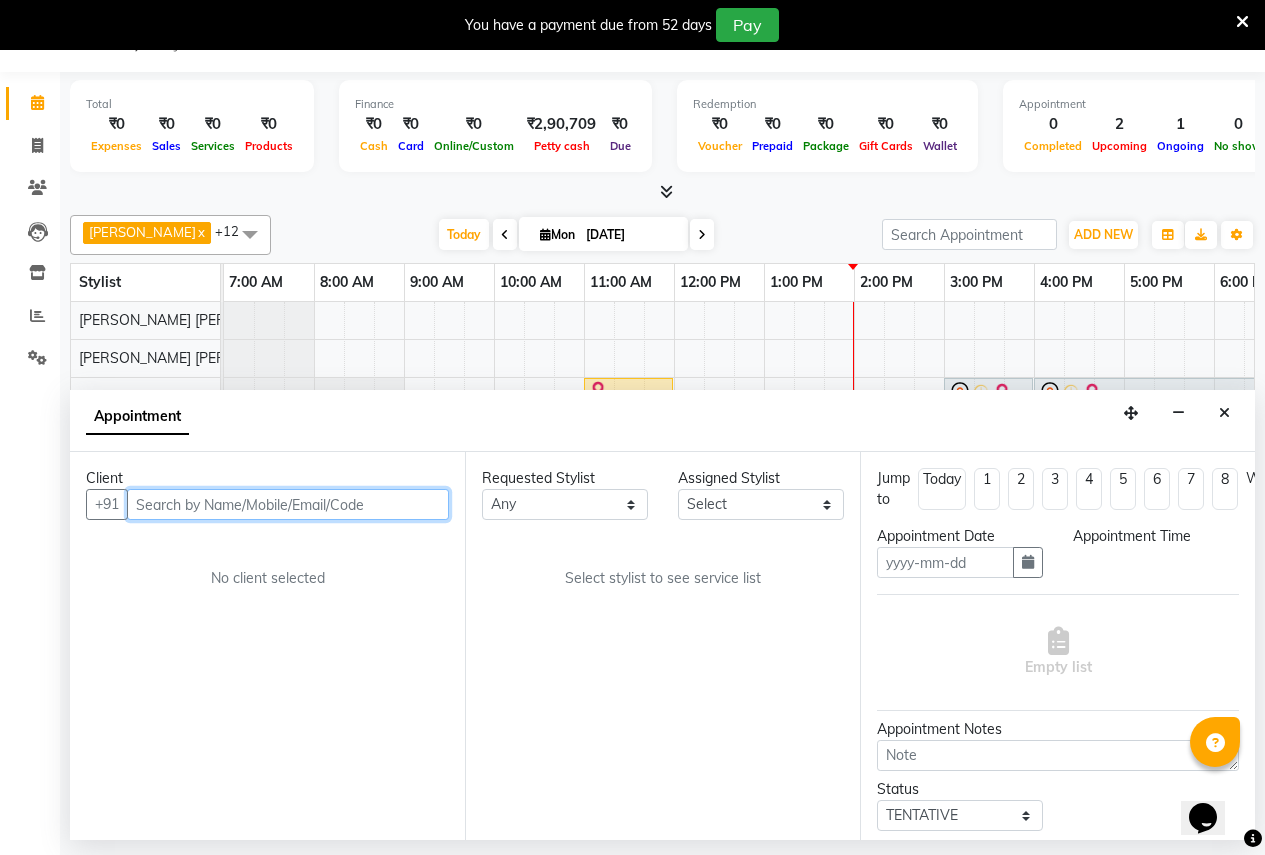 type on "[DATE]" 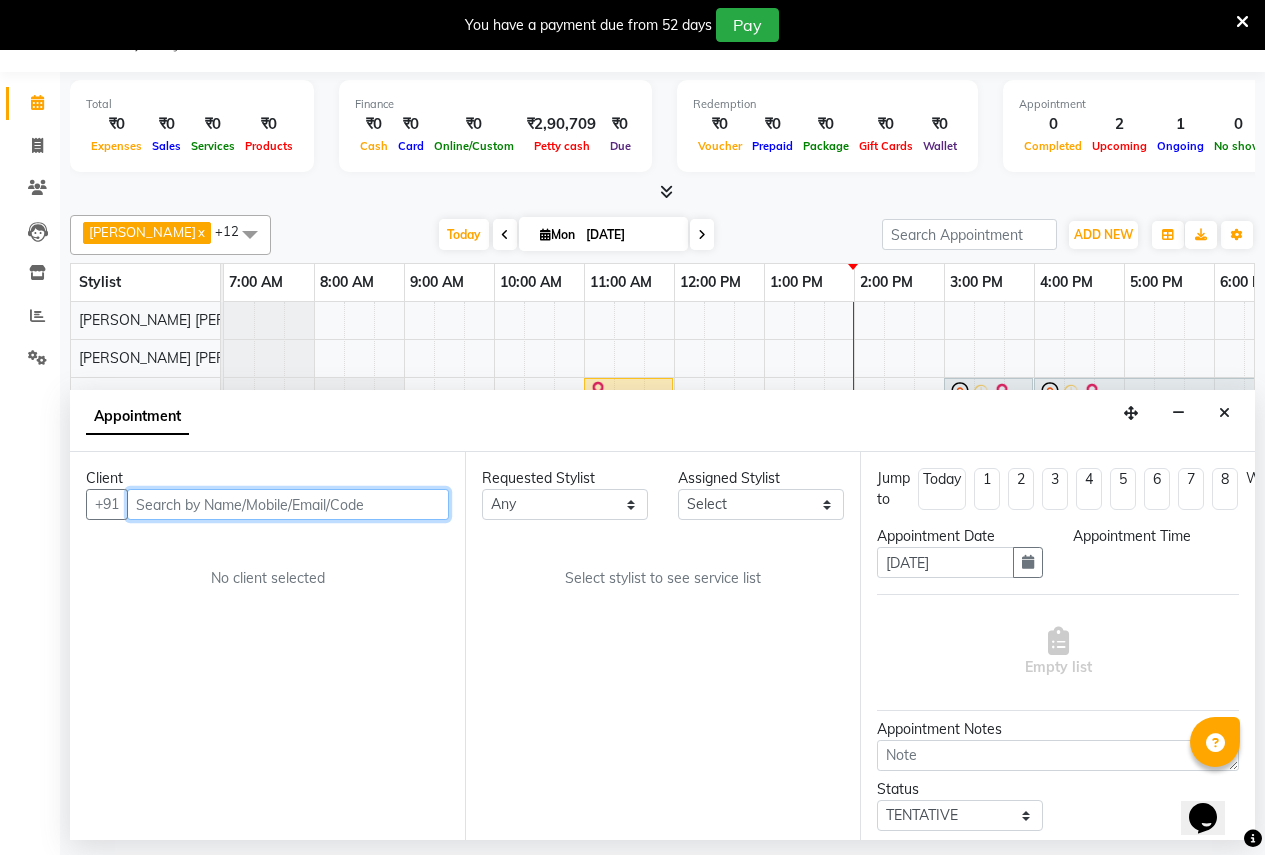 select on "3151" 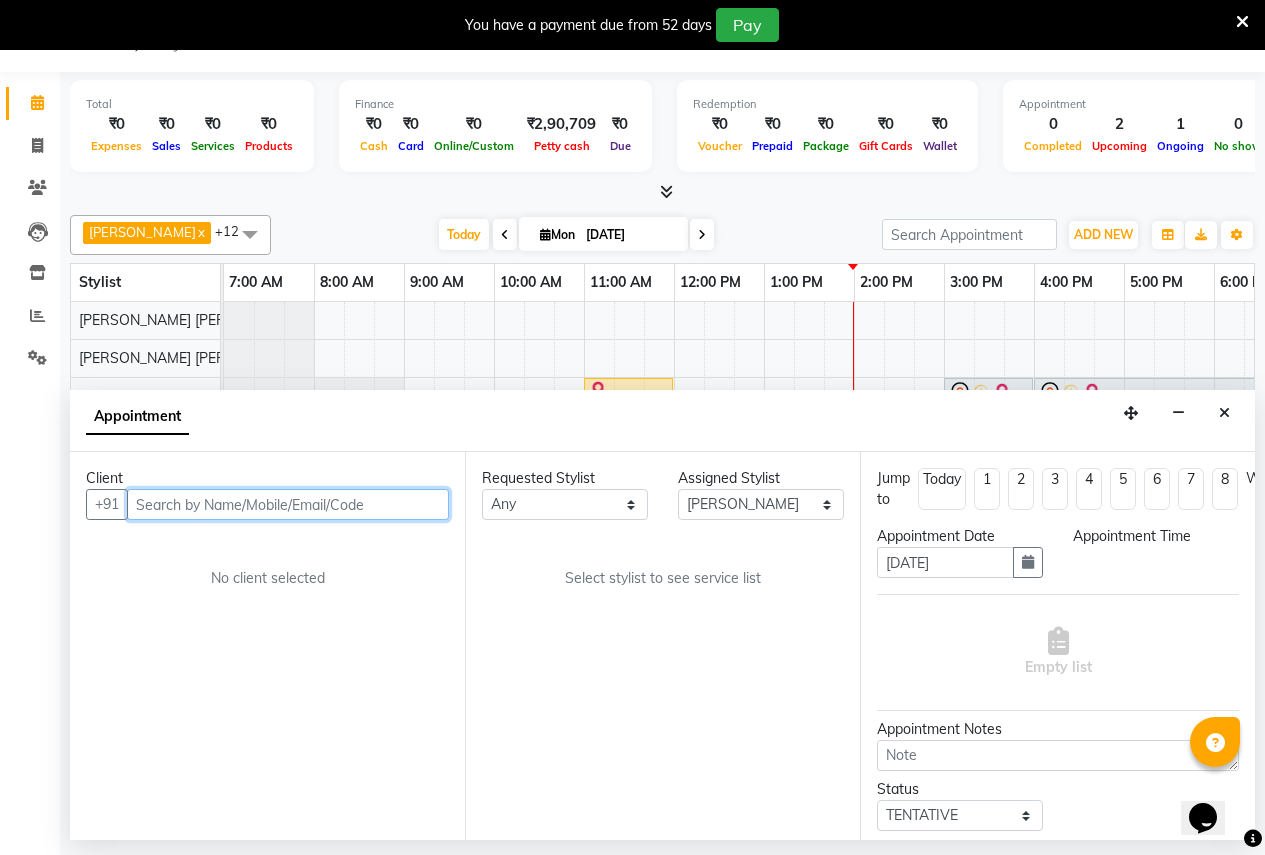 scroll, scrollTop: 0, scrollLeft: 410, axis: horizontal 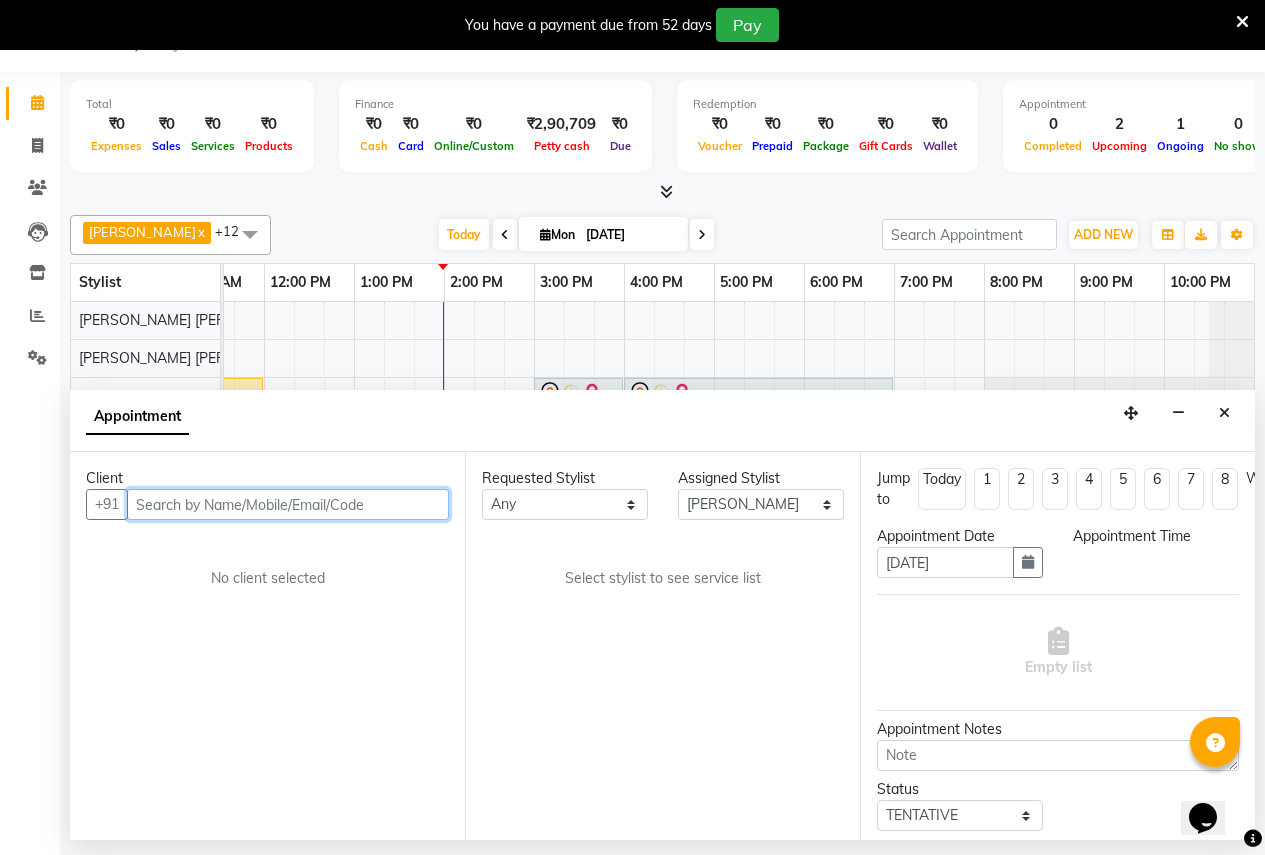 select on "900" 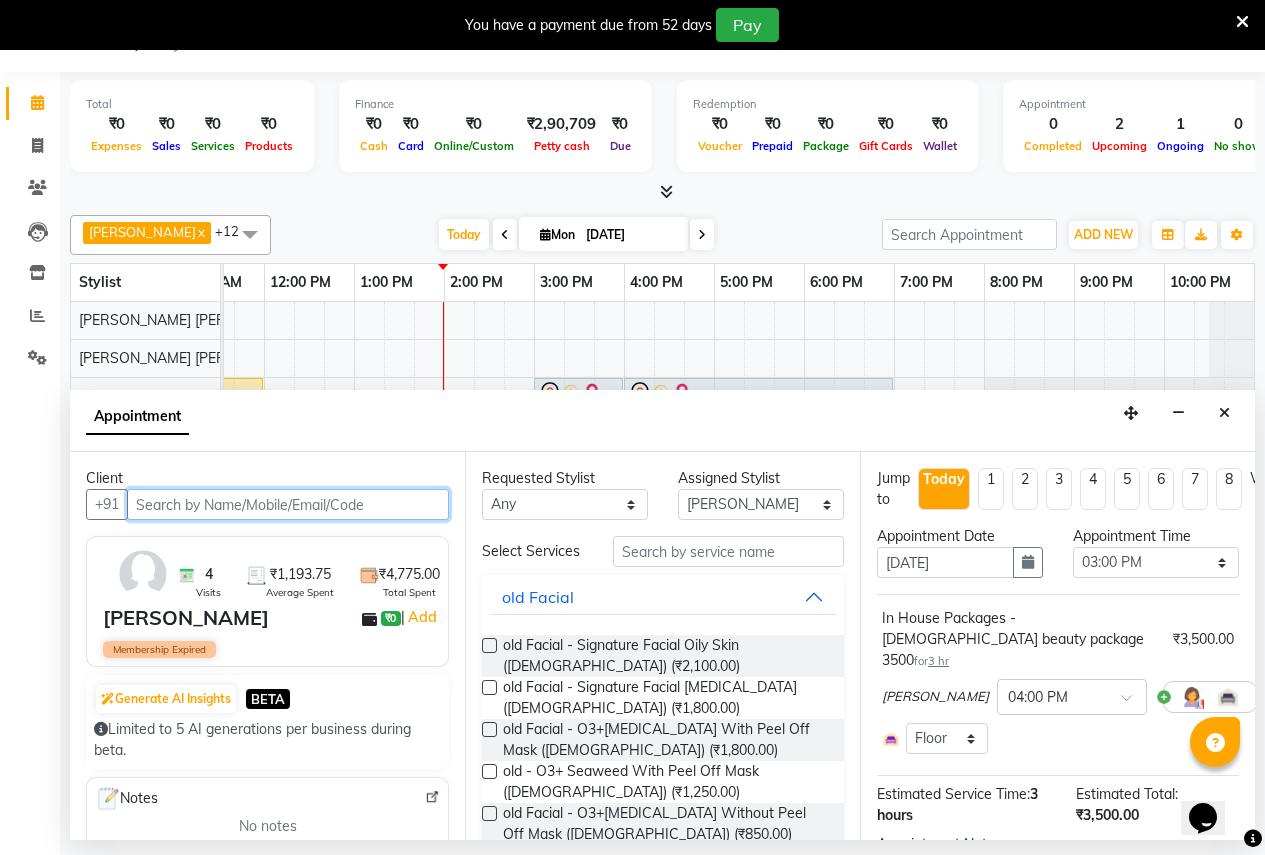 select on "696" 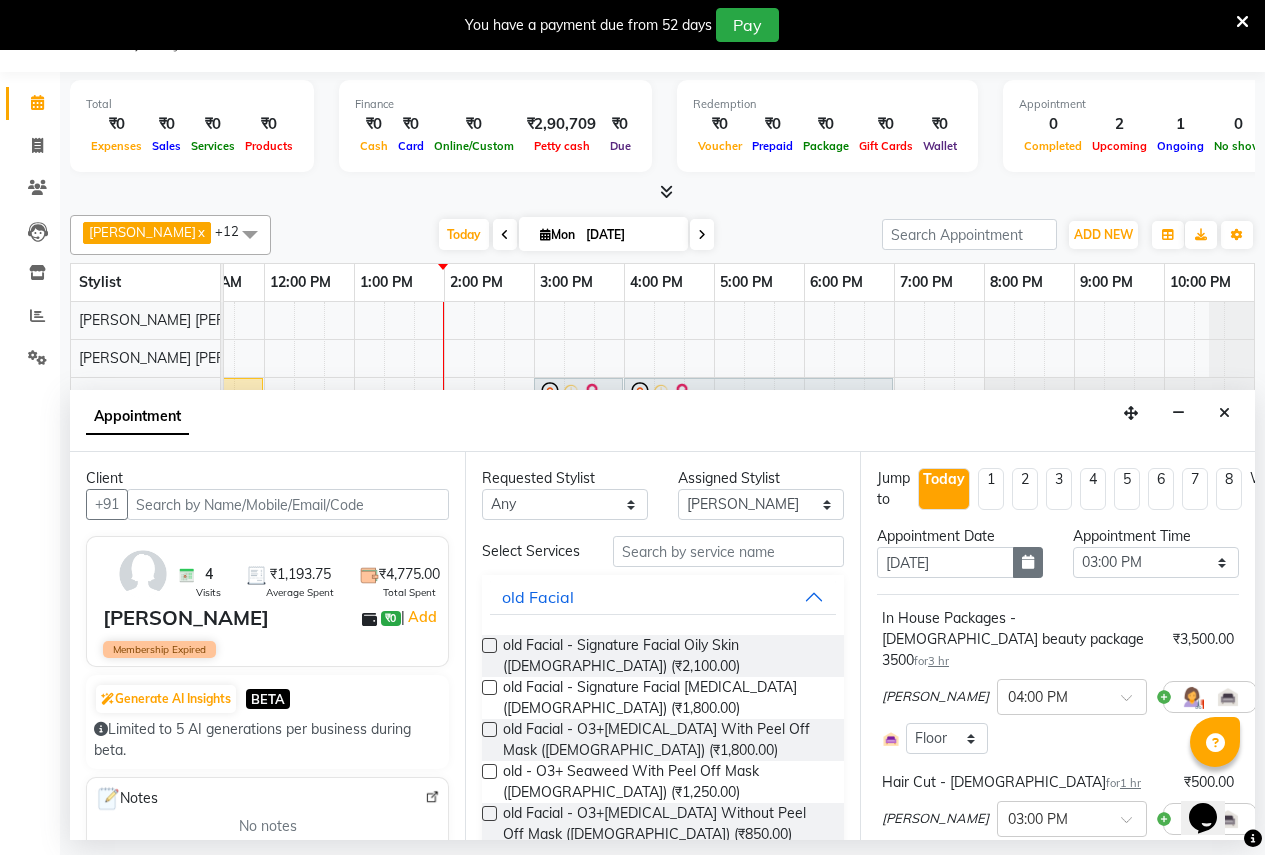 click at bounding box center (1028, 562) 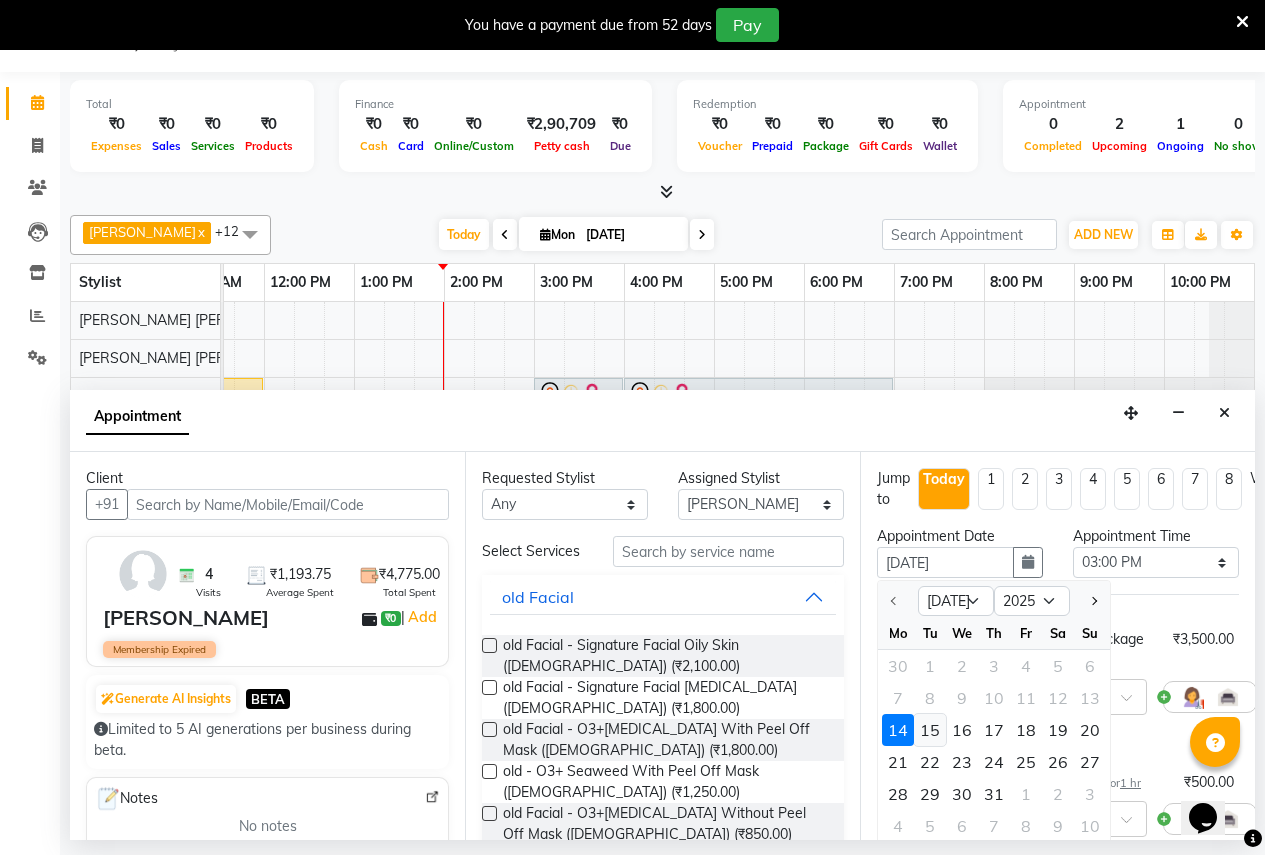 click on "15" at bounding box center (930, 730) 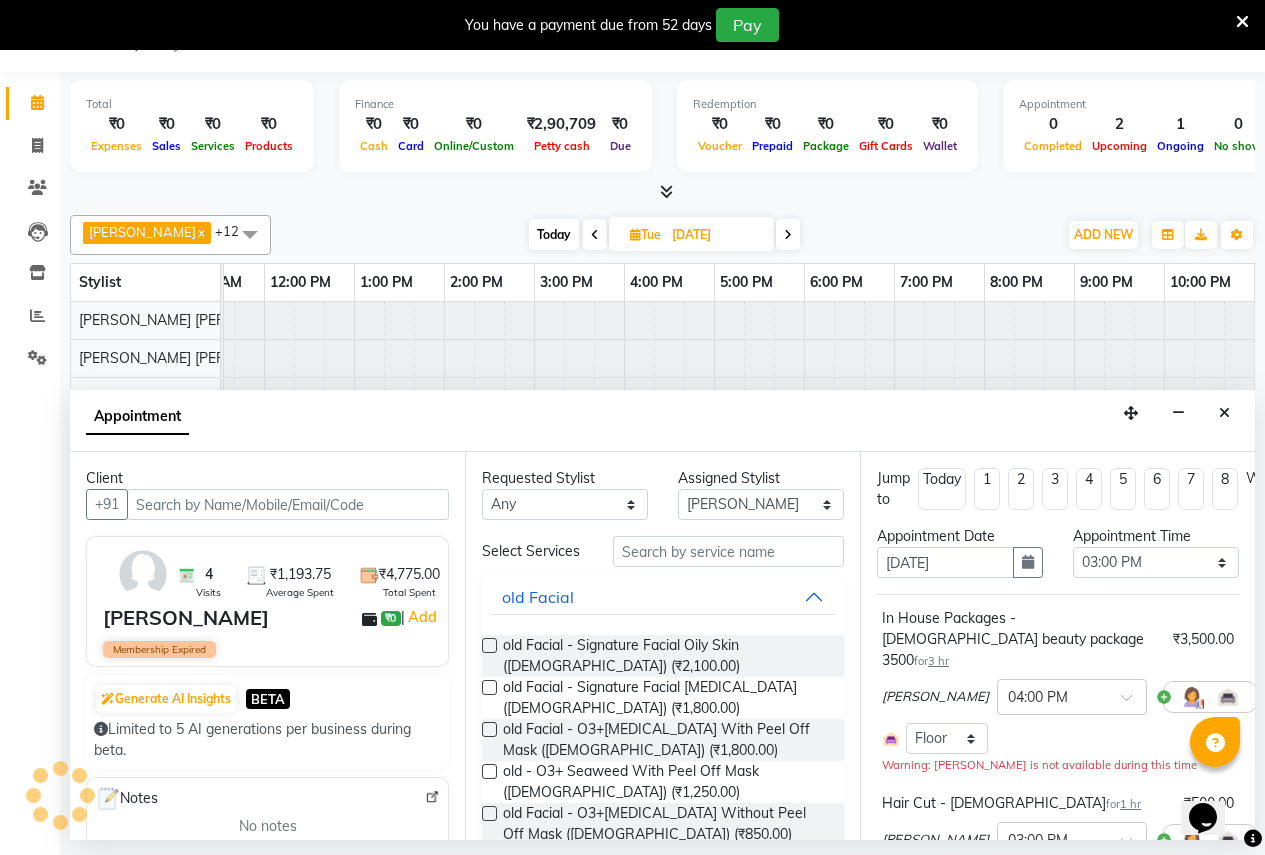 scroll, scrollTop: 0, scrollLeft: 0, axis: both 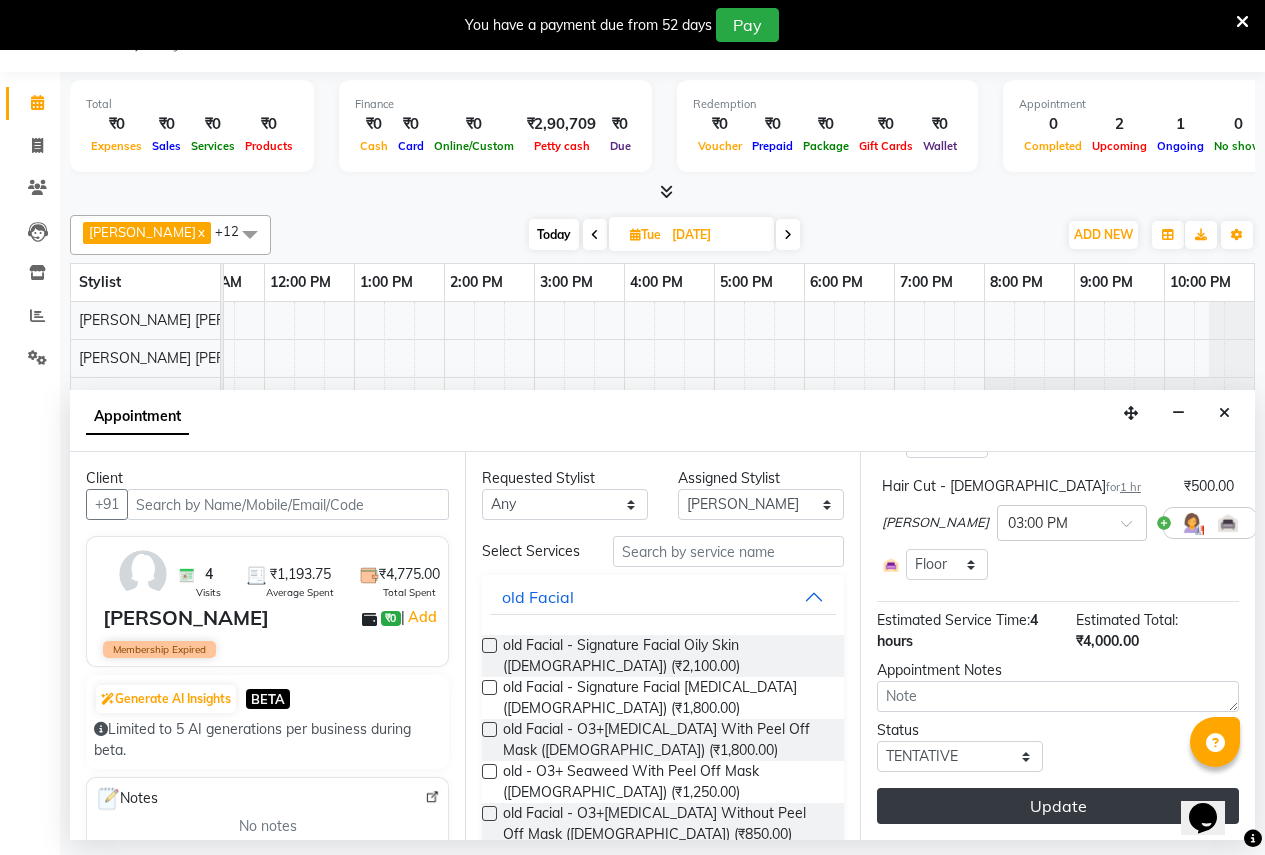 click on "Update" at bounding box center [1058, 806] 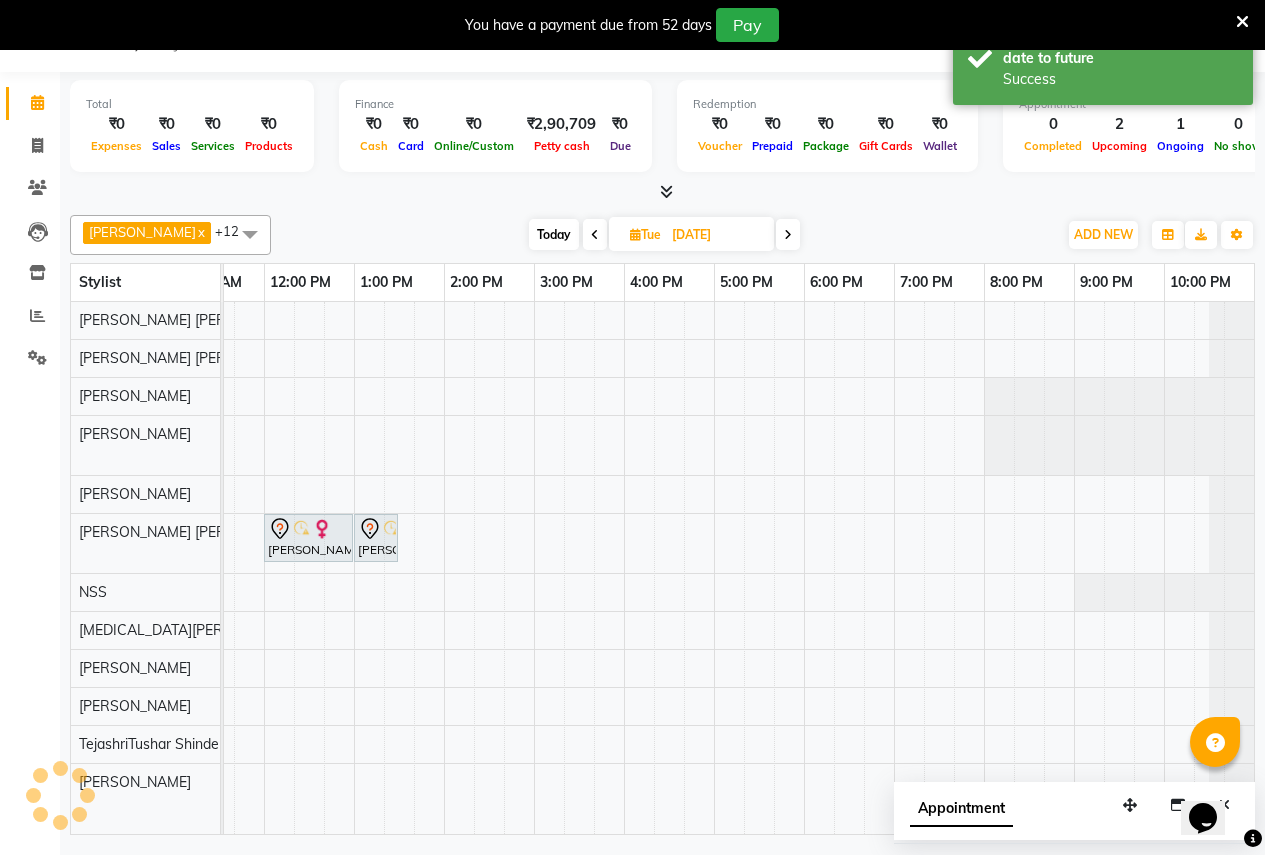 scroll, scrollTop: 0, scrollLeft: 0, axis: both 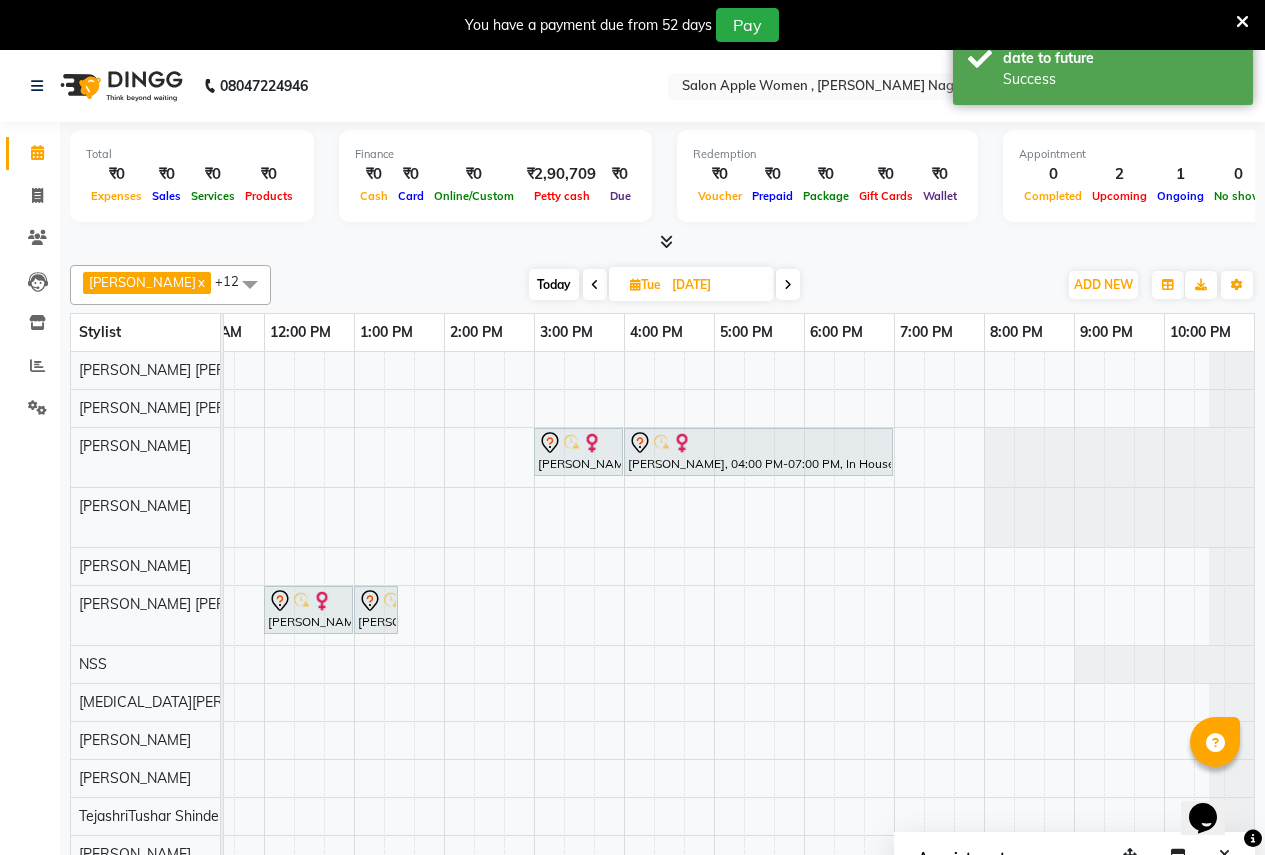 click on "Today" at bounding box center [554, 284] 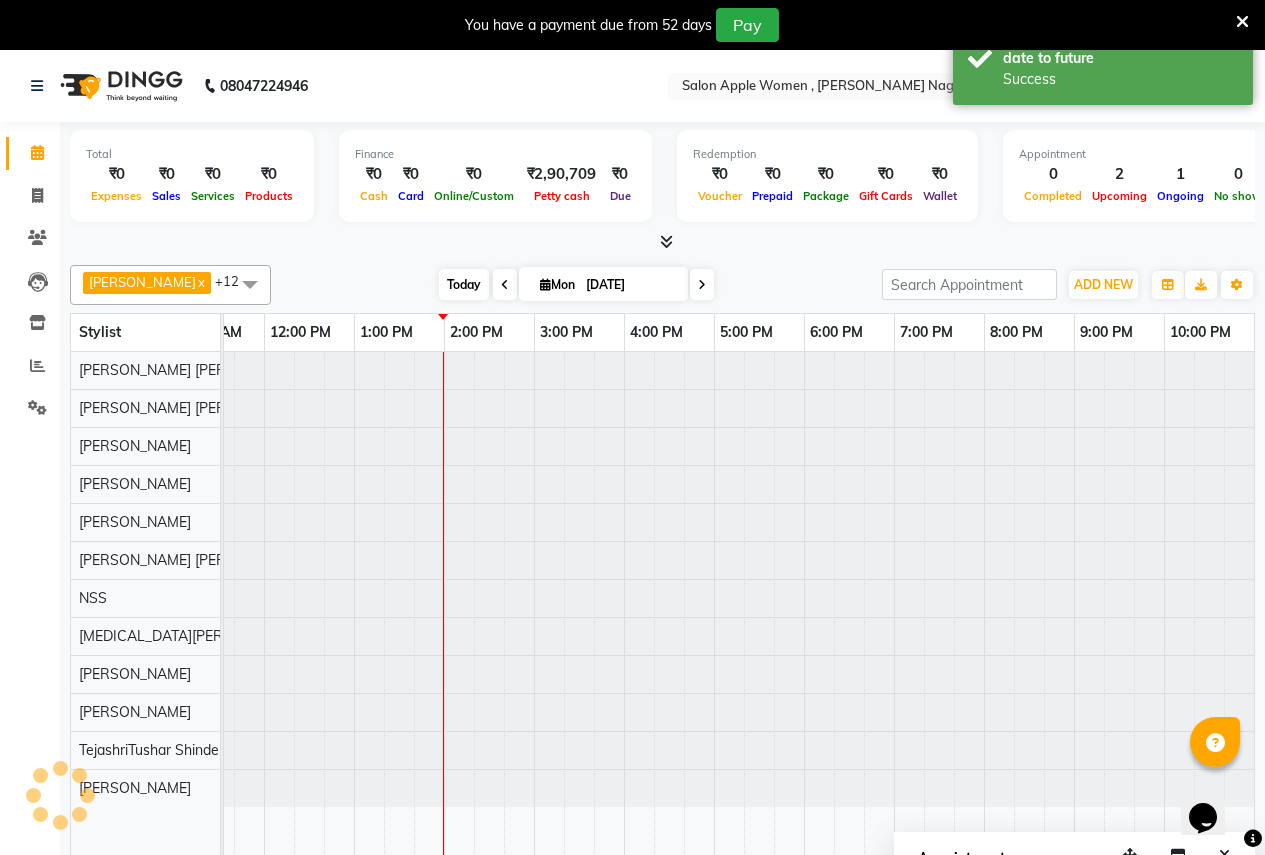 scroll, scrollTop: 0, scrollLeft: 0, axis: both 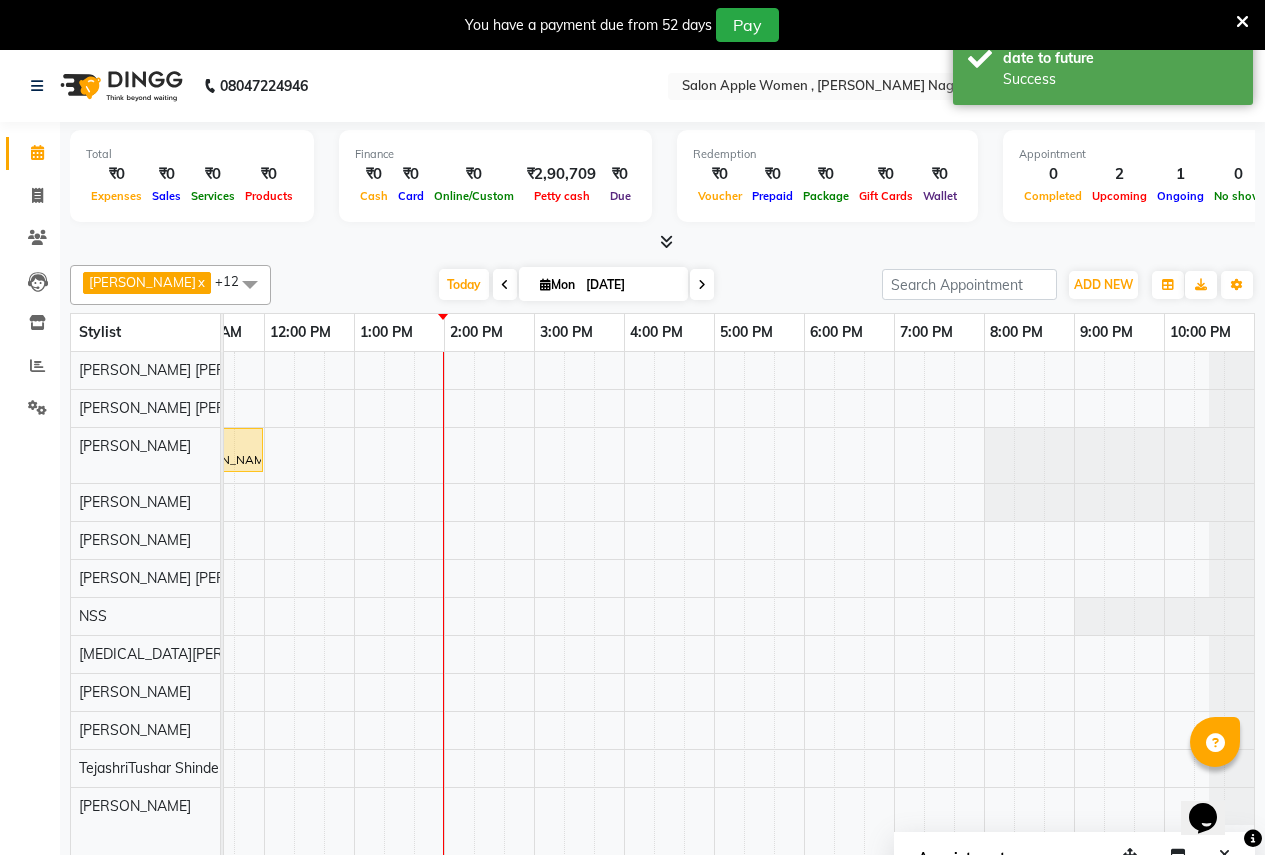 click at bounding box center [702, 285] 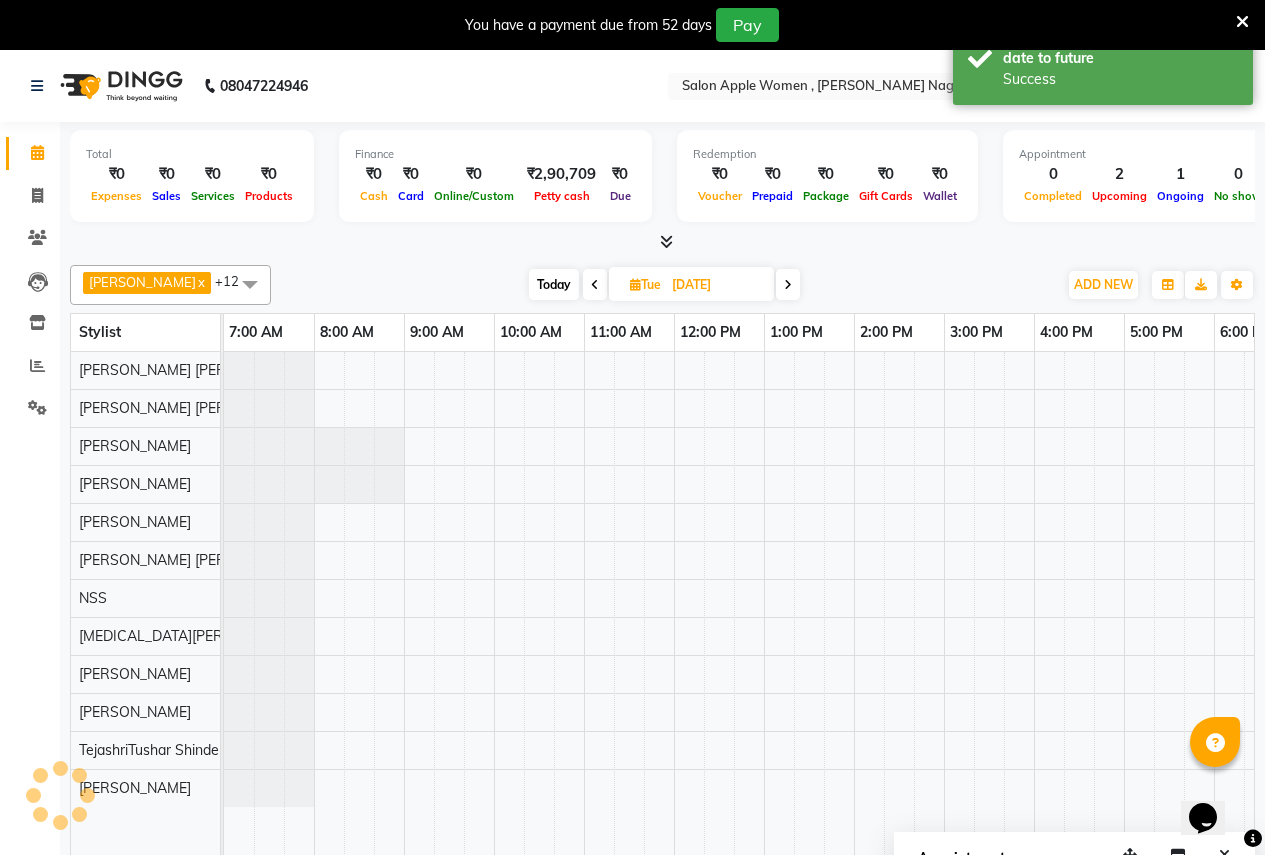 scroll, scrollTop: 0, scrollLeft: 410, axis: horizontal 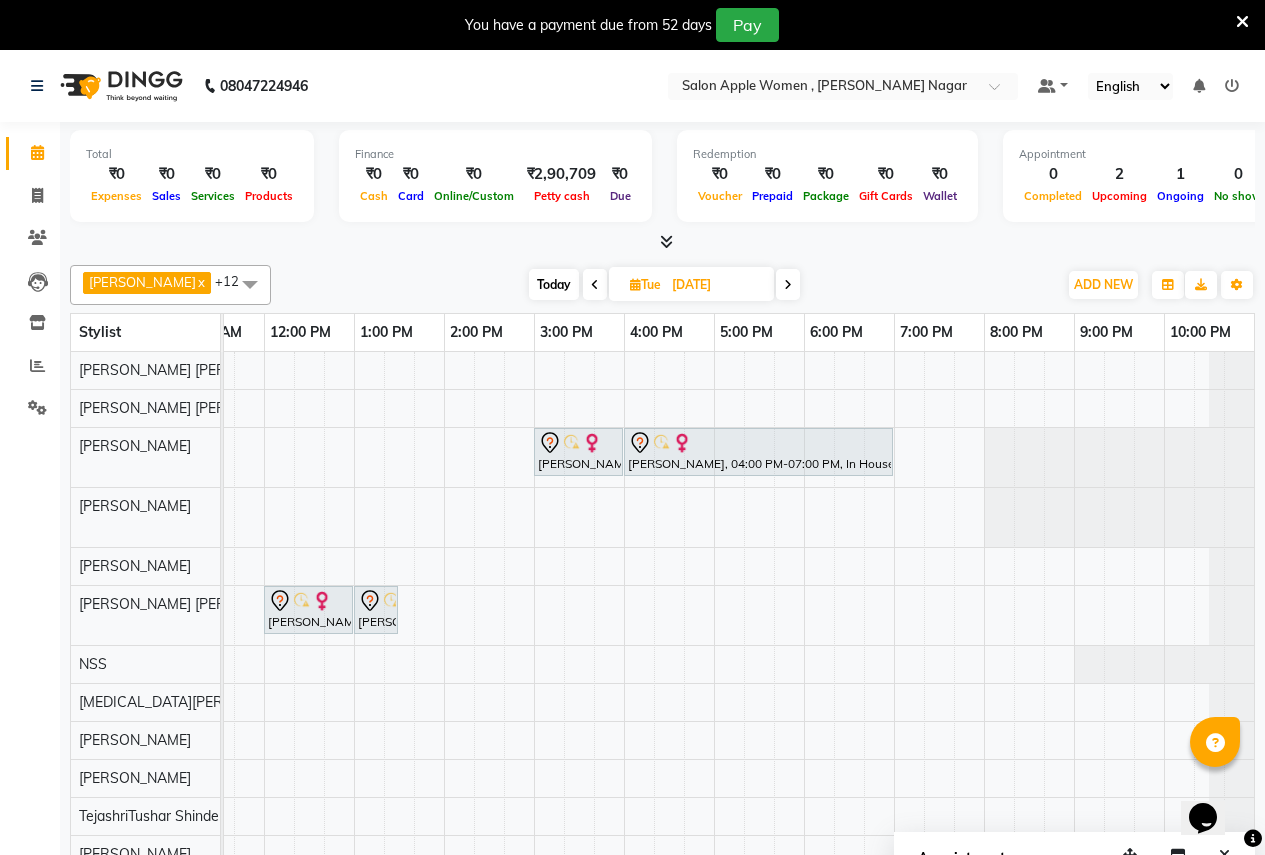 click on "Today" at bounding box center (554, 284) 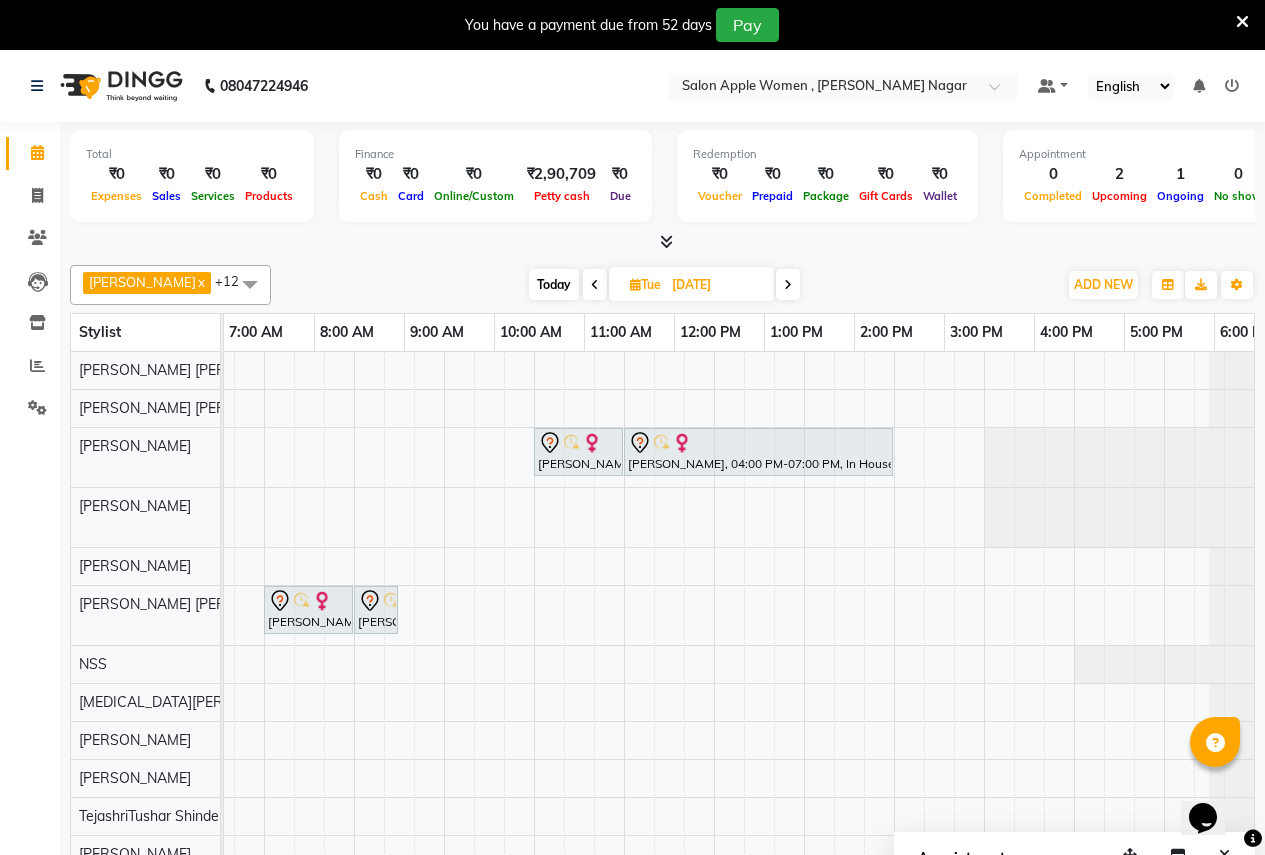 scroll, scrollTop: 0, scrollLeft: 0, axis: both 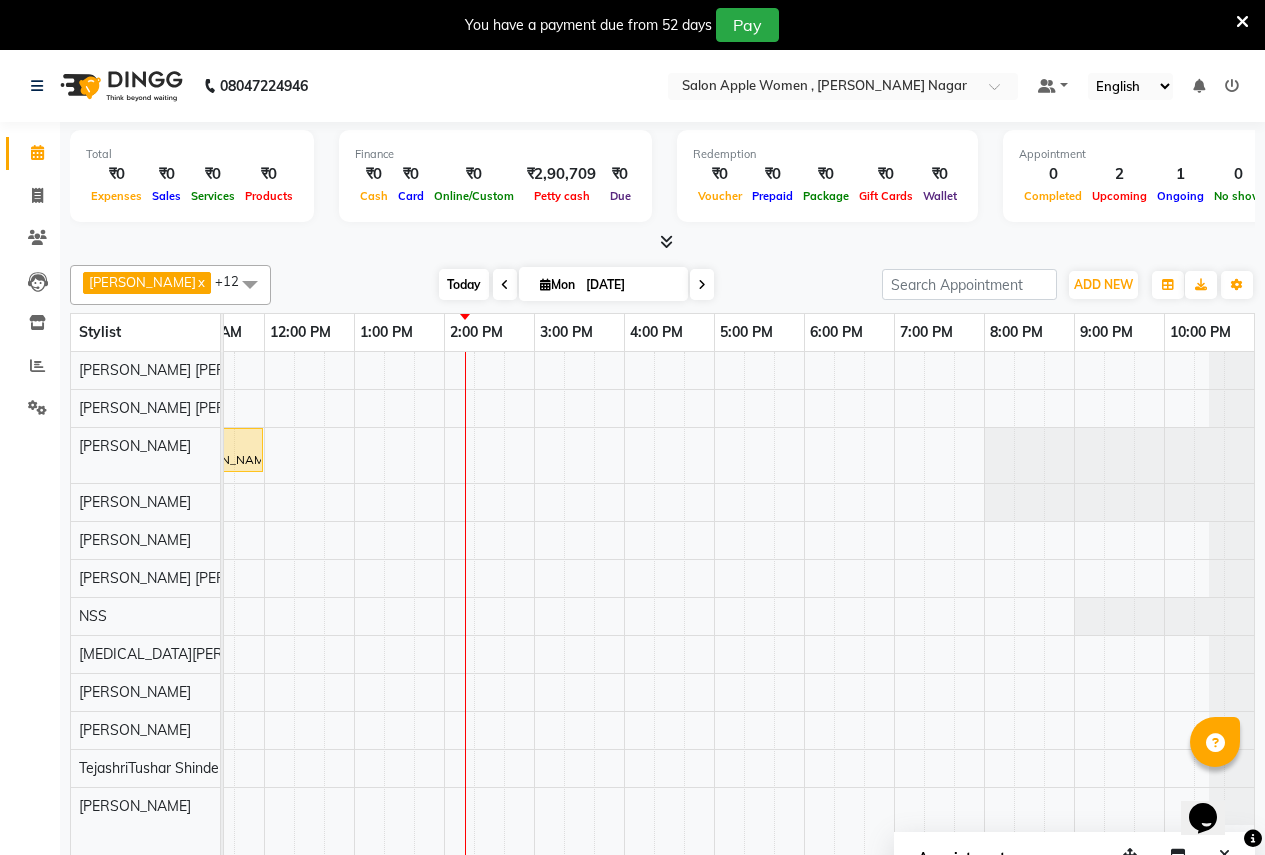 click on "Today" at bounding box center (464, 284) 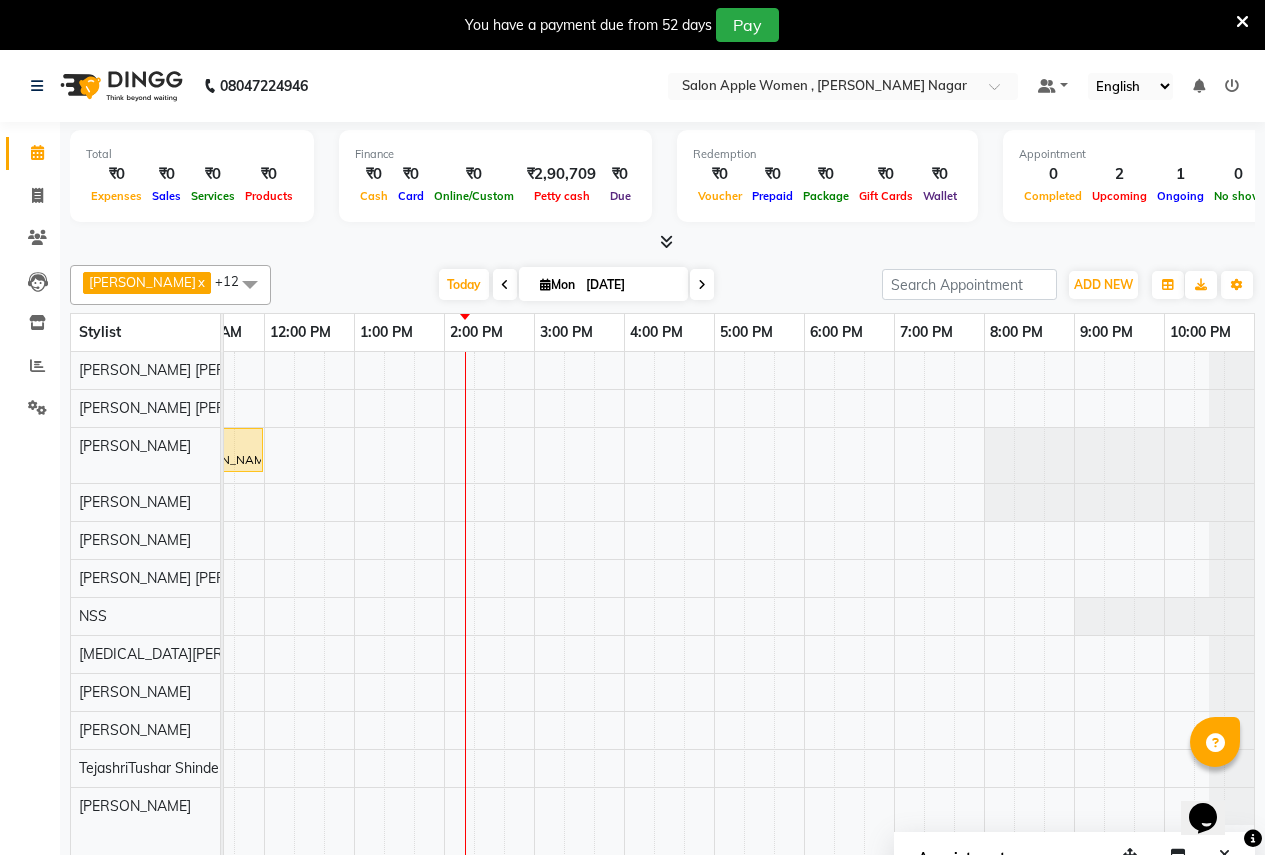 scroll, scrollTop: 0, scrollLeft: 410, axis: horizontal 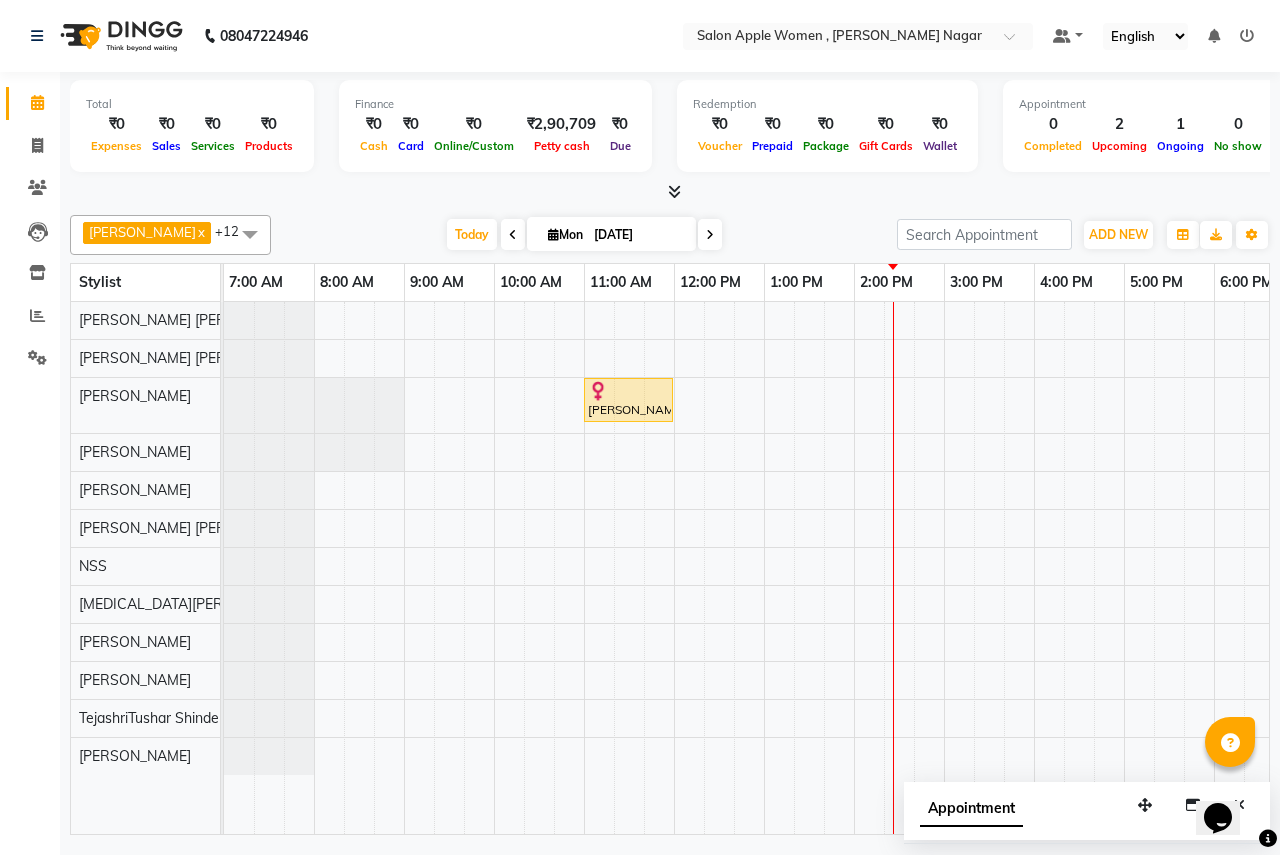 click at bounding box center [710, 235] 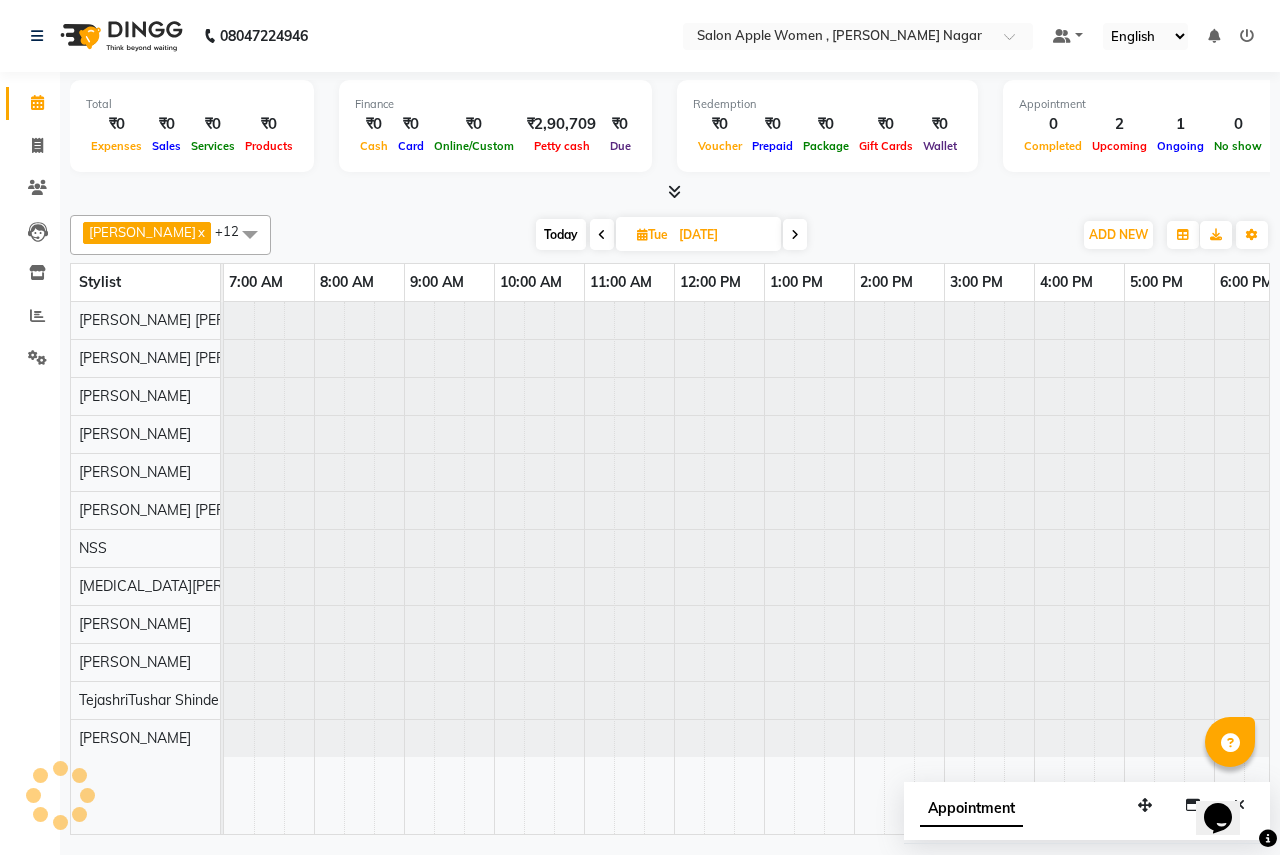 scroll, scrollTop: 0, scrollLeft: 395, axis: horizontal 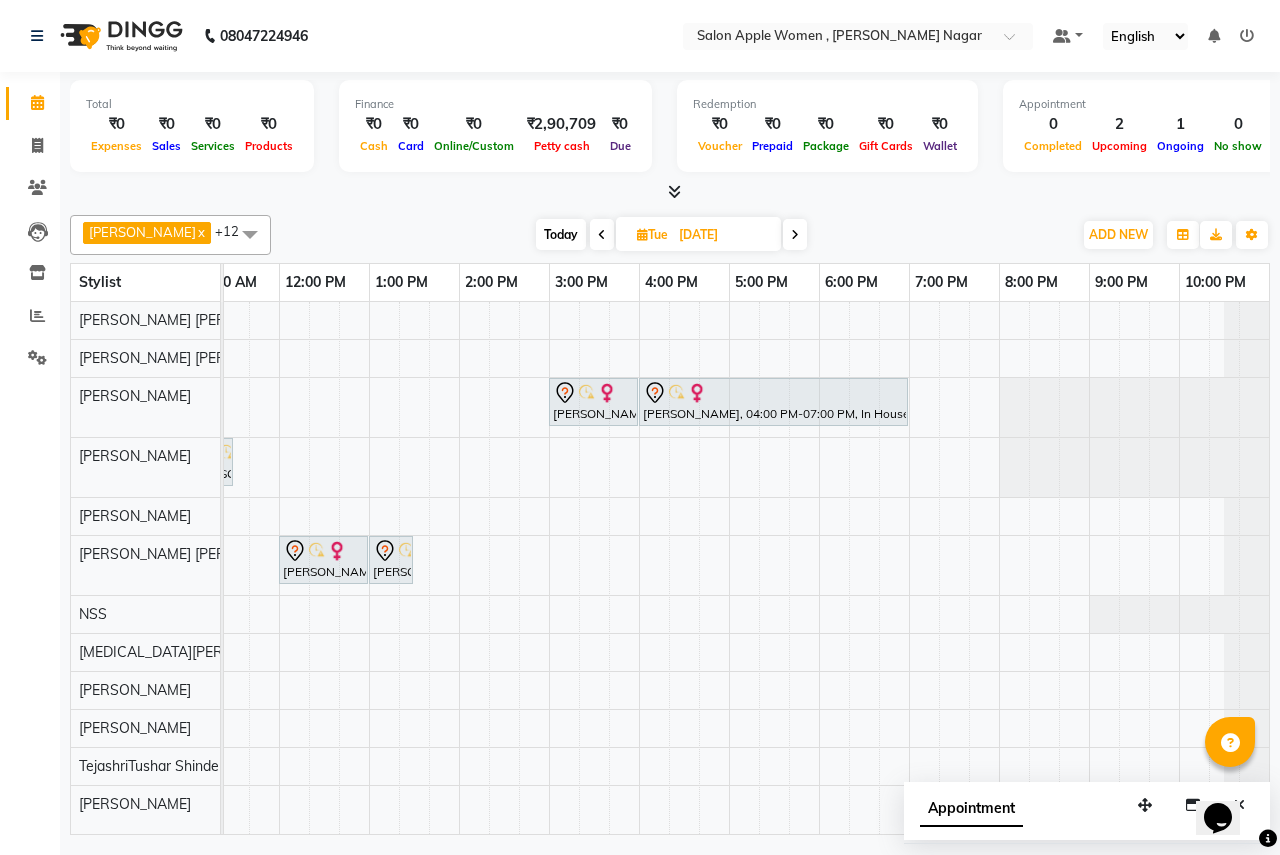 click at bounding box center [602, 235] 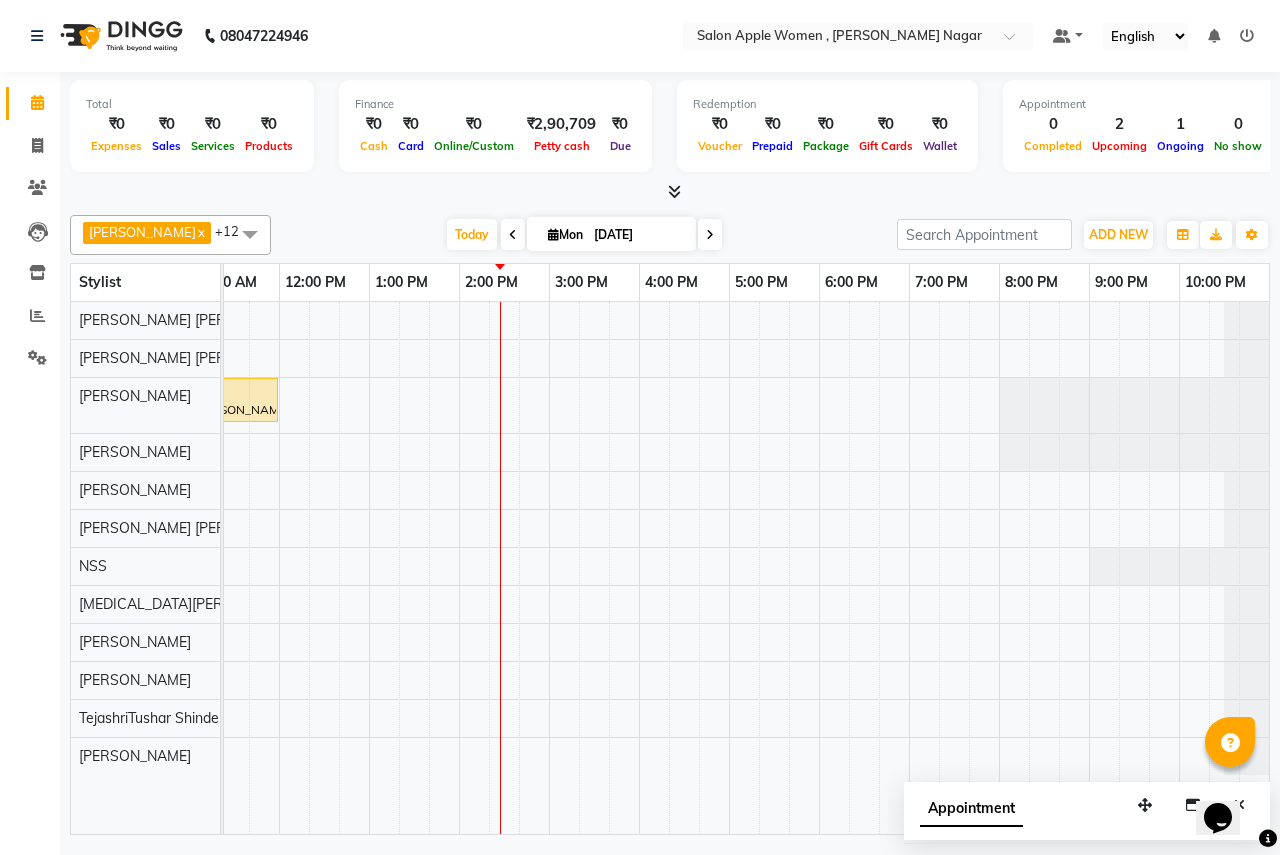 click at bounding box center [513, 234] 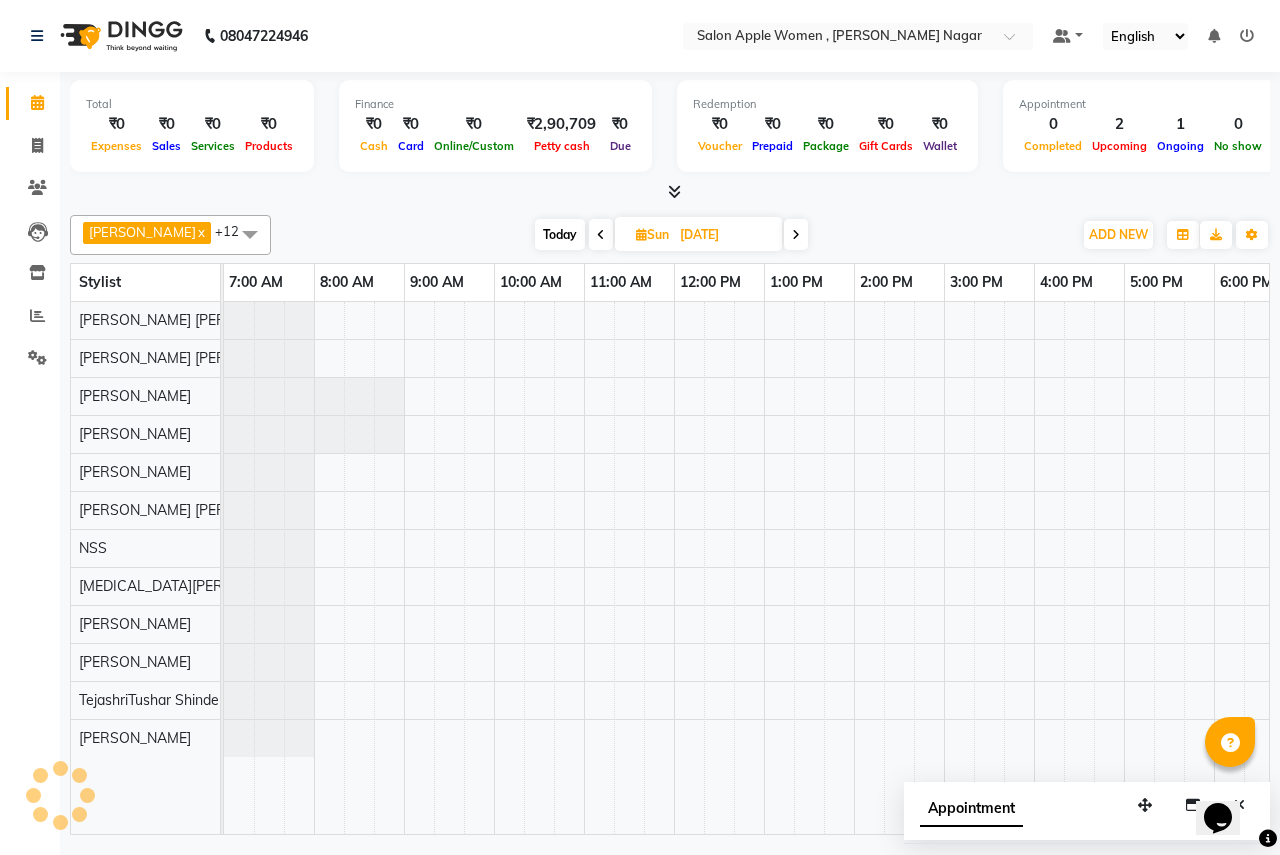 scroll, scrollTop: 0, scrollLeft: 395, axis: horizontal 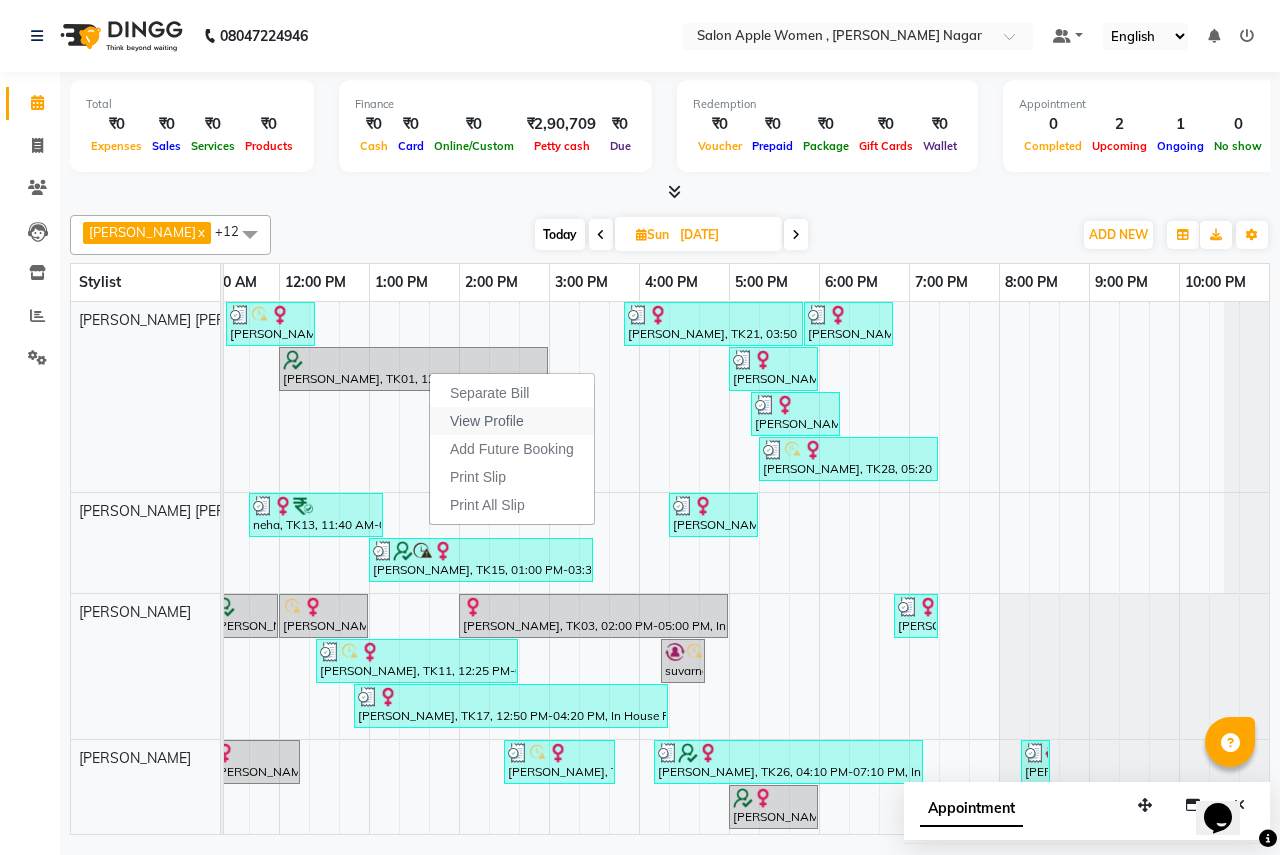 click on "View Profile" at bounding box center [487, 421] 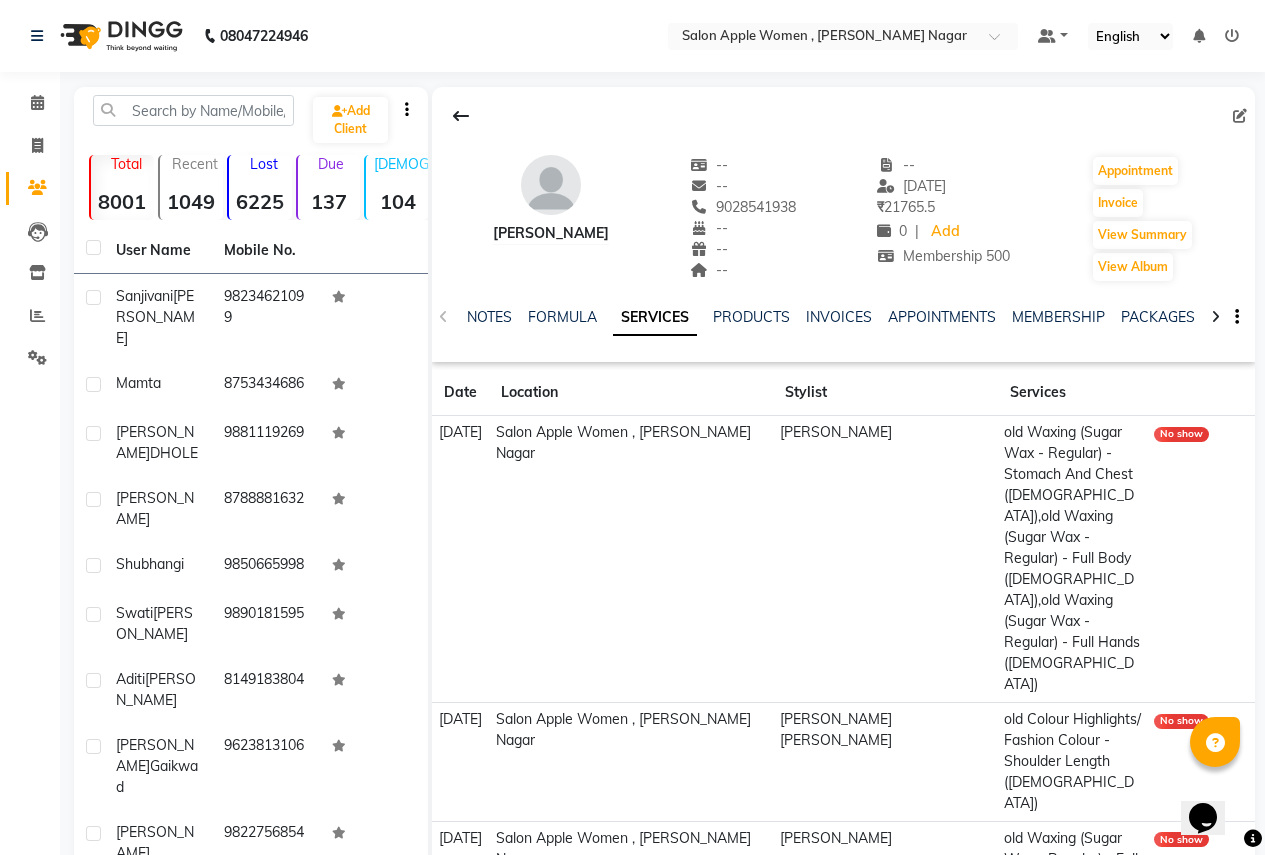 drag, startPoint x: 686, startPoint y: 199, endPoint x: 792, endPoint y: 214, distance: 107.05606 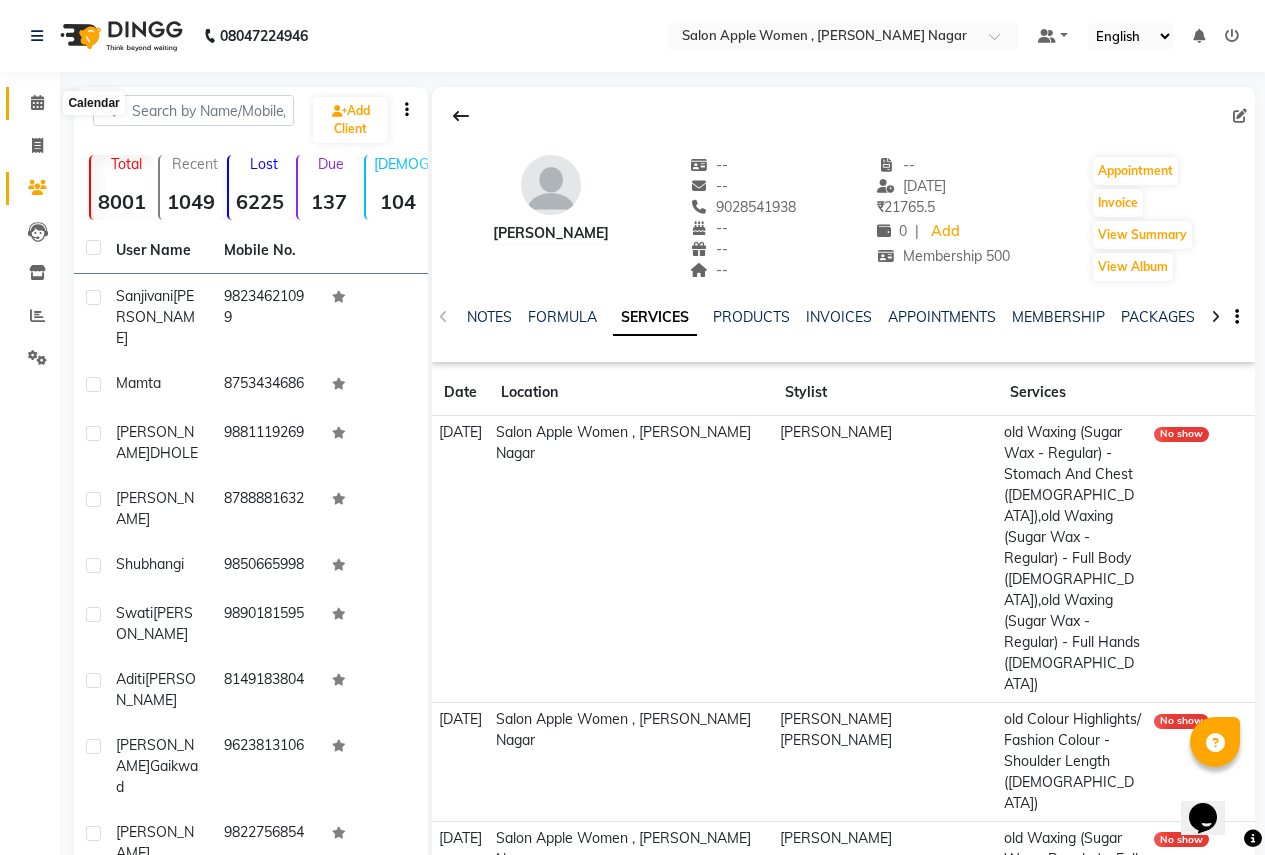 click 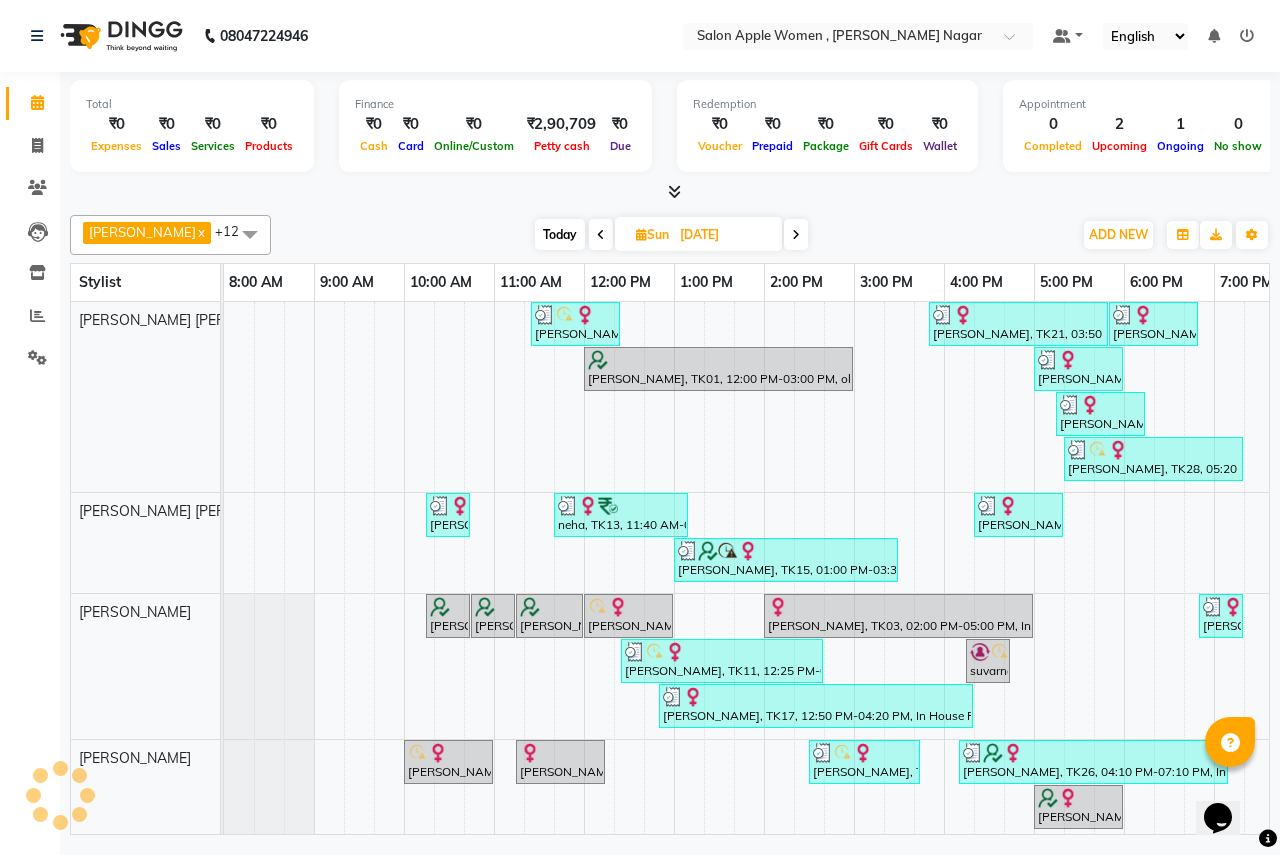 scroll, scrollTop: 0, scrollLeft: 0, axis: both 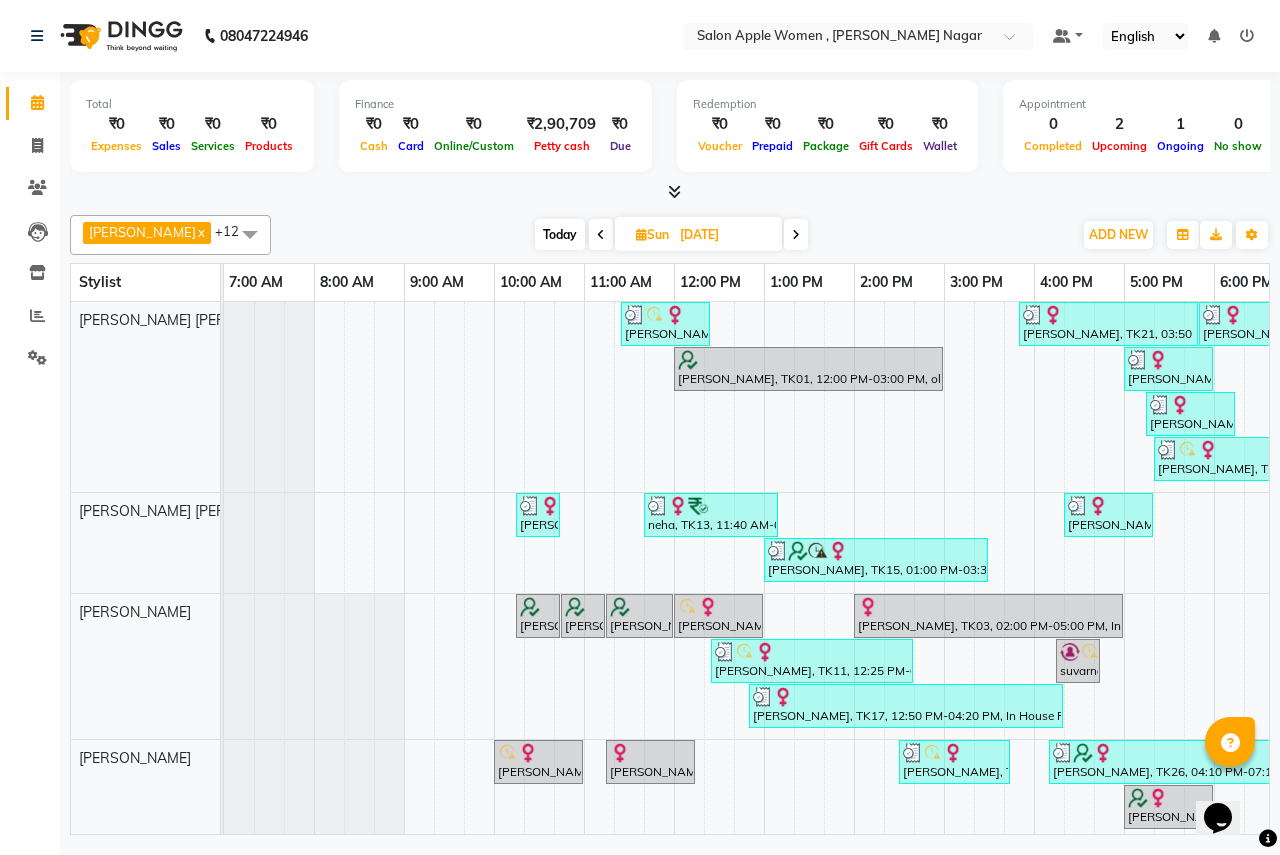 click on "Today" at bounding box center (560, 234) 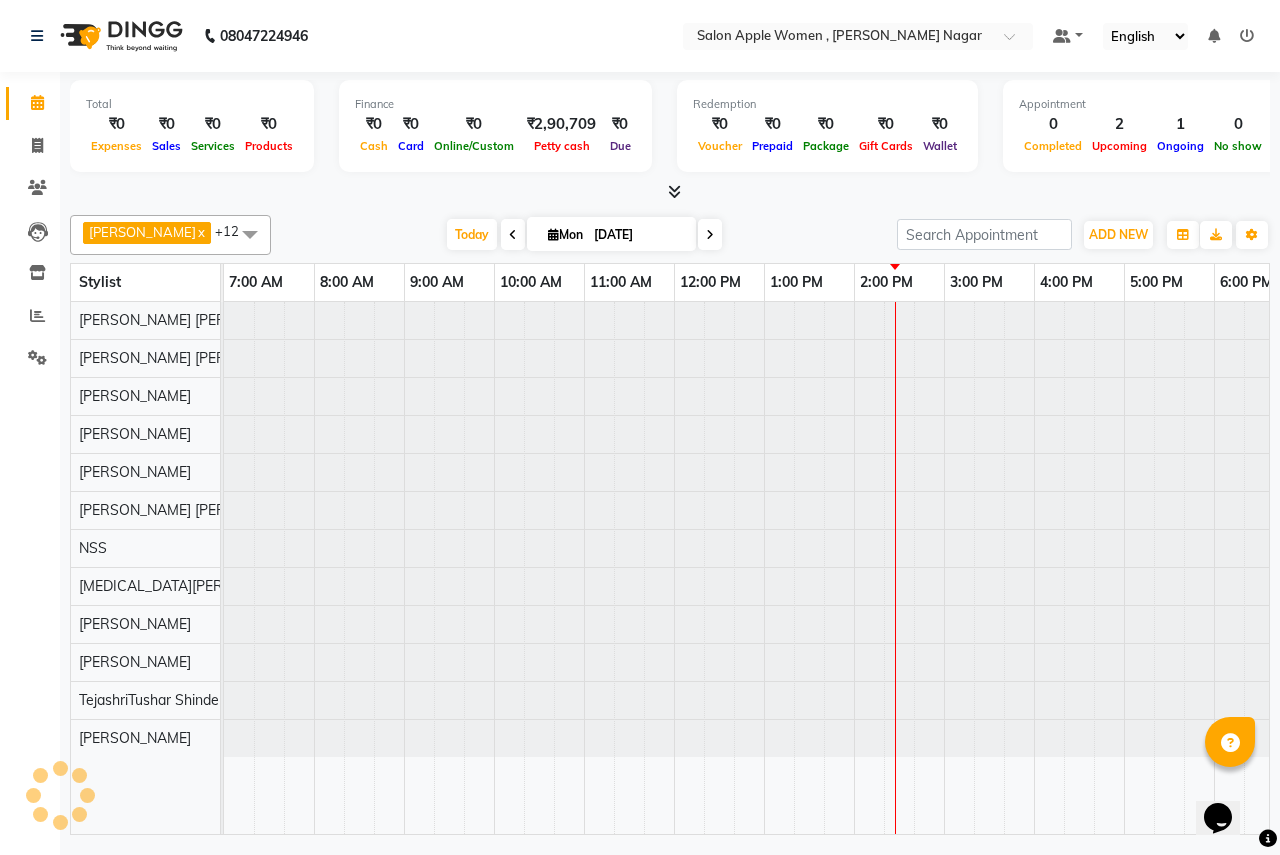scroll, scrollTop: 0, scrollLeft: 395, axis: horizontal 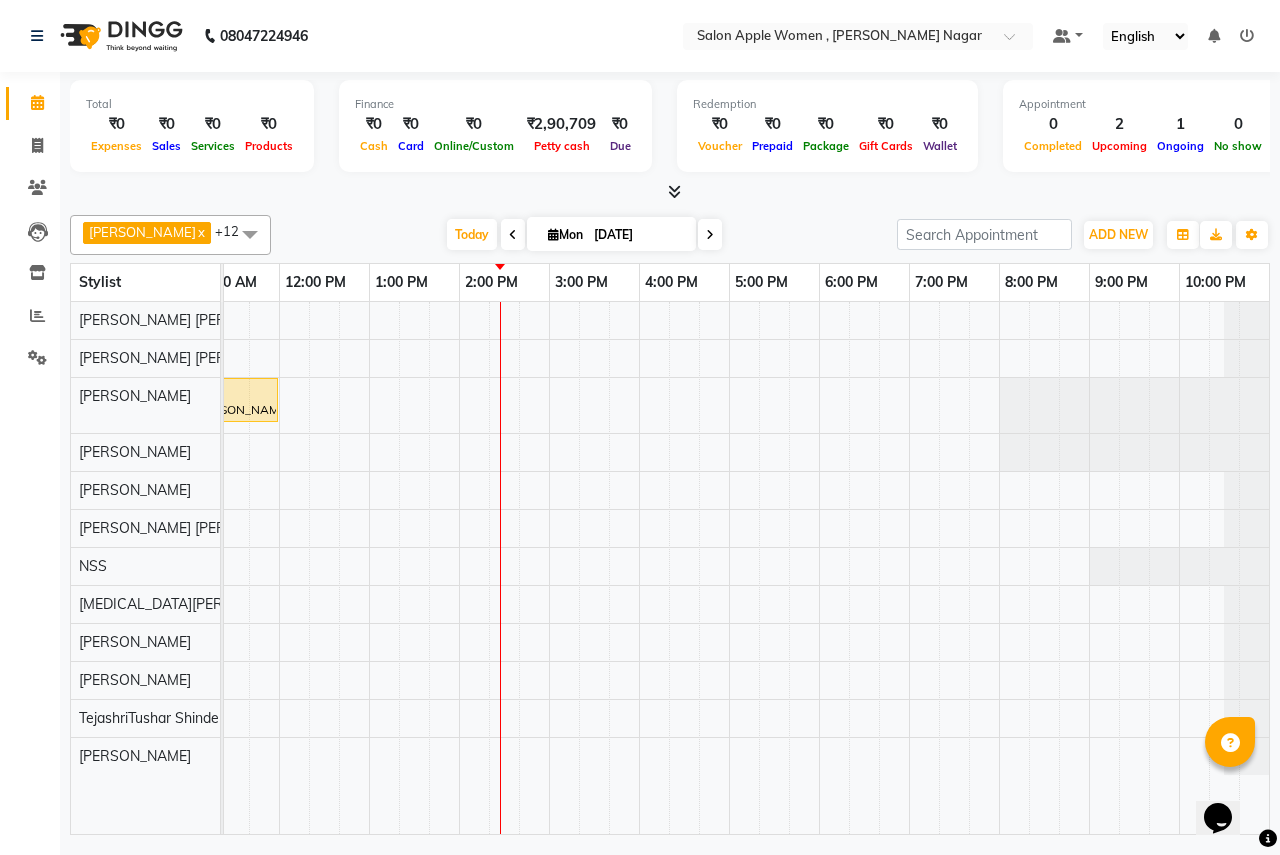 click at bounding box center [710, 235] 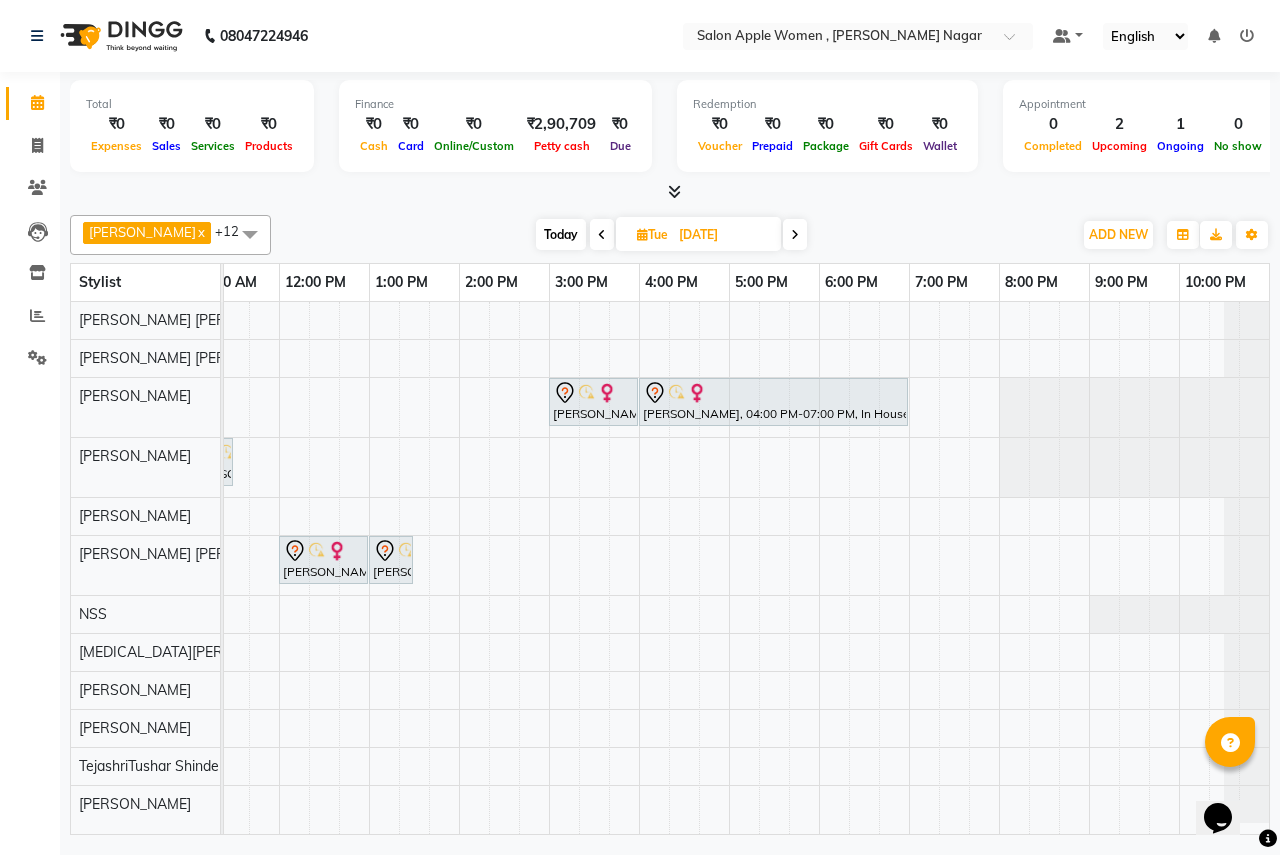 click at bounding box center [602, 234] 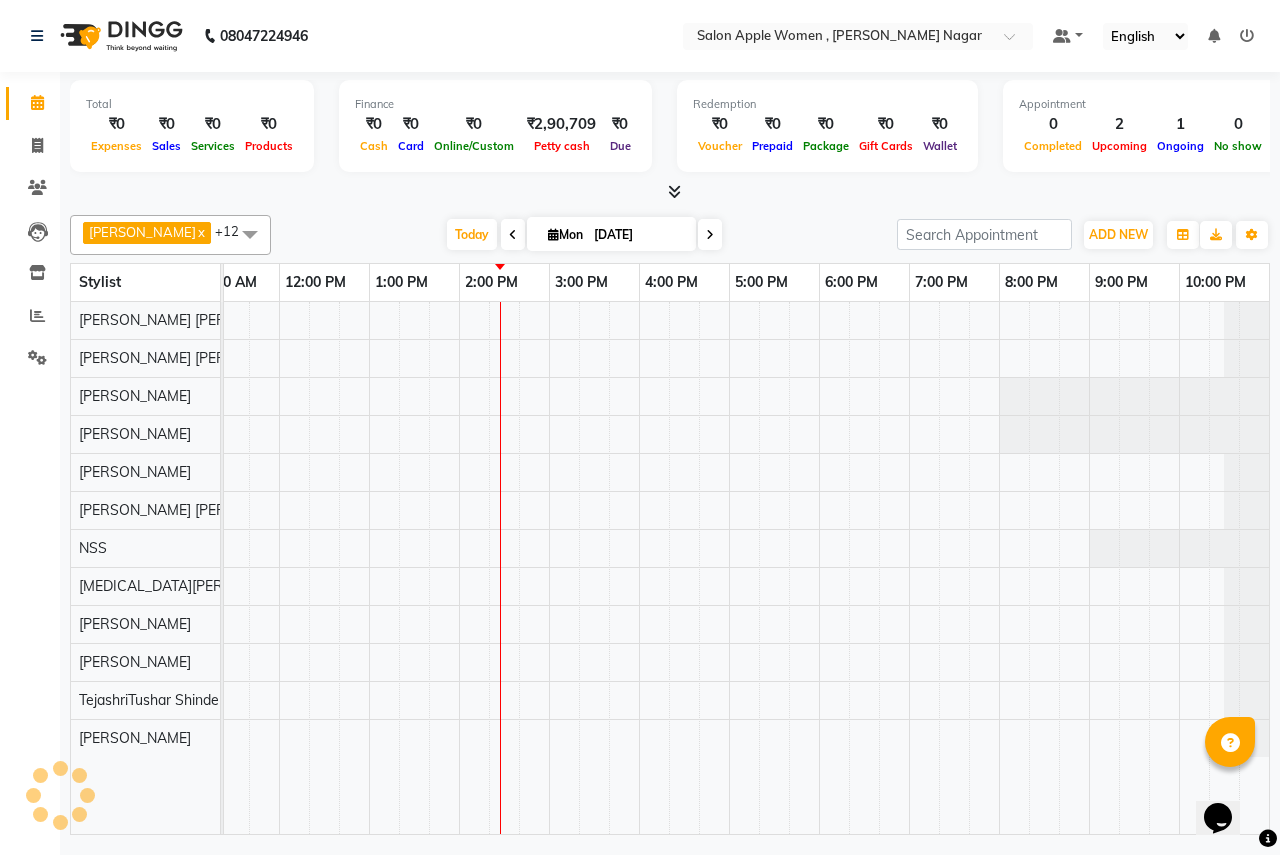 scroll, scrollTop: 0, scrollLeft: 395, axis: horizontal 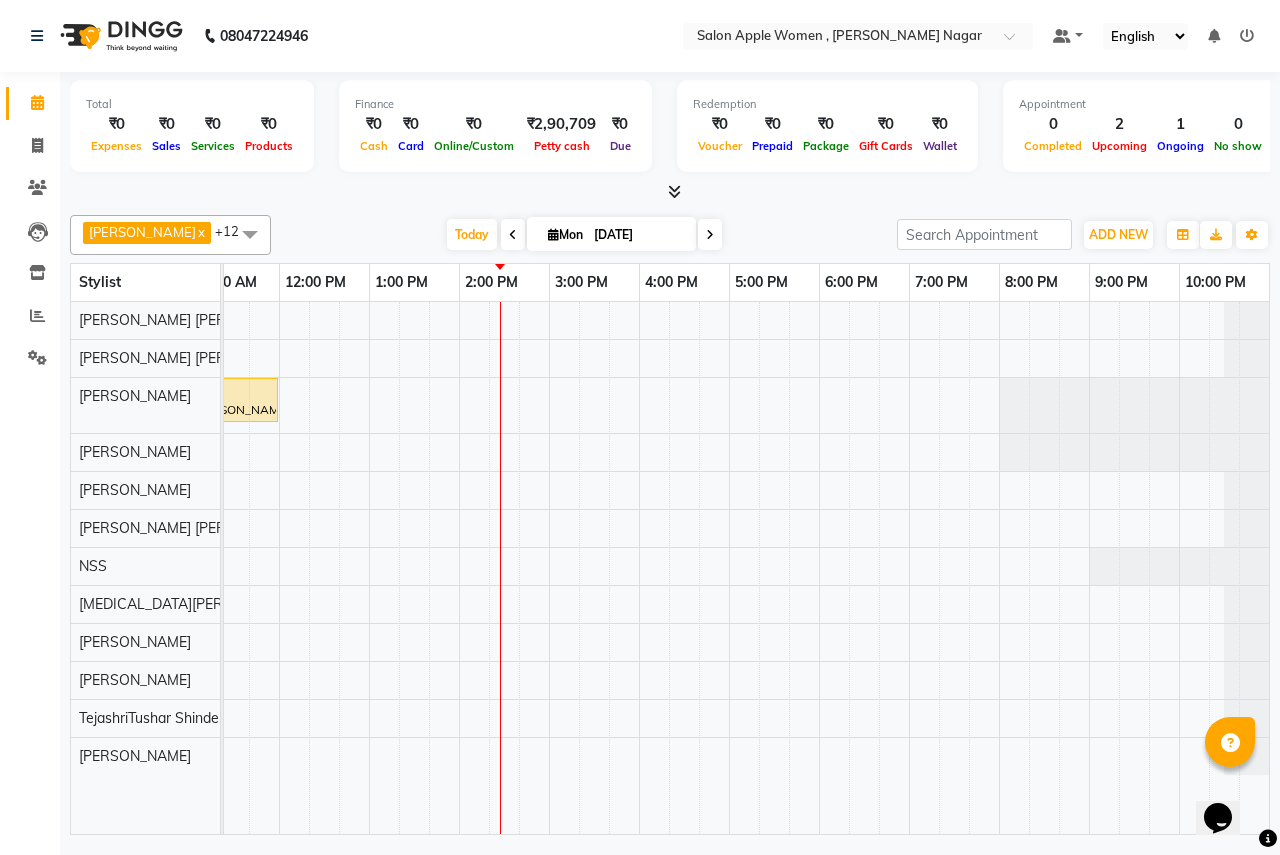 click at bounding box center (513, 234) 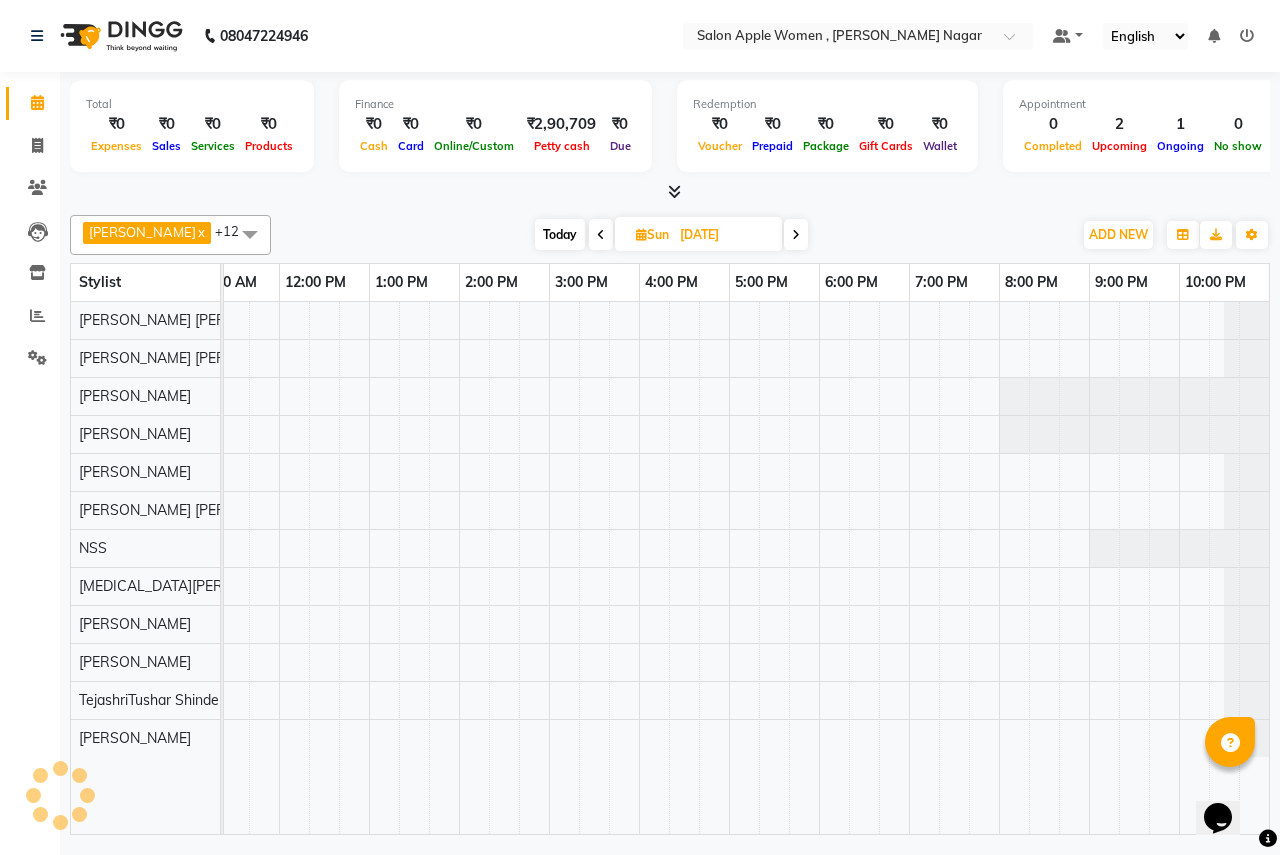 scroll, scrollTop: 0, scrollLeft: 395, axis: horizontal 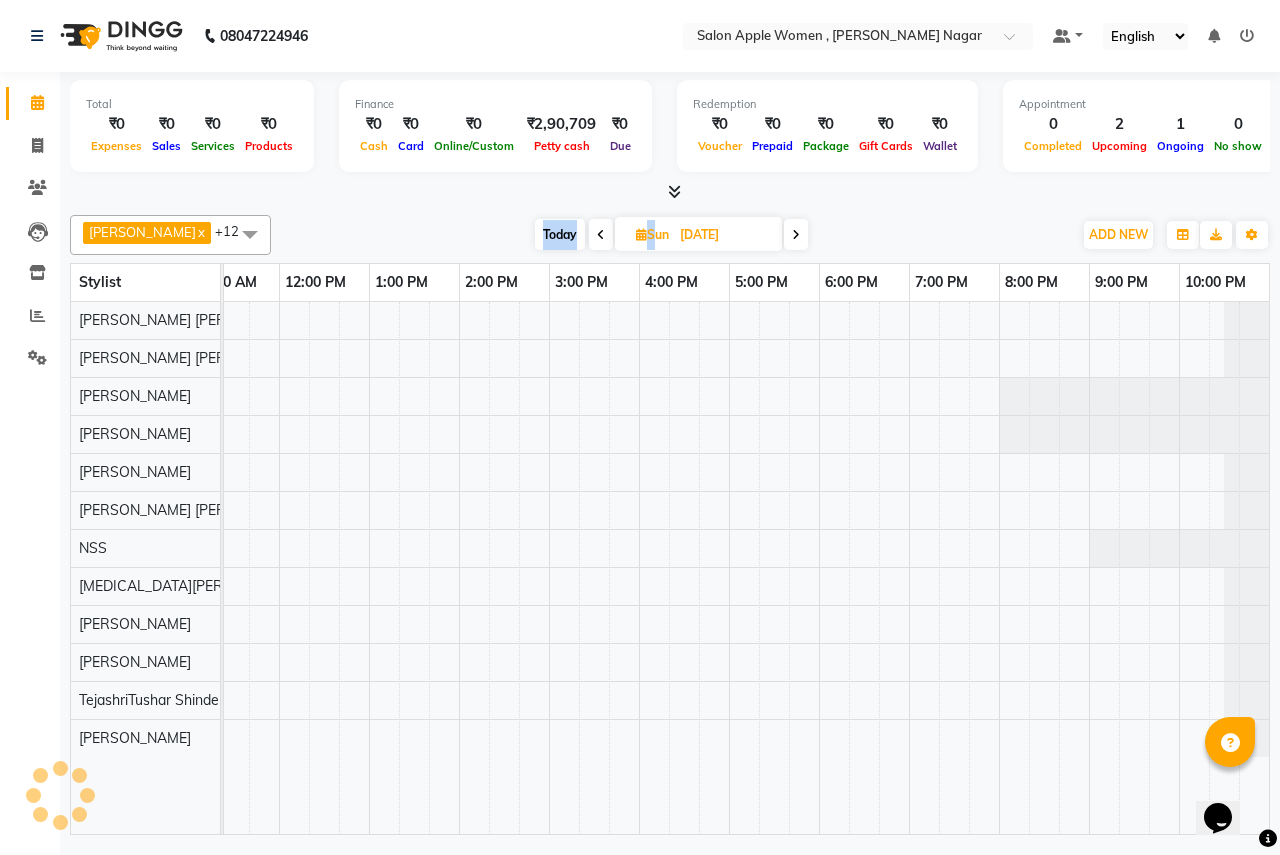 click on "Today  Sun 13-07-2025" at bounding box center (671, 235) 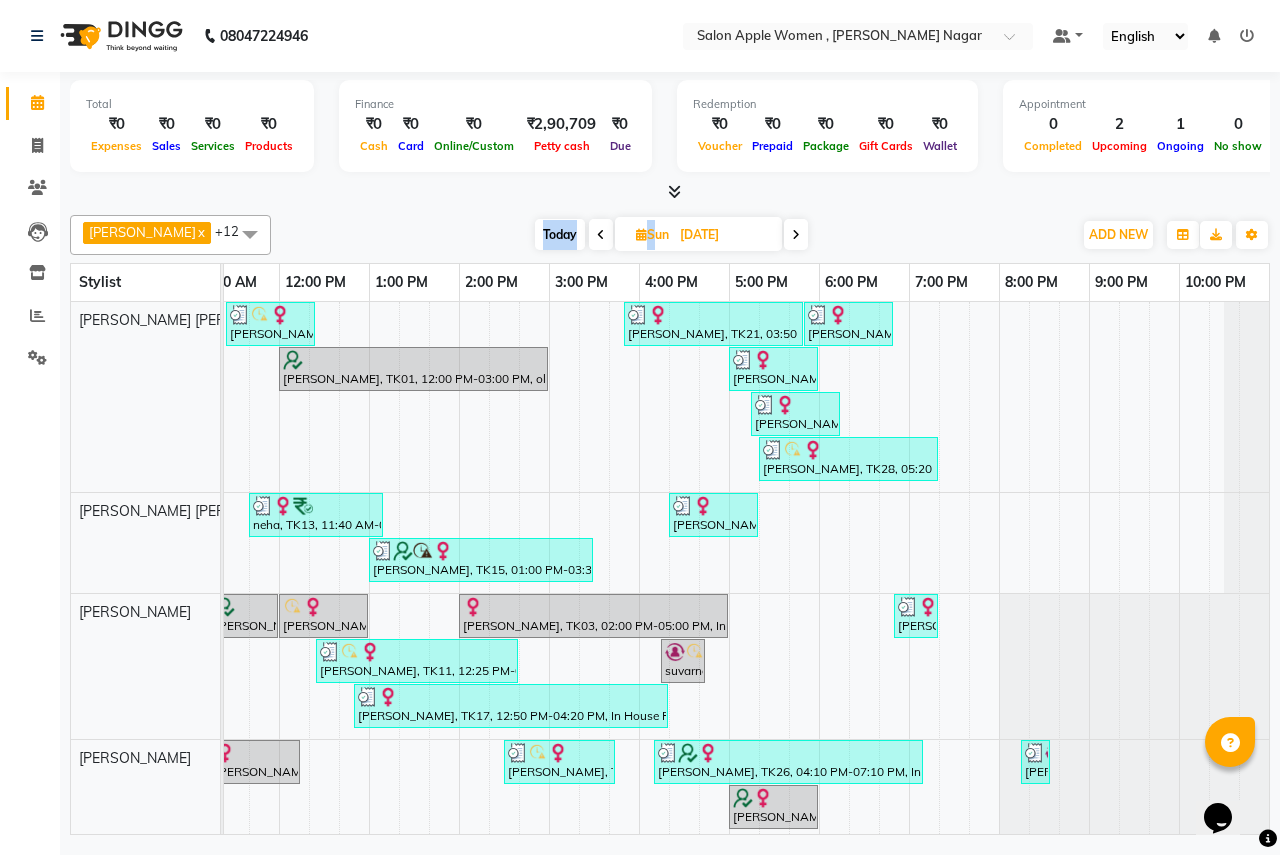 click on "Today" at bounding box center (560, 234) 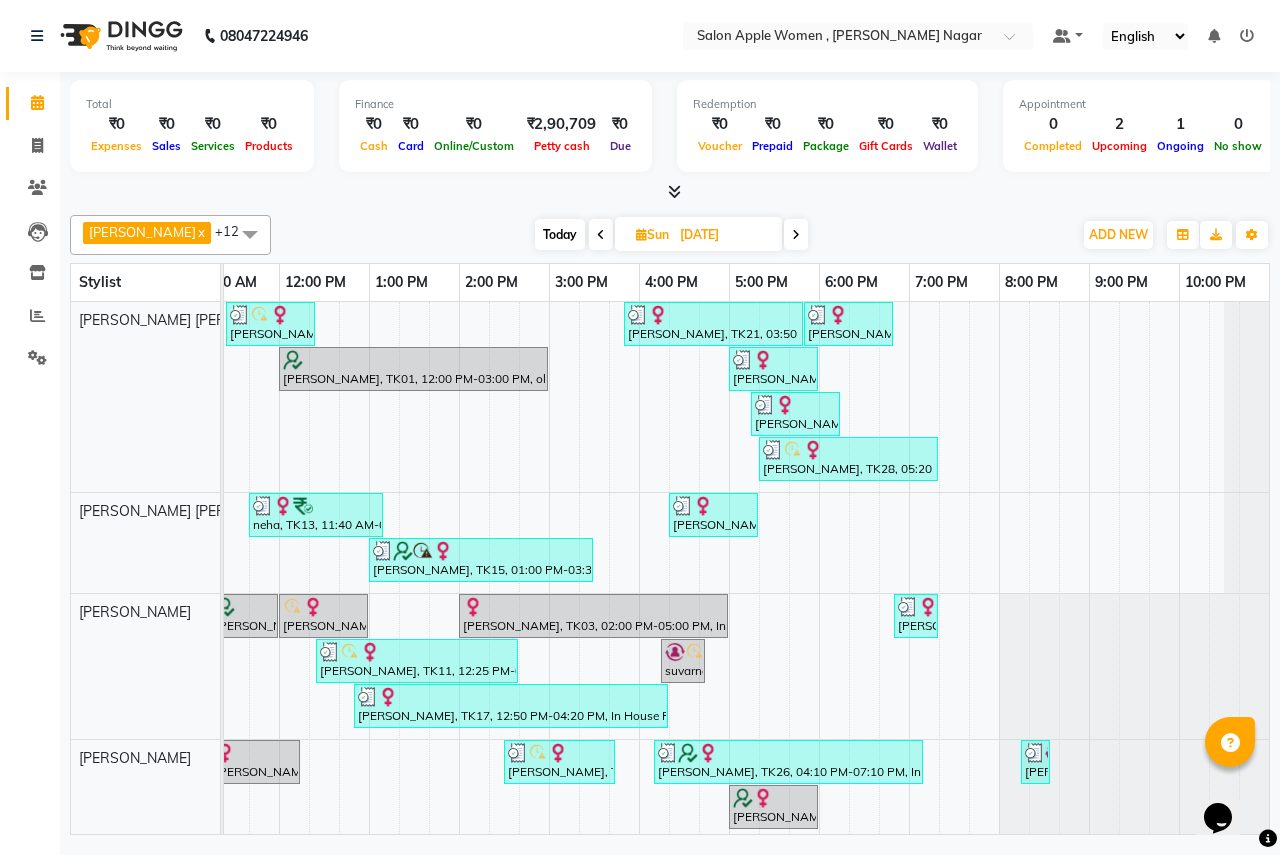 scroll, scrollTop: 0, scrollLeft: 395, axis: horizontal 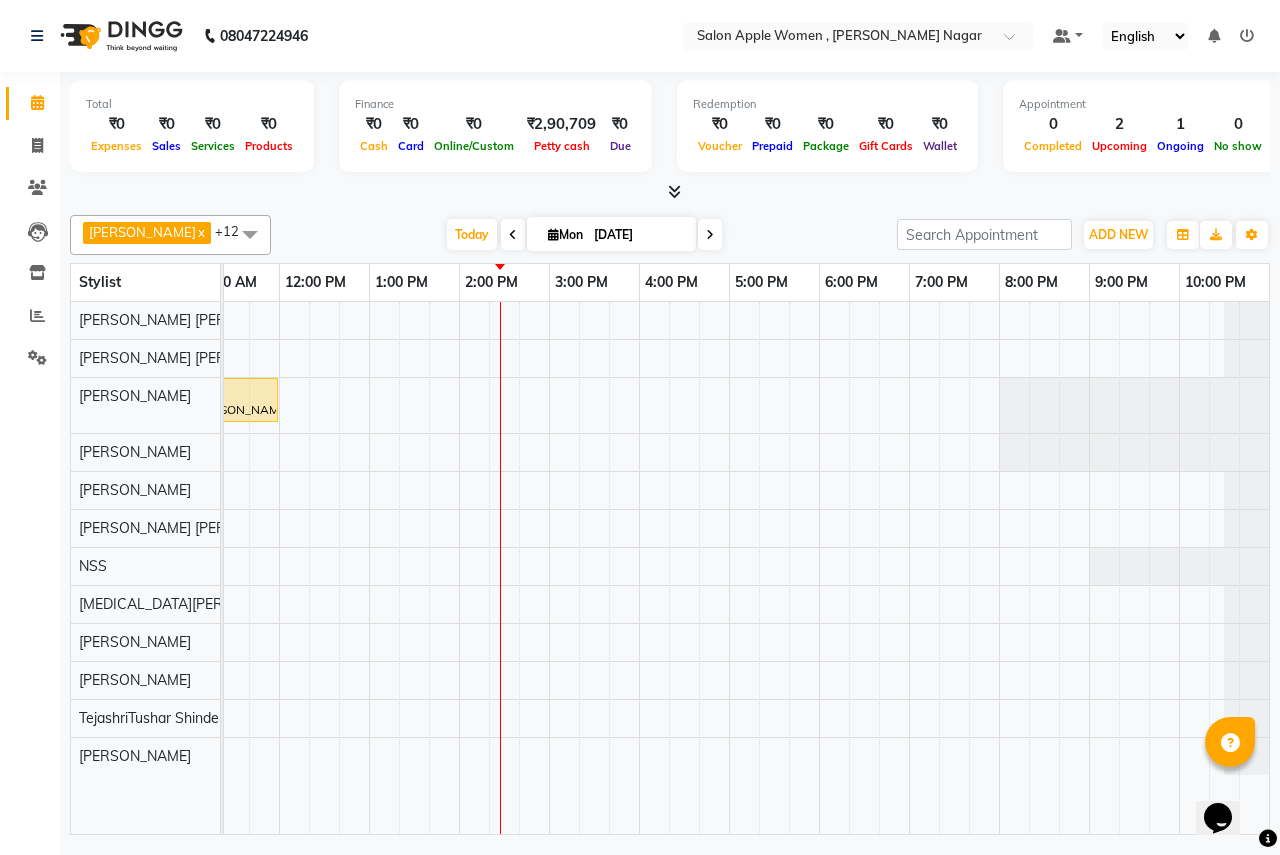 click at bounding box center [710, 235] 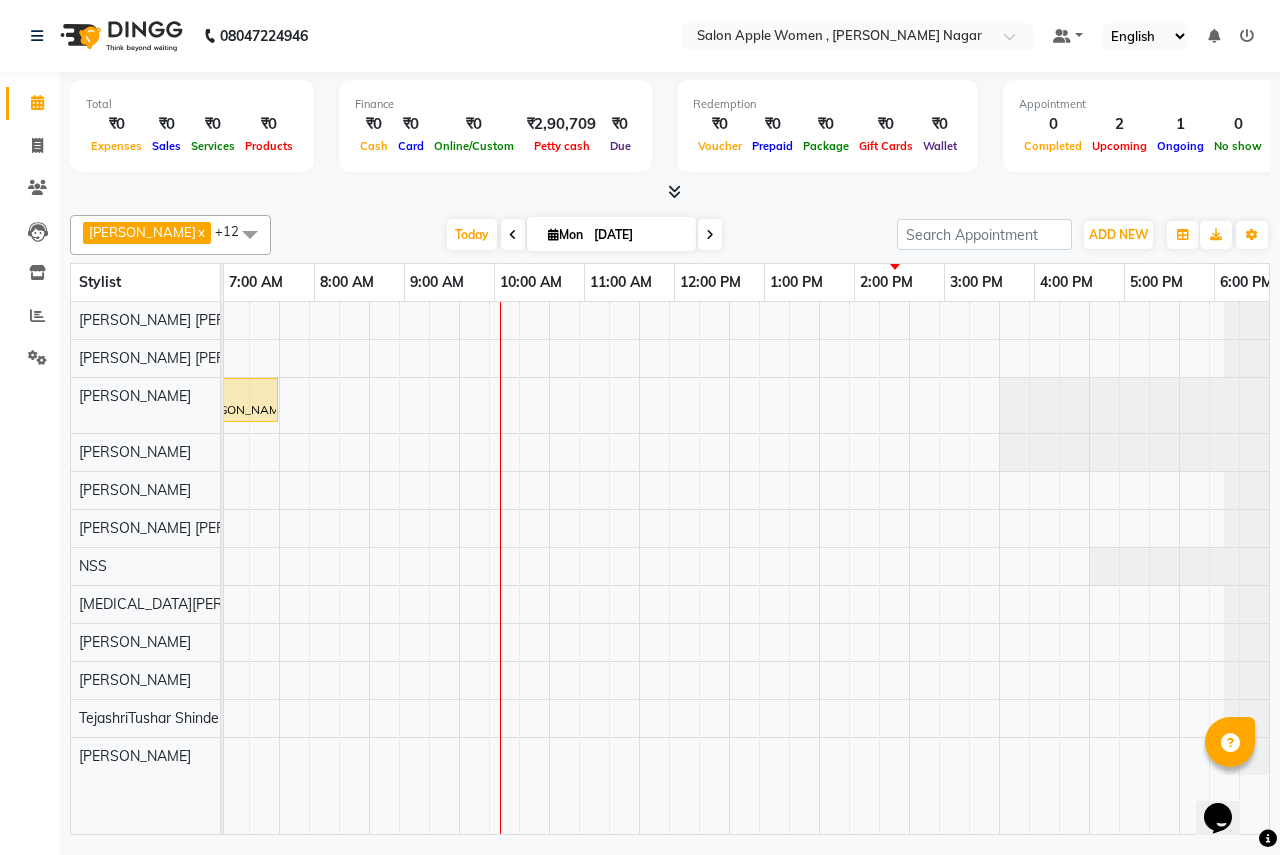 scroll, scrollTop: 0, scrollLeft: 0, axis: both 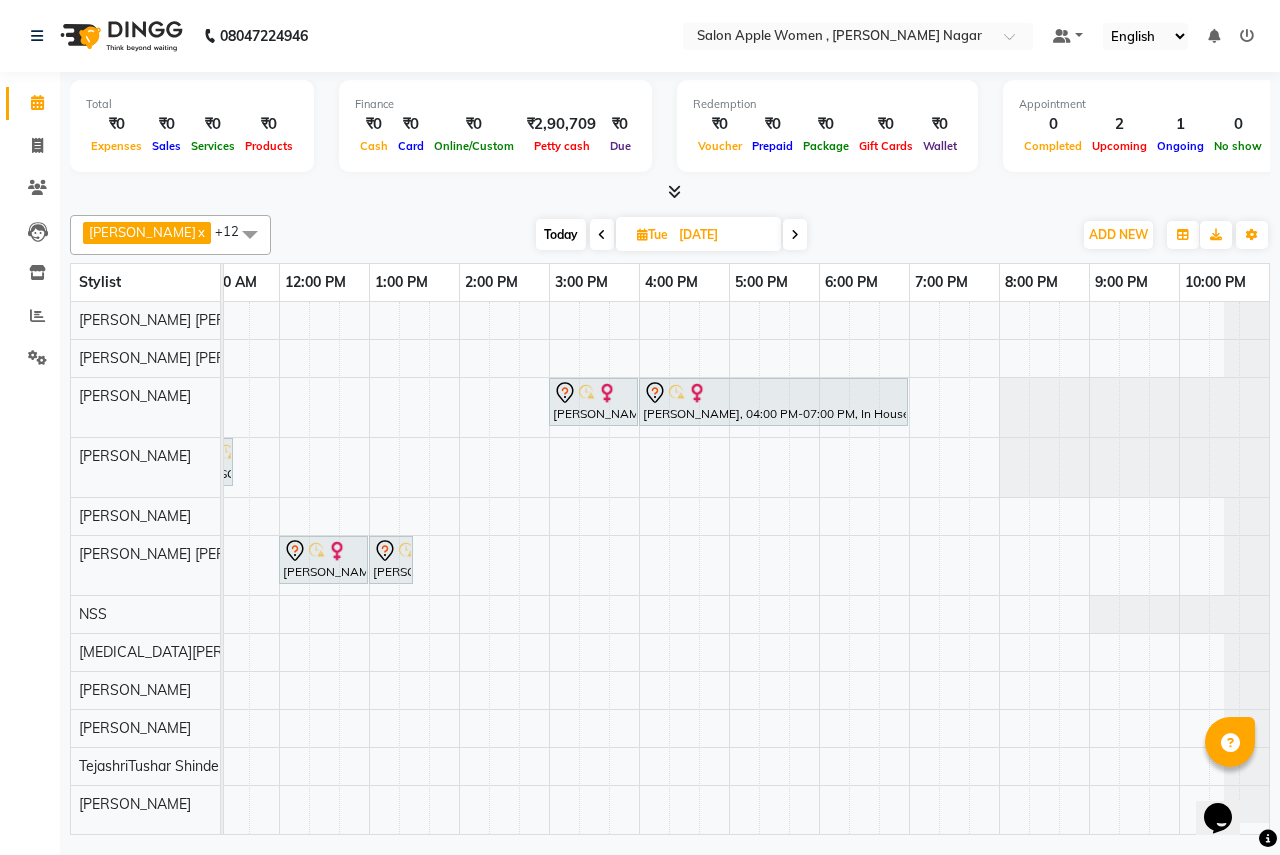 click on "Sanjivani Barve, 03:00 PM-04:00 PM, Hair Cut - Female             Sanjivani Barve, 04:00 PM-07:00 PM, In House Packages - Female beauty package 3500             Rachana DHOLE, 11:00 AM-11:30 AM, Body Massage - Full body massage with steam - Female             RASHMI SHAHAPURE, 12:00 PM-01:00 PM, old Facial - O3+Whitening With Peel Off Mask (Female)             RASHMI SHAHAPURE, 01:00 PM-01:30 PM, Body Massage - Full body massage without steam - Female" at bounding box center [549, 568] 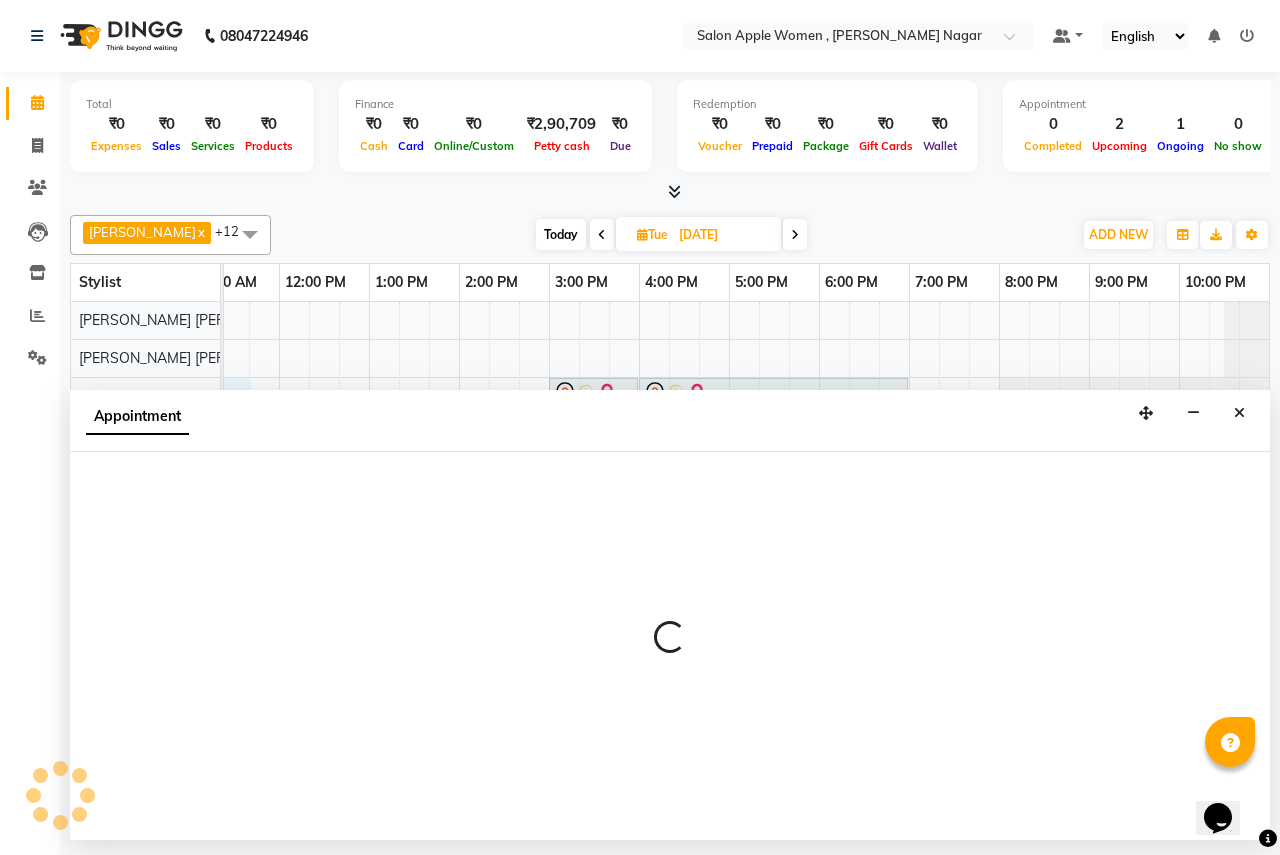 select on "3151" 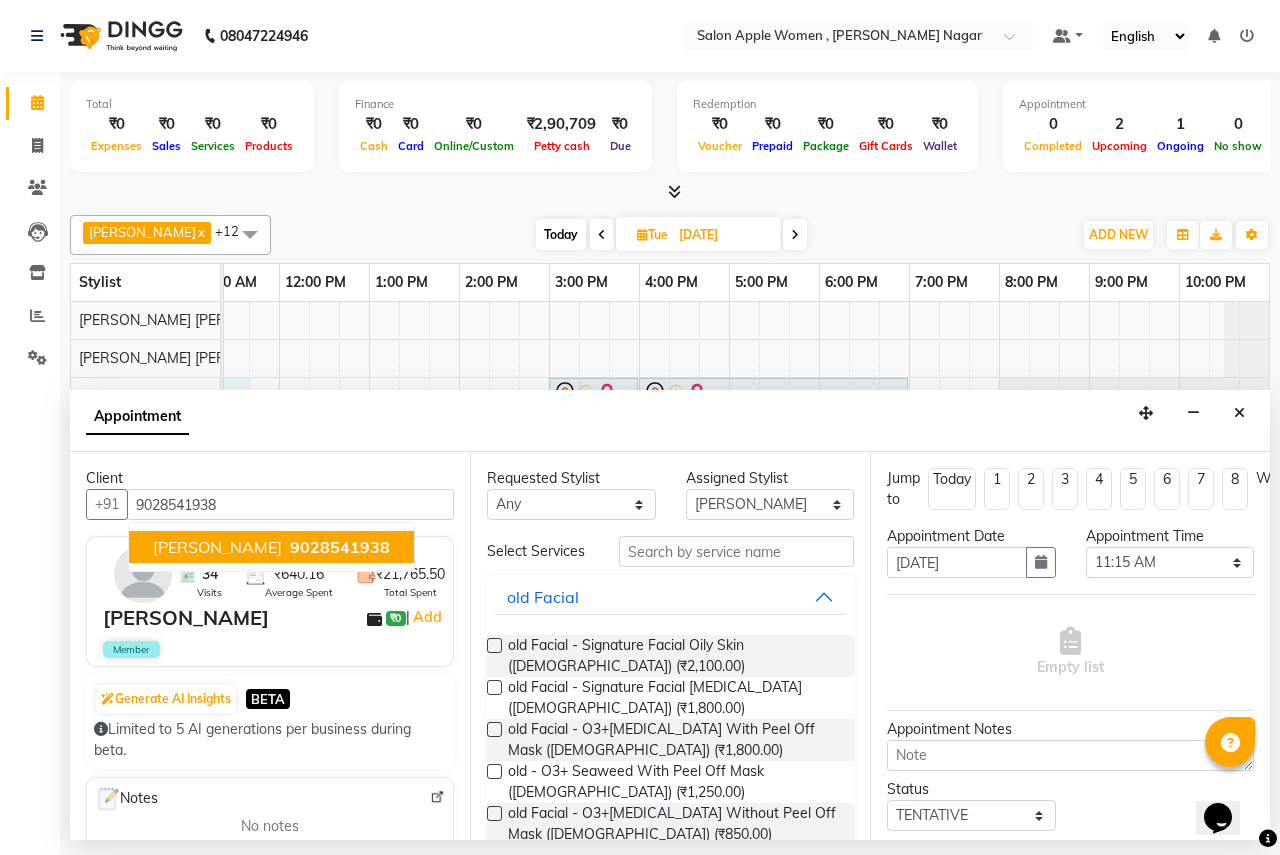 click on "9028541938" at bounding box center [338, 547] 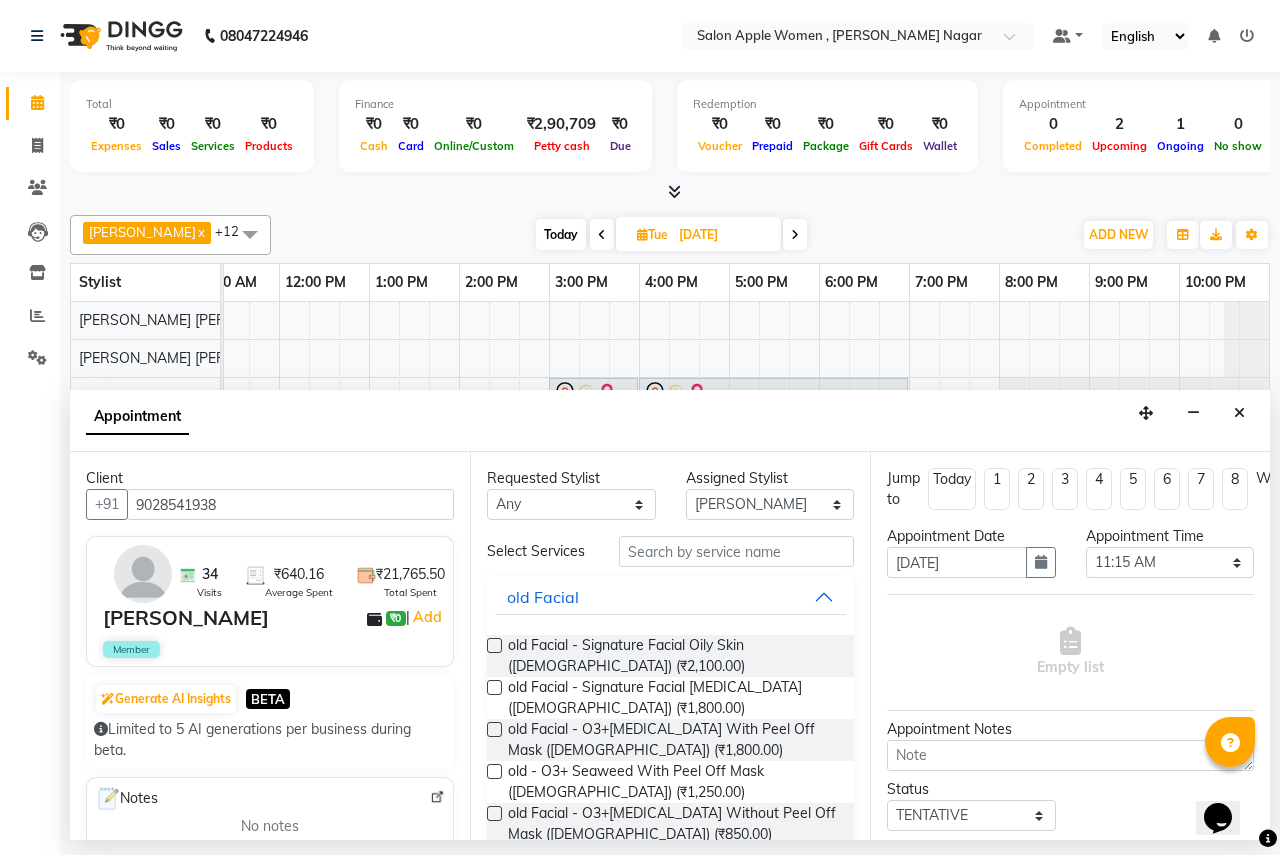 type on "9028541938" 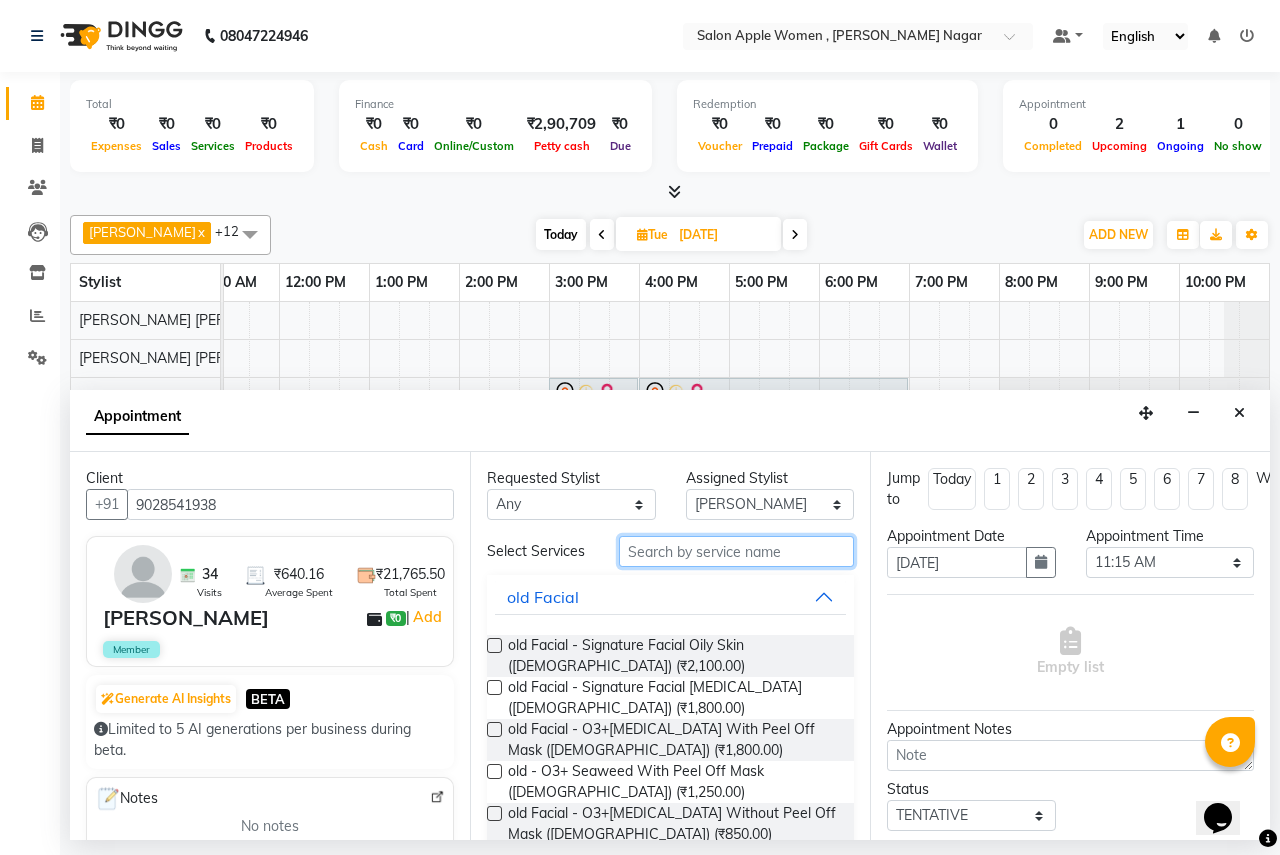 click at bounding box center (736, 551) 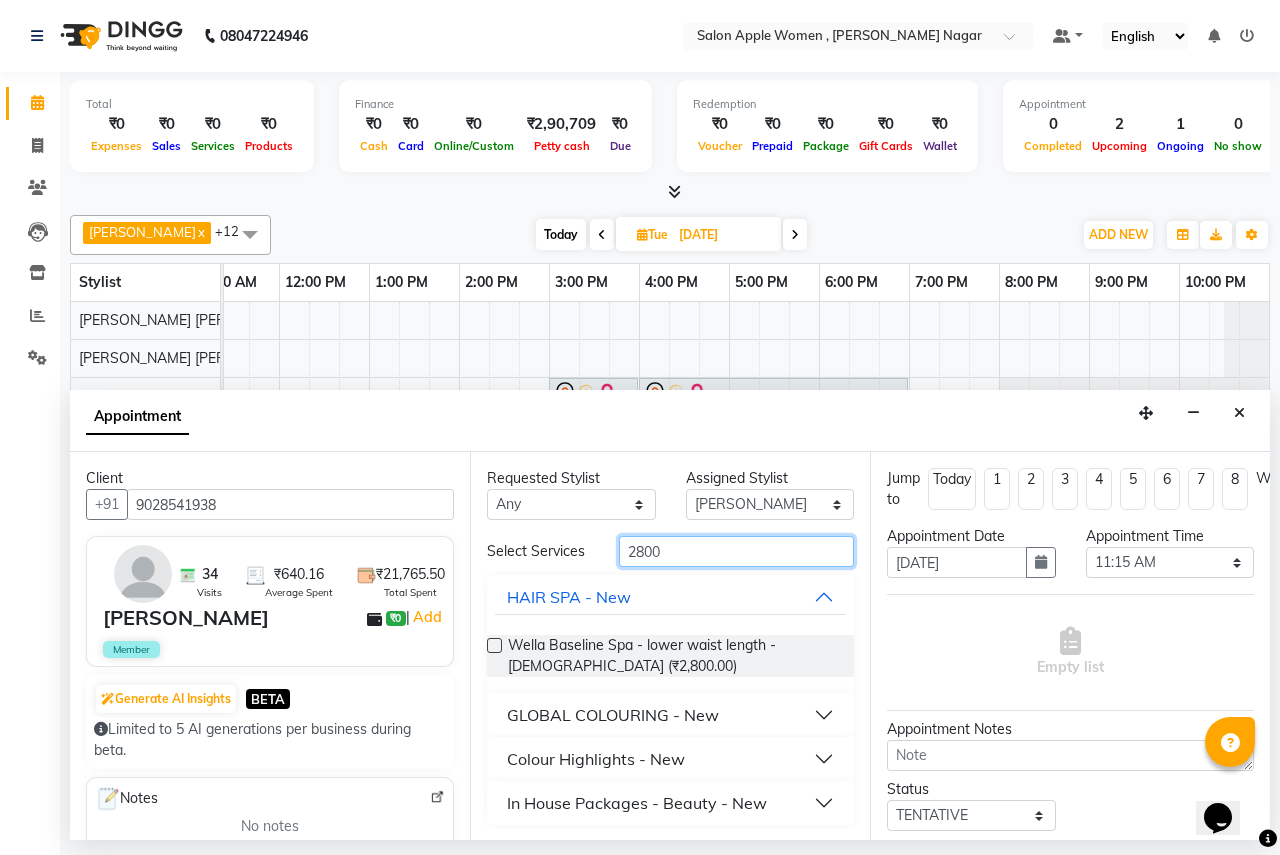 scroll, scrollTop: 1, scrollLeft: 0, axis: vertical 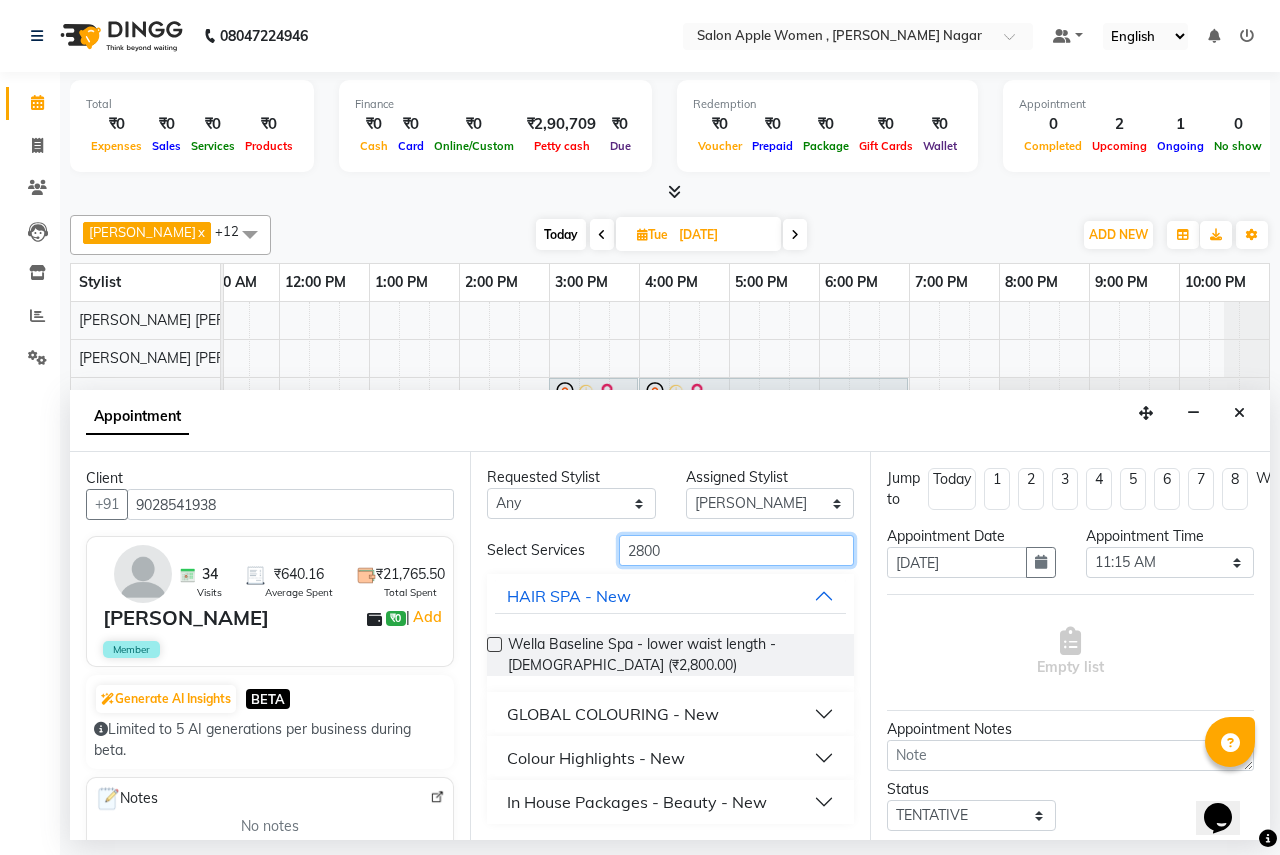 type on "2800" 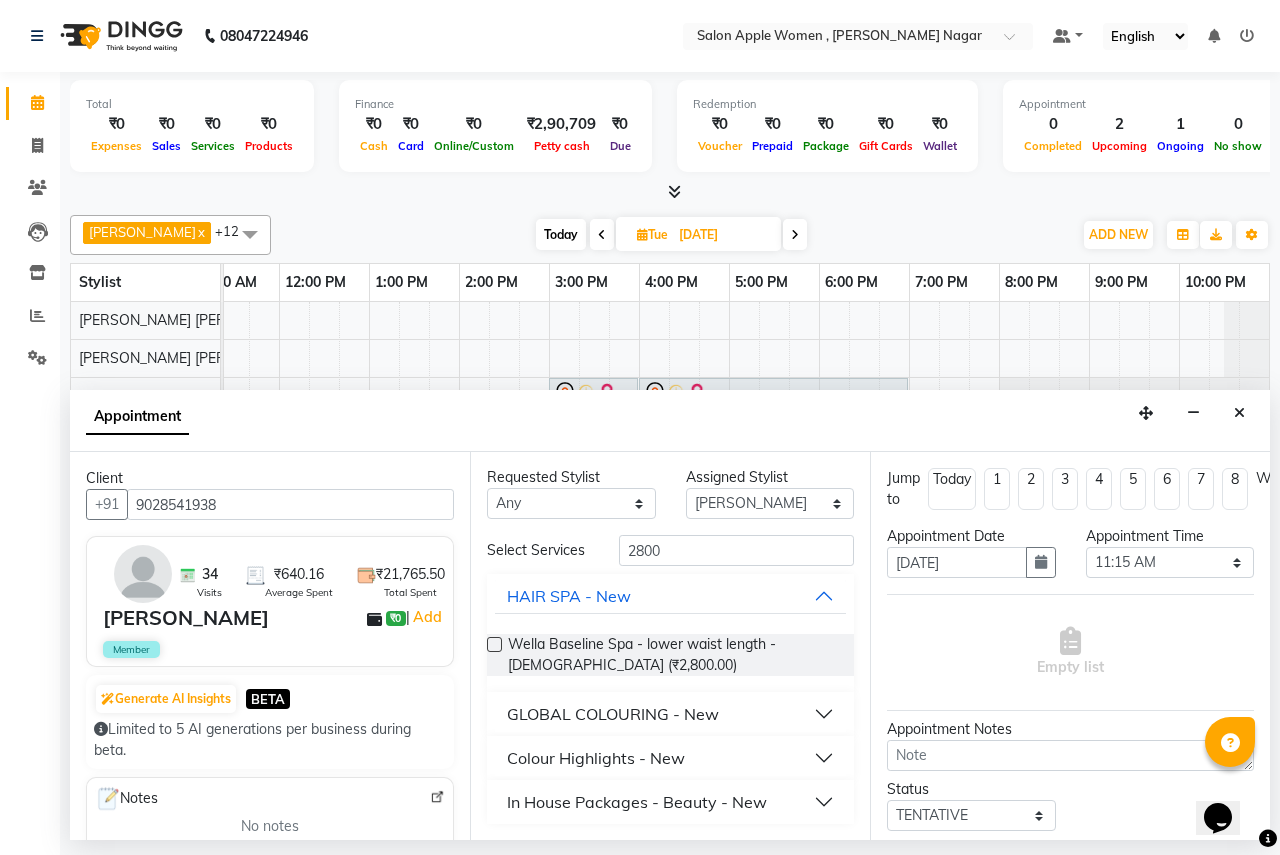 click on "In House Packages - Beauty - New" at bounding box center [637, 802] 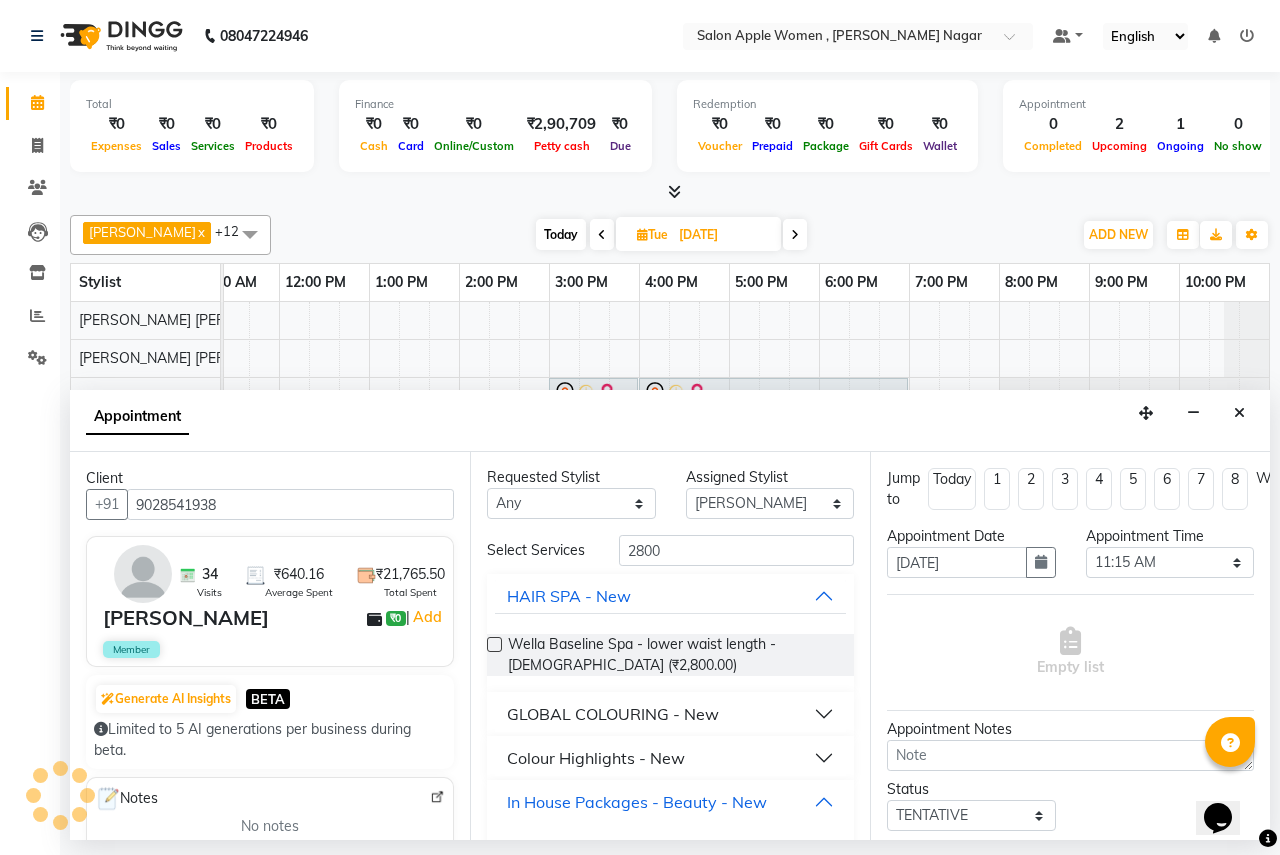 scroll, scrollTop: 75, scrollLeft: 0, axis: vertical 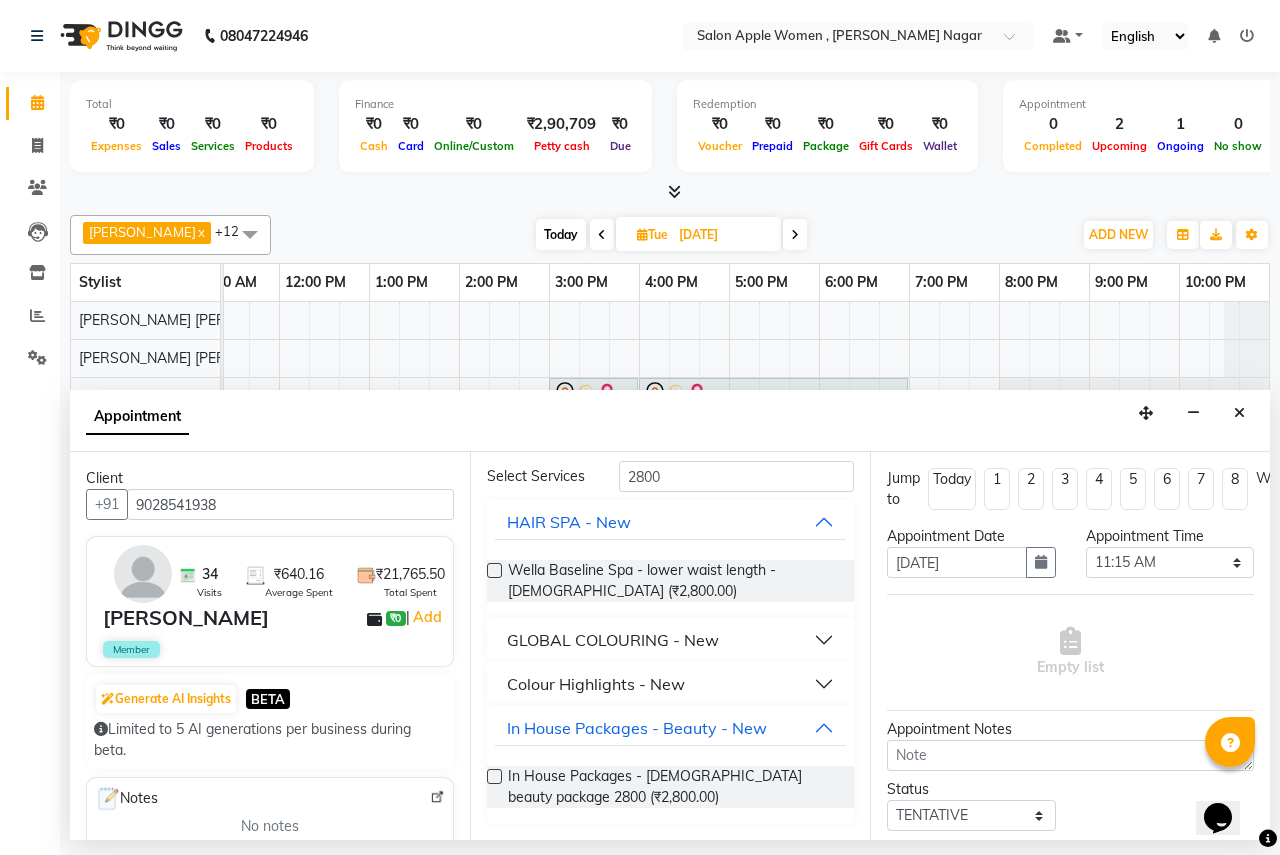 click on "Requested Stylist Any Ajay Rajendra Sonawane Anjali Anil Patil Ashwini chaitrali Jyoti Rahul Shinde Laxmi Mili Maruti Kate NSS Pratibha Paswan Pratik Balasaheb salunkhe Shobhana Rajendra Muly TejashriTushar Shinde Vandana Ganesh Kambale Assigned Stylist Select Ajay Rajendra Sonawane Anjali Anil Patil Ashwini chaitrali Jyoti Rahul Shinde Laxmi Mili Maruti Kate NSS Pratibha Paswan Pratik Balasaheb salunkhe Shobhana Rajendra Muly TejashriTushar Shinde Vandana Ganesh Kambale Select Services 2800    HAIR SPA - New Wella Baseline Spa - lower waist length - Female (₹2,800.00)    GLOBAL COLOURING - New    Colour Highlights - New    In House Packages - Beauty - New In House Packages - Female beauty package 2800 (₹2,800.00)" at bounding box center [670, 646] 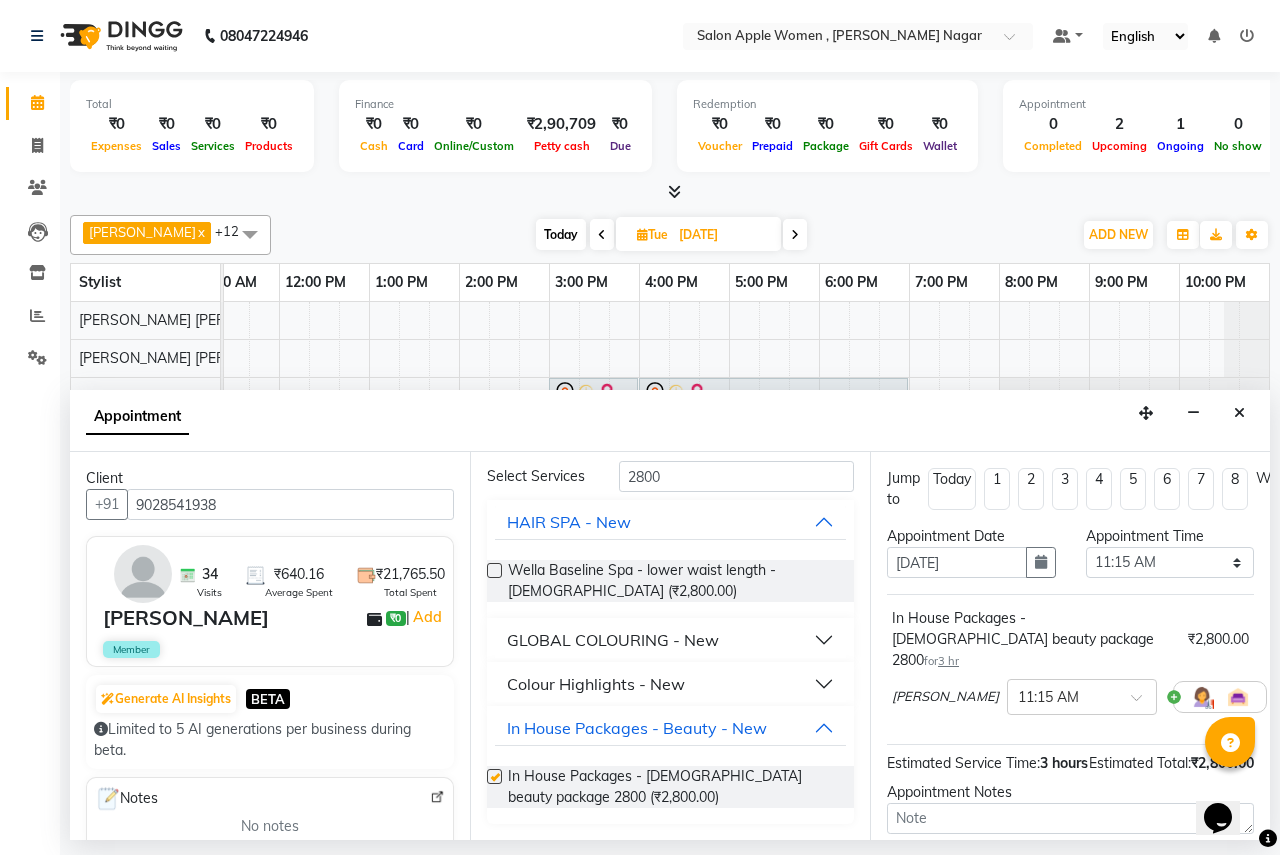 checkbox on "false" 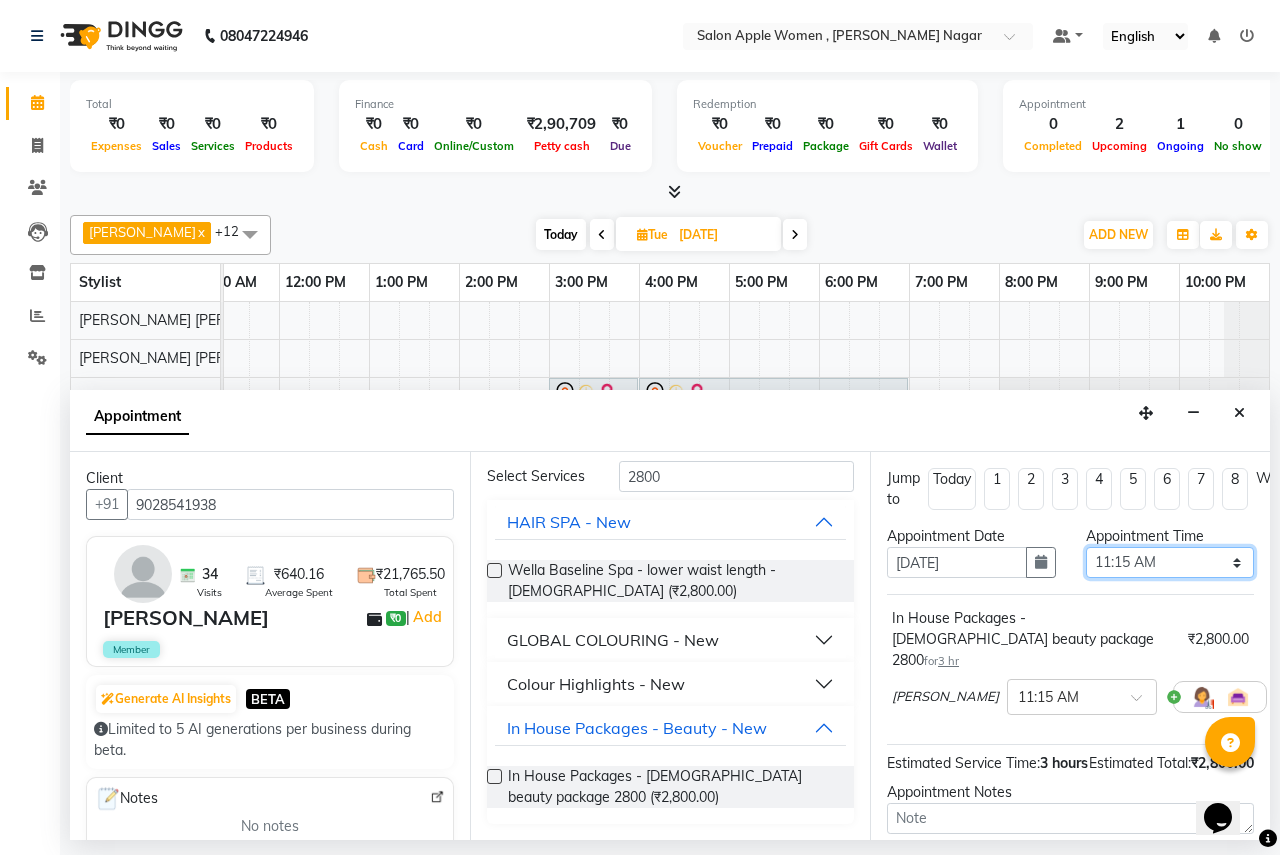 click on "Select 08:00 AM 08:15 AM 08:30 AM 08:45 AM 09:00 AM 09:15 AM 09:30 AM 09:45 AM 10:00 AM 10:15 AM 10:30 AM 10:45 AM 11:00 AM 11:15 AM 11:30 AM 11:45 AM 12:00 PM 12:15 PM 12:30 PM 12:45 PM 01:00 PM 01:15 PM 01:30 PM 01:45 PM 02:00 PM 02:15 PM 02:30 PM 02:45 PM 03:00 PM 03:15 PM 03:30 PM 03:45 PM 04:00 PM 04:15 PM 04:30 PM 04:45 PM 05:00 PM 05:15 PM 05:30 PM 05:45 PM 06:00 PM 06:15 PM 06:30 PM 06:45 PM 07:00 PM 07:15 PM 07:30 PM 07:45 PM 08:00 PM 08:15 PM 08:30 PM 08:45 PM 09:00 PM 09:15 PM 09:30 PM 09:45 PM 10:00 PM 10:15 PM 10:30 PM" at bounding box center (1170, 562) 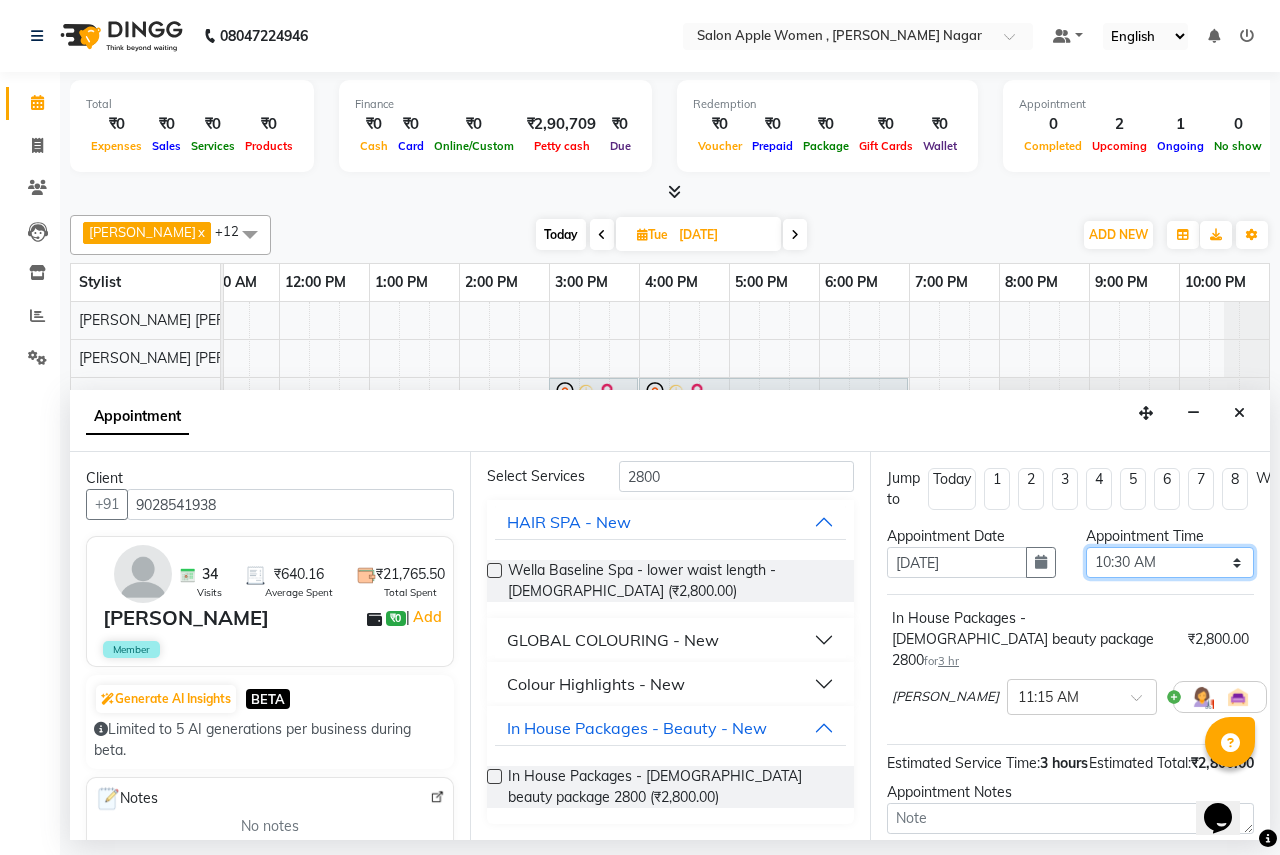 click on "Select 08:00 AM 08:15 AM 08:30 AM 08:45 AM 09:00 AM 09:15 AM 09:30 AM 09:45 AM 10:00 AM 10:15 AM 10:30 AM 10:45 AM 11:00 AM 11:15 AM 11:30 AM 11:45 AM 12:00 PM 12:15 PM 12:30 PM 12:45 PM 01:00 PM 01:15 PM 01:30 PM 01:45 PM 02:00 PM 02:15 PM 02:30 PM 02:45 PM 03:00 PM 03:15 PM 03:30 PM 03:45 PM 04:00 PM 04:15 PM 04:30 PM 04:45 PM 05:00 PM 05:15 PM 05:30 PM 05:45 PM 06:00 PM 06:15 PM 06:30 PM 06:45 PM 07:00 PM 07:15 PM 07:30 PM 07:45 PM 08:00 PM 08:15 PM 08:30 PM 08:45 PM 09:00 PM 09:15 PM 09:30 PM 09:45 PM 10:00 PM 10:15 PM 10:30 PM" at bounding box center [1170, 562] 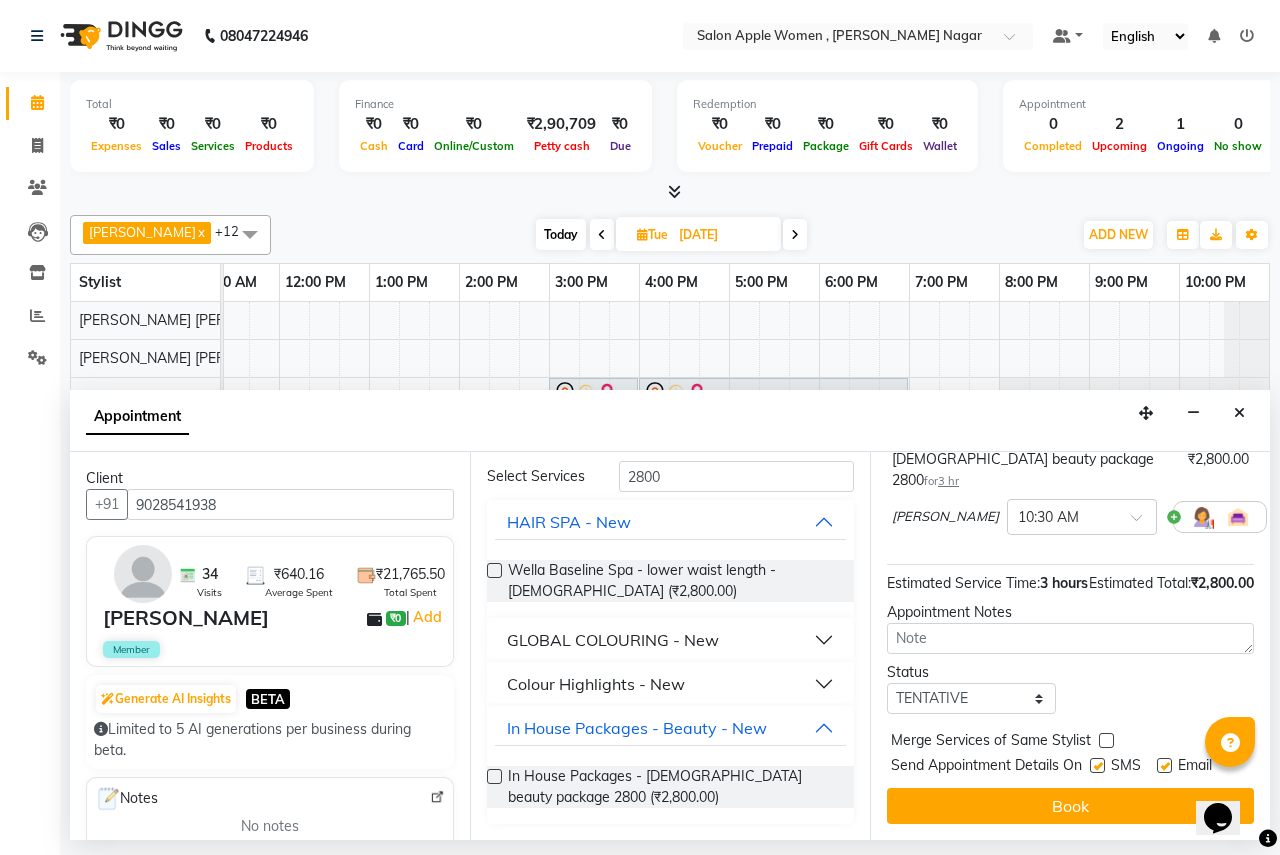 scroll, scrollTop: 218, scrollLeft: 0, axis: vertical 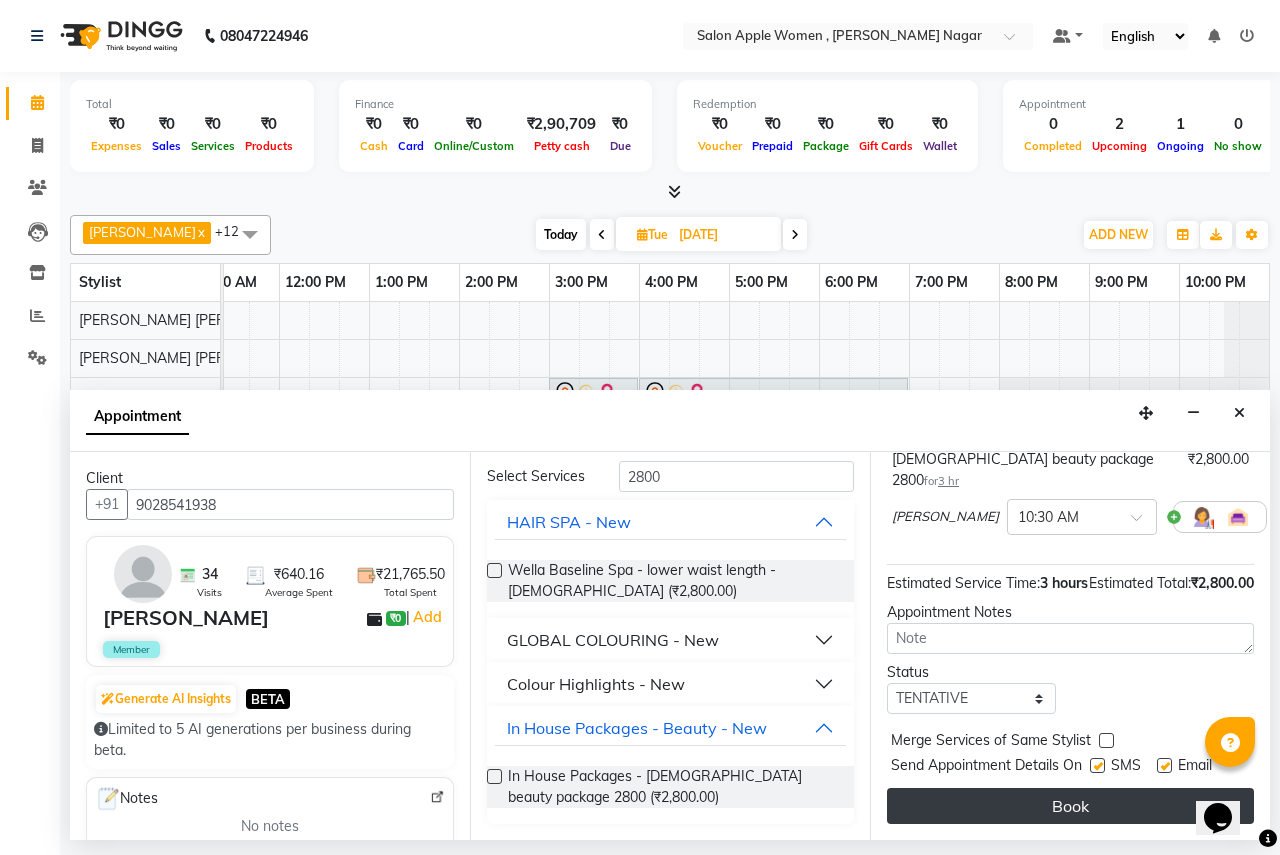 click on "Book" at bounding box center (1070, 806) 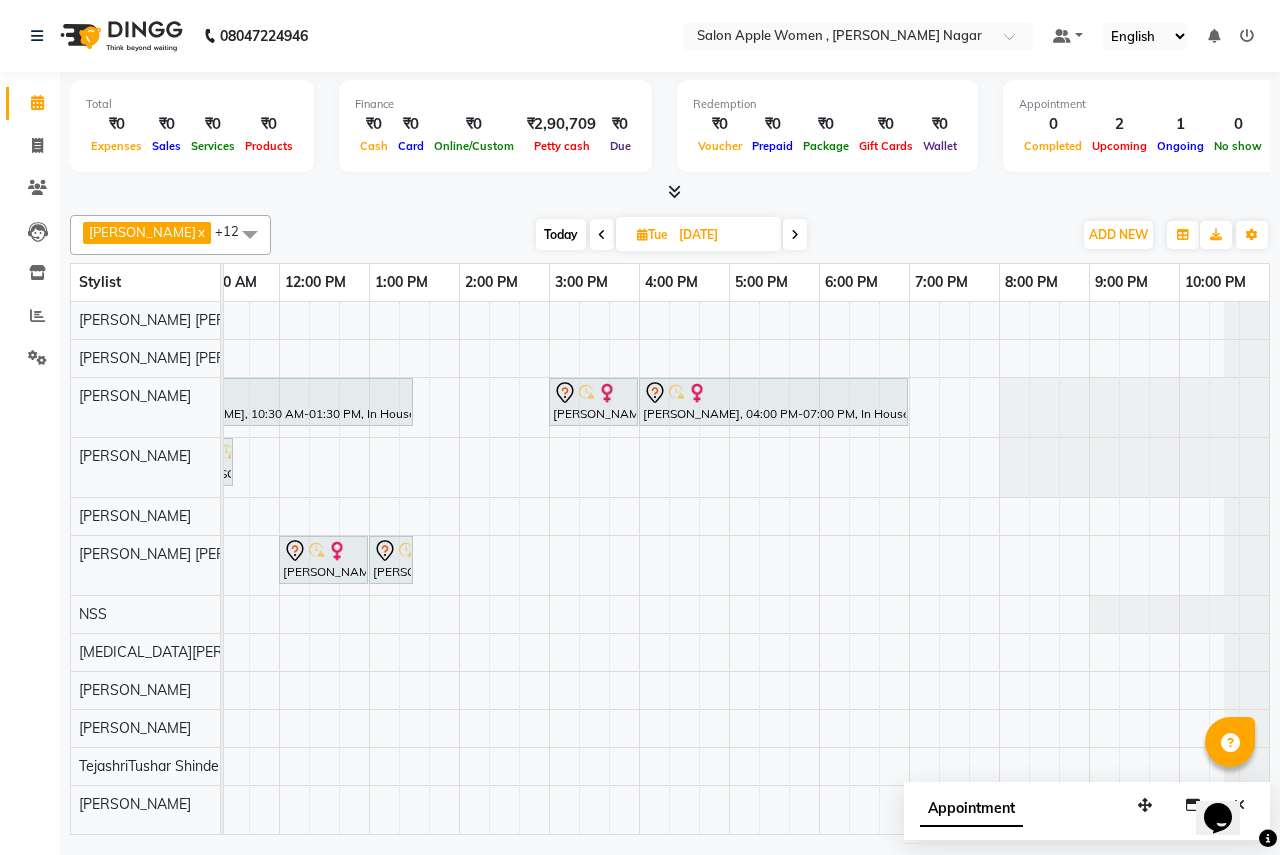 scroll, scrollTop: 0, scrollLeft: 0, axis: both 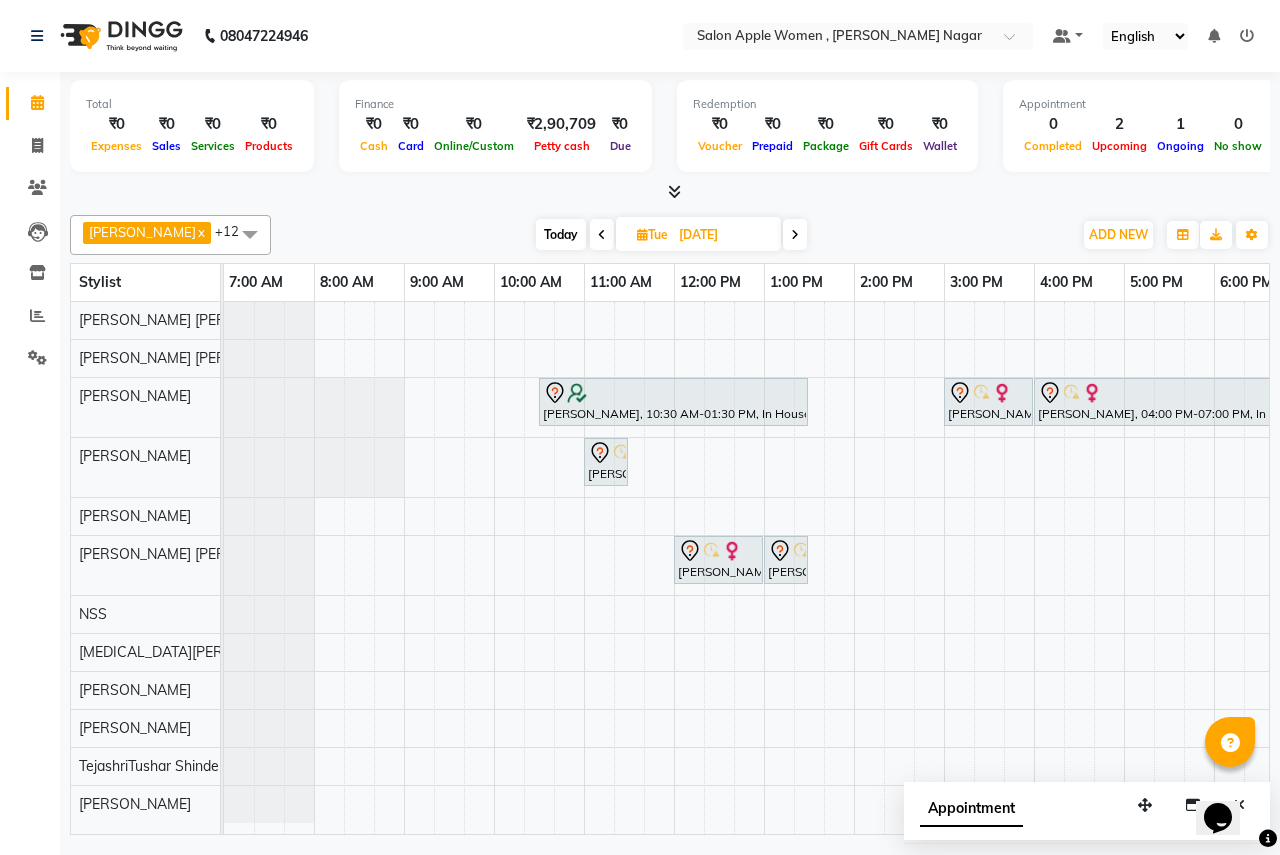click on "Today" at bounding box center (561, 234) 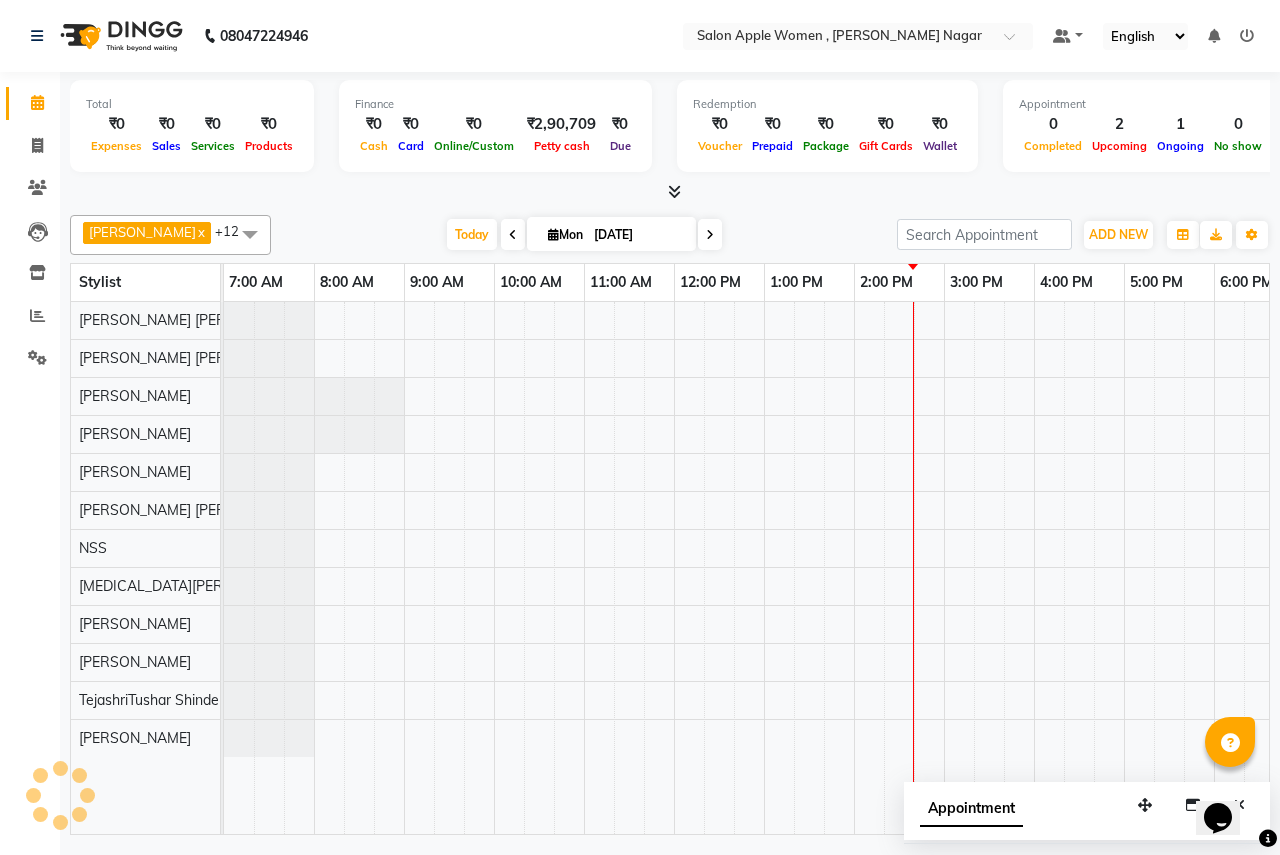 scroll, scrollTop: 0, scrollLeft: 395, axis: horizontal 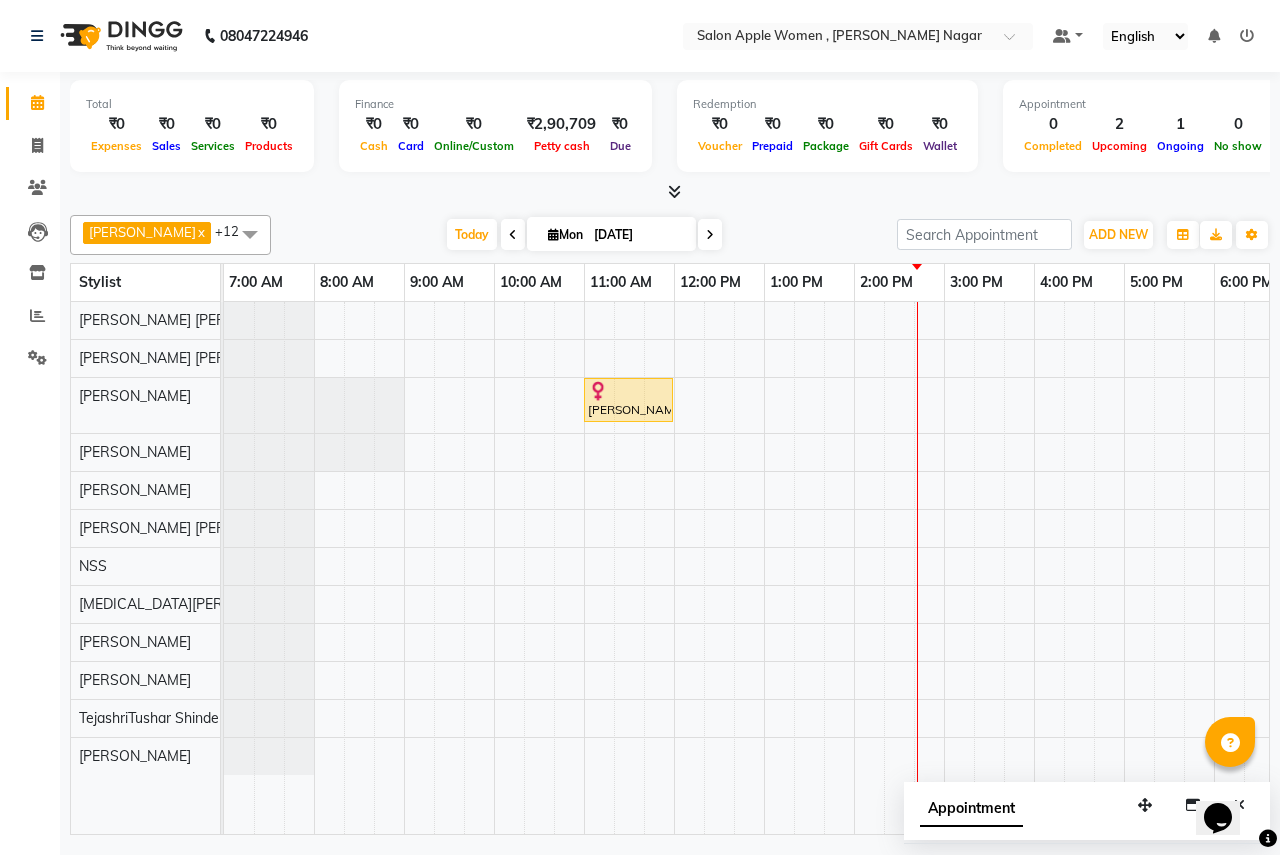 drag, startPoint x: 479, startPoint y: 231, endPoint x: 526, endPoint y: 415, distance: 189.90787 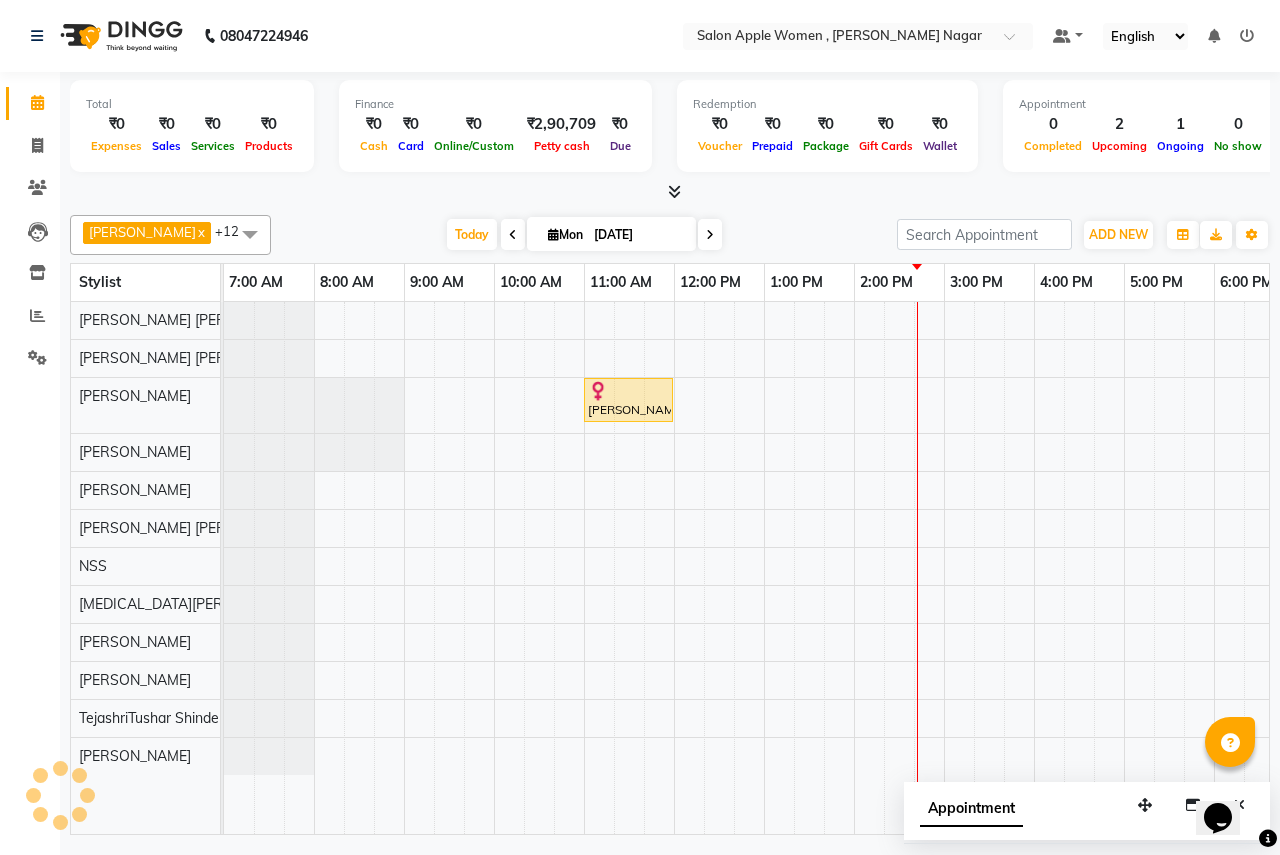 scroll, scrollTop: 0, scrollLeft: 395, axis: horizontal 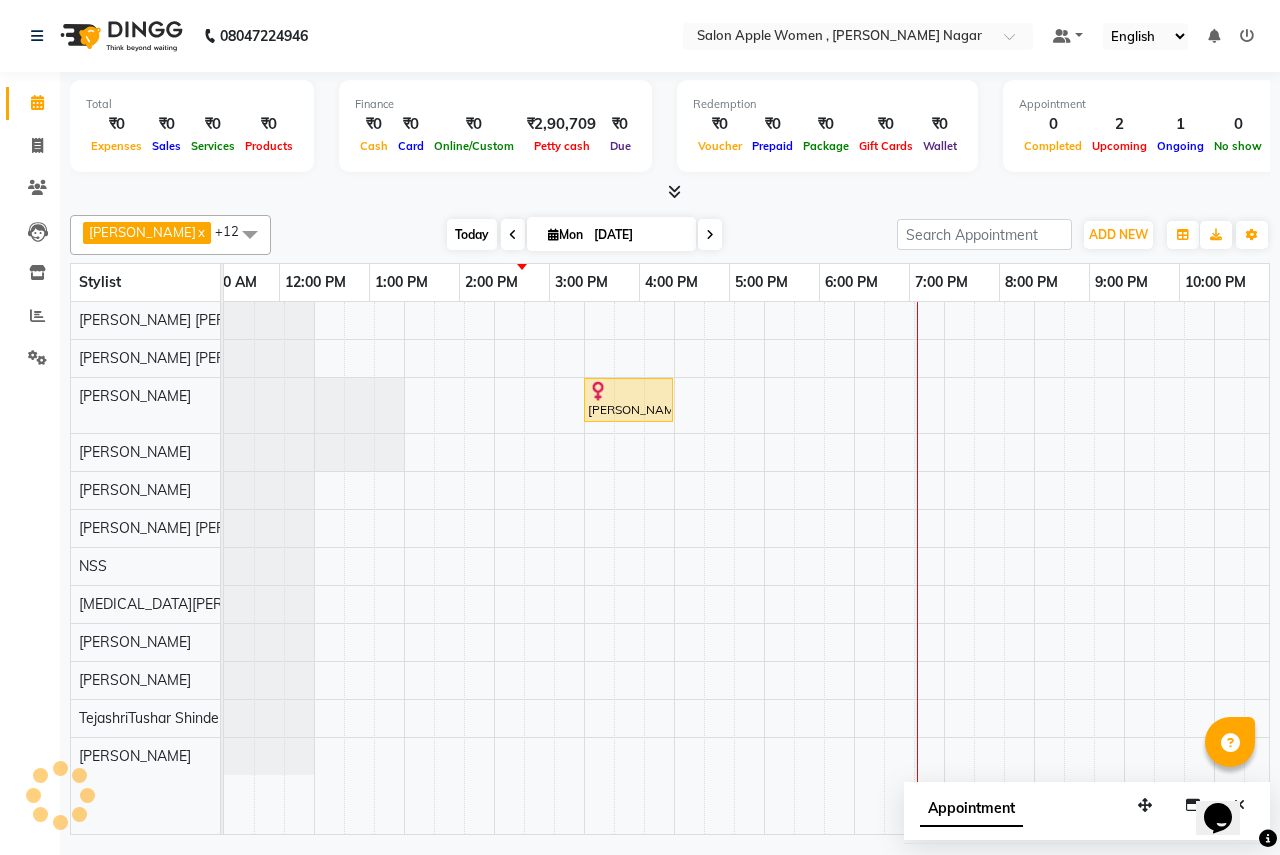 click on "Today" at bounding box center [472, 234] 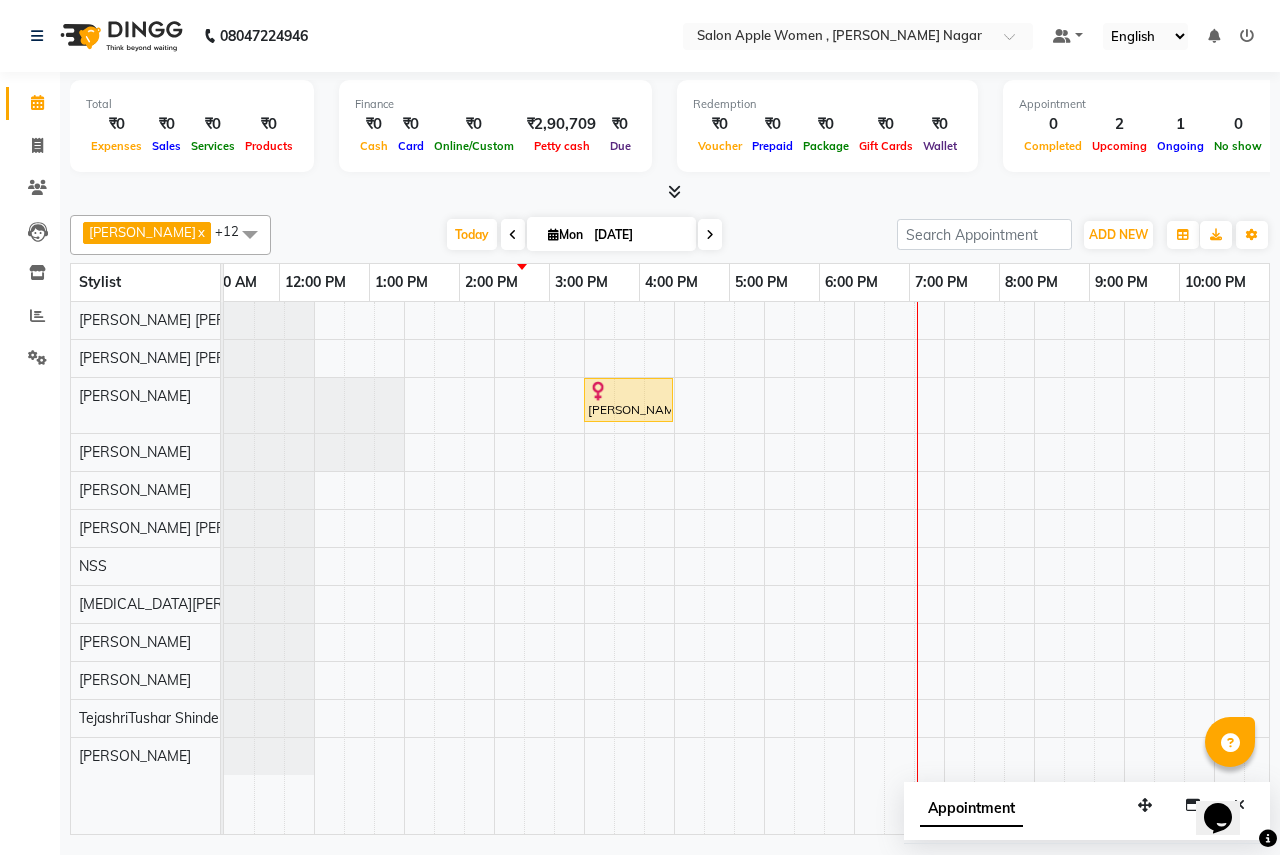 scroll, scrollTop: 0, scrollLeft: 395, axis: horizontal 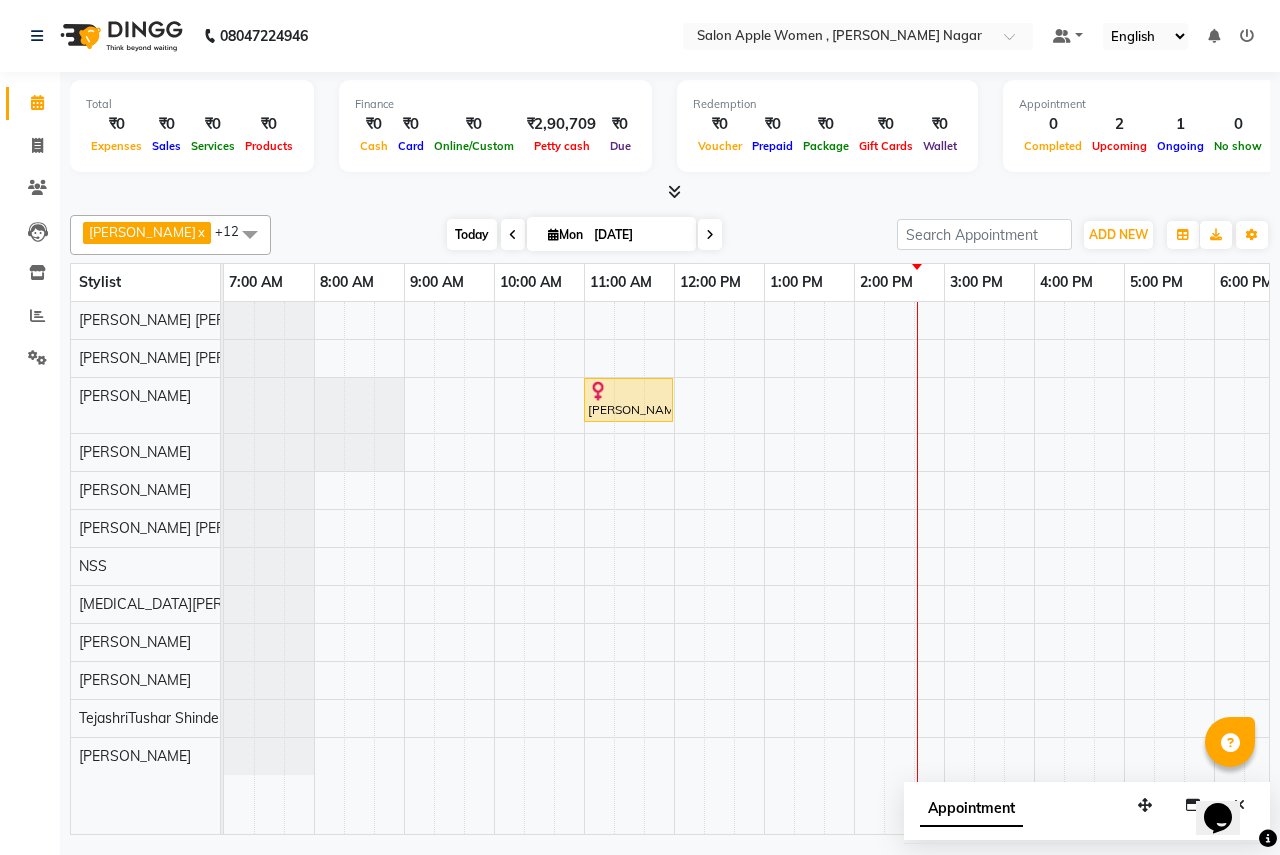 click on "Today" at bounding box center [472, 234] 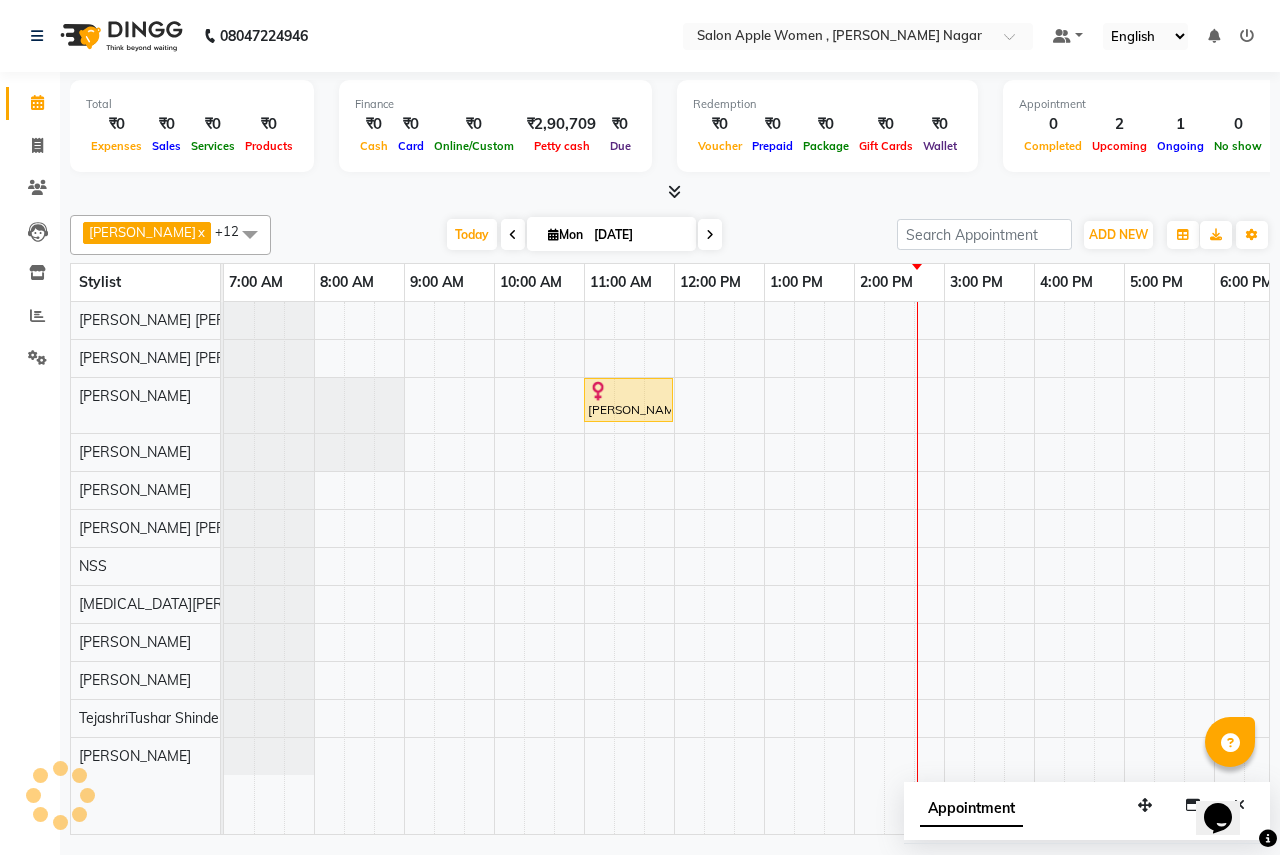 scroll, scrollTop: 0, scrollLeft: 395, axis: horizontal 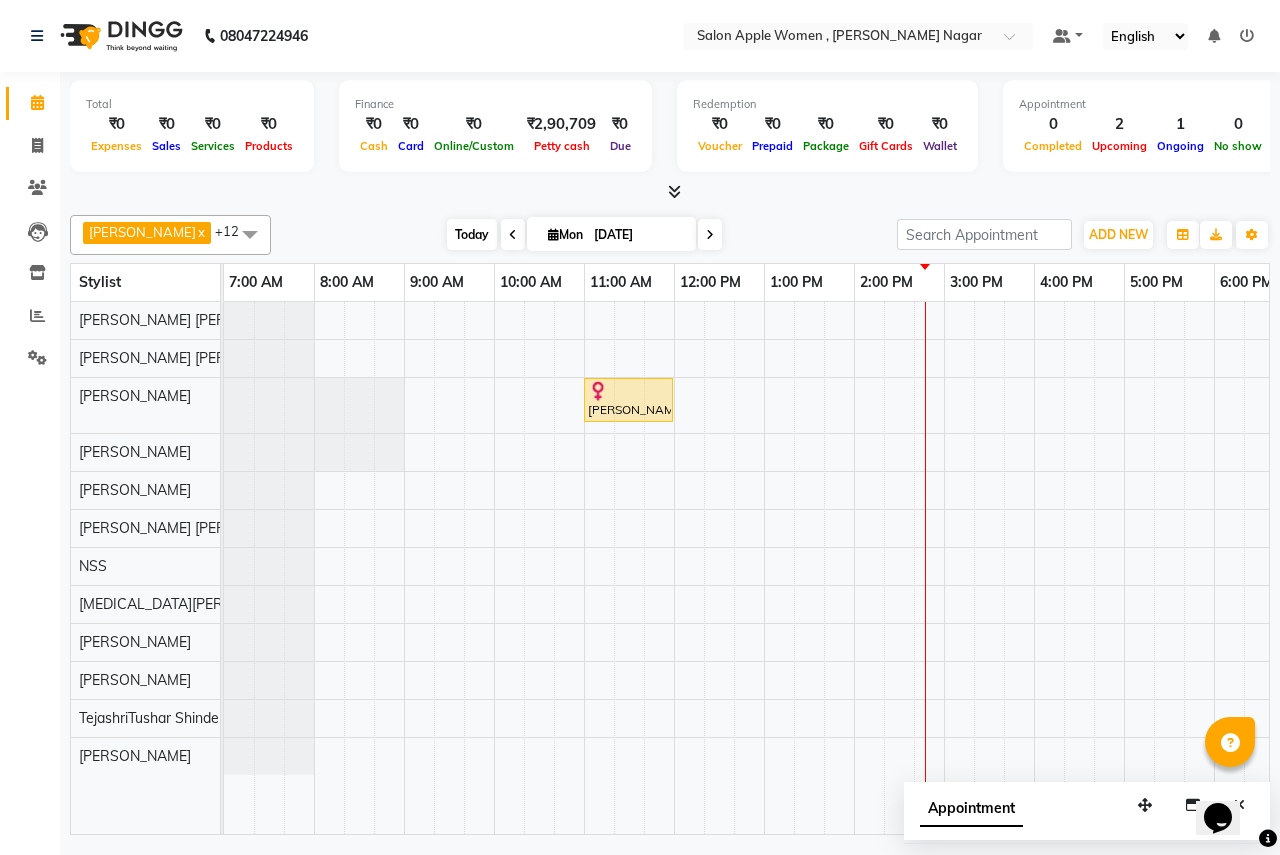 click on "Today" at bounding box center [472, 234] 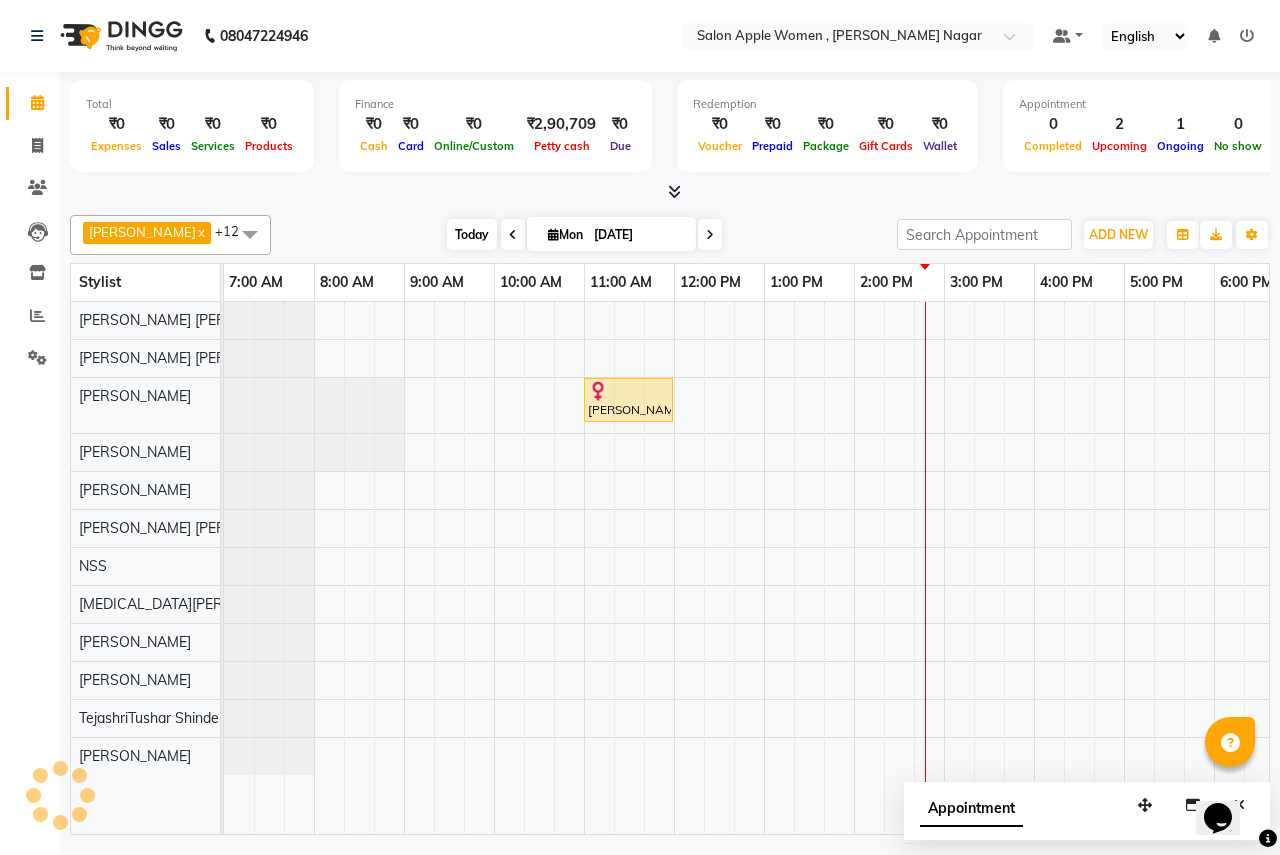 scroll, scrollTop: 0, scrollLeft: 395, axis: horizontal 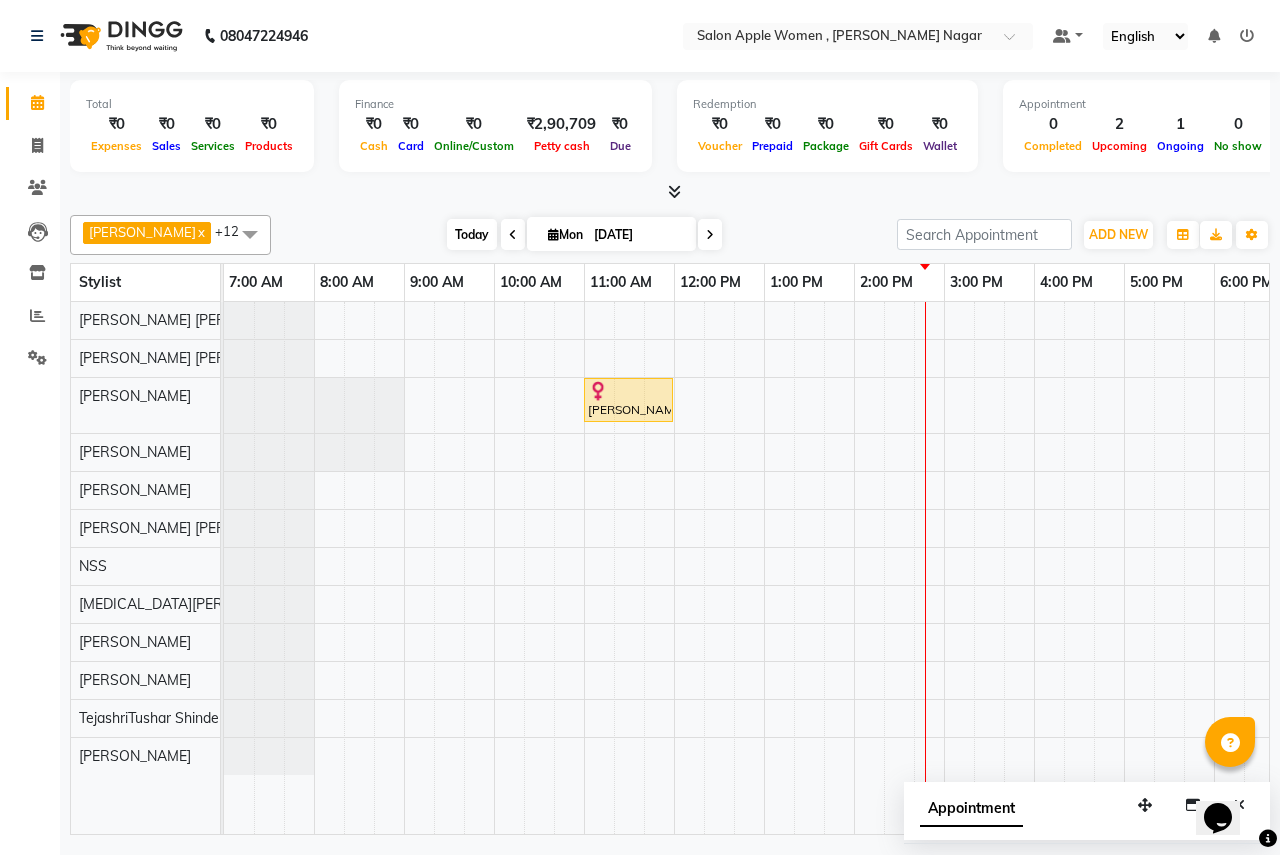click on "Today" at bounding box center [472, 234] 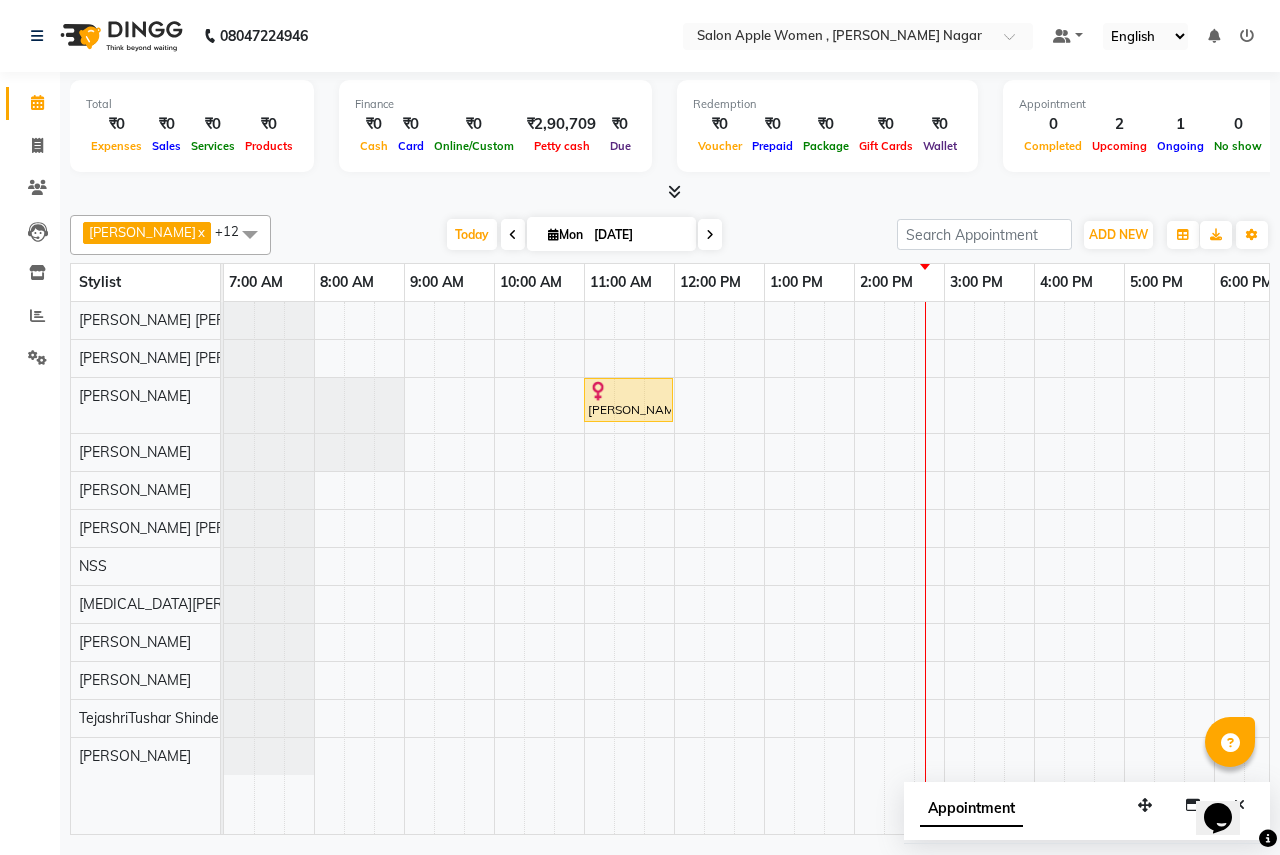 scroll, scrollTop: 0, scrollLeft: 395, axis: horizontal 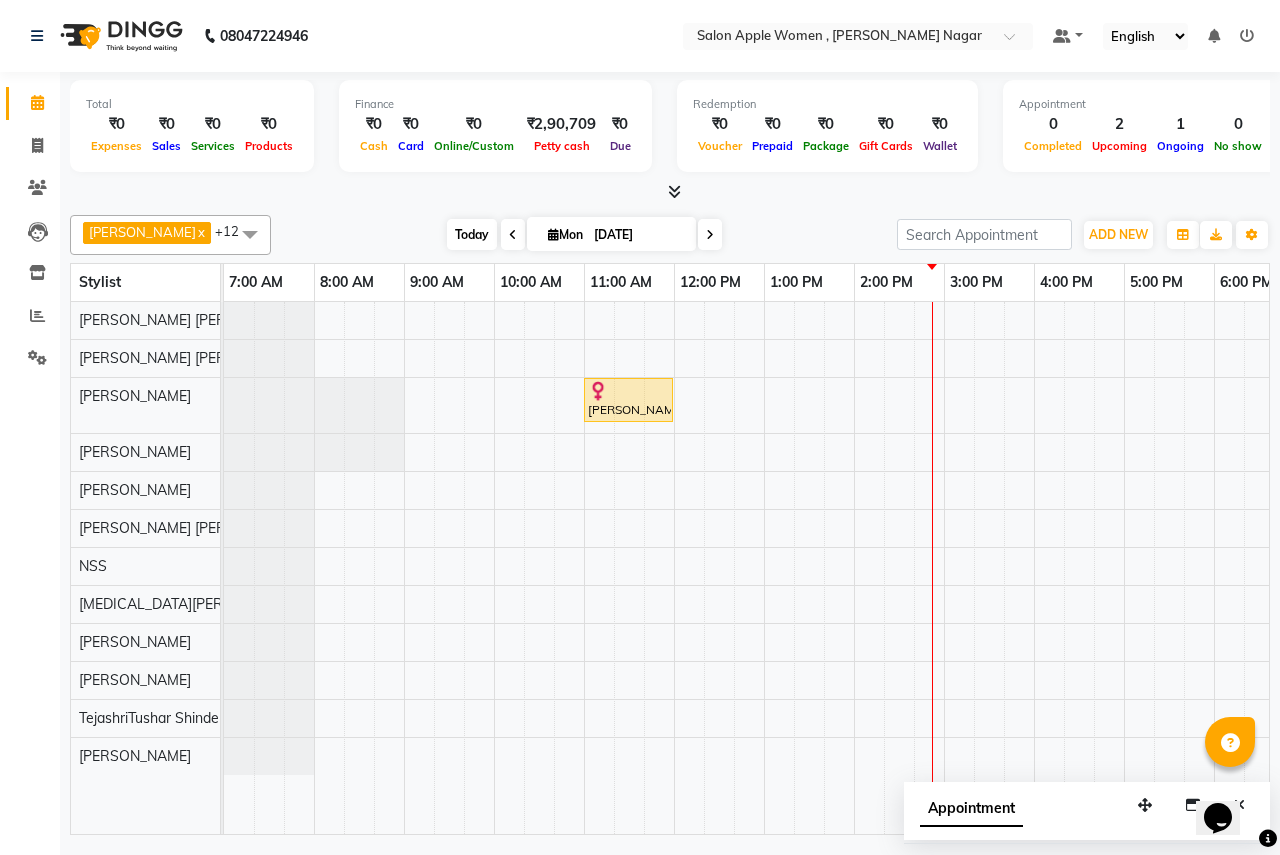 click on "Today" at bounding box center (472, 234) 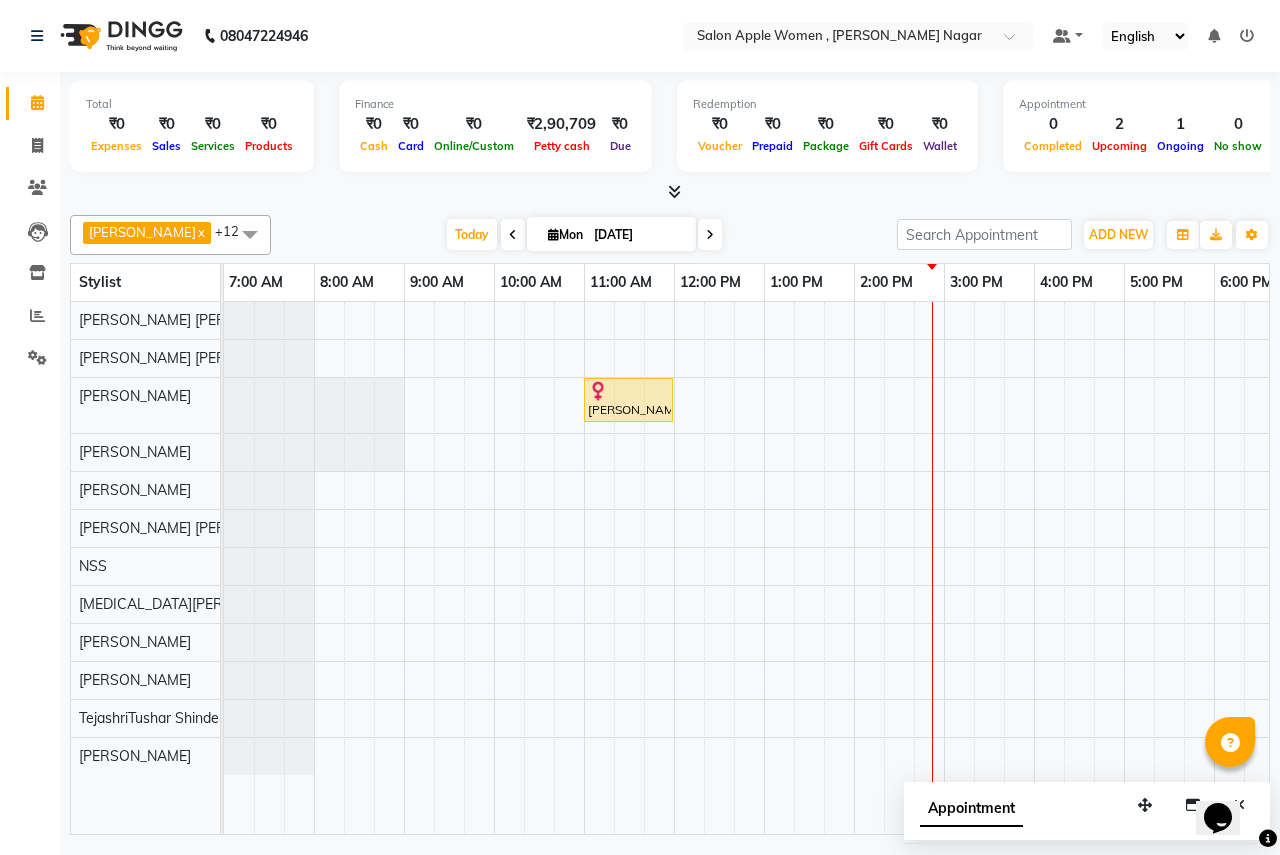 scroll, scrollTop: 0, scrollLeft: 395, axis: horizontal 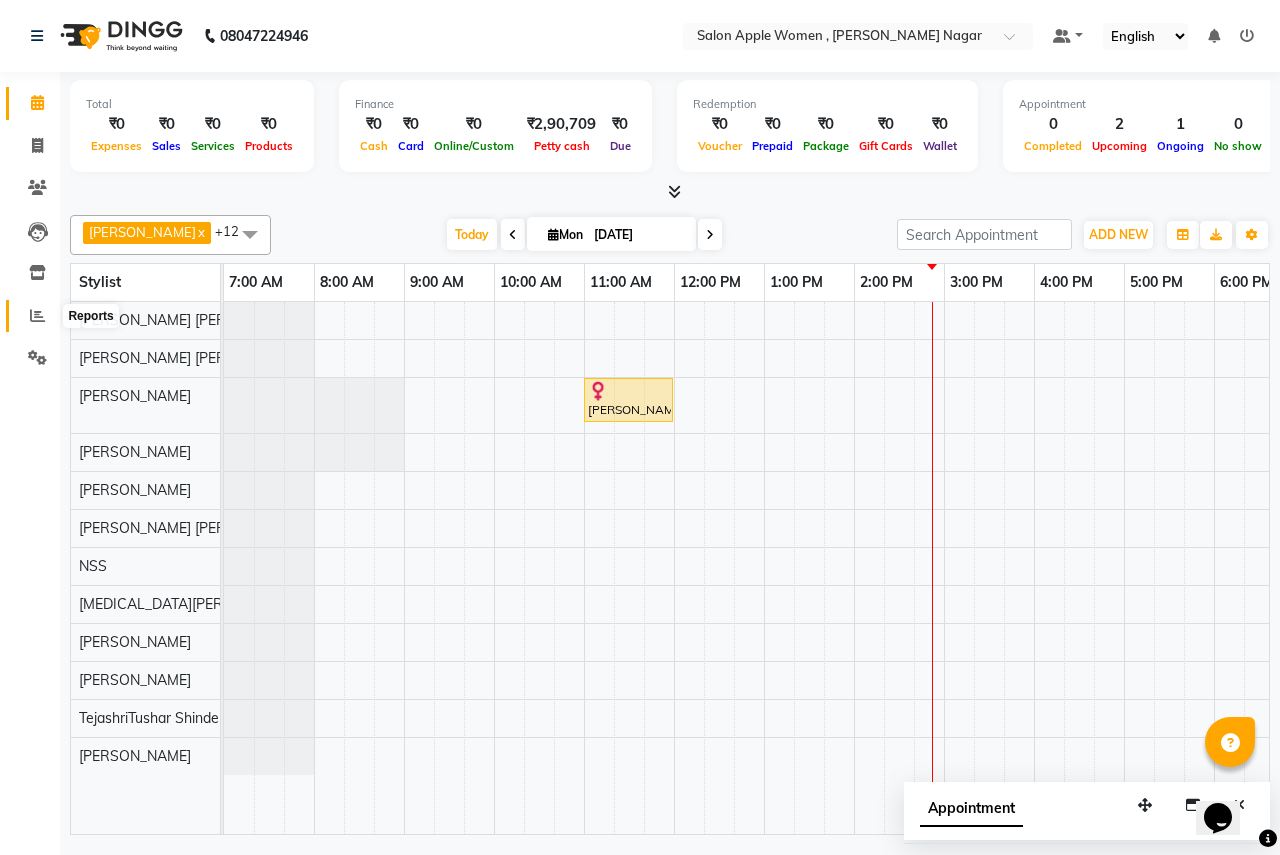 click 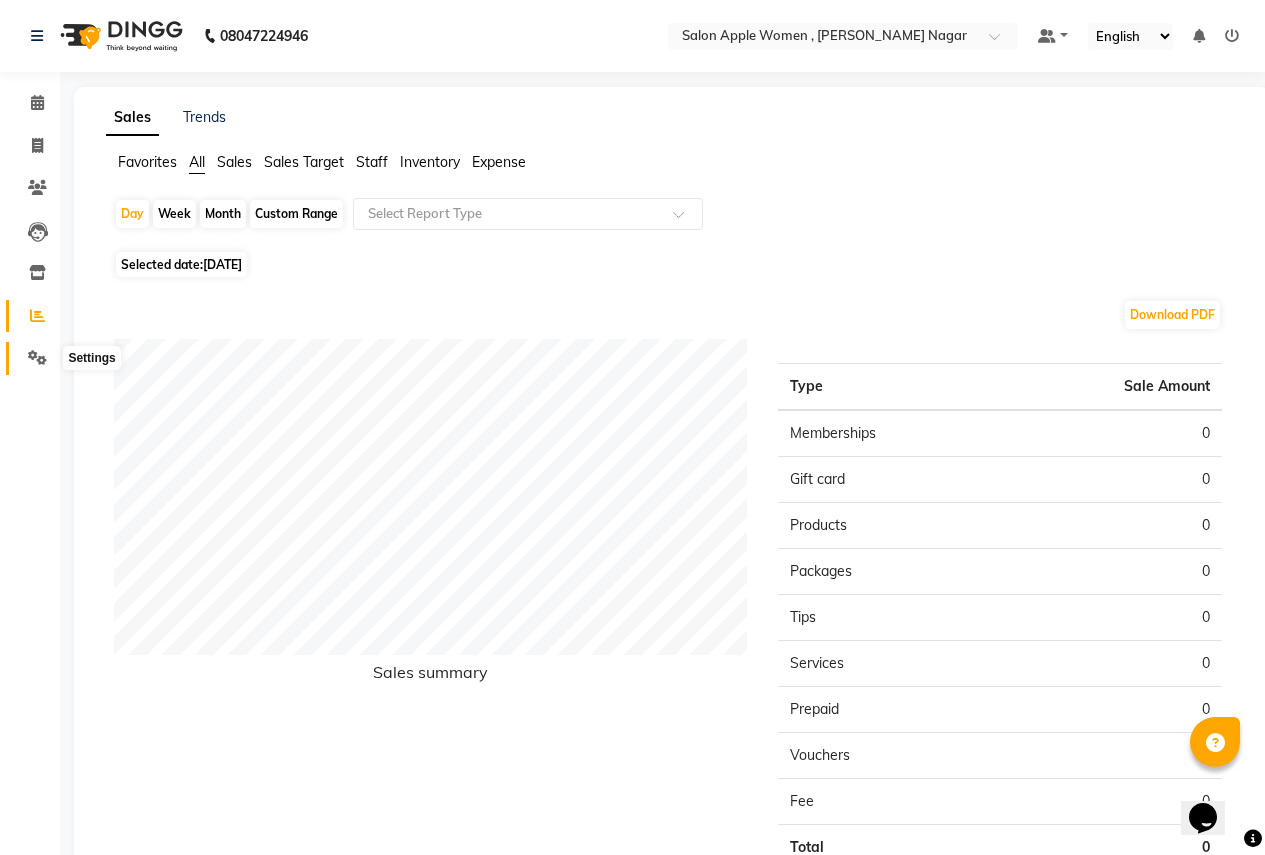 click 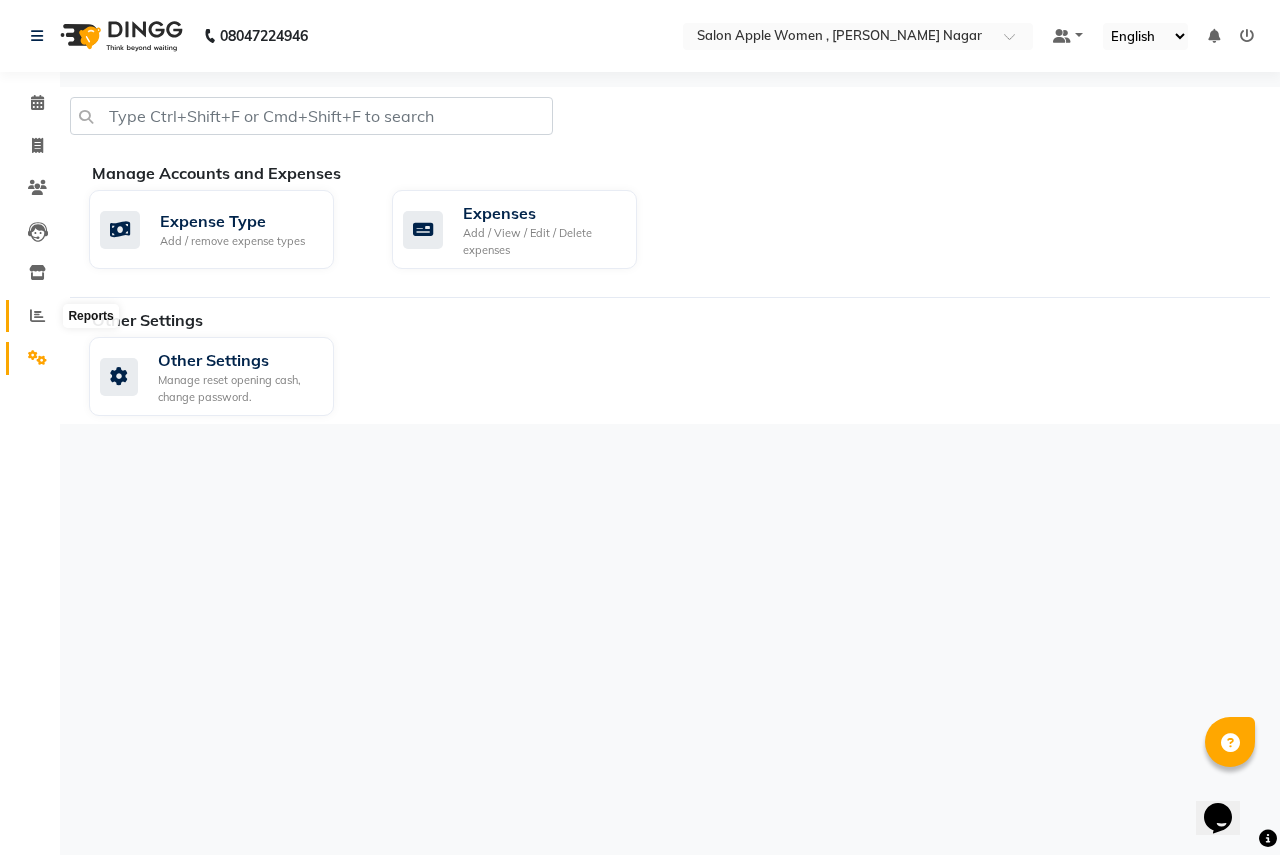 click 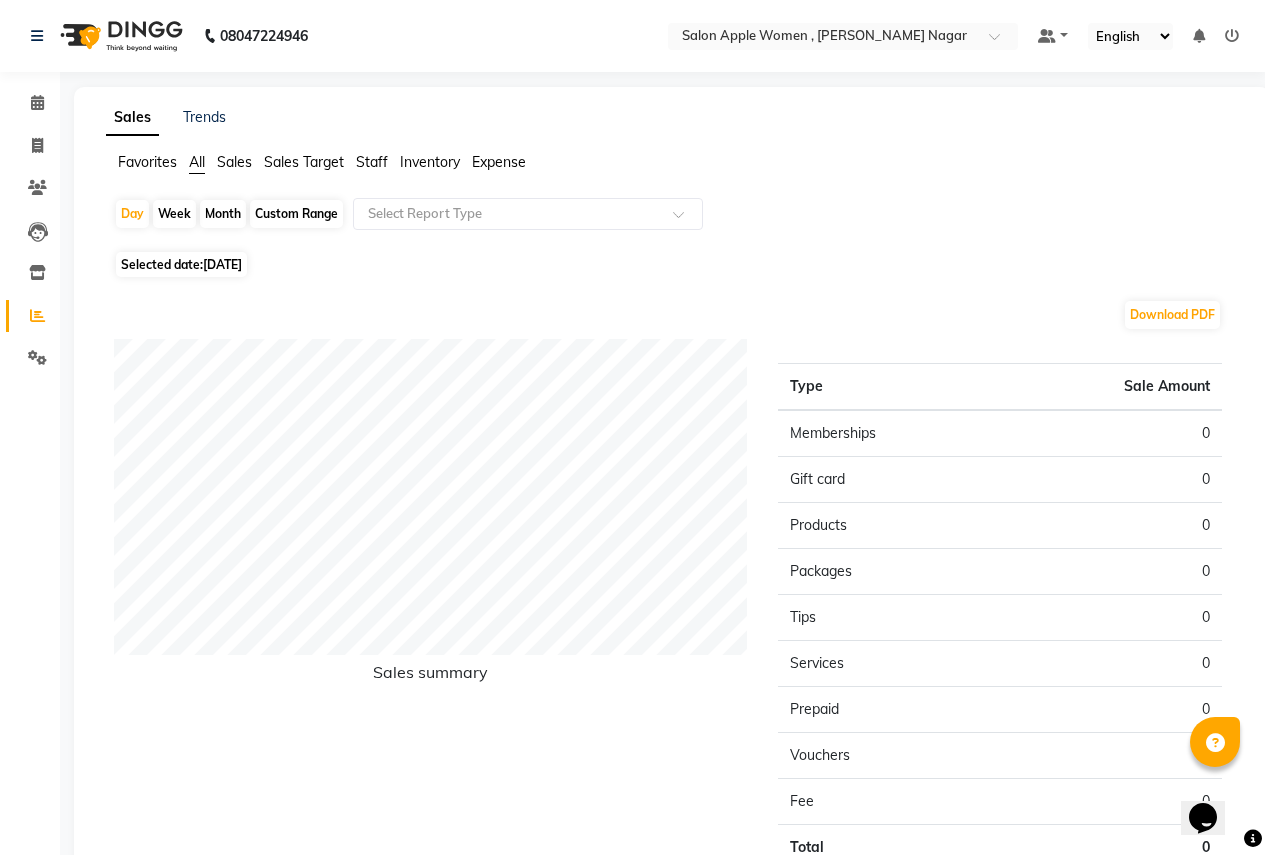 click on "Day   Week   Month   Custom Range  Select Report Type" 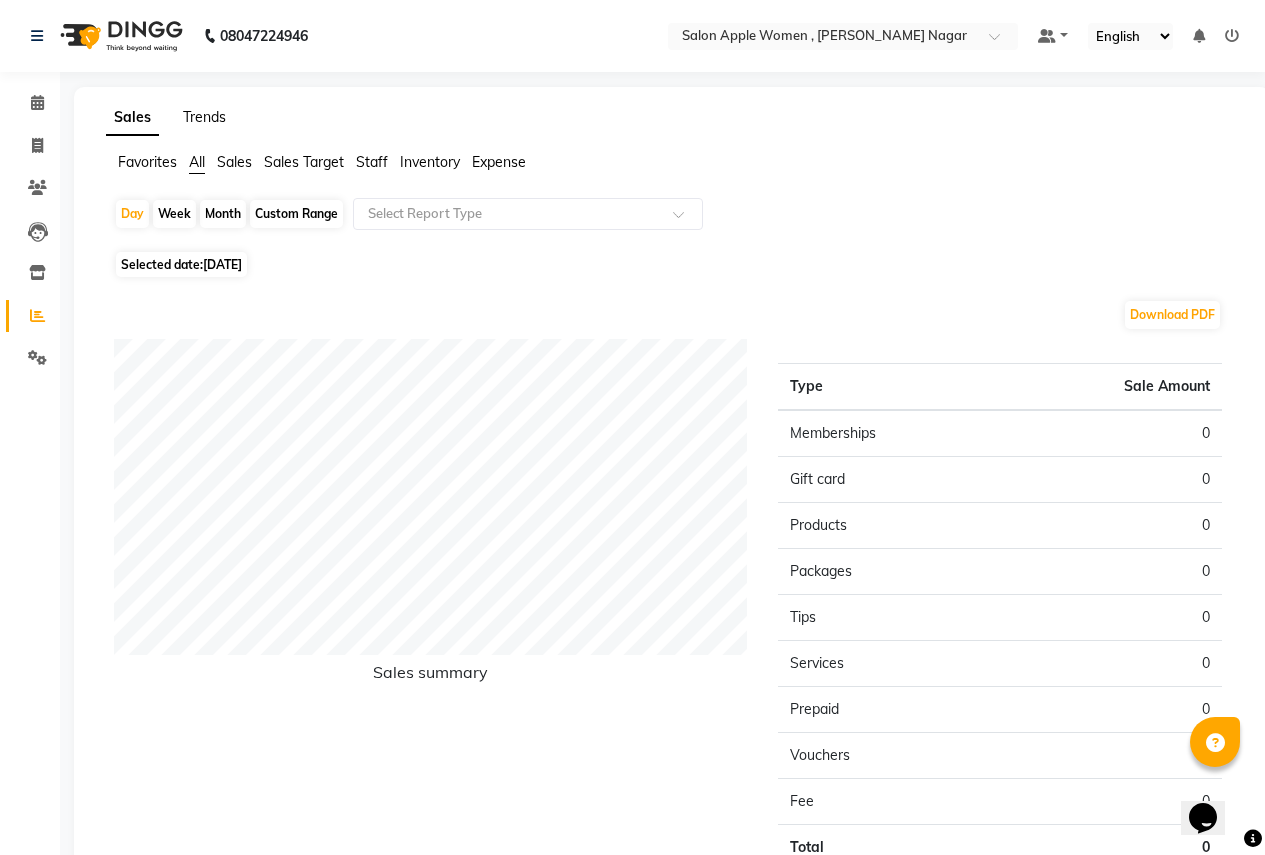 click on "Trends" 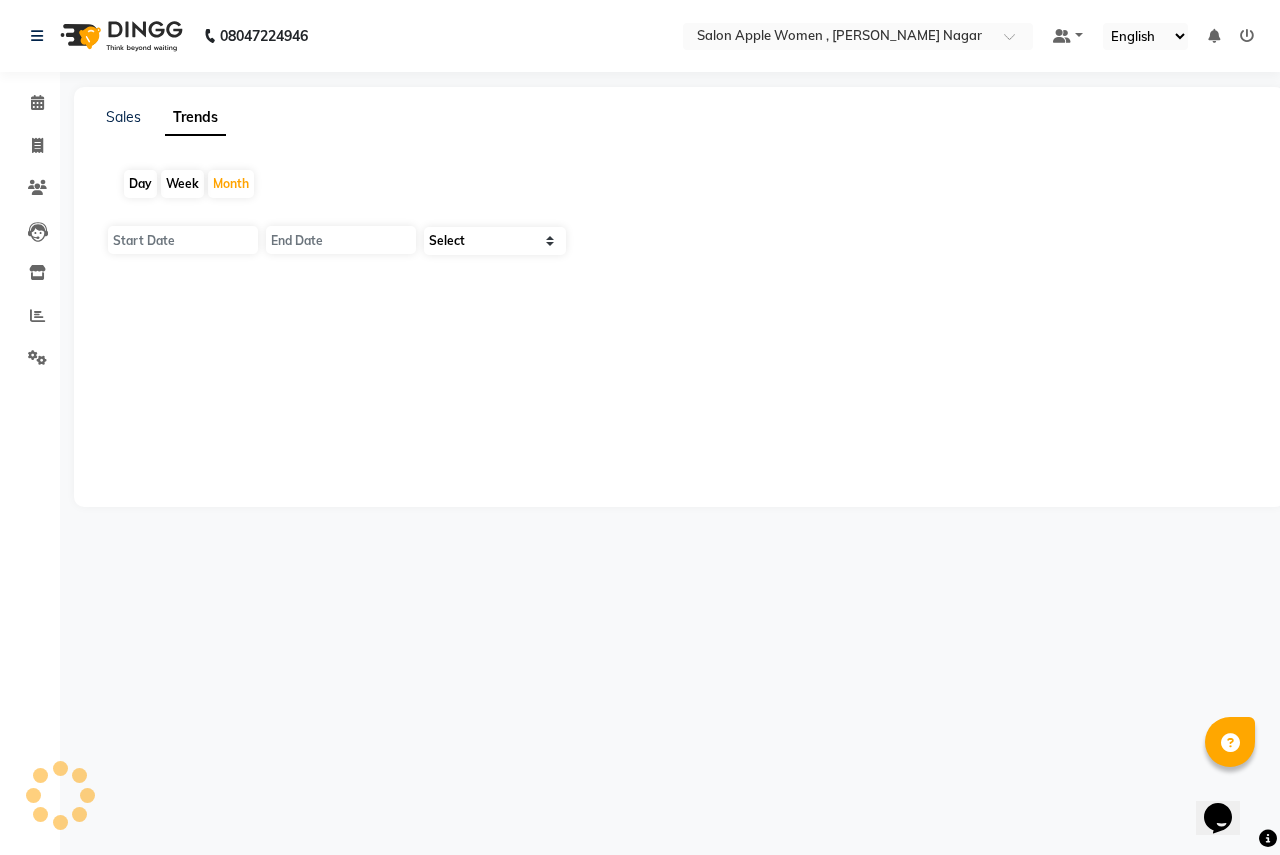 type on "[DATE]" 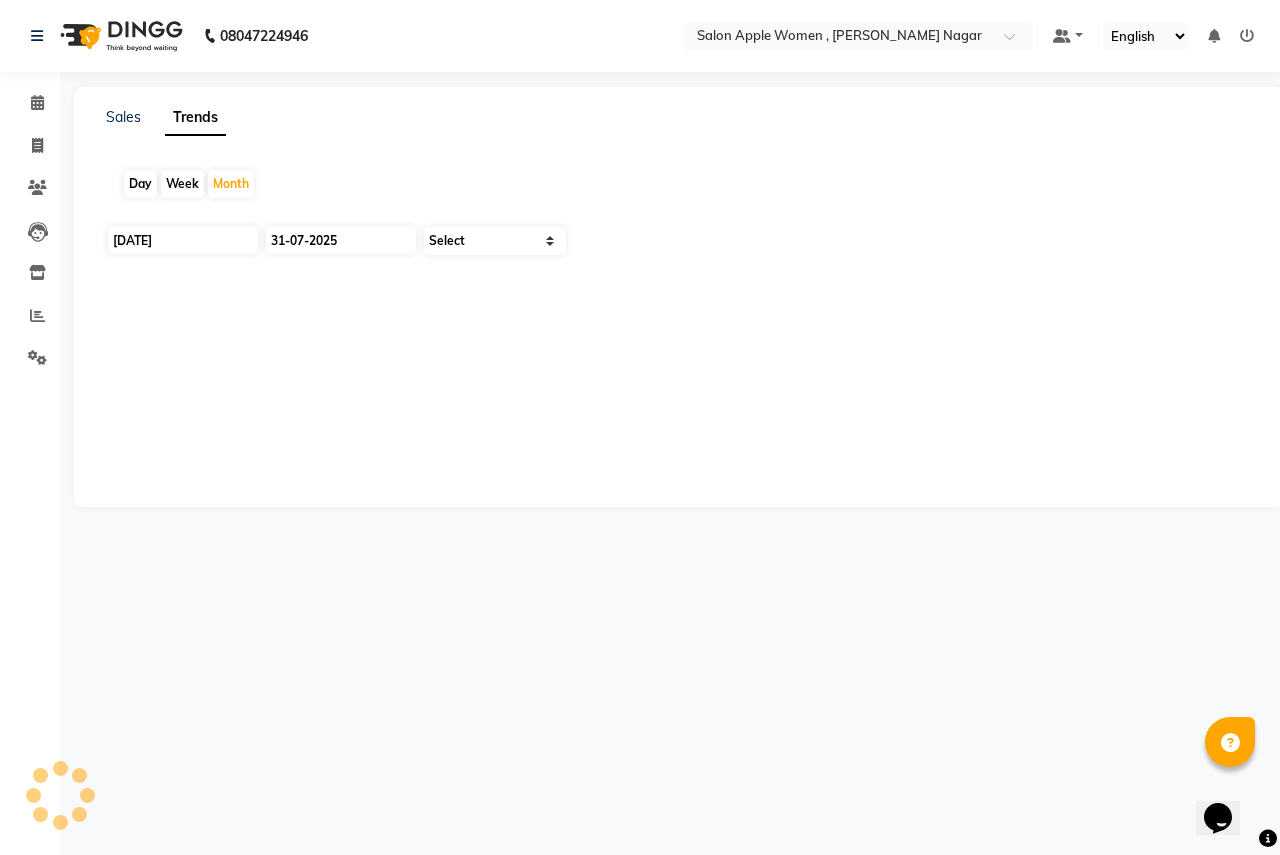 select on "by_client" 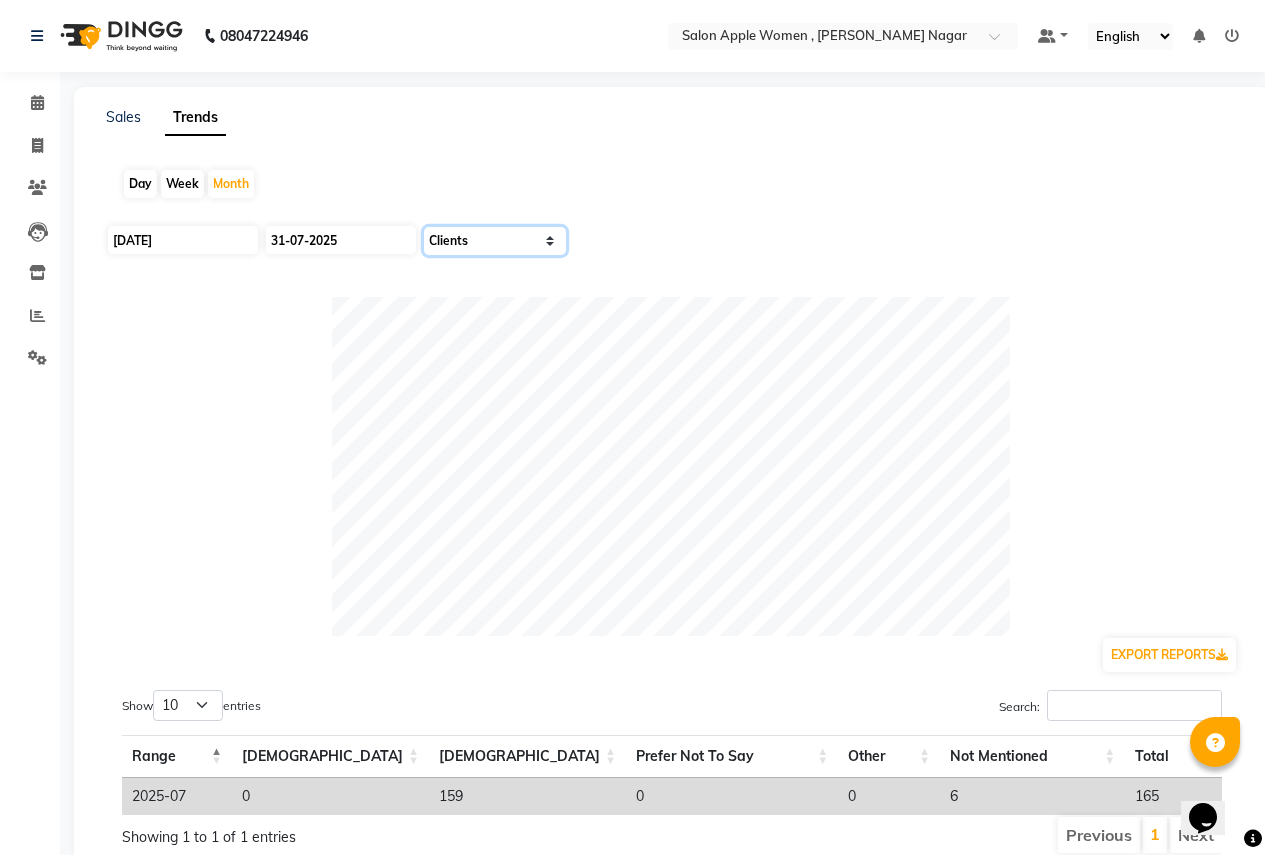 click on "Select Sales Clients" 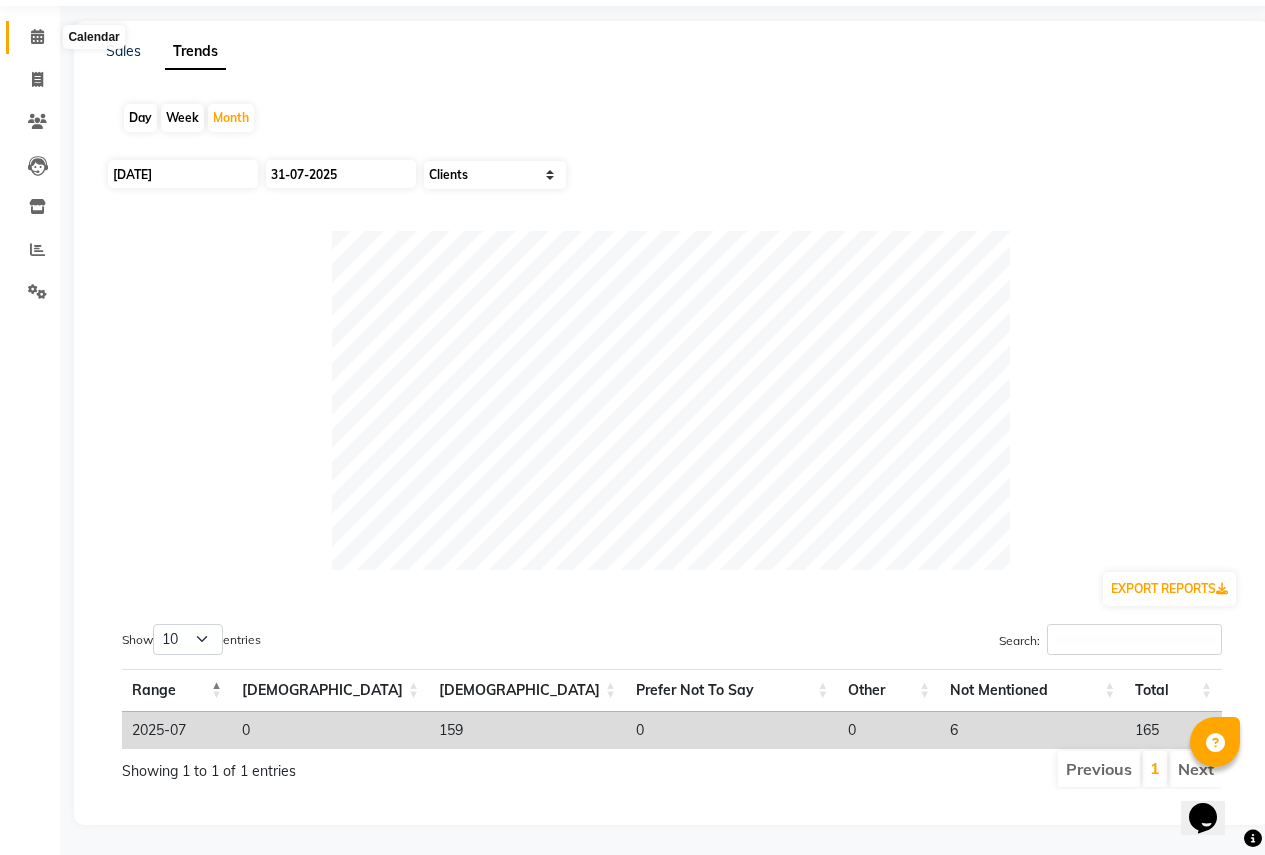 drag, startPoint x: 27, startPoint y: 22, endPoint x: 45, endPoint y: 41, distance: 26.172504 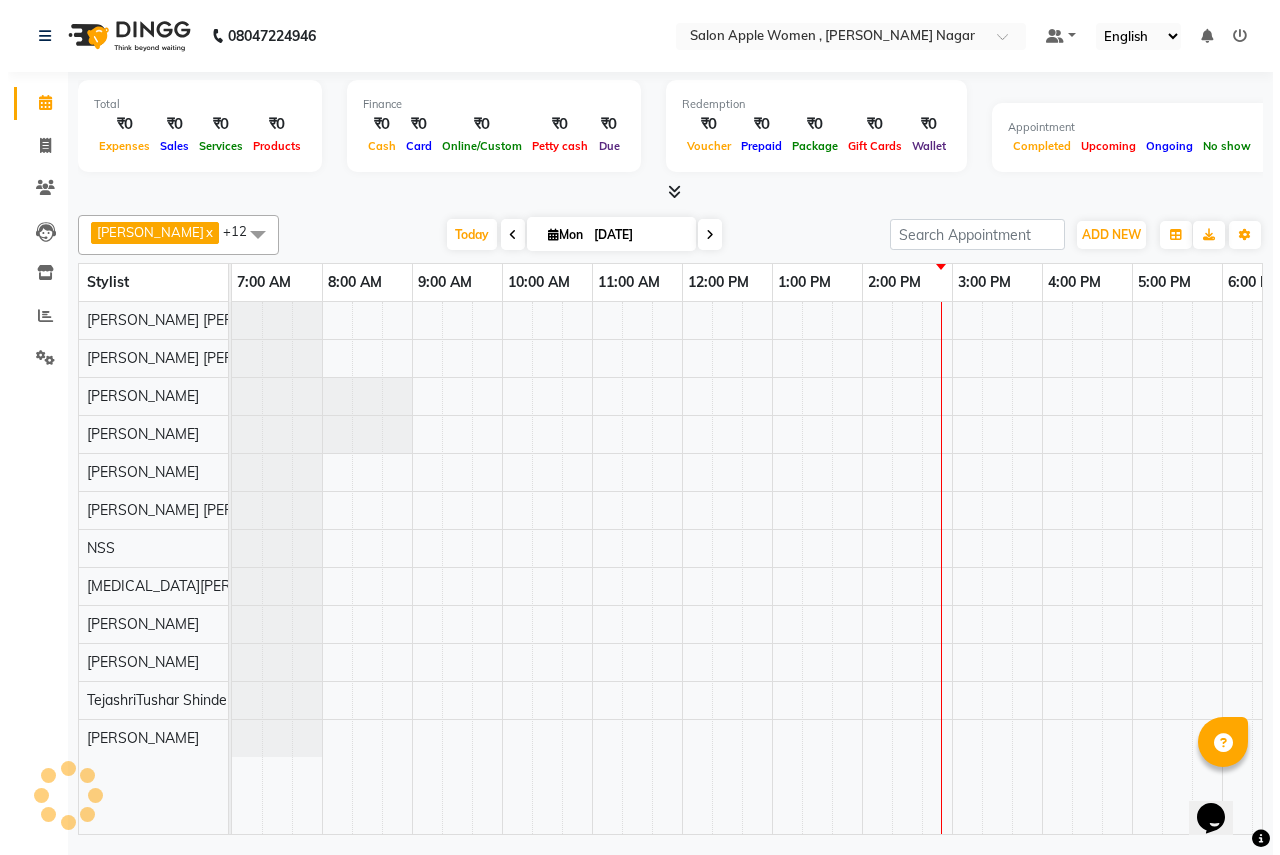 scroll, scrollTop: 0, scrollLeft: 0, axis: both 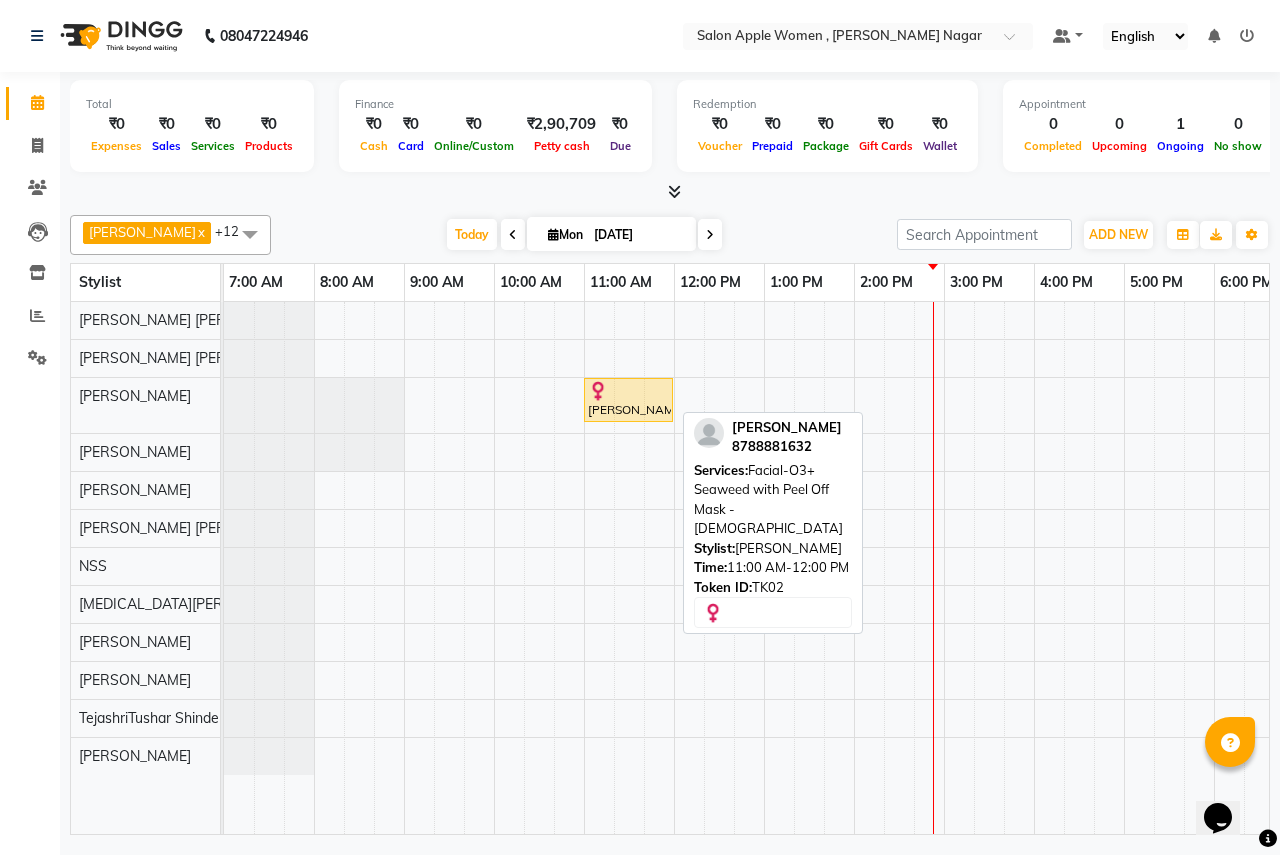 click on "[PERSON_NAME], TK02, 11:00 AM-12:00 PM, Facial-O3+ Seaweed with Peel Off Mask - [DEMOGRAPHIC_DATA]" at bounding box center [628, 400] 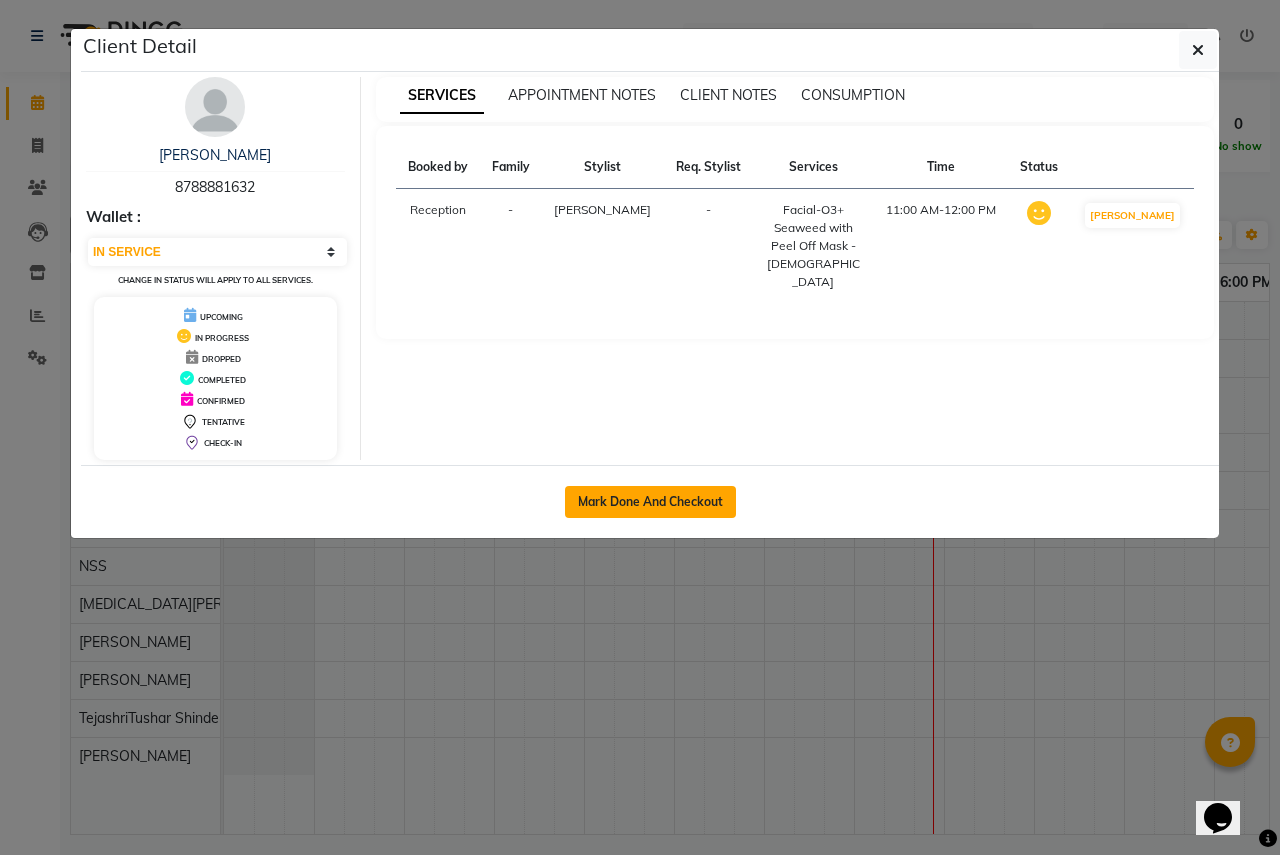 click on "Mark Done And Checkout" 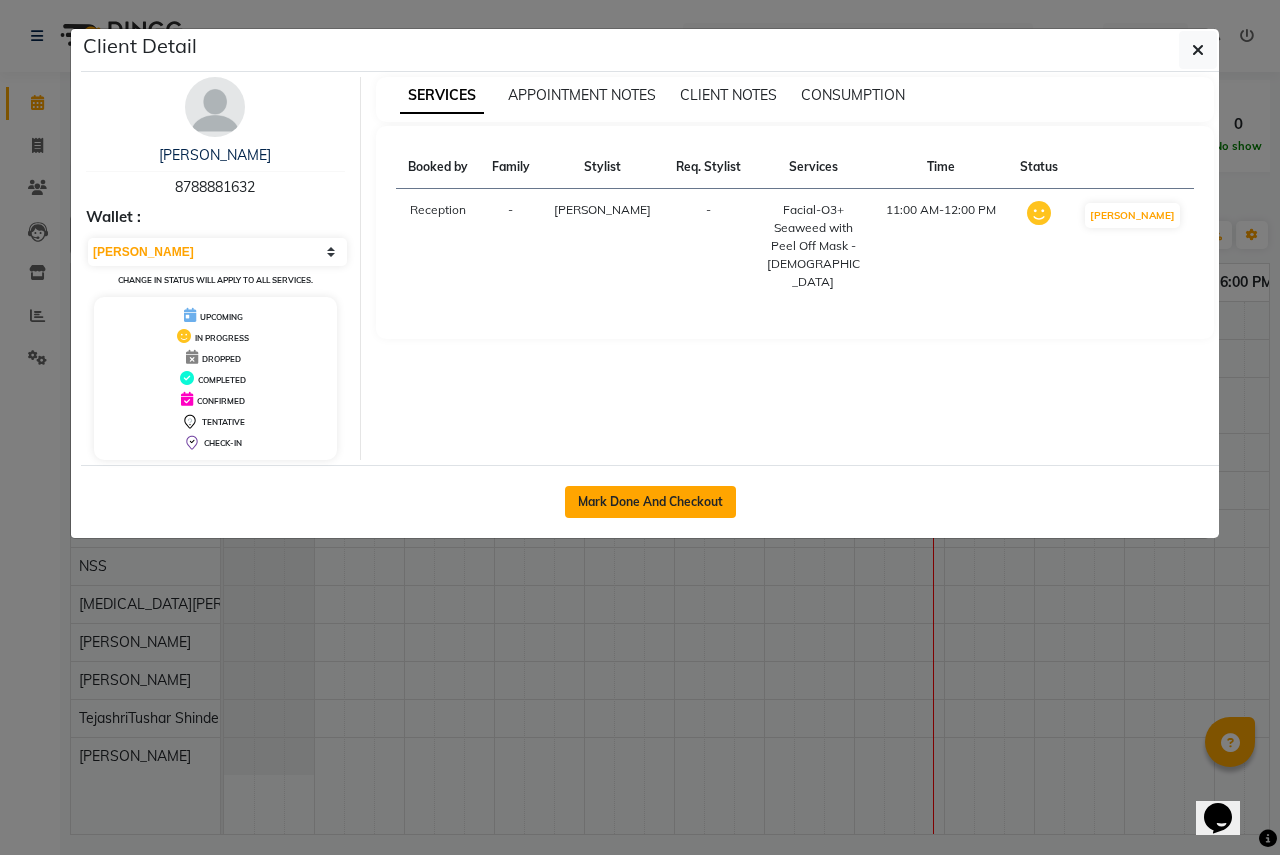 select on "96" 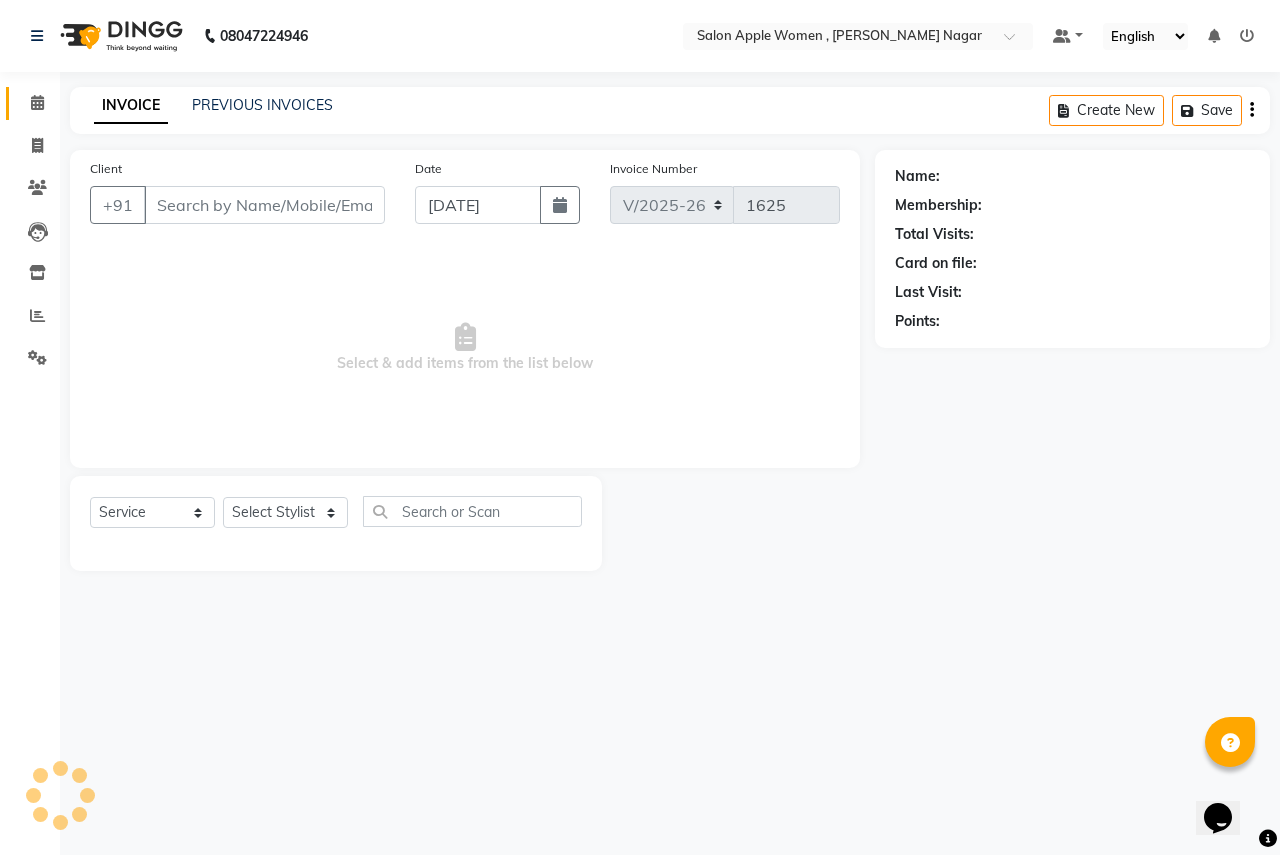 type on "8788881632" 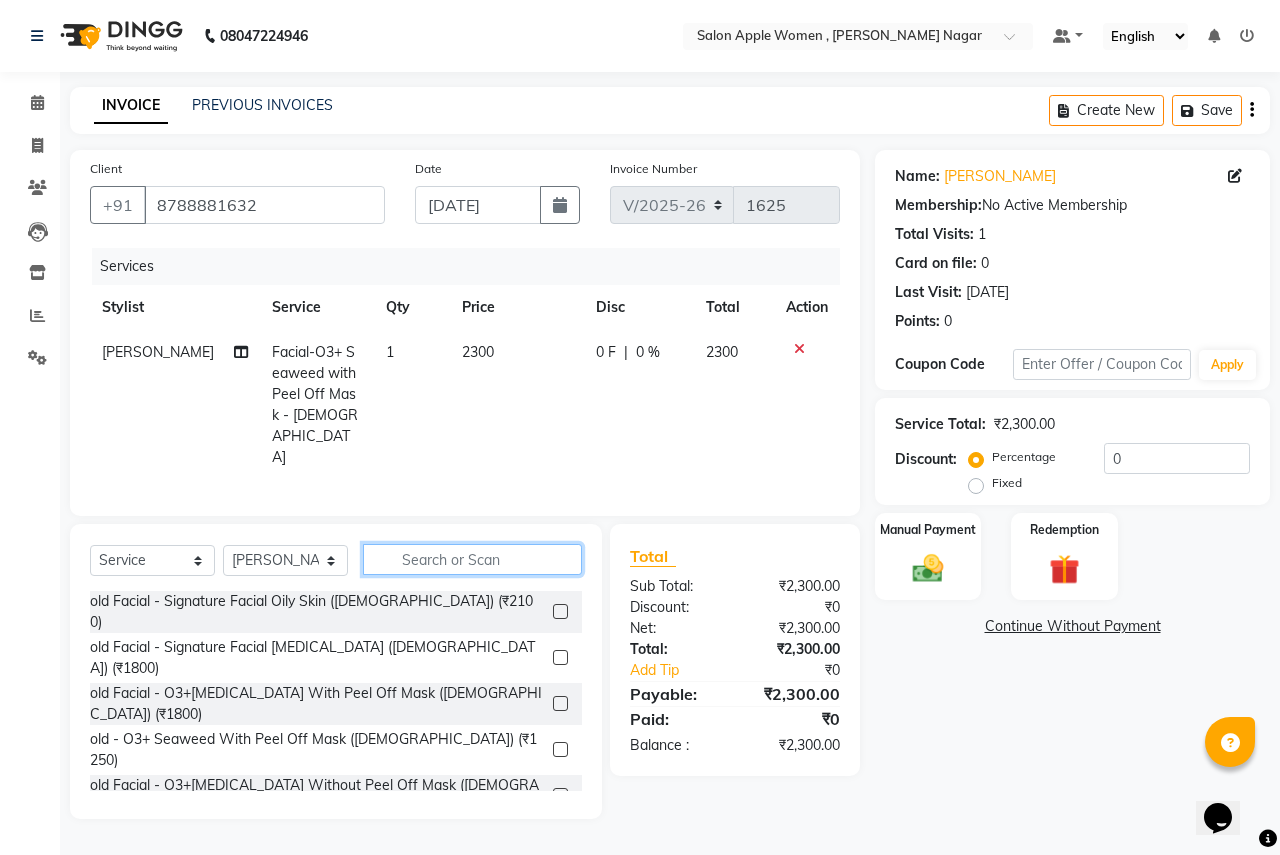 click 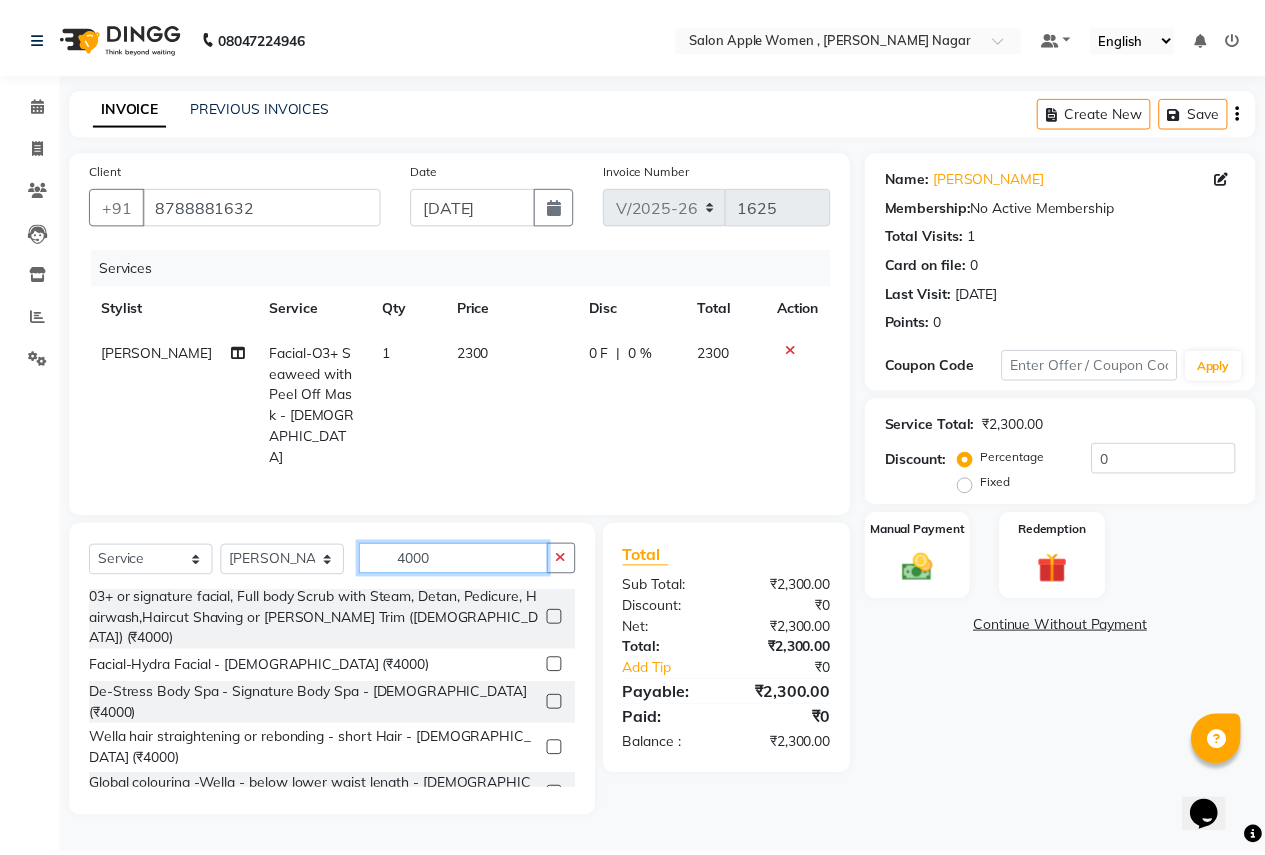 scroll, scrollTop: 0, scrollLeft: 0, axis: both 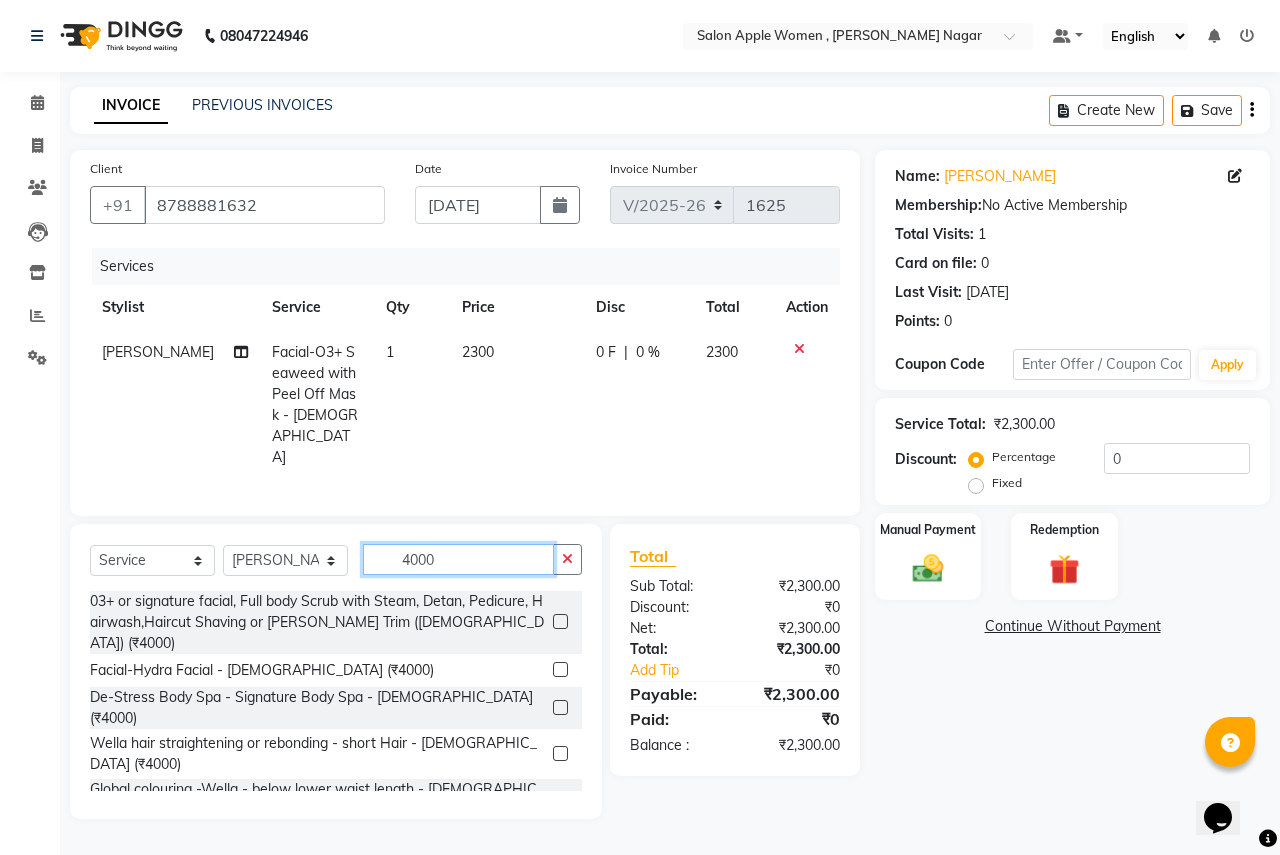 type on "4000" 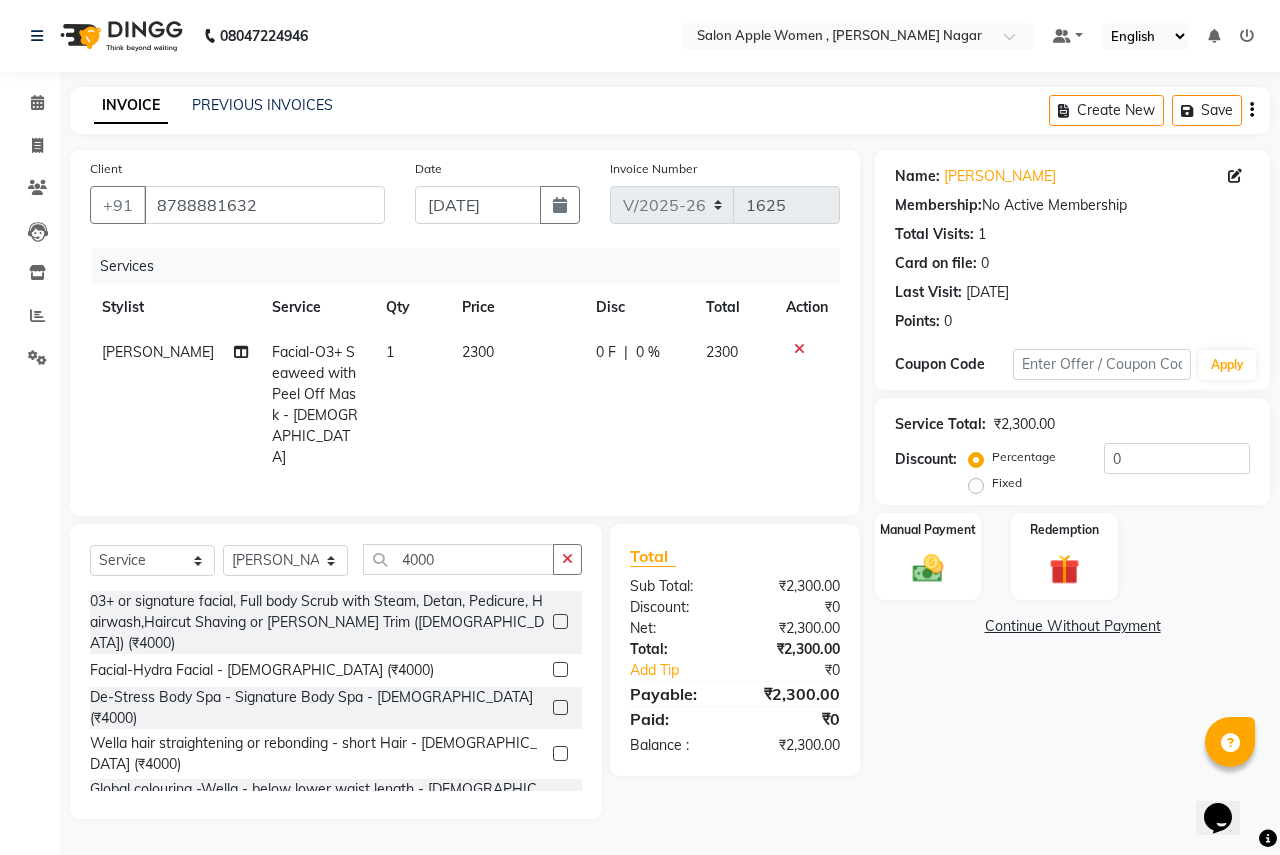 click 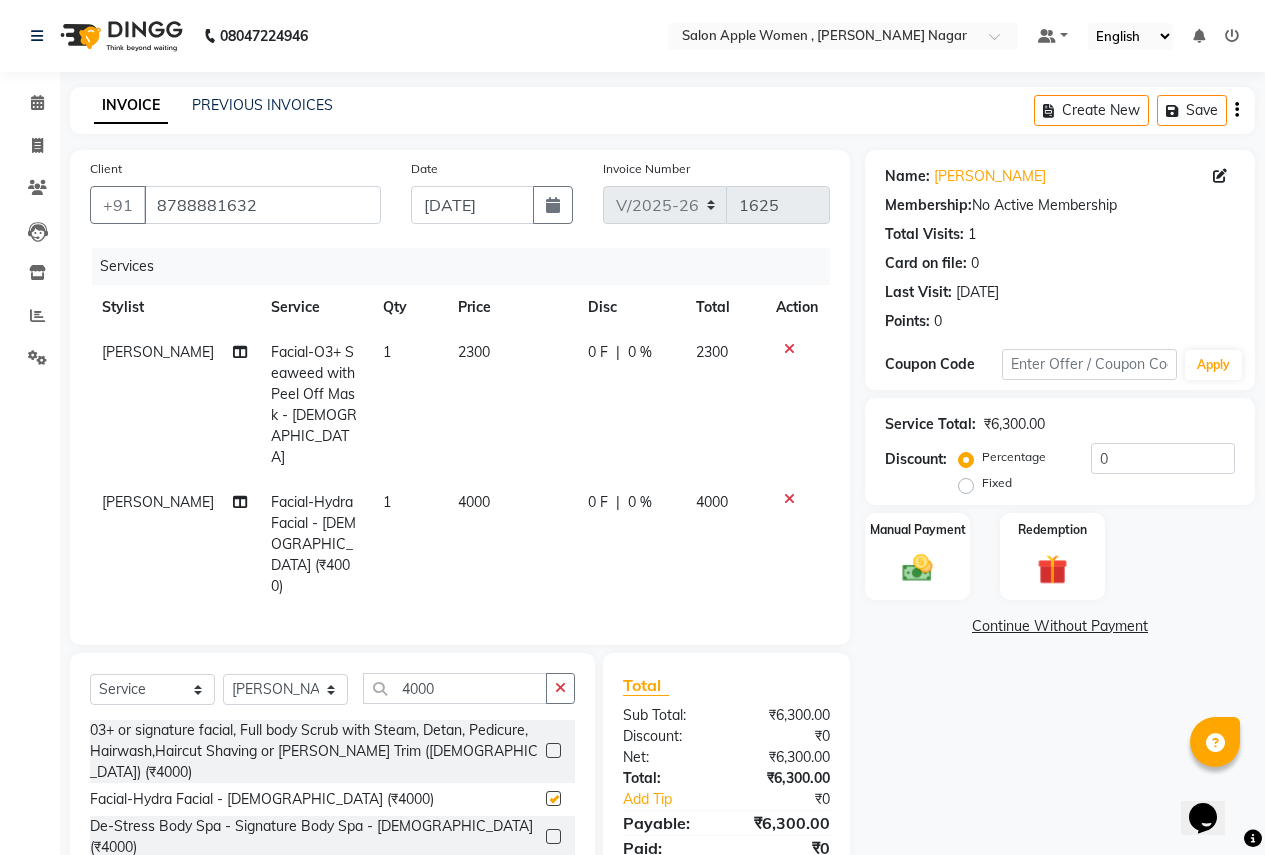checkbox on "false" 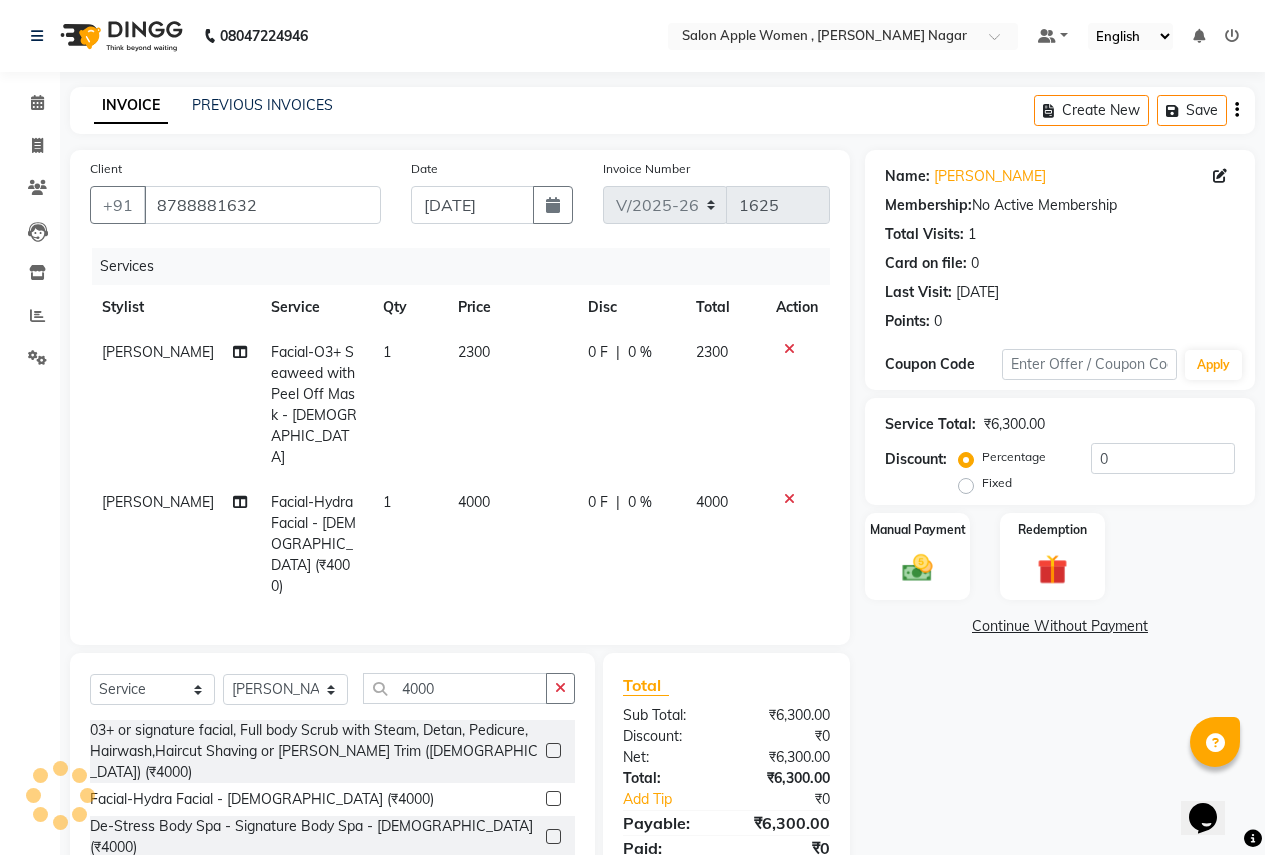 click 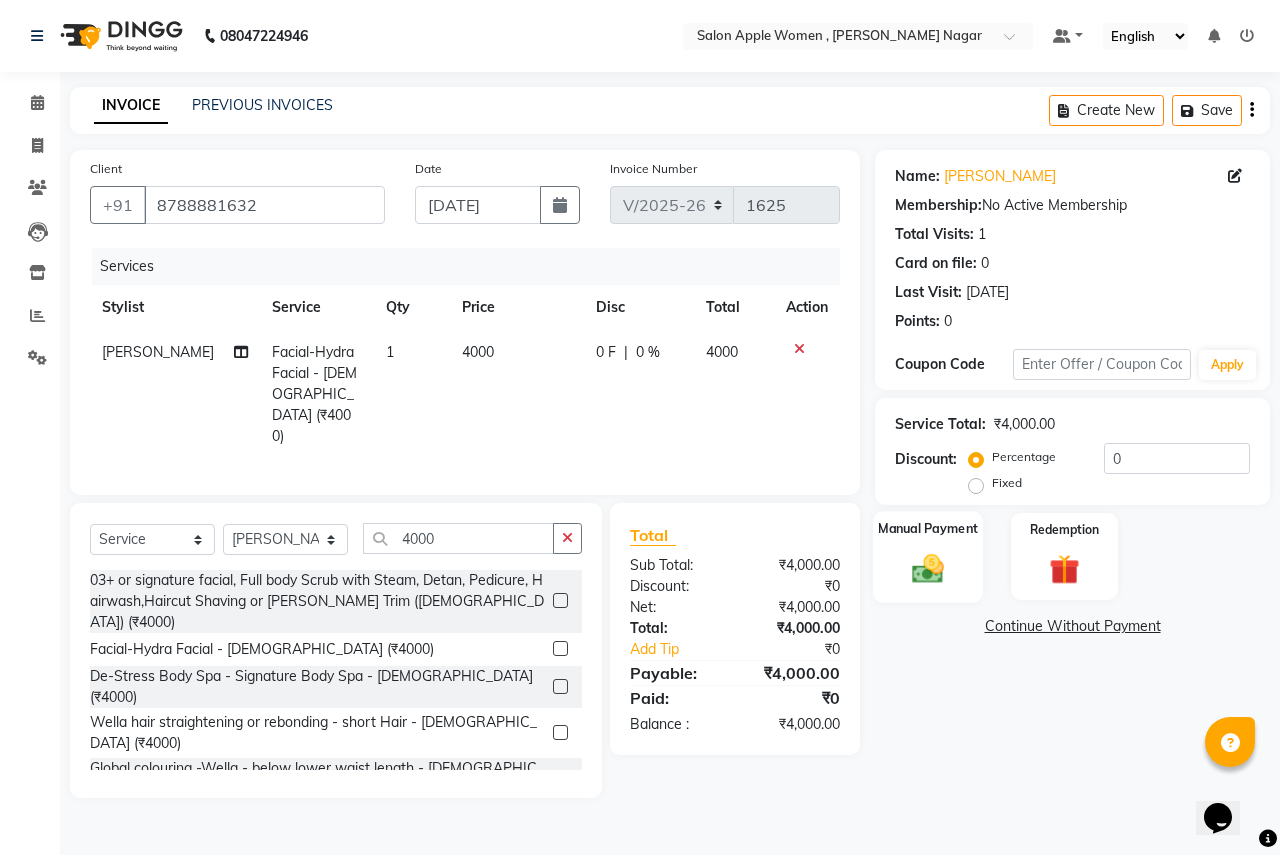 click on "Manual Payment" 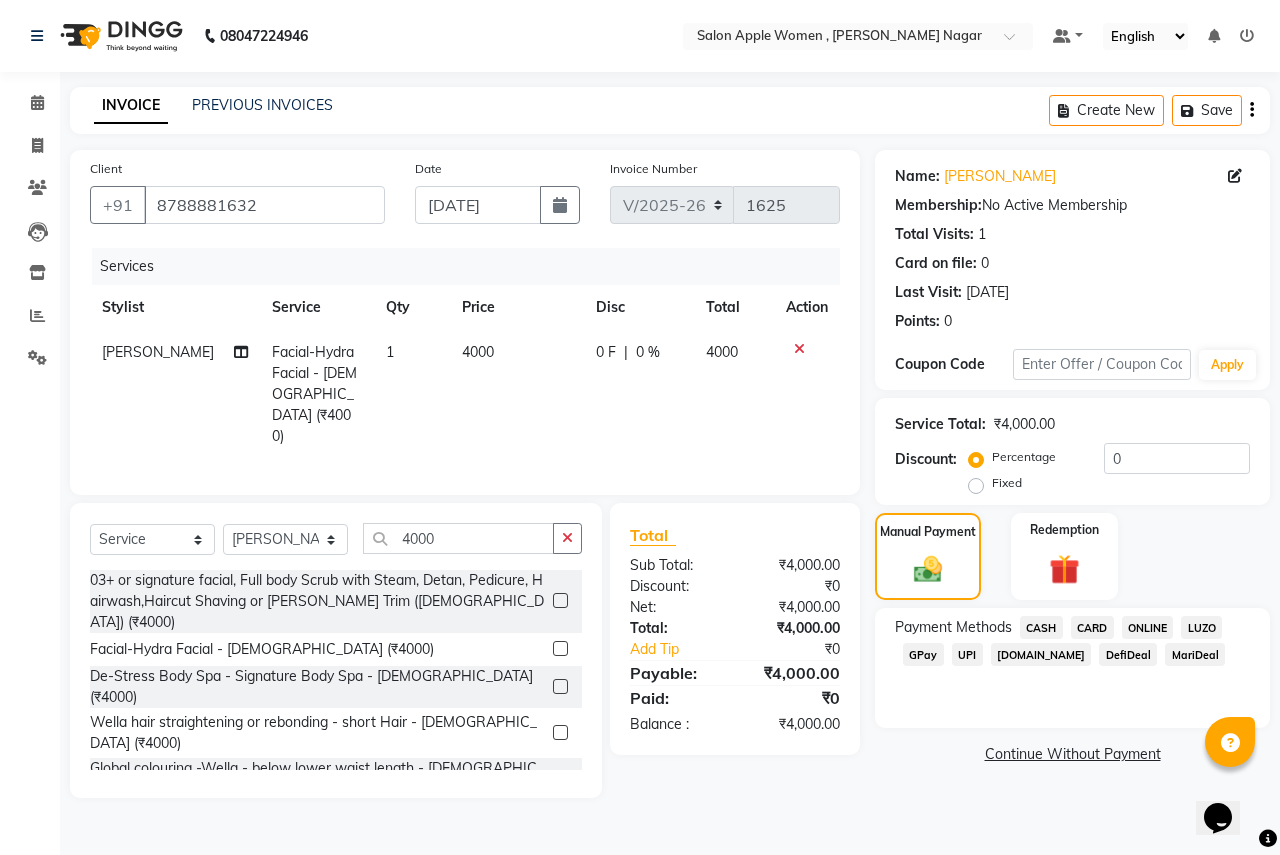 click on "CASH" 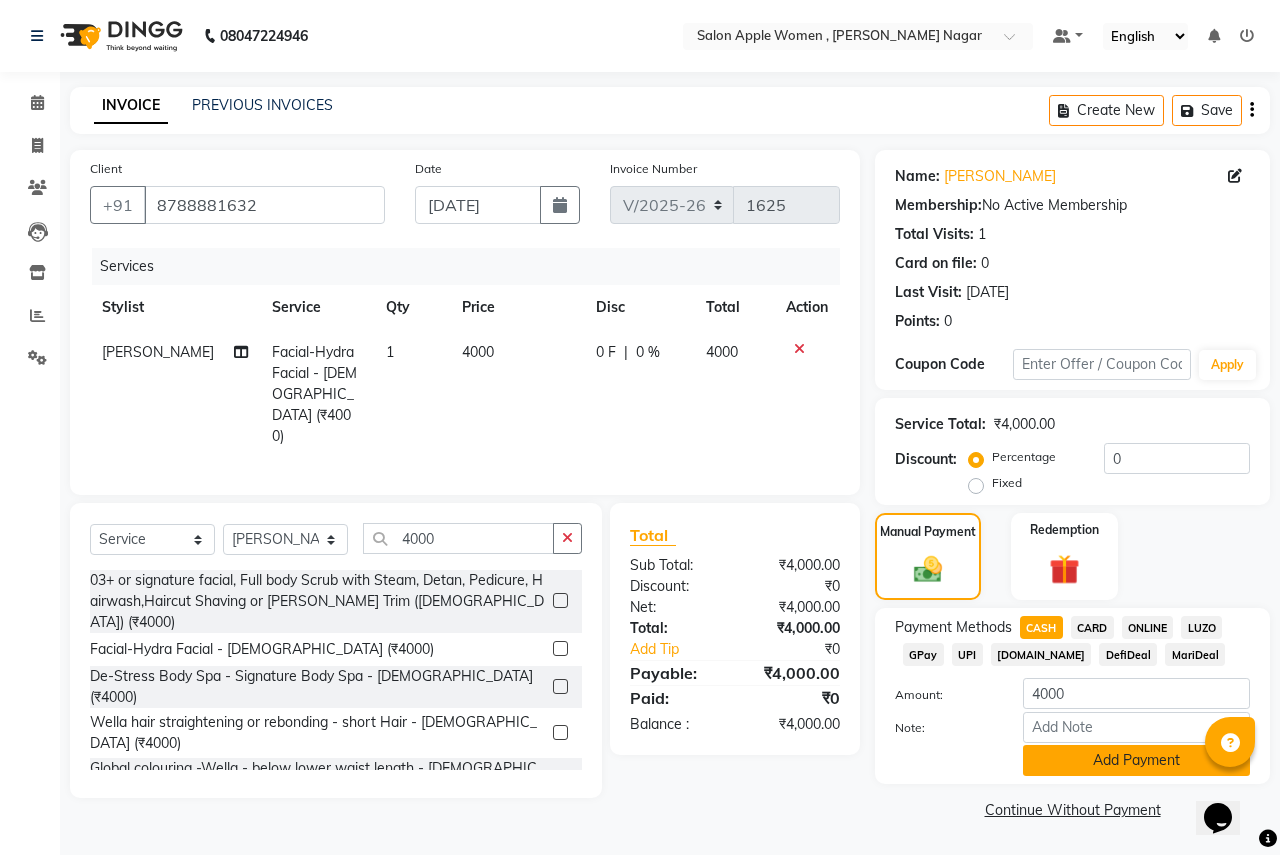 click on "Add Payment" 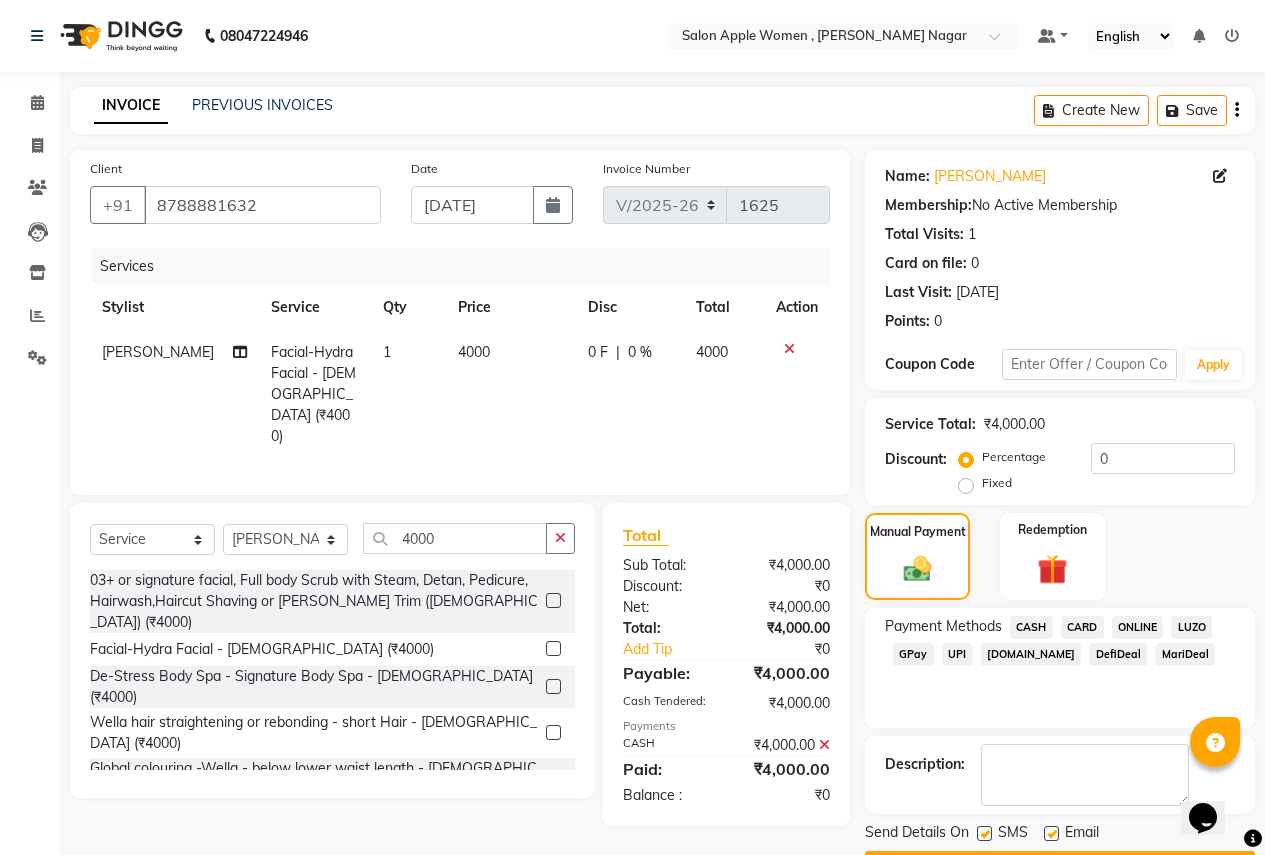 click on "SMS" 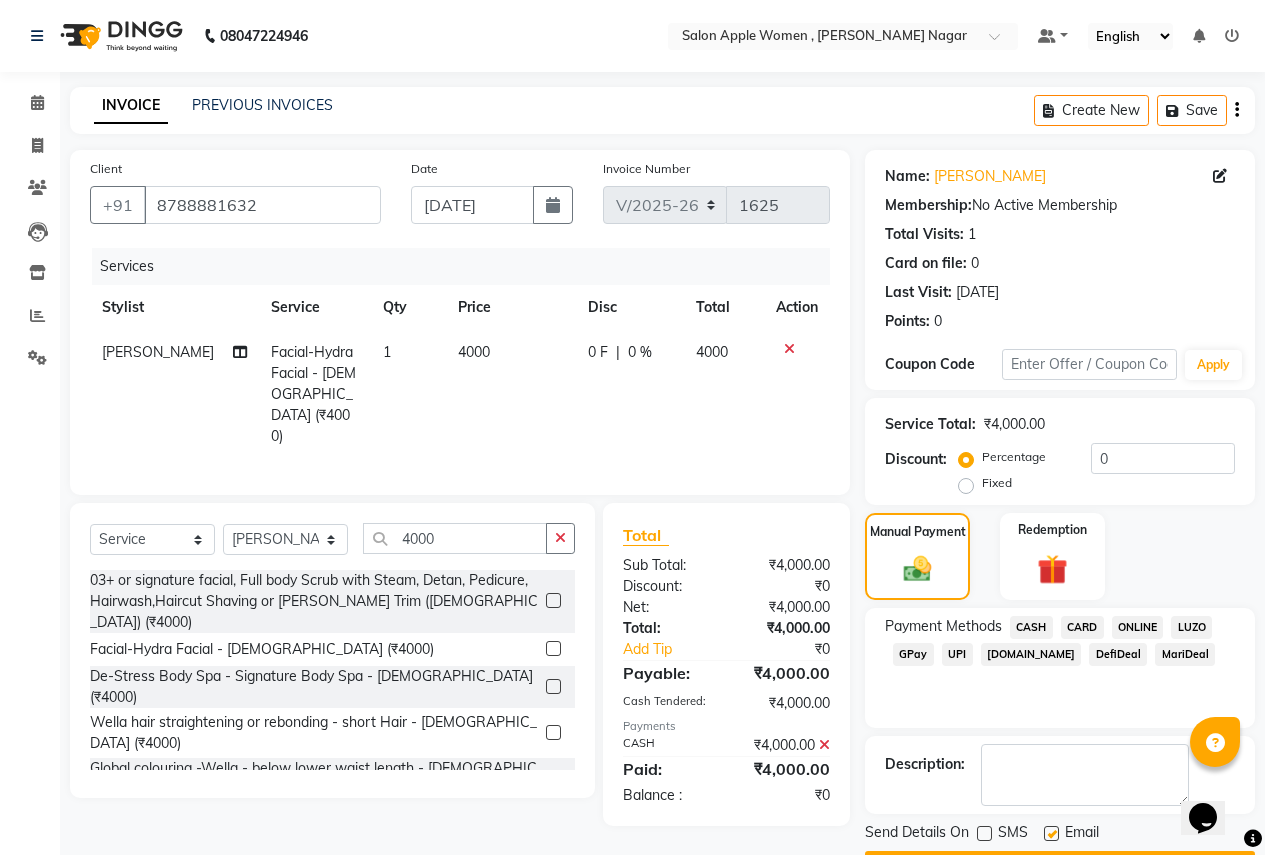 click 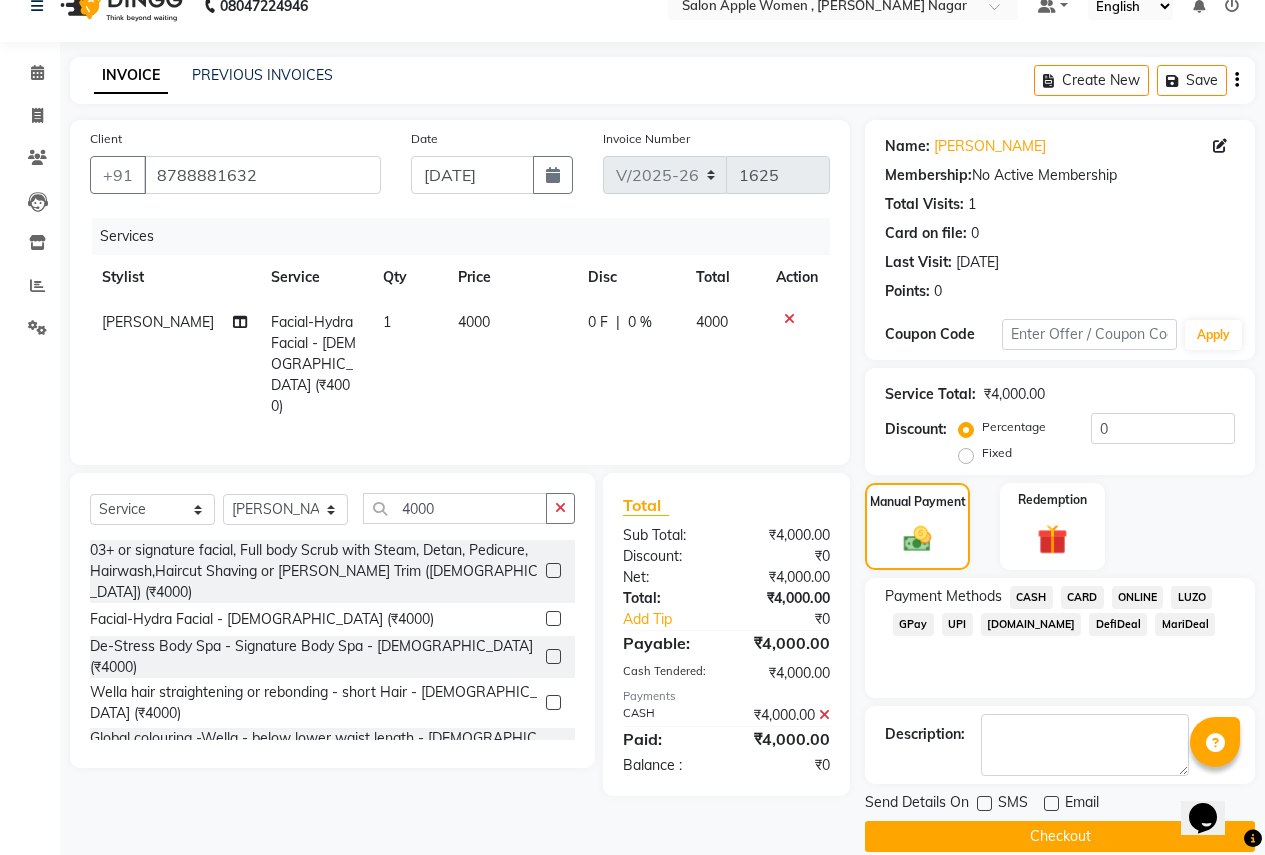 scroll, scrollTop: 57, scrollLeft: 0, axis: vertical 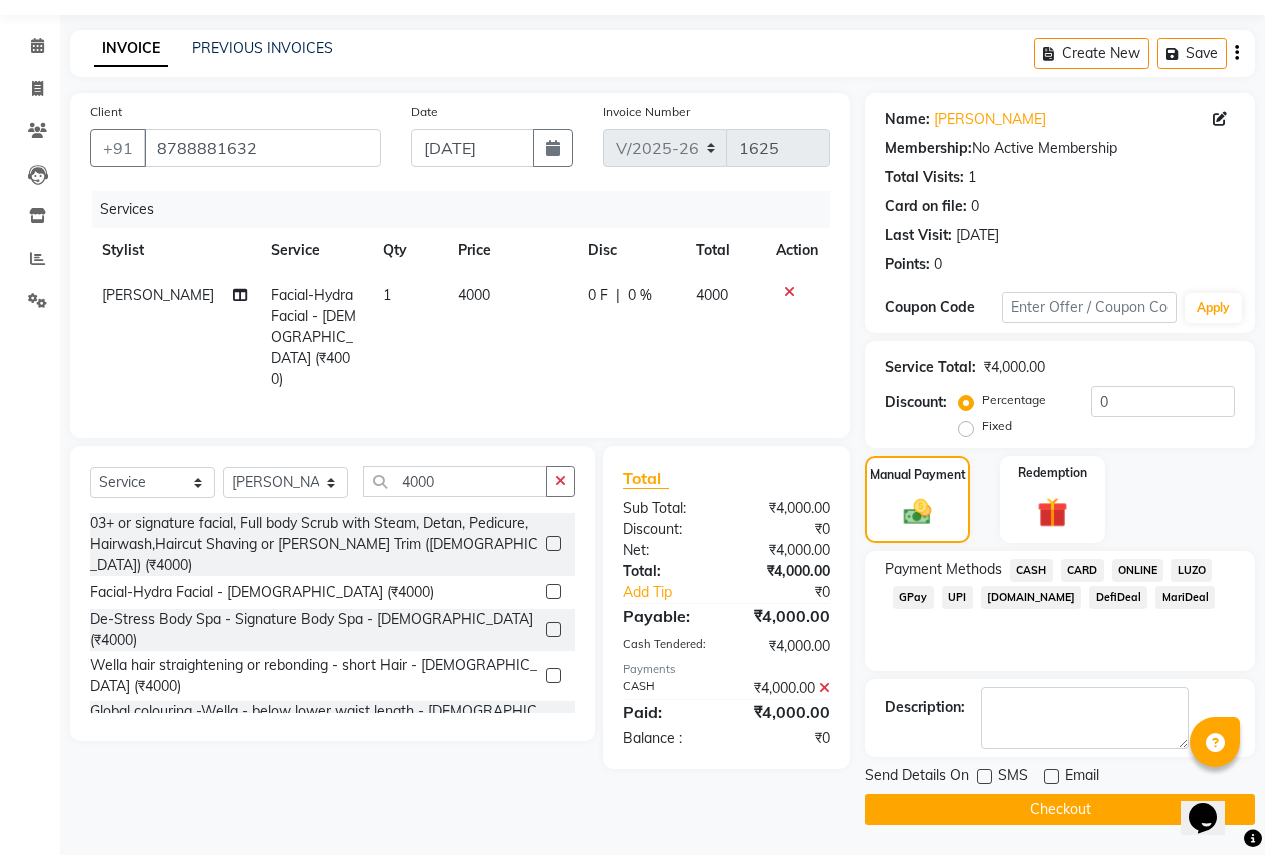 click on "Checkout" 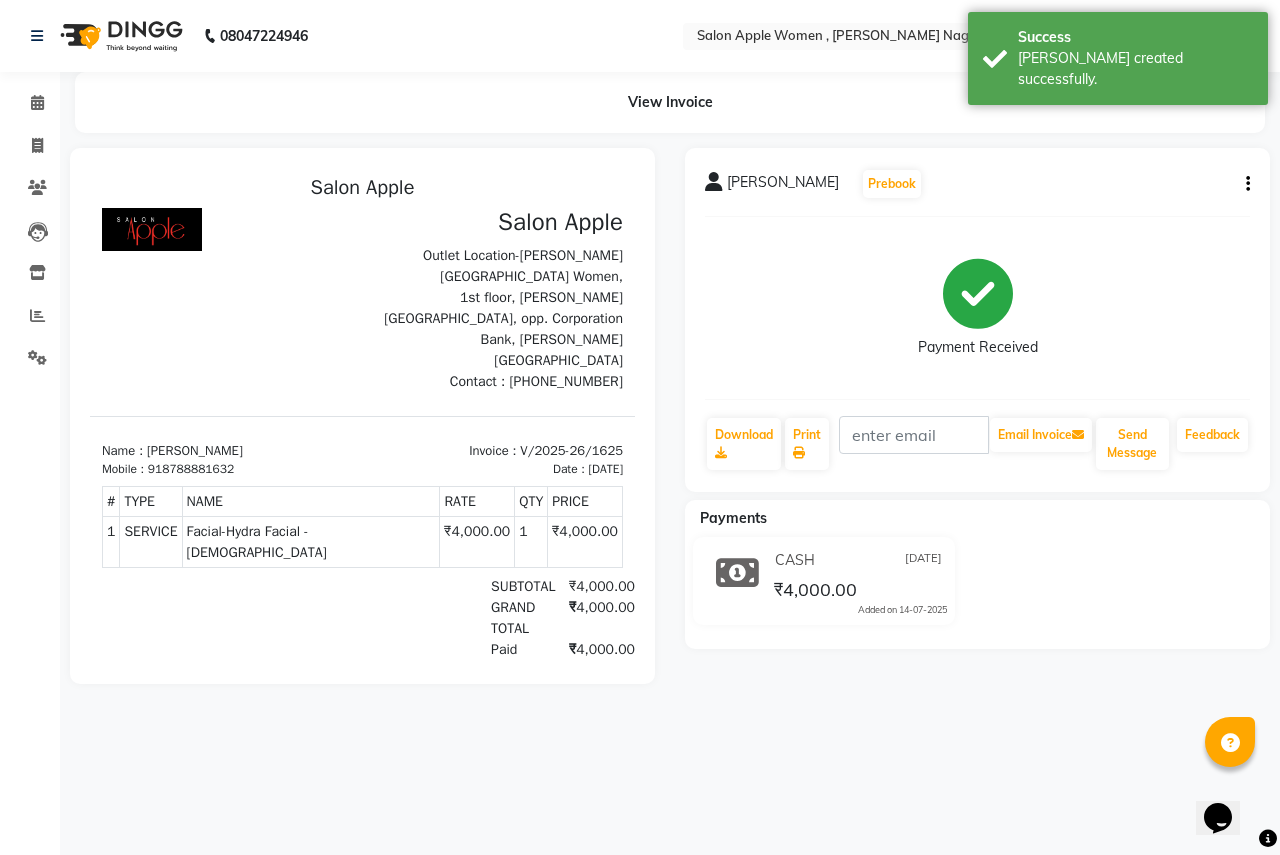 scroll, scrollTop: 0, scrollLeft: 0, axis: both 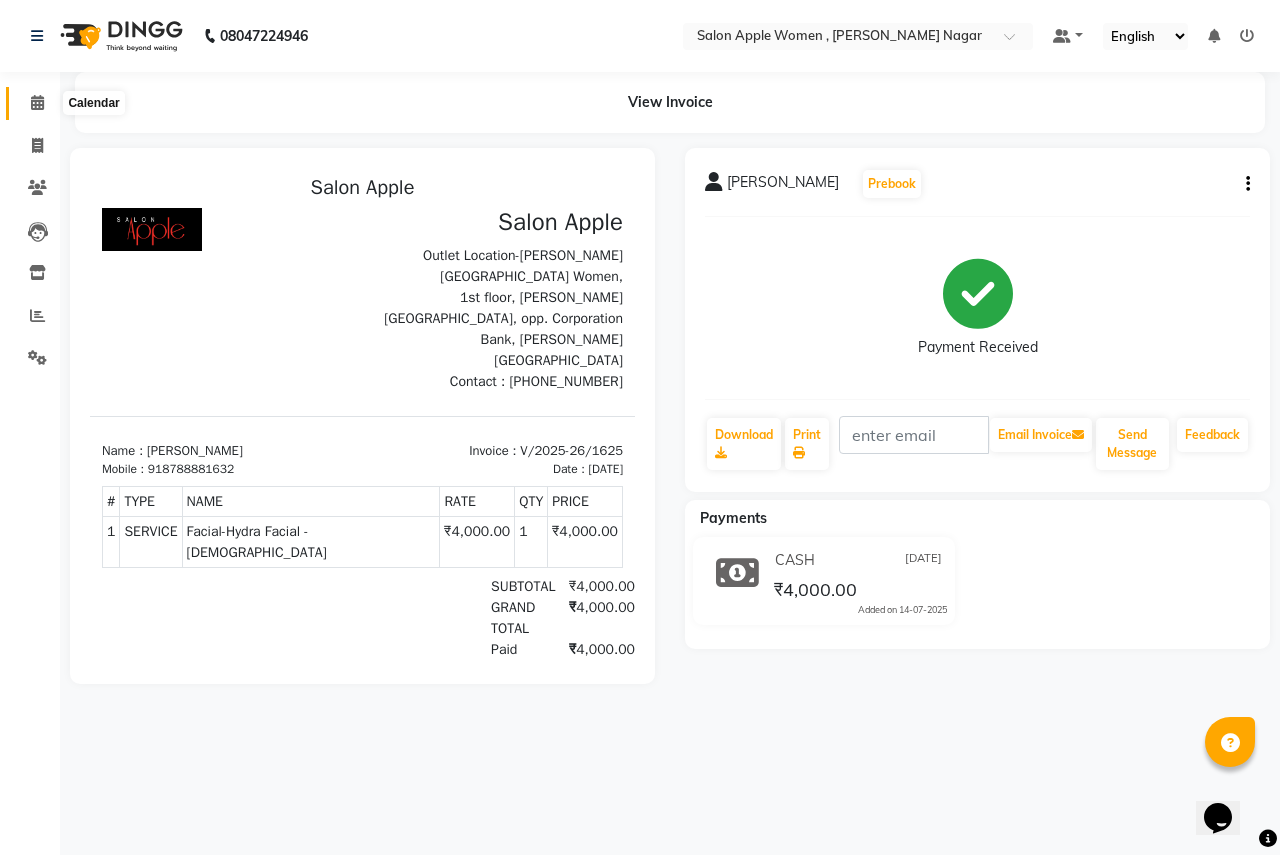 click 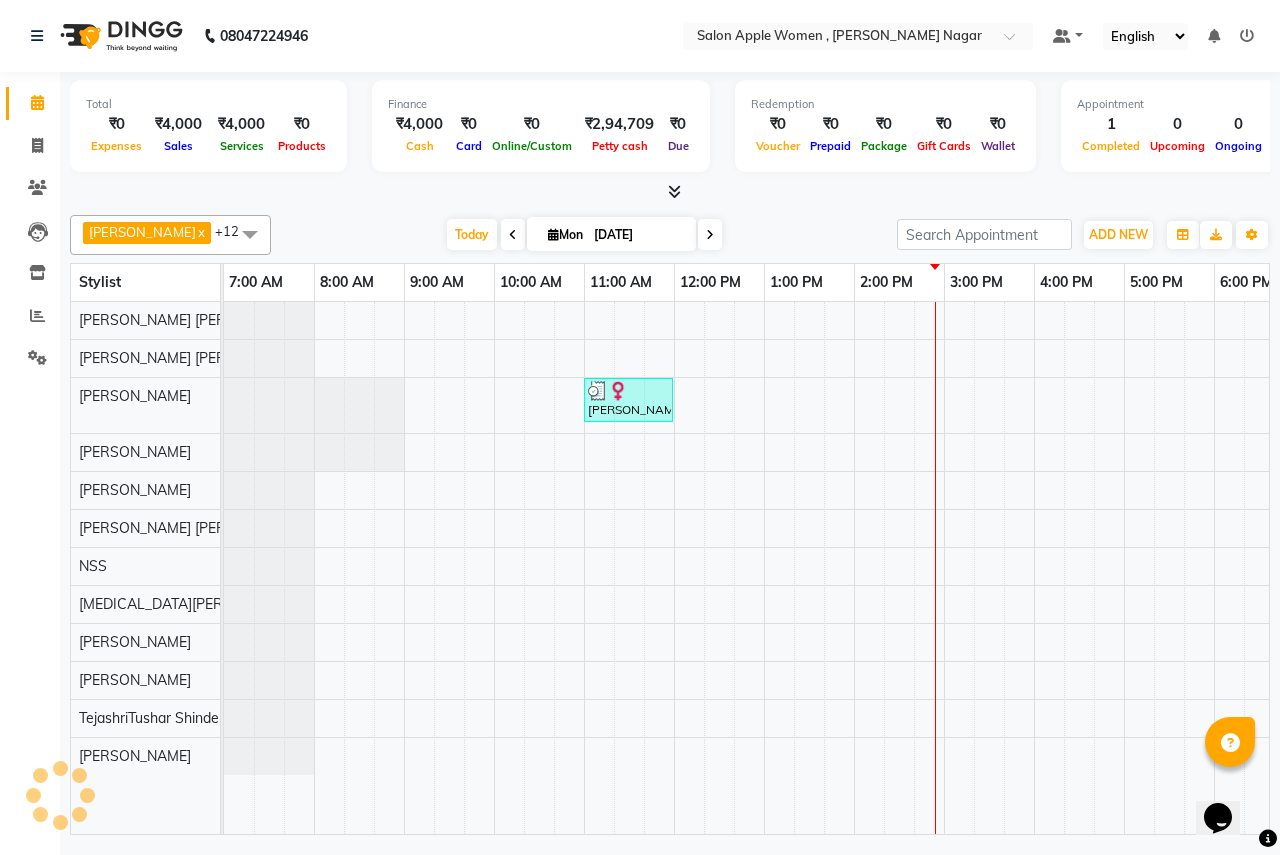 scroll, scrollTop: 0, scrollLeft: 0, axis: both 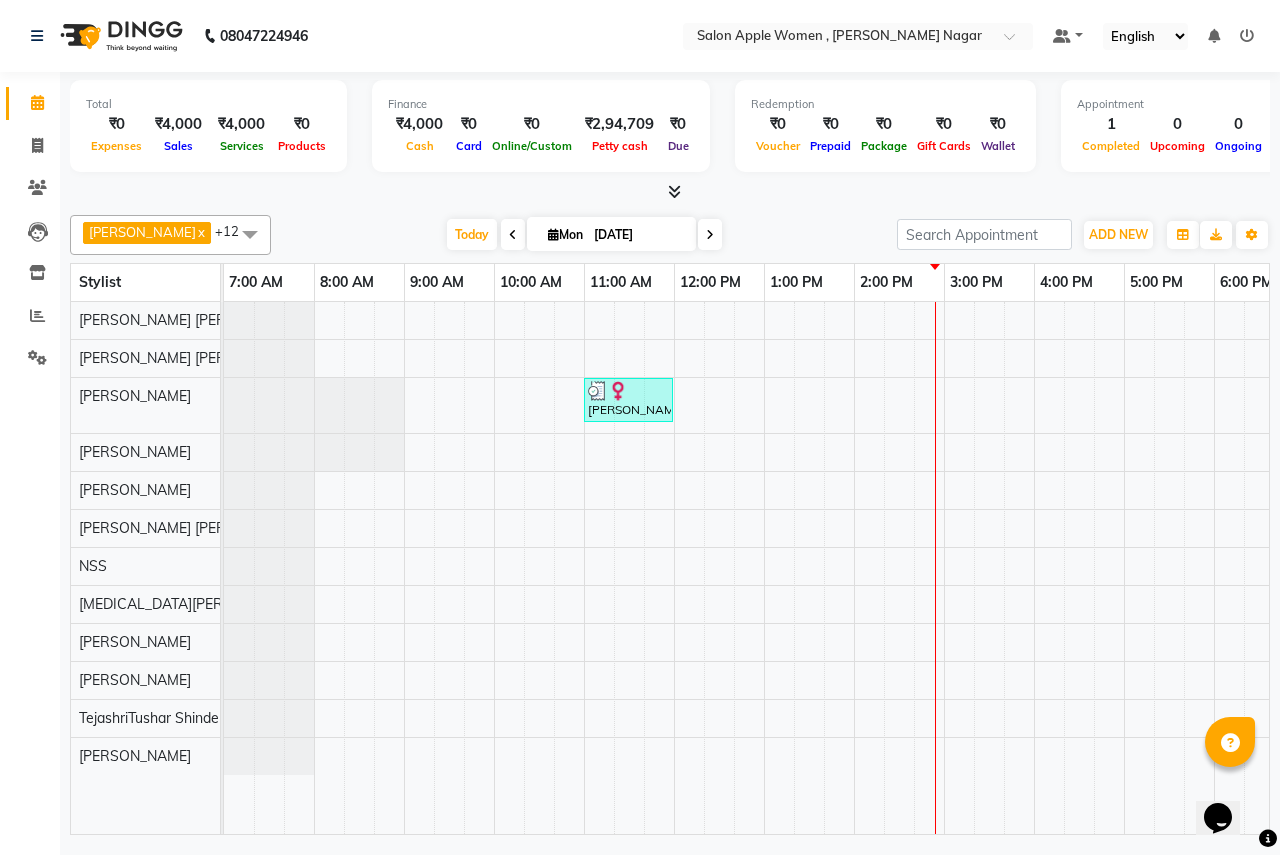 click on "Aishwarya Maruti Kate  x Ajay Rajendra Sonawane  x Anjali Anil Patil  x chaitrali  x Jyoti Rahul Shinde  x Laxmi  x Pratibha Paswan  x Pratik Balasaheb salunkhe  x Saba Salmani  x Shobhana Rajendra Muly  x TejashriTushar Shinde  x Training Department  x Vandana Ganesh Kambale  x +12 UnSelect All Ajay Rajendra Sonawane Anjali Anil Patil Ashwini chaitrali Jyoti Rahul Shinde Laxmi Mili Maruti Kate NSS Pratibha Paswan Pratik Balasaheb salunkhe Shobhana Rajendra Muly TejashriTushar Shinde Vandana Ganesh Kambale Today  Mon 14-07-2025 Toggle Dropdown Add Appointment Add Invoice Add Expense Add Attendance Add Client Toggle Dropdown Add Appointment Add Invoice Add Expense Add Attendance Add Client ADD NEW Toggle Dropdown Add Appointment Add Invoice Add Expense Add Attendance Add Client Aishwarya Maruti Kate  x Ajay Rajendra Sonawane  x Anjali Anil Patil  x chaitrali  x Jyoti Rahul Shinde  x Laxmi  x Pratibha Paswan  x Pratik Balasaheb salunkhe  x Saba Salmani  x Shobhana Rajendra Muly  x x x x" at bounding box center (670, 235) 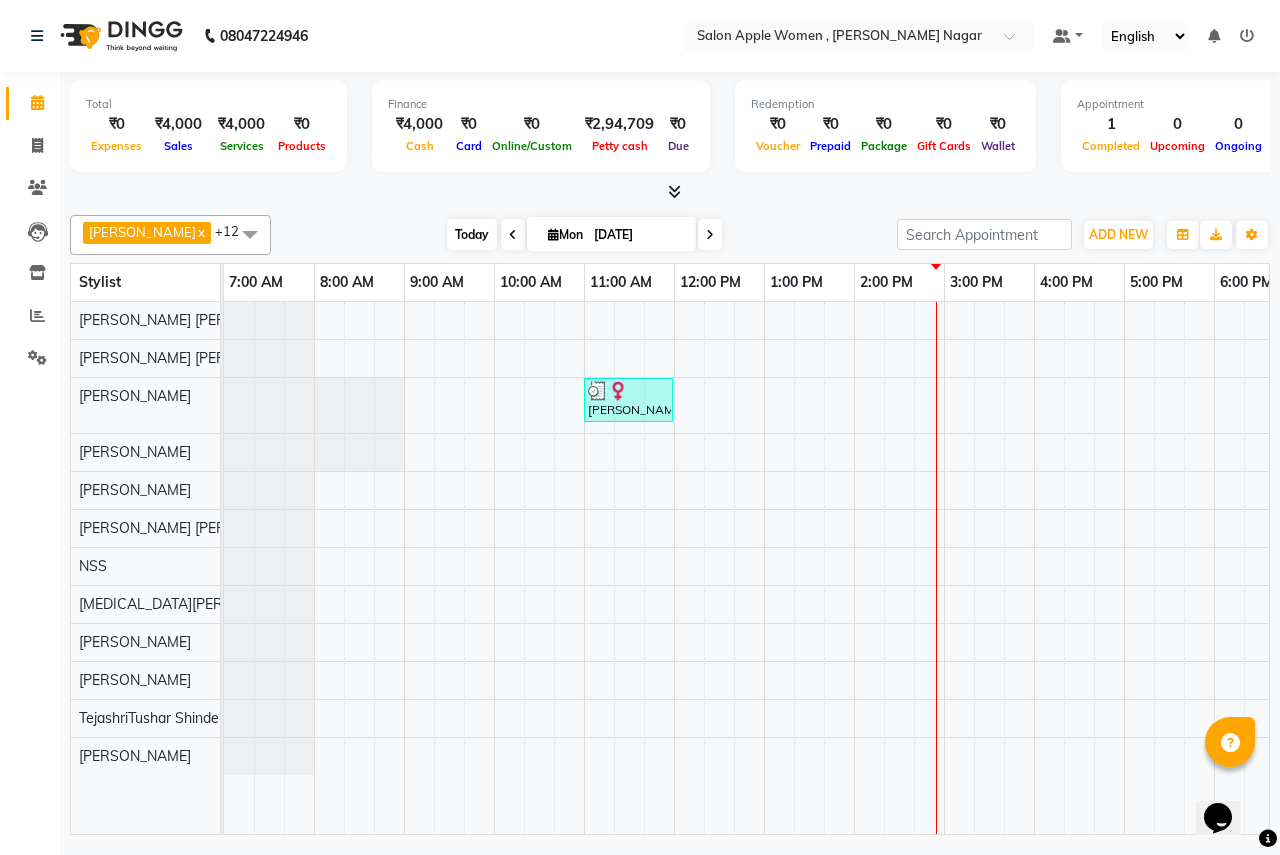 click on "Today" at bounding box center (472, 234) 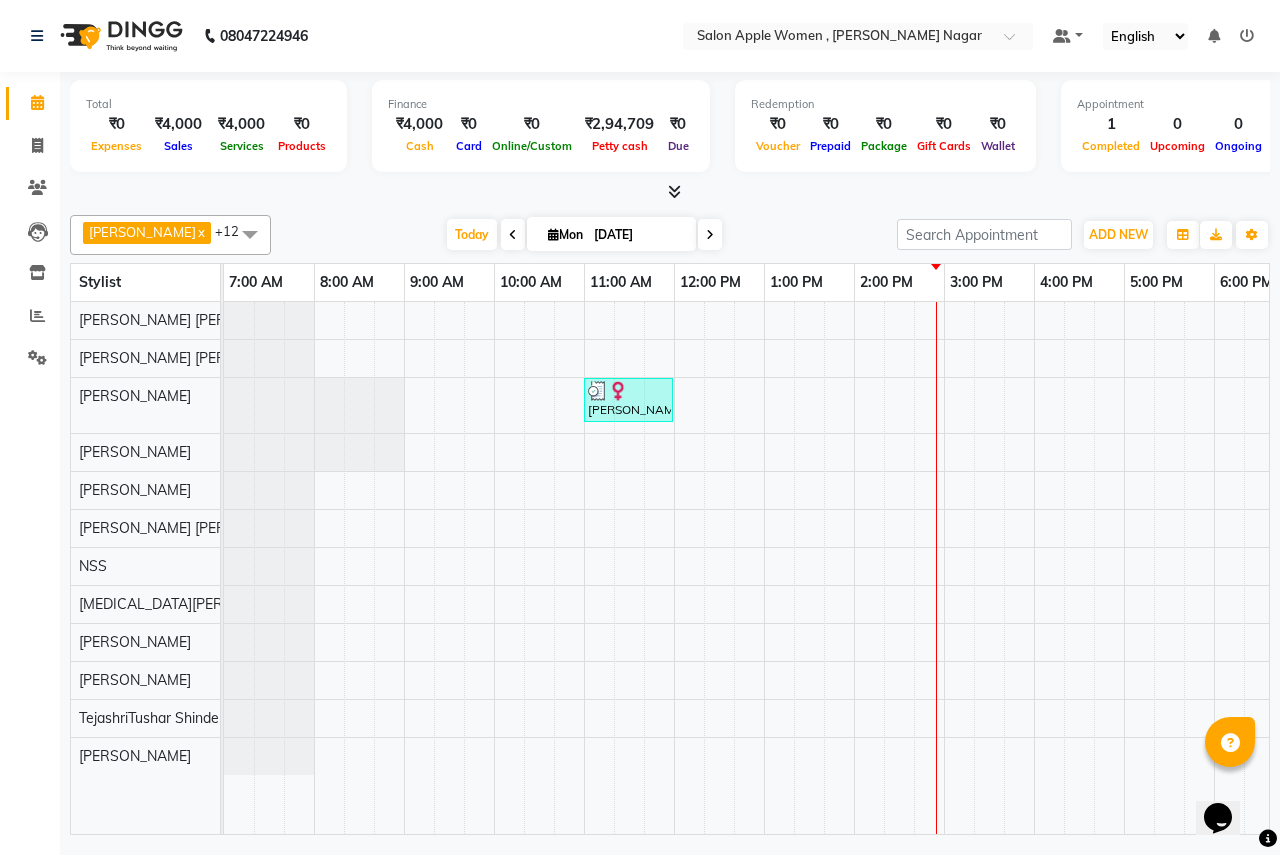 scroll, scrollTop: 0, scrollLeft: 395, axis: horizontal 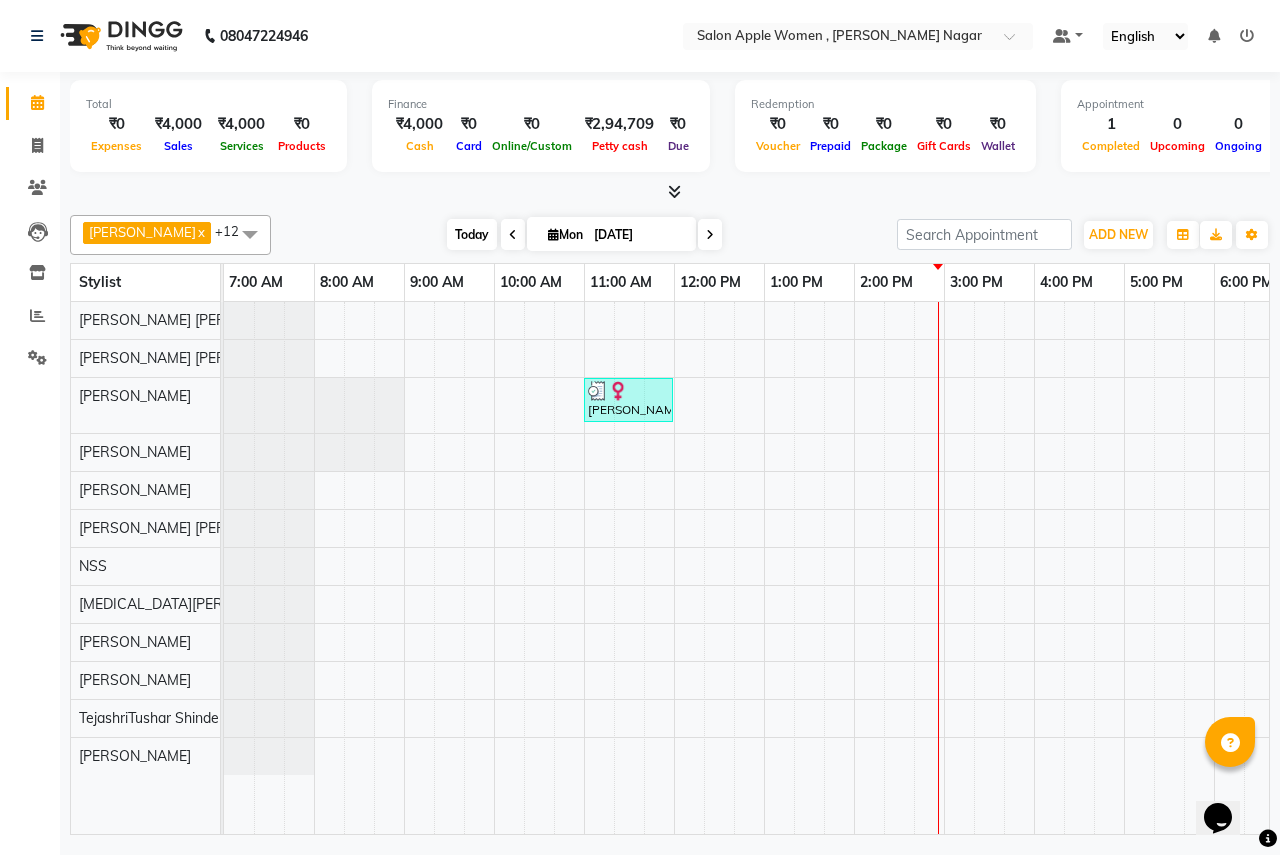 click on "Today" at bounding box center (472, 234) 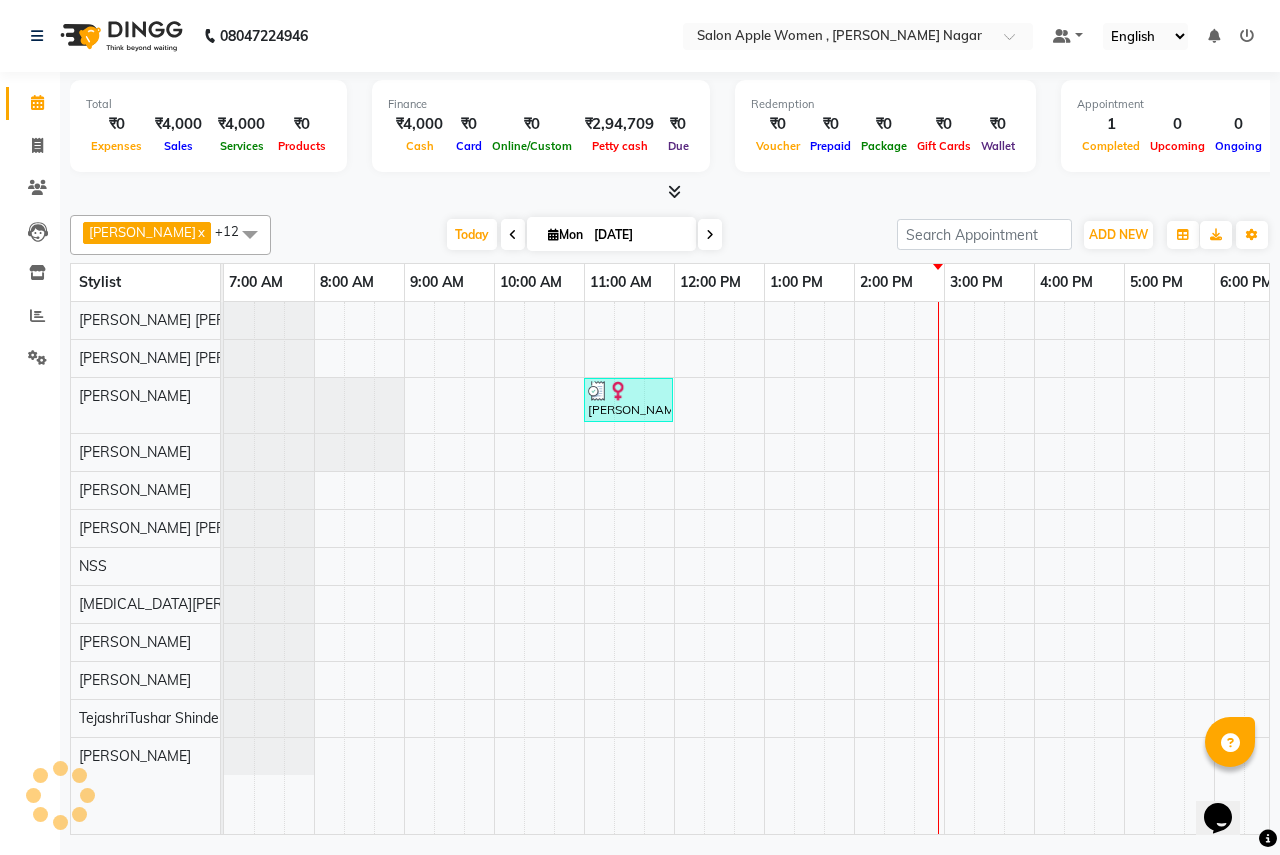 scroll, scrollTop: 0, scrollLeft: 395, axis: horizontal 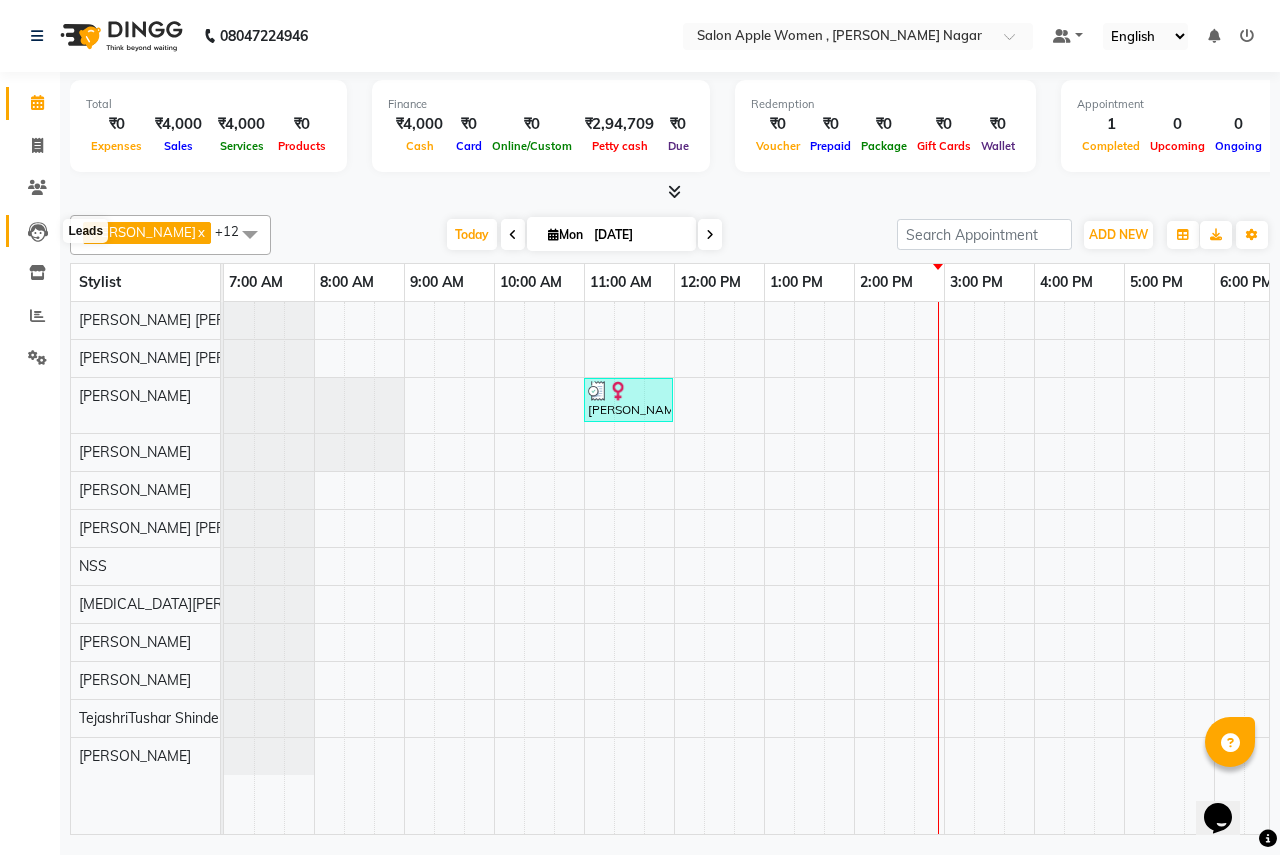 click 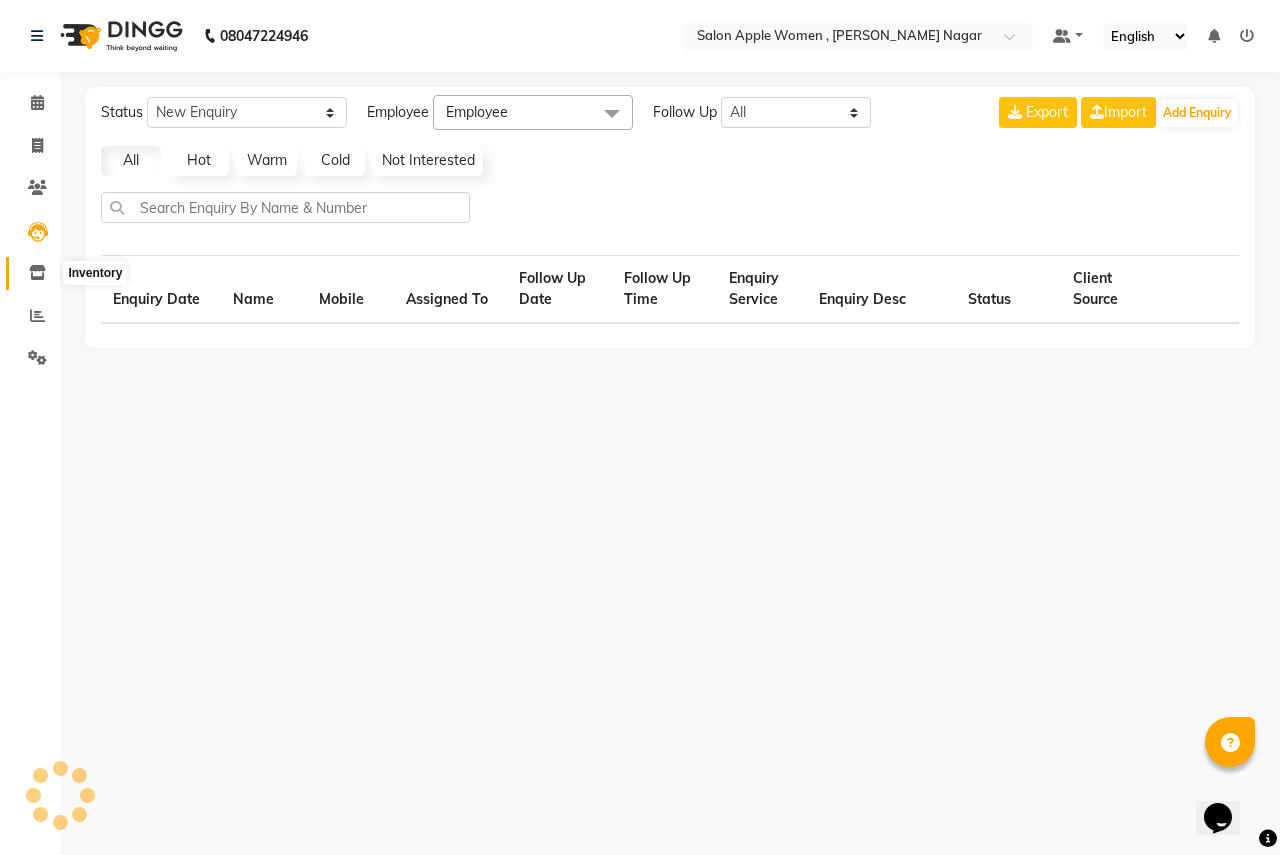 click 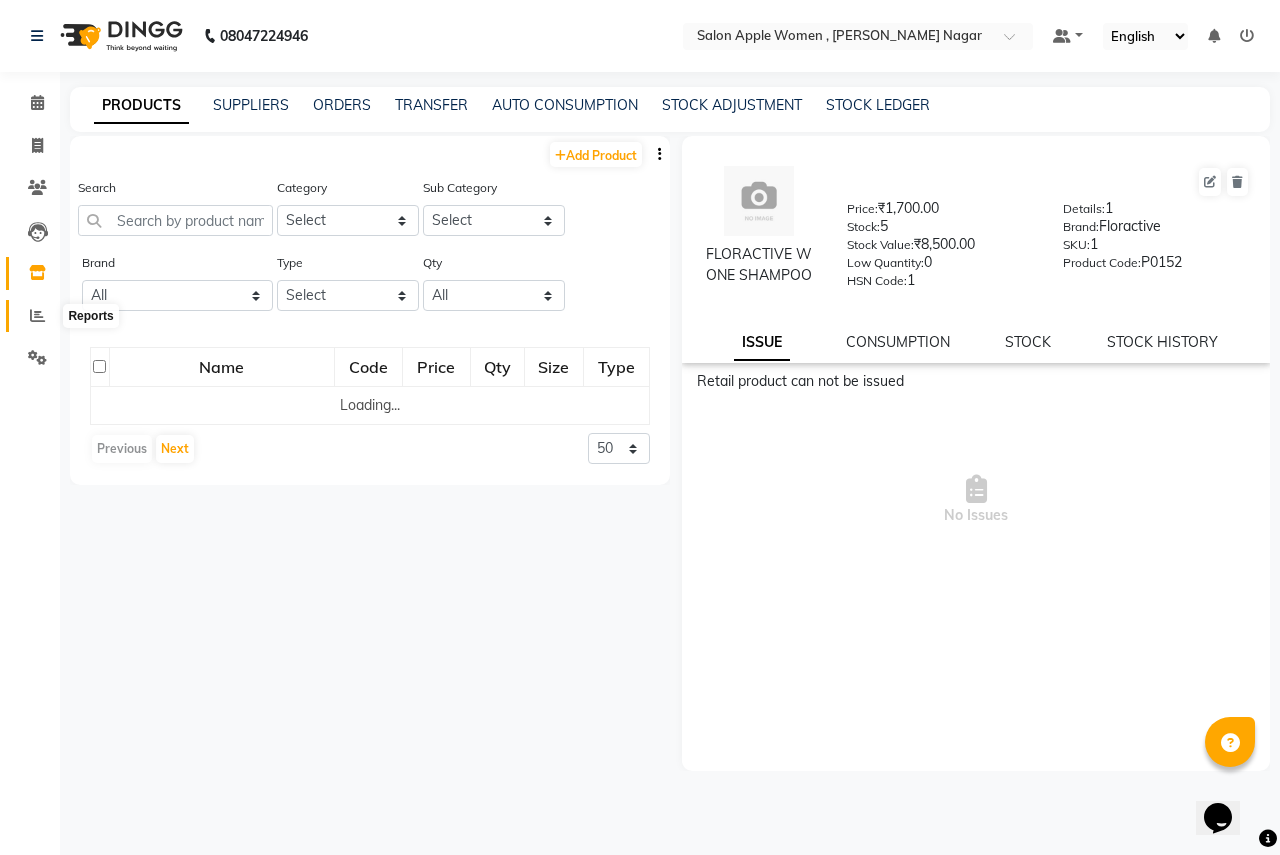 click 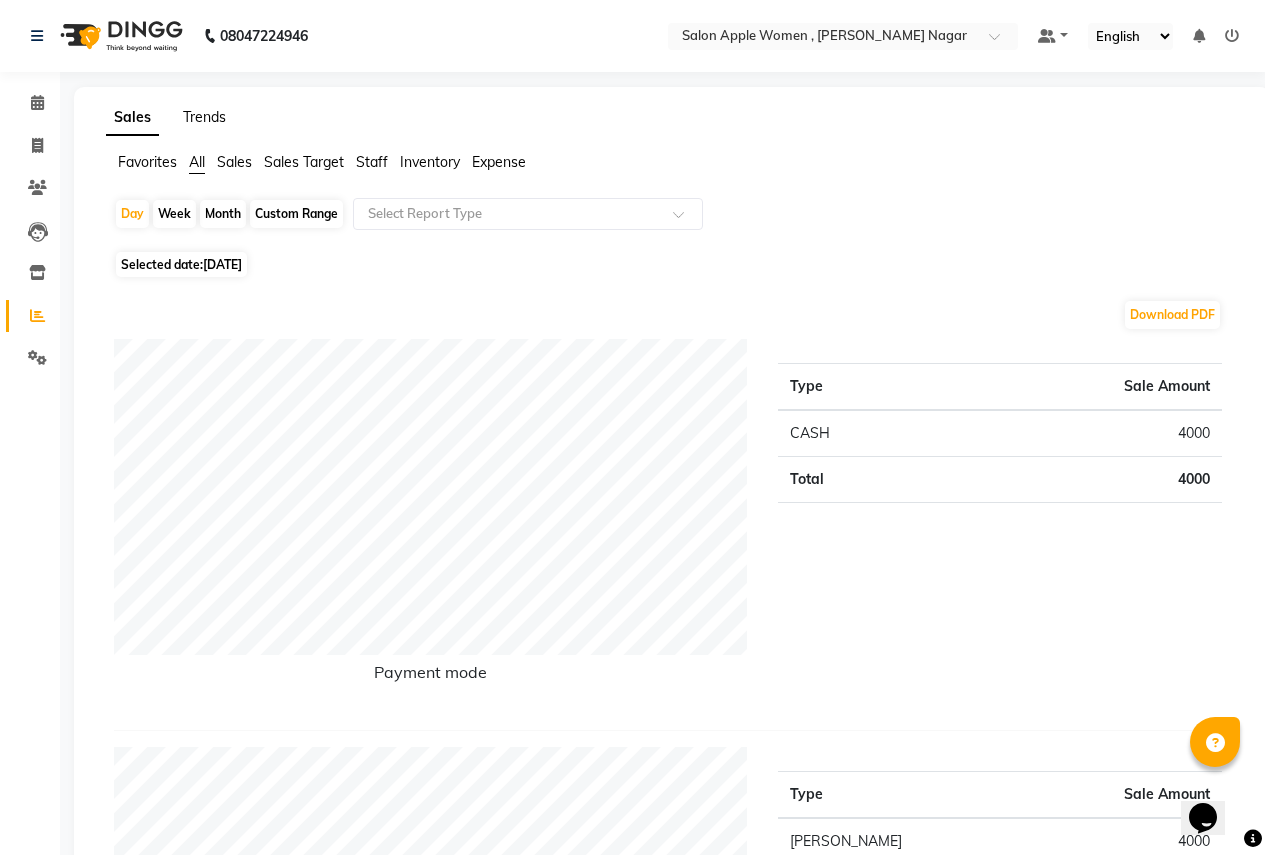 click on "Trends" 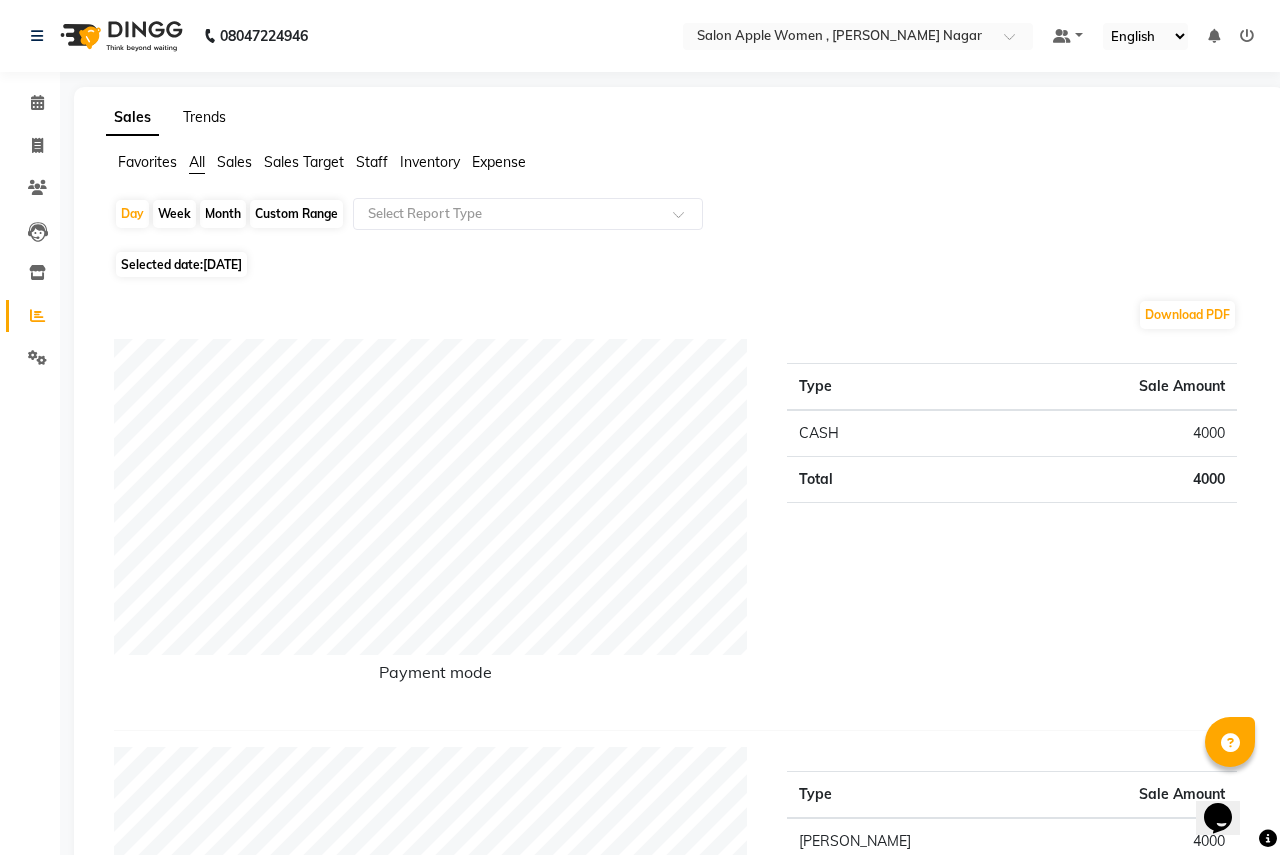 select on "by_client" 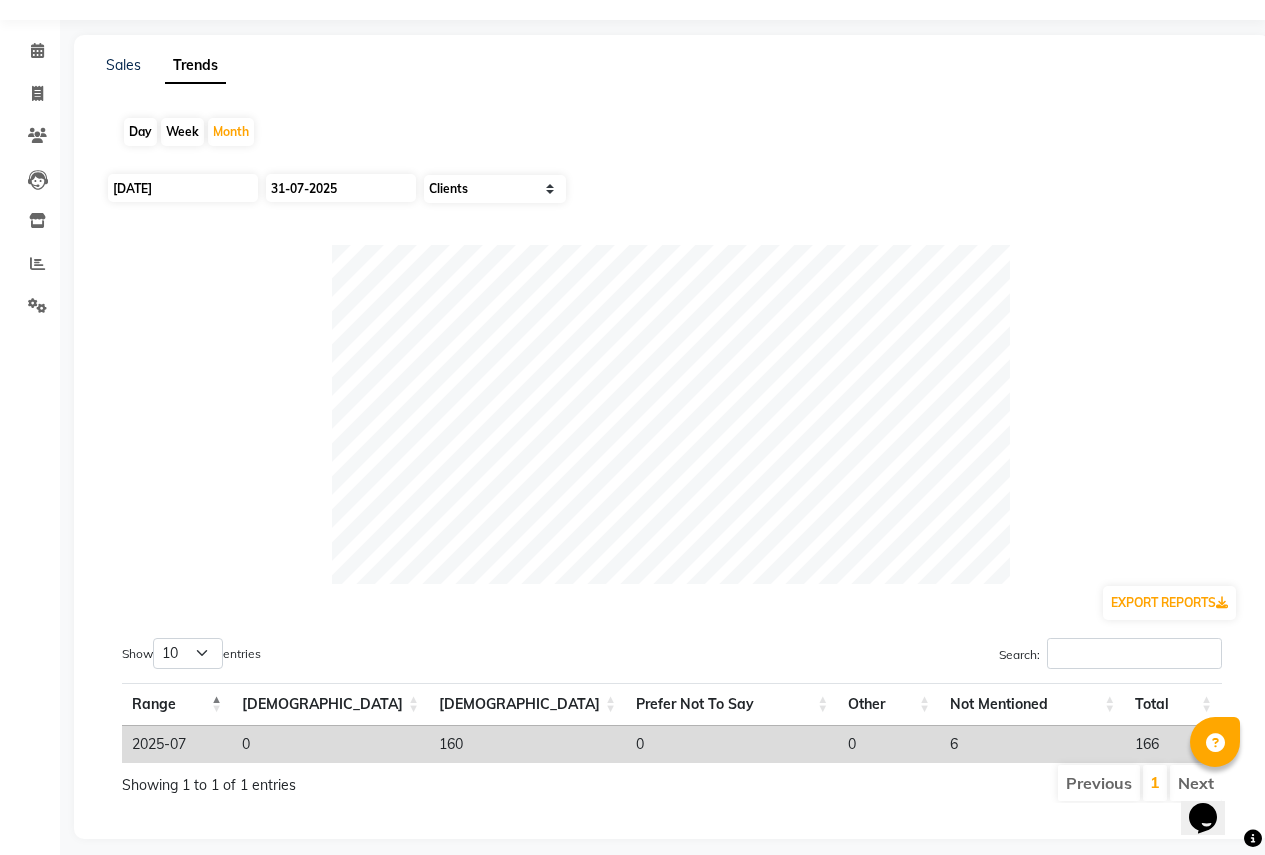scroll, scrollTop: 81, scrollLeft: 0, axis: vertical 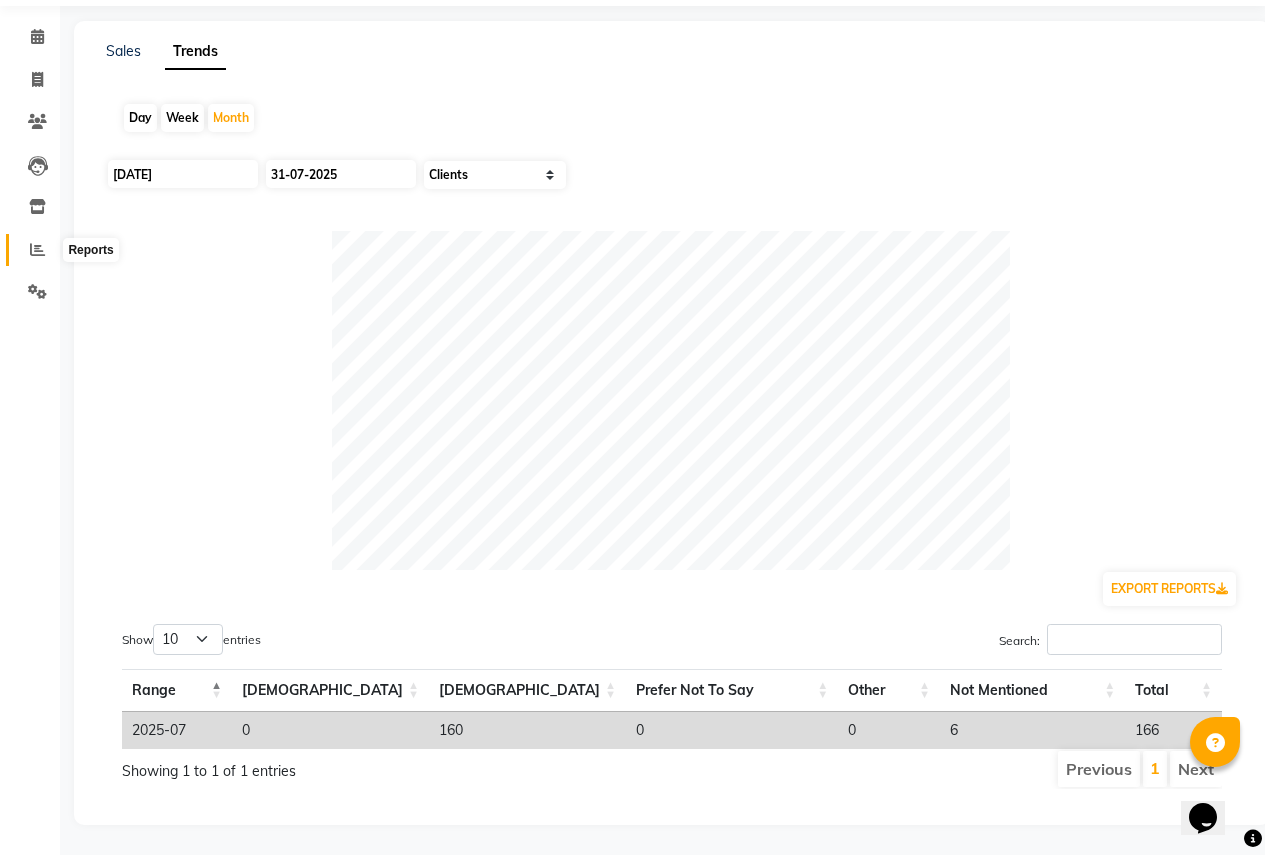 click 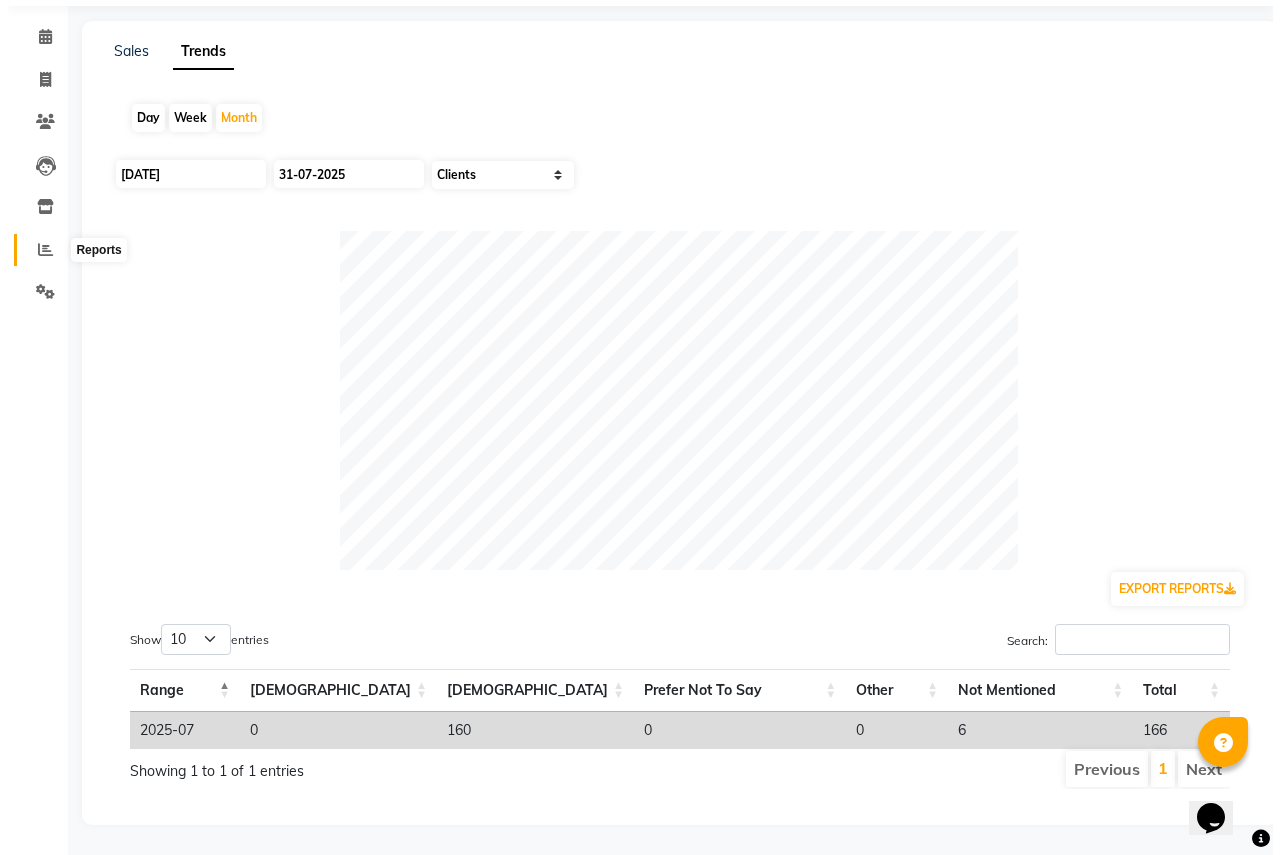 scroll, scrollTop: 0, scrollLeft: 0, axis: both 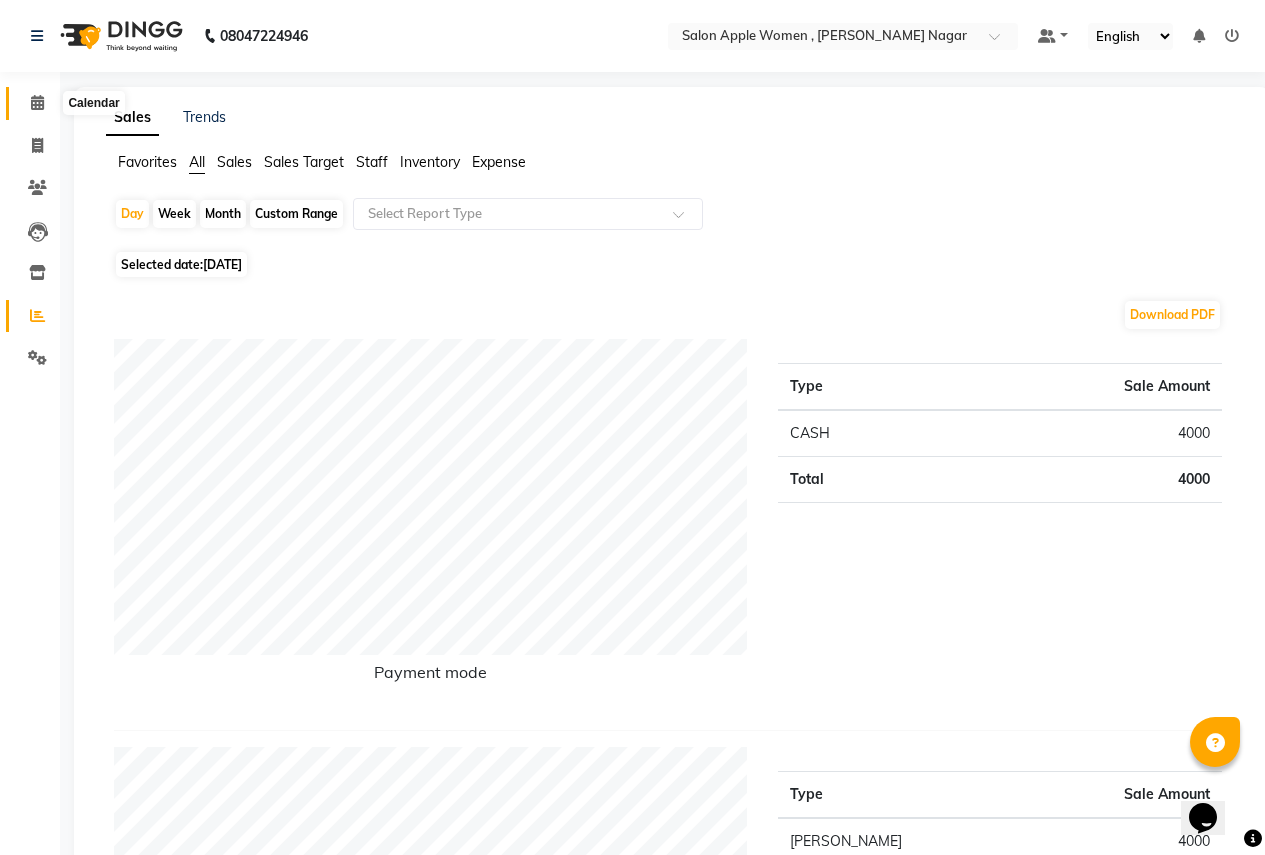 click 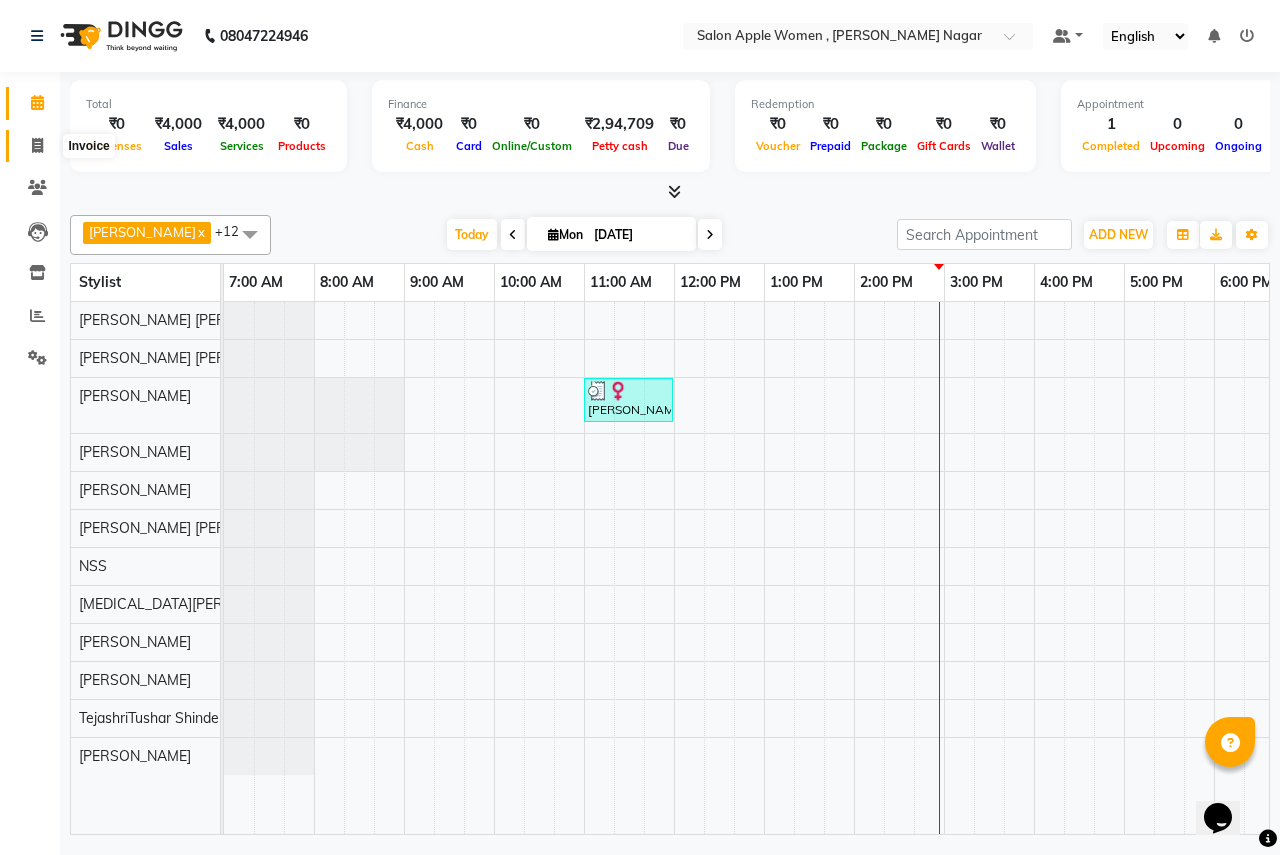 click 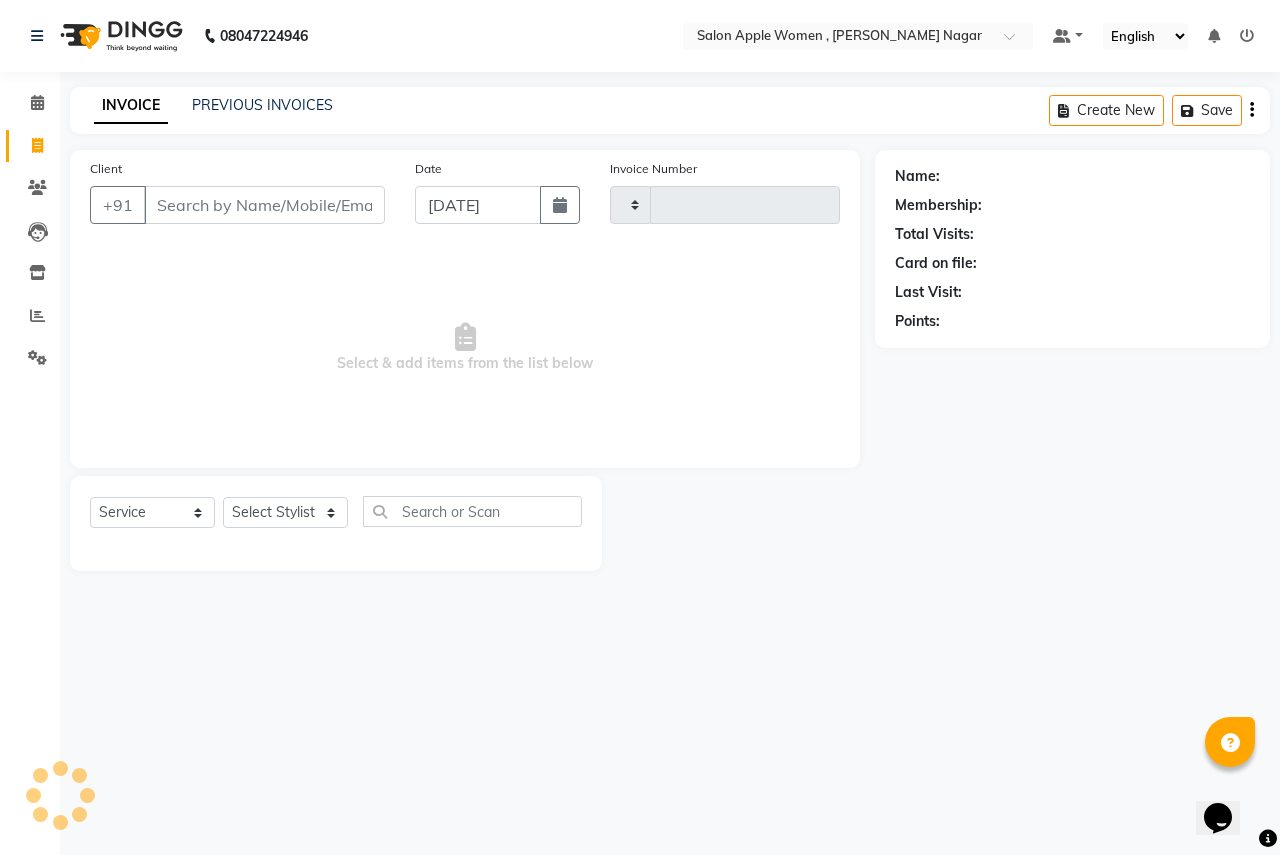 type on "1626" 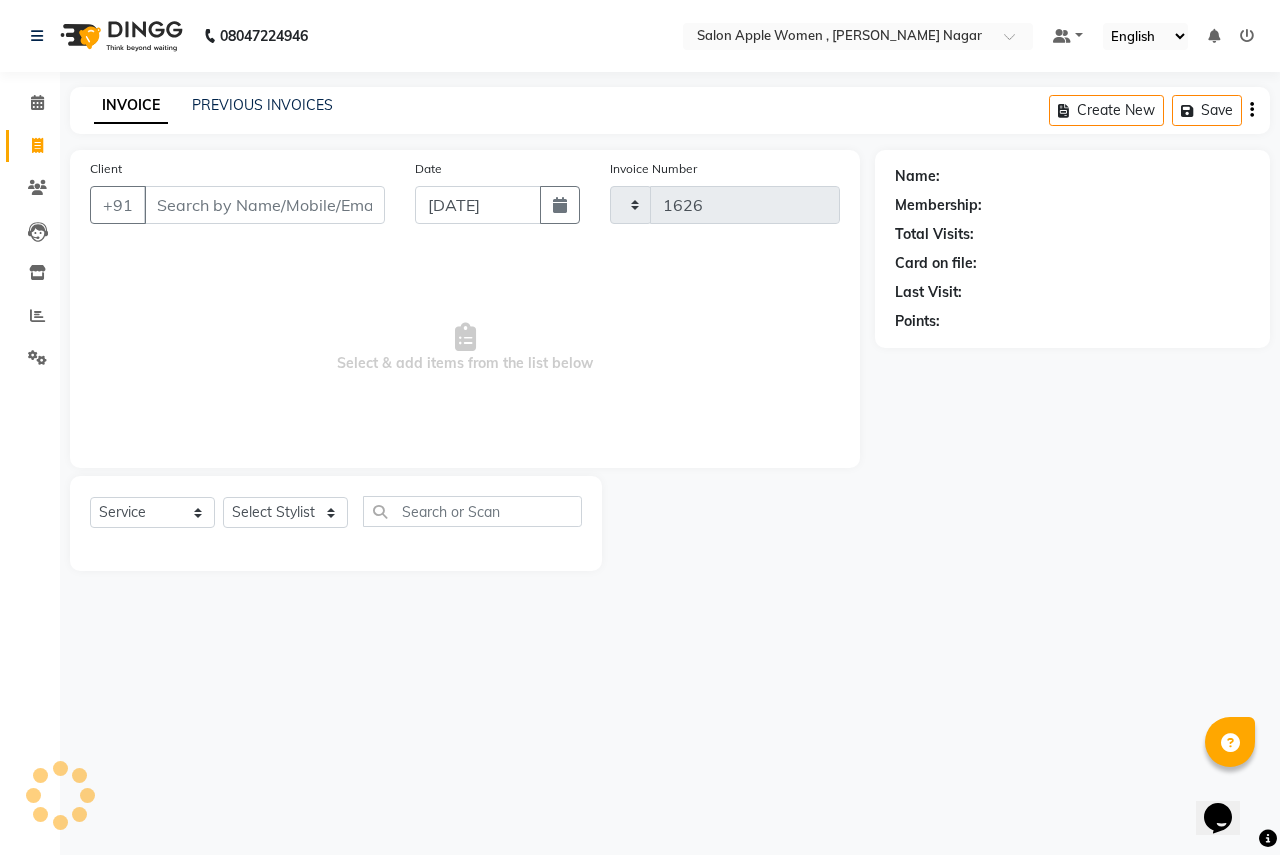 select on "96" 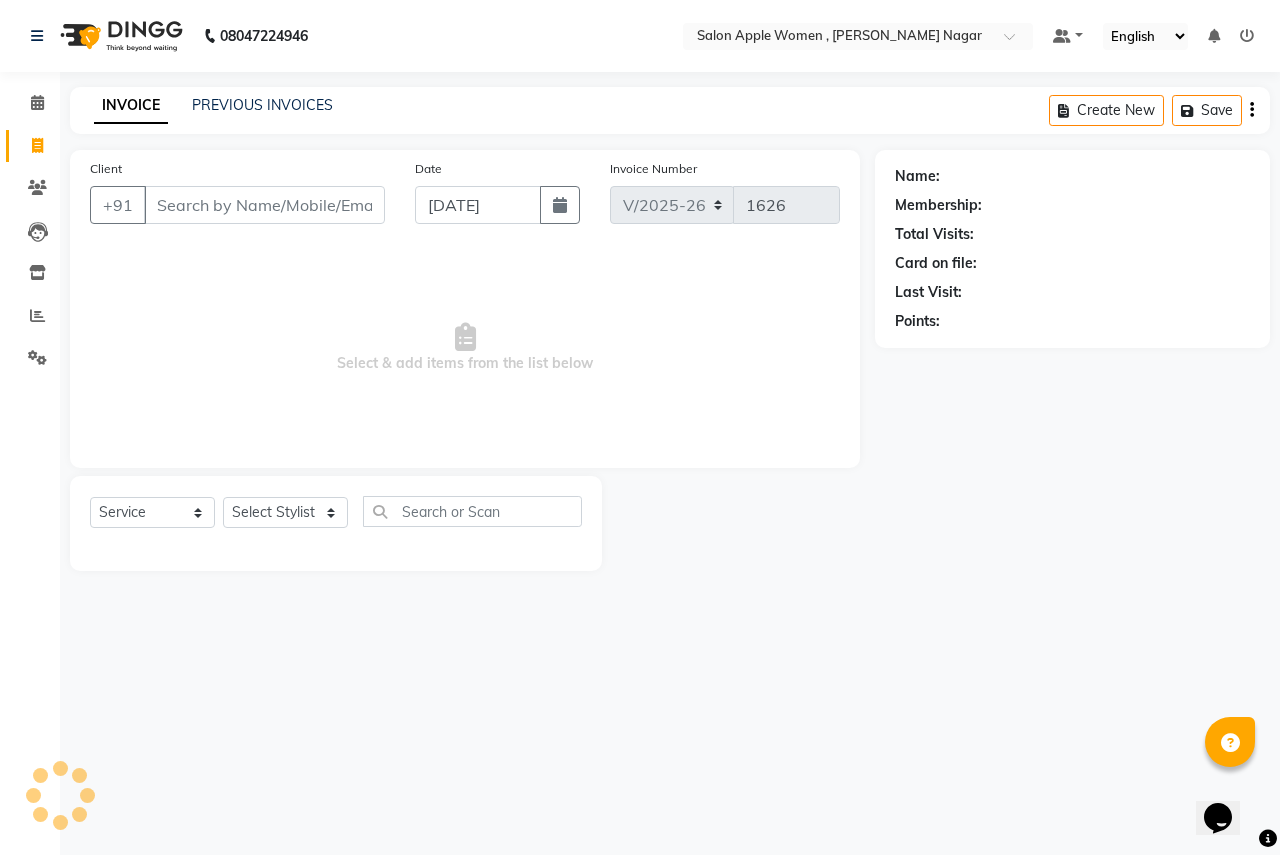 click on "Client" at bounding box center [264, 205] 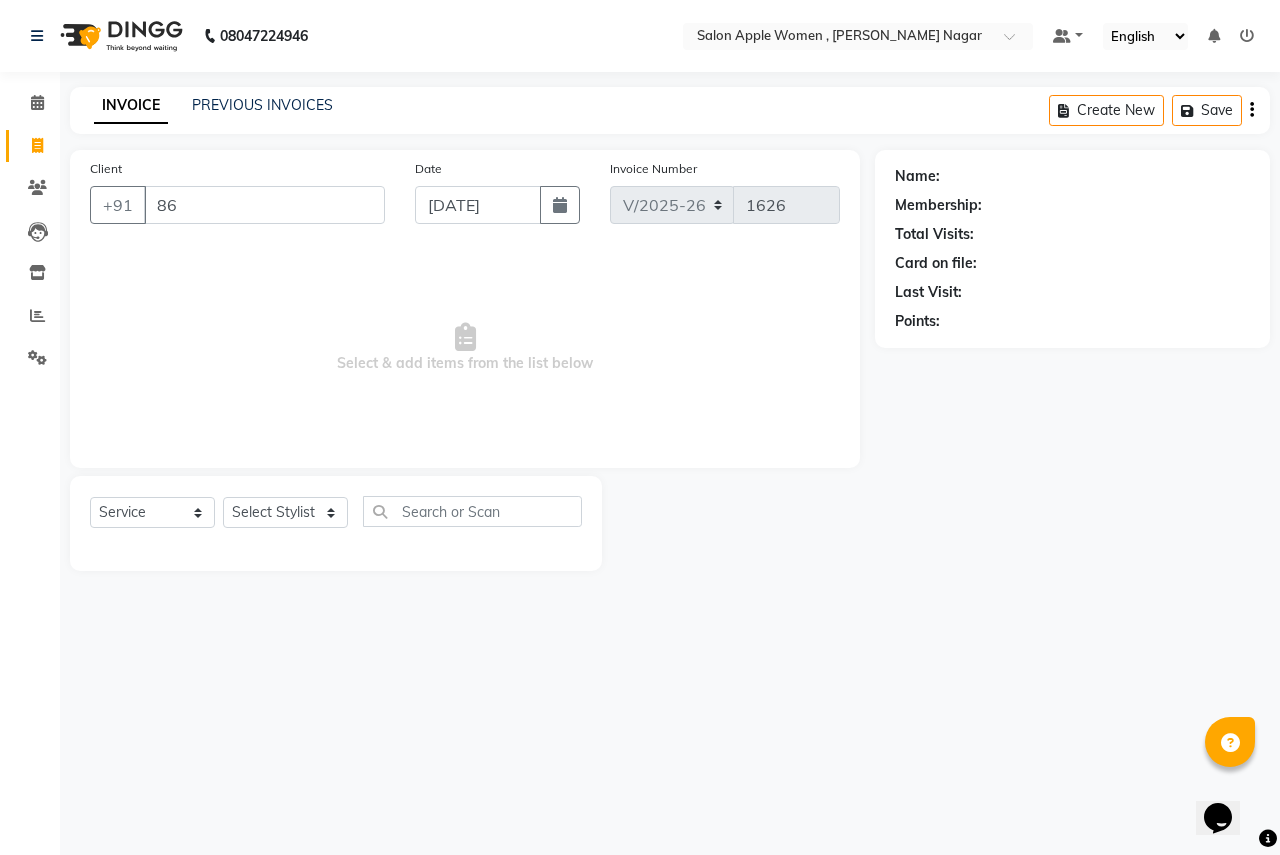 type on "8" 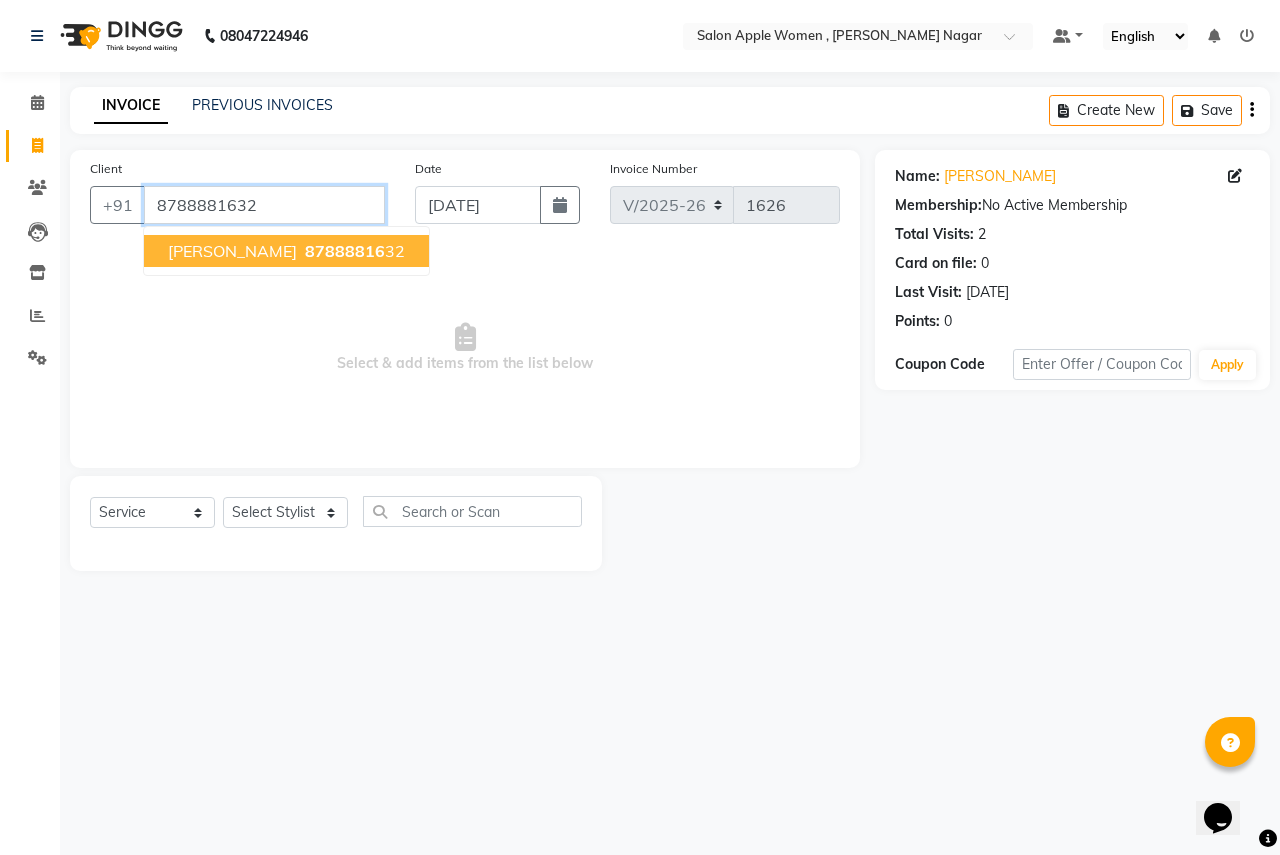 click on "8788881632" at bounding box center (264, 205) 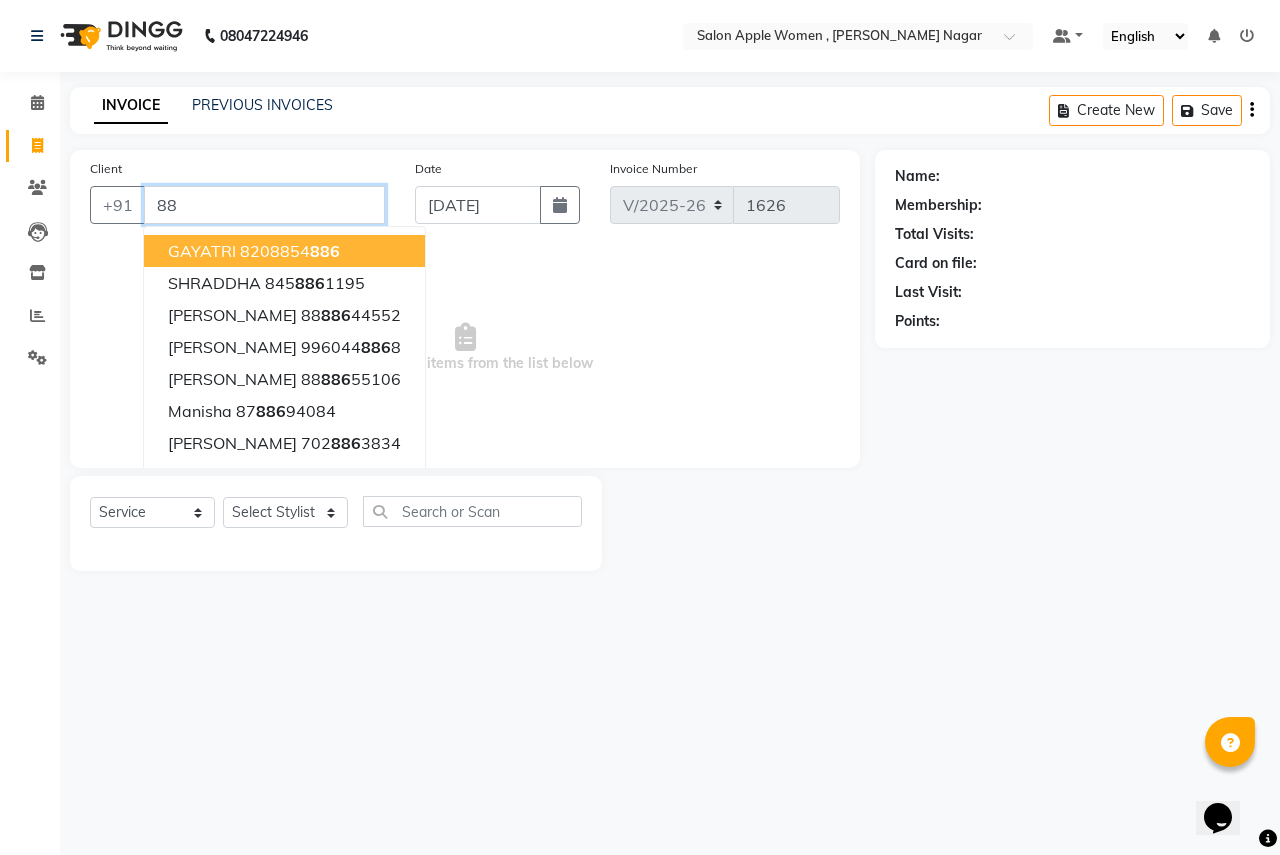 type on "8" 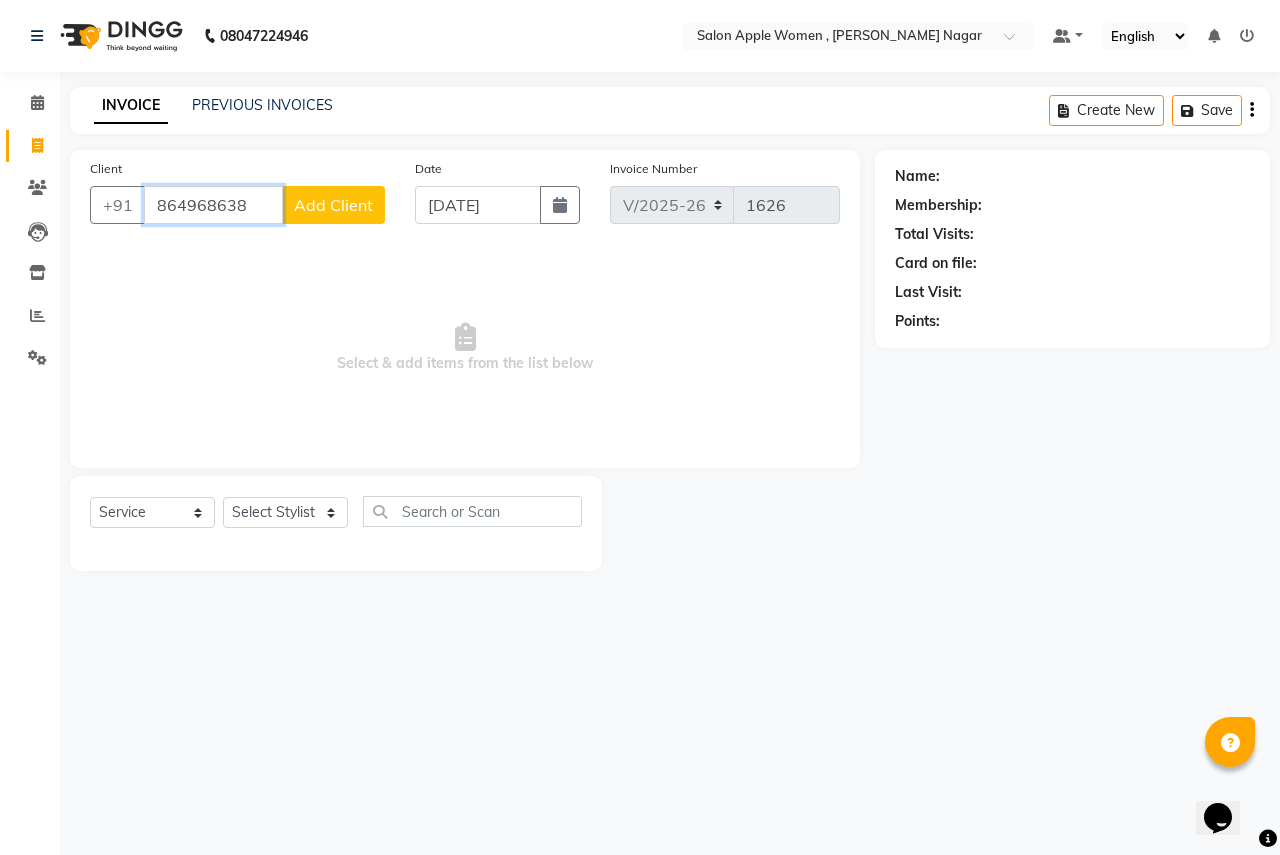 type on "864968638" 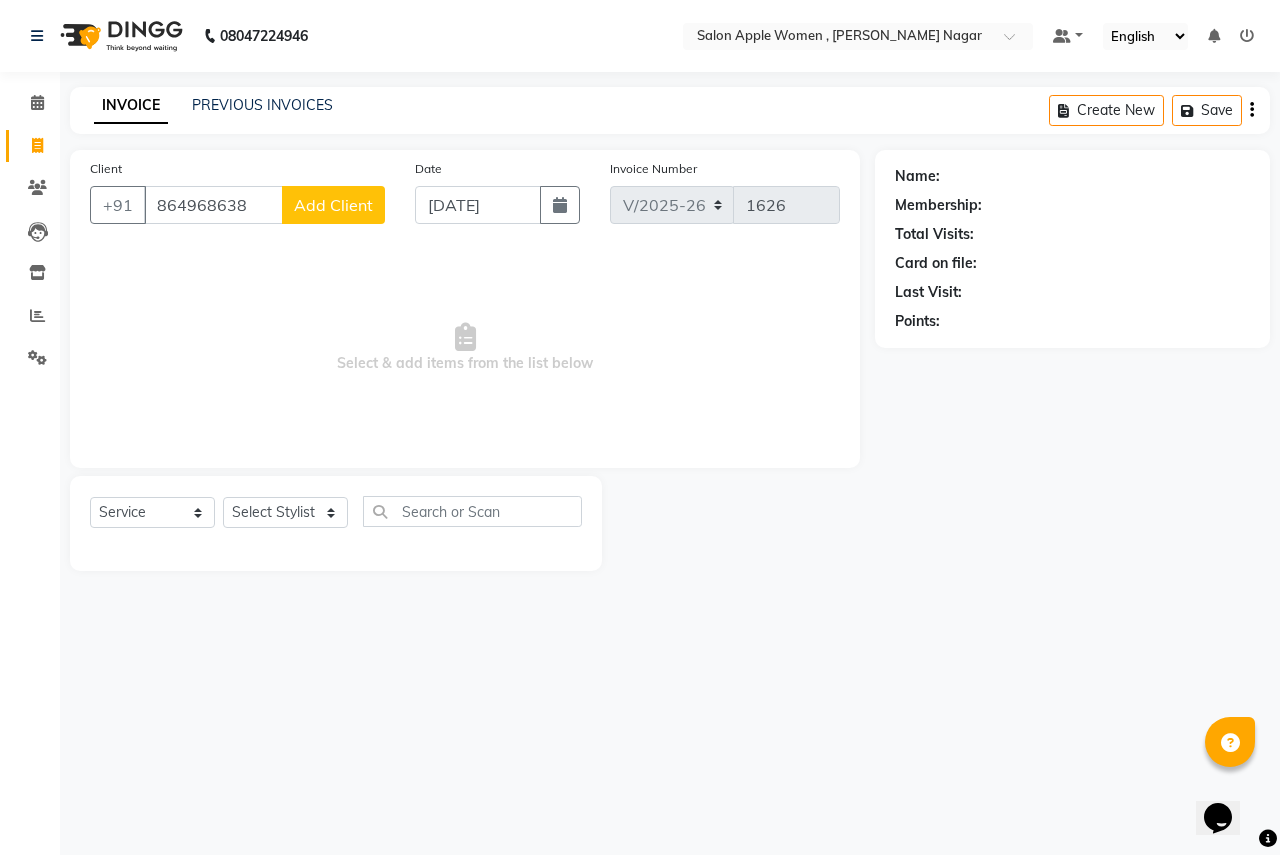 click on "Add Client" 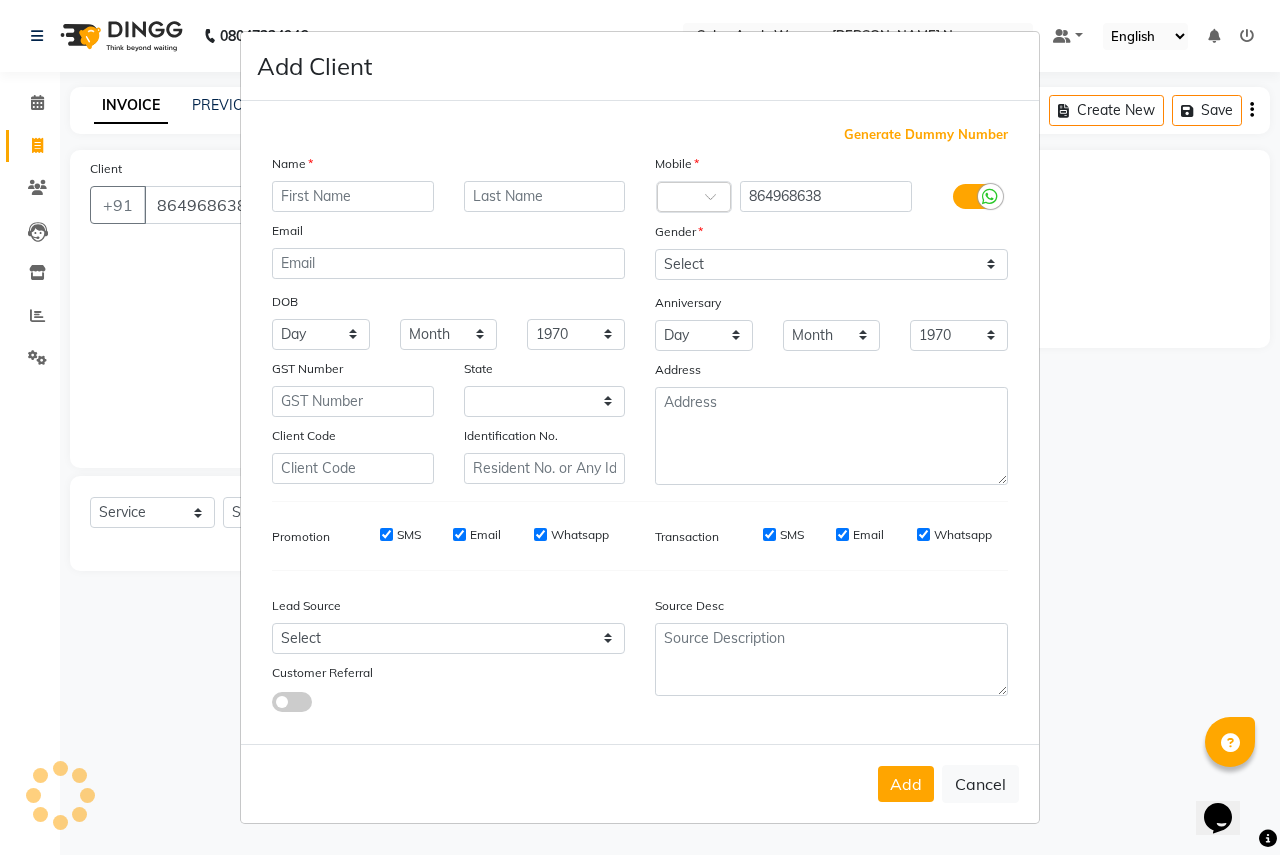 select on "22" 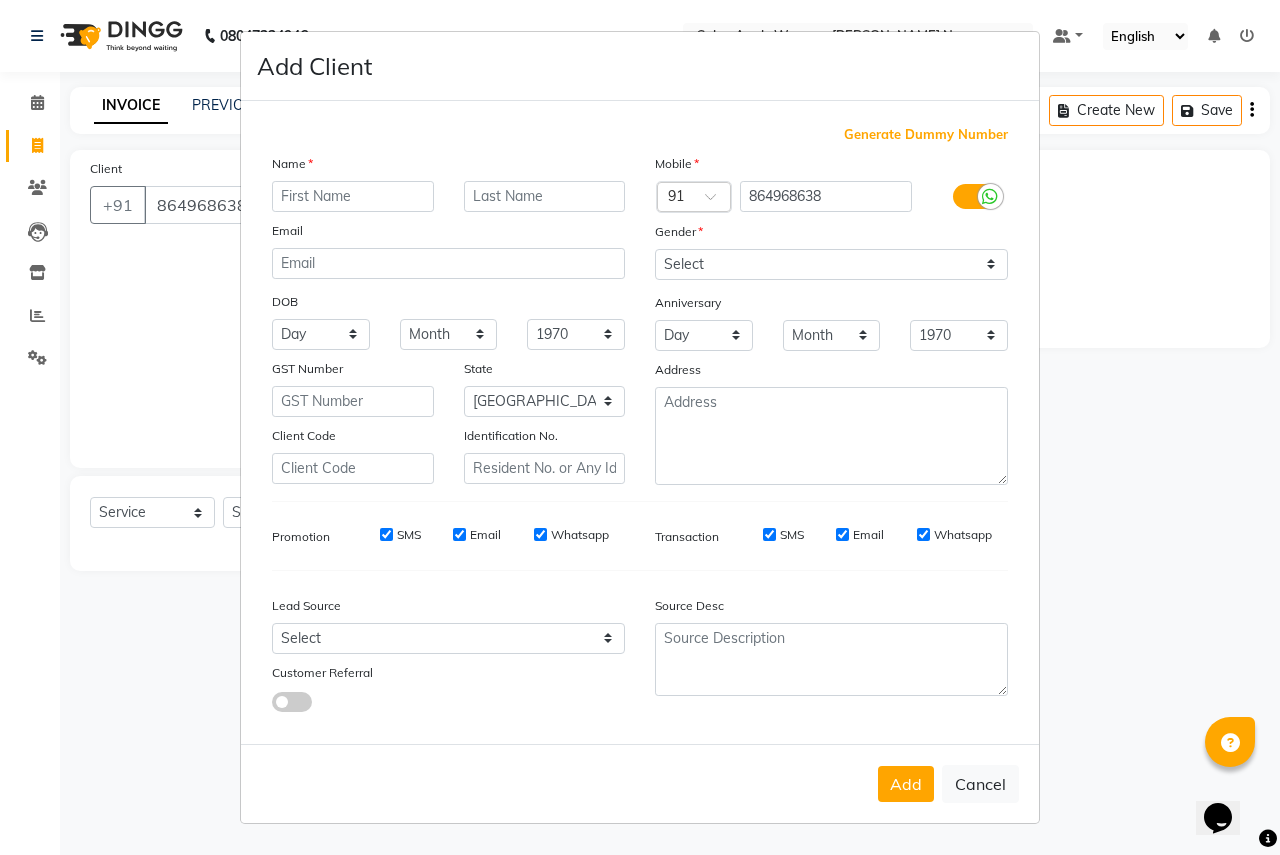 click at bounding box center [353, 196] 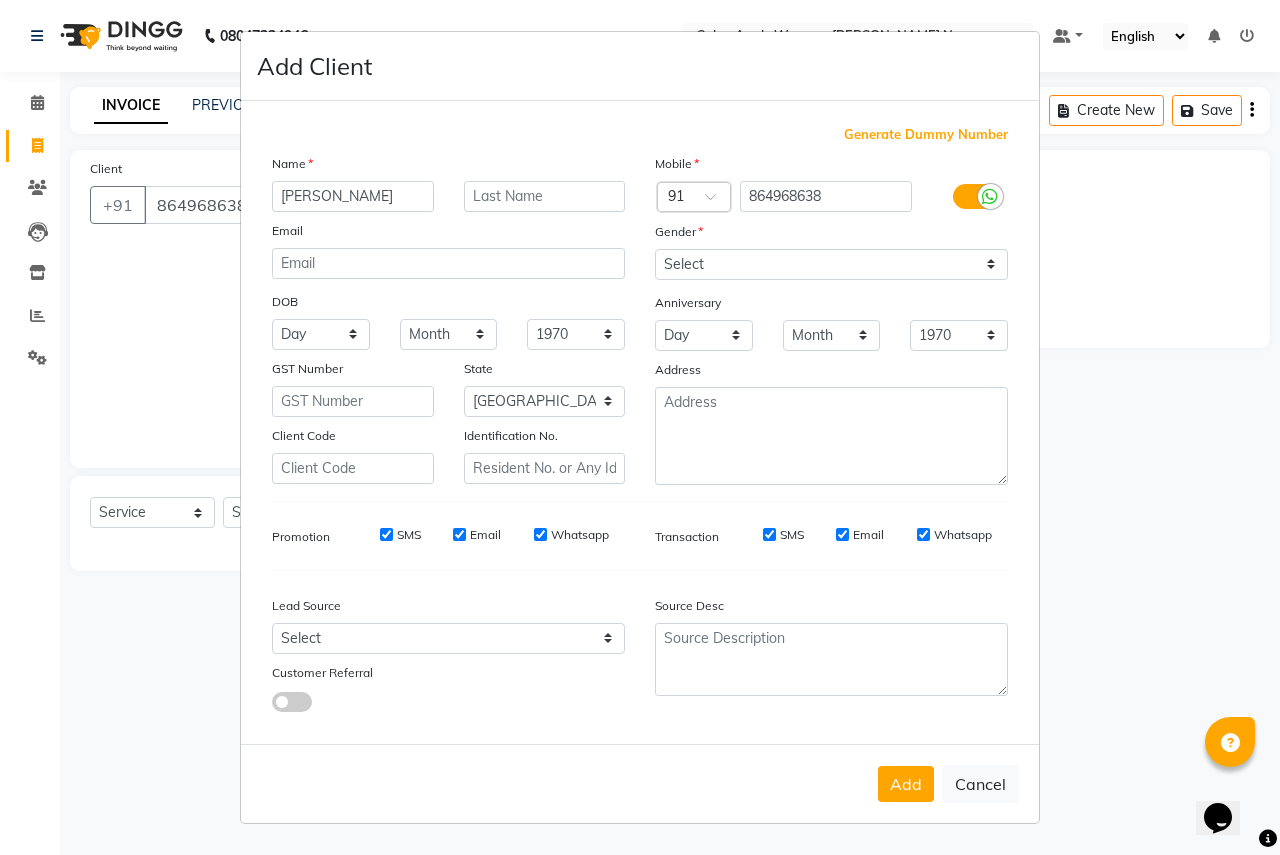 type on "niraja" 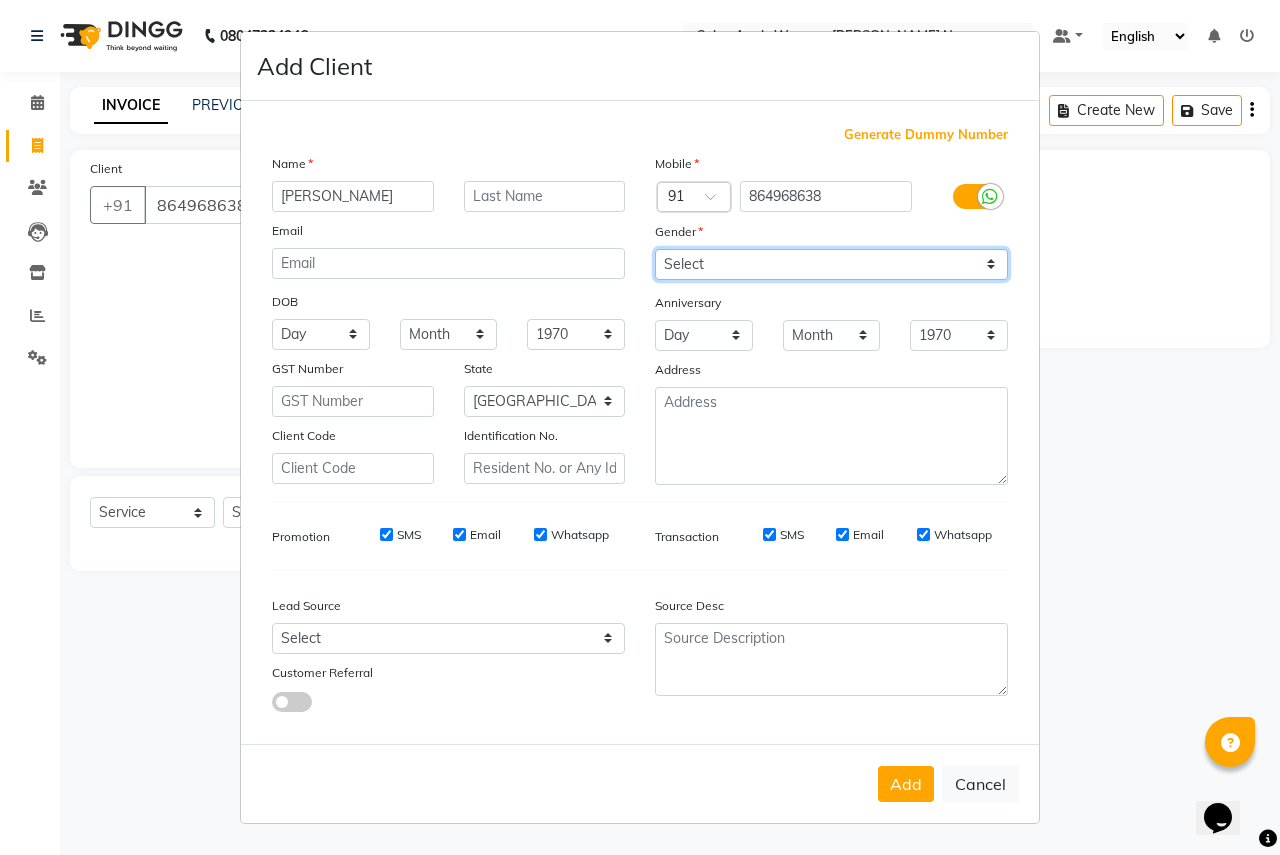 click on "Select [DEMOGRAPHIC_DATA] [DEMOGRAPHIC_DATA] Other Prefer Not To Say" at bounding box center [831, 264] 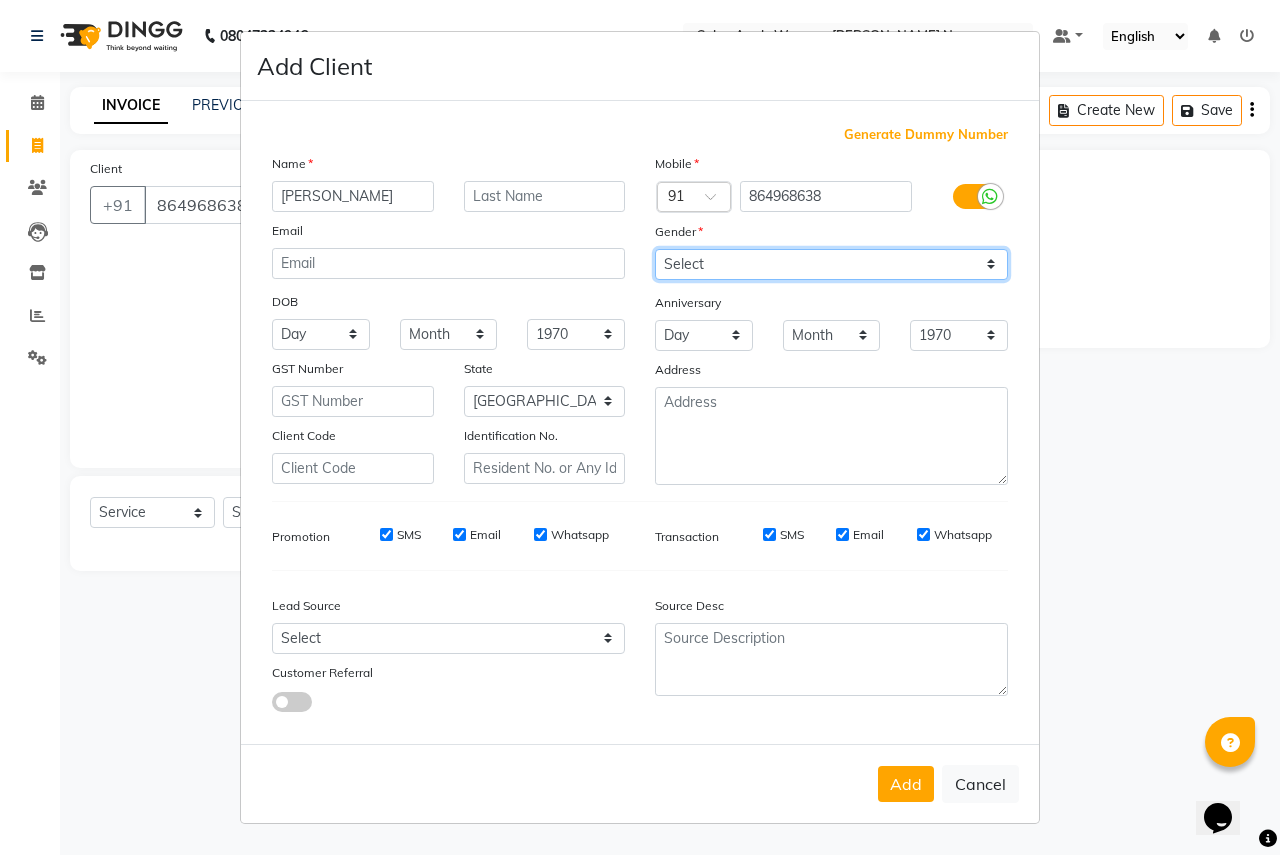 select on "[DEMOGRAPHIC_DATA]" 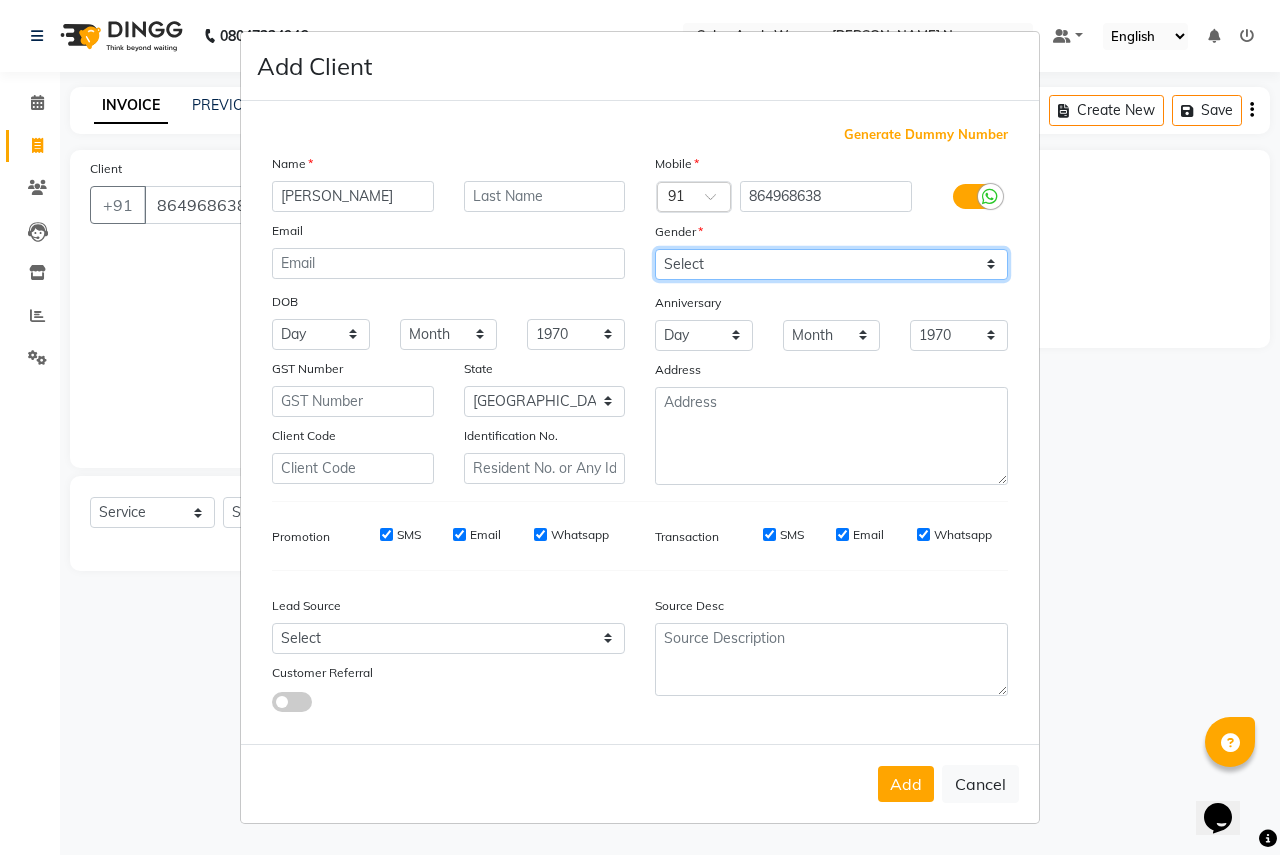 click on "Select [DEMOGRAPHIC_DATA] [DEMOGRAPHIC_DATA] Other Prefer Not To Say" at bounding box center [831, 264] 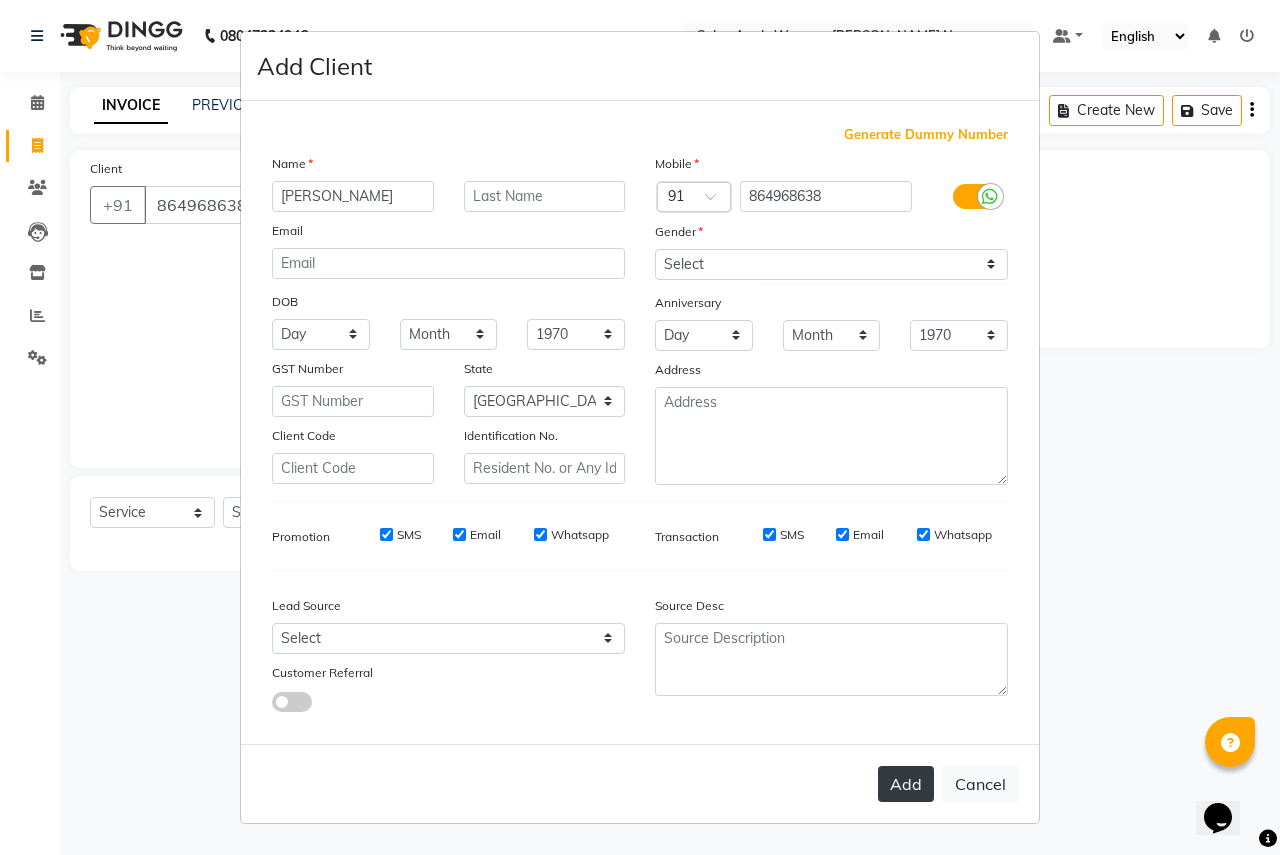 click on "Add" at bounding box center (906, 784) 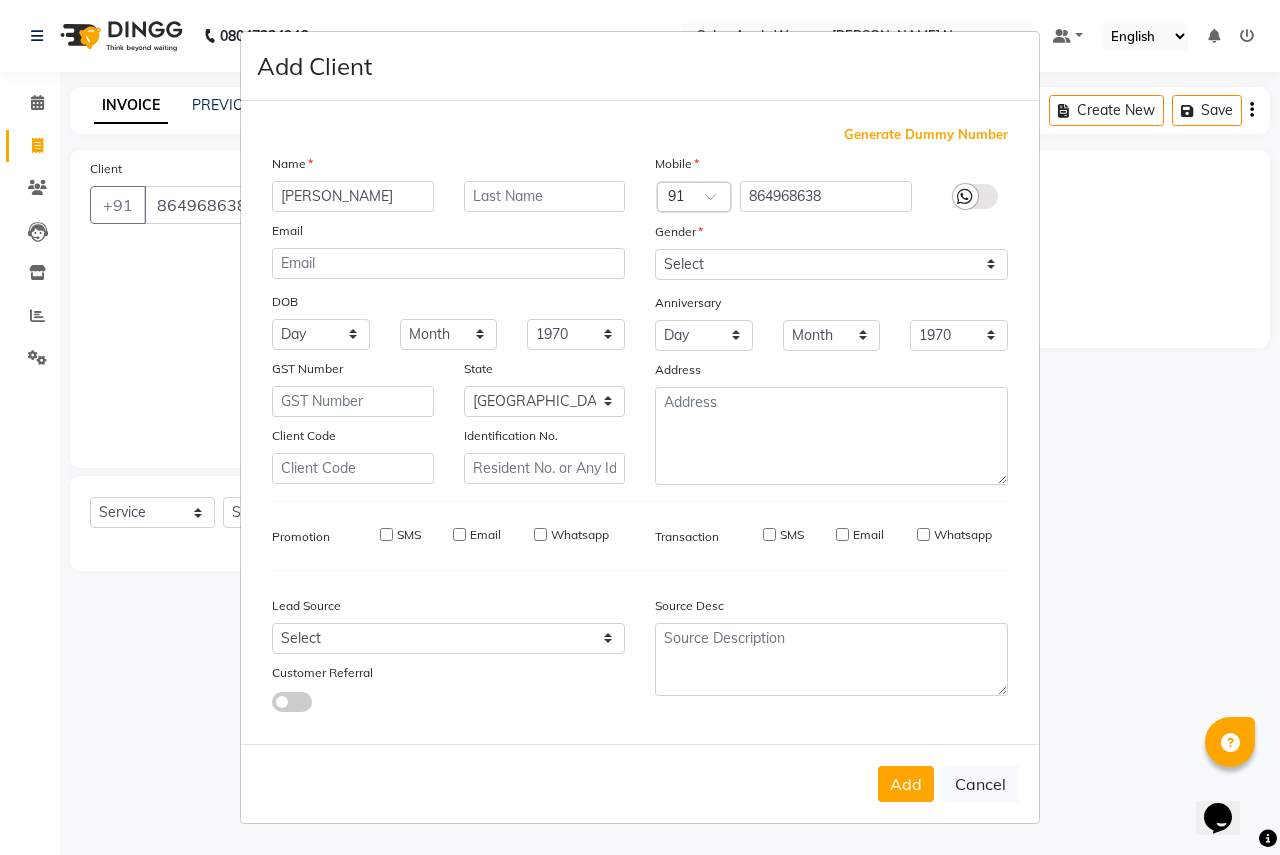 type 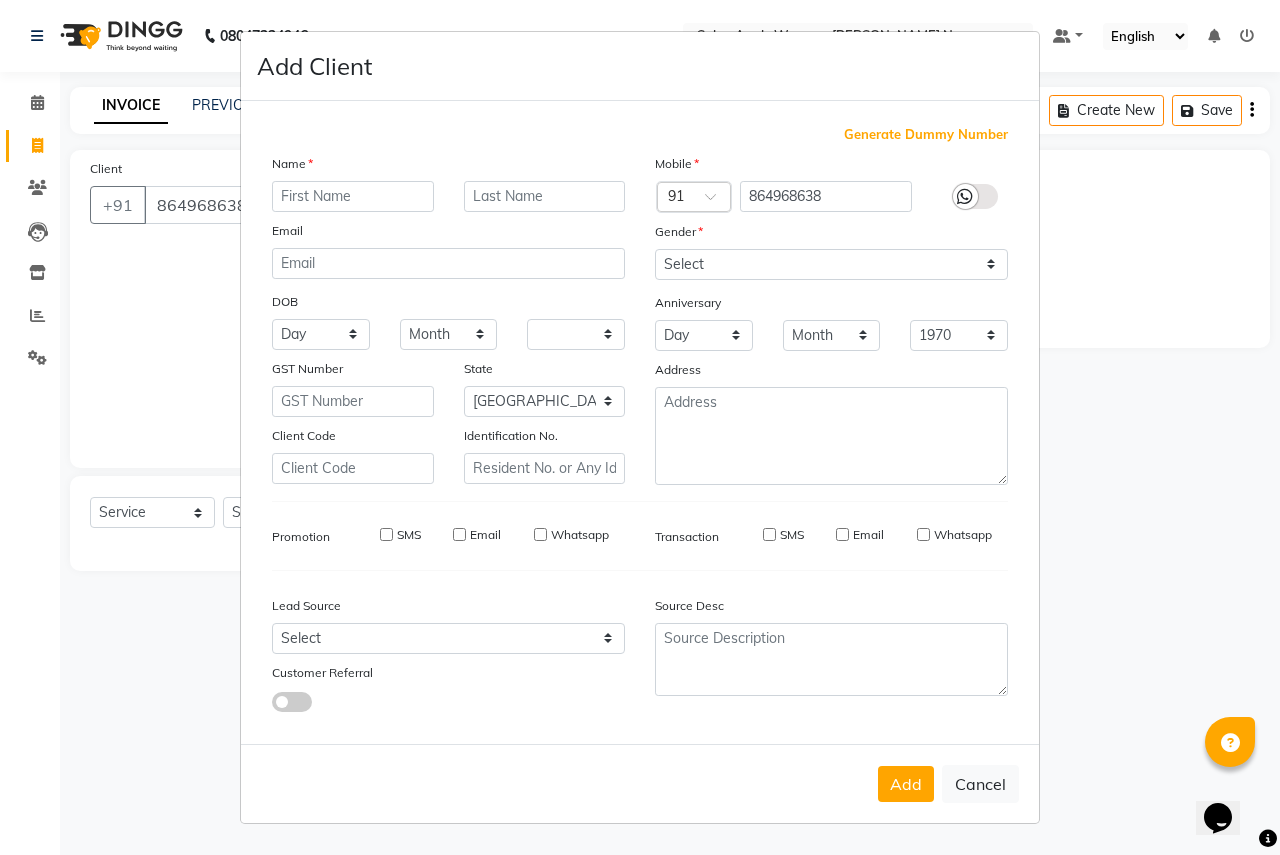 select on "null" 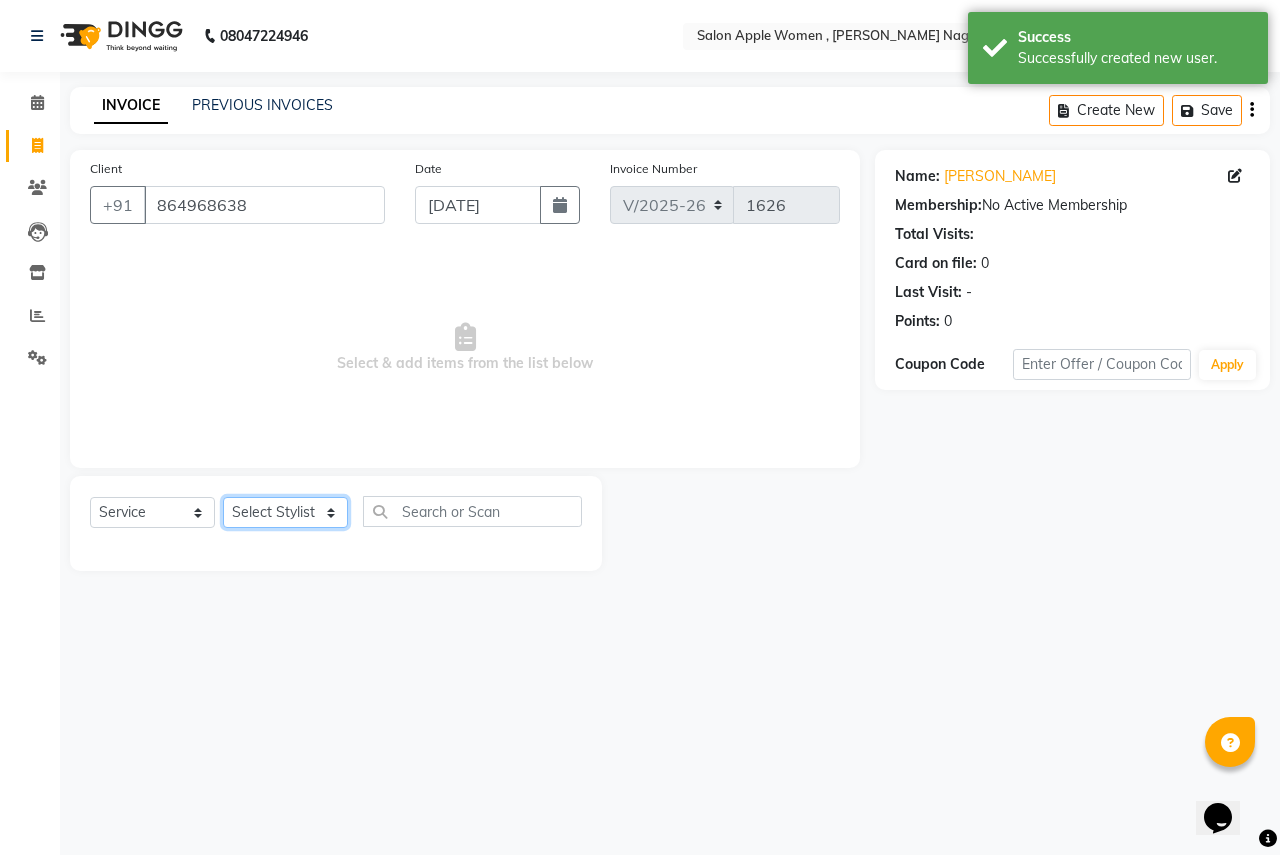 click on "Select Stylist [PERSON_NAME] [PERSON_NAME] [PERSON_NAME] [PERSON_NAME] Jyoti Rahul [PERSON_NAME] [MEDICAL_DATA][PERSON_NAME] [PERSON_NAME] NSS Pratibha Paswan [PERSON_NAME] [PERSON_NAME] Reception  Reshma Operations Head [PERSON_NAME] [PERSON_NAME] [PERSON_NAME]" 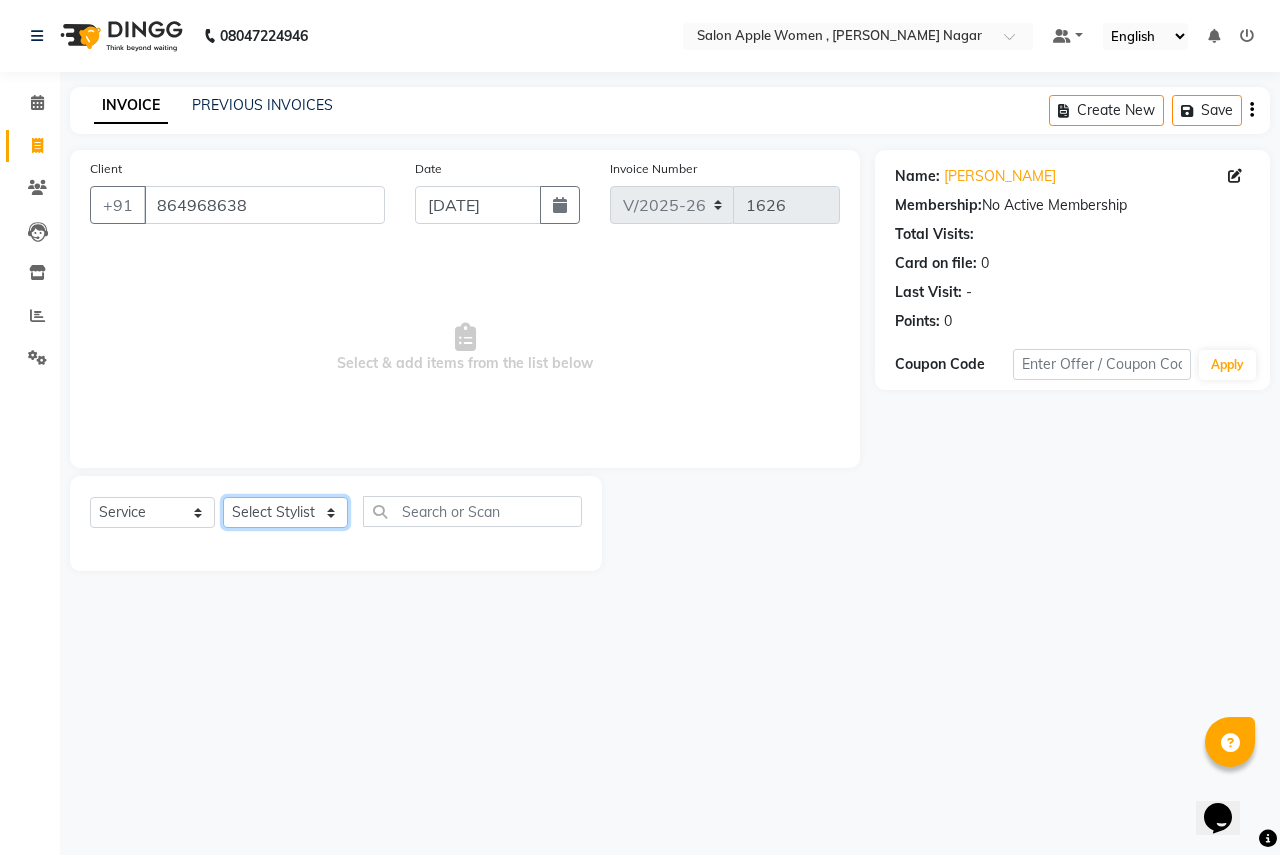 select on "12123" 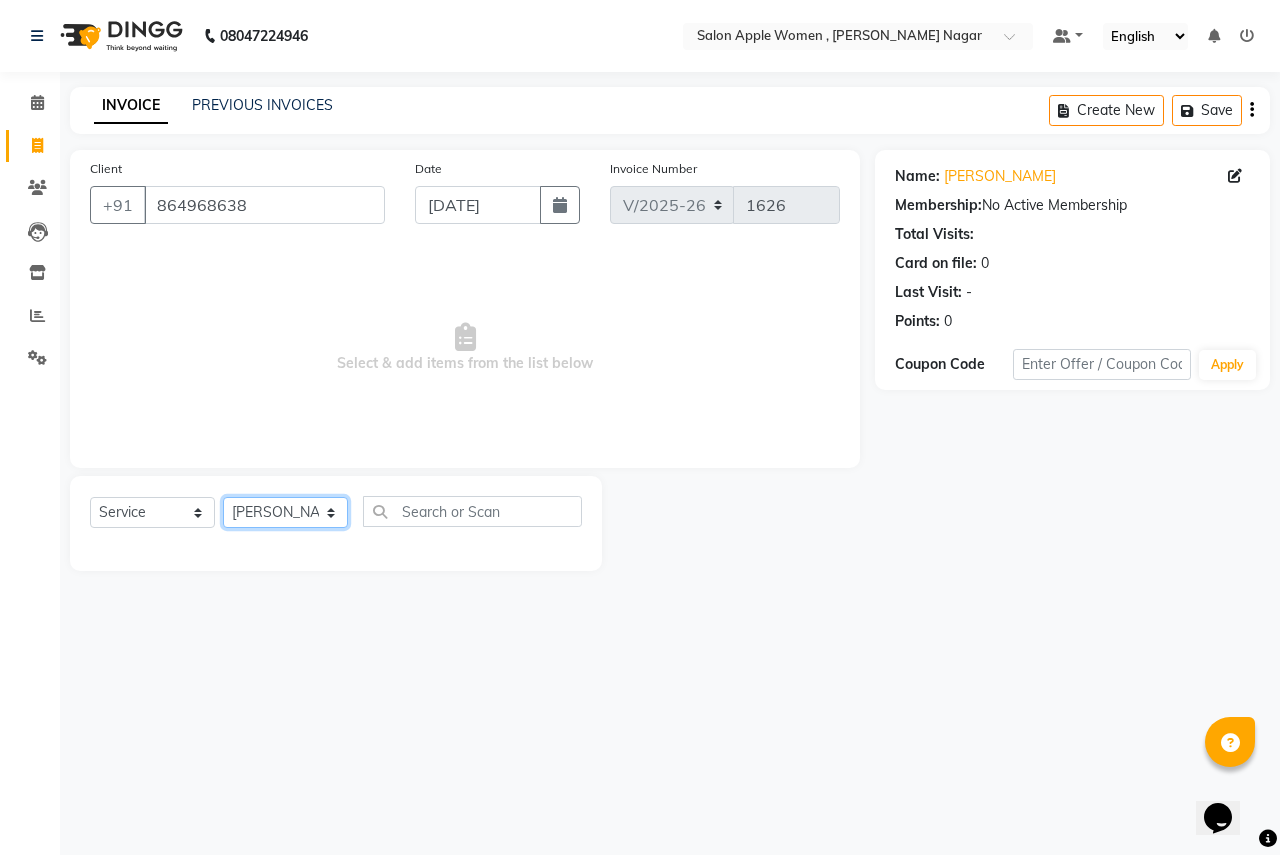 click on "Select Stylist [PERSON_NAME] [PERSON_NAME] [PERSON_NAME] [PERSON_NAME] Jyoti Rahul [PERSON_NAME] [MEDICAL_DATA][PERSON_NAME] [PERSON_NAME] NSS Pratibha Paswan [PERSON_NAME] [PERSON_NAME] Reception  Reshma Operations Head [PERSON_NAME] [PERSON_NAME] [PERSON_NAME]" 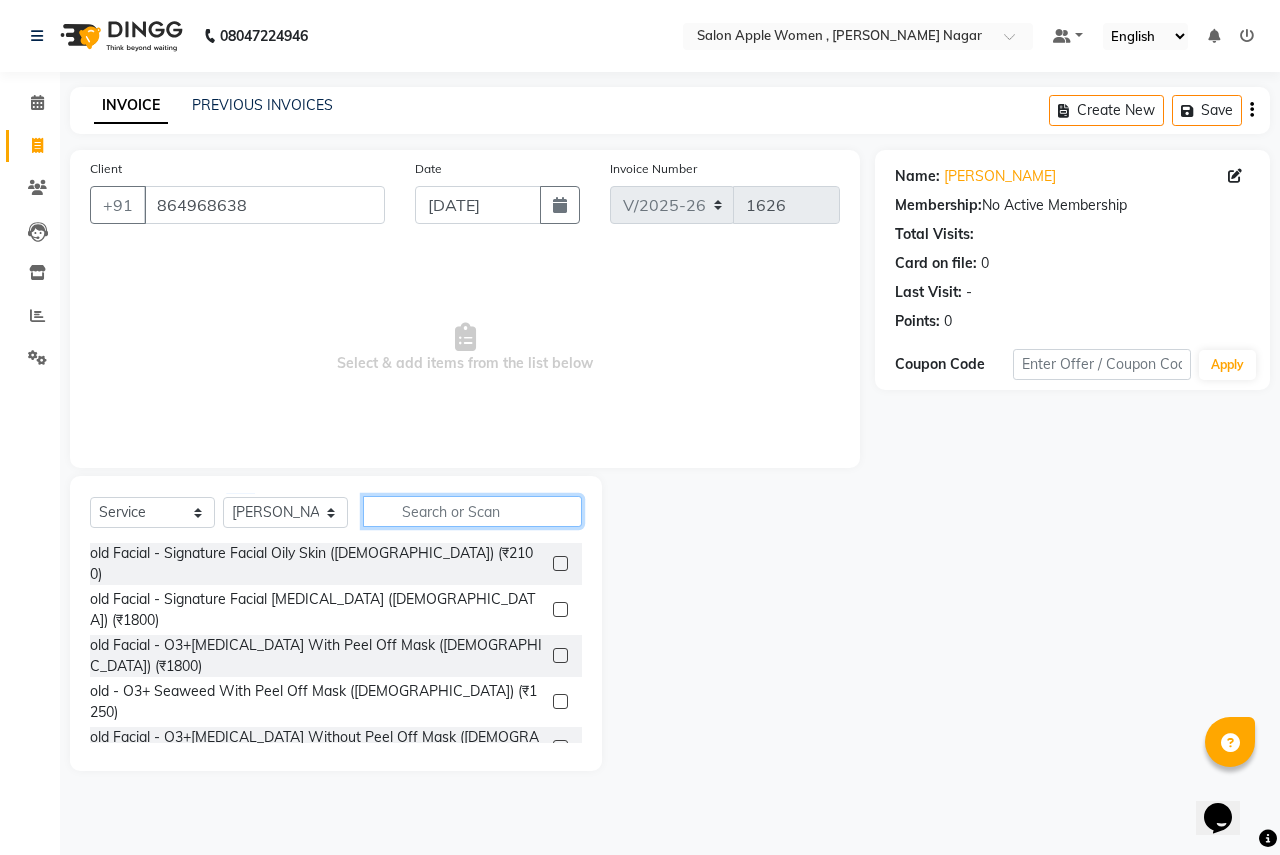 drag, startPoint x: 409, startPoint y: 509, endPoint x: 397, endPoint y: 526, distance: 20.808653 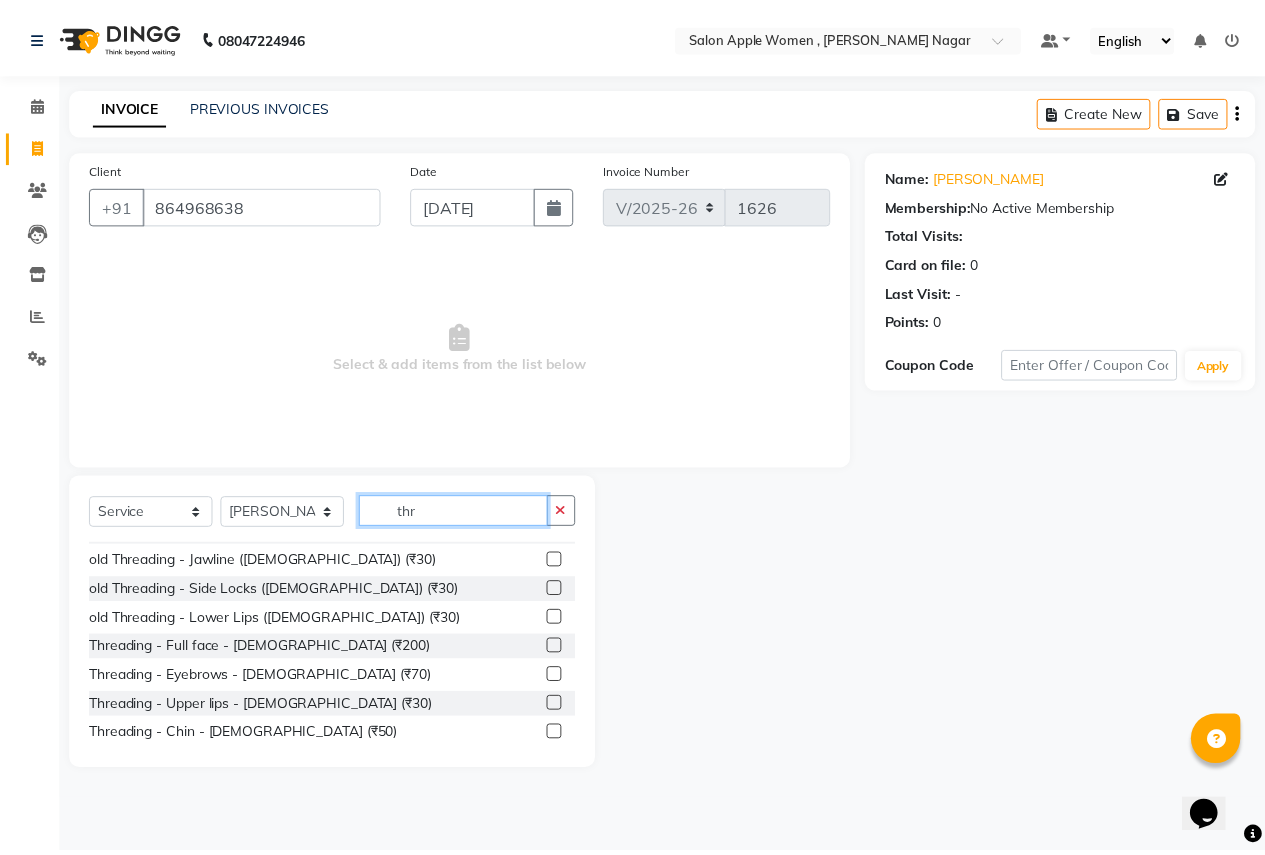 scroll, scrollTop: 264, scrollLeft: 0, axis: vertical 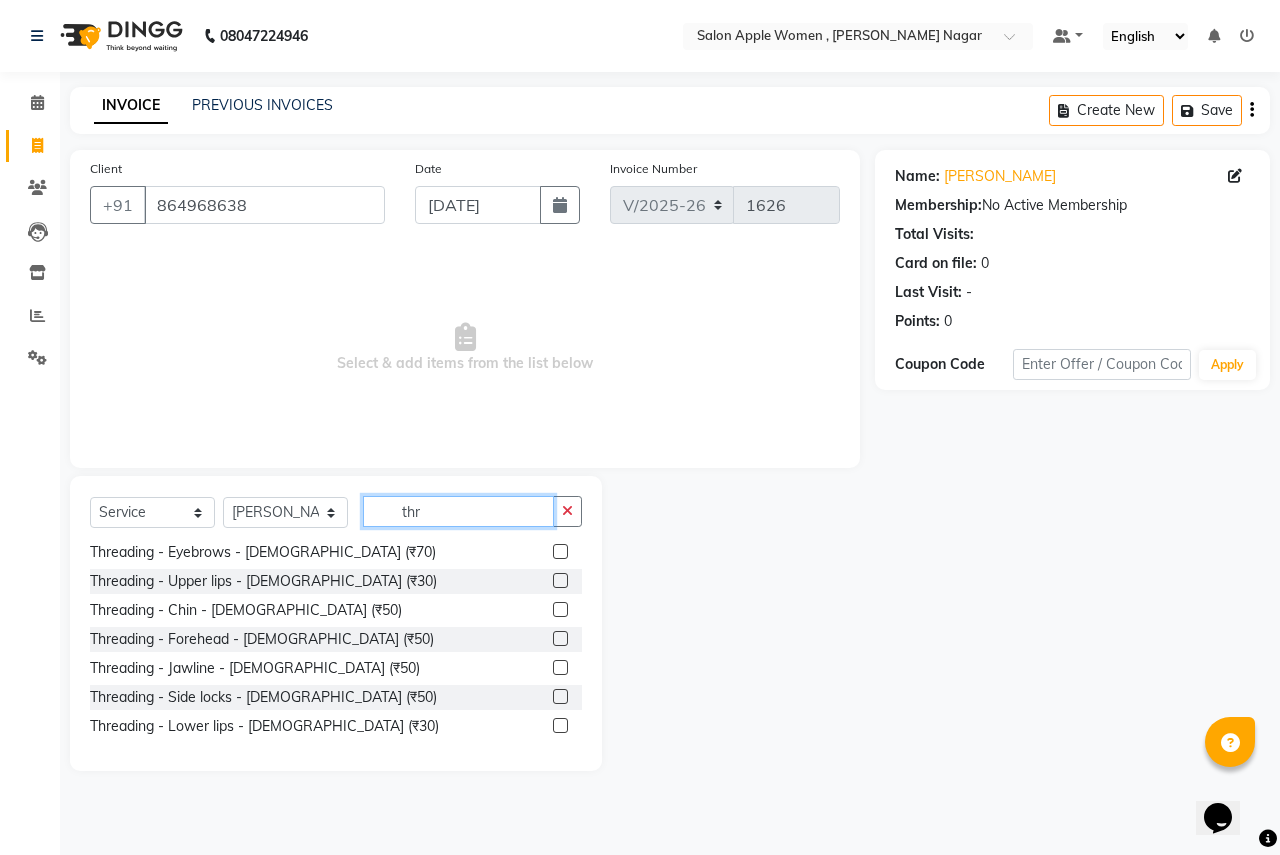 type on "thr" 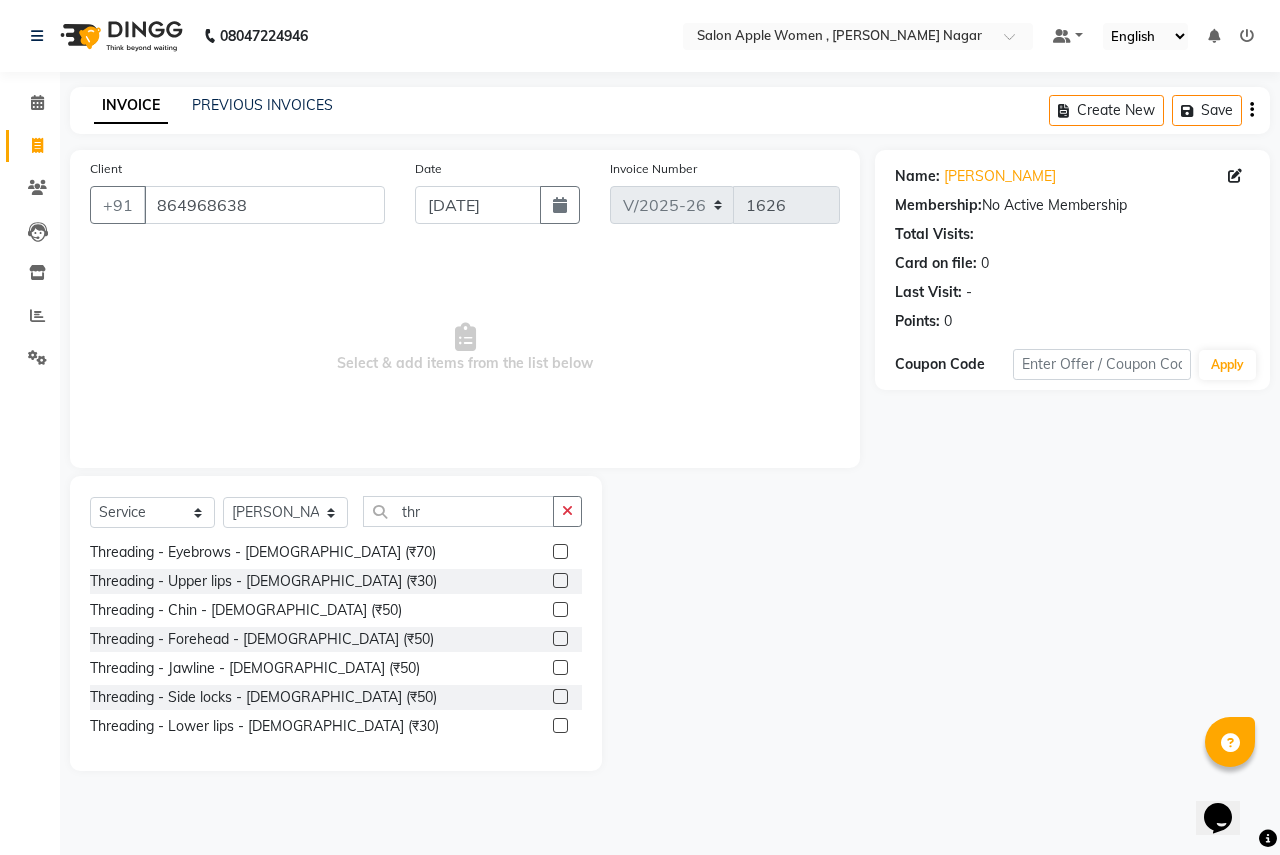 click 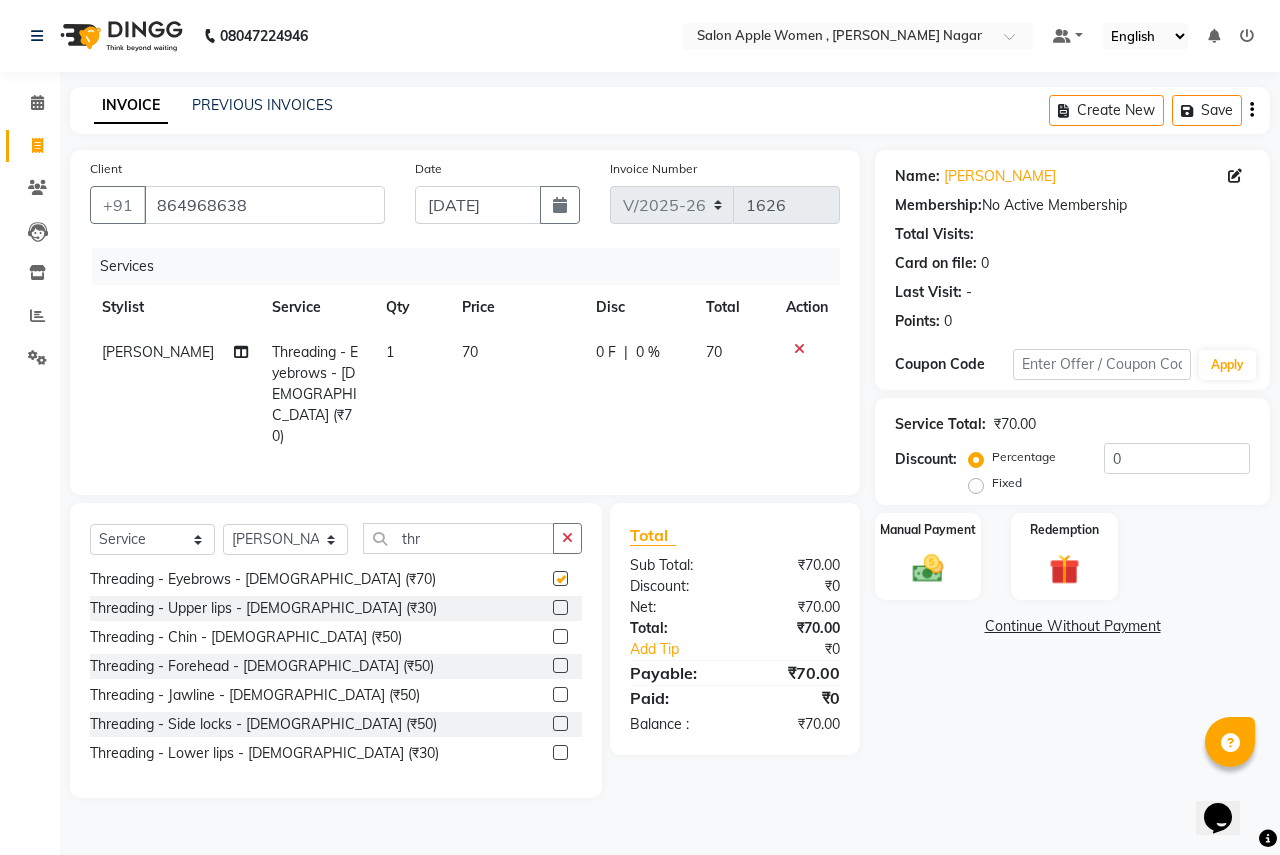 checkbox on "false" 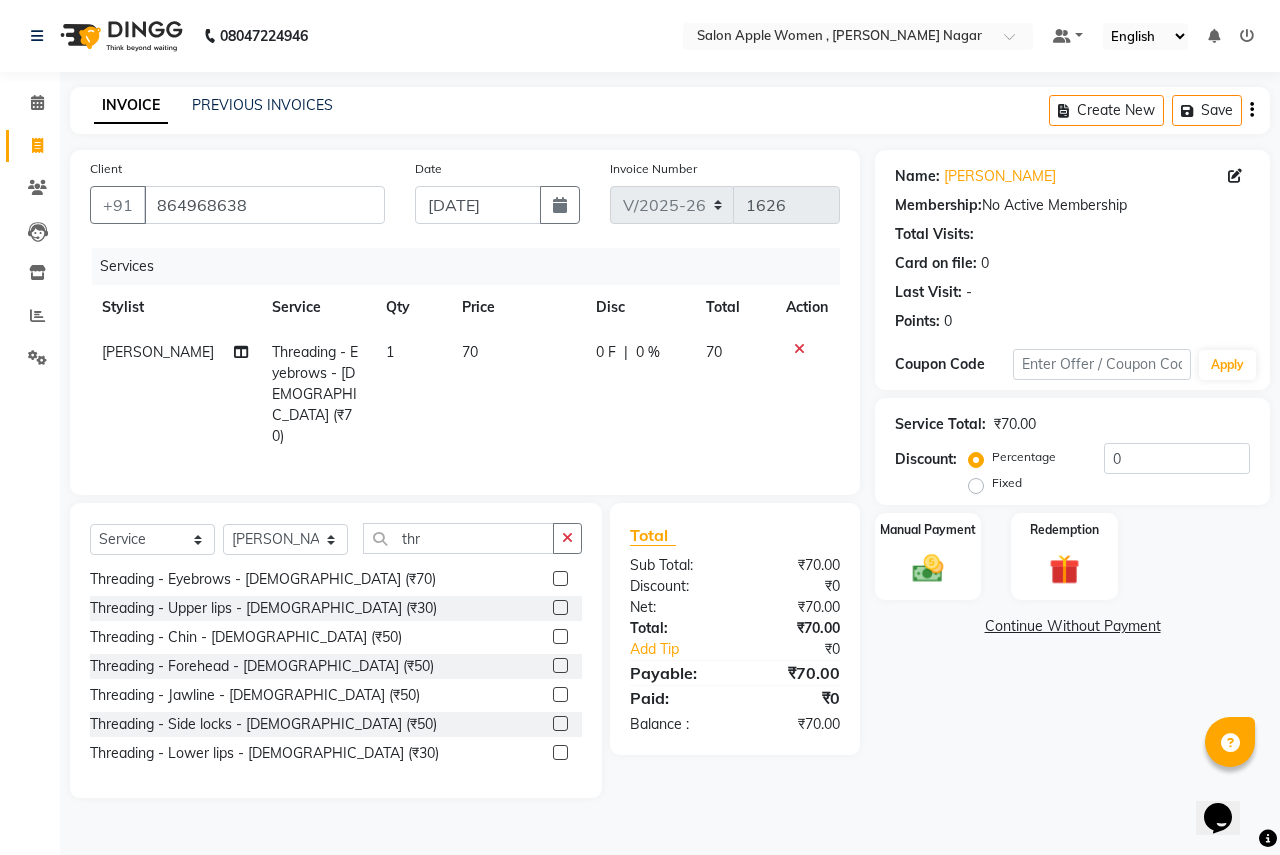 click 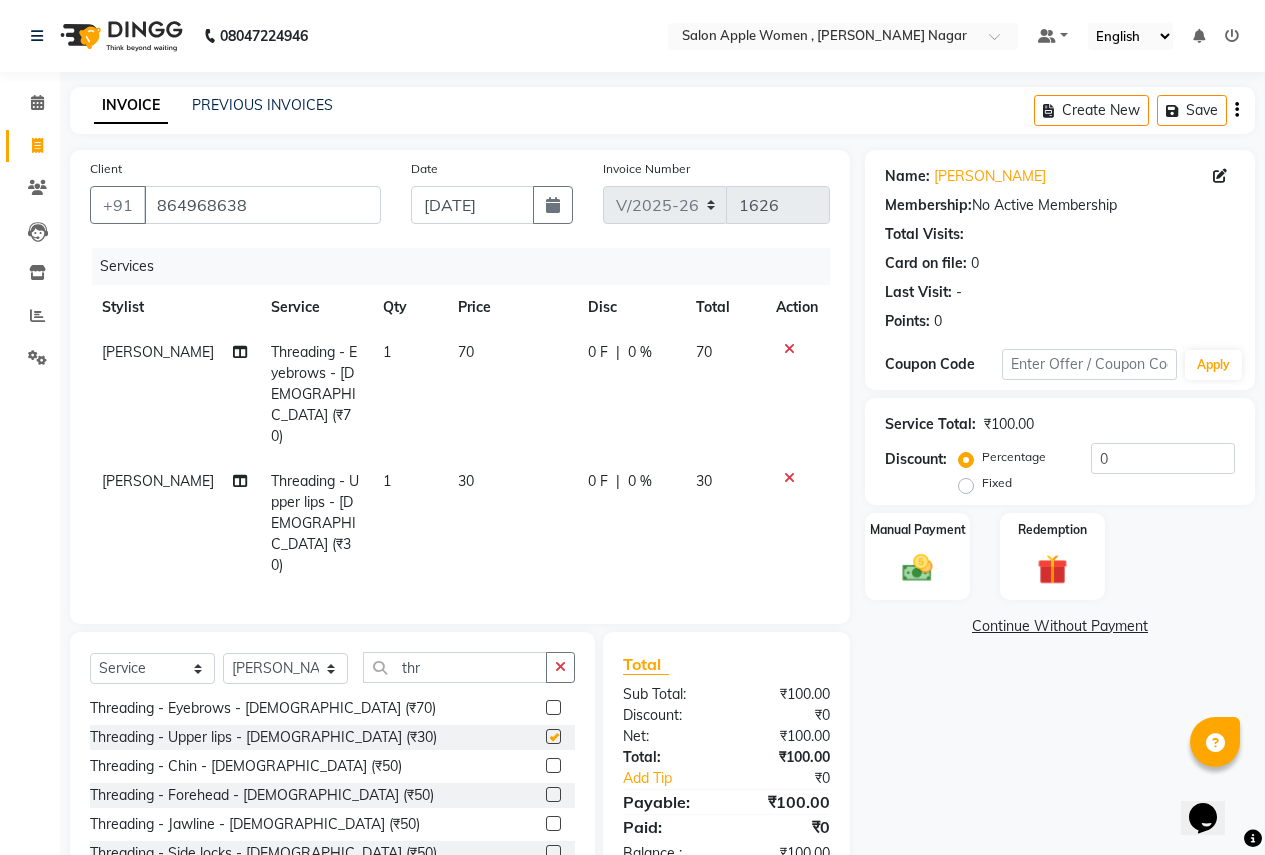 checkbox on "false" 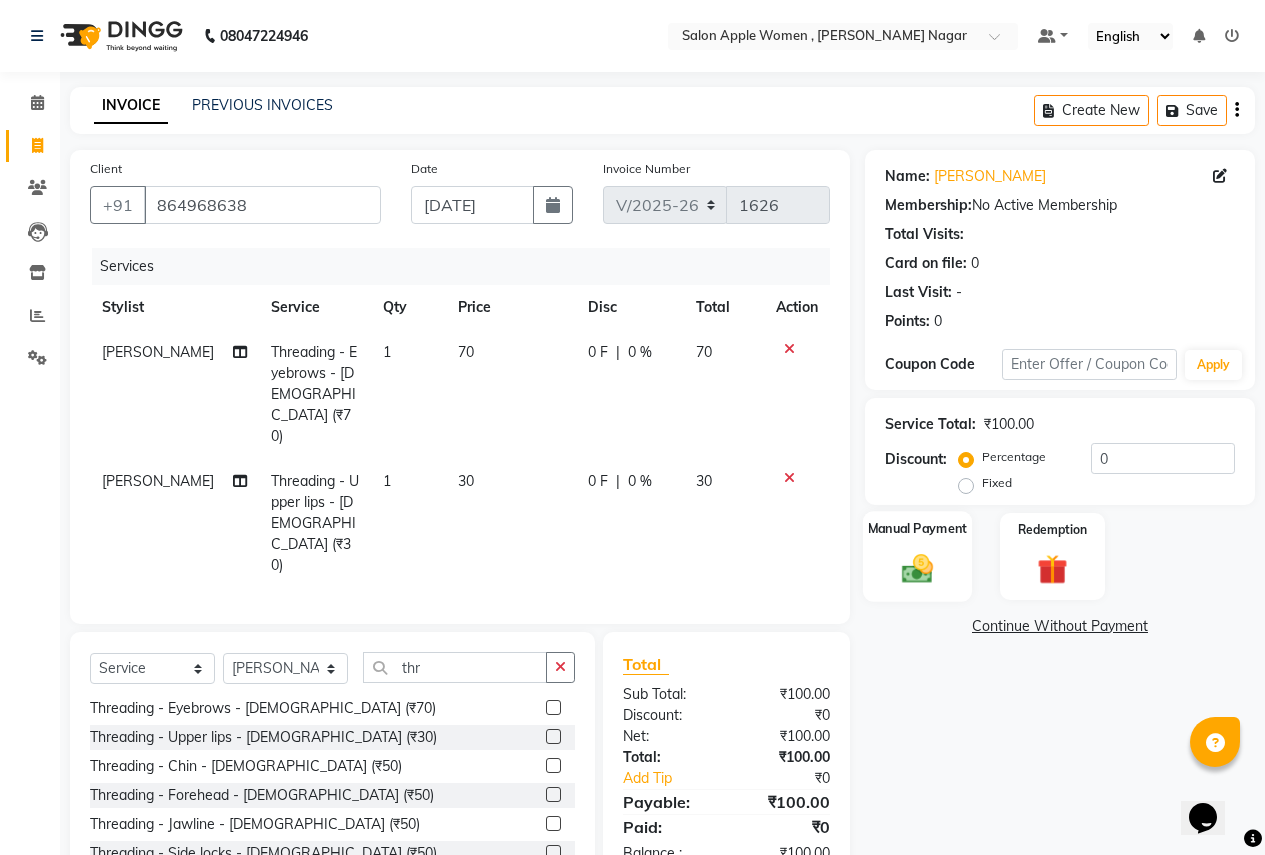 click on "Manual Payment" 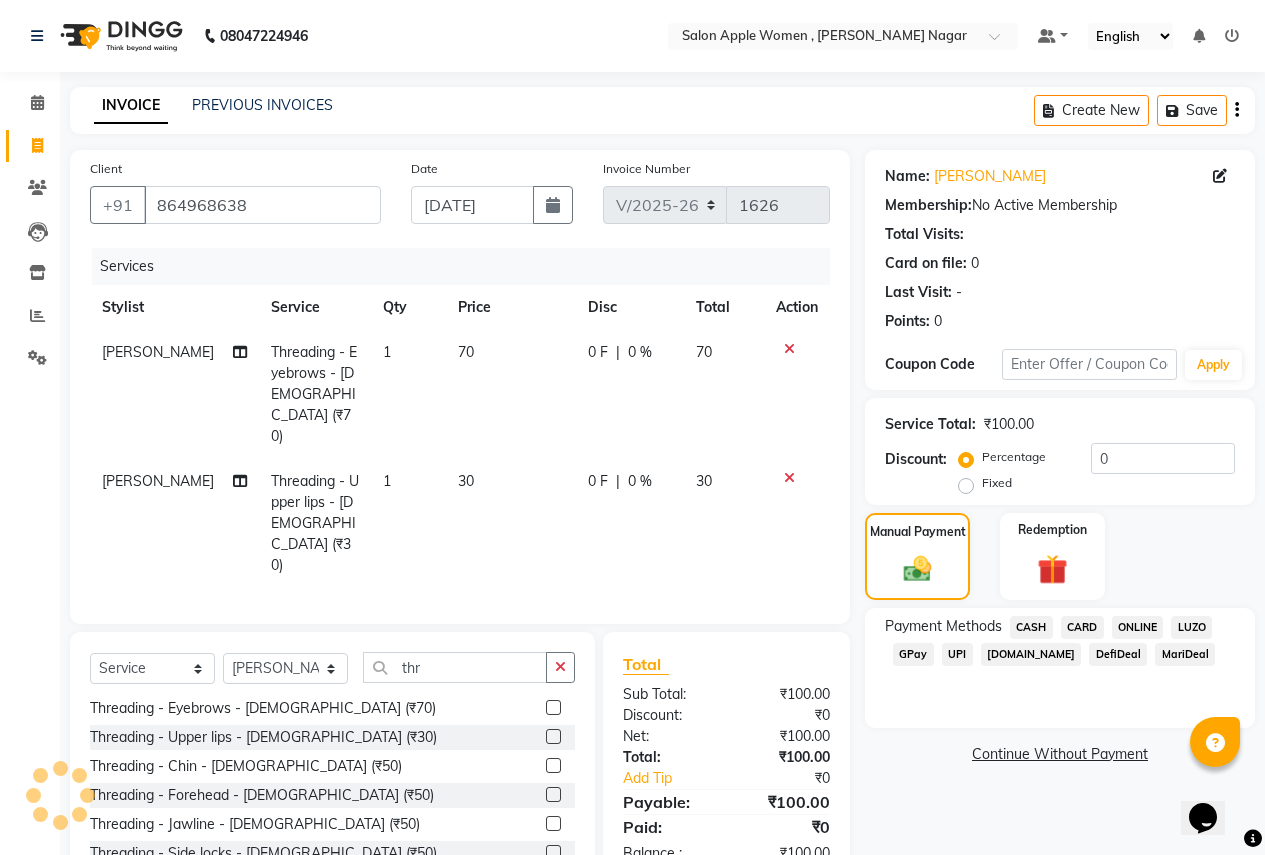 click on "ONLINE" 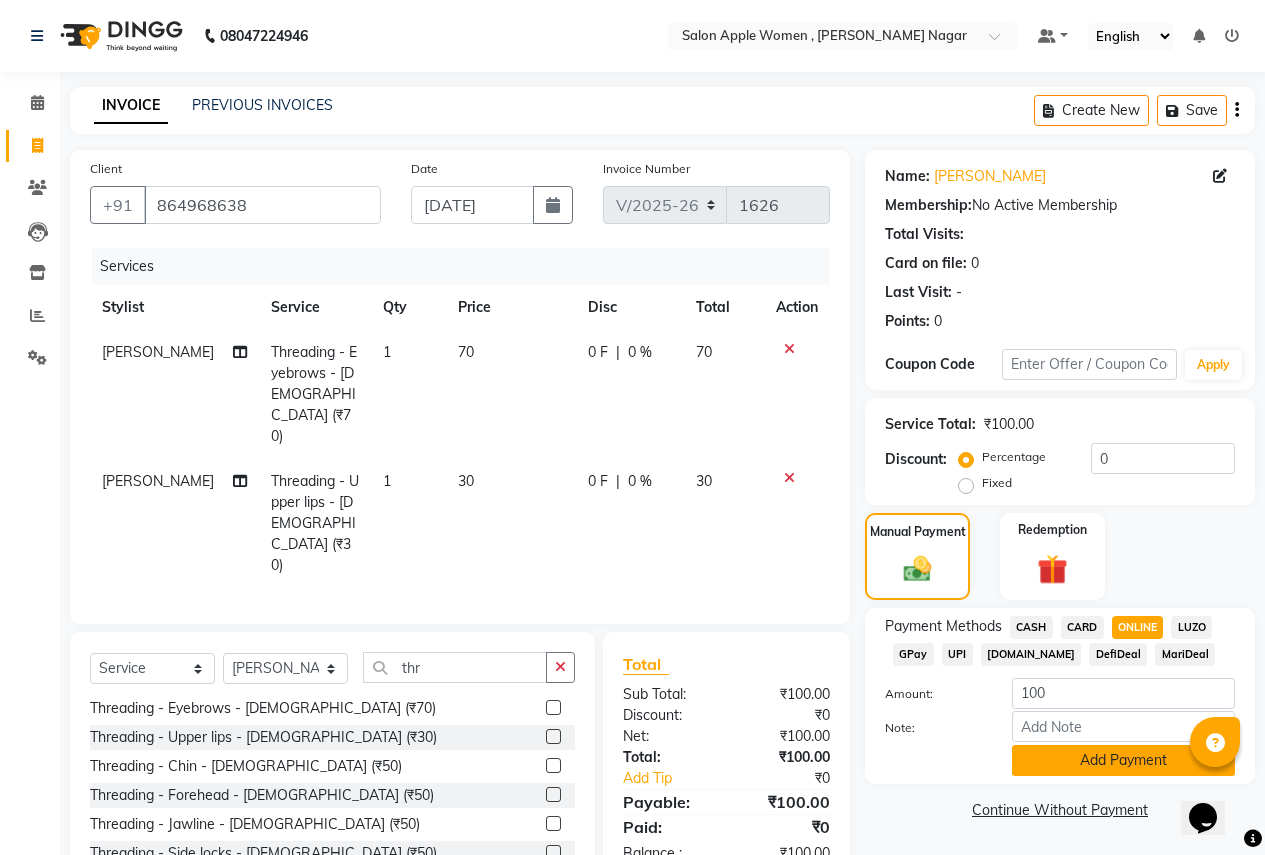click on "Add Payment" 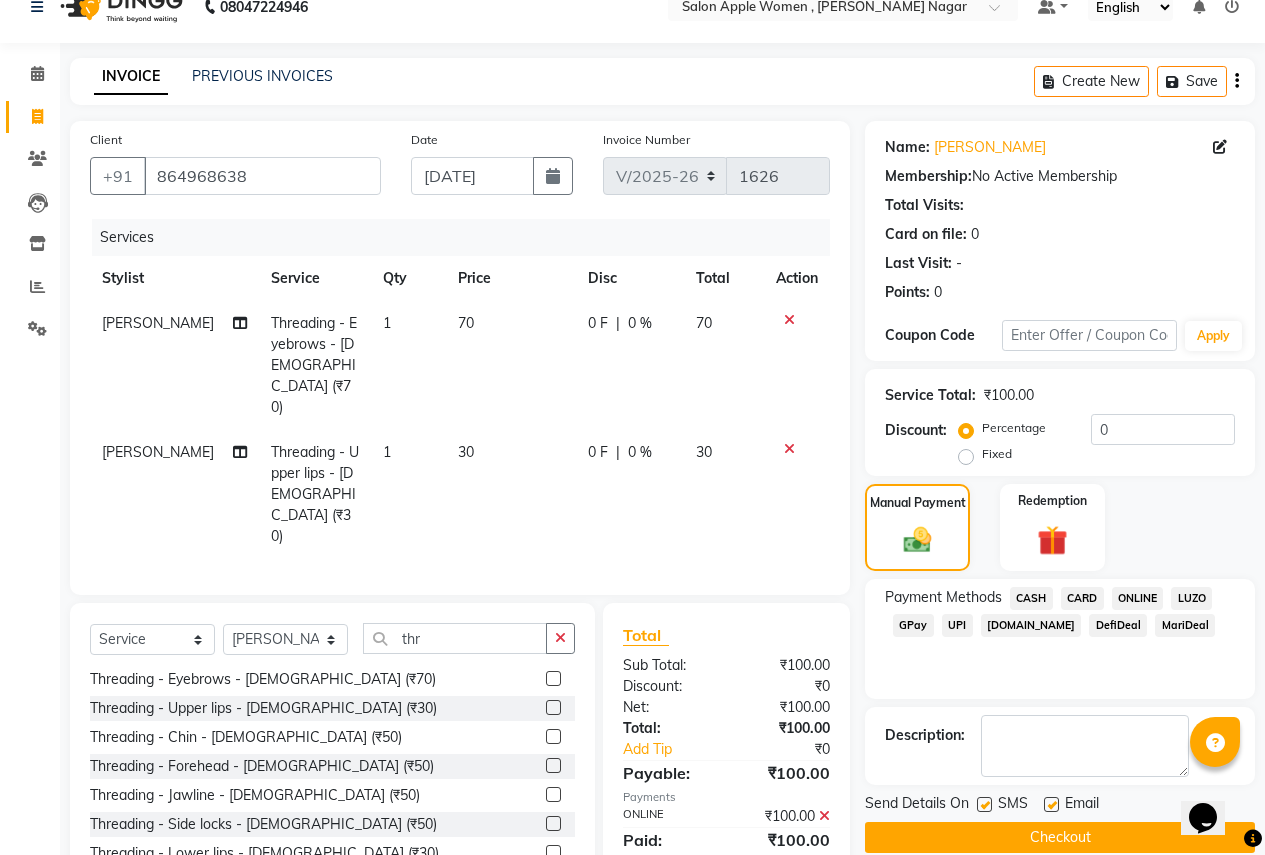 scroll, scrollTop: 57, scrollLeft: 0, axis: vertical 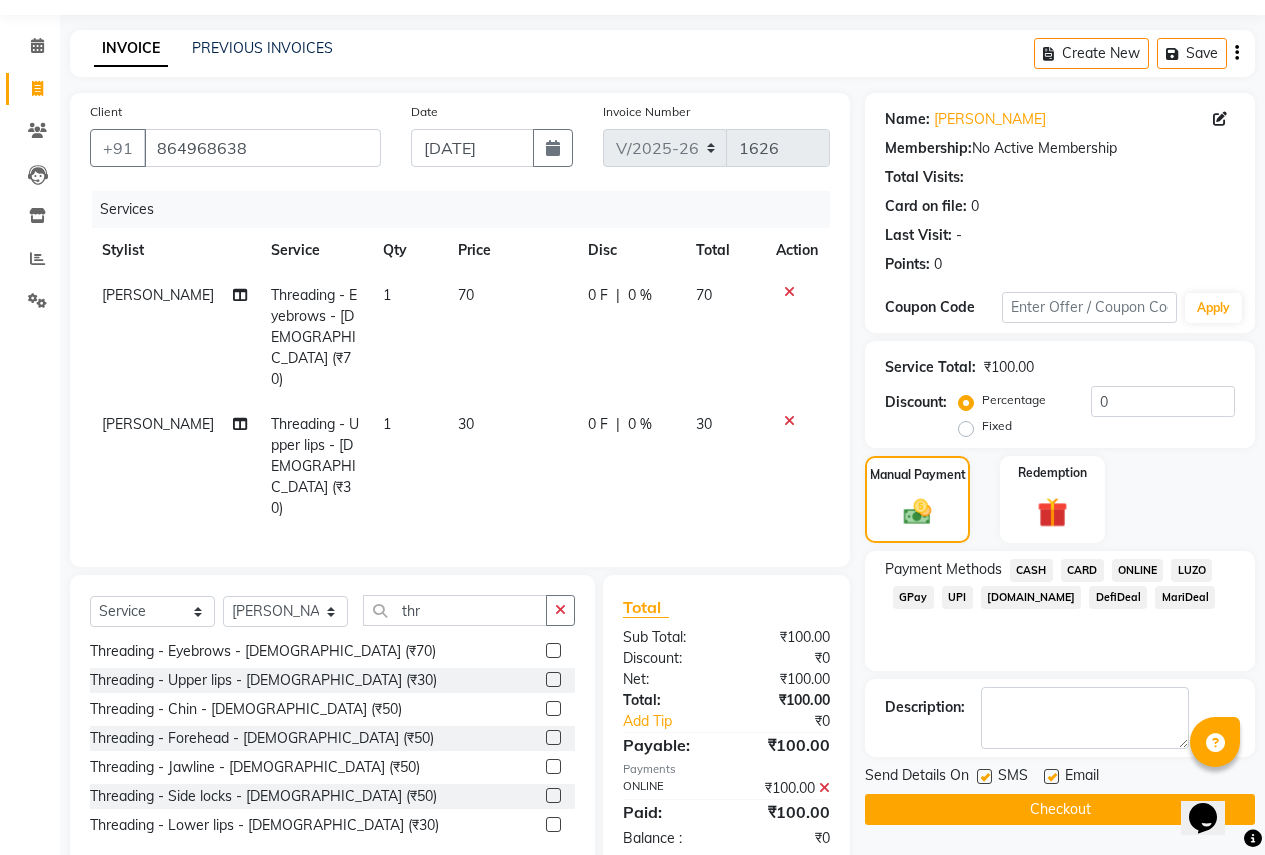 click on "Checkout" 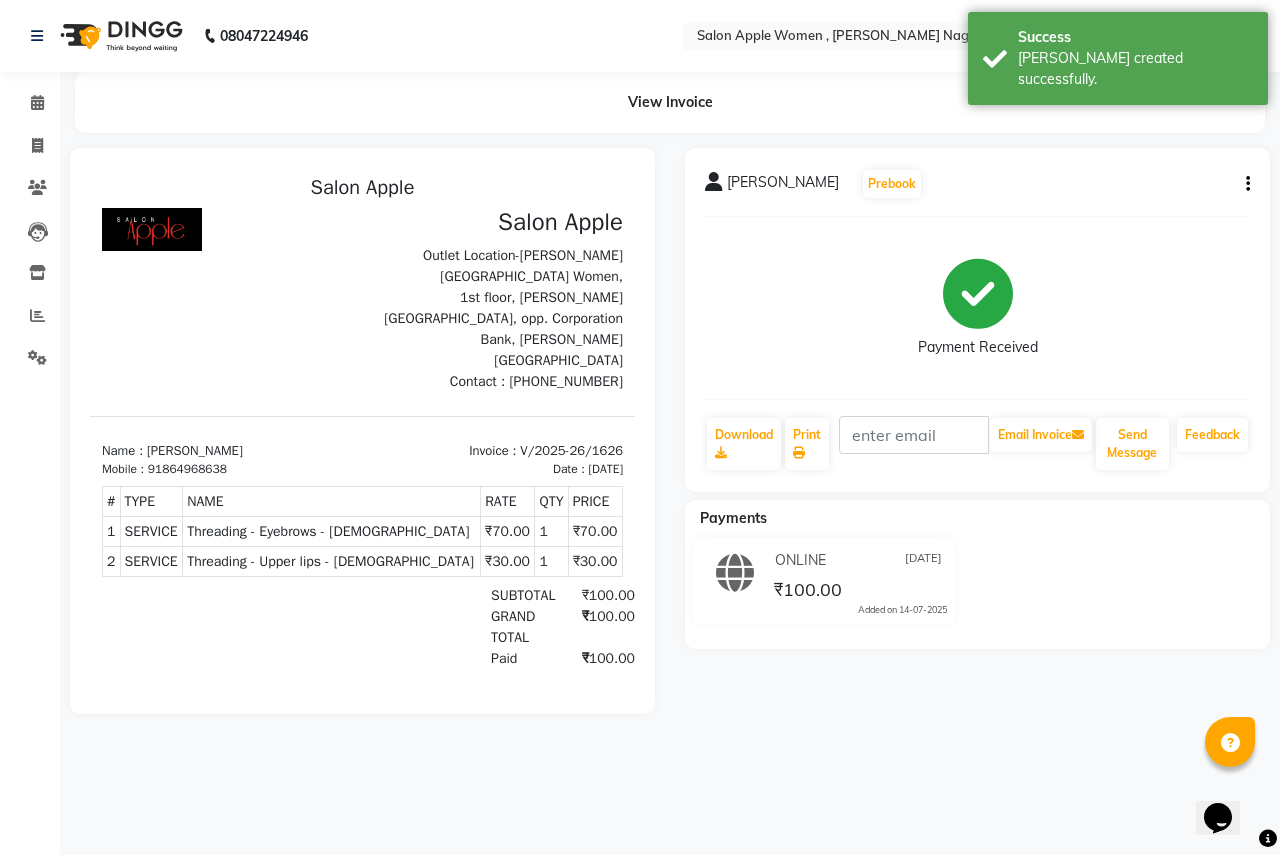 scroll, scrollTop: 0, scrollLeft: 0, axis: both 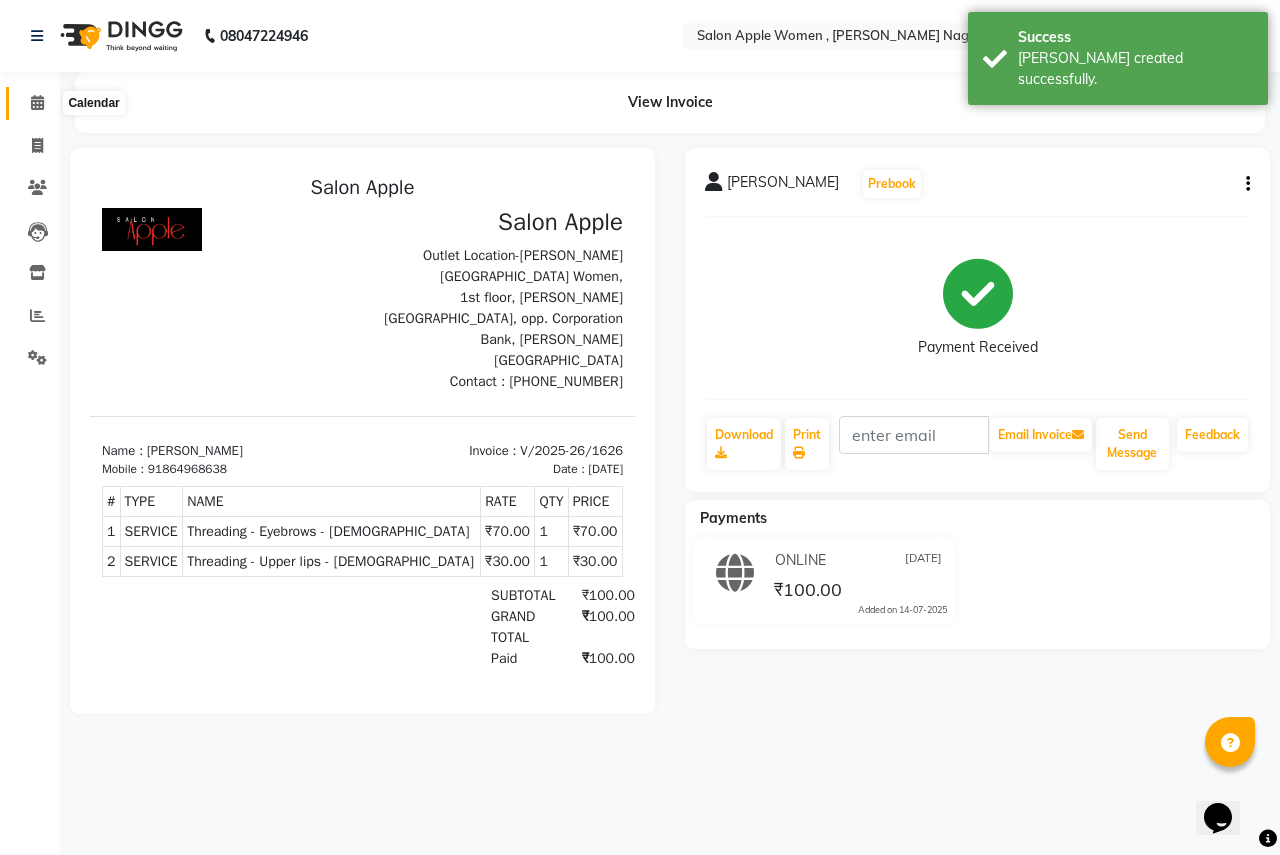 click 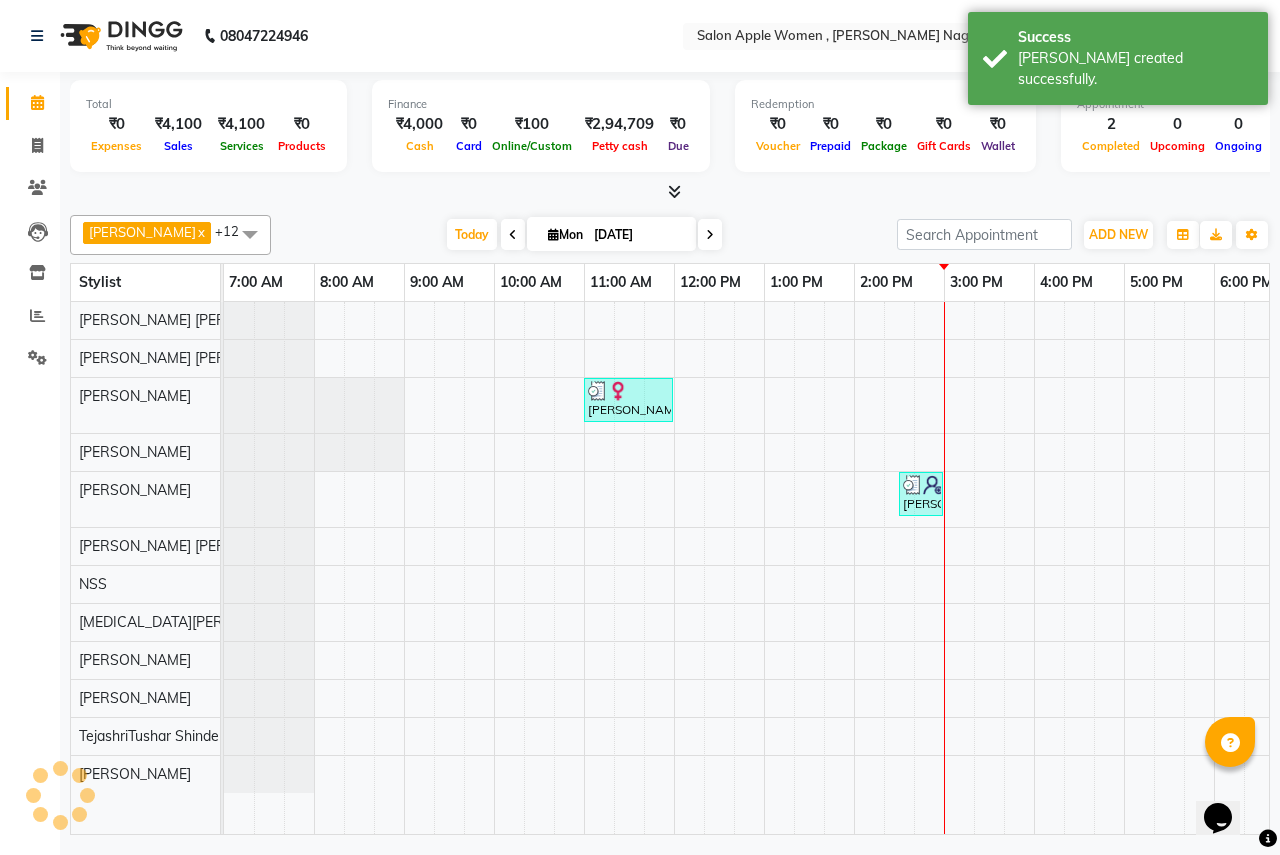 scroll, scrollTop: 0, scrollLeft: 0, axis: both 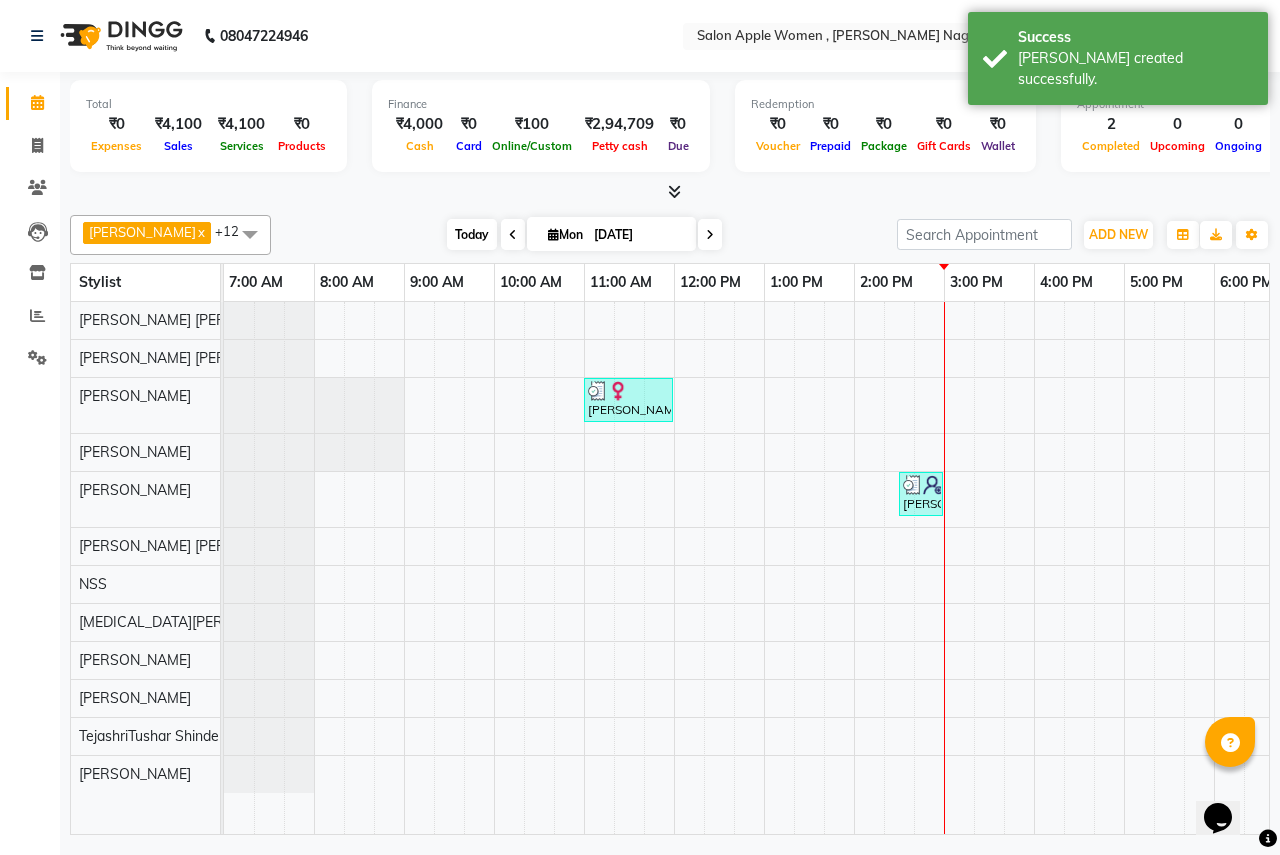 click on "Today" at bounding box center (472, 234) 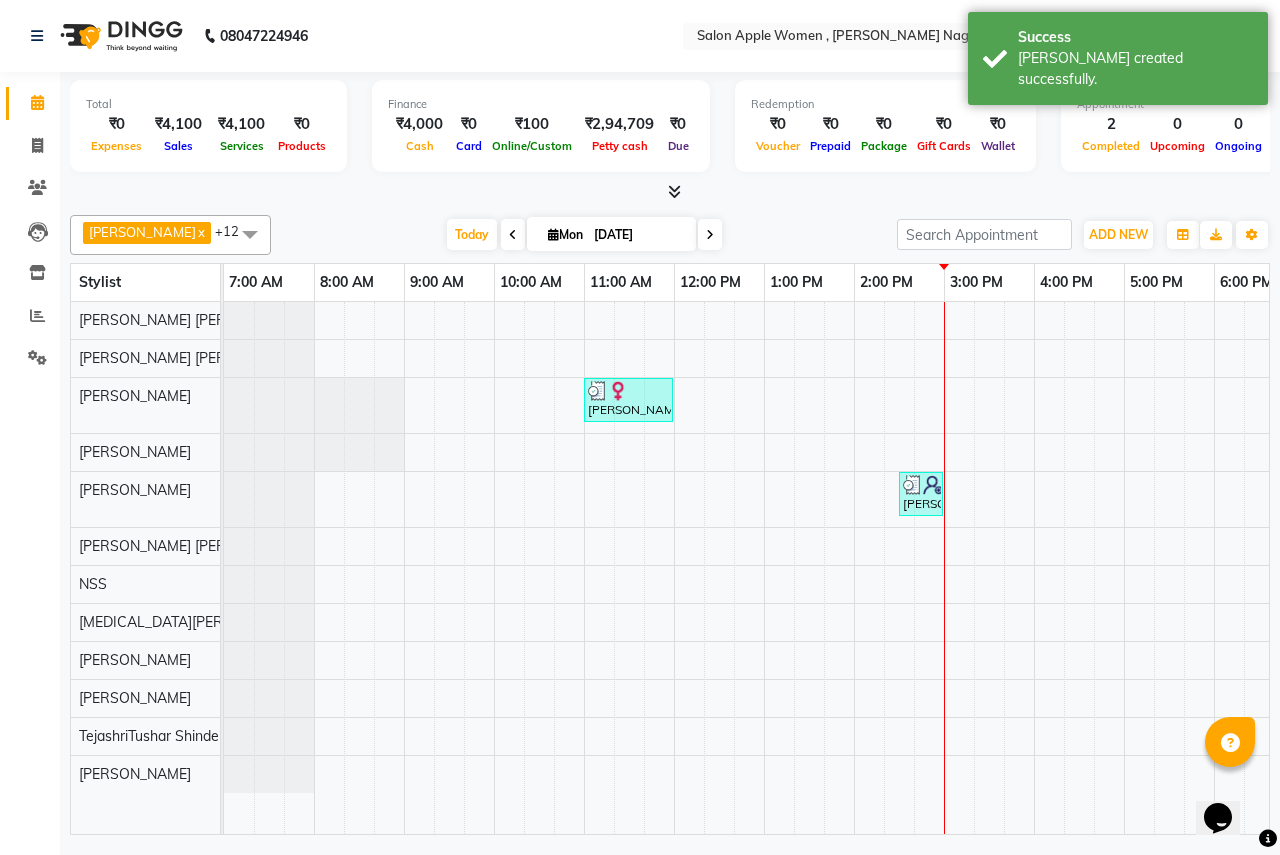 scroll, scrollTop: 0, scrollLeft: 395, axis: horizontal 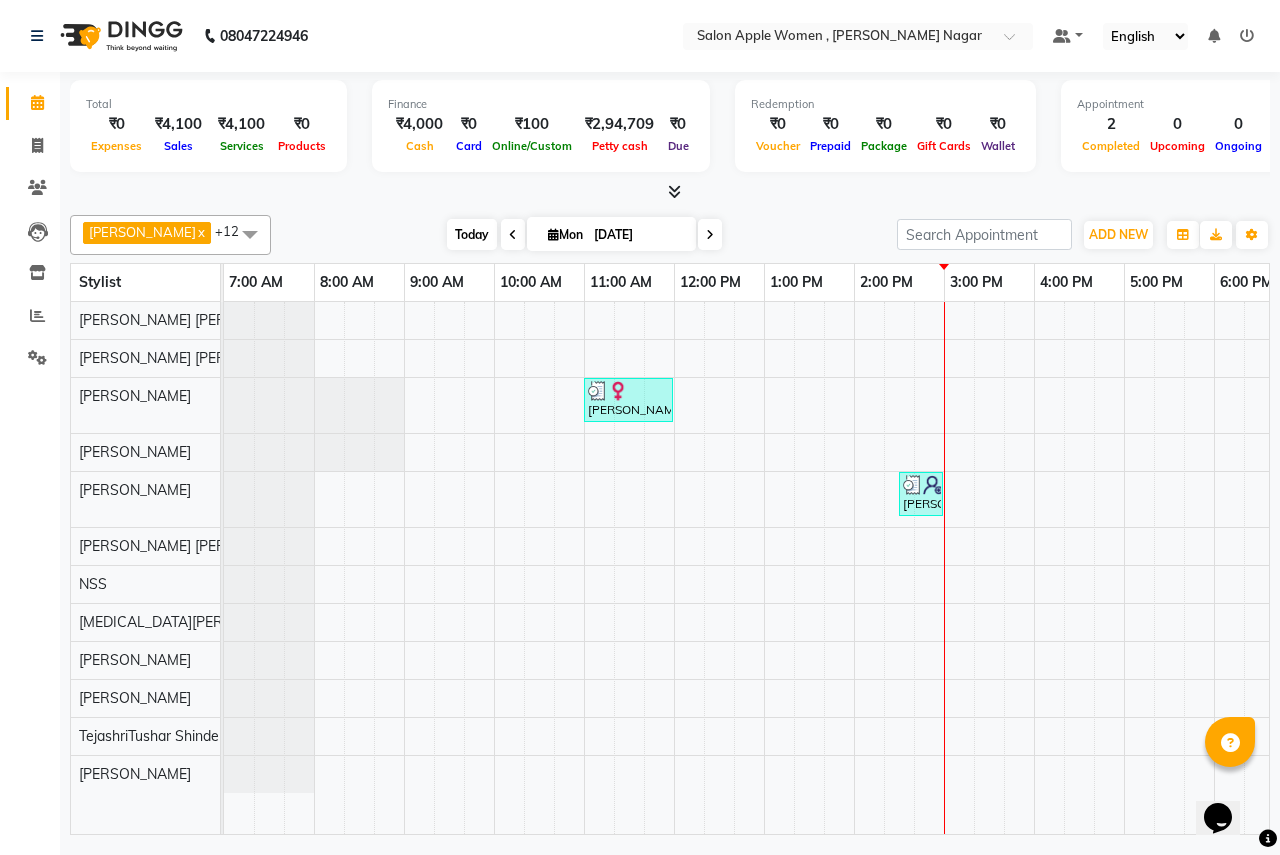 click on "Today" at bounding box center (472, 234) 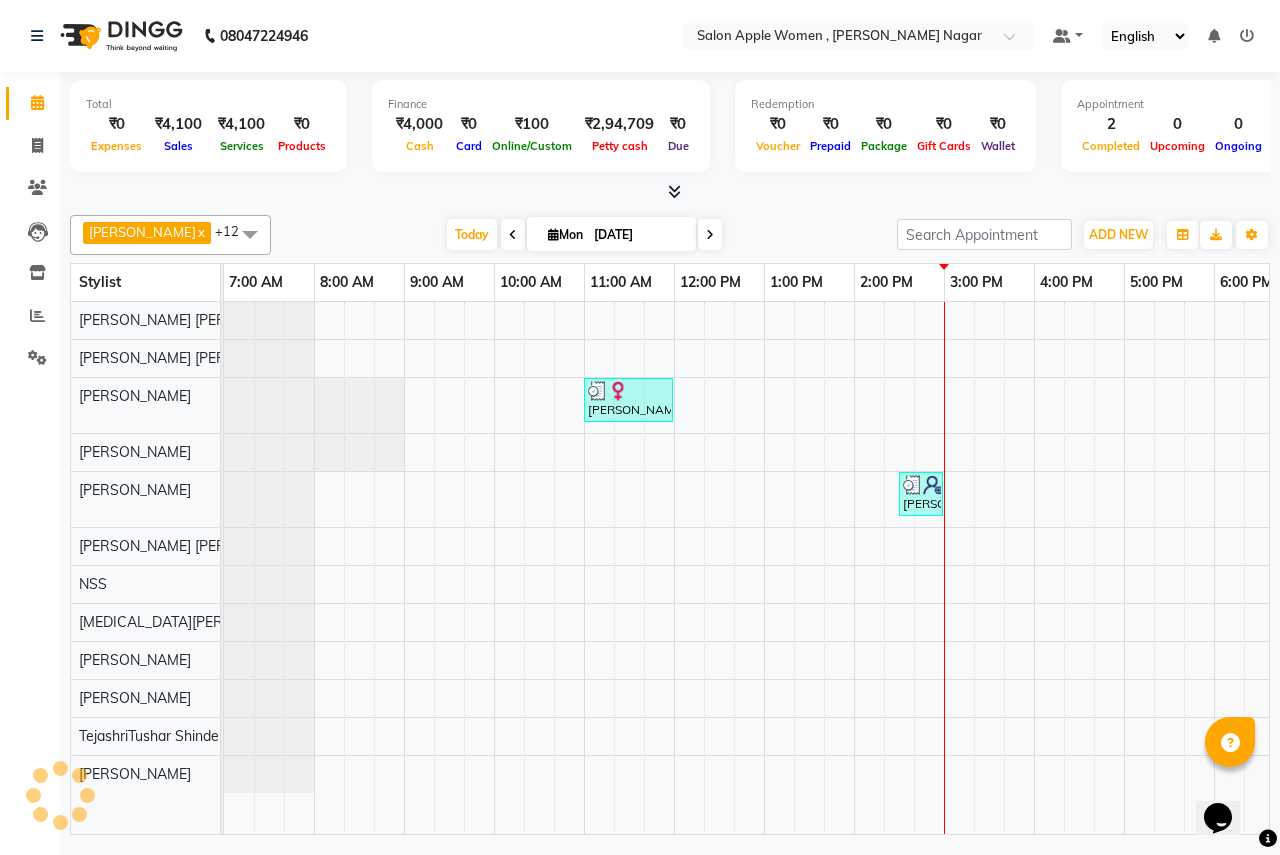 scroll, scrollTop: 0, scrollLeft: 395, axis: horizontal 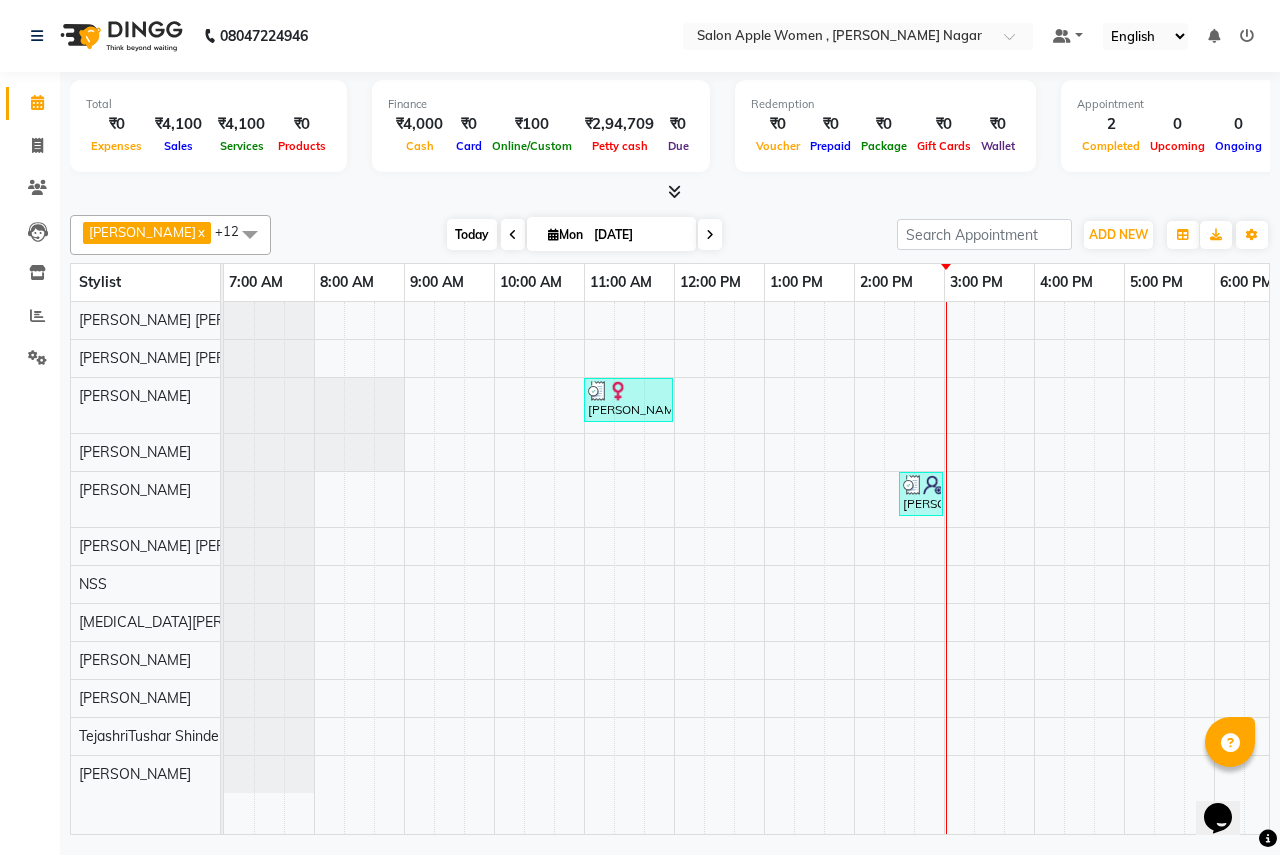 click on "Today" at bounding box center (472, 234) 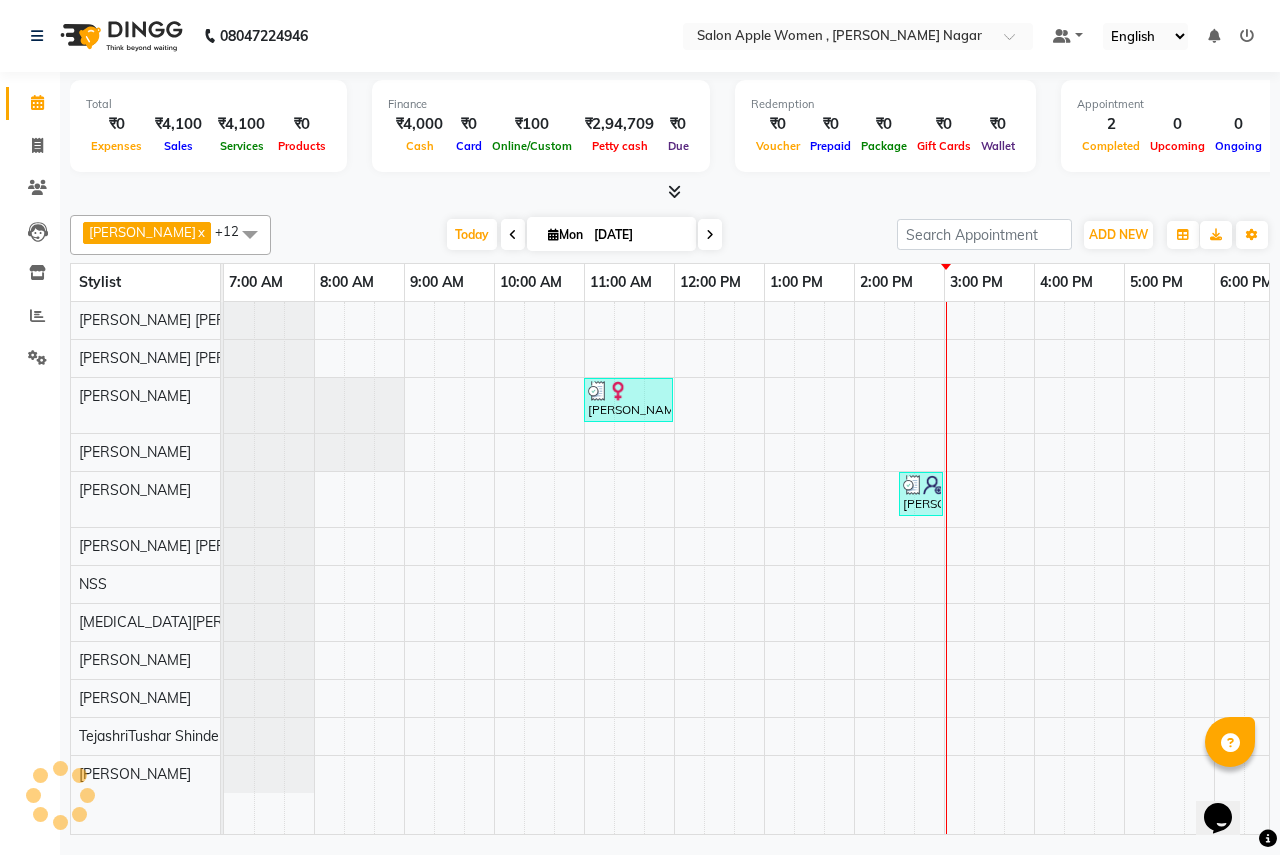 scroll, scrollTop: 0, scrollLeft: 395, axis: horizontal 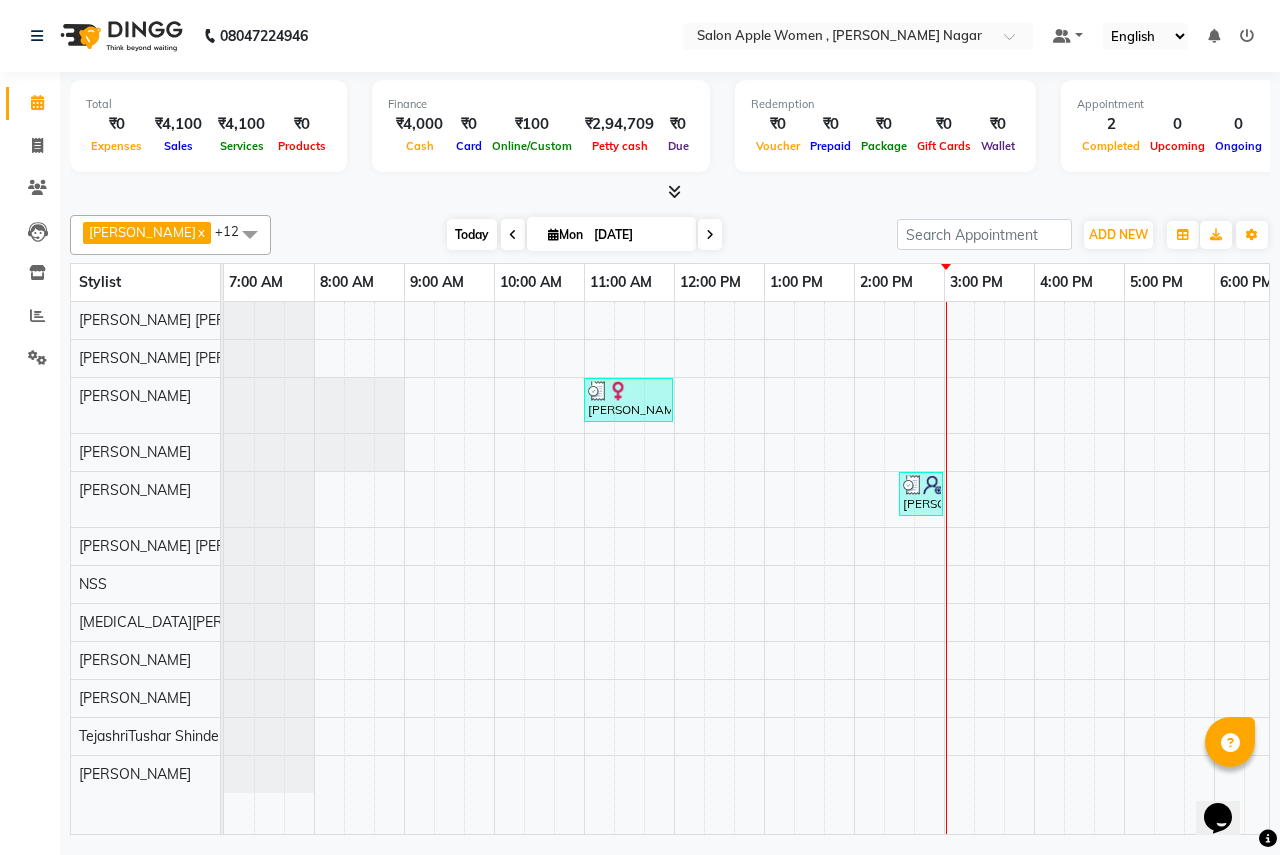 click on "Today" at bounding box center (472, 234) 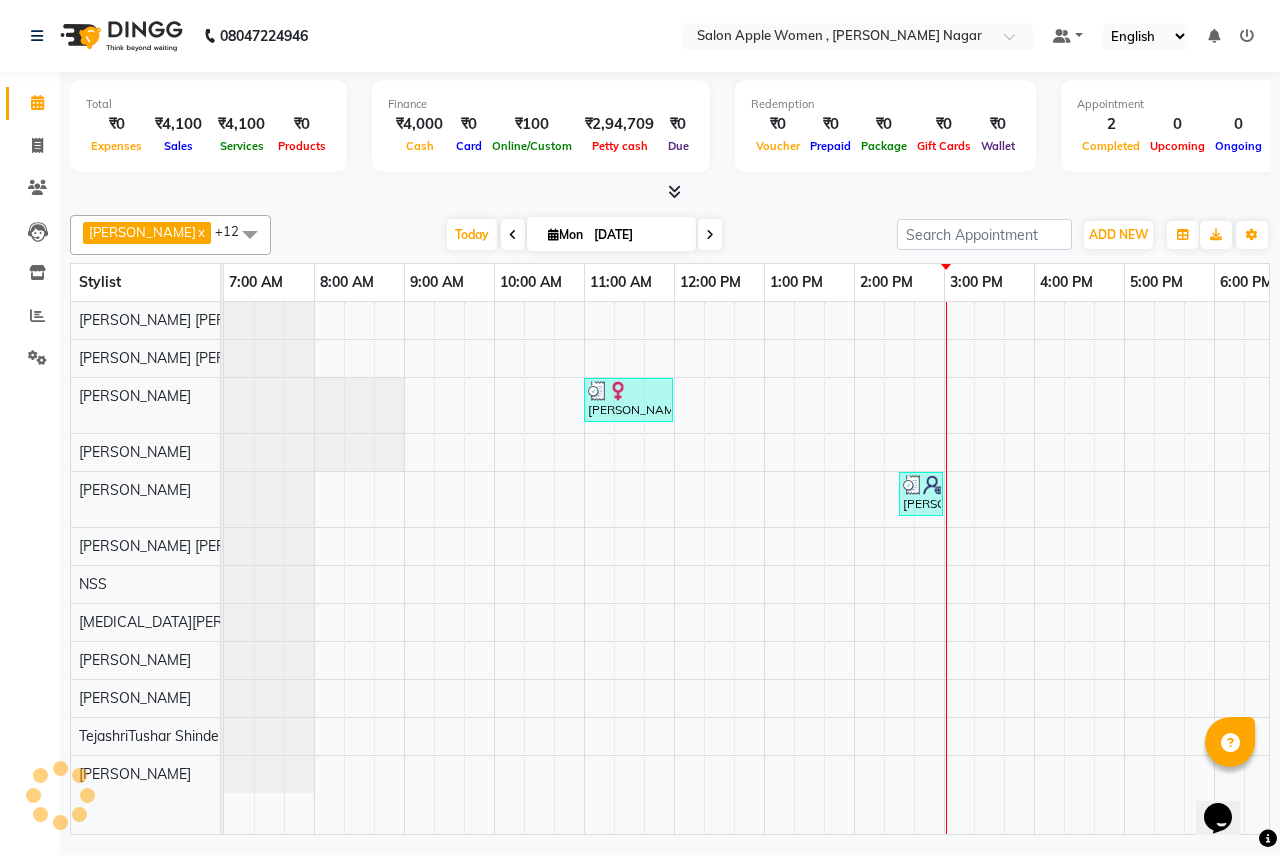 scroll, scrollTop: 0, scrollLeft: 395, axis: horizontal 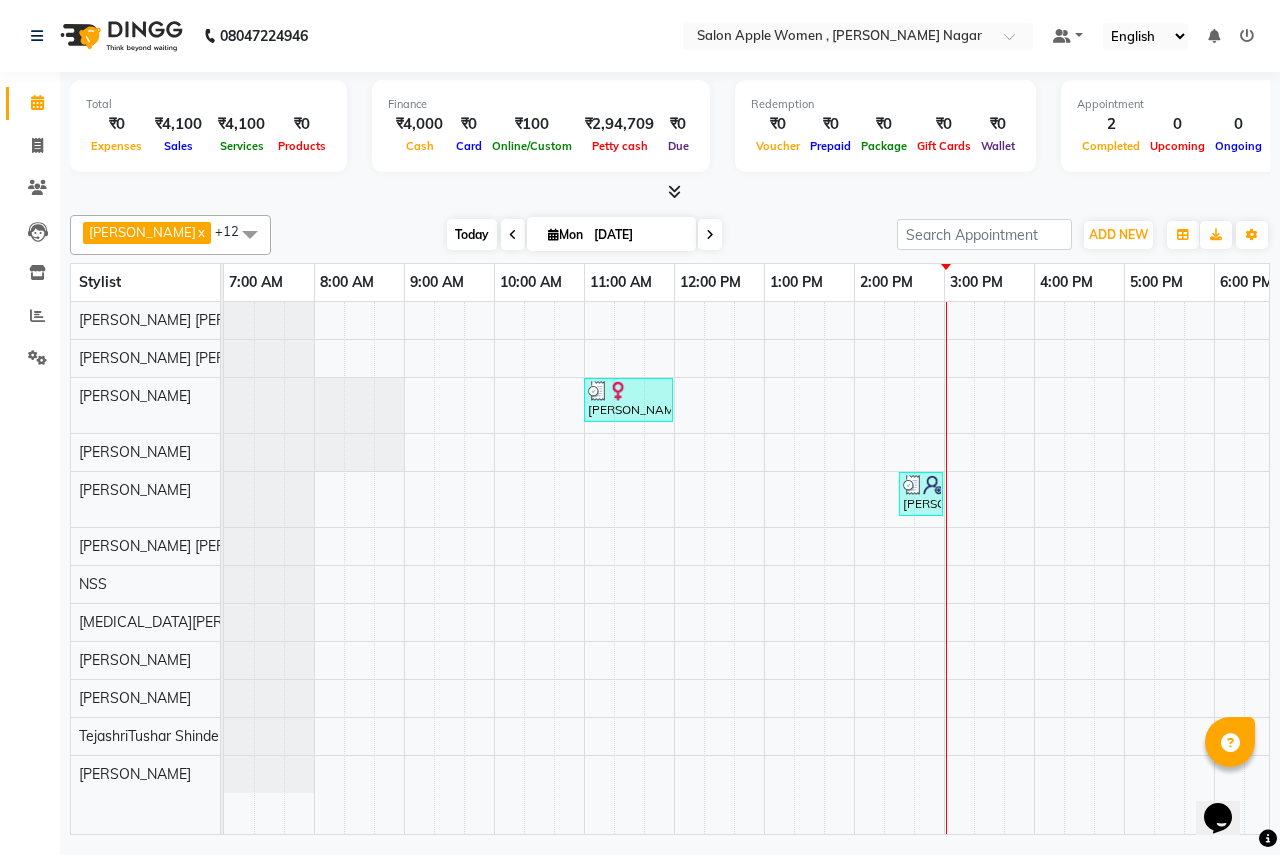 click on "Today" at bounding box center [472, 234] 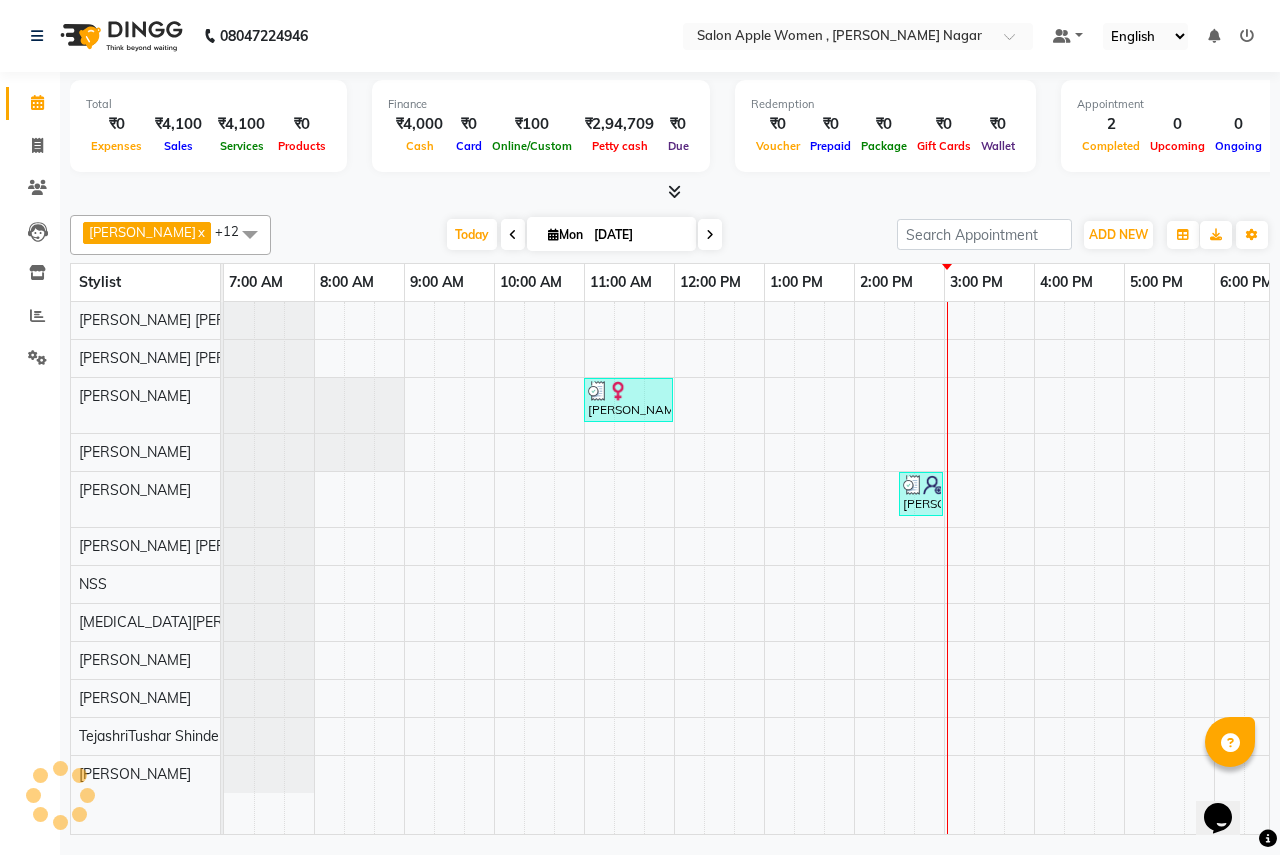 scroll, scrollTop: 0, scrollLeft: 395, axis: horizontal 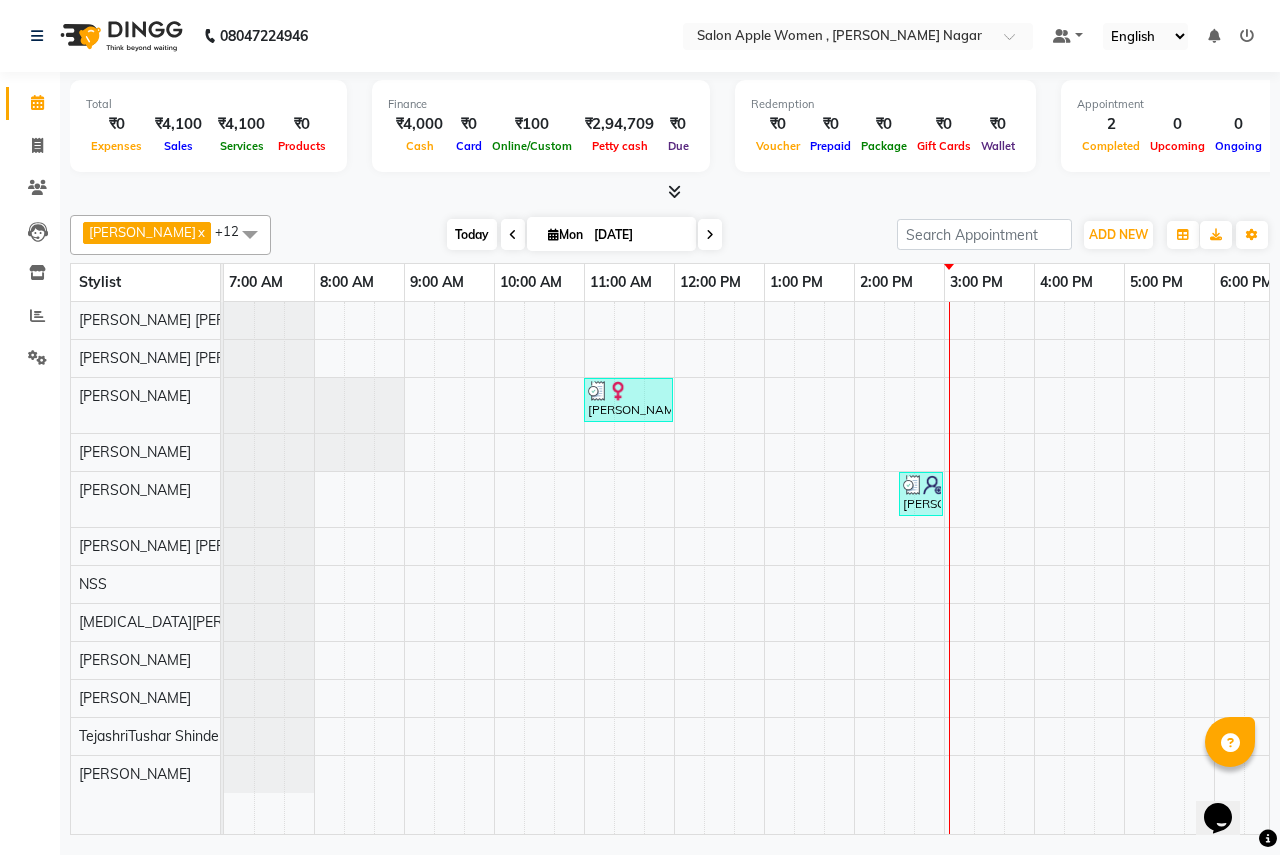 click on "Today" at bounding box center [472, 234] 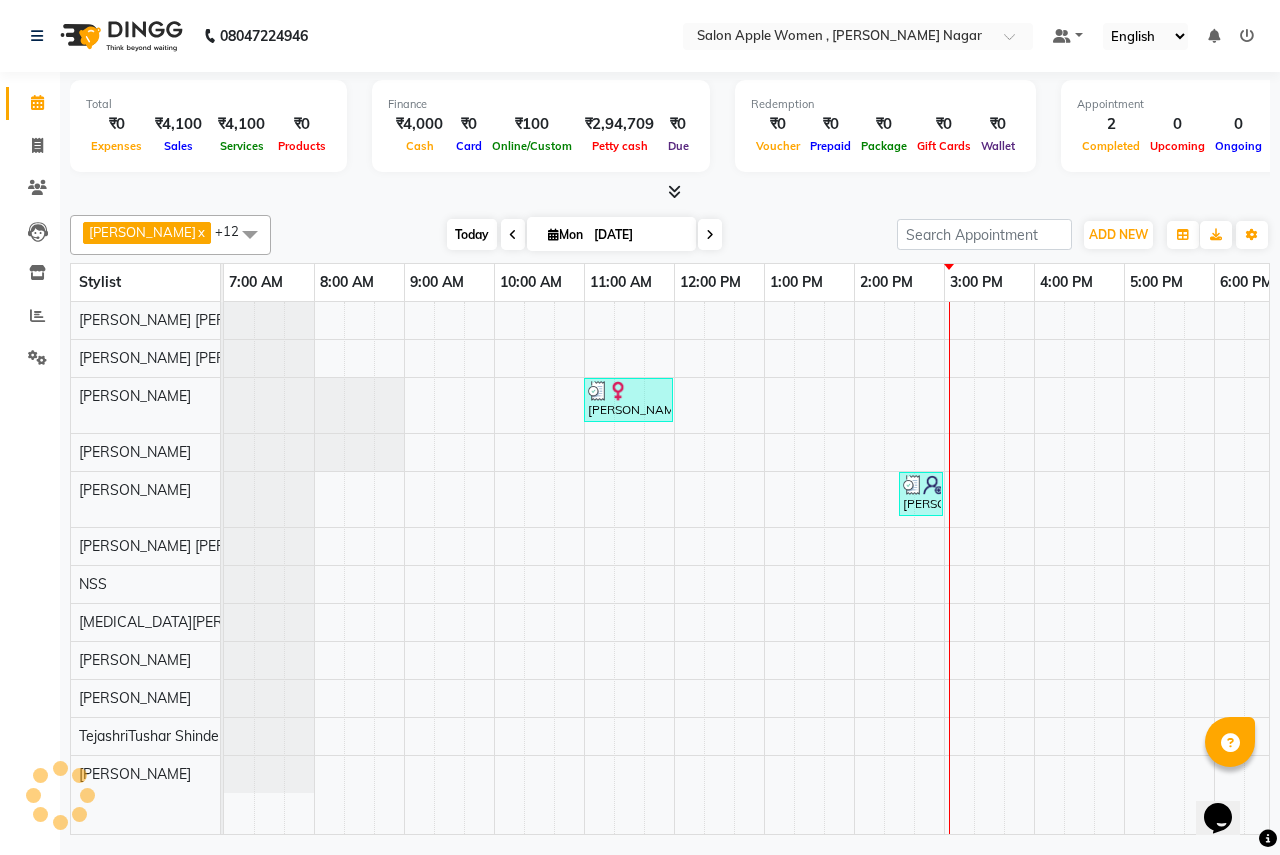 scroll, scrollTop: 0, scrollLeft: 395, axis: horizontal 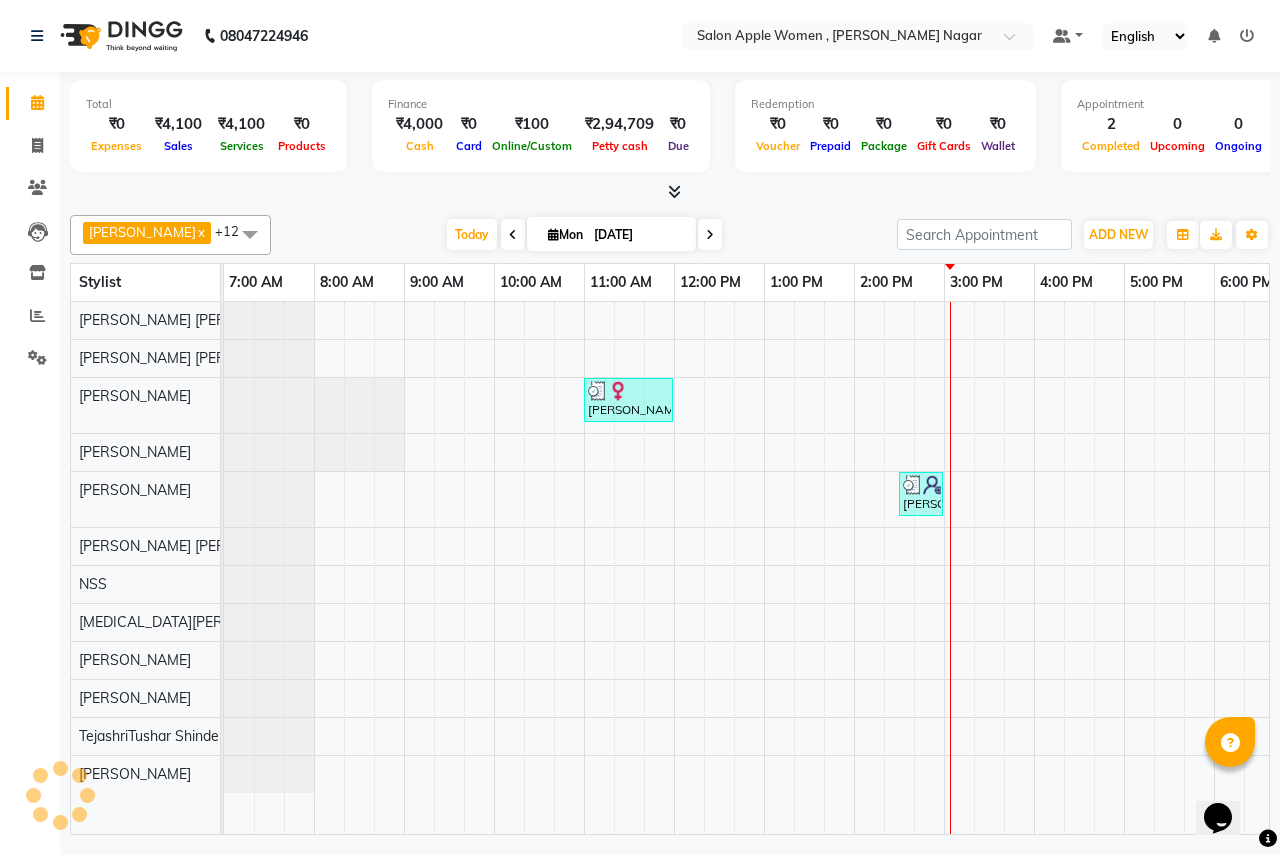 click at bounding box center (513, 235) 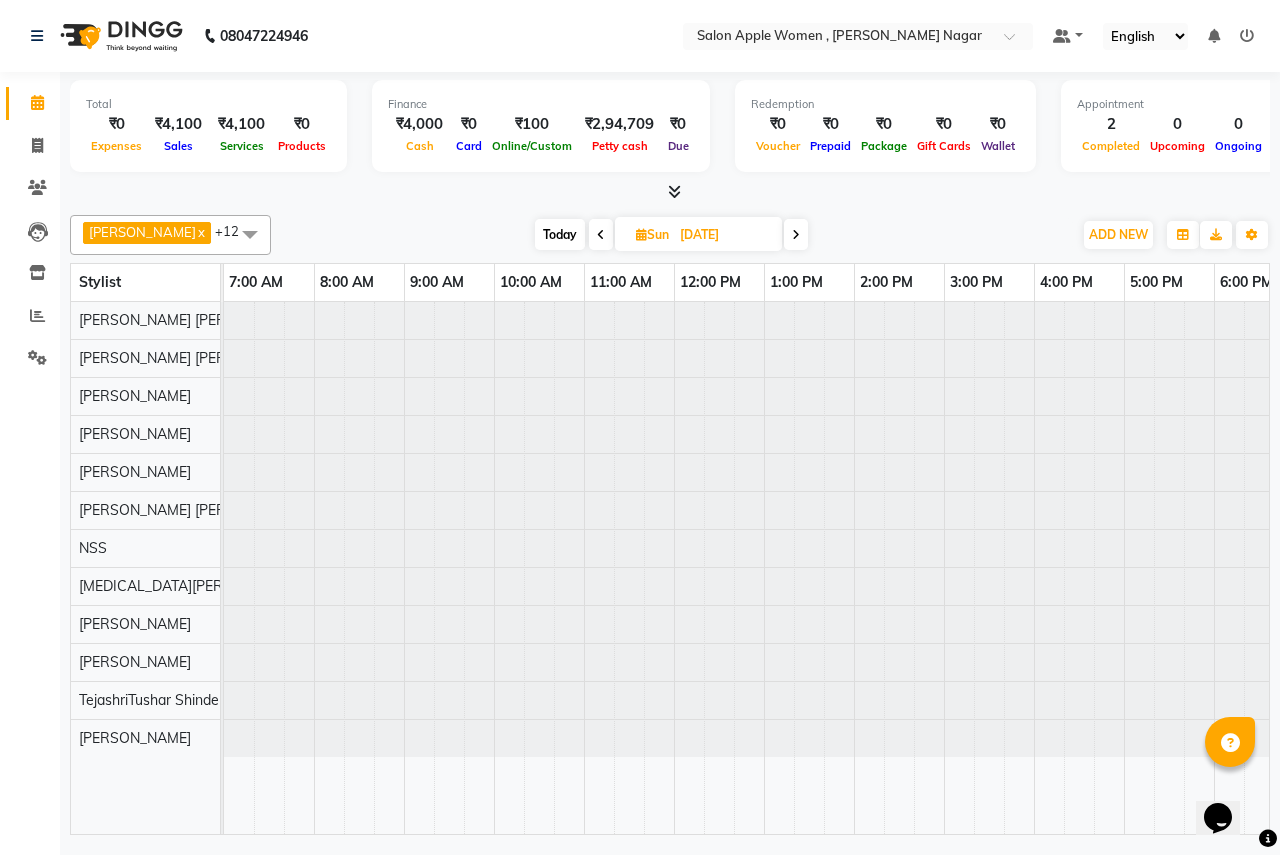 scroll, scrollTop: 0, scrollLeft: 395, axis: horizontal 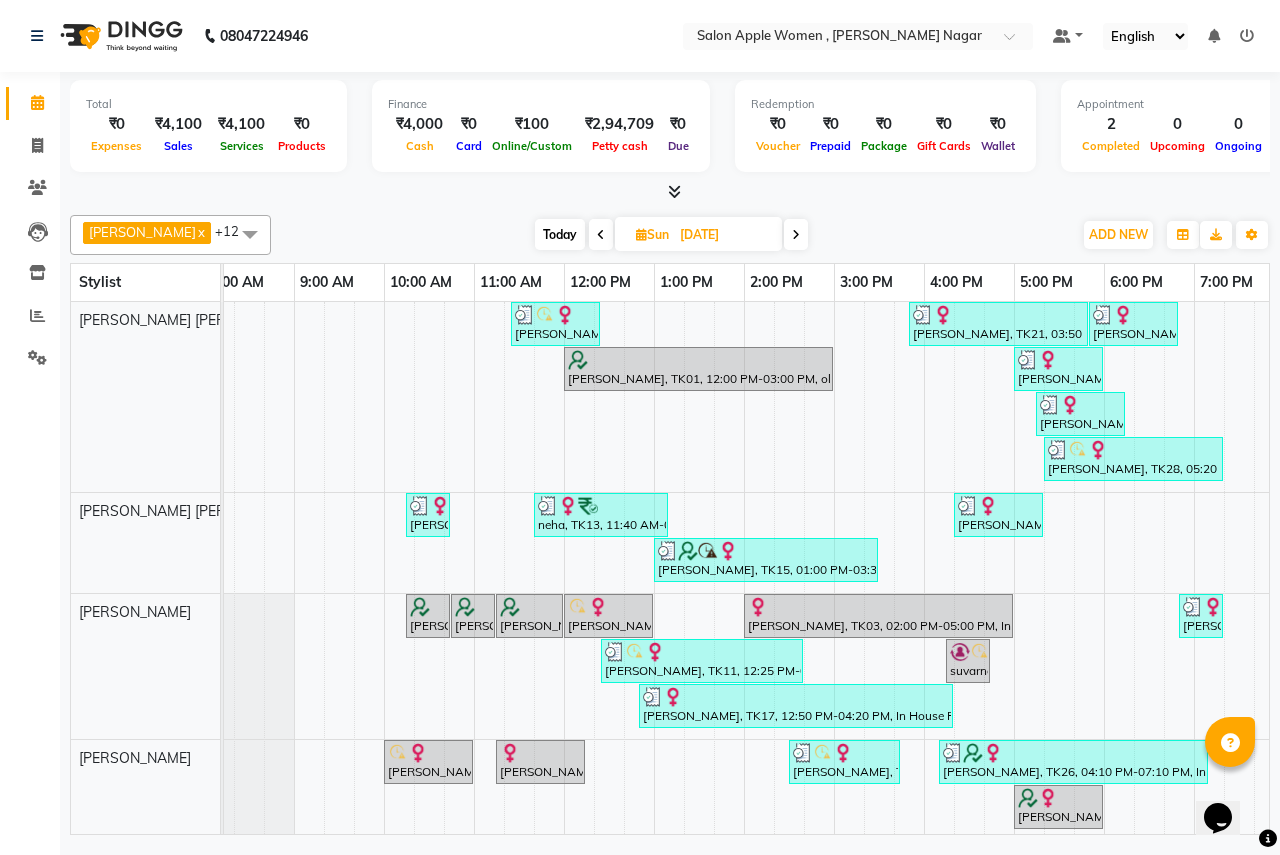 click on "Today" at bounding box center [560, 234] 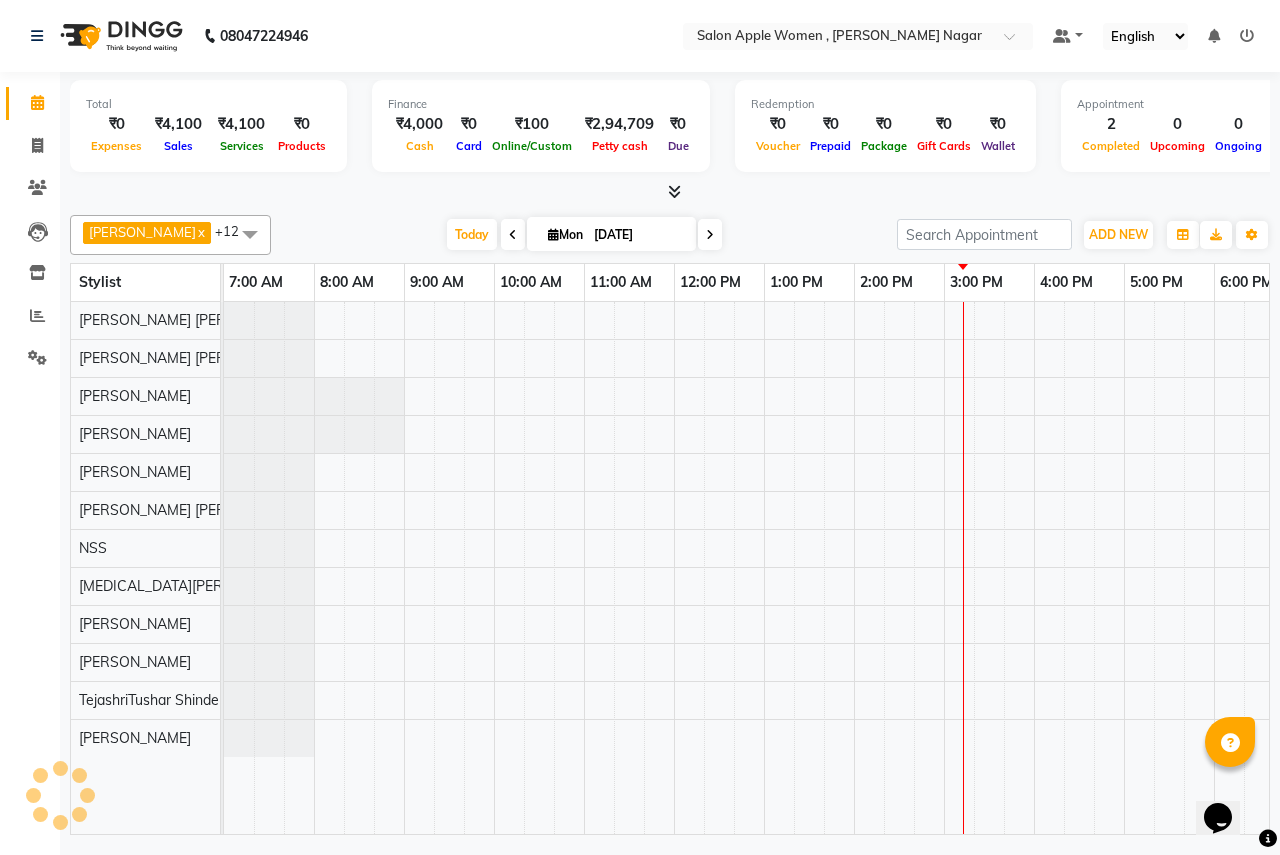 scroll, scrollTop: 0, scrollLeft: 395, axis: horizontal 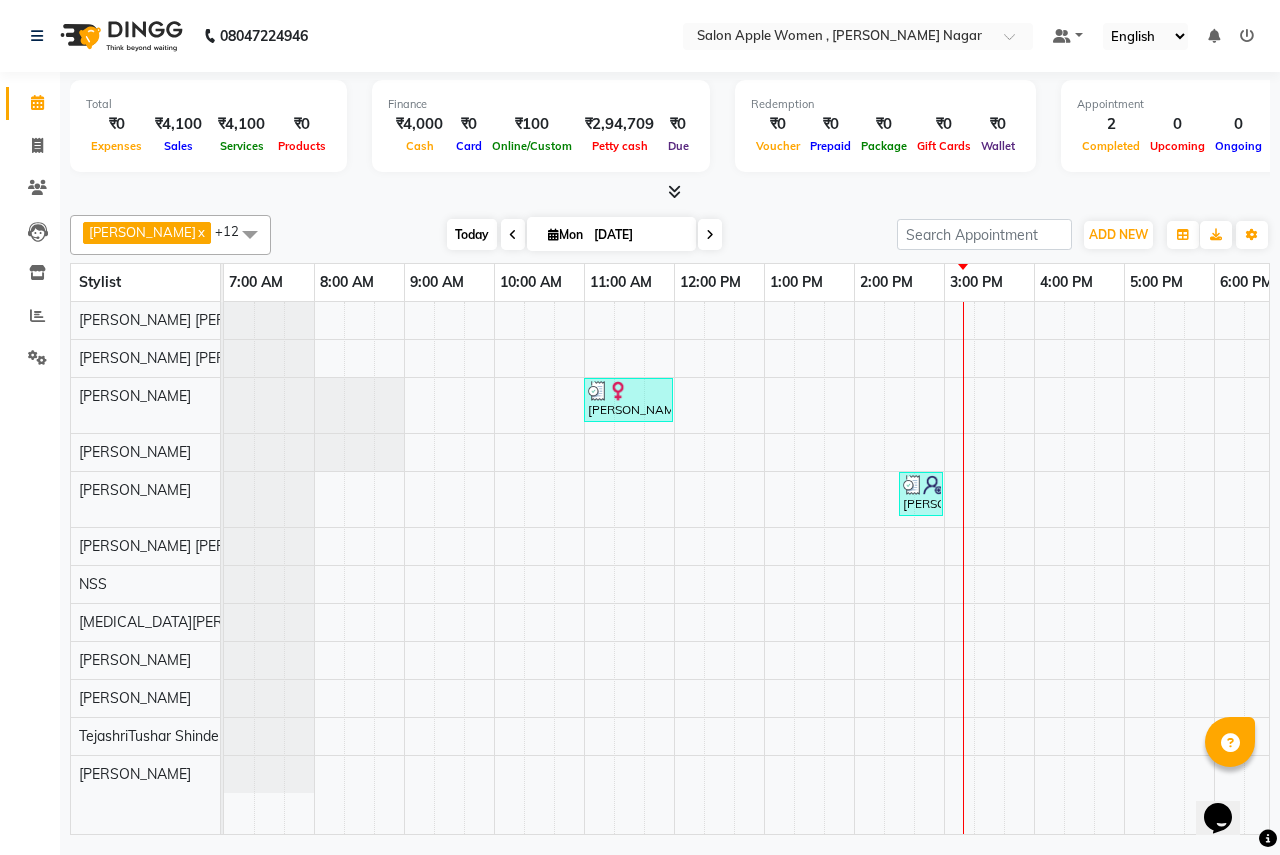 click on "Today" at bounding box center [472, 234] 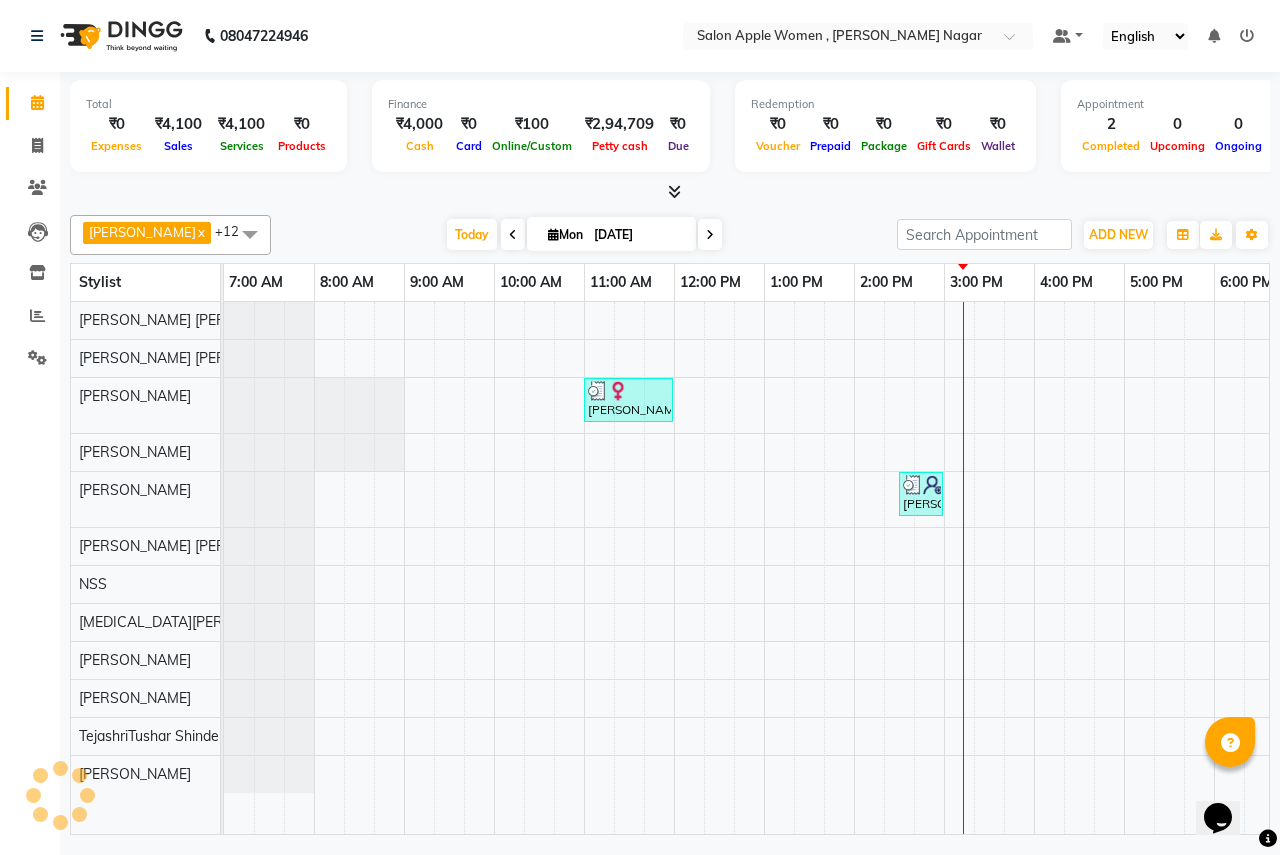 scroll, scrollTop: 0, scrollLeft: 395, axis: horizontal 